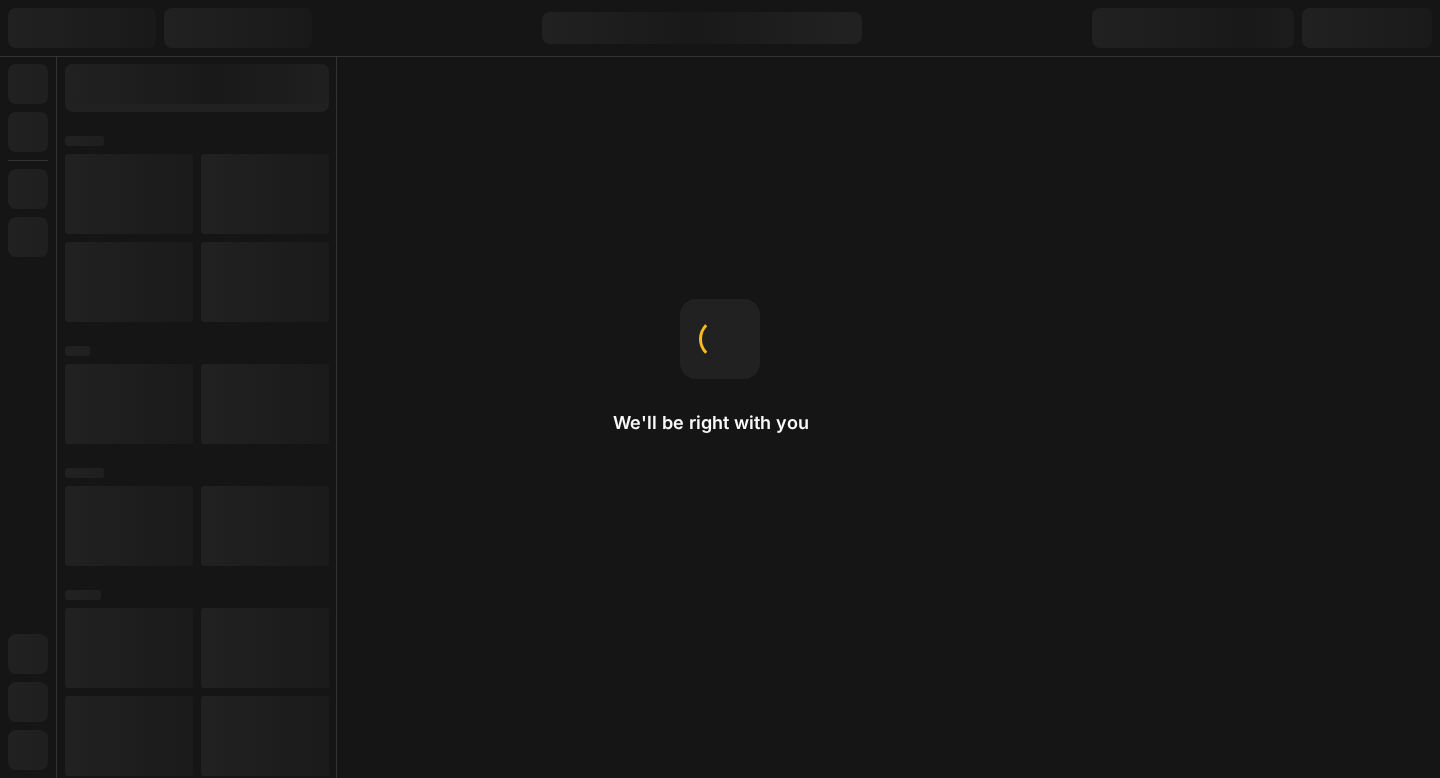 scroll, scrollTop: 0, scrollLeft: 0, axis: both 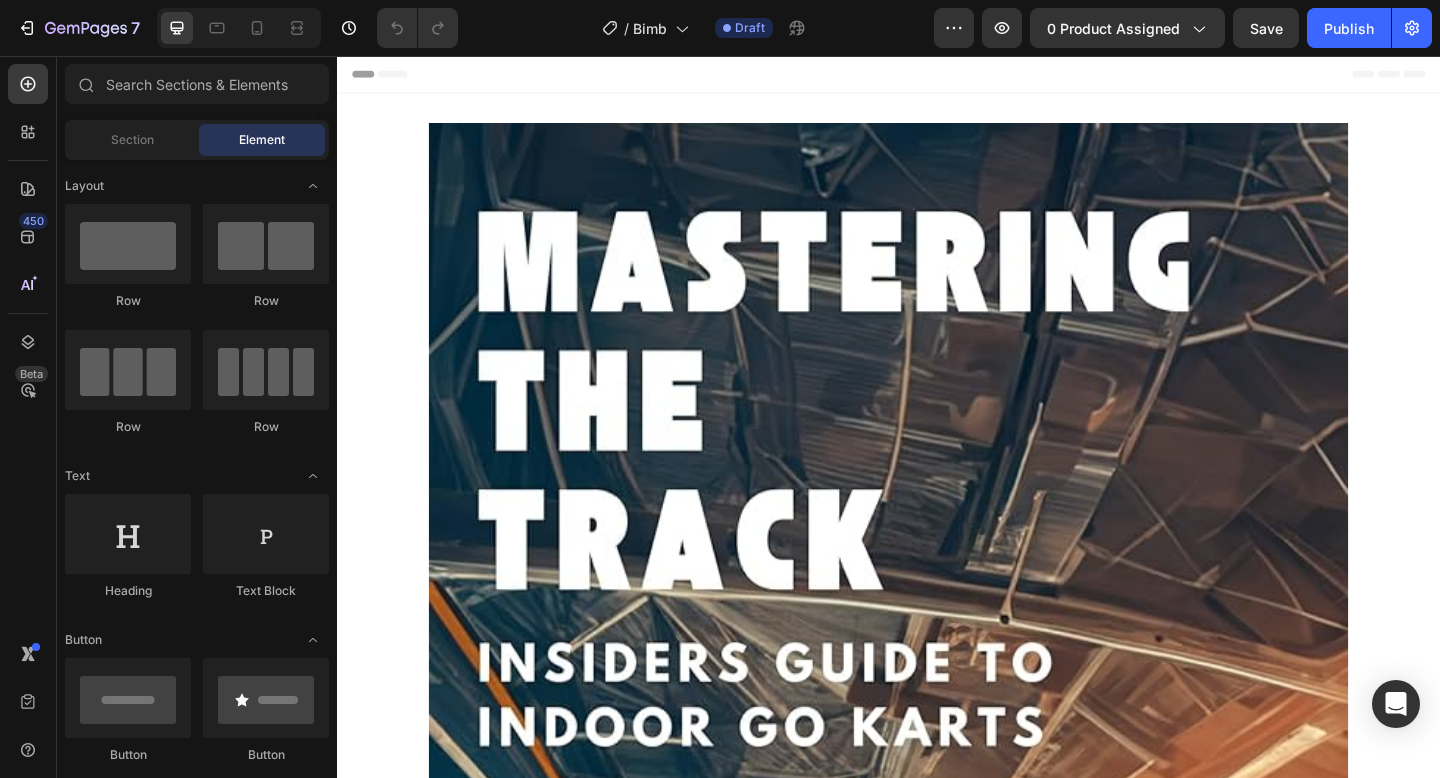 click at bounding box center (937, 929) 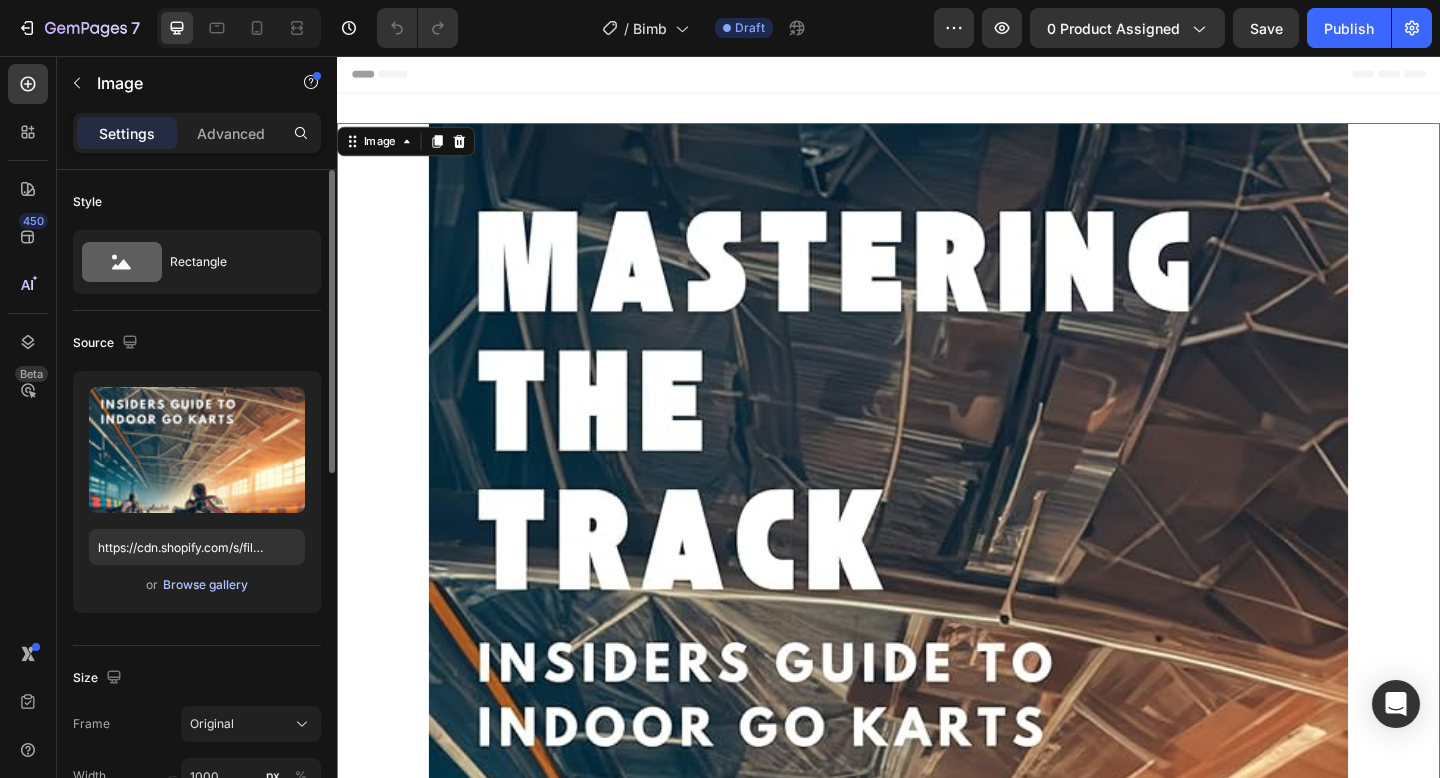 click on "Browse gallery" at bounding box center (205, 585) 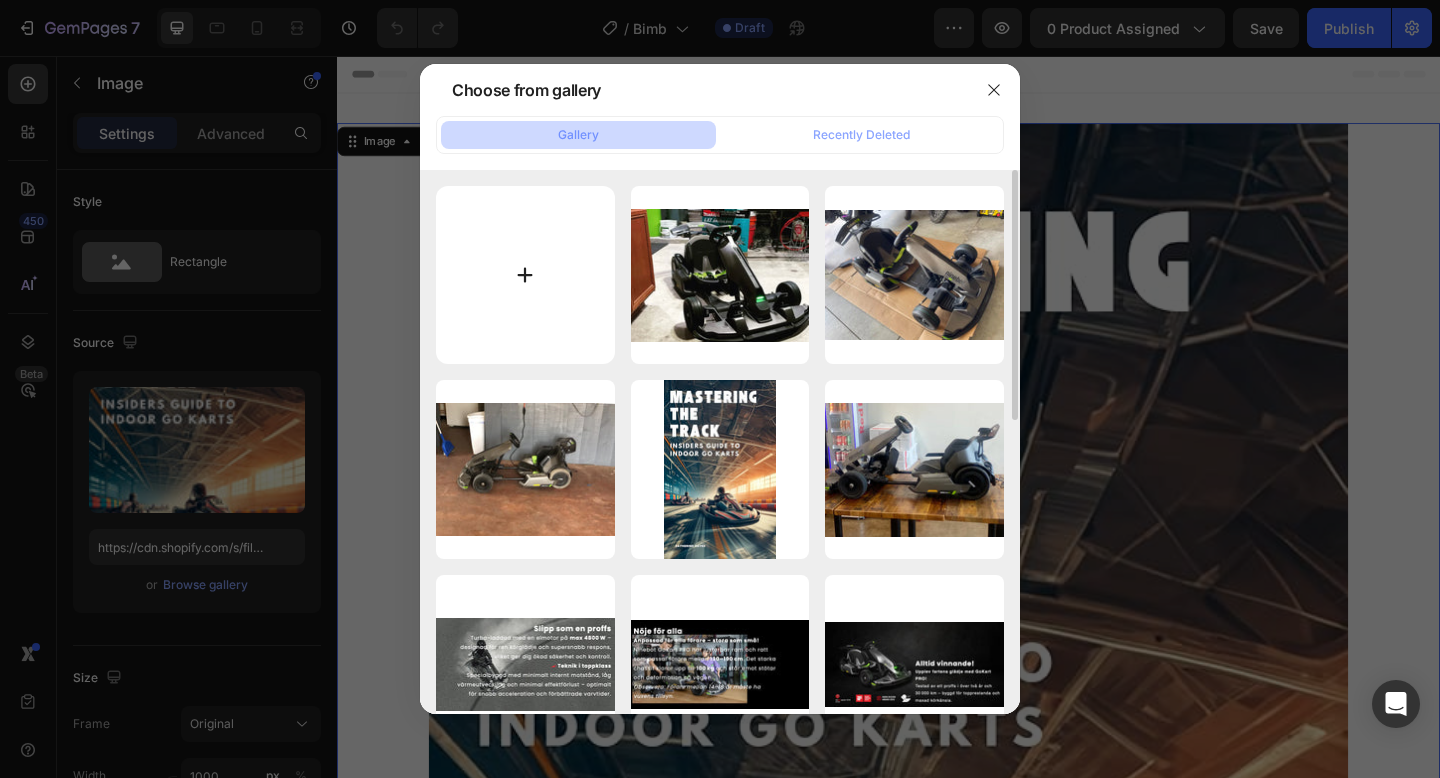 click at bounding box center [525, 275] 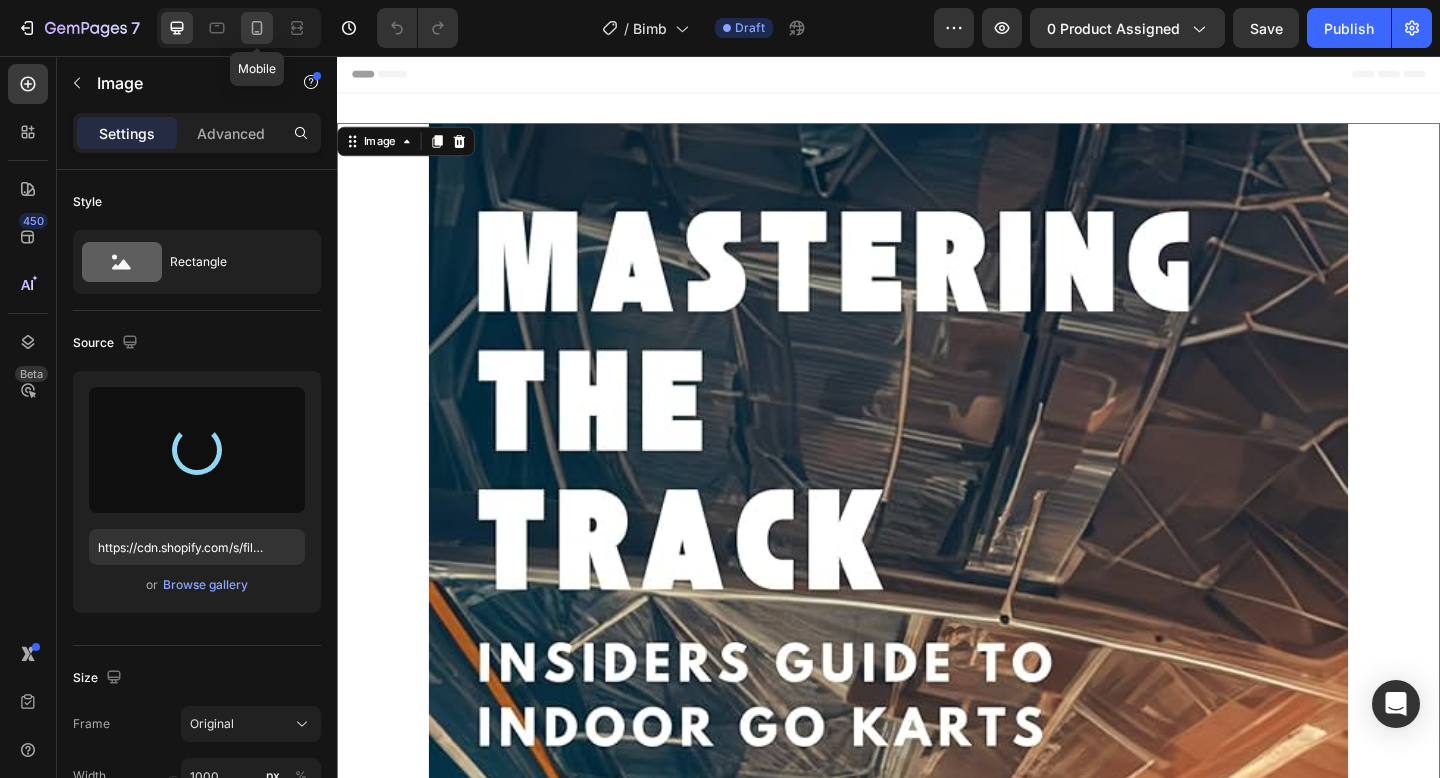 type on "https://cdn.shopify.com/s/files/1/0978/3672/8659/files/gempages_577727115441472188-f3eac5dd-e2c2-4860-a389-b9322bfee0d6.jpg" 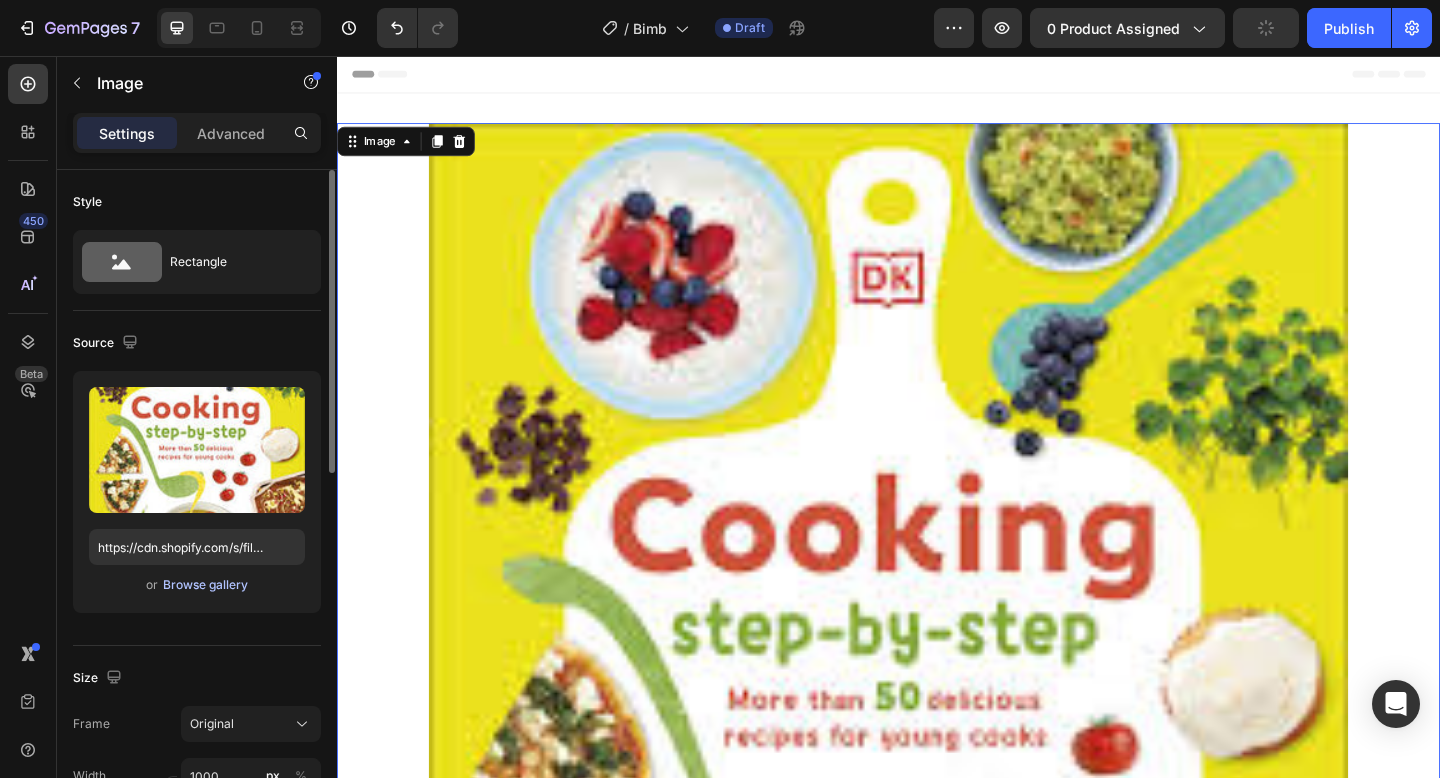click on "Browse gallery" at bounding box center (205, 585) 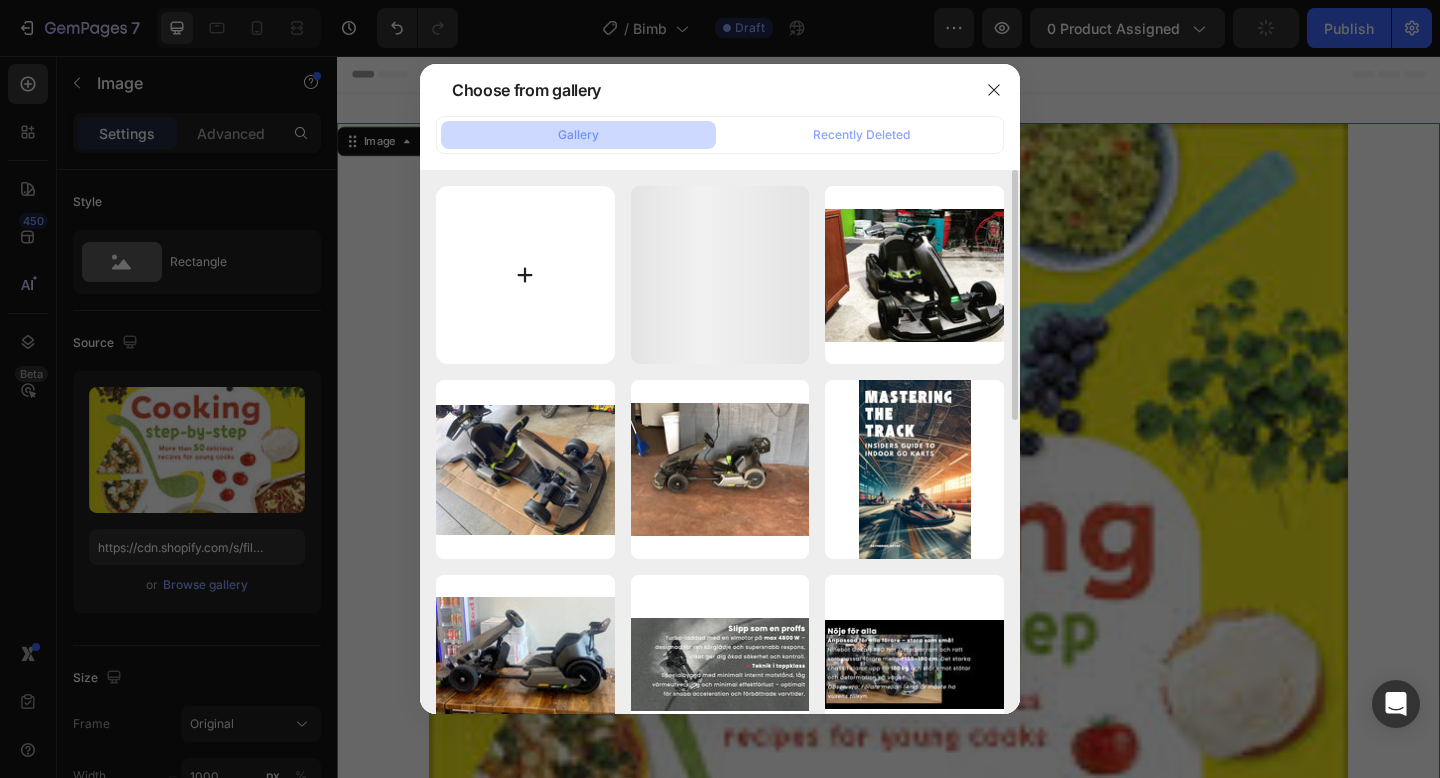 click at bounding box center (525, 275) 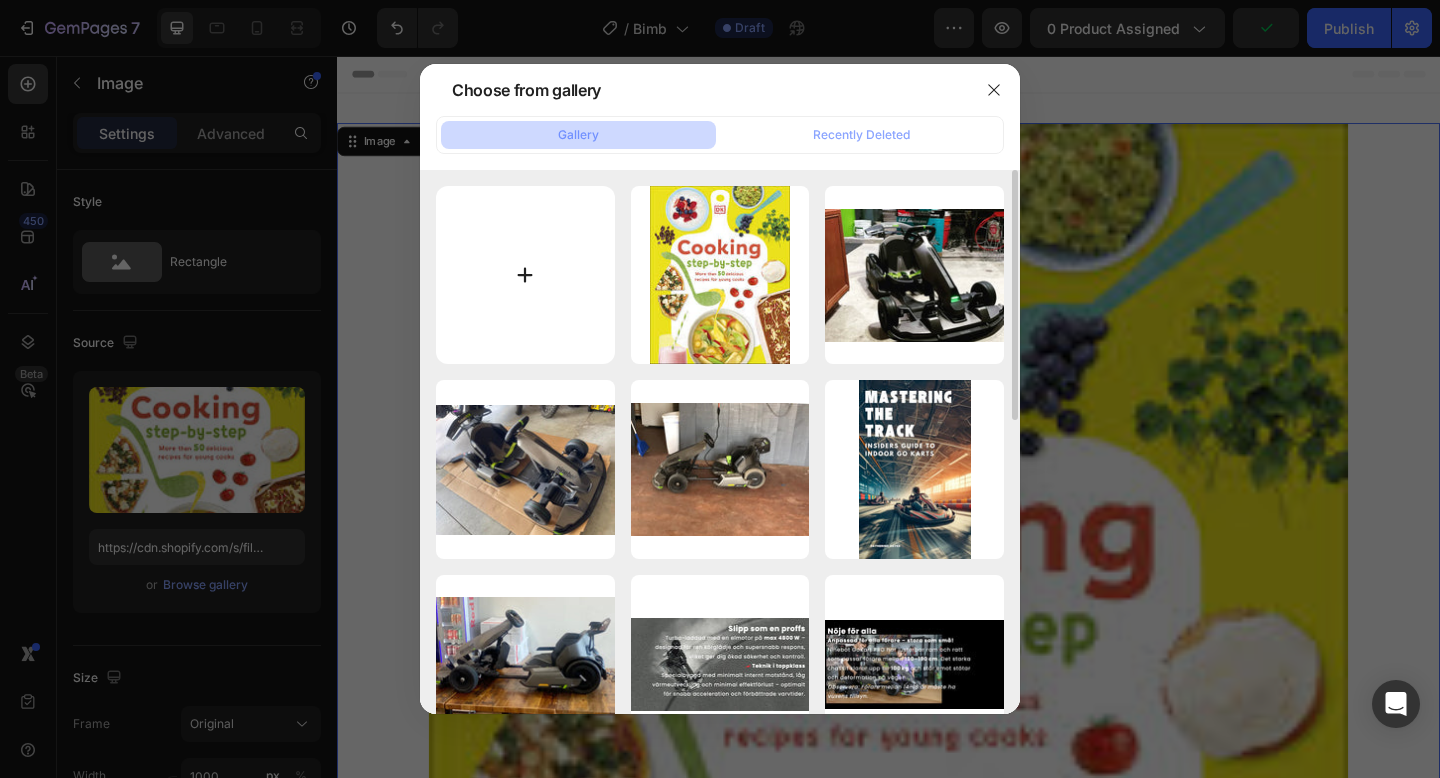 type on "C:\fakepath\9780241675021.jpg" 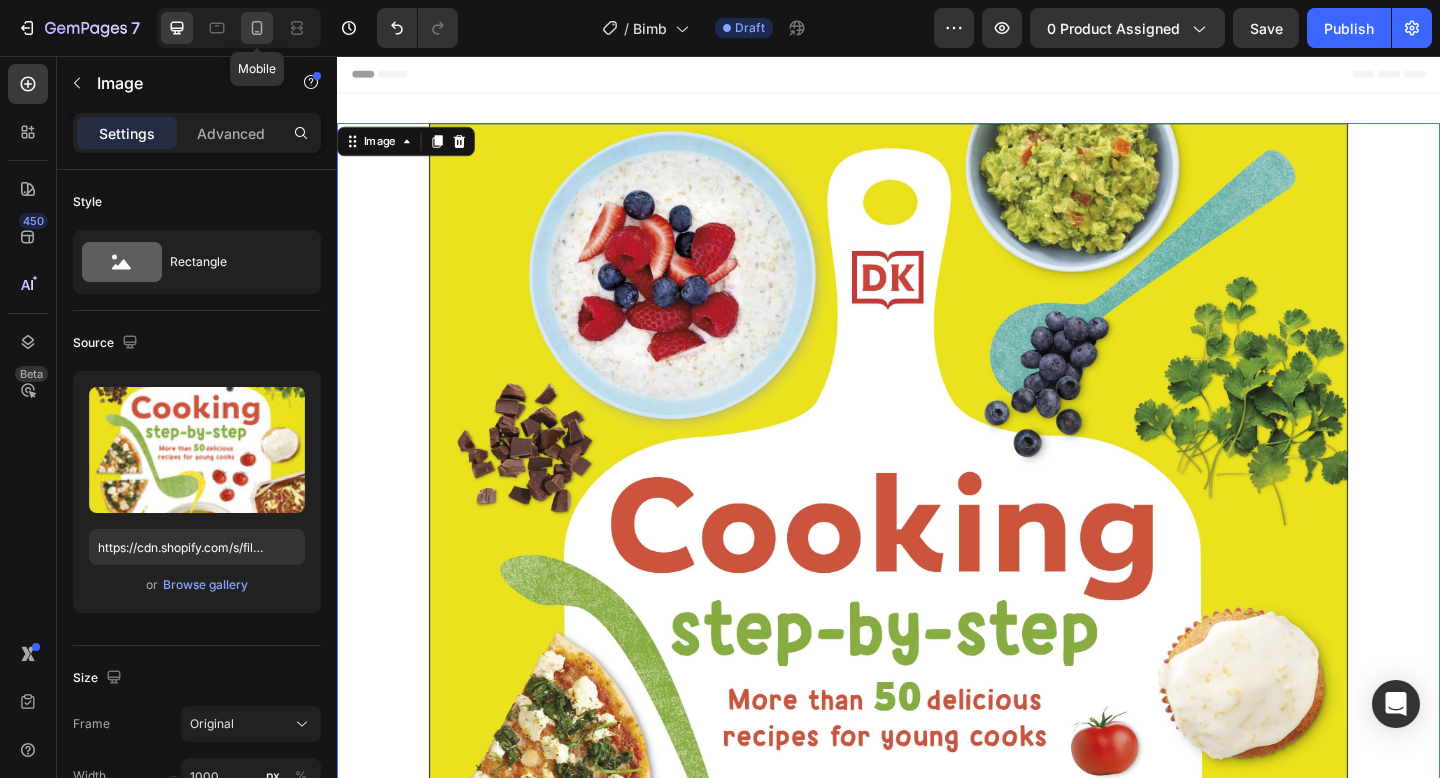 click 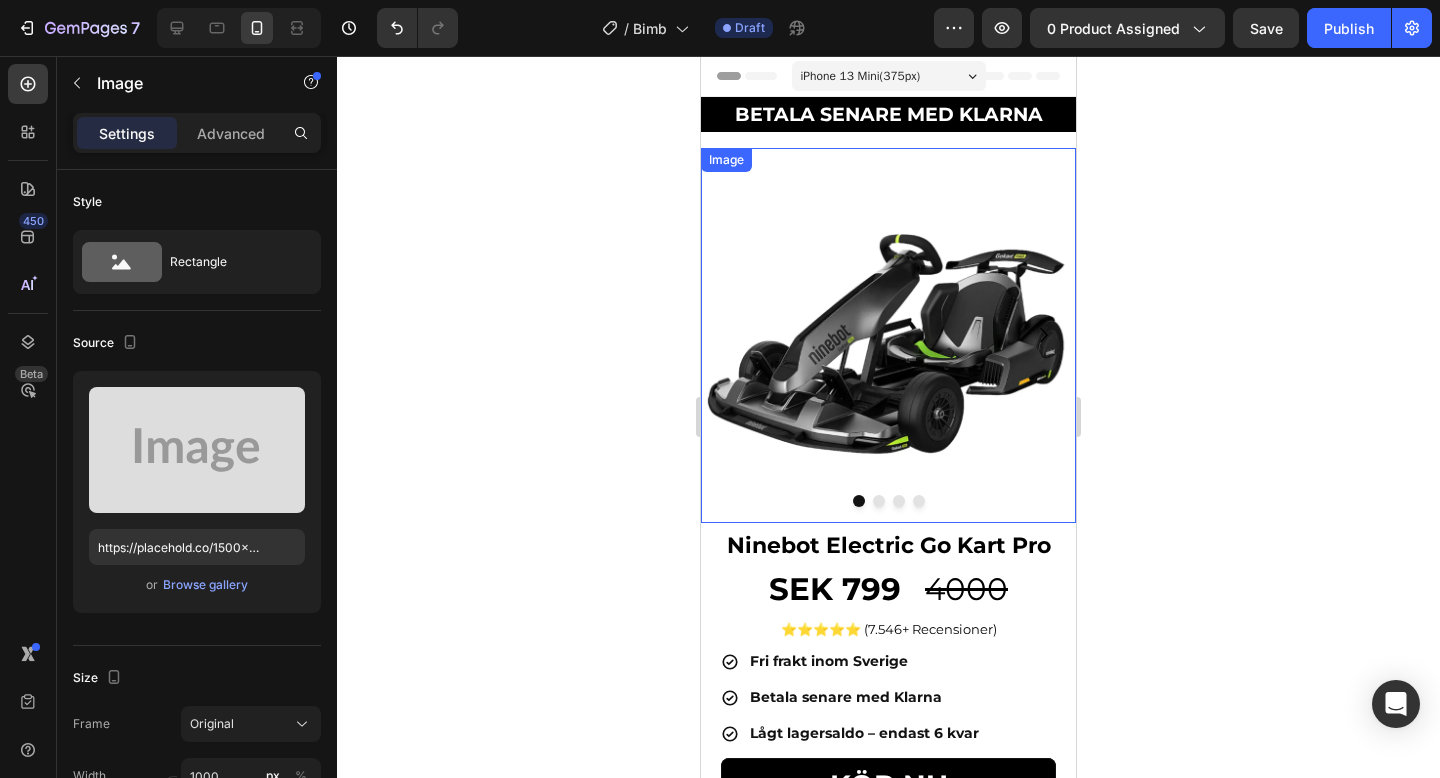 click at bounding box center (888, 335) 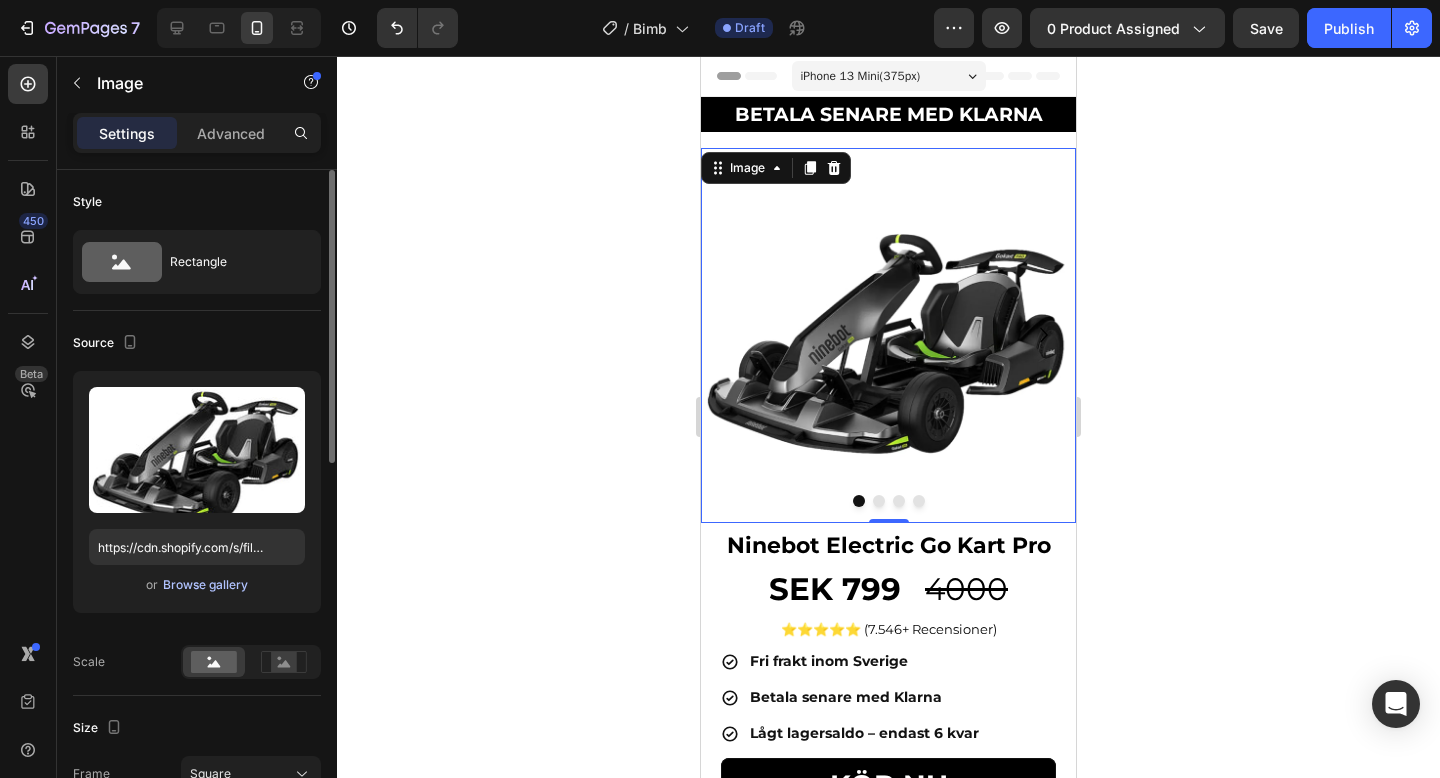 click on "Browse gallery" at bounding box center [205, 585] 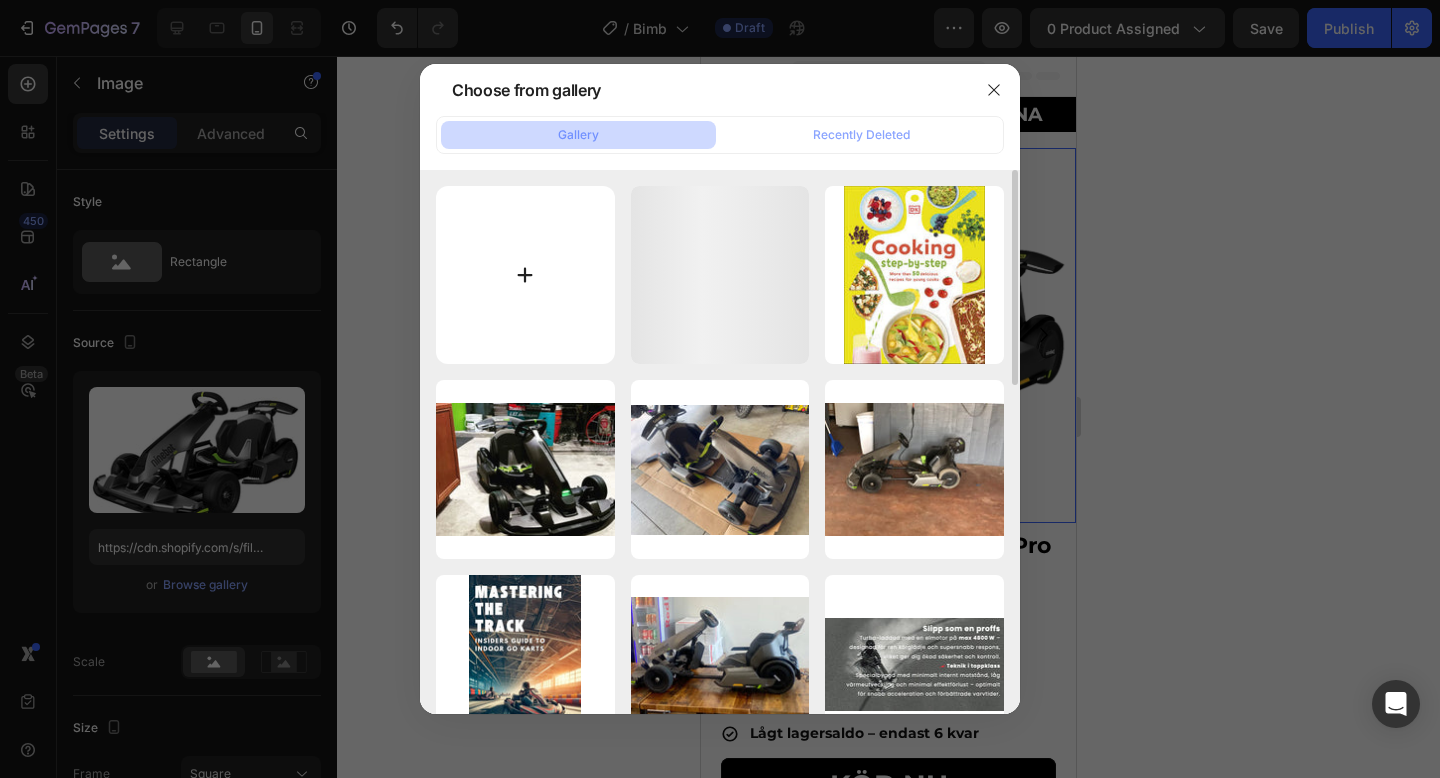 click at bounding box center (525, 275) 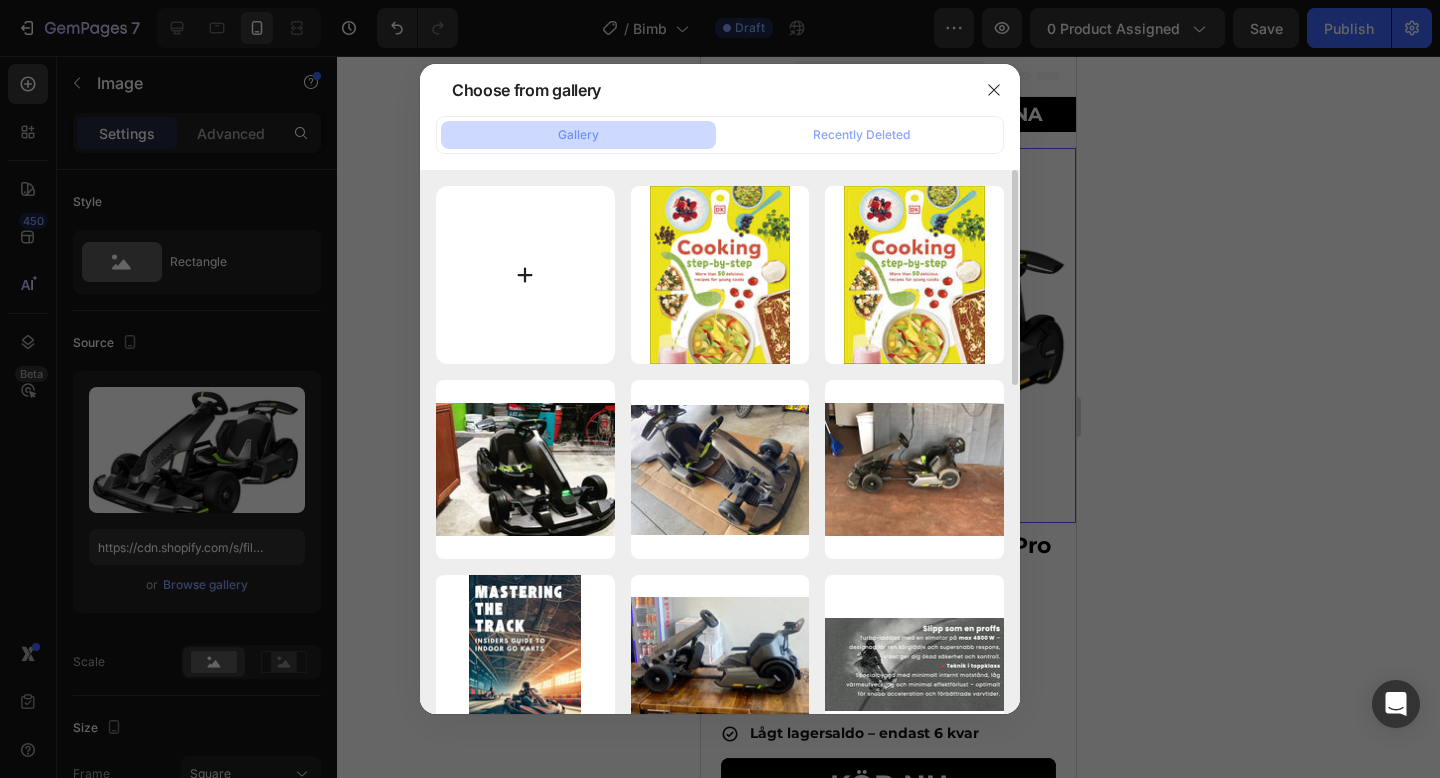 type on "C:\fakepath\1.png" 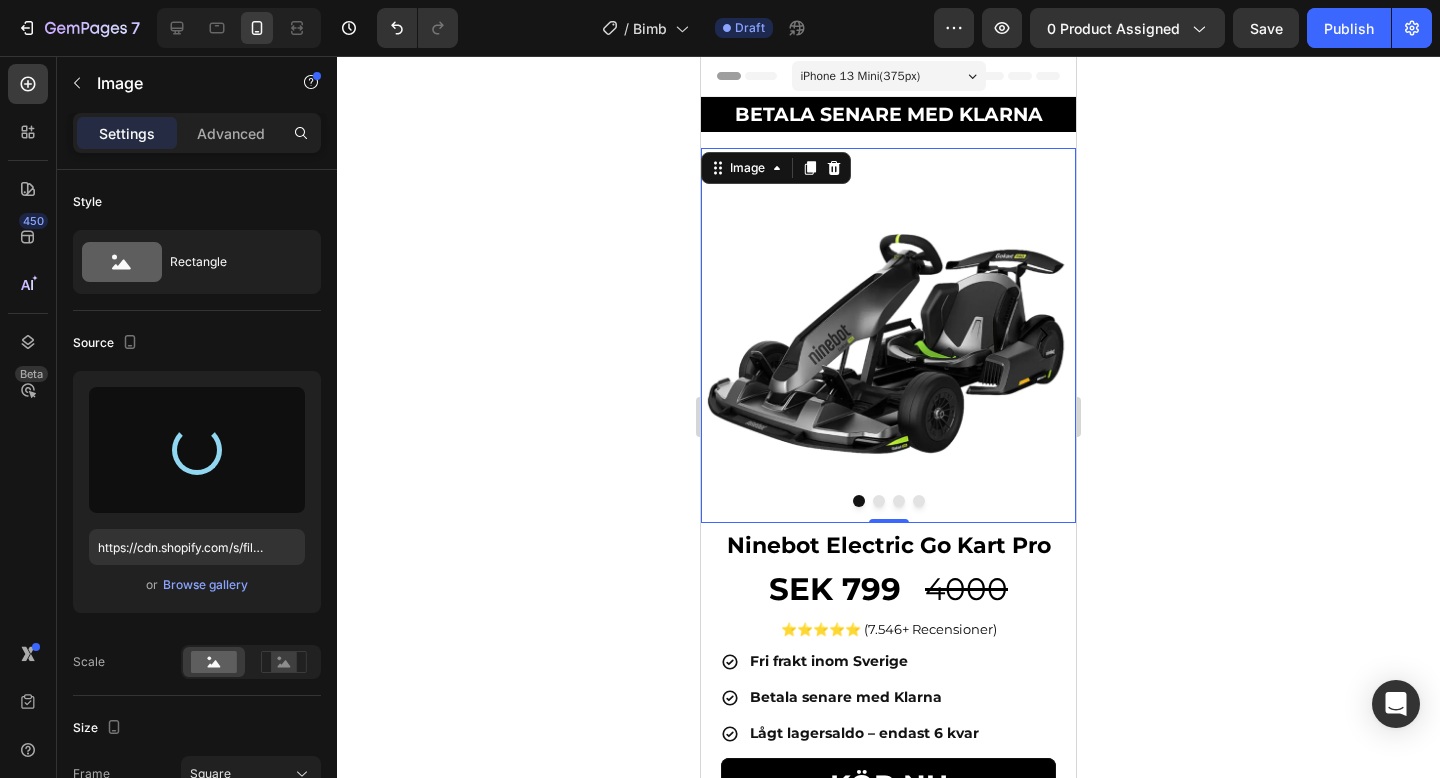 type on "https://cdn.shopify.com/s/files/1/0978/3672/8659/files/gempages_577727115441472188-b4a3d430-90dc-4082-989a-29fa47eb21fc.png" 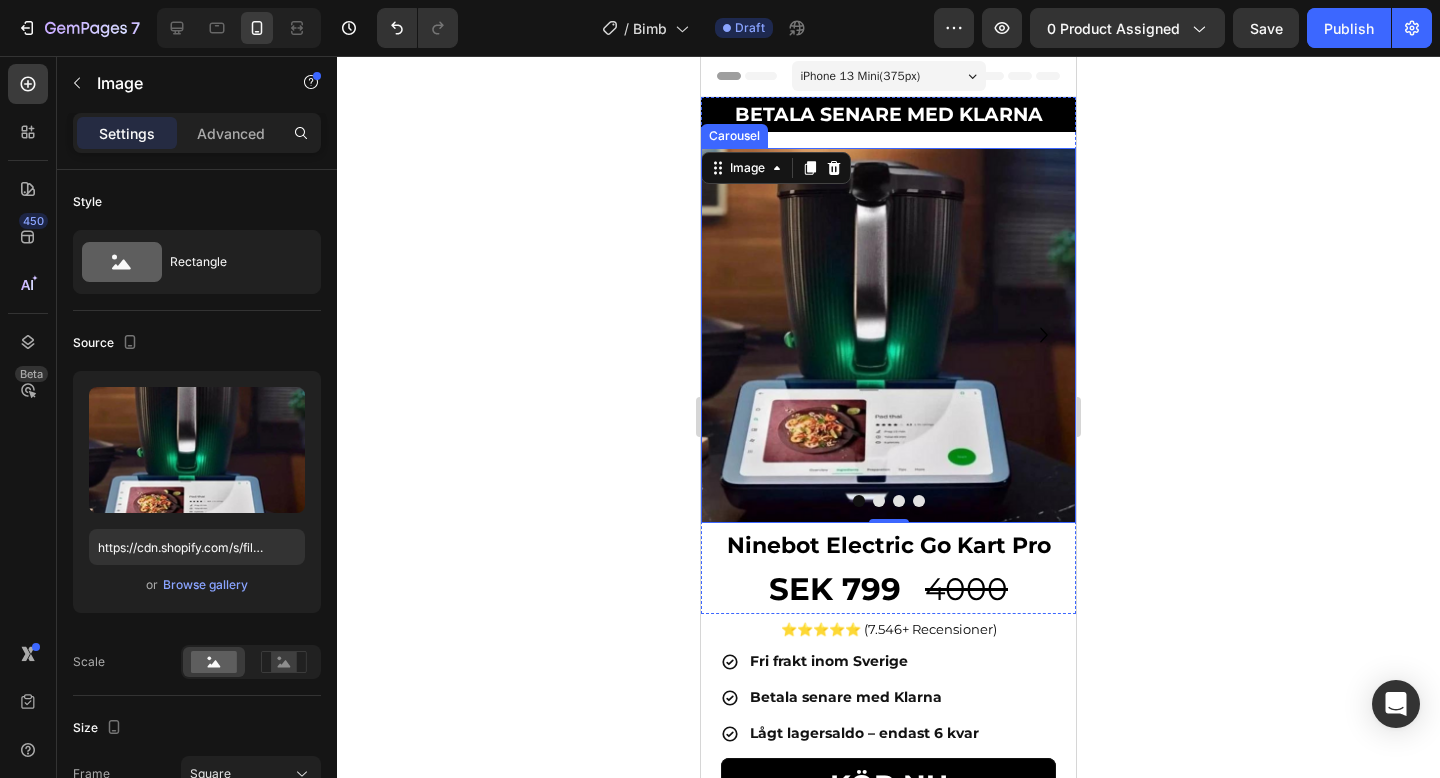 click at bounding box center (879, 501) 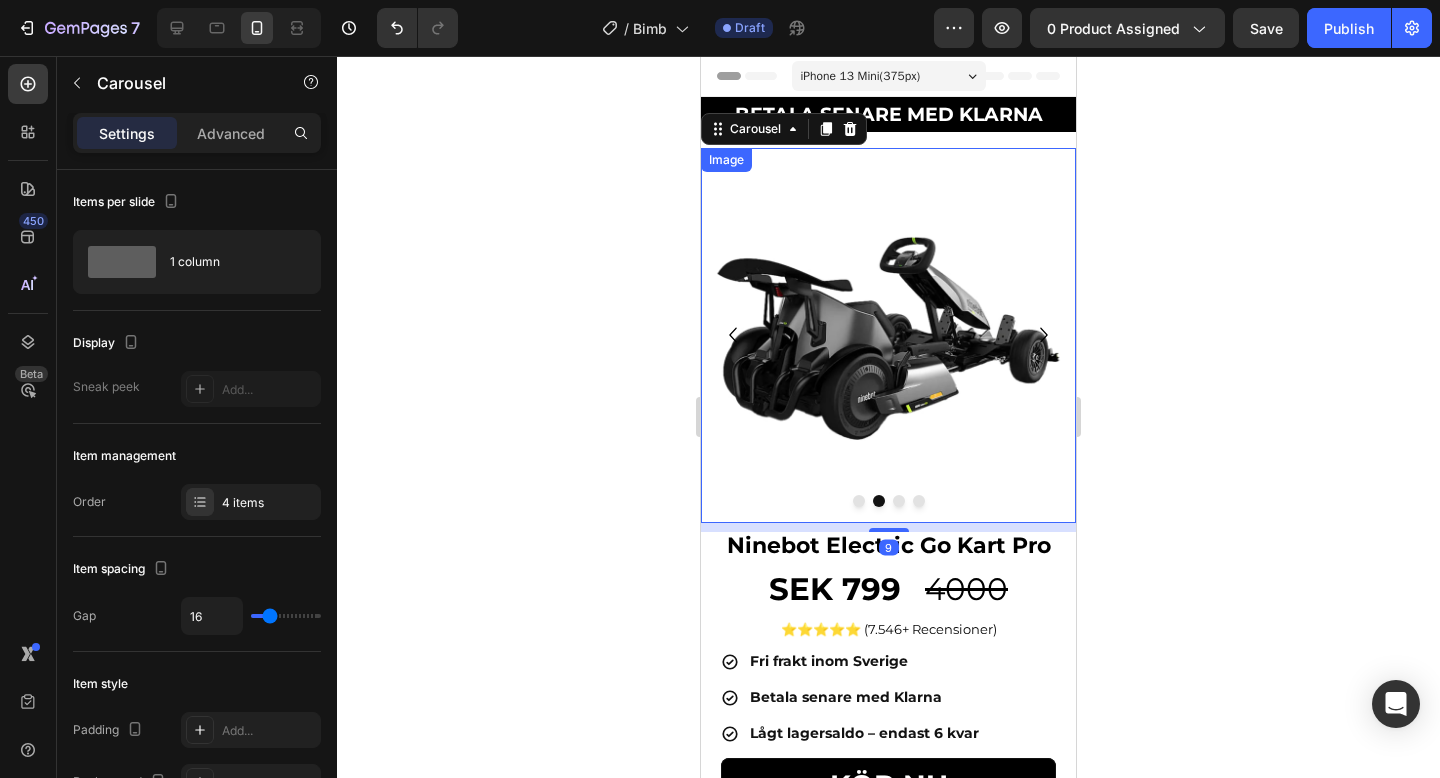 click at bounding box center (888, 335) 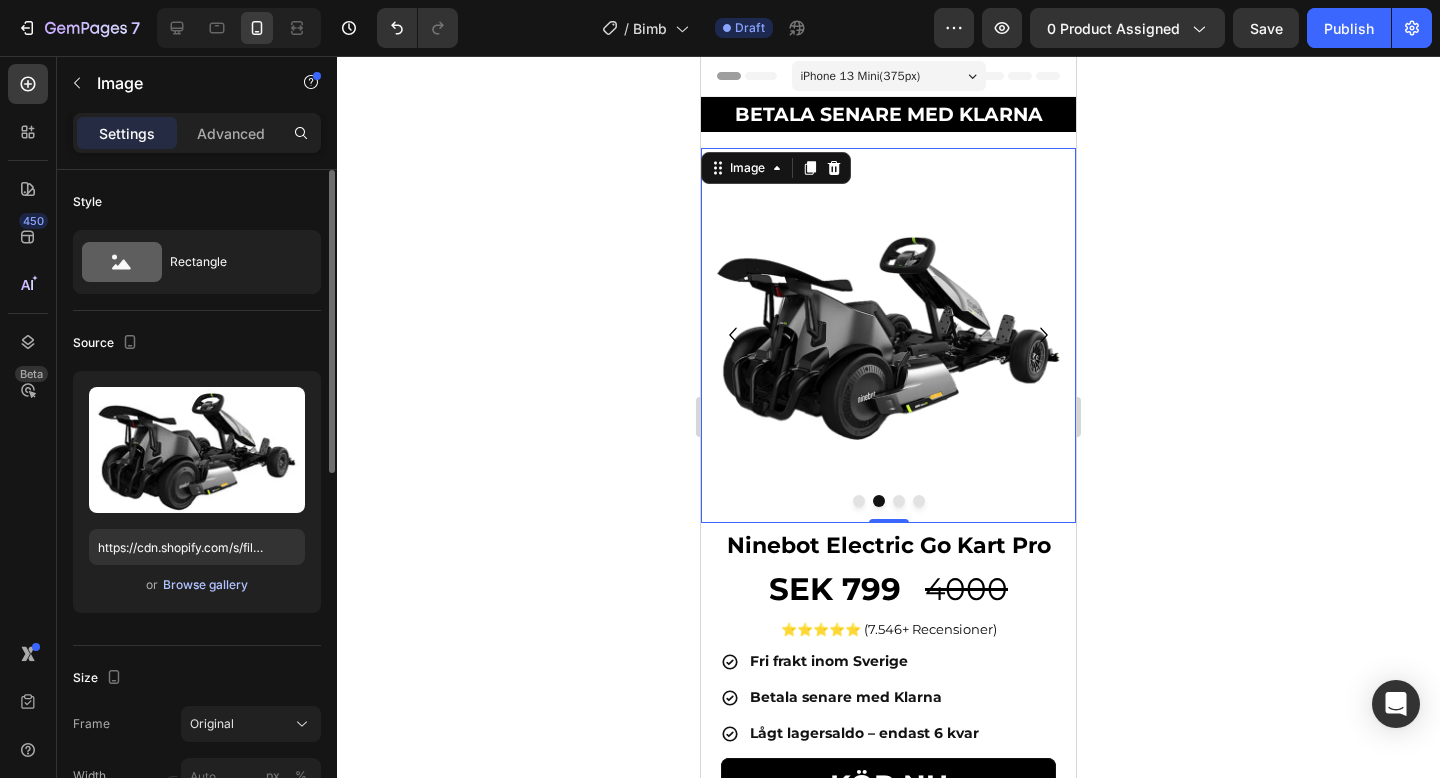 click on "Browse gallery" at bounding box center [205, 585] 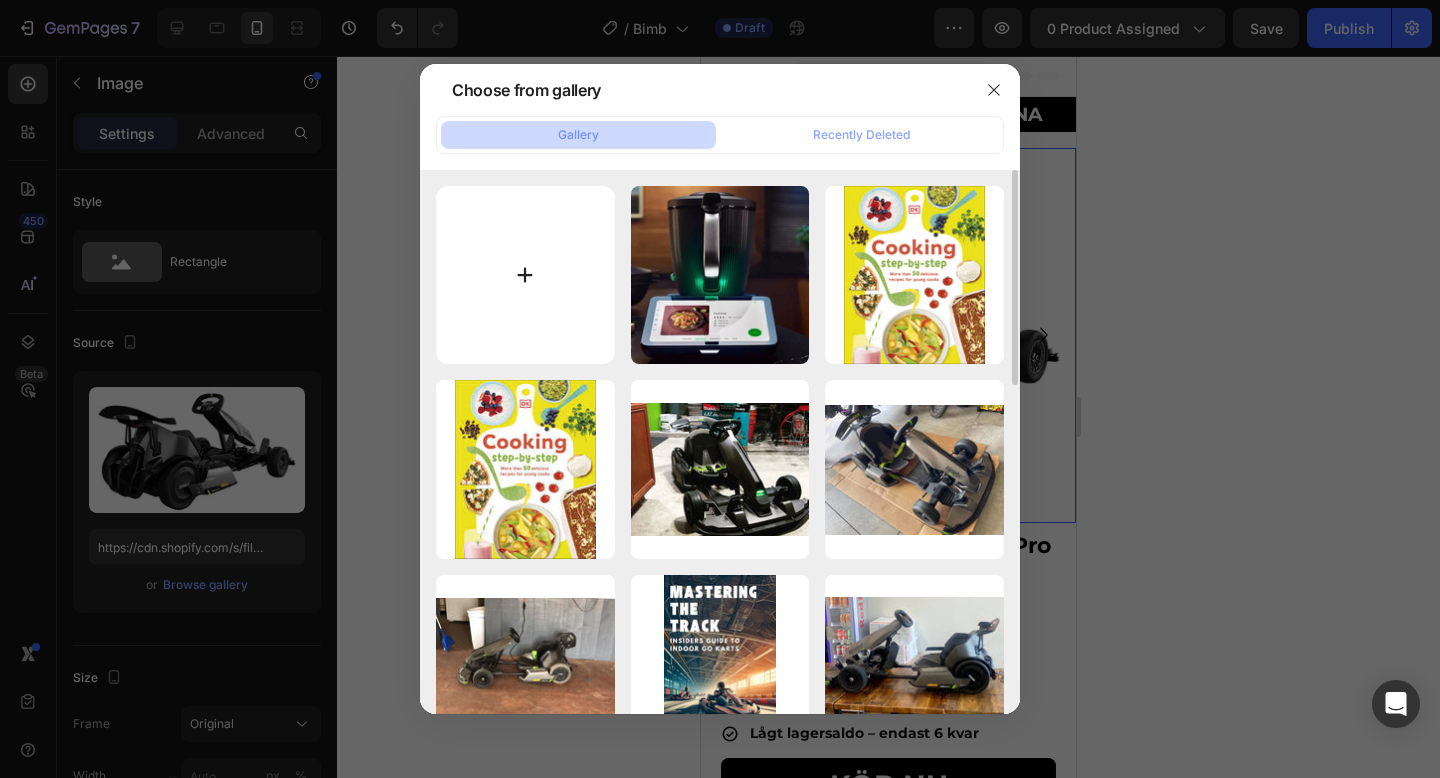 click at bounding box center [525, 275] 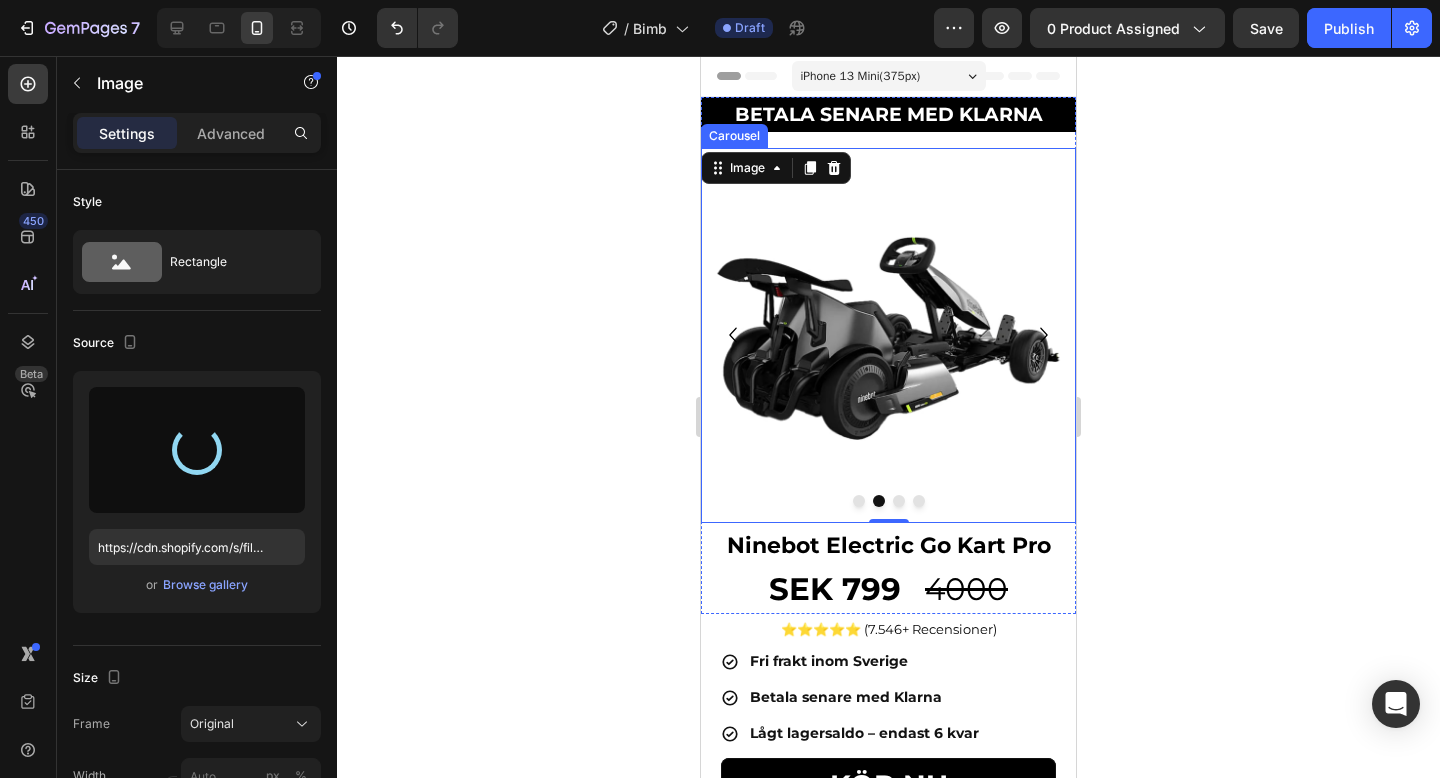 type on "https://cdn.shopify.com/s/files/1/0978/3672/8659/files/gempages_577727115441472188-b0b02763-634d-4442-aa03-36f36a227a30.png" 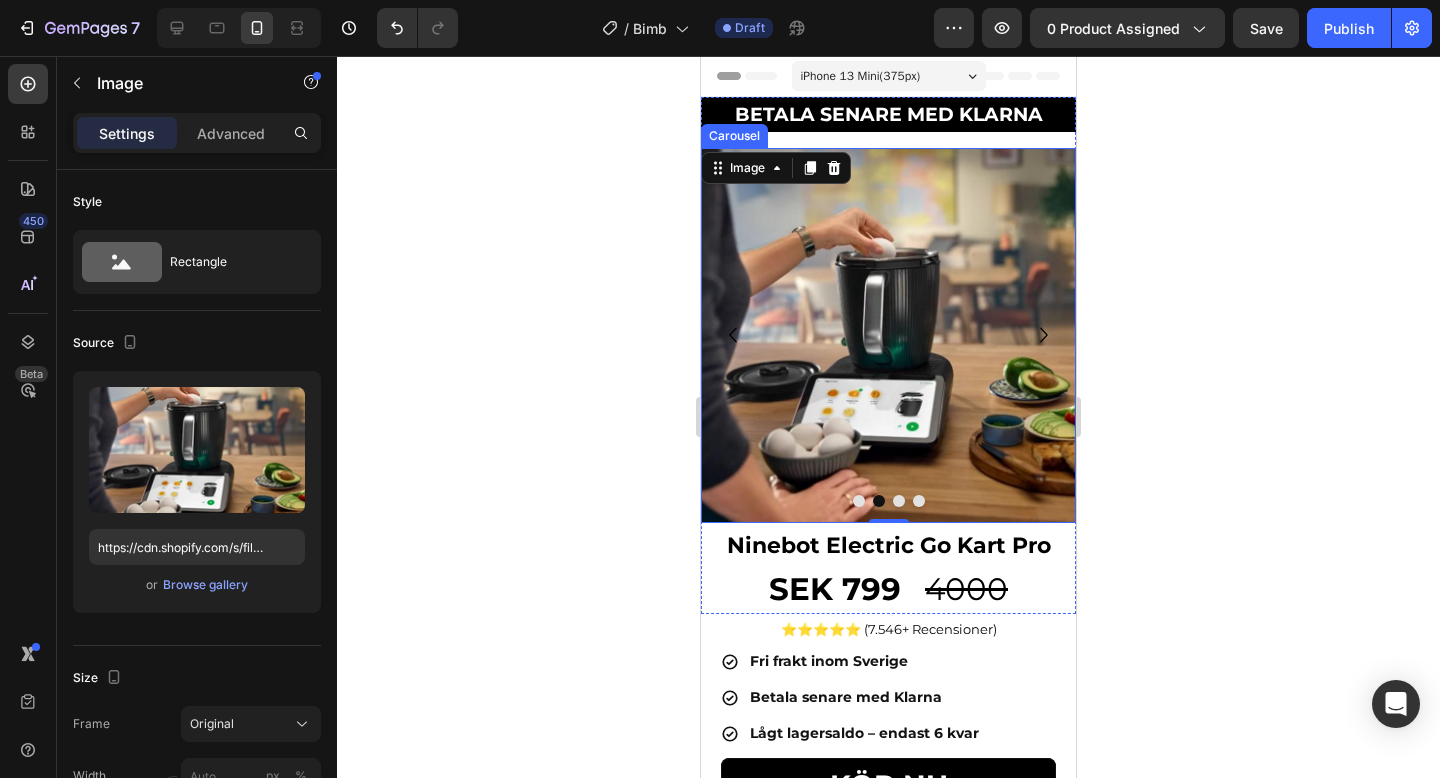 click at bounding box center (899, 501) 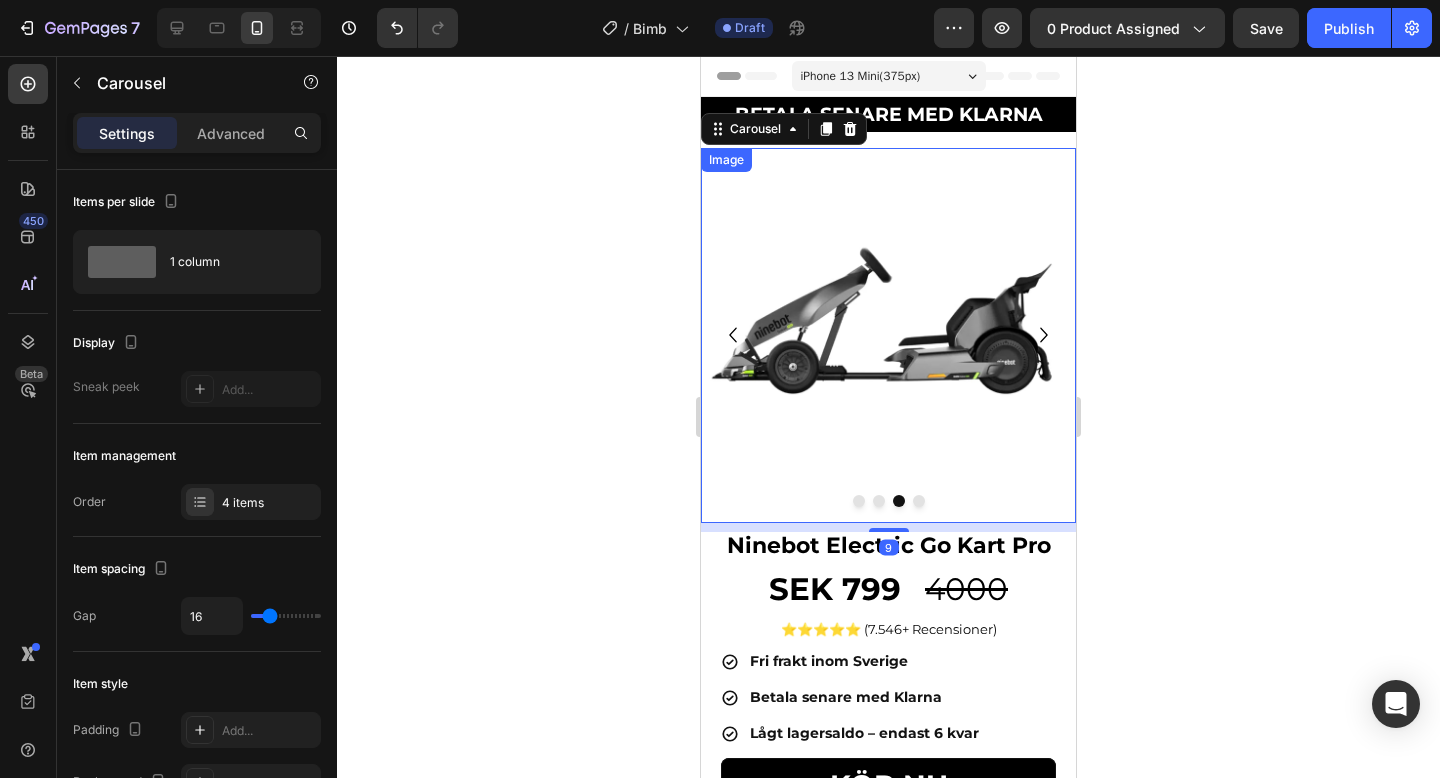 click at bounding box center [888, 335] 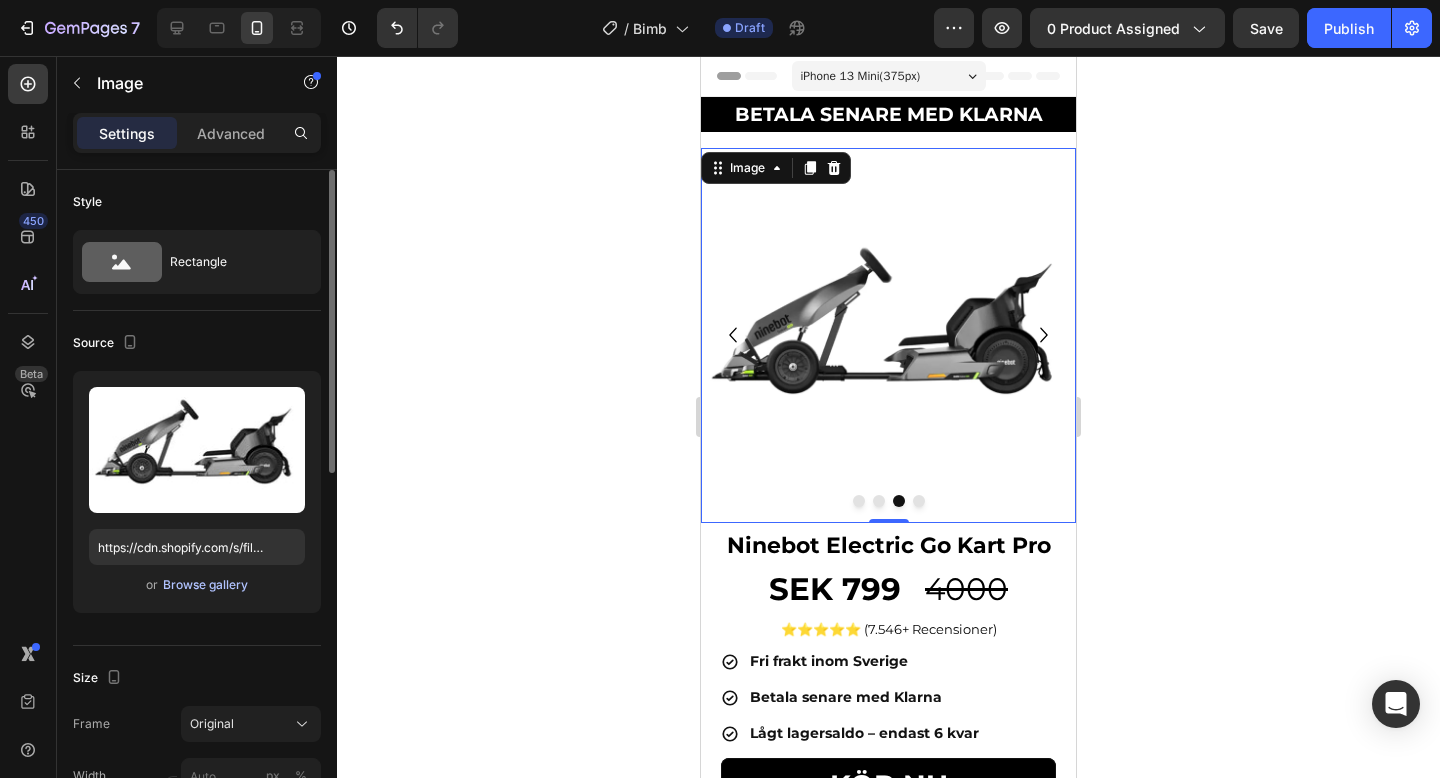 click on "Browse gallery" at bounding box center [205, 585] 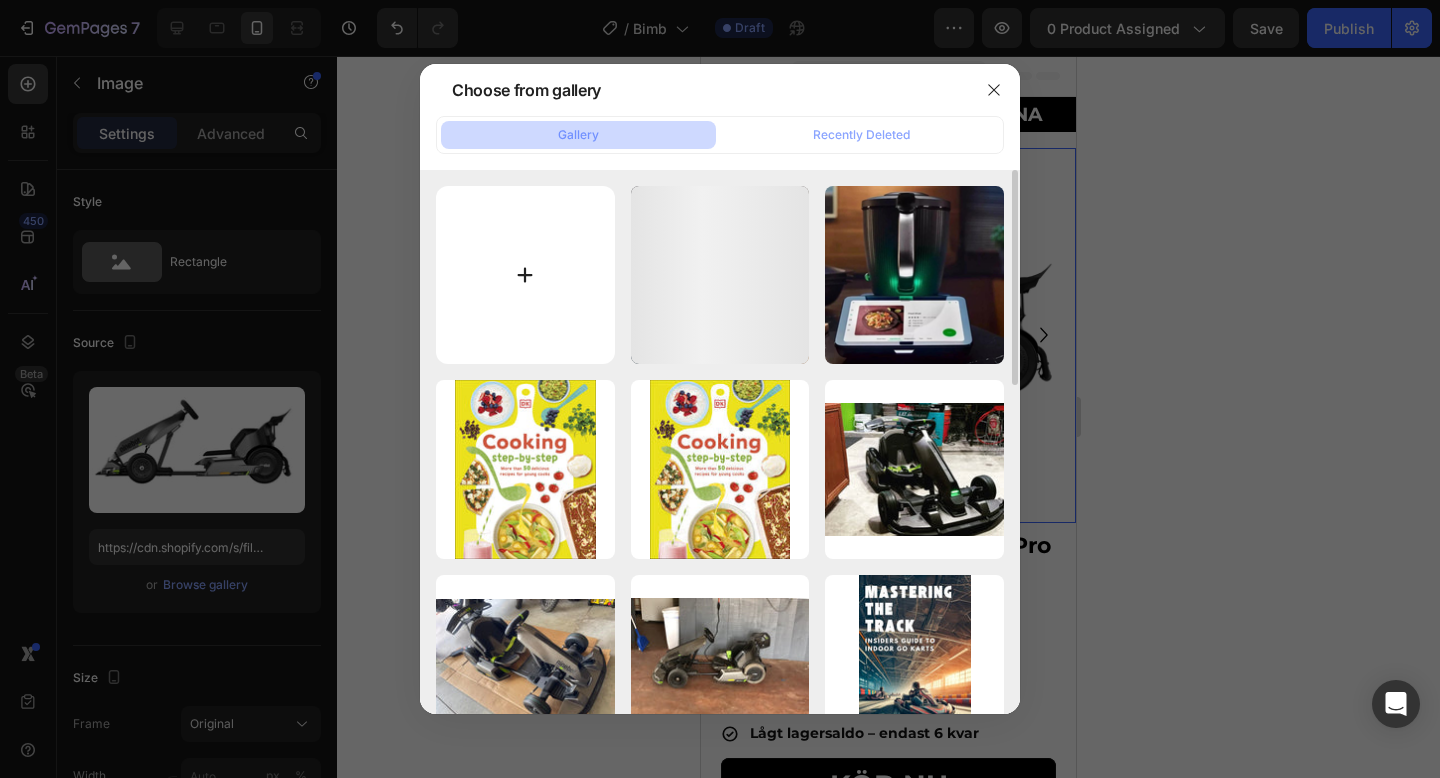 click at bounding box center (525, 275) 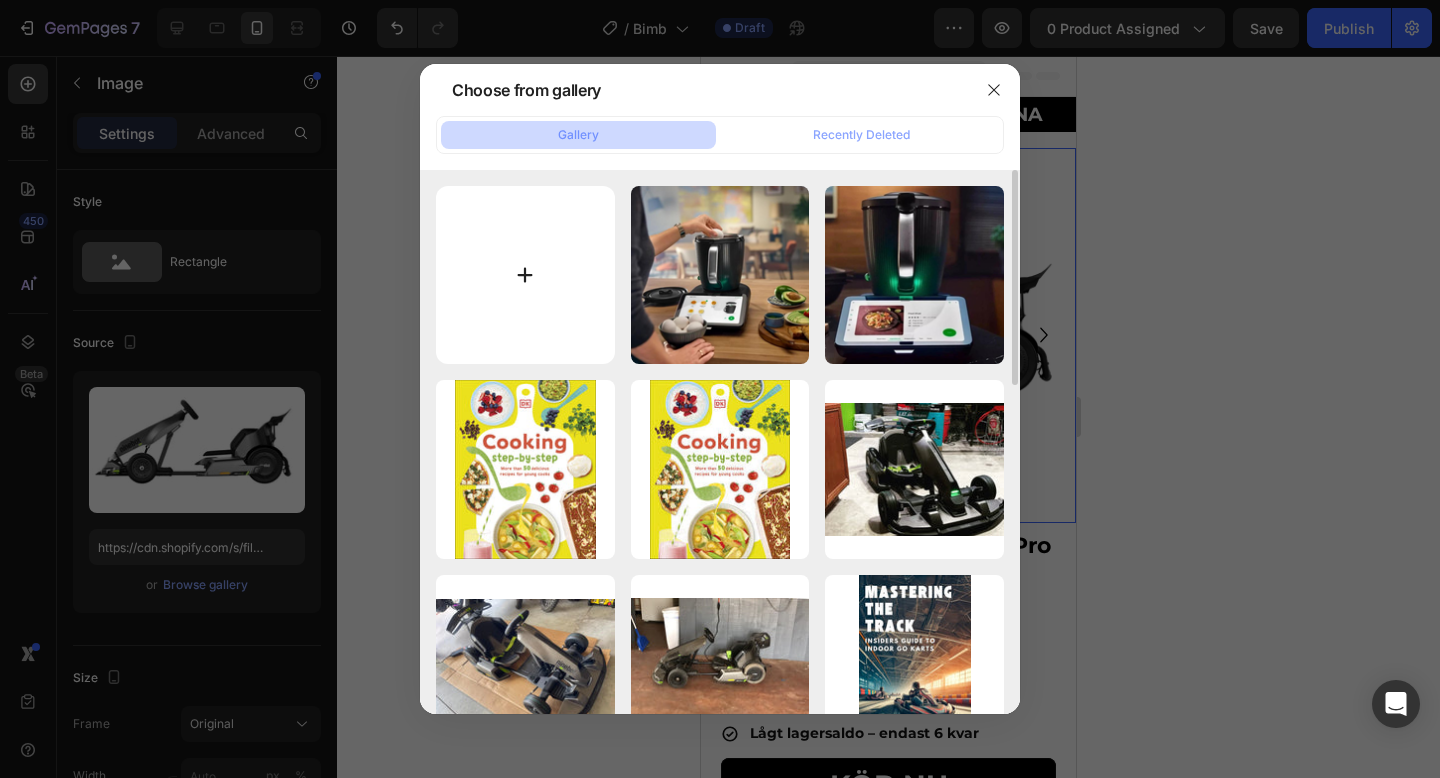 type on "C:\fakepath\3.png" 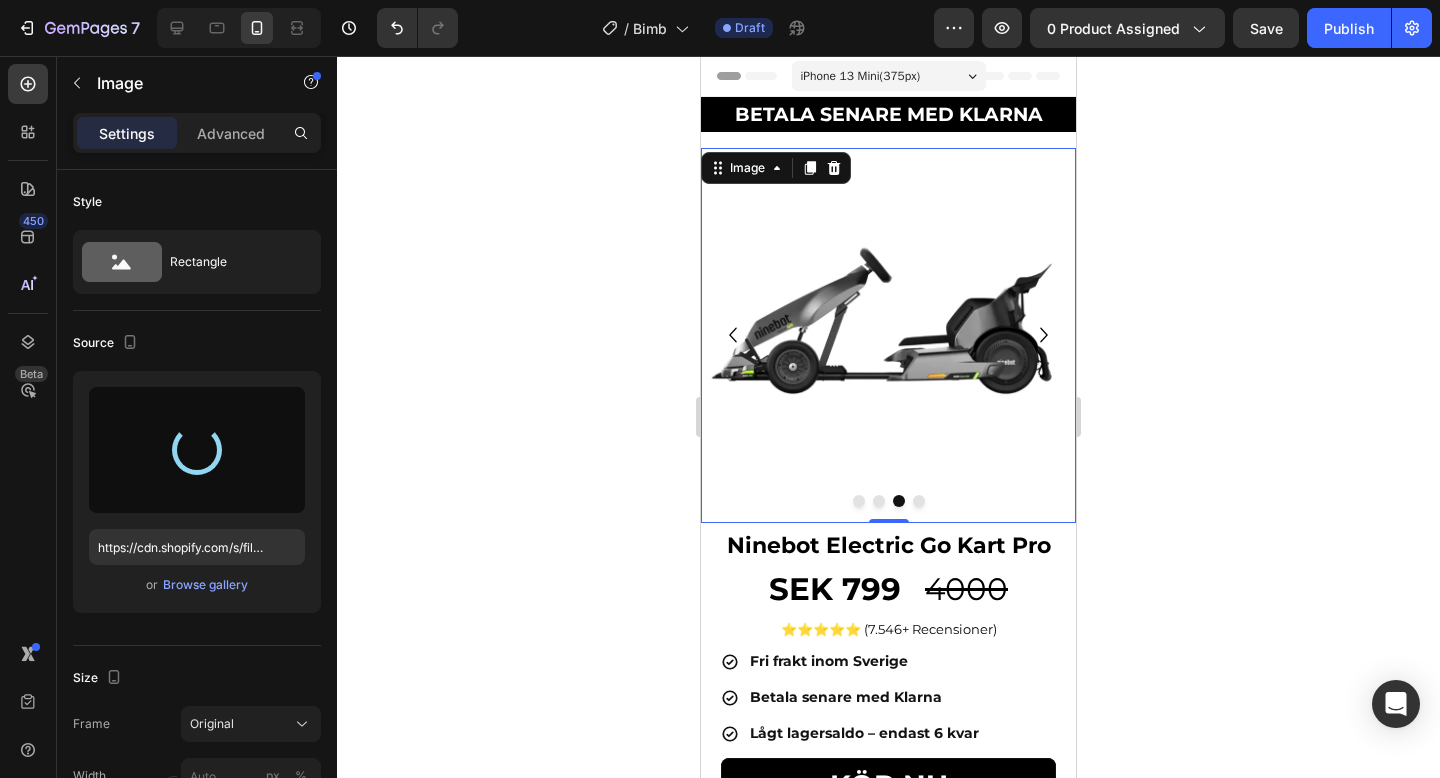 type on "https://cdn.shopify.com/s/files/1/0978/3672/8659/files/gempages_577727115441472188-f4cb2d7c-35a0-4be1-83a3-3e2aa98aea5b.png" 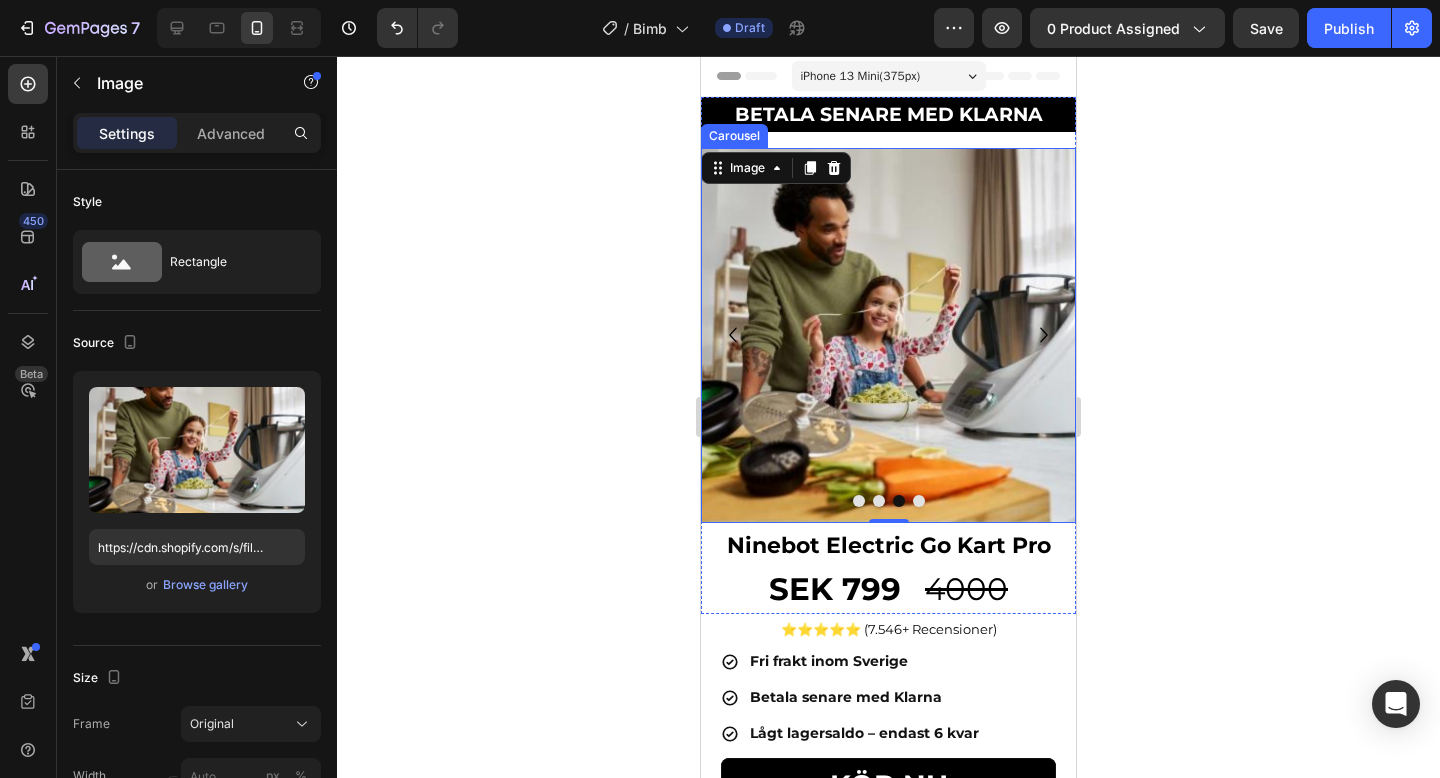 click at bounding box center [919, 501] 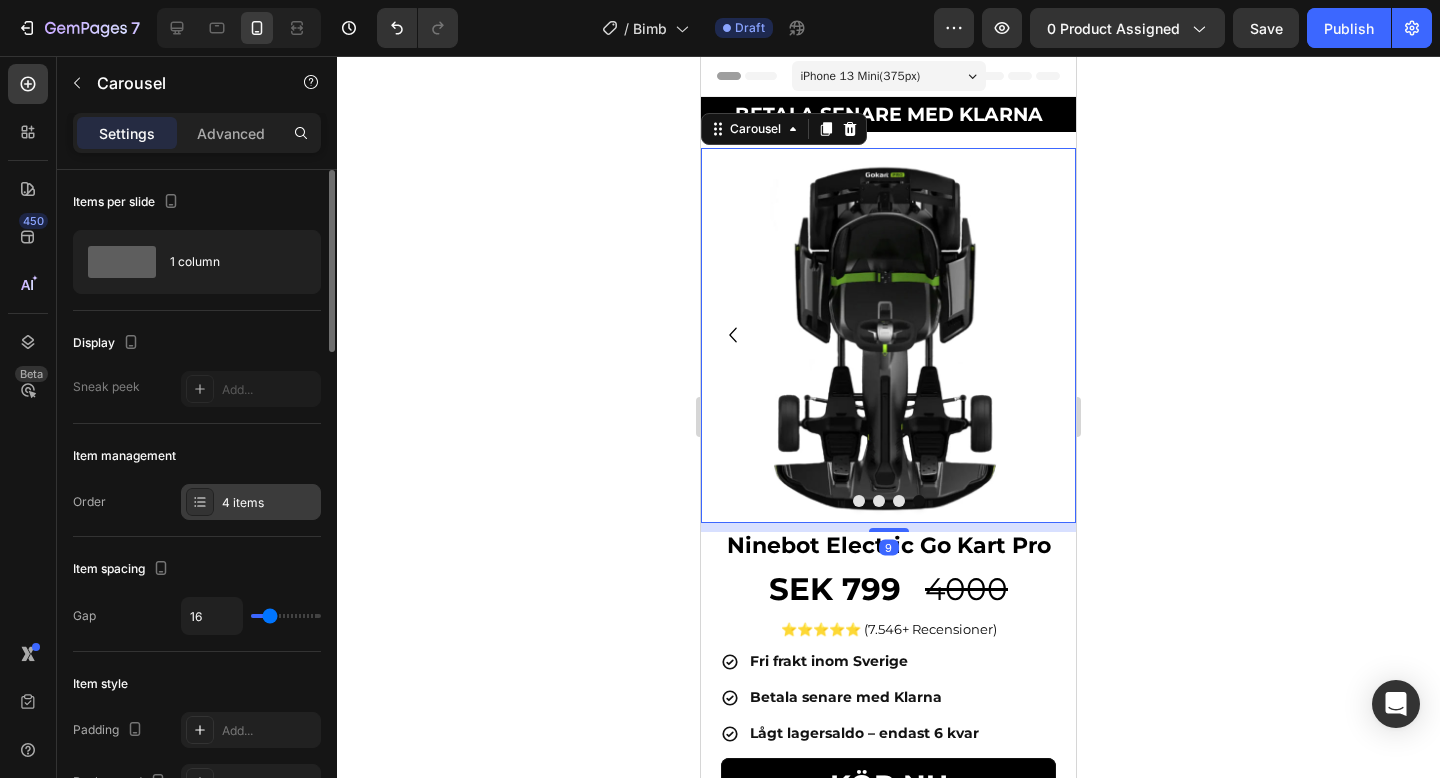 click on "4 items" at bounding box center (251, 502) 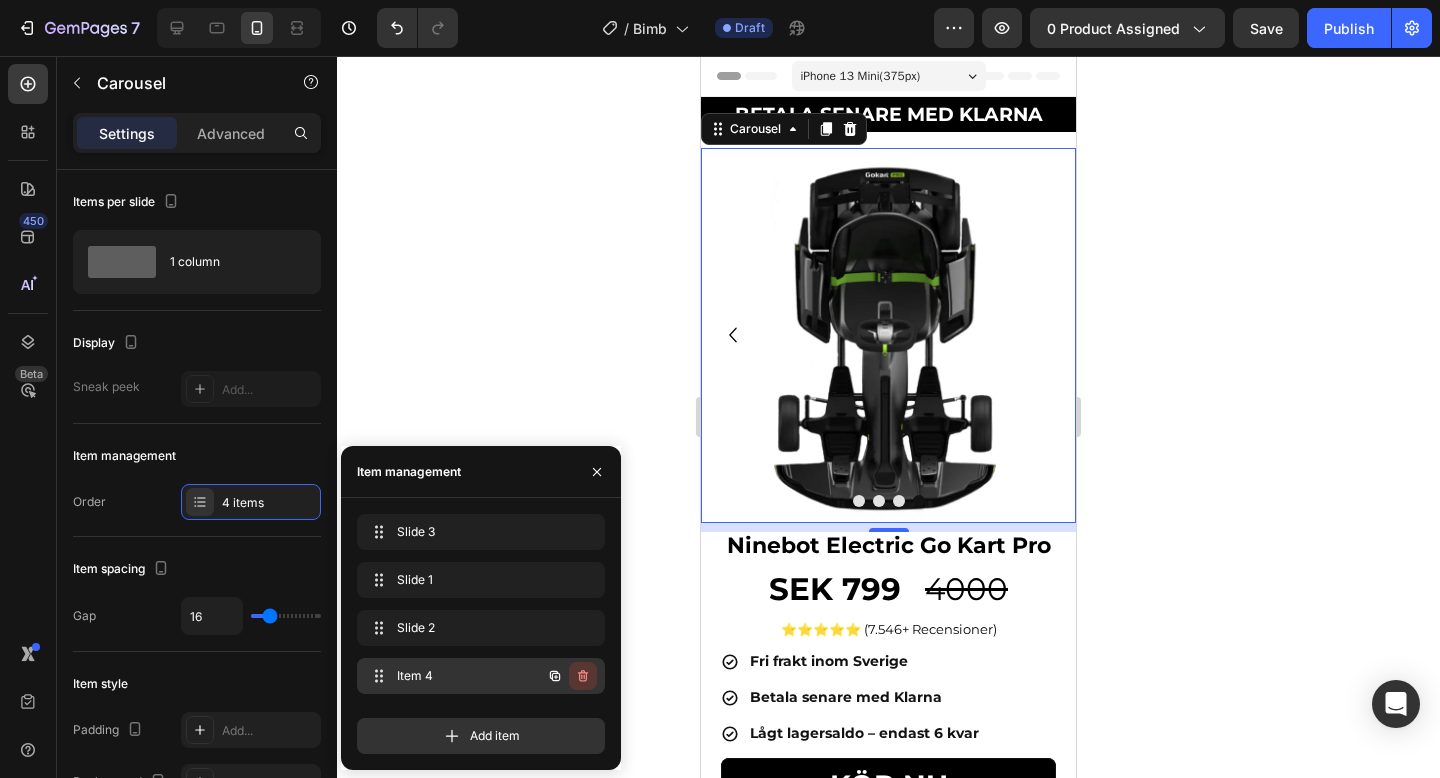 click 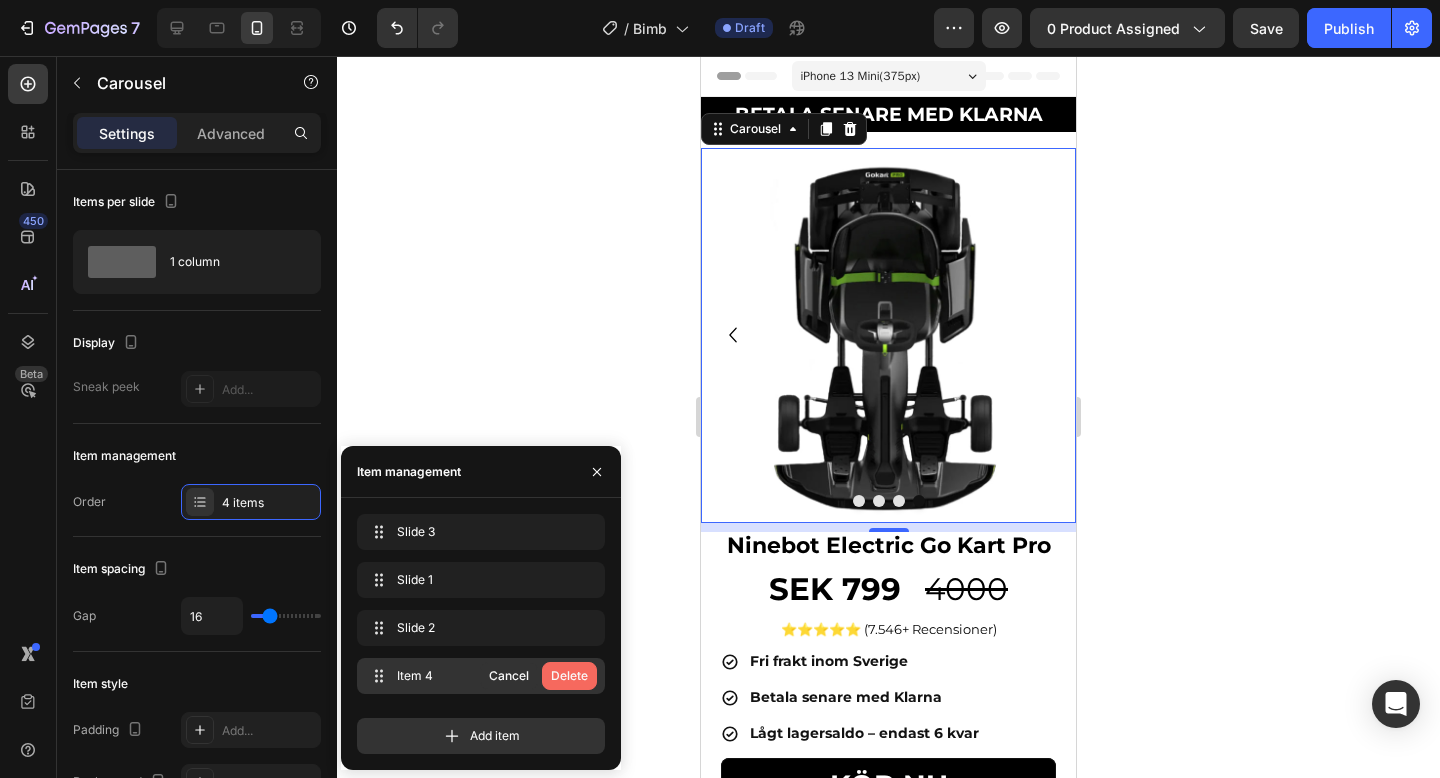 click on "Delete" at bounding box center [569, 676] 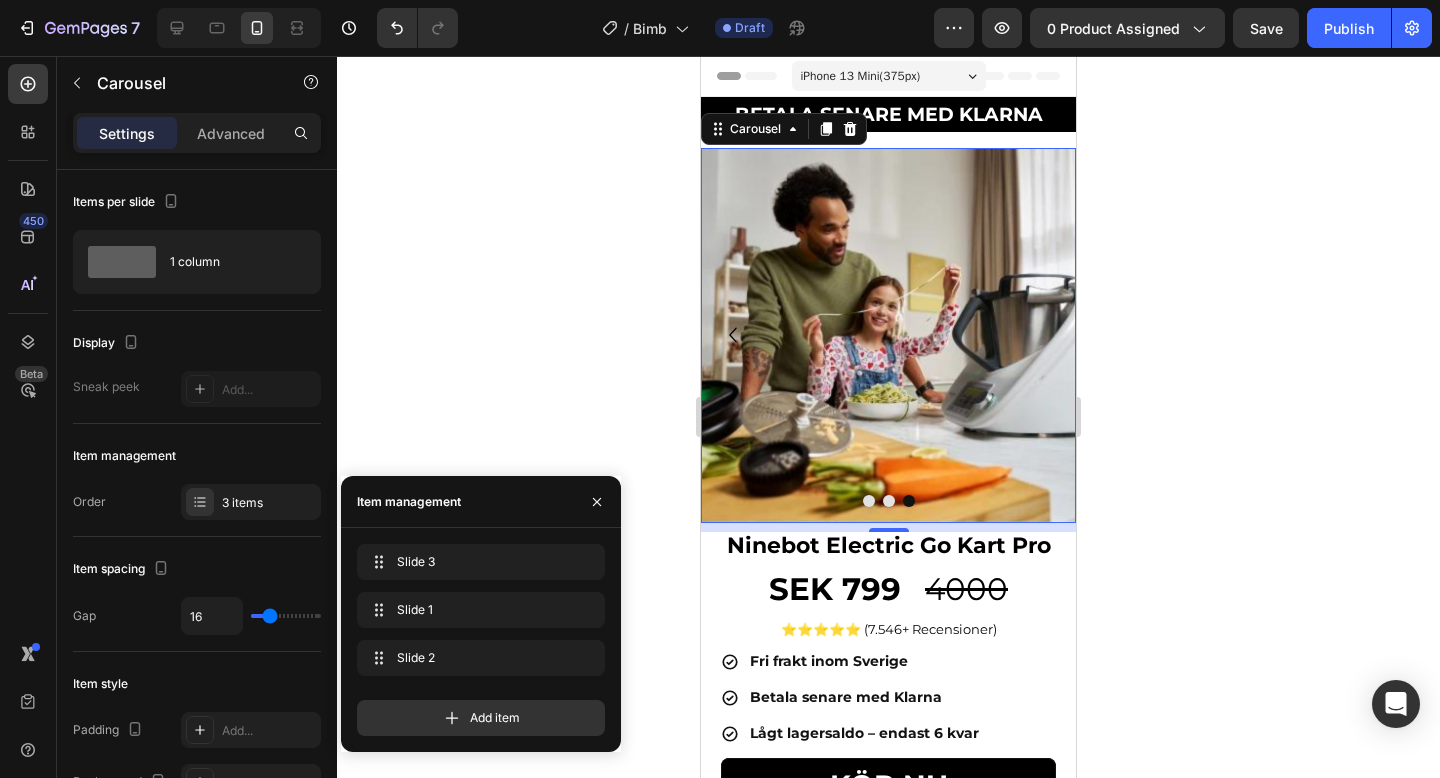 click 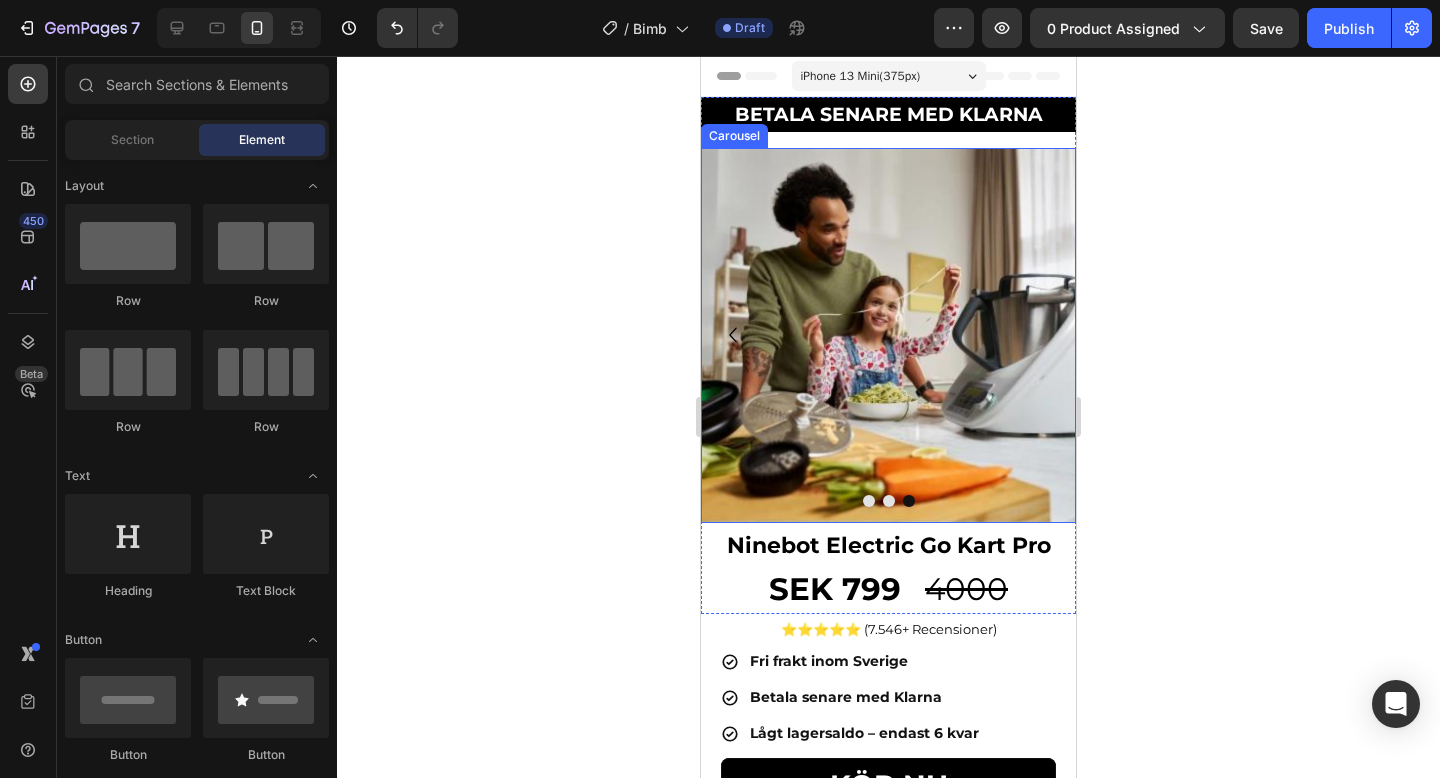 click at bounding box center [889, 501] 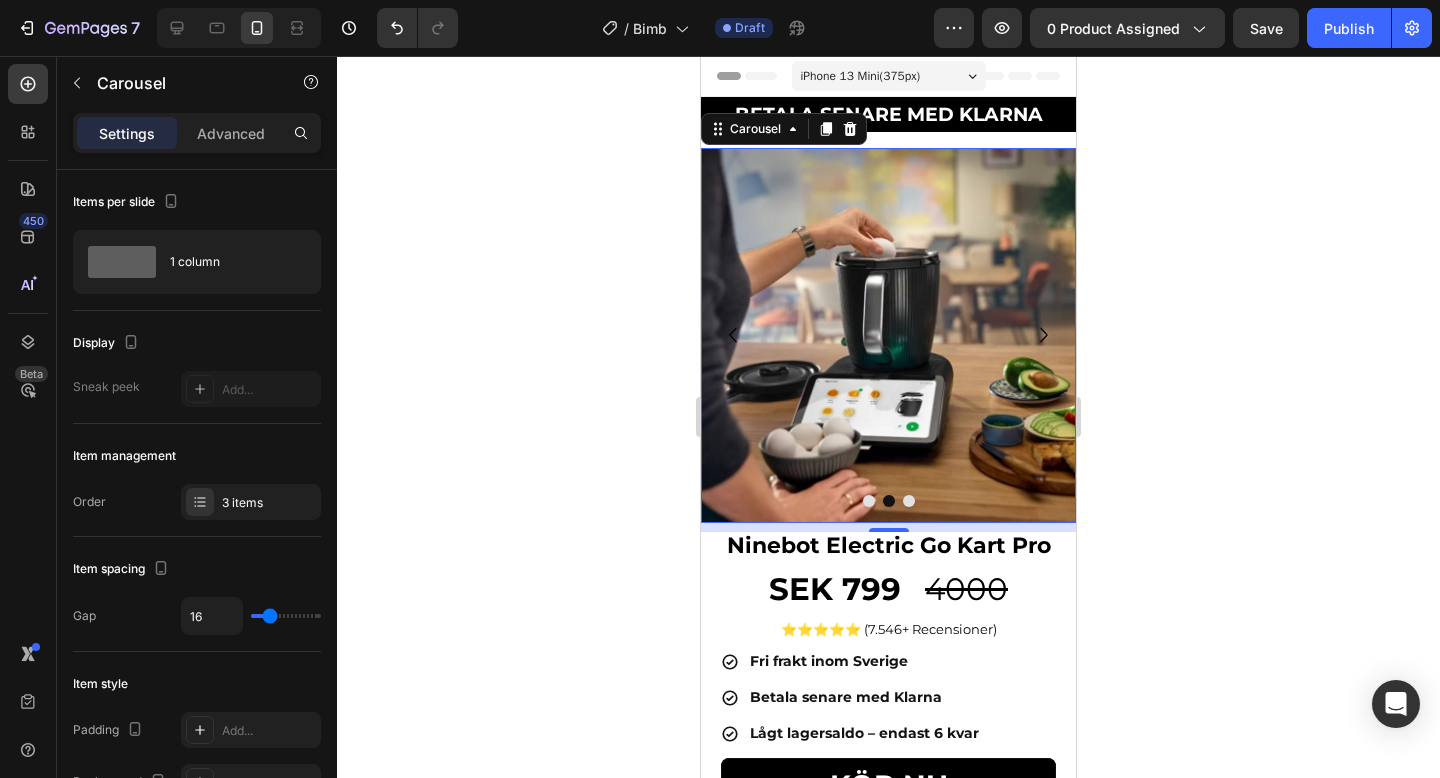 click at bounding box center [869, 501] 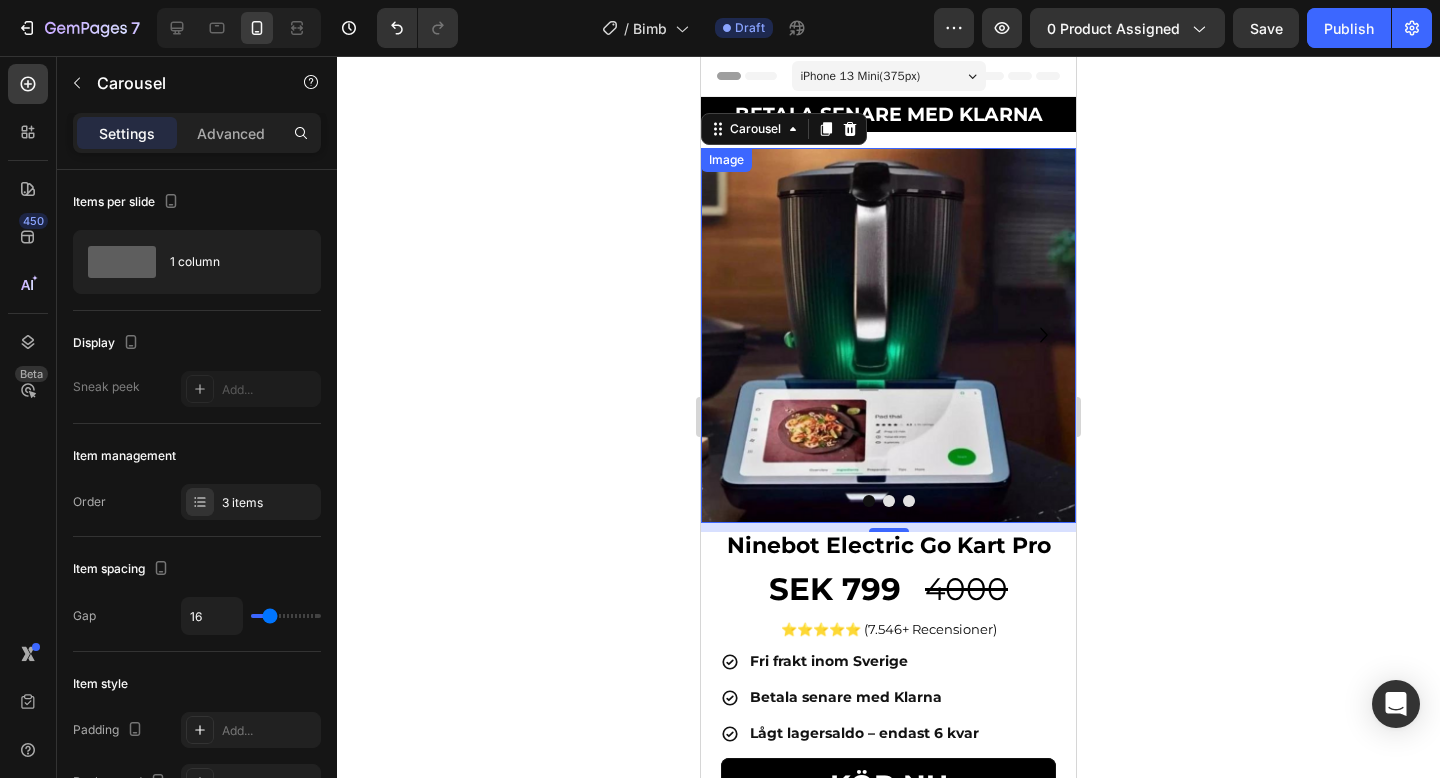 click at bounding box center [888, 335] 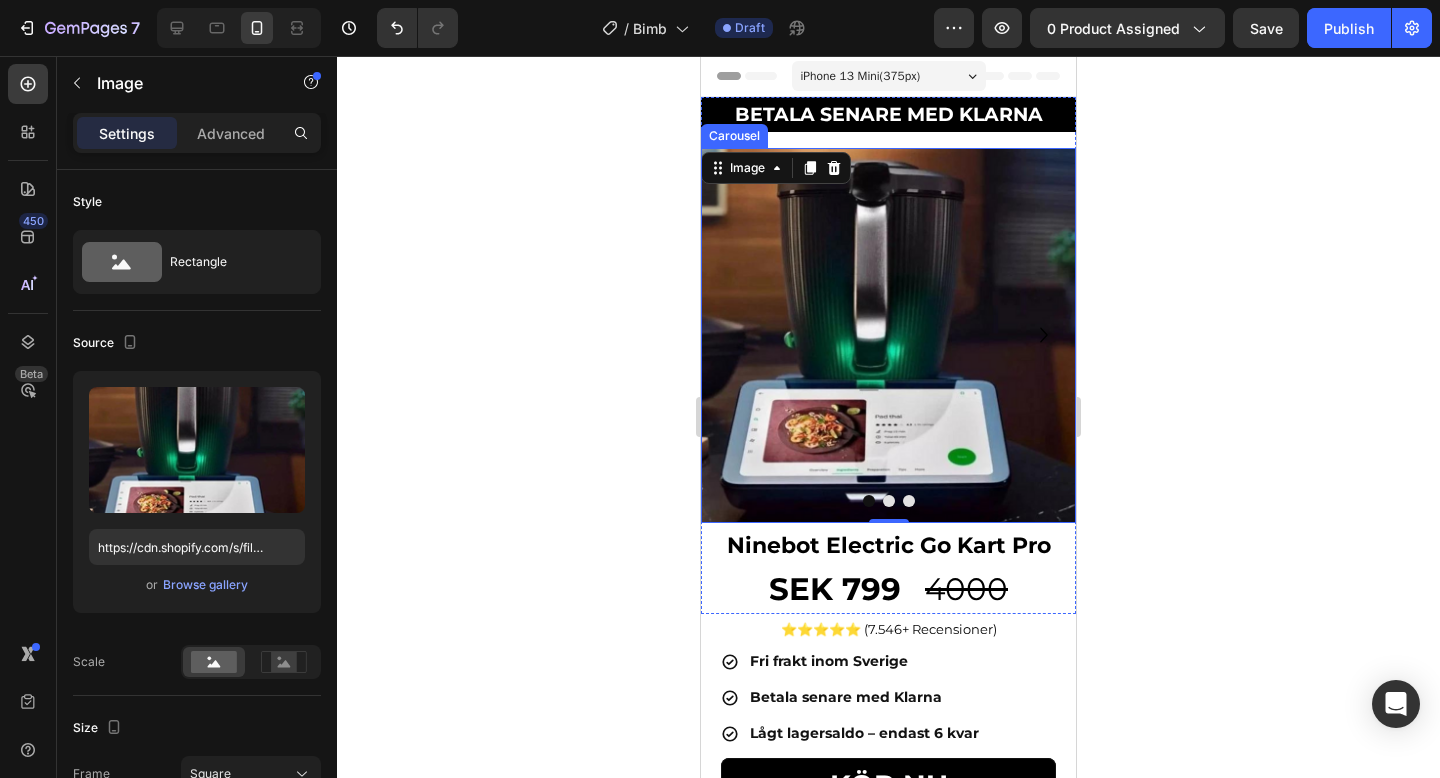 click at bounding box center [889, 501] 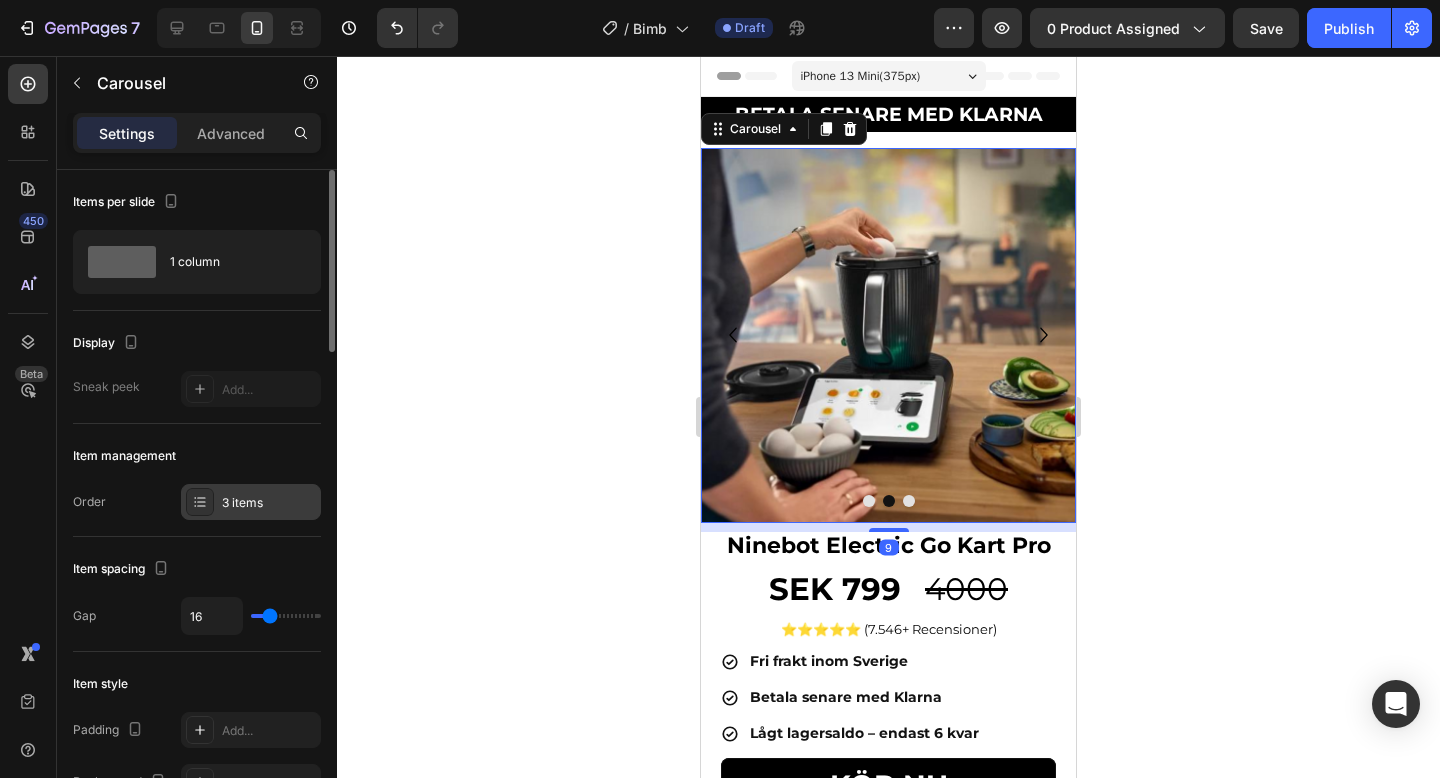 click on "3 items" at bounding box center (269, 503) 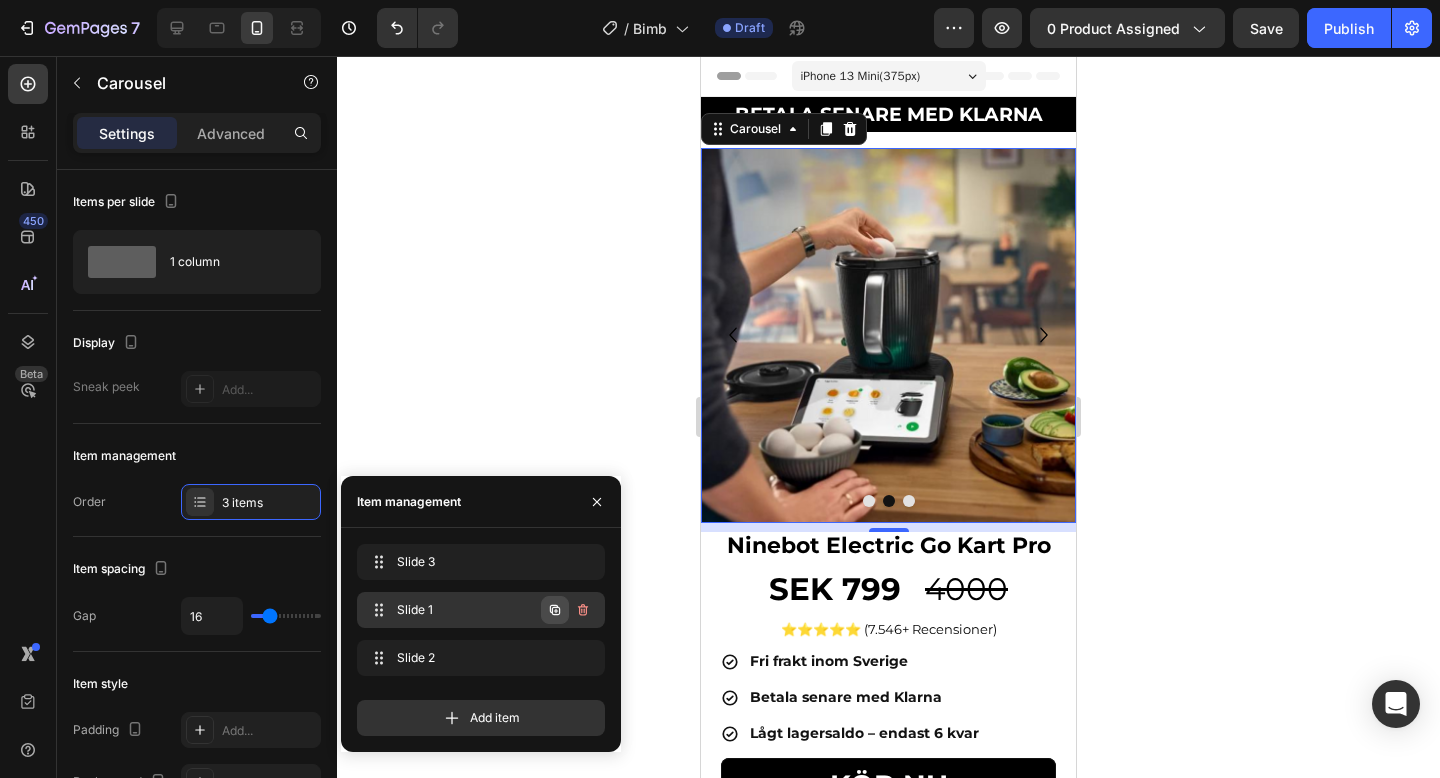 click 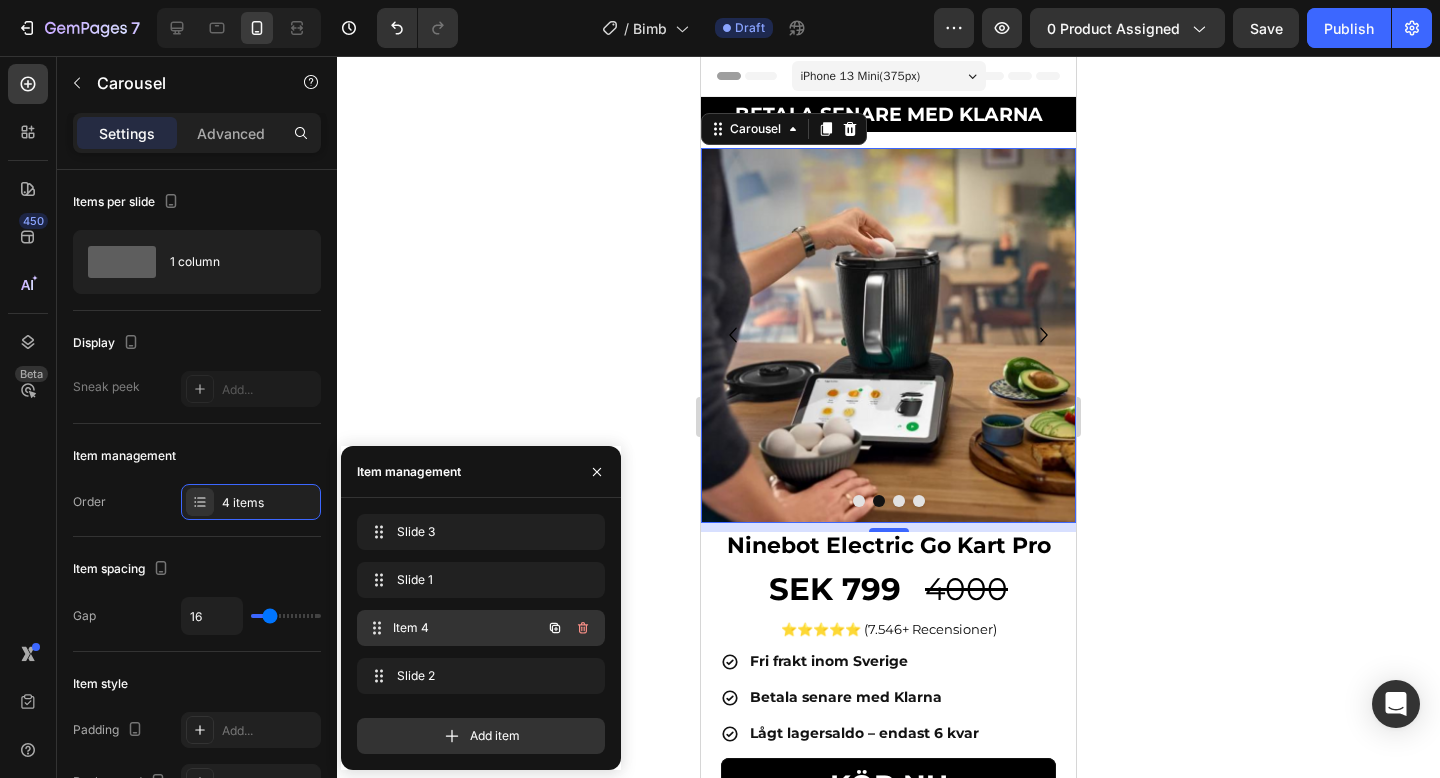 click on "Item 4" at bounding box center (467, 628) 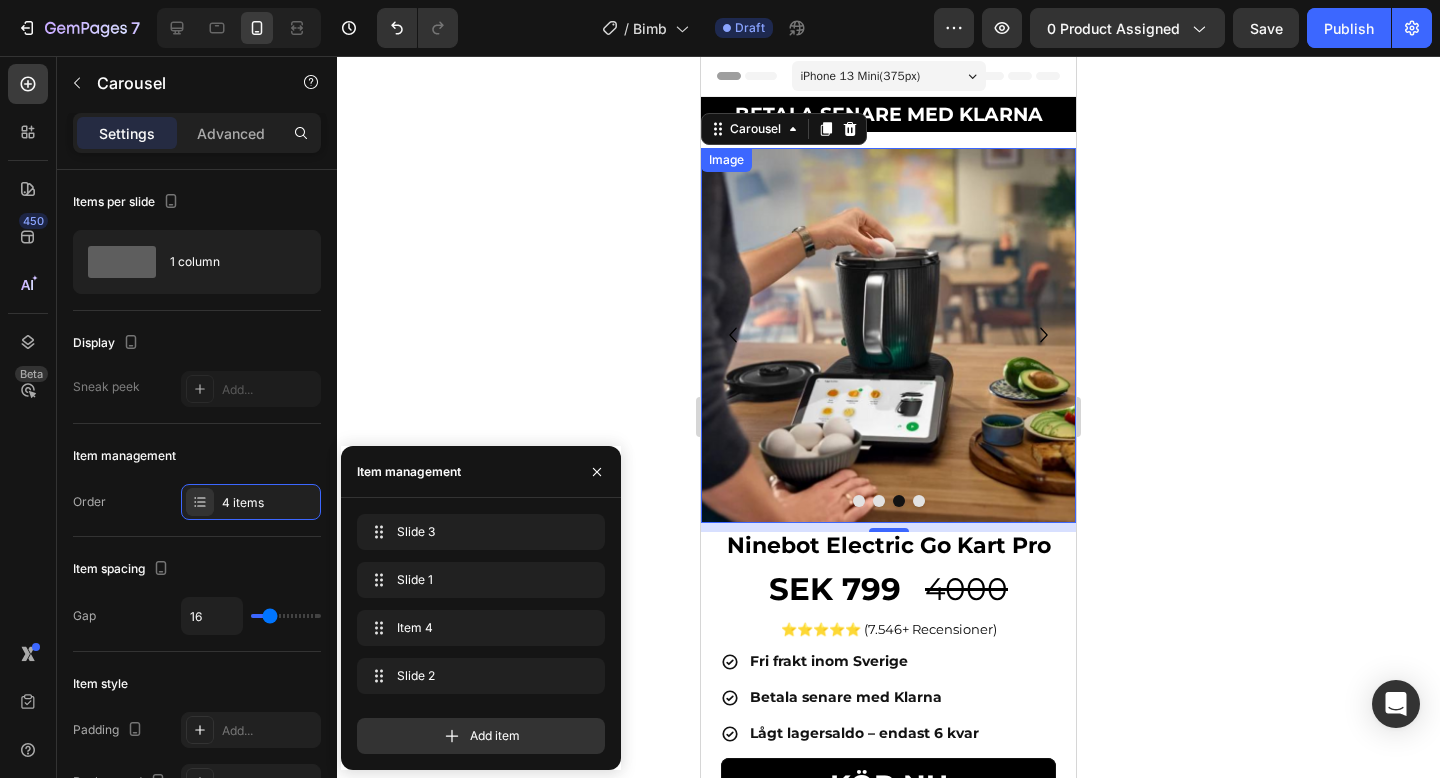 click at bounding box center (888, 335) 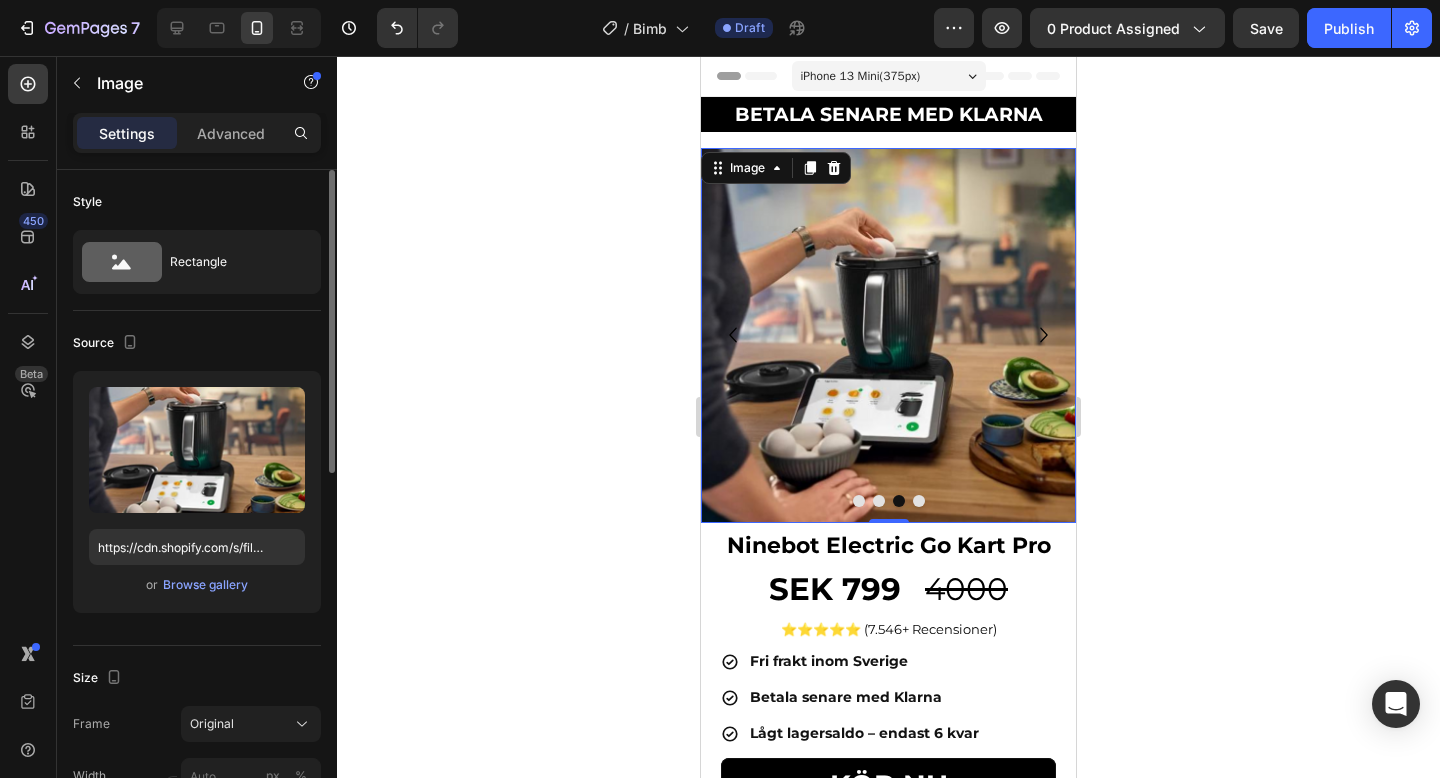 click on "or  Browse gallery" at bounding box center [197, 585] 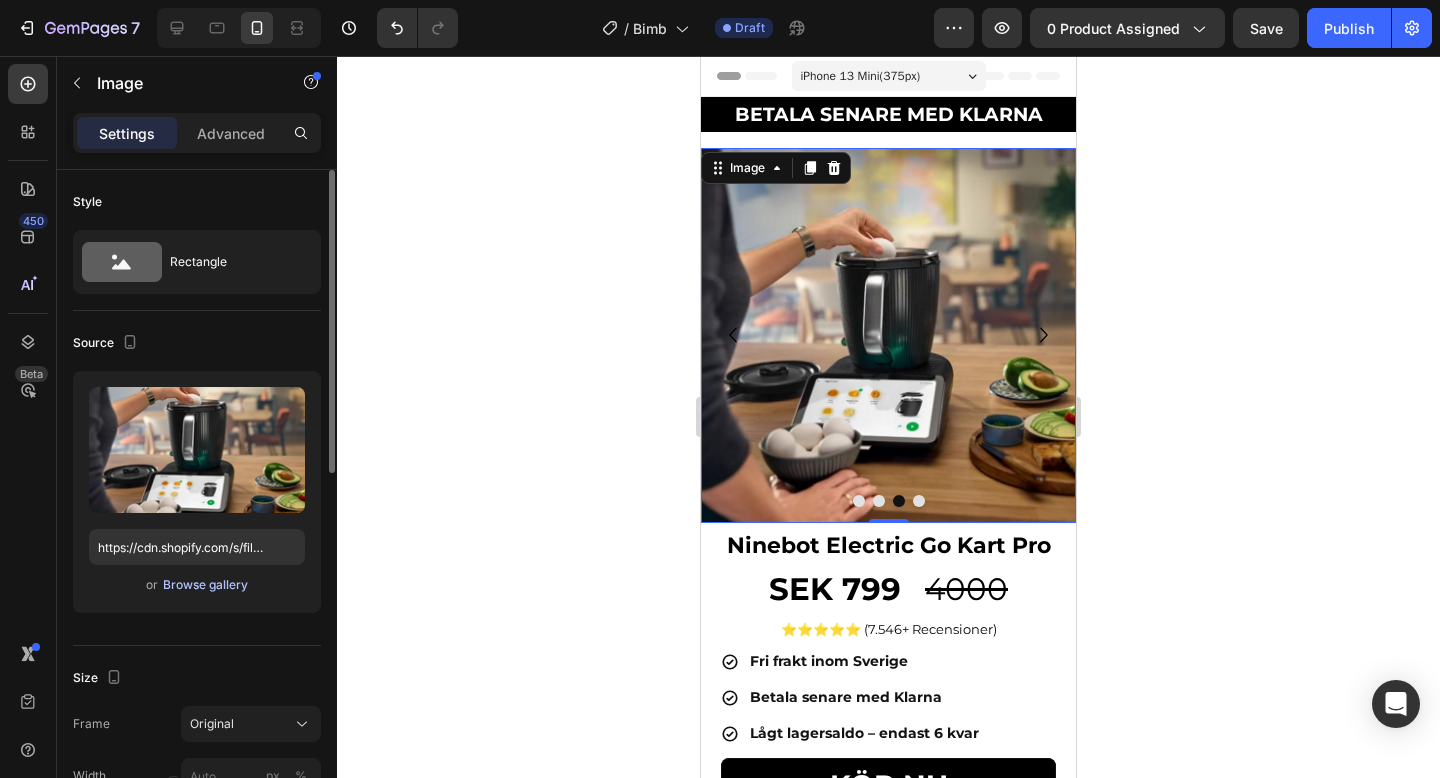 click on "Browse gallery" at bounding box center (205, 585) 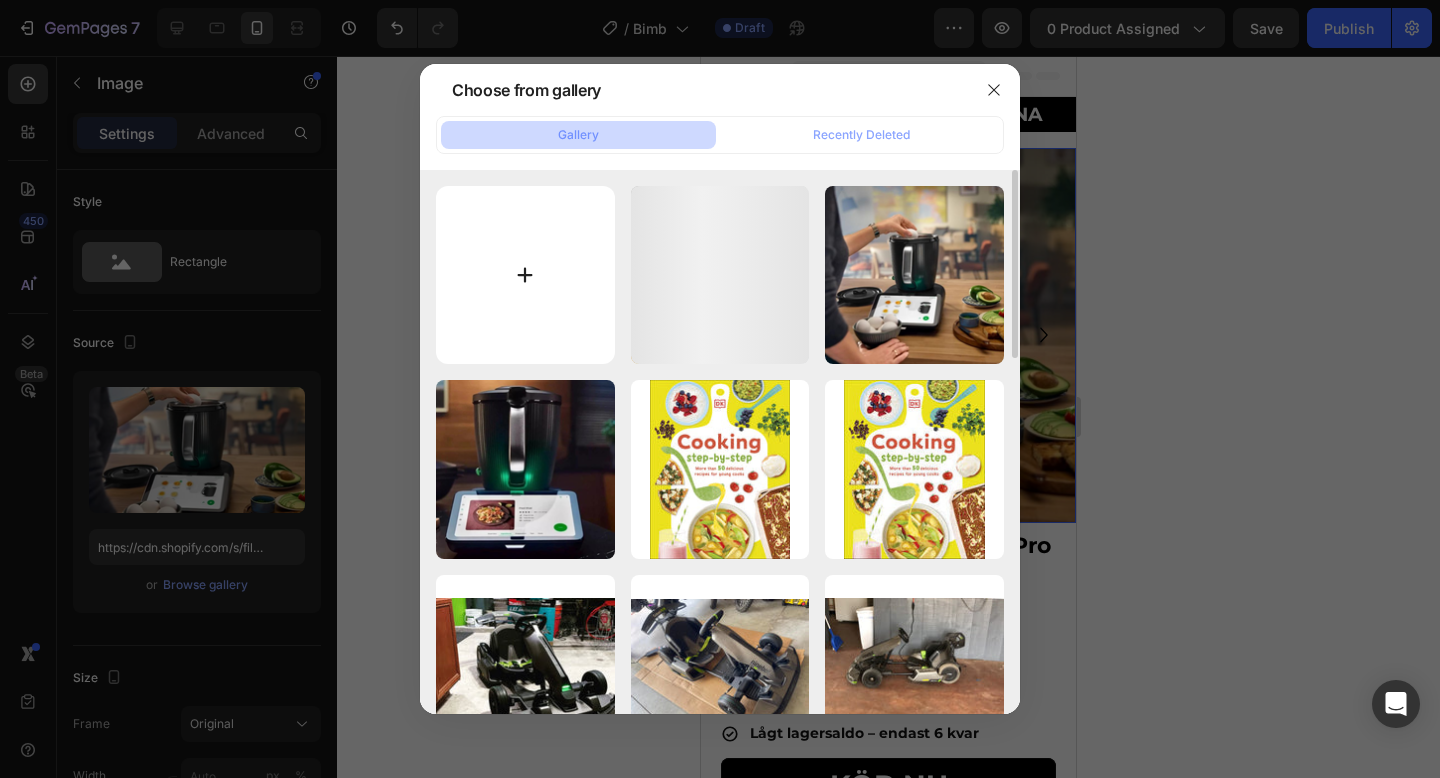 click at bounding box center [525, 275] 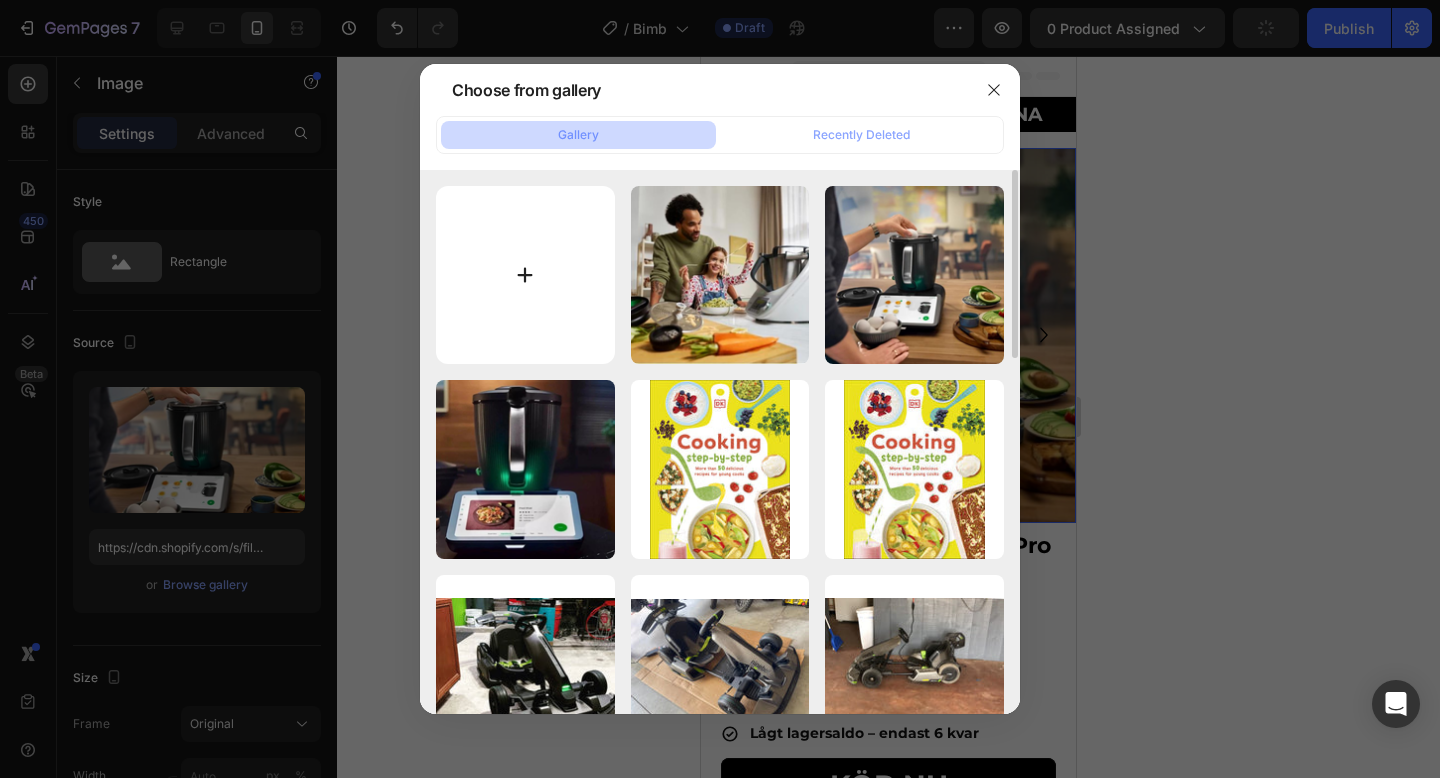 type on "C:\fakepath\Bimby_Product_BimbyTM7_Pic_01_1x1.webp" 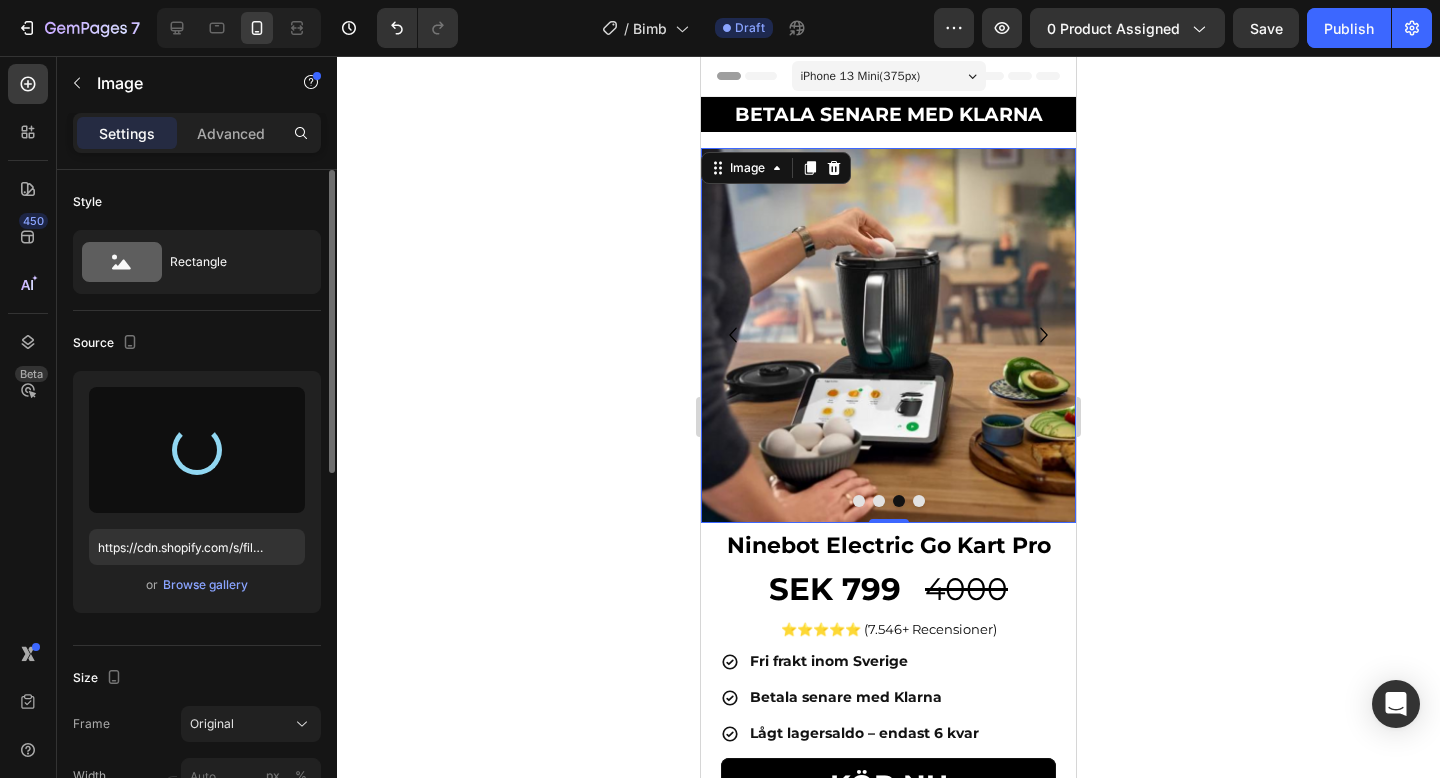 type on "https://cdn.shopify.com/s/files/1/0978/3672/8659/files/gempages_577727115441472188-eea7a816-bdb9-41e5-933a-14d52db77d12.webp" 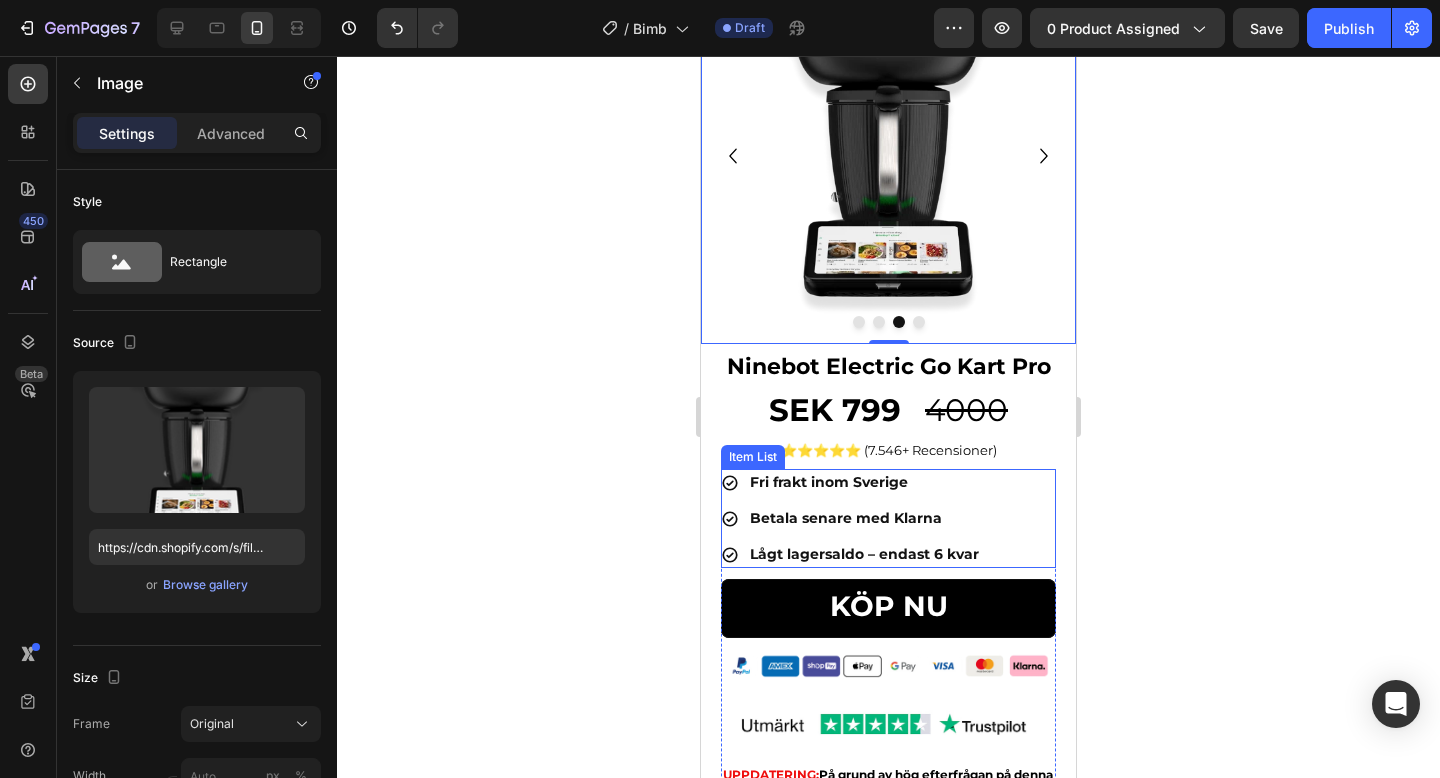 scroll, scrollTop: 157, scrollLeft: 0, axis: vertical 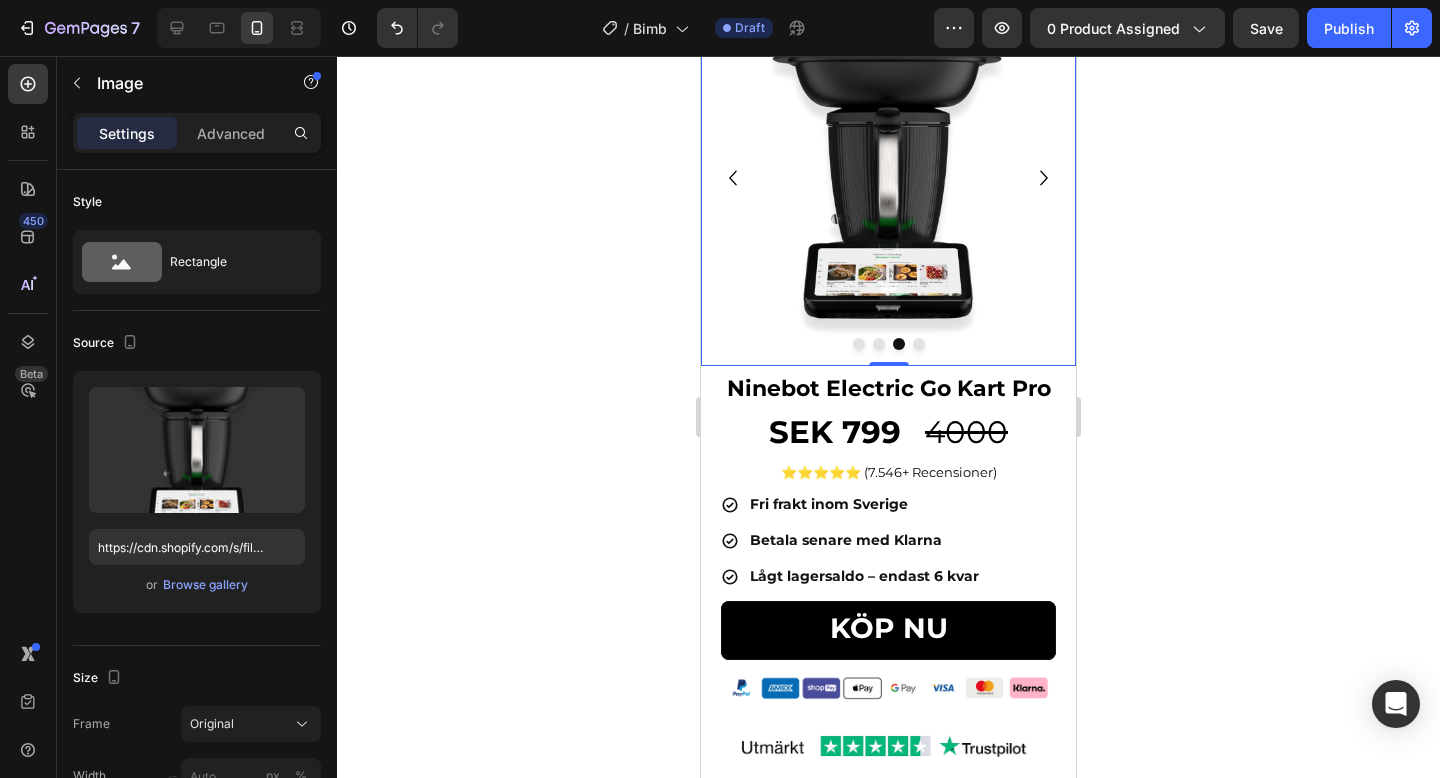 click at bounding box center (879, 344) 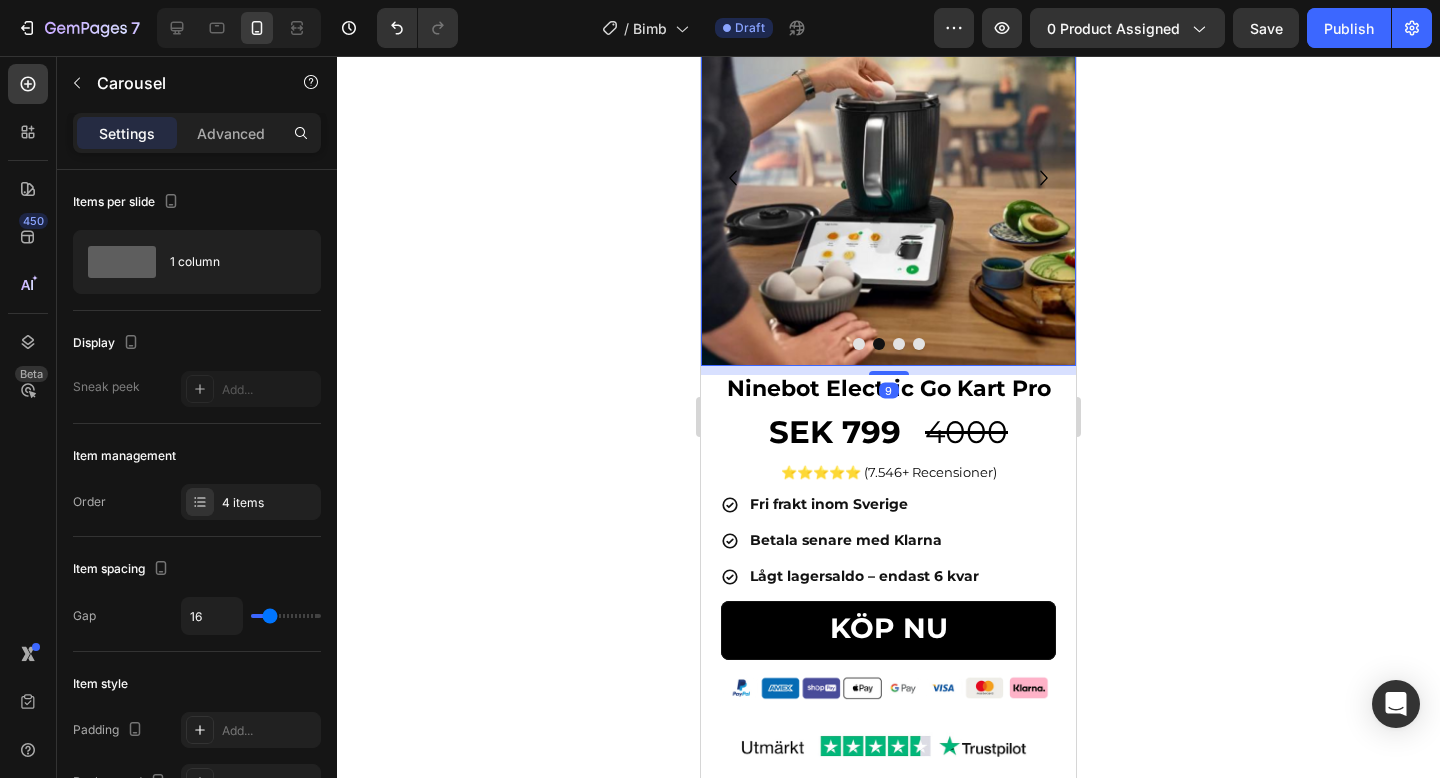 click at bounding box center (899, 344) 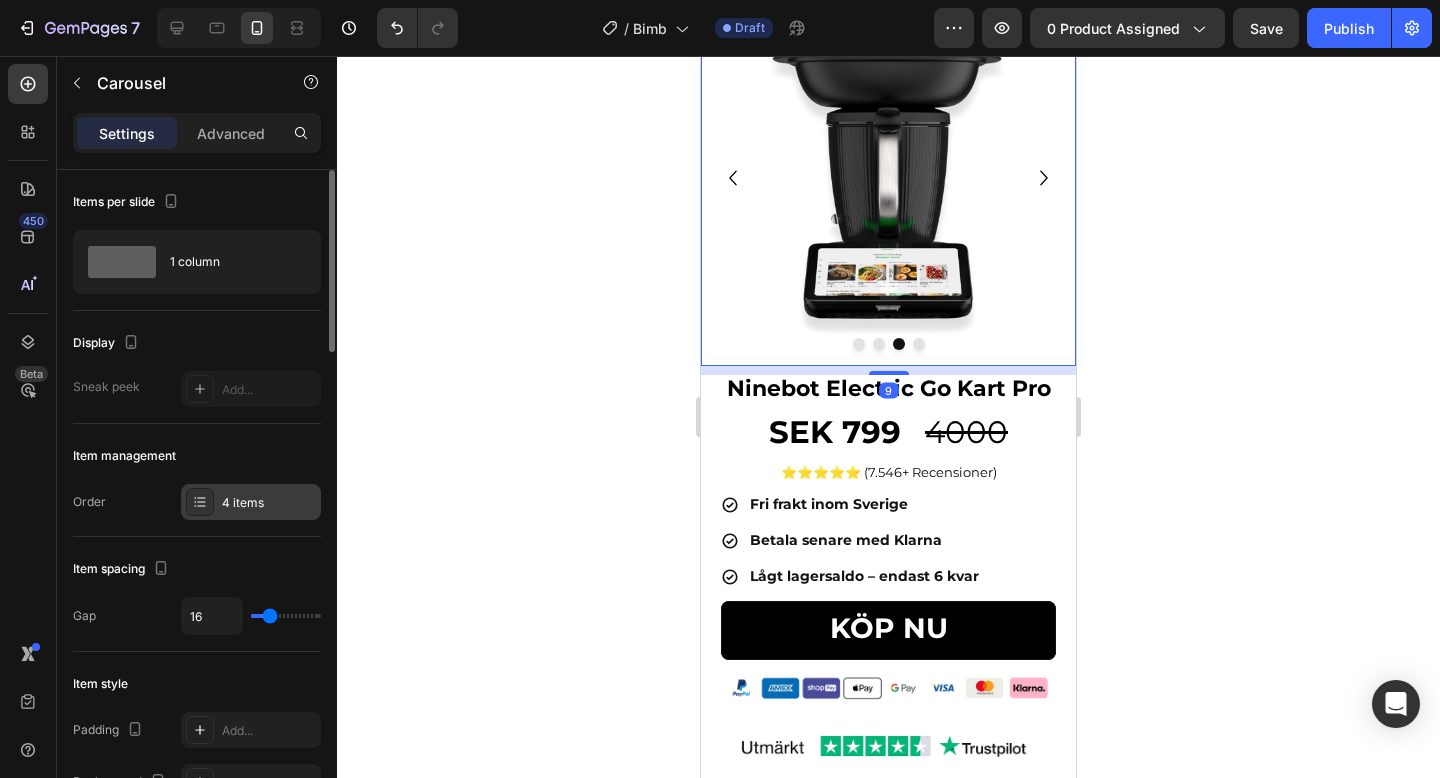 click on "4 items" at bounding box center [251, 502] 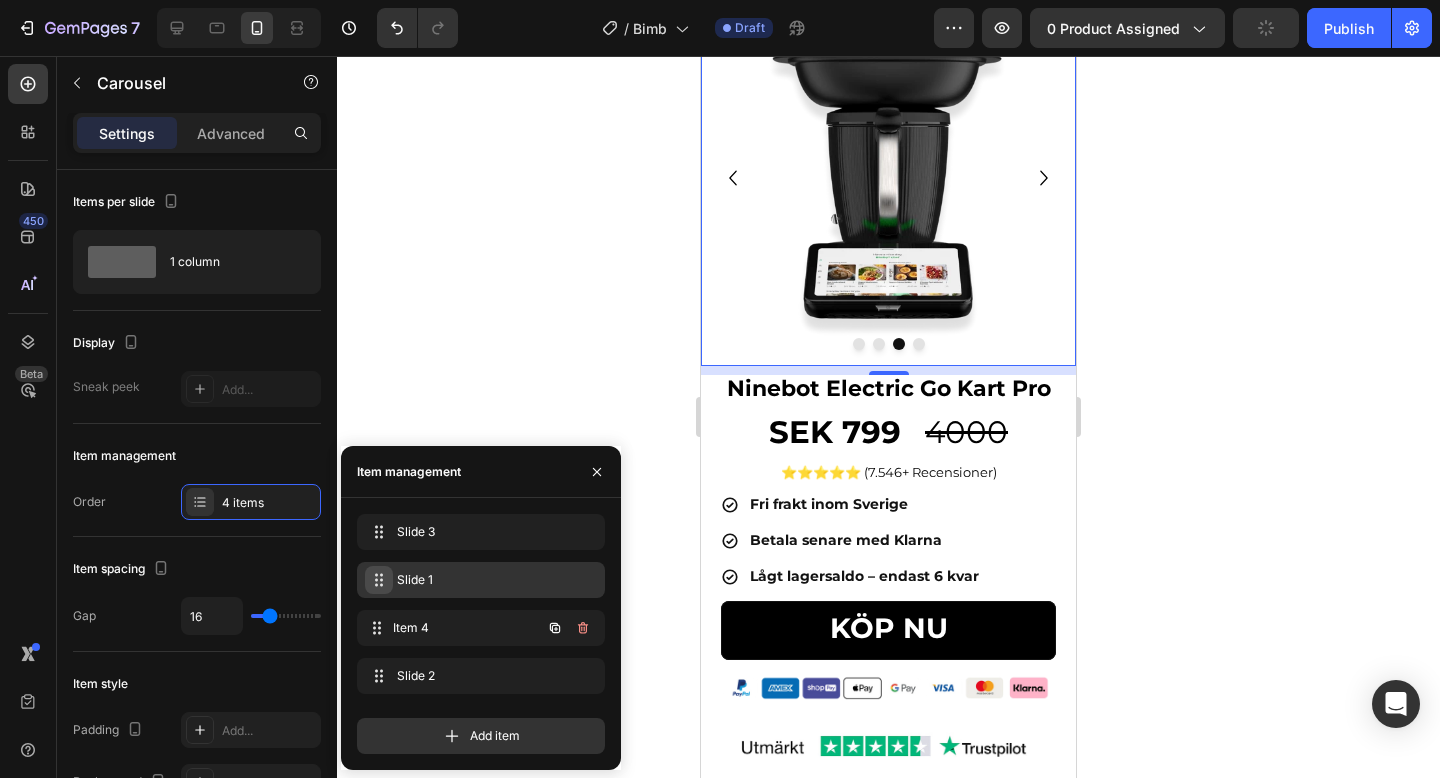 type 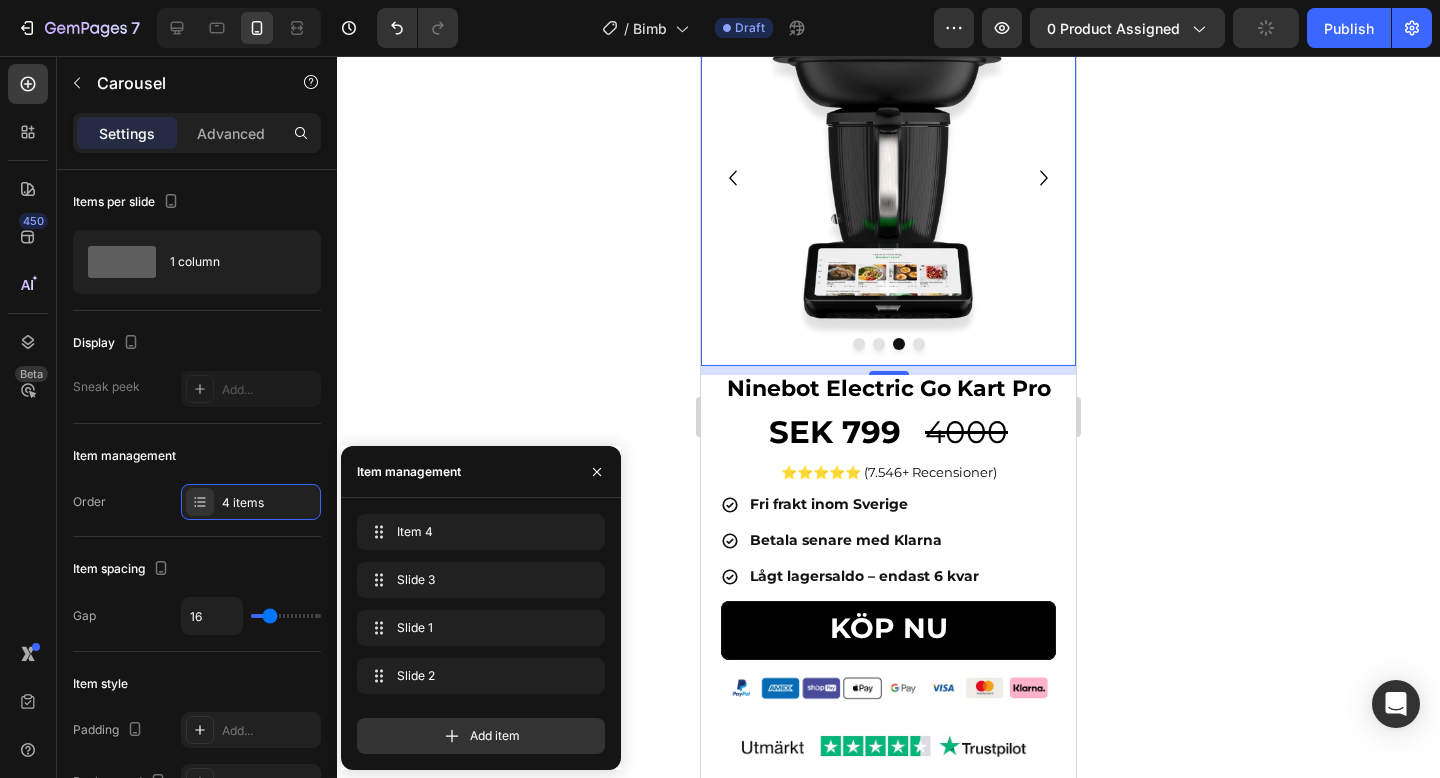 drag, startPoint x: 380, startPoint y: 623, endPoint x: 383, endPoint y: 504, distance: 119.03781 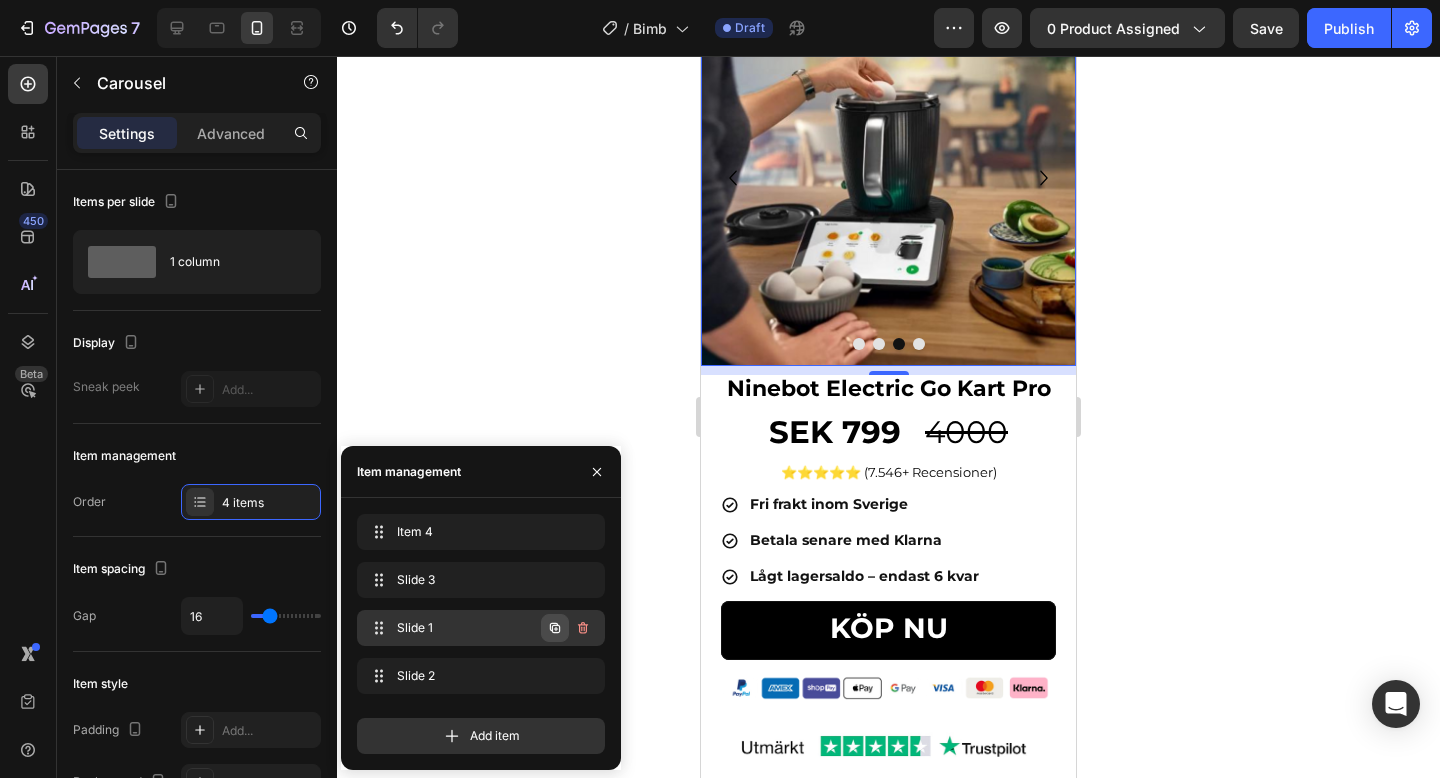 click 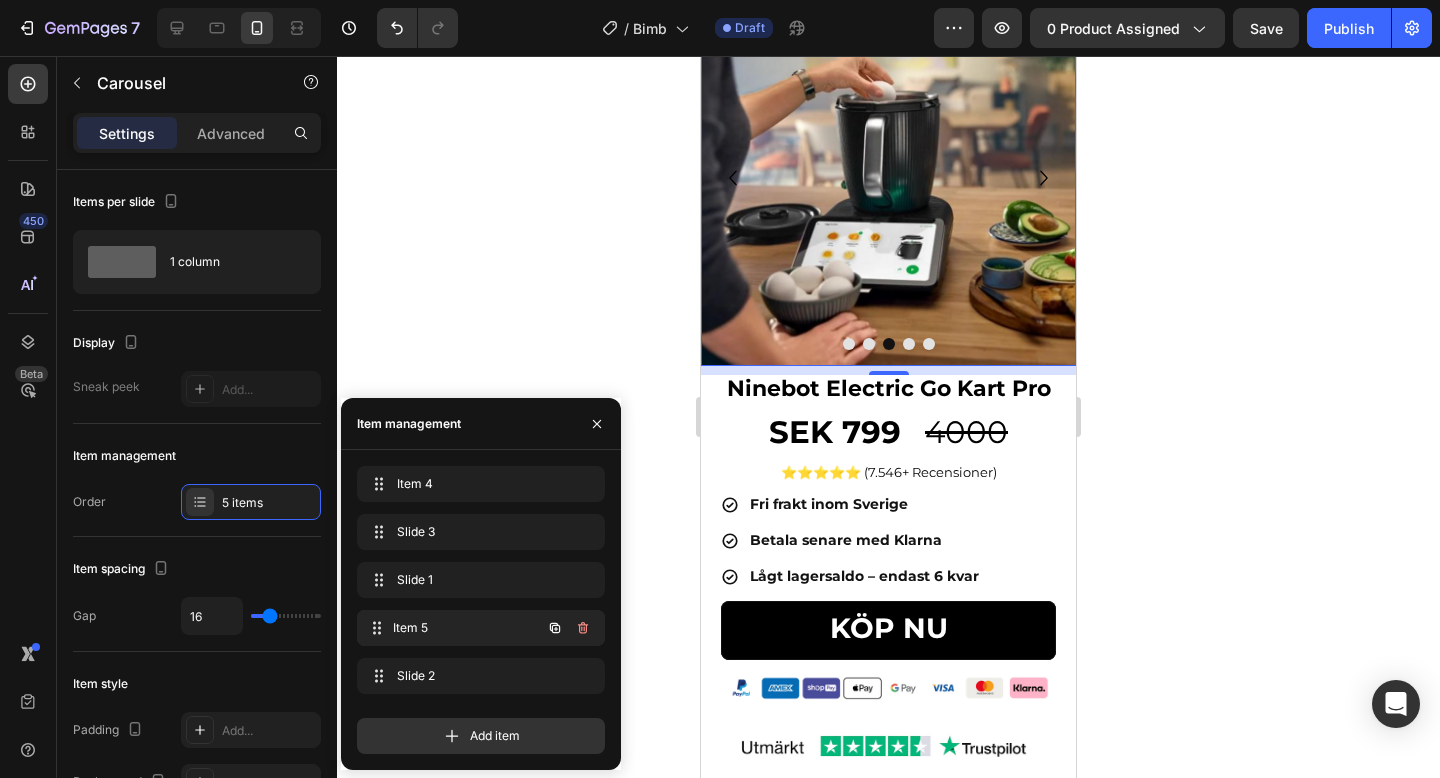 click on "Item 5" at bounding box center (467, 628) 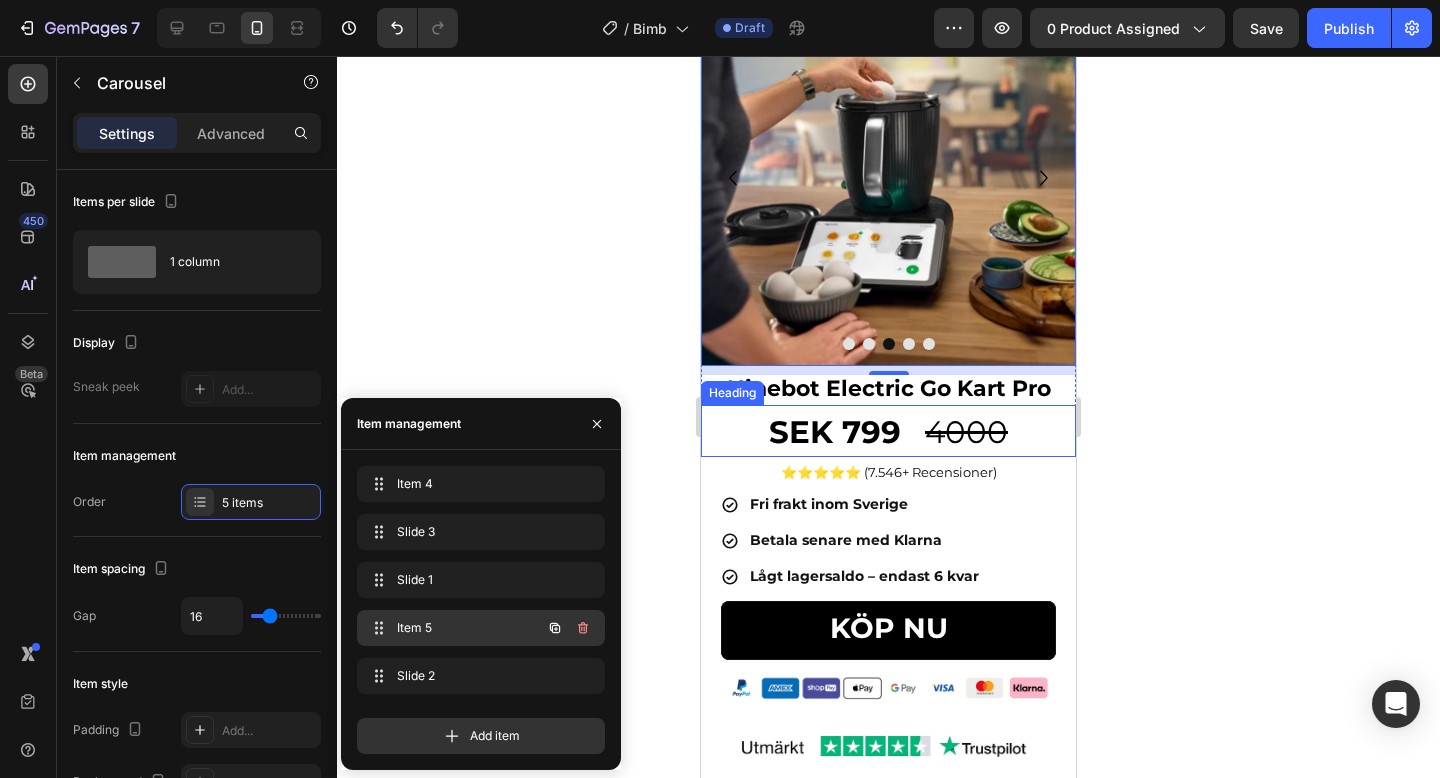 click on "Item 5" at bounding box center [453, 628] 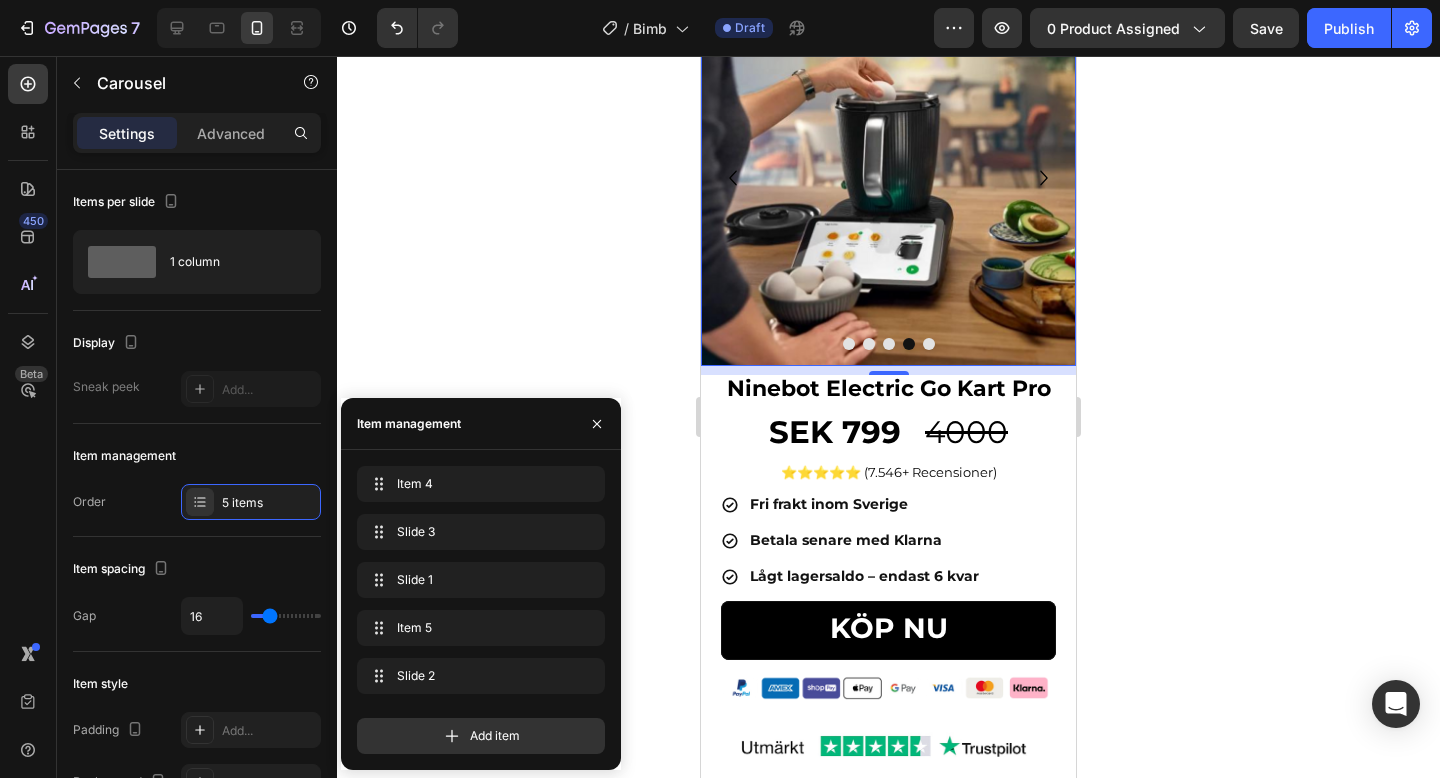 click at bounding box center [888, 178] 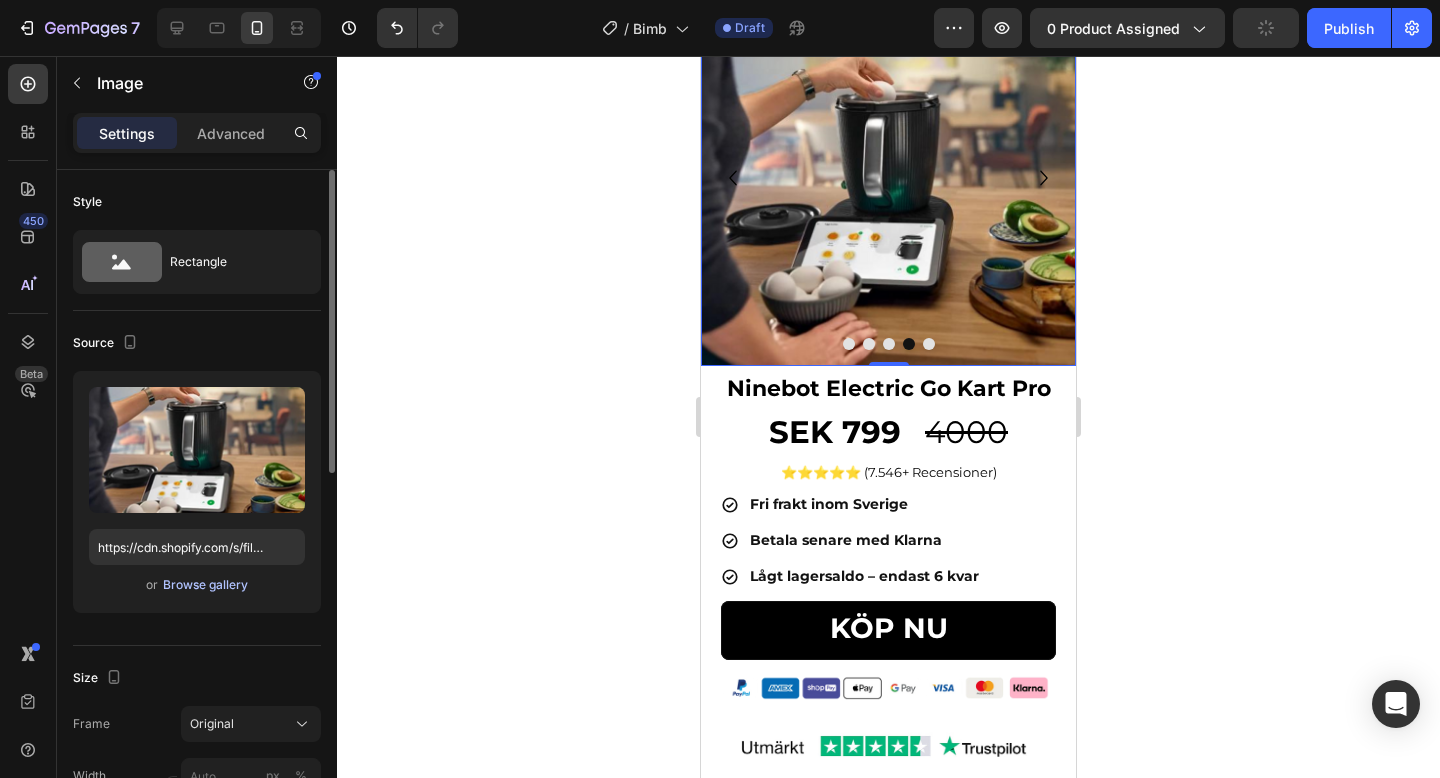 click on "Browse gallery" at bounding box center [205, 585] 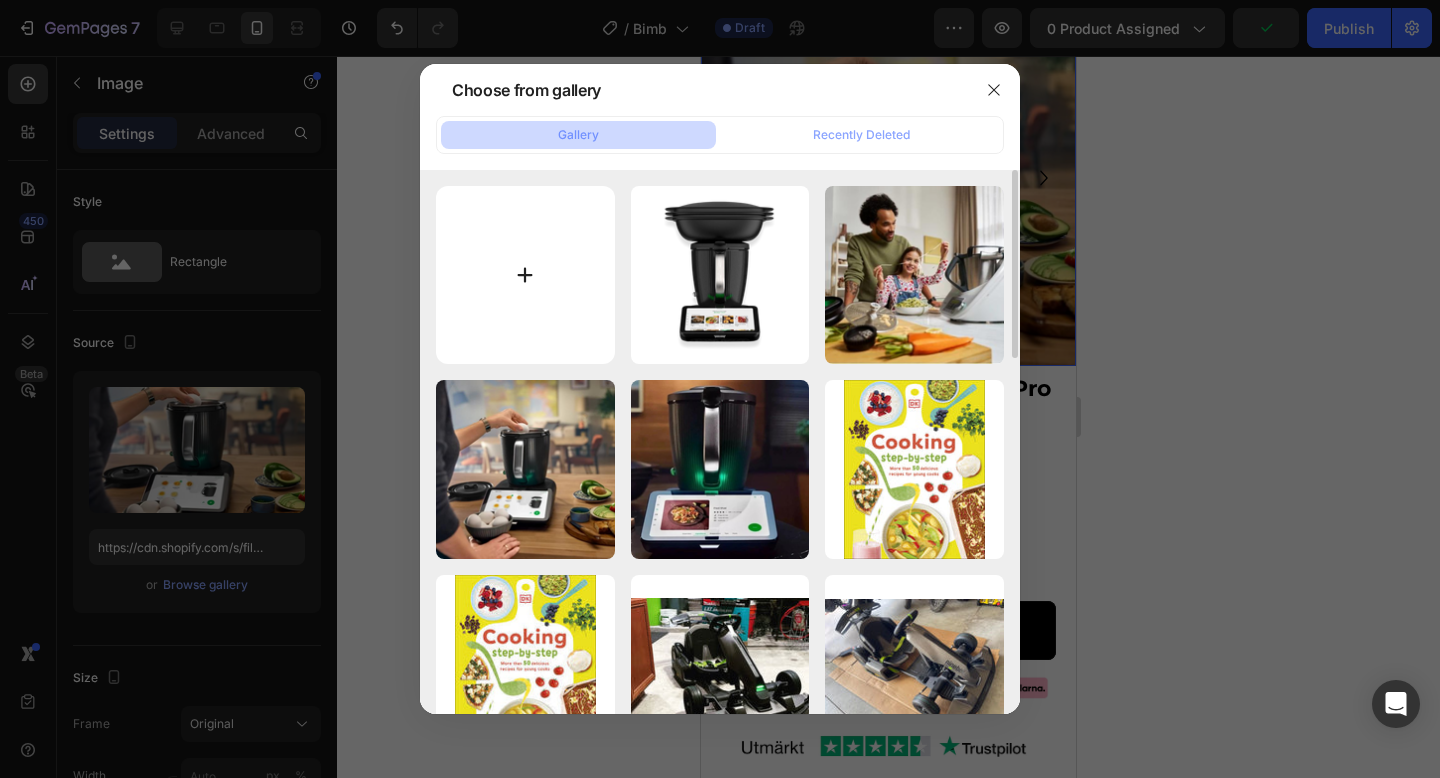 click at bounding box center [525, 275] 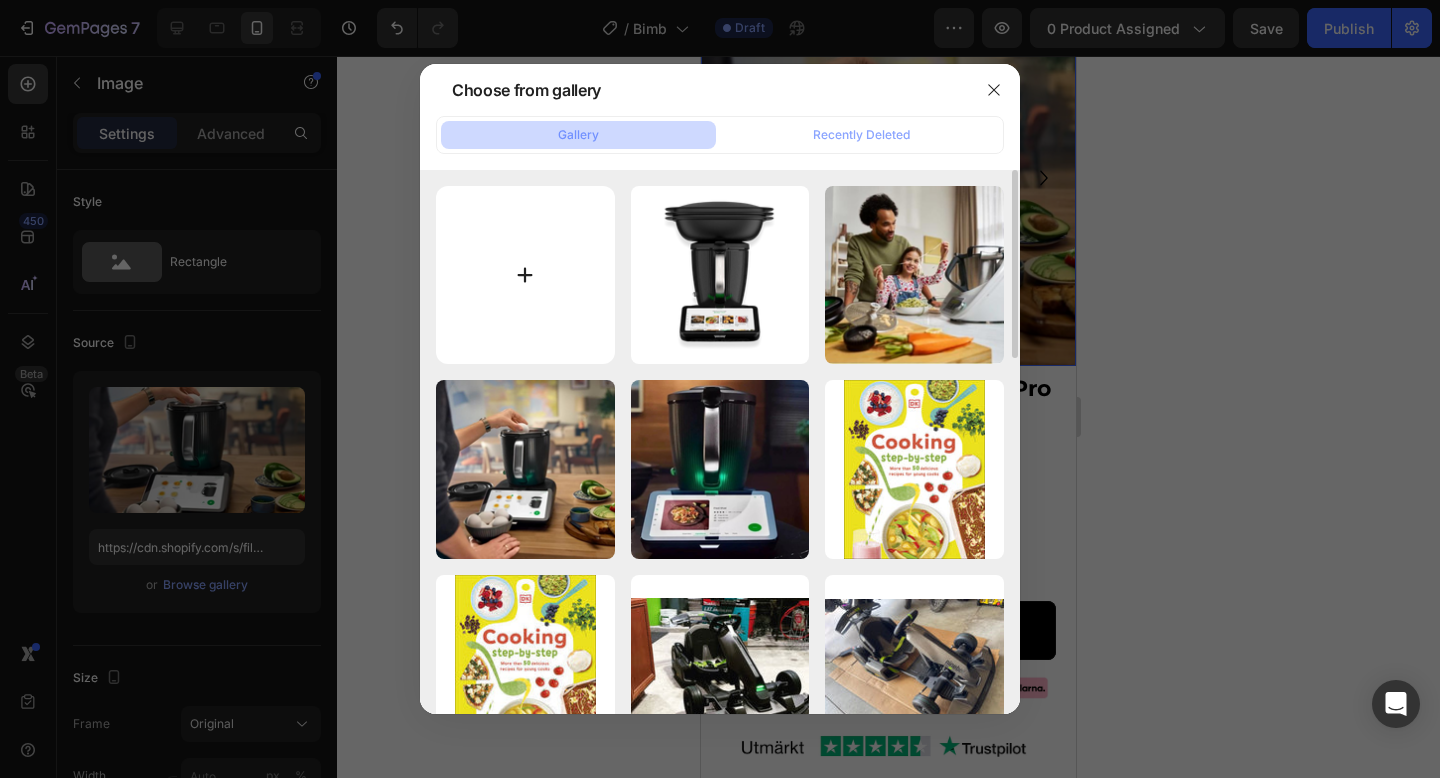 type on "C:\fakepath\Bimby_Product_BimbyTM7_Pic_06_1x1.webp" 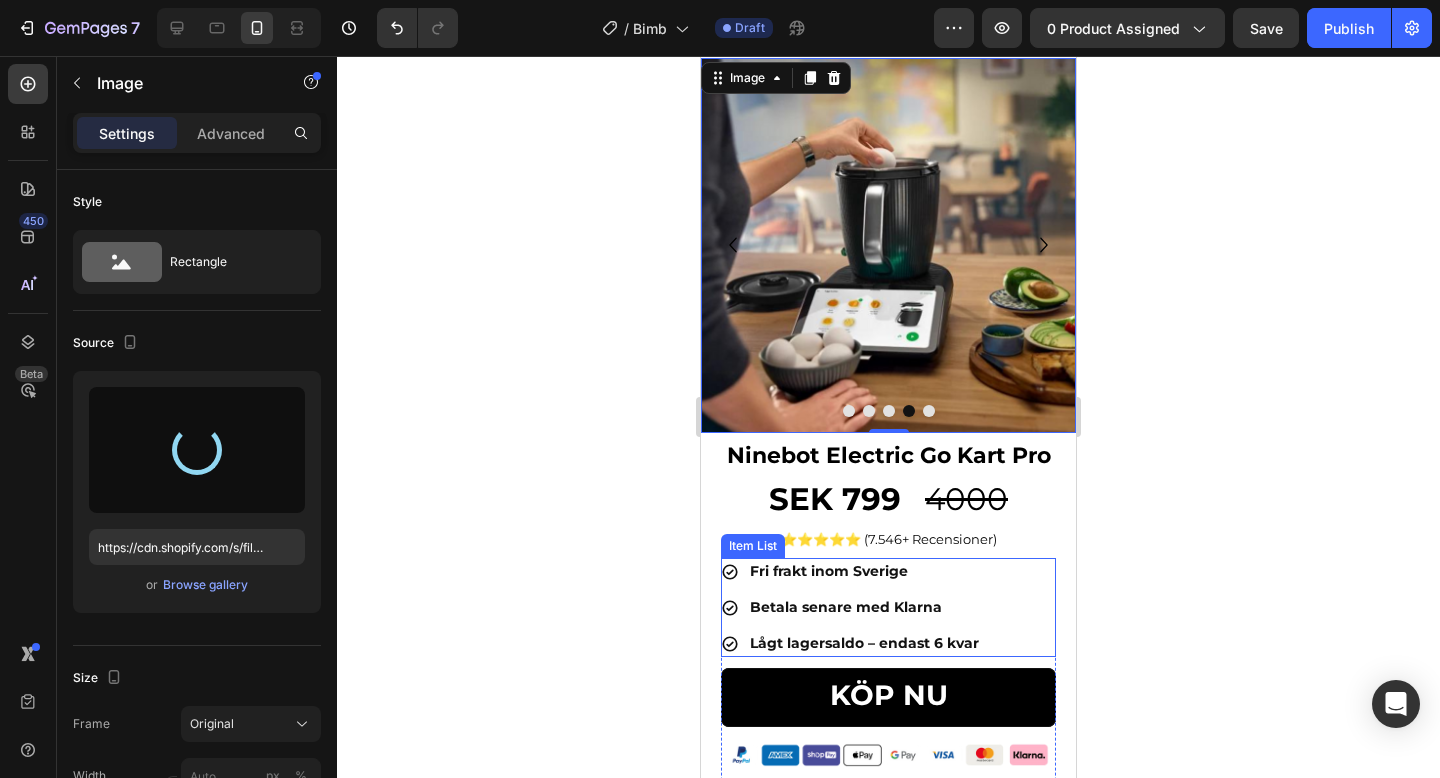 scroll, scrollTop: 89, scrollLeft: 0, axis: vertical 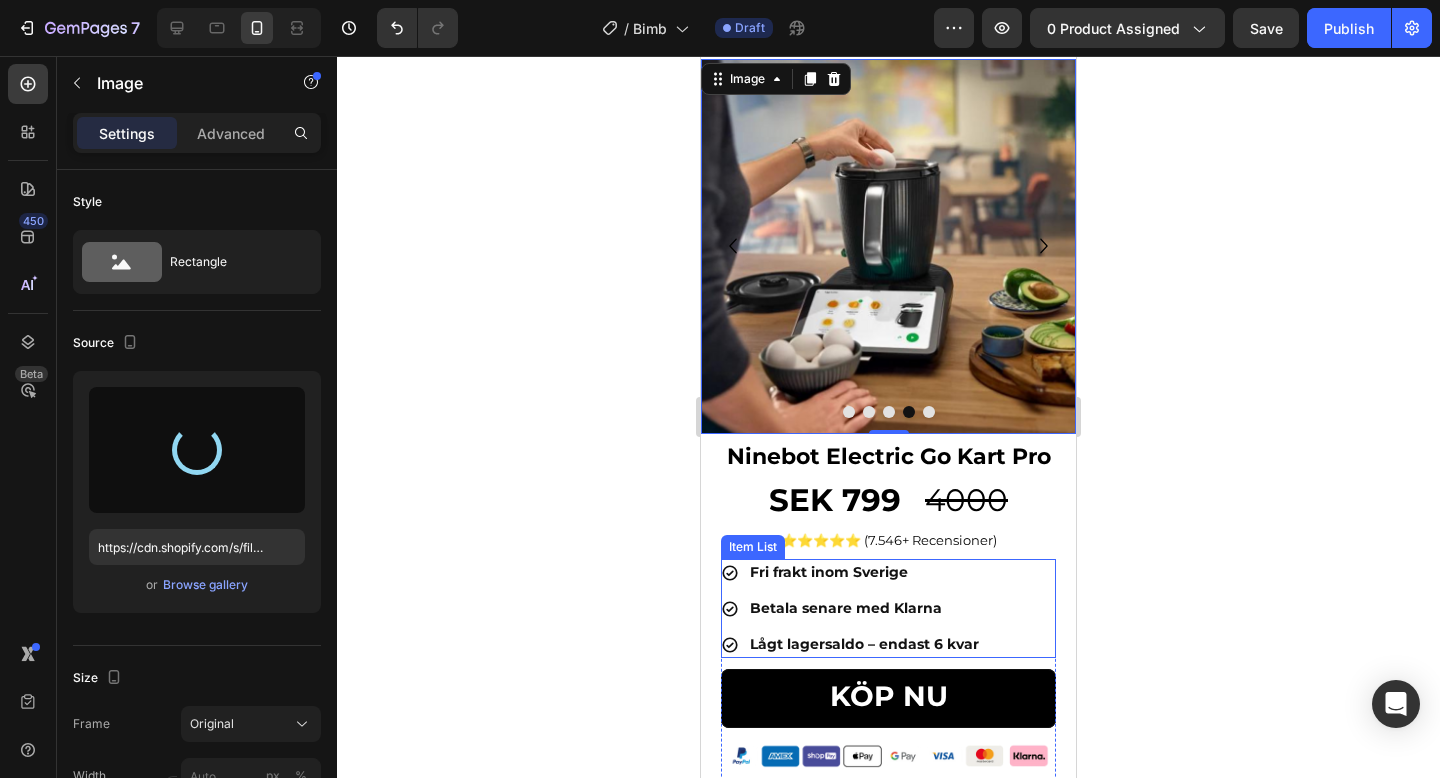type on "https://cdn.shopify.com/s/files/1/0978/3672/8659/files/gempages_577727115441472188-fe2b9294-fbf8-4320-9065-b77368d6596b.webp" 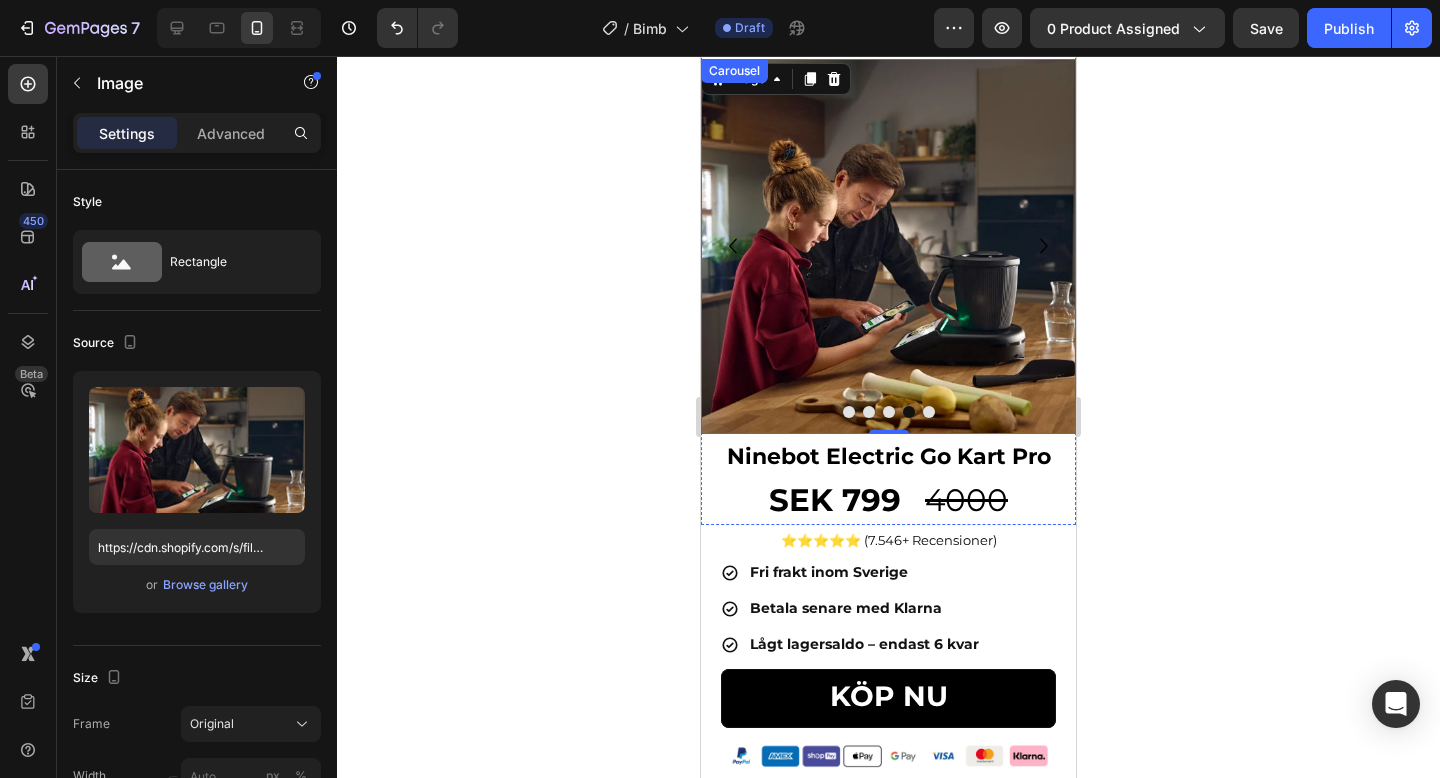 click at bounding box center (929, 412) 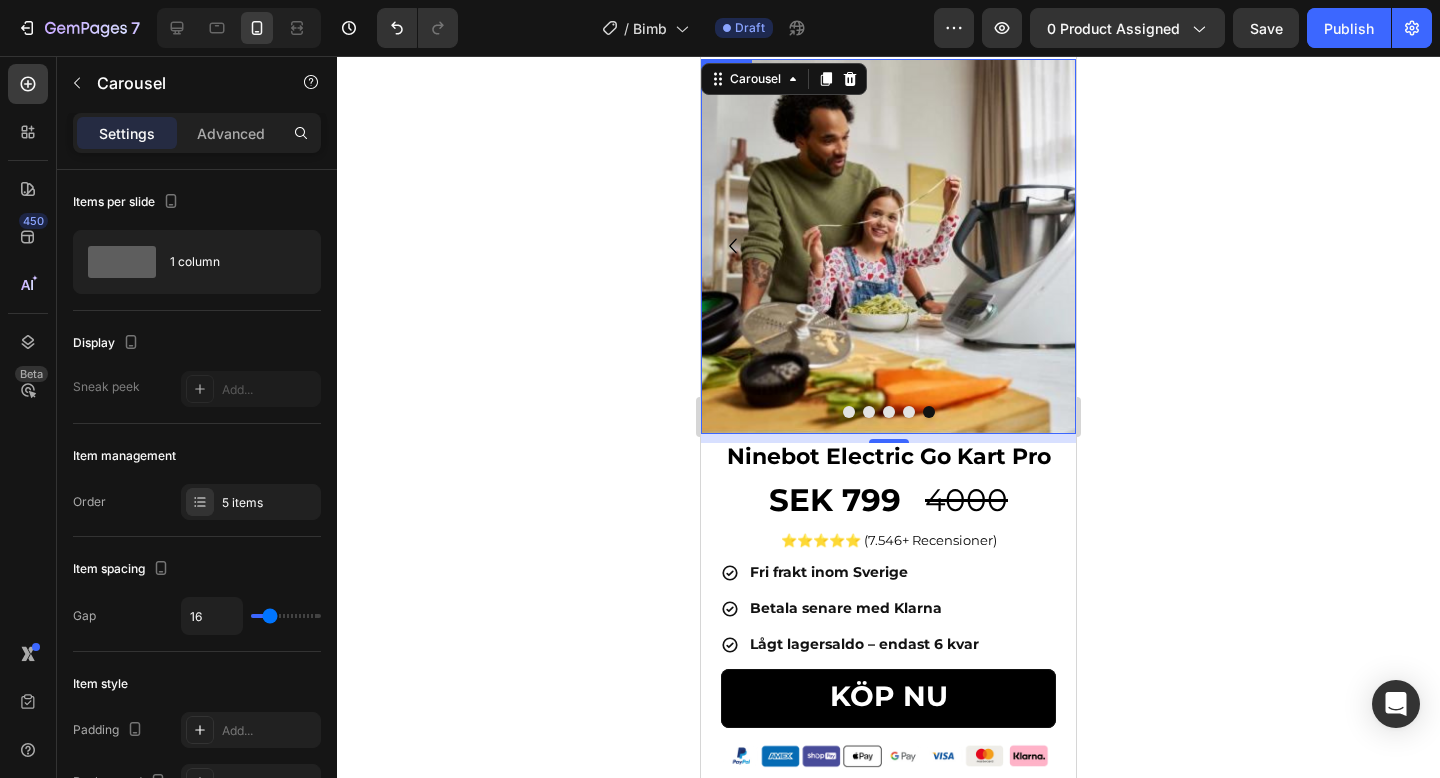 click at bounding box center (888, 246) 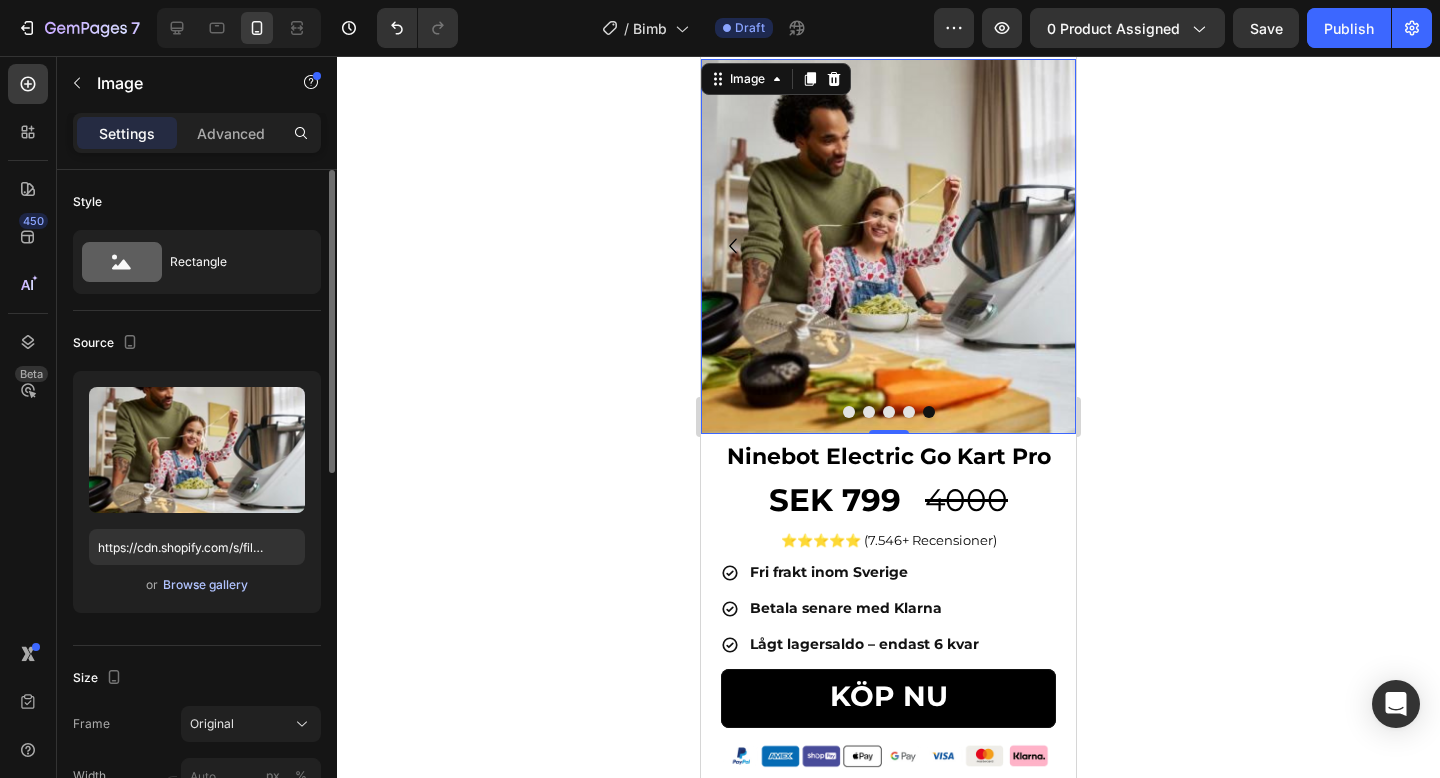 click on "Browse gallery" at bounding box center [205, 585] 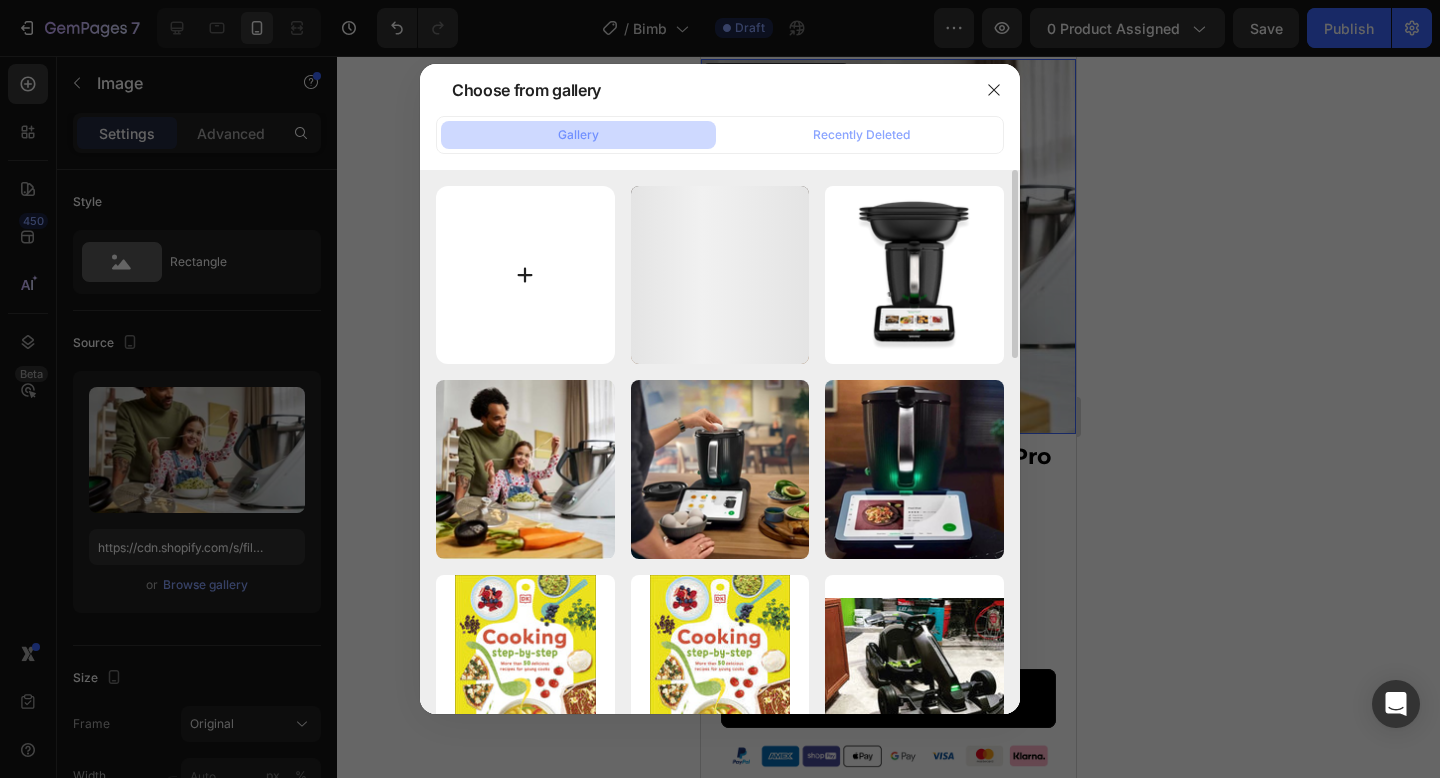 click at bounding box center [525, 275] 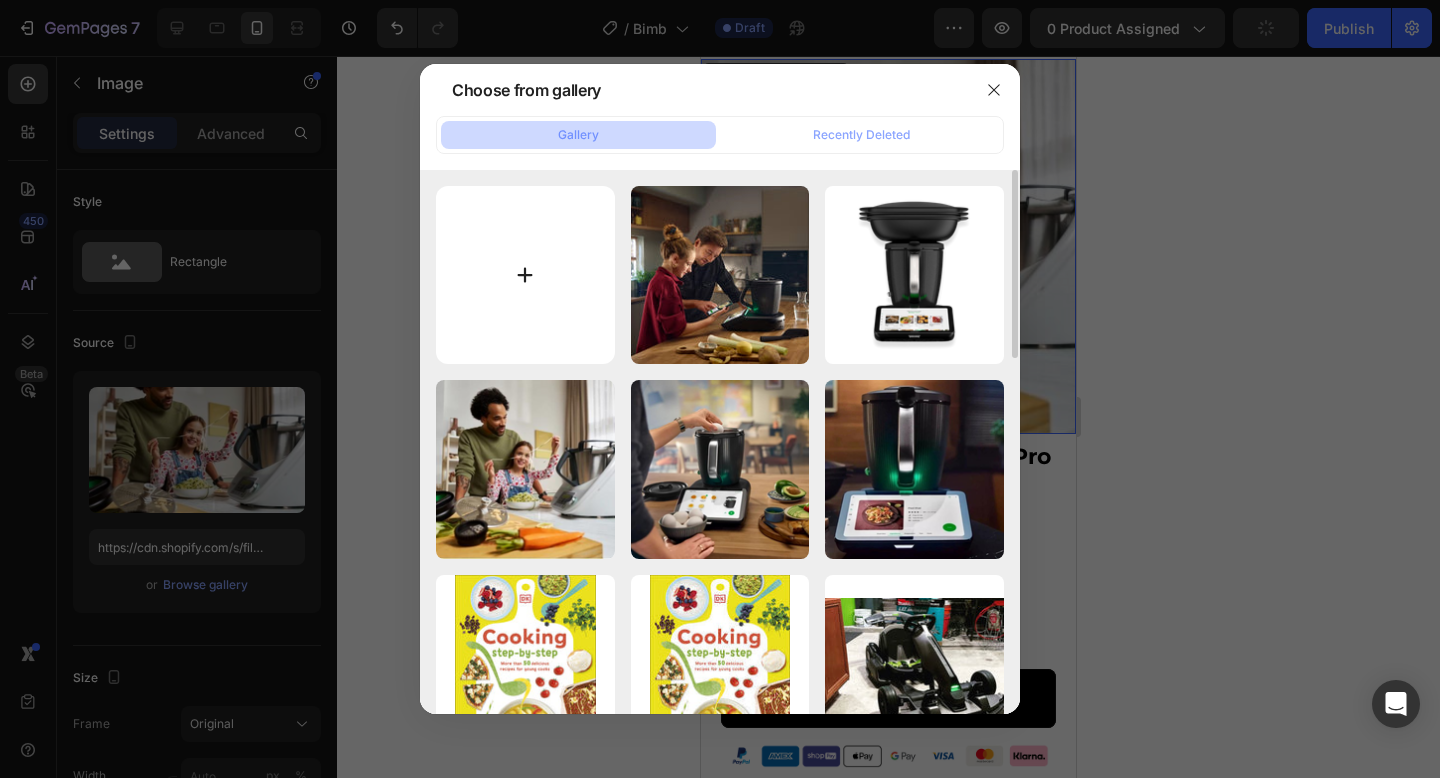 type on "C:\fakepath\Bimby_Product_BimbyTM7_Pic_09_1x1.webp" 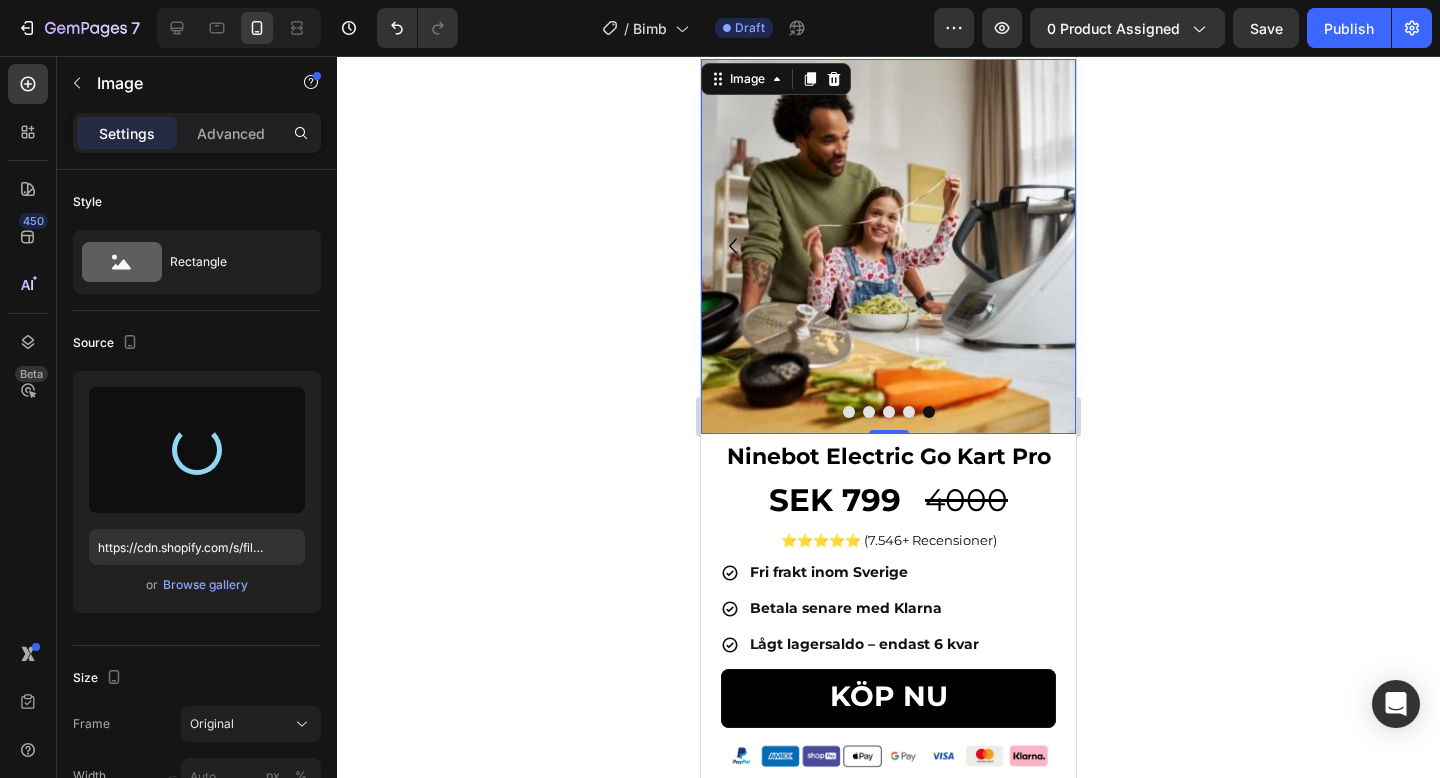 type on "https://cdn.shopify.com/s/files/1/0978/3672/8659/files/gempages_577727115441472188-d9850ec5-328f-4903-bbf5-fbbdfd9c2a77.webp" 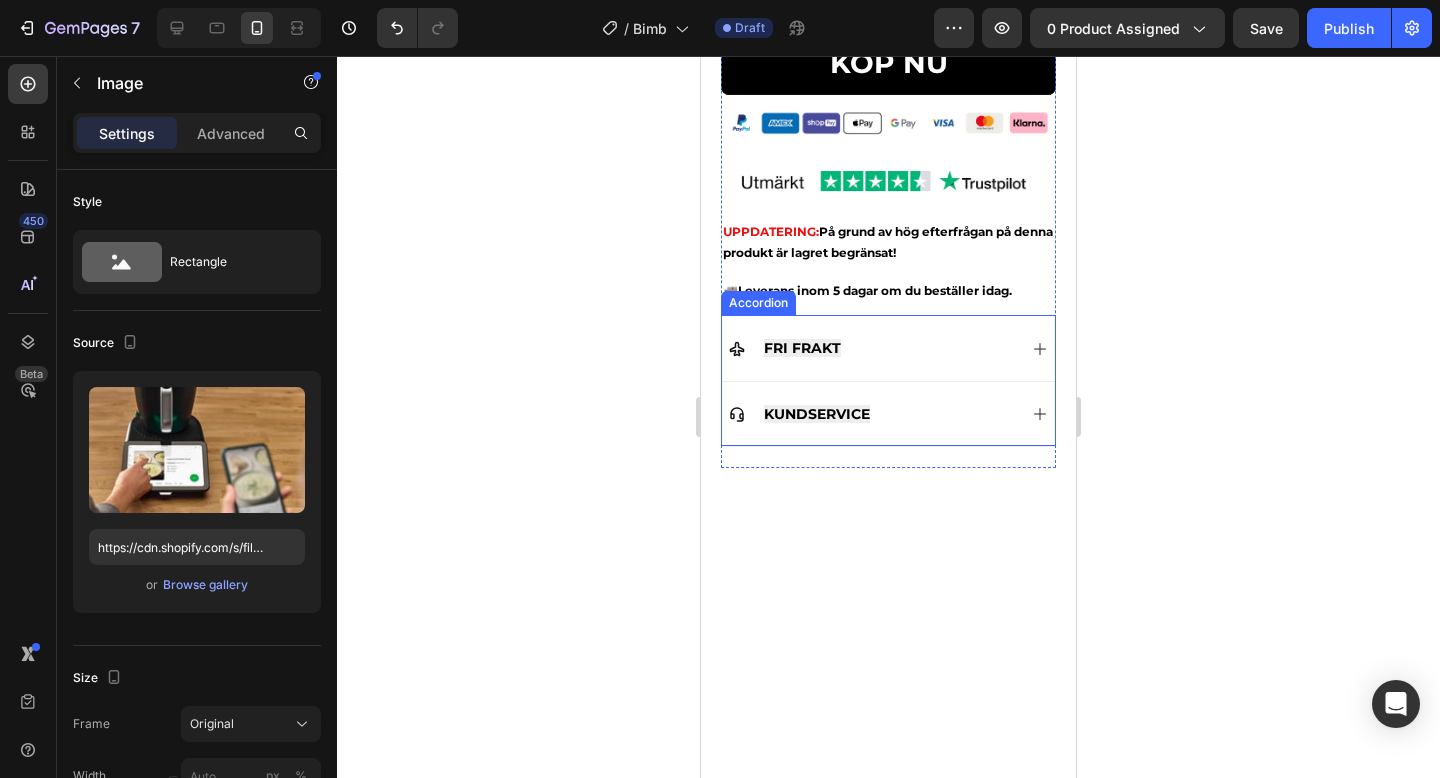 scroll, scrollTop: 0, scrollLeft: 0, axis: both 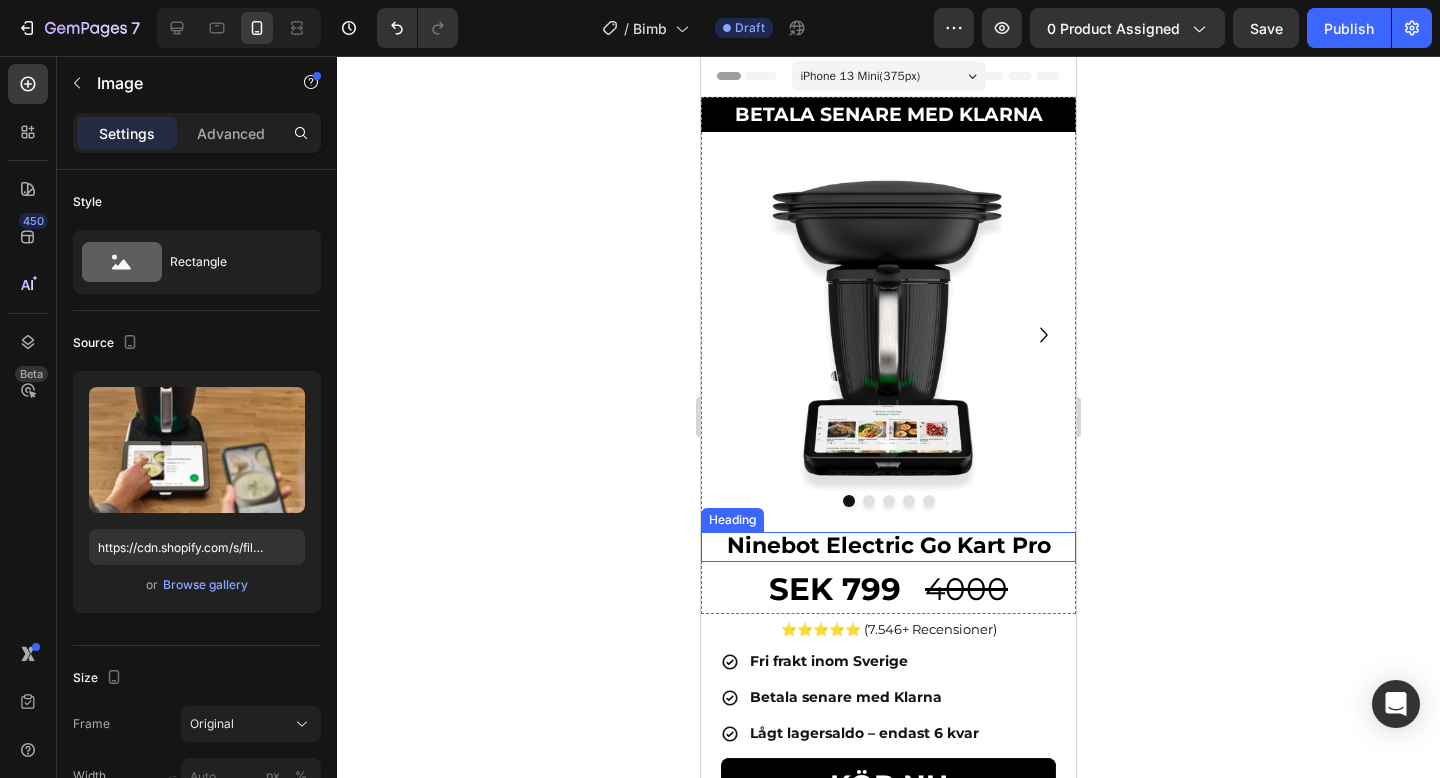 click on "Ninebot Electric Go Kart Pro" at bounding box center [889, 545] 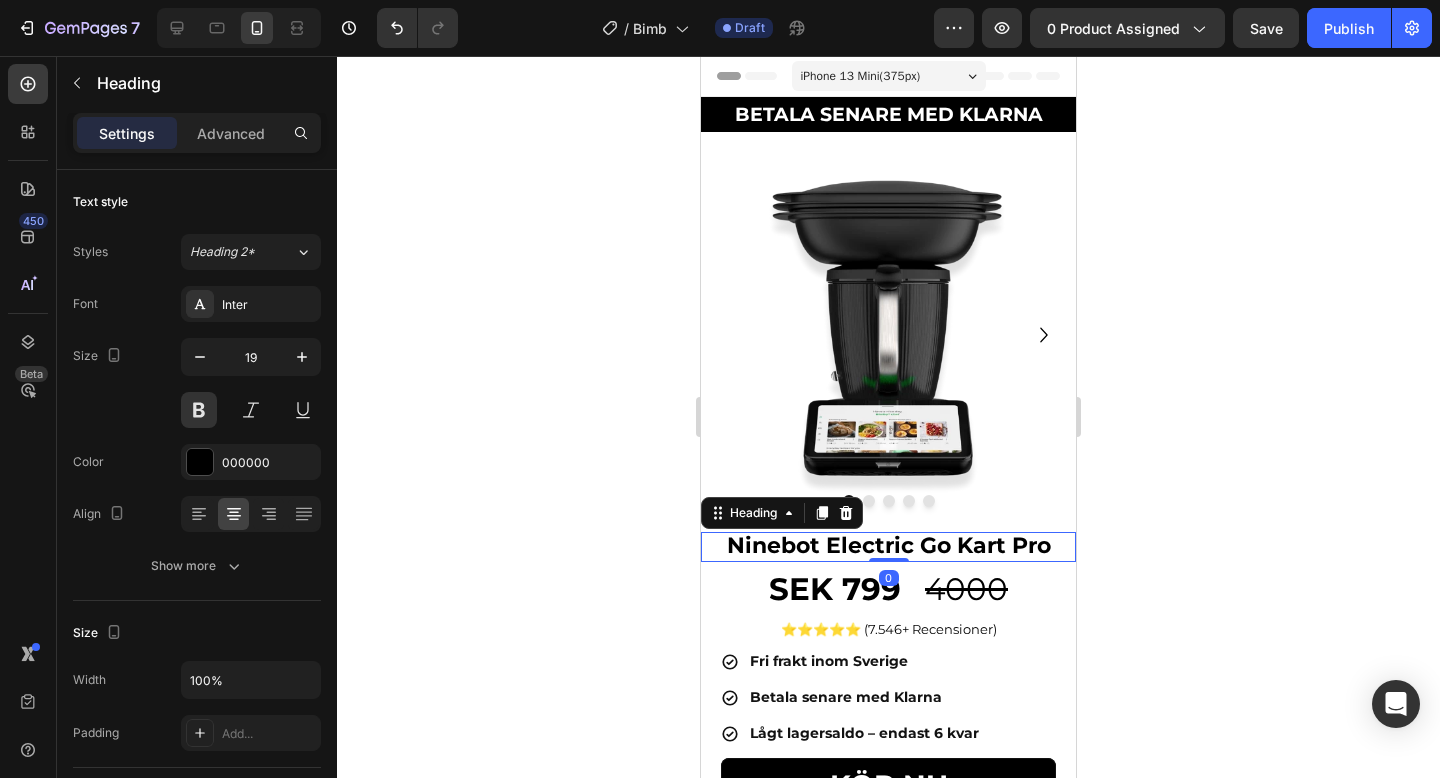 click on "Ninebot Electric Go Kart Pro" at bounding box center (889, 545) 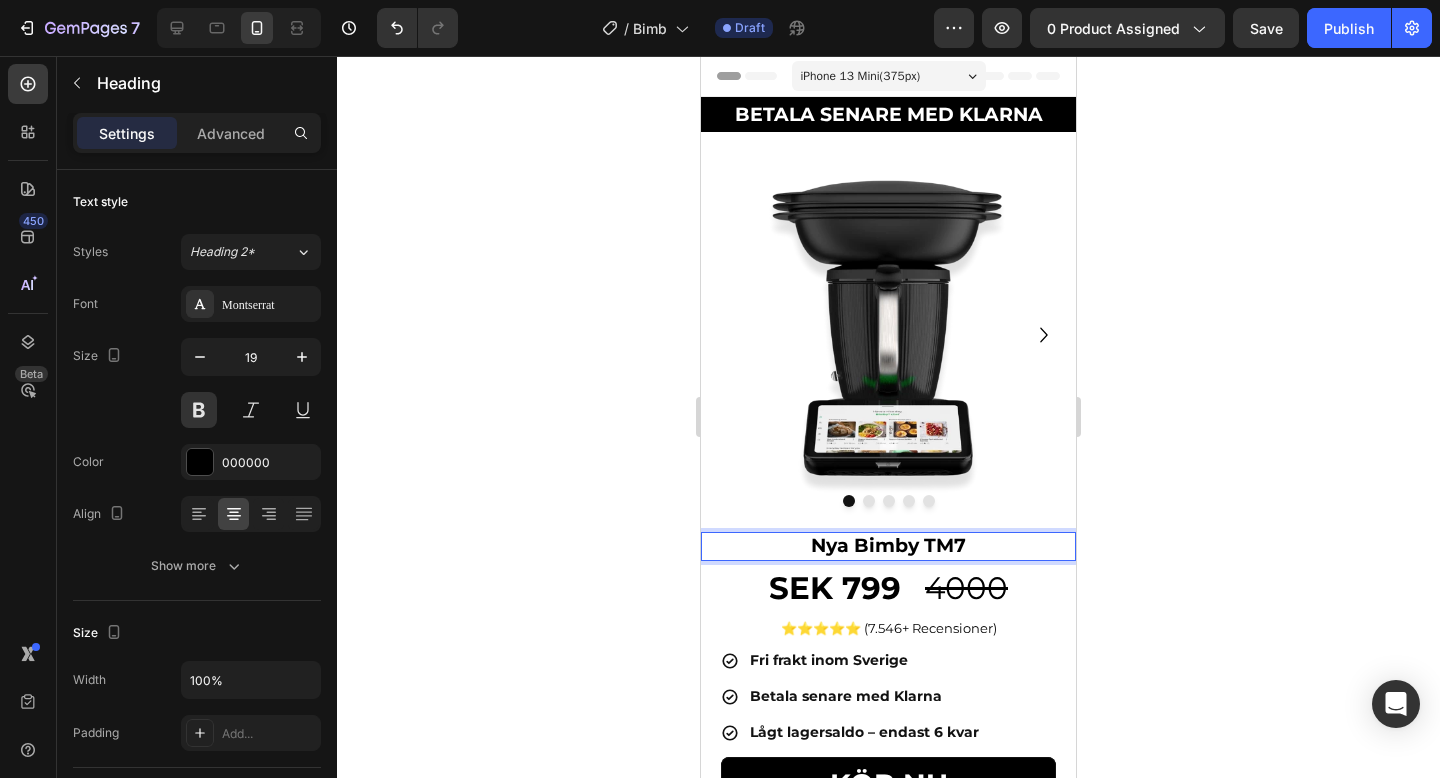 click on "Nya Bimby TM7" at bounding box center [888, 545] 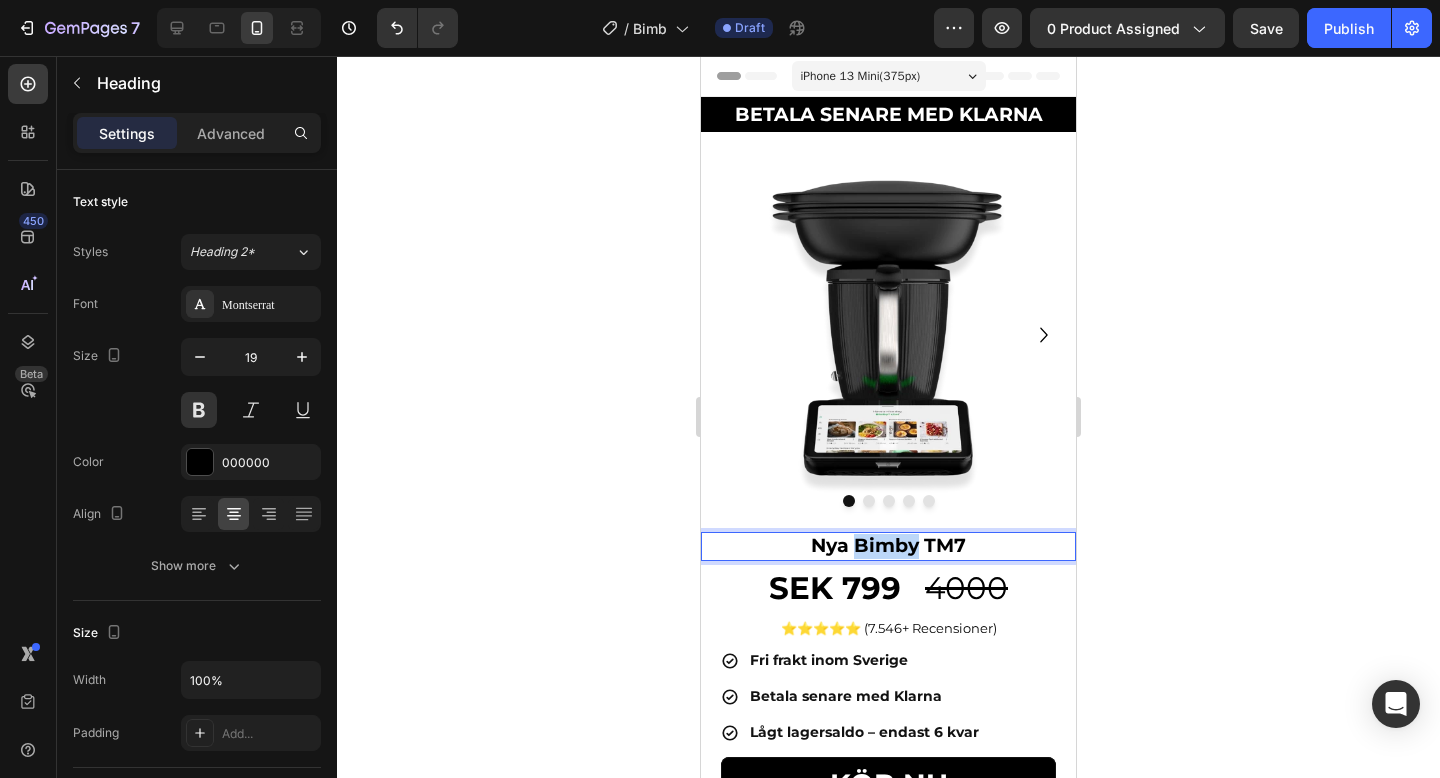 click on "Nya Bimby TM7" at bounding box center (888, 545) 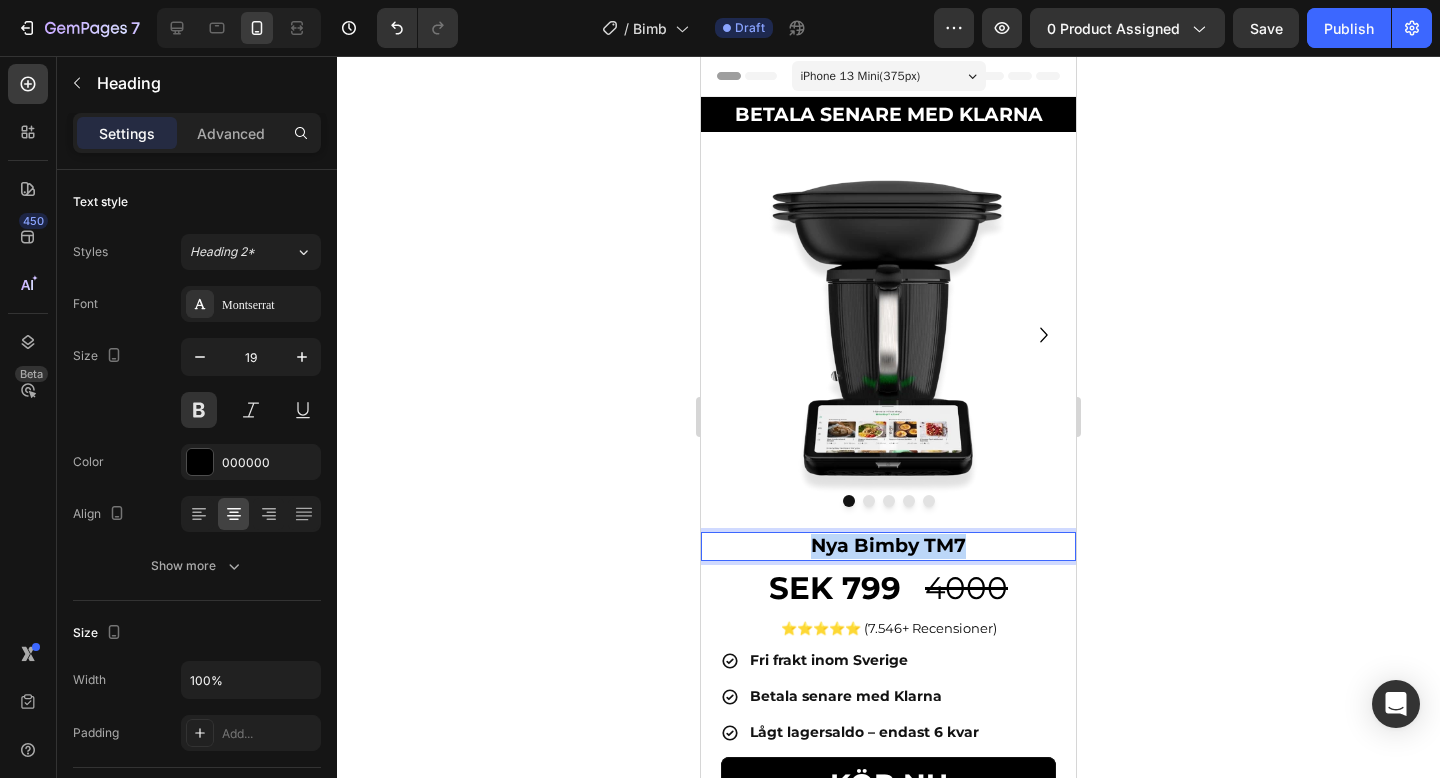 click on "Nya Bimby TM7" at bounding box center [888, 545] 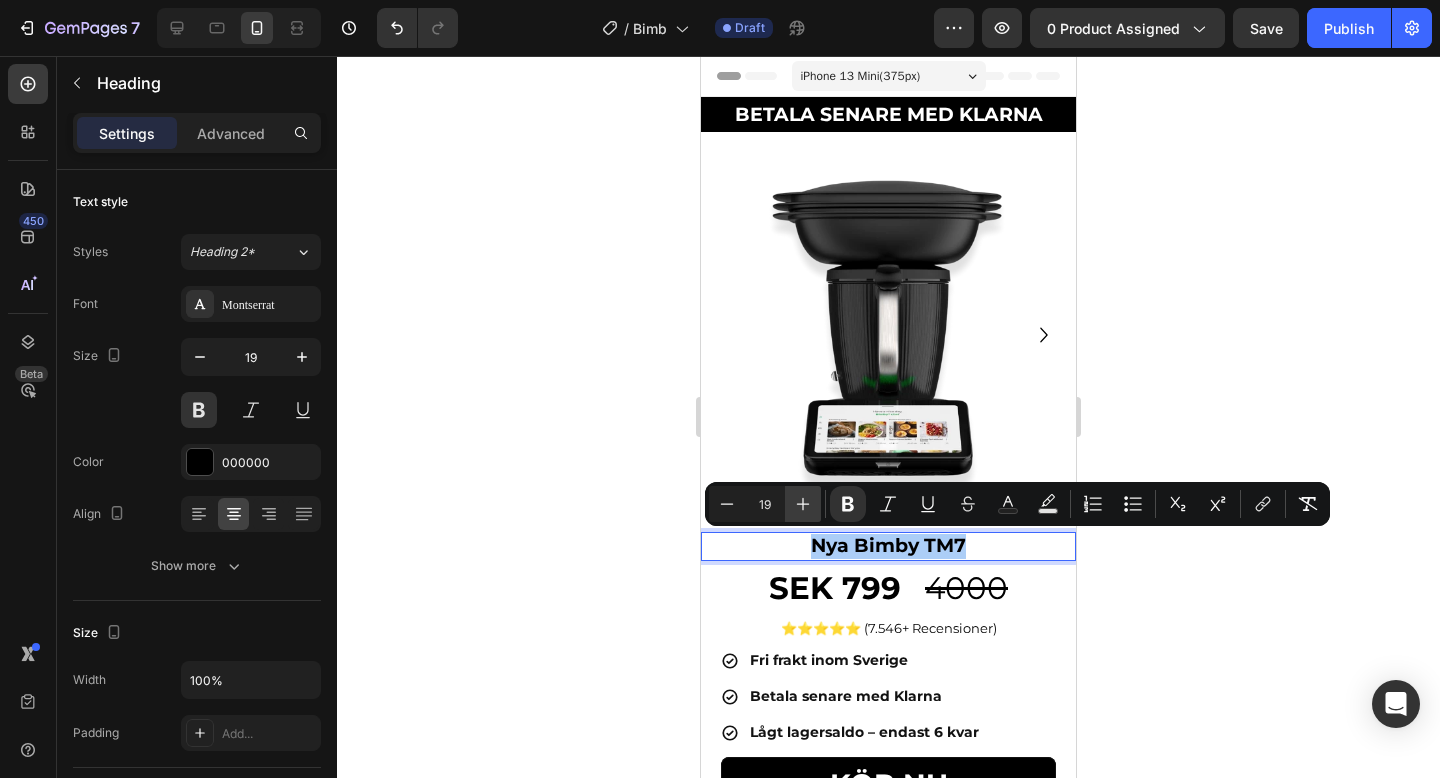 click 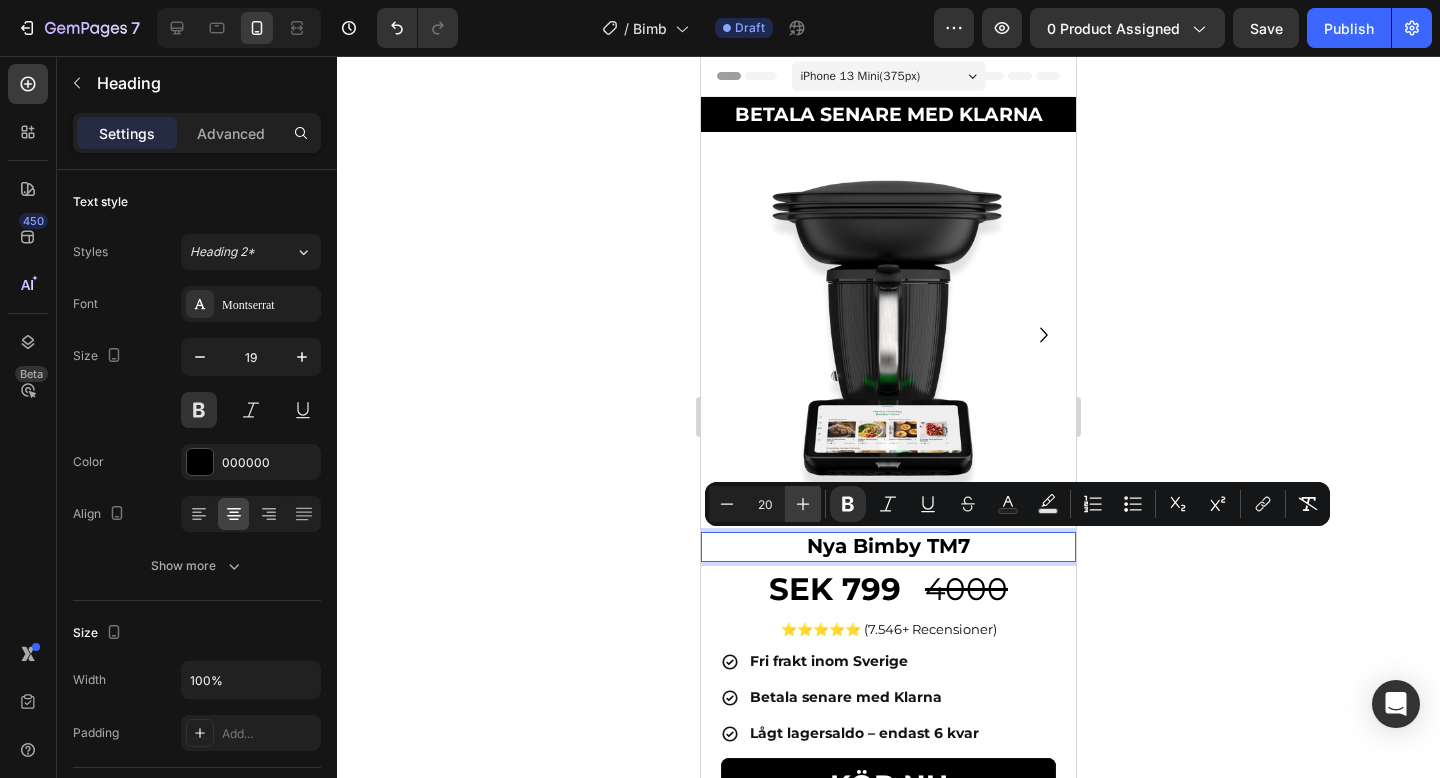 click 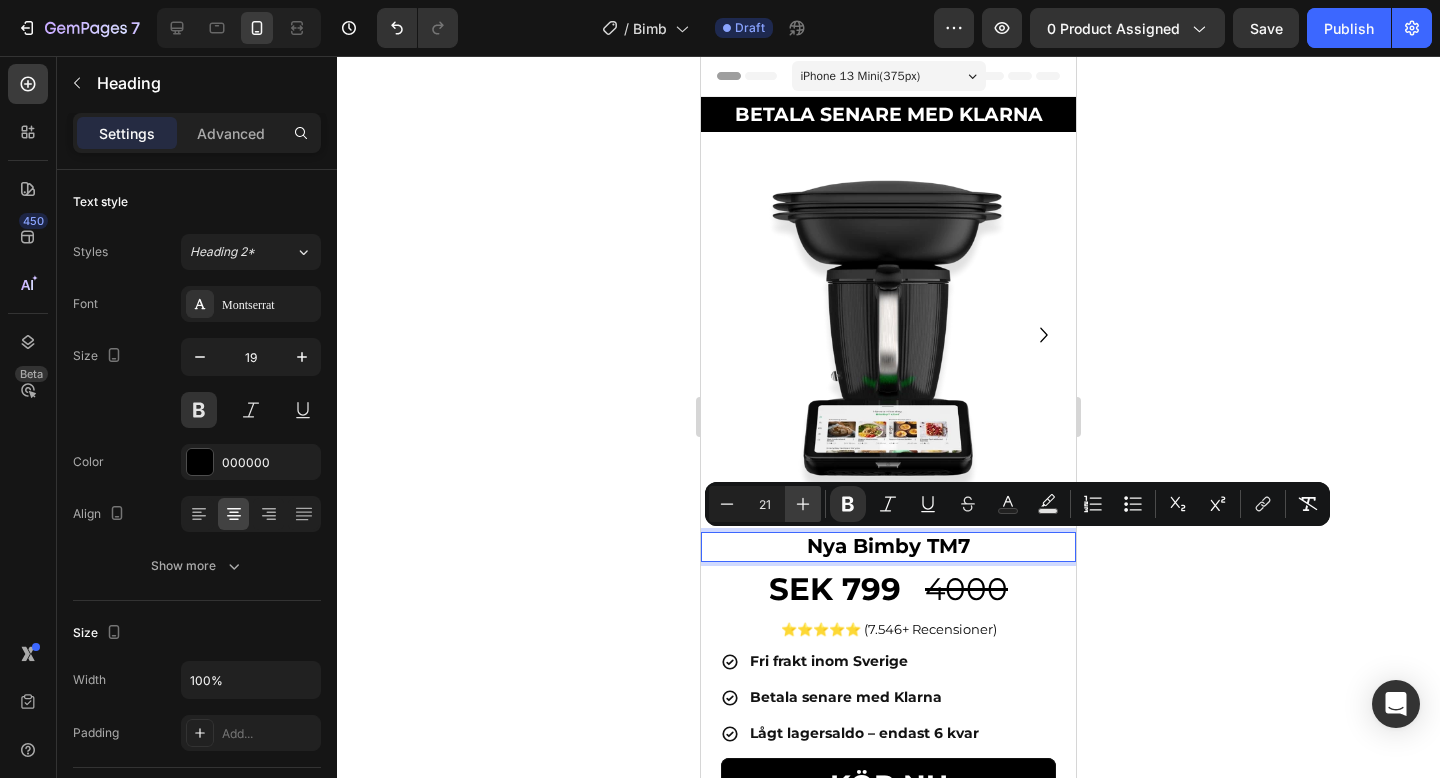 click 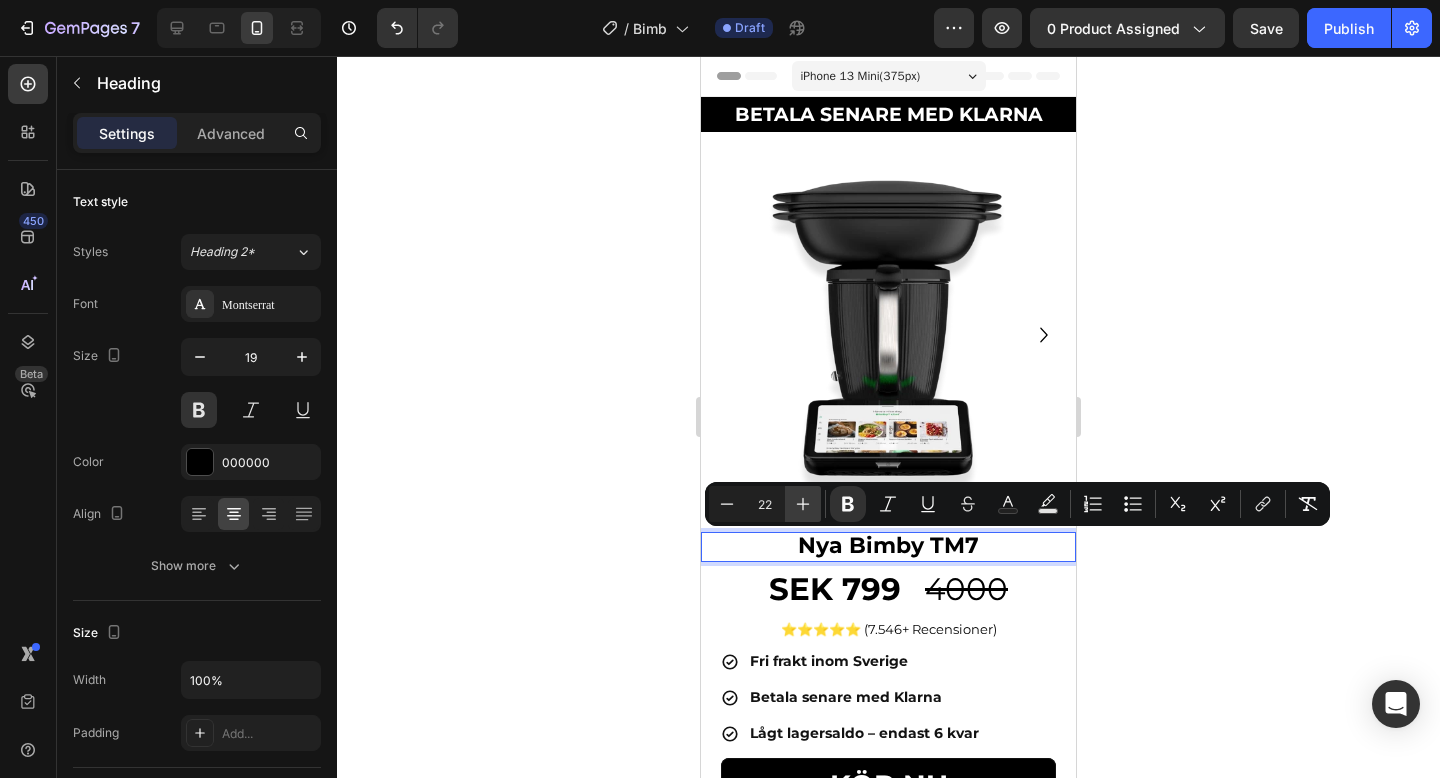 click 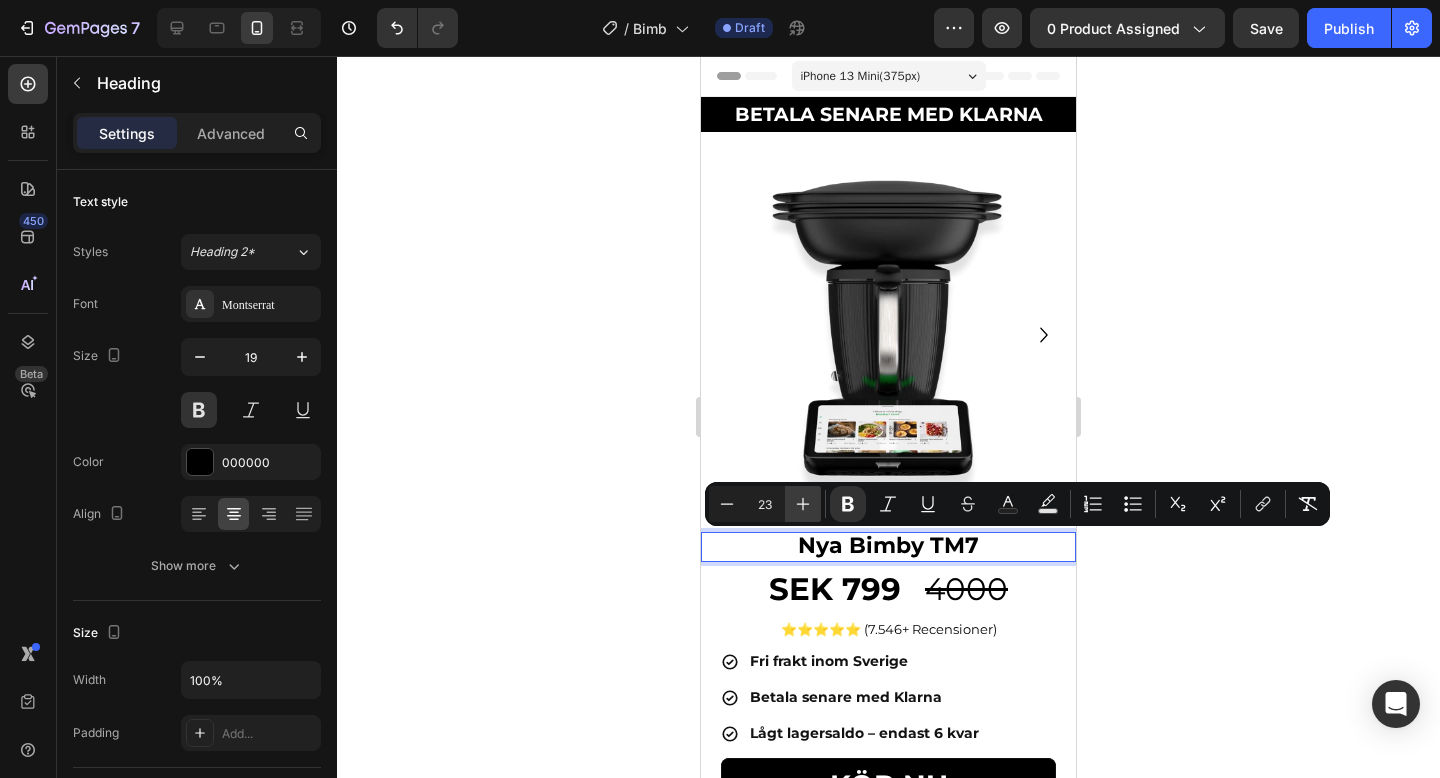 click 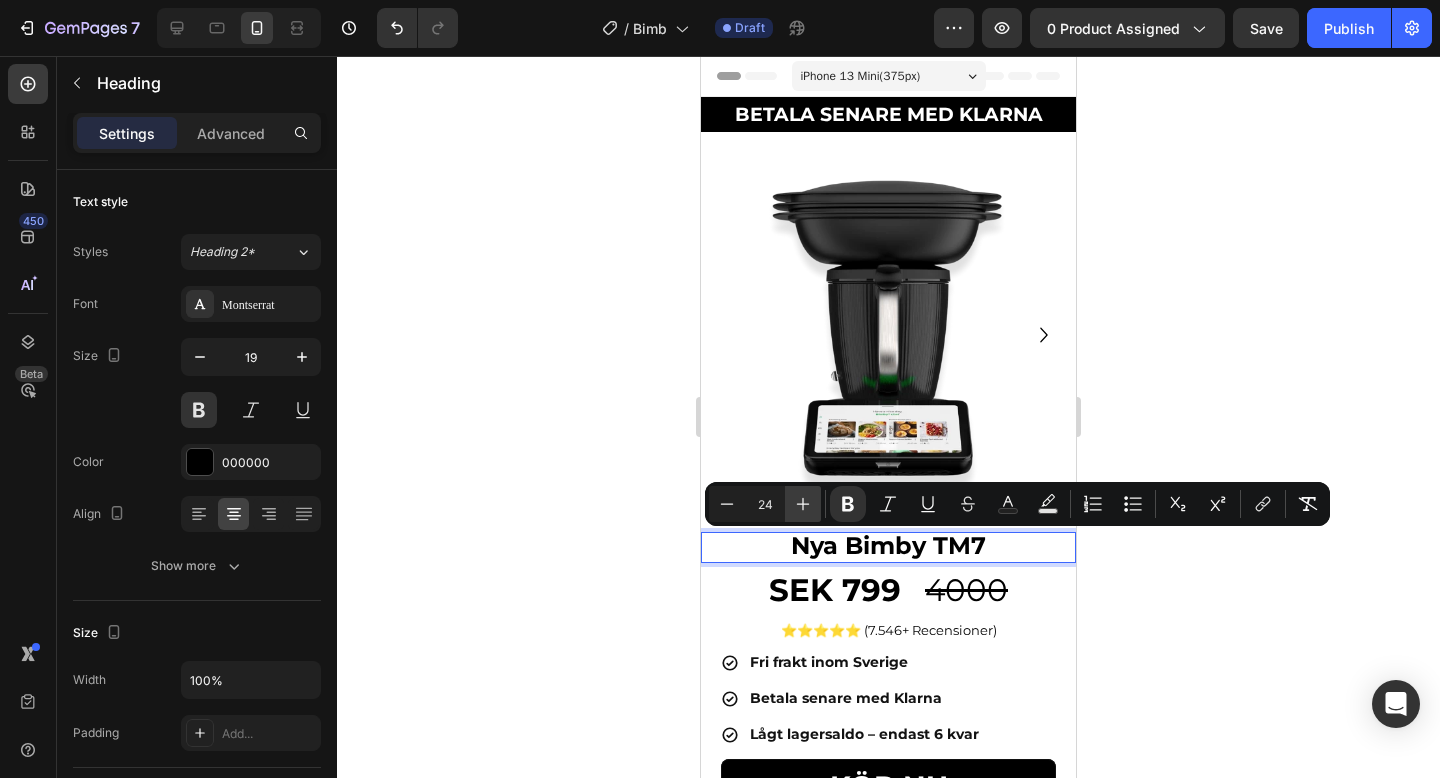 click 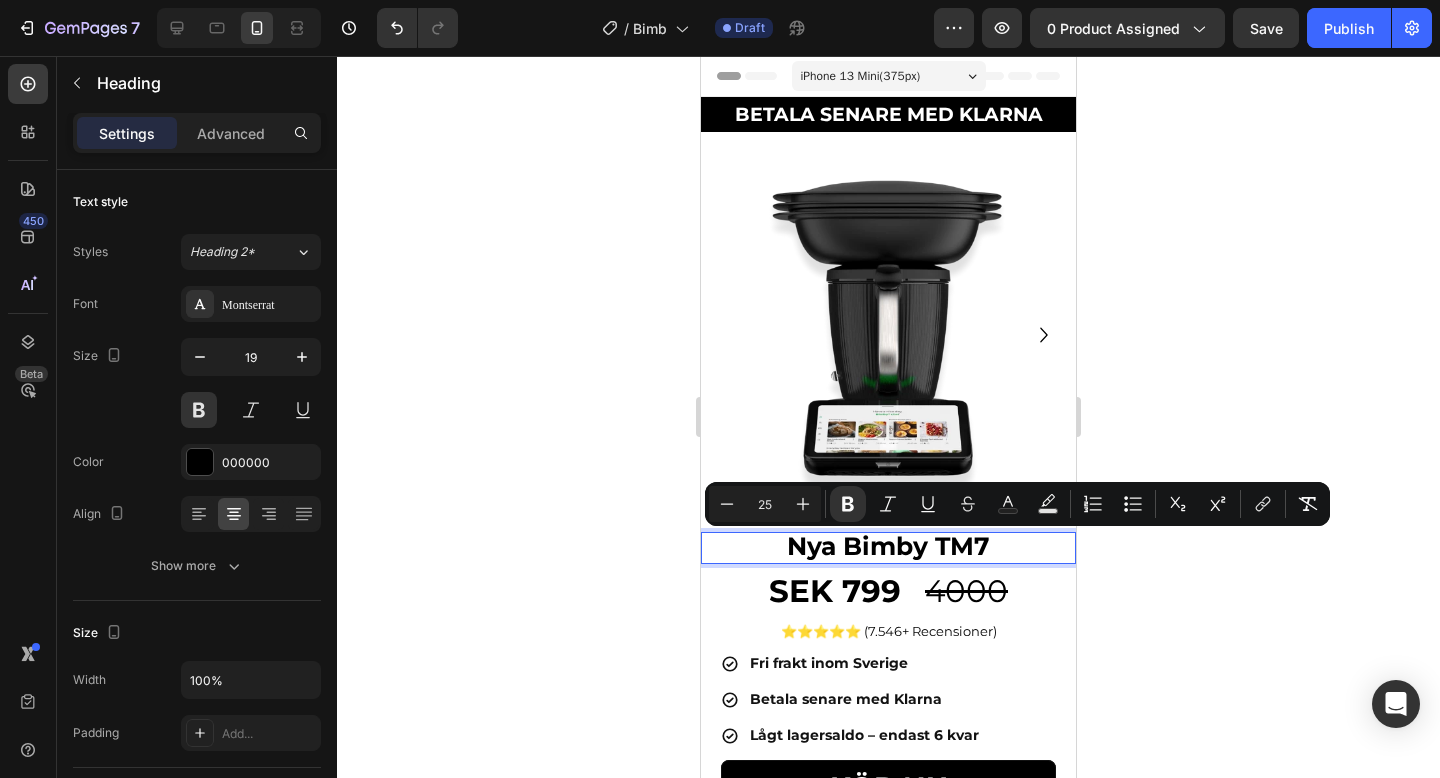 click 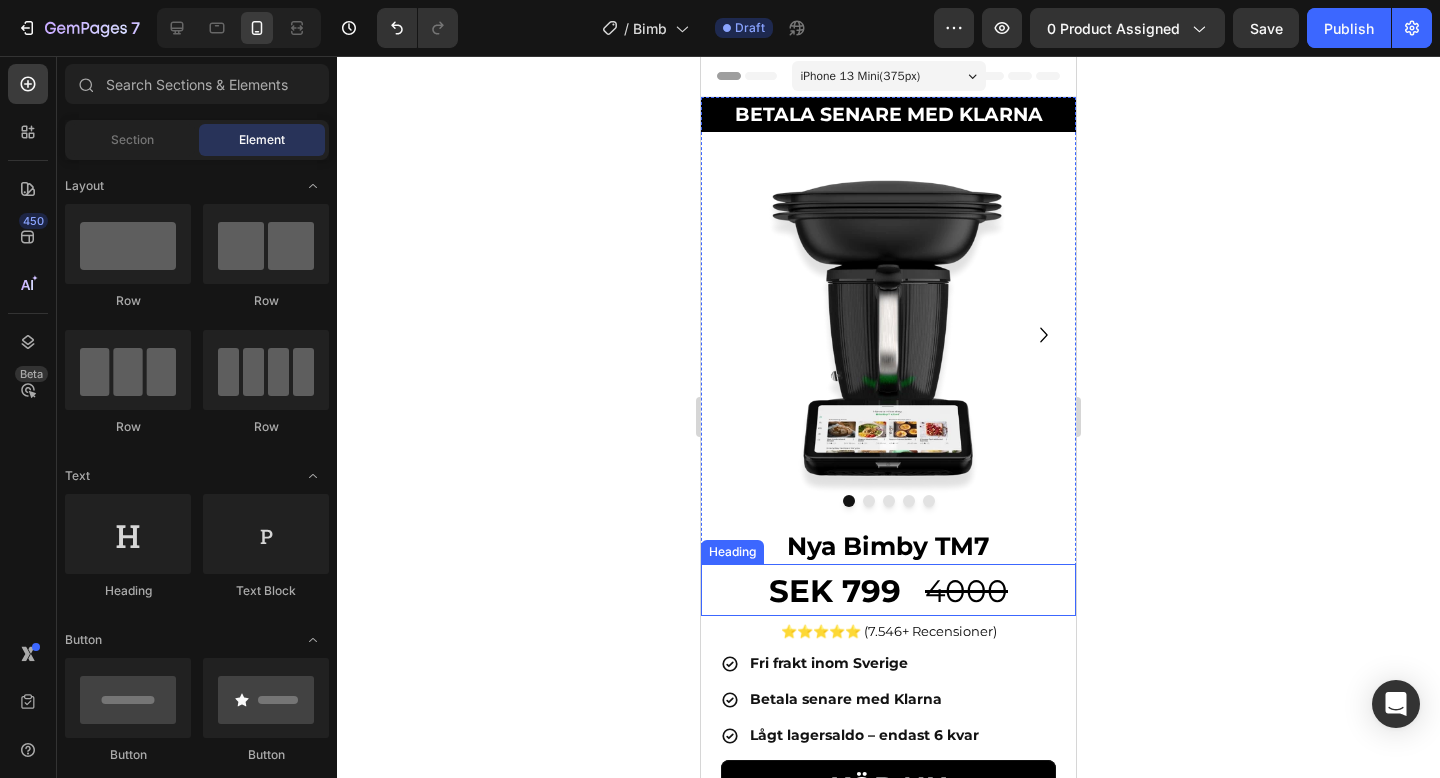 click on "4000" at bounding box center (966, 591) 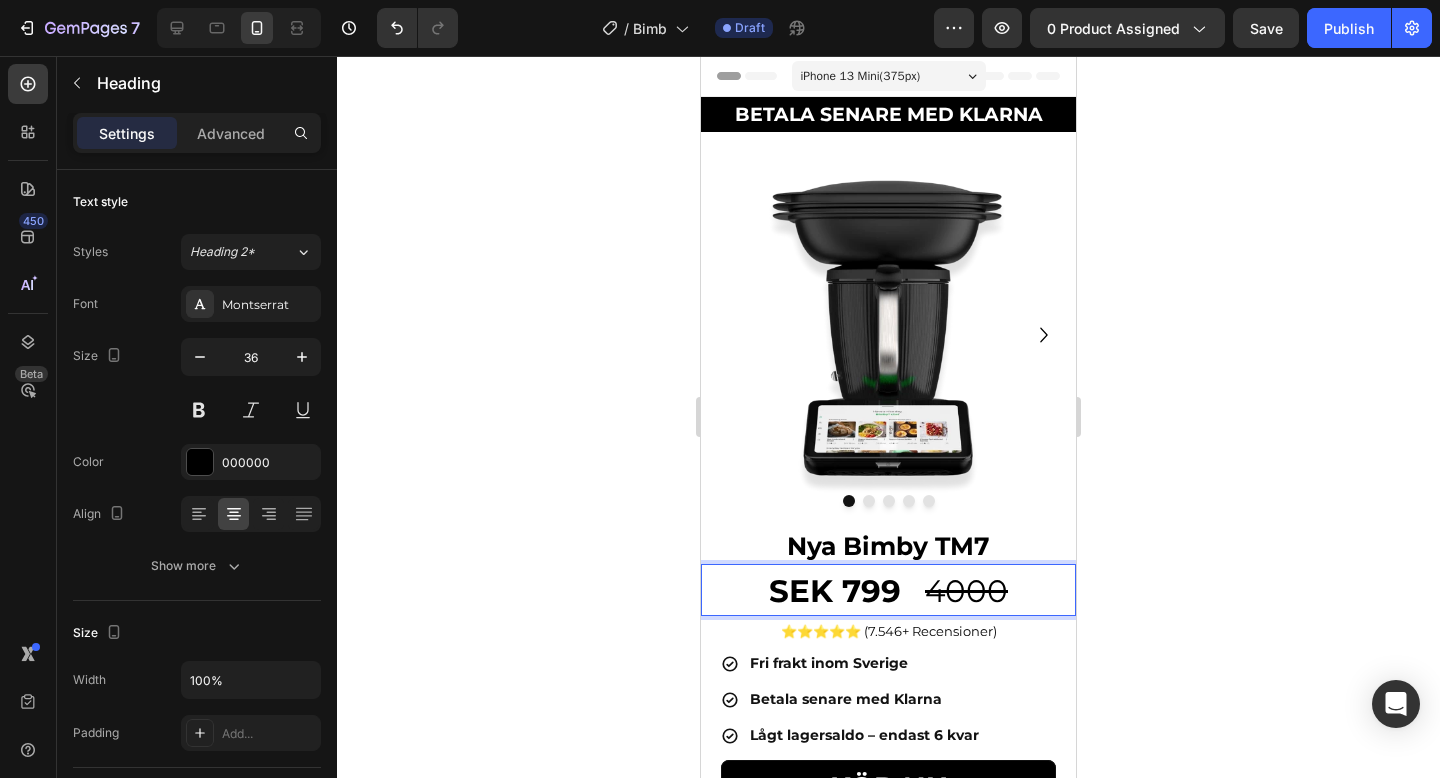 click on "4000" at bounding box center (966, 591) 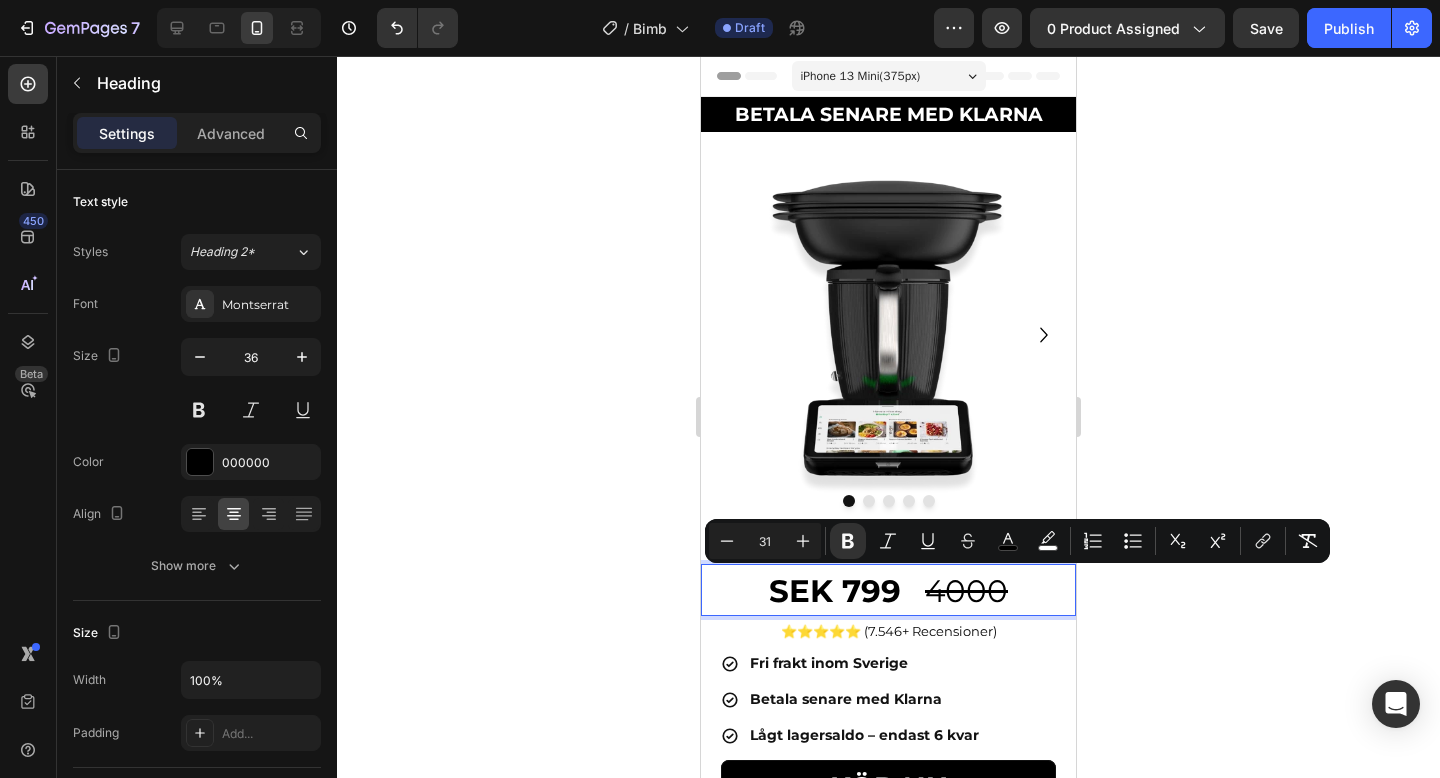 click on "4000" at bounding box center (966, 591) 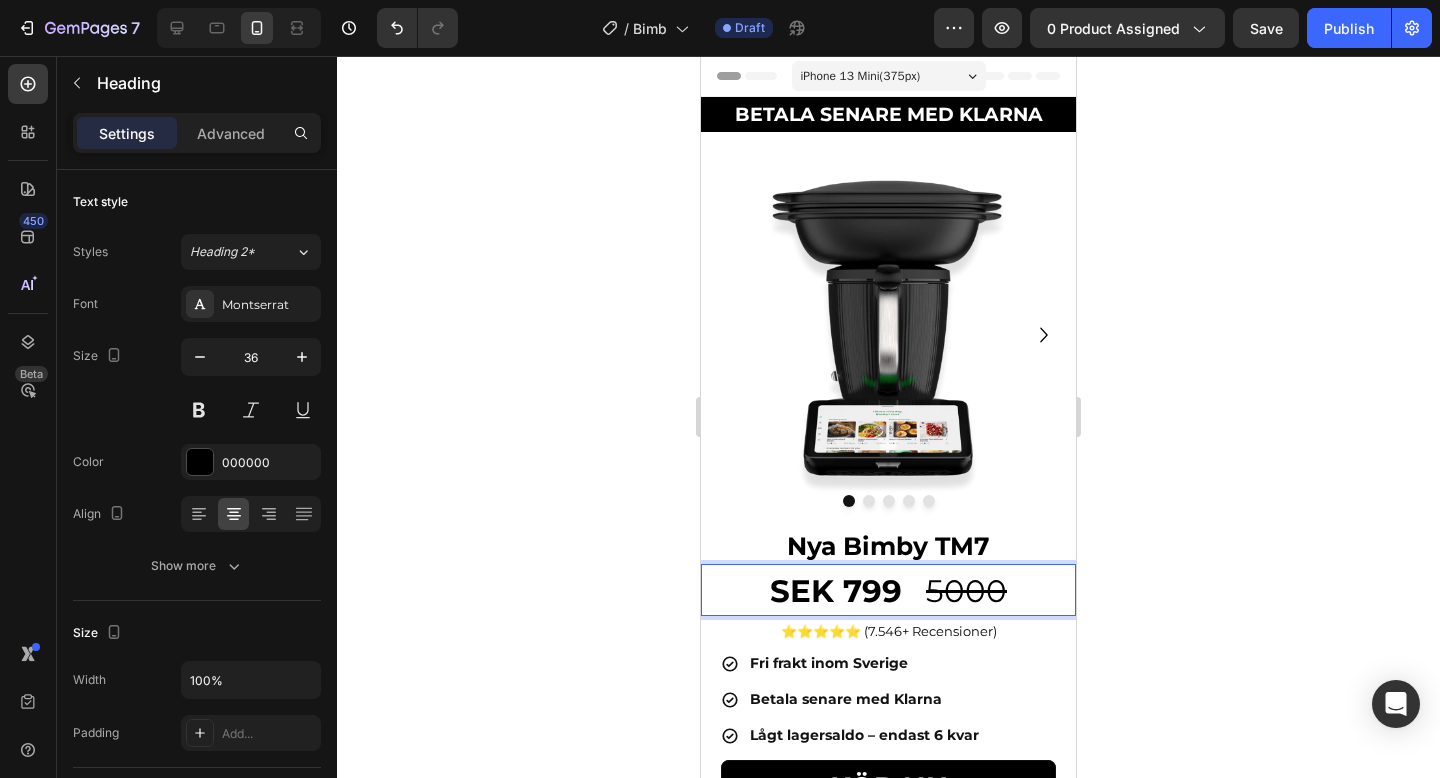 click 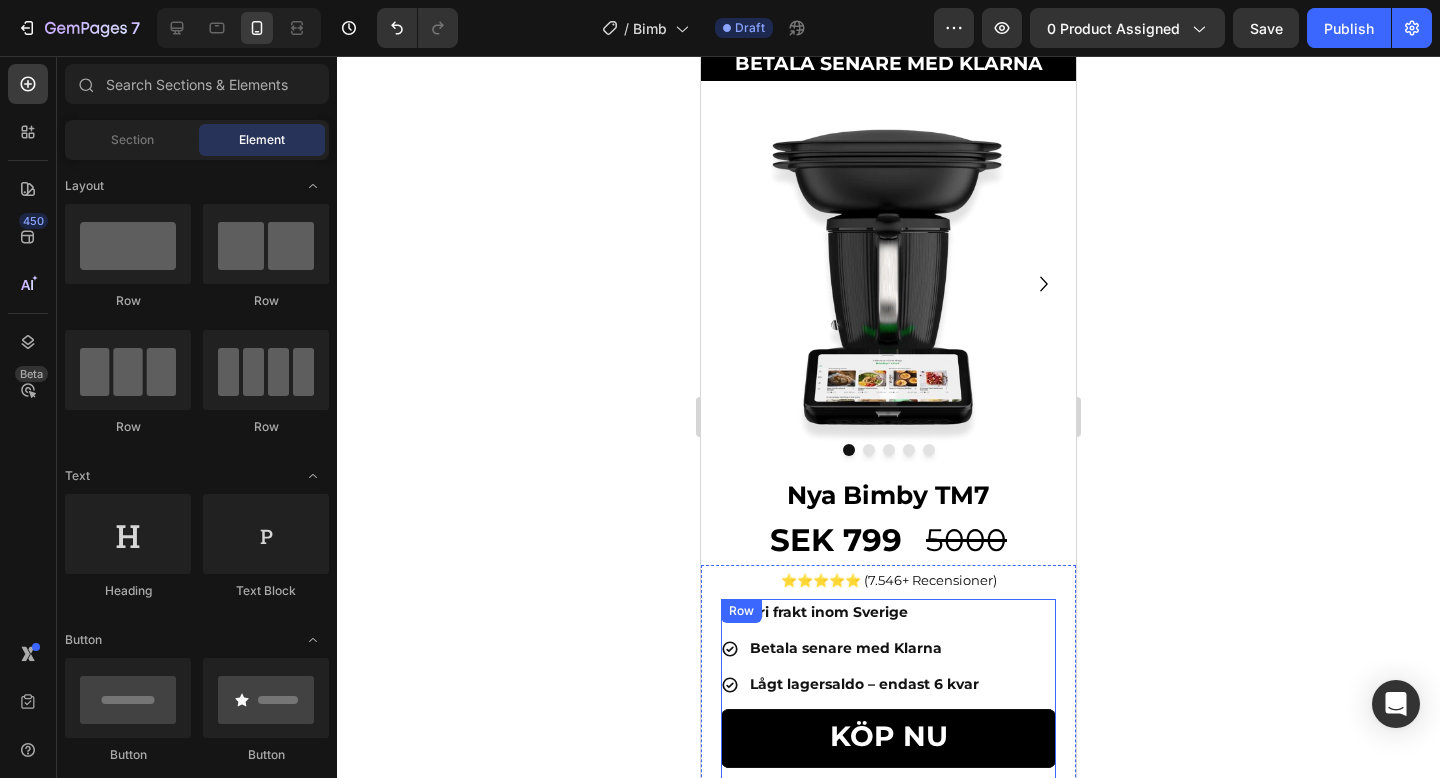 scroll, scrollTop: 0, scrollLeft: 0, axis: both 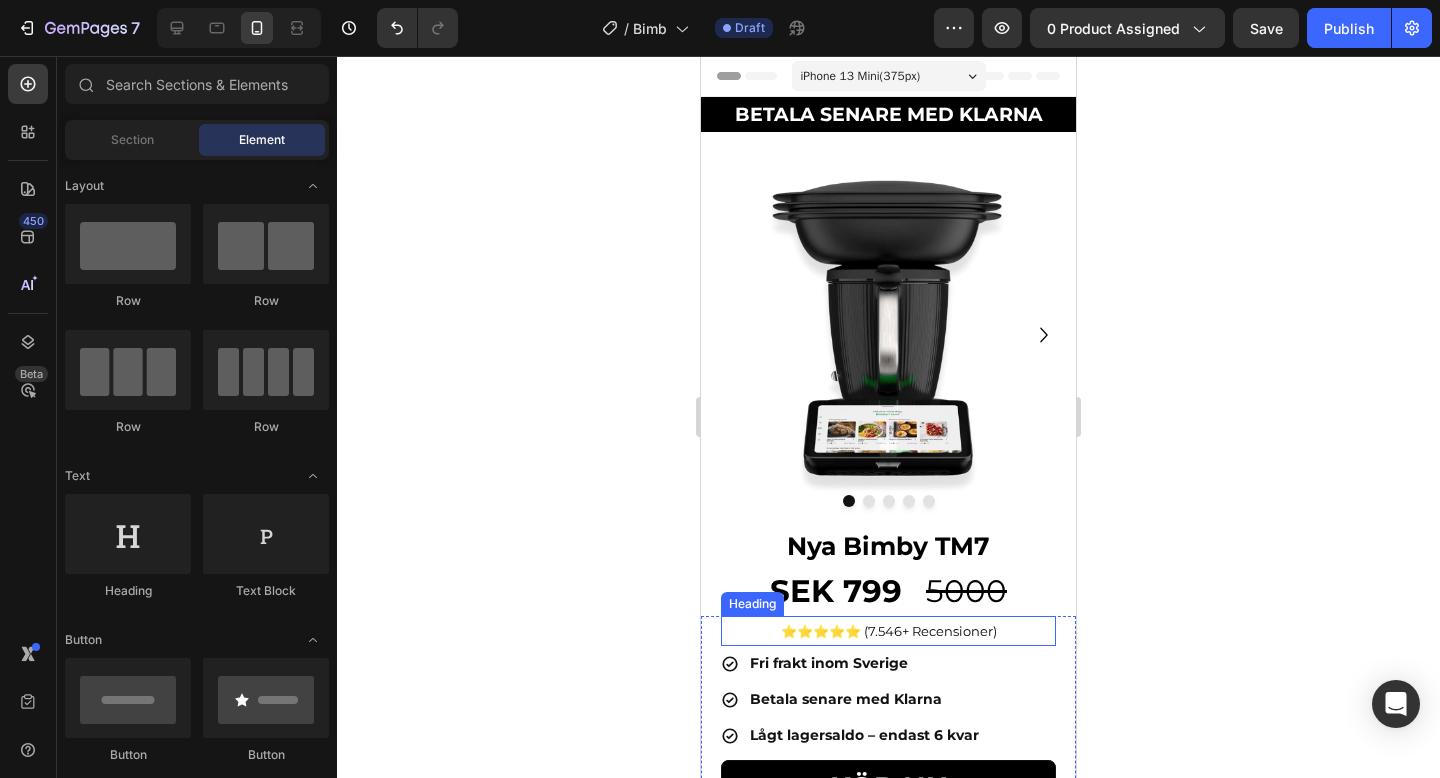click on "⭐️⭐️⭐️⭐️⭐️ (7.546+ Recensioner)" at bounding box center (889, 631) 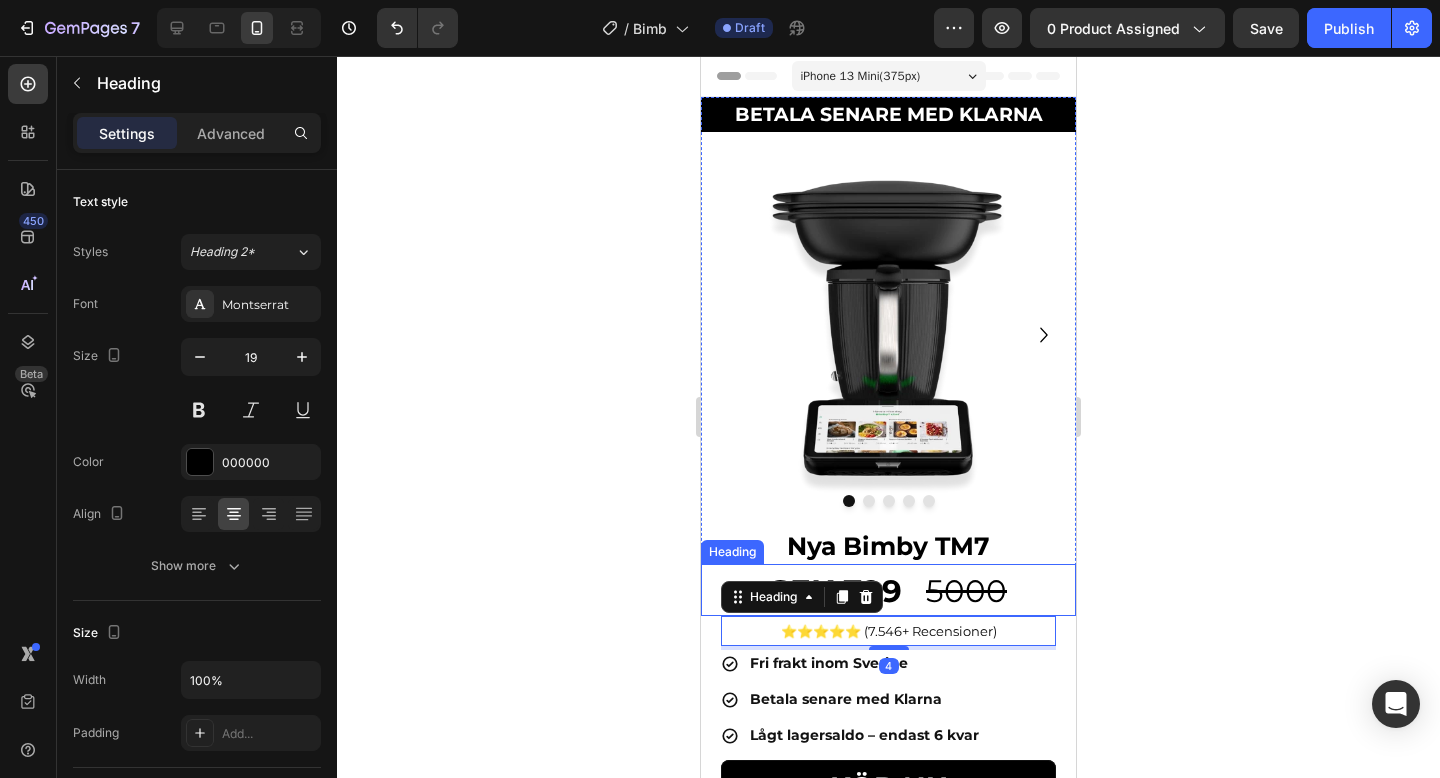 click on "5000" at bounding box center (966, 591) 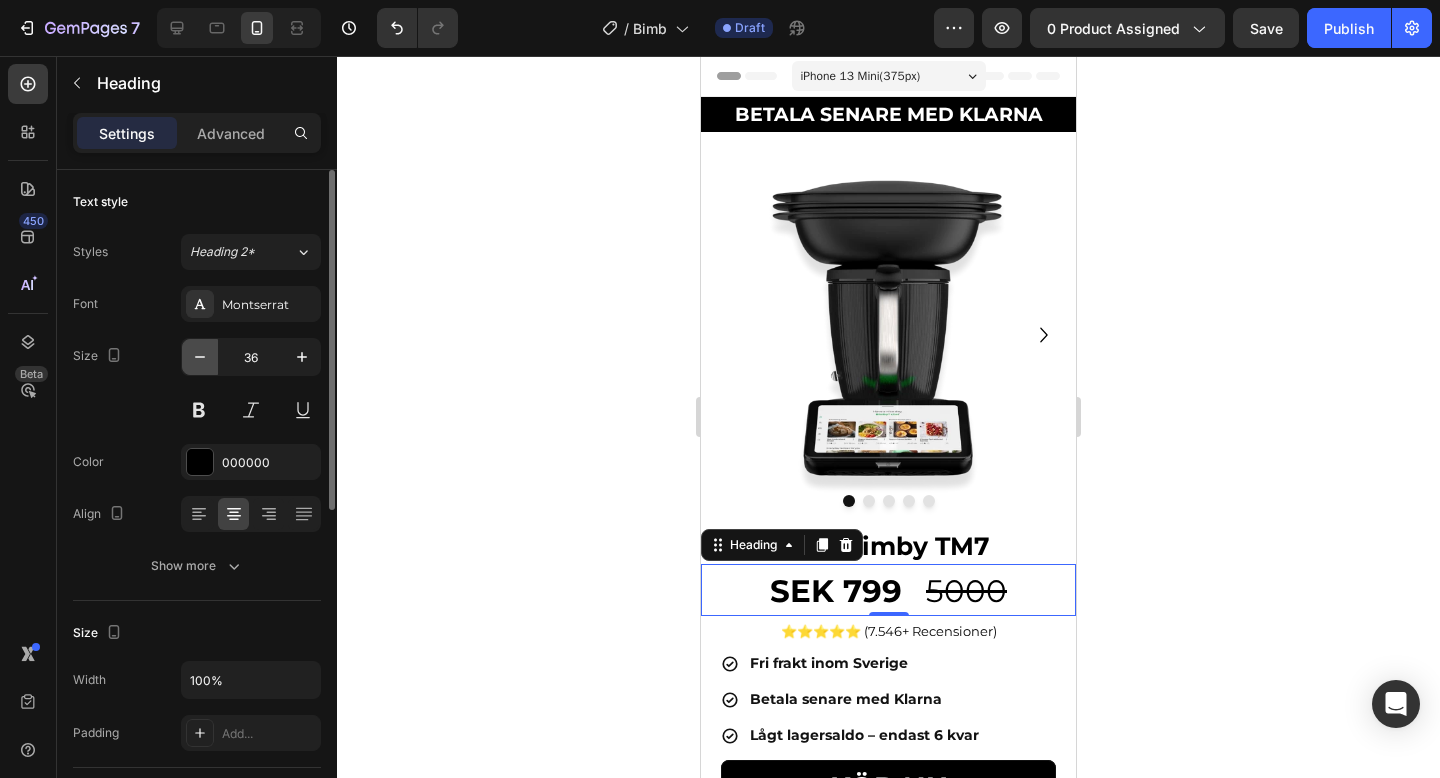 click 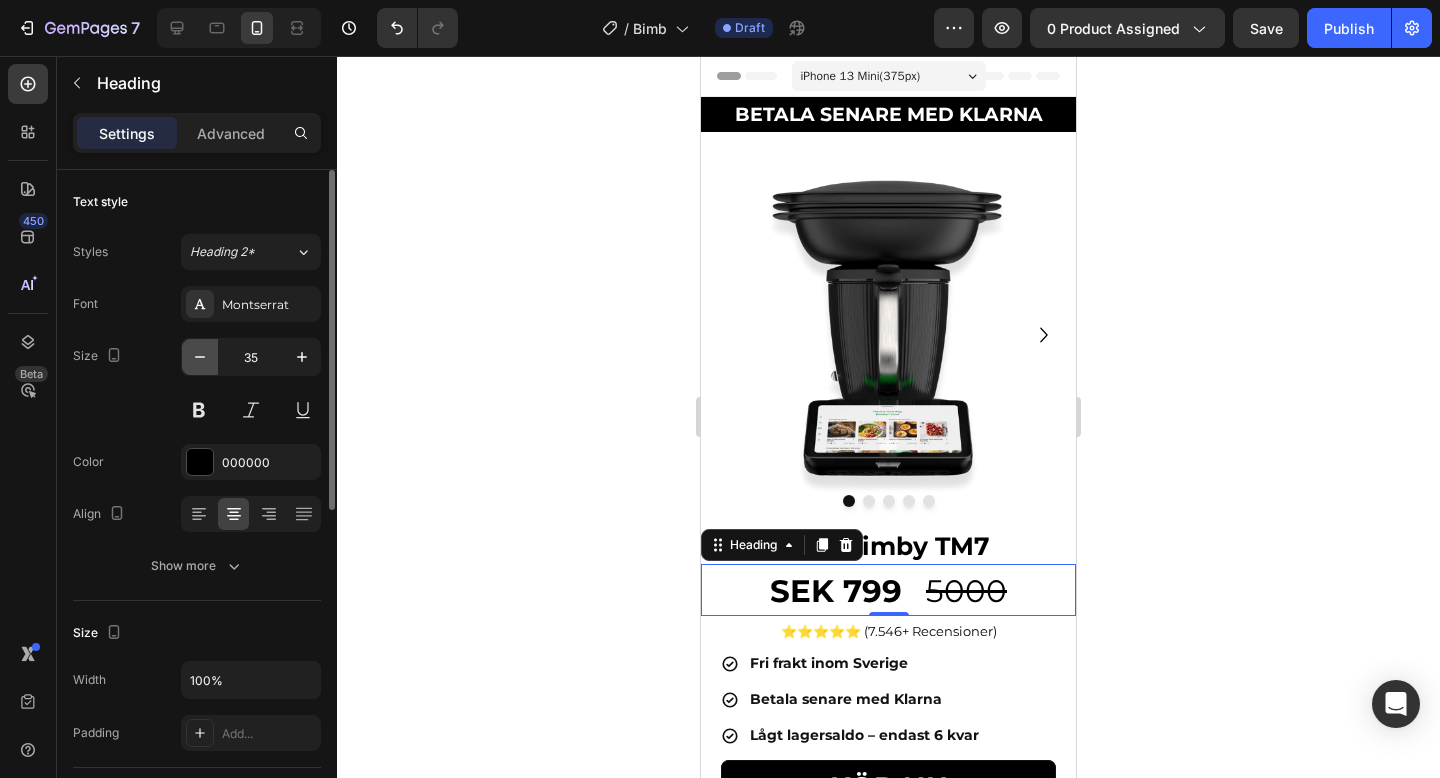 click 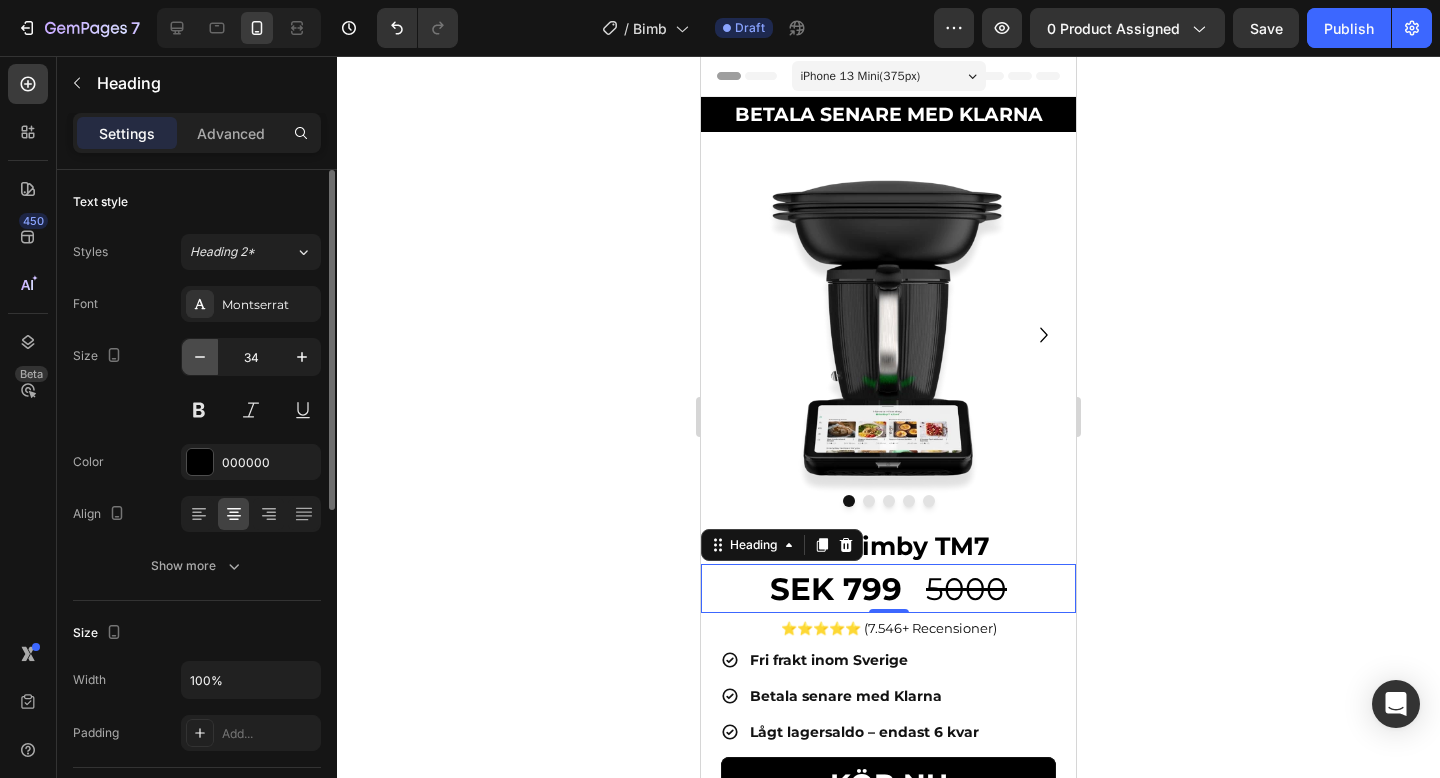 click 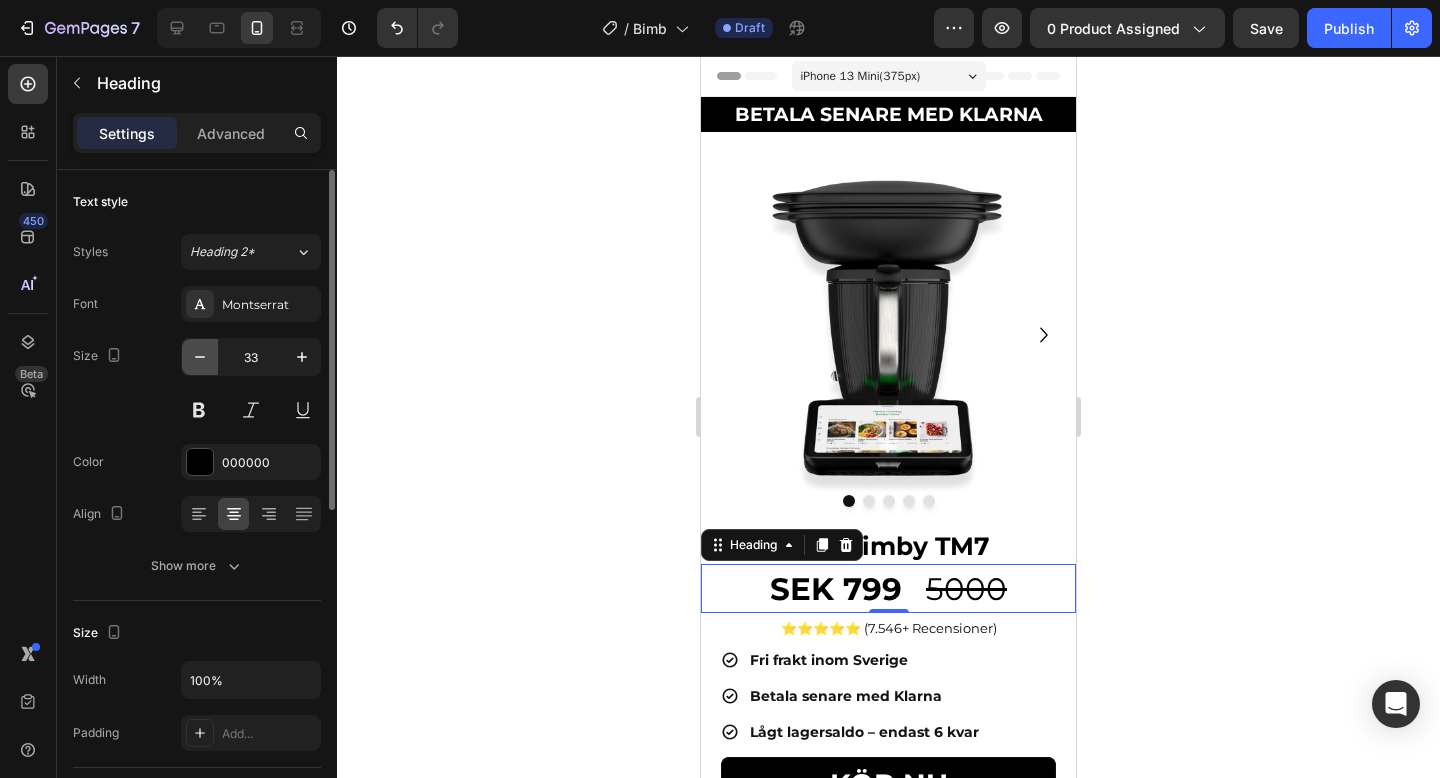 click 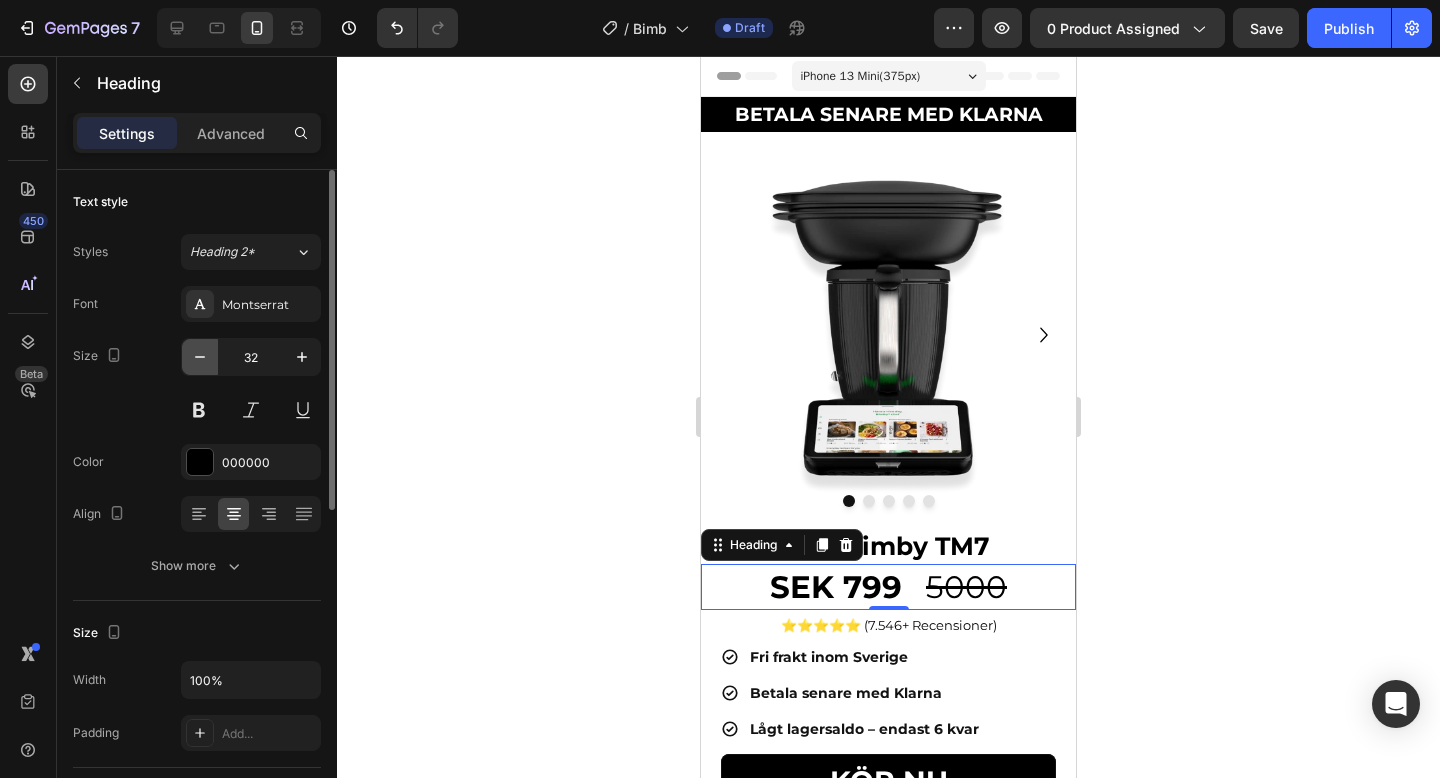 click 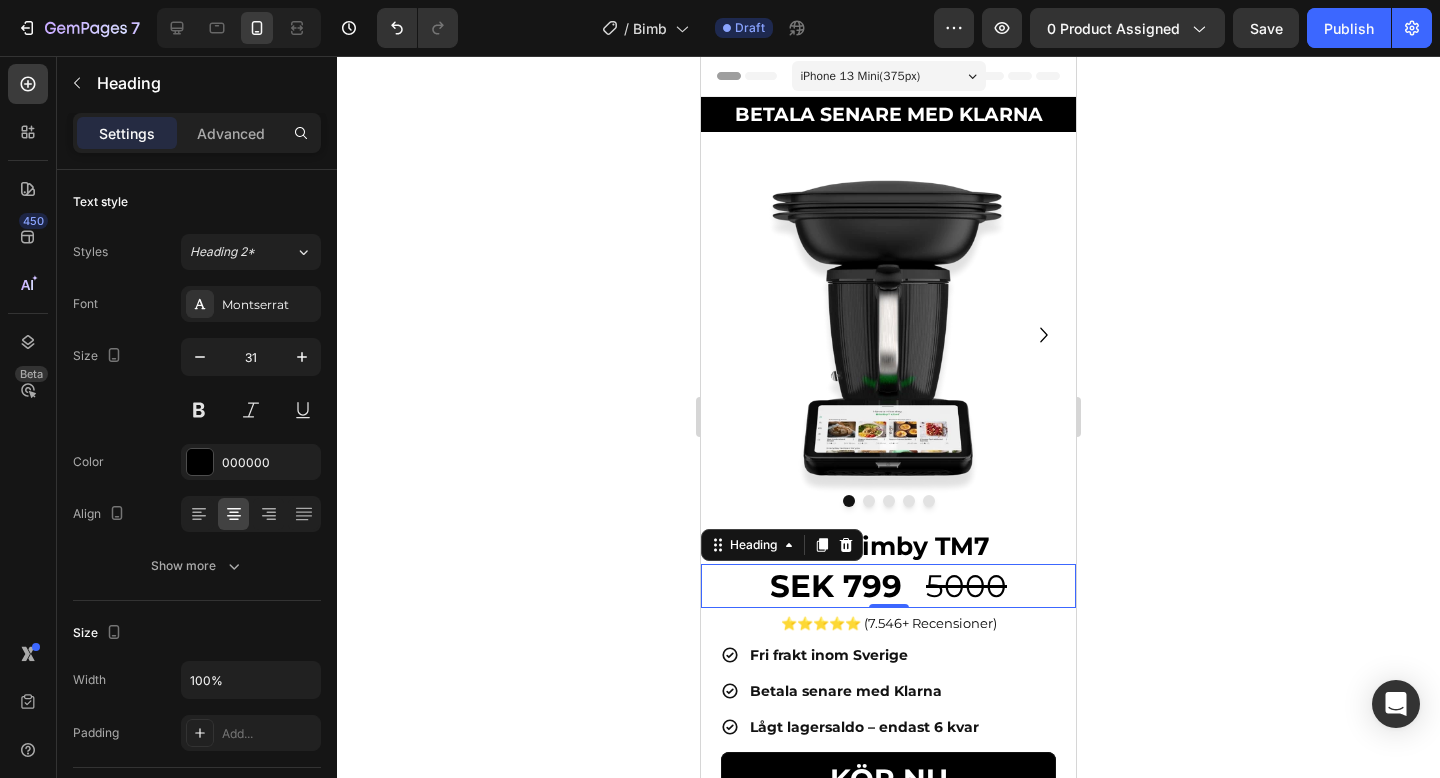 click 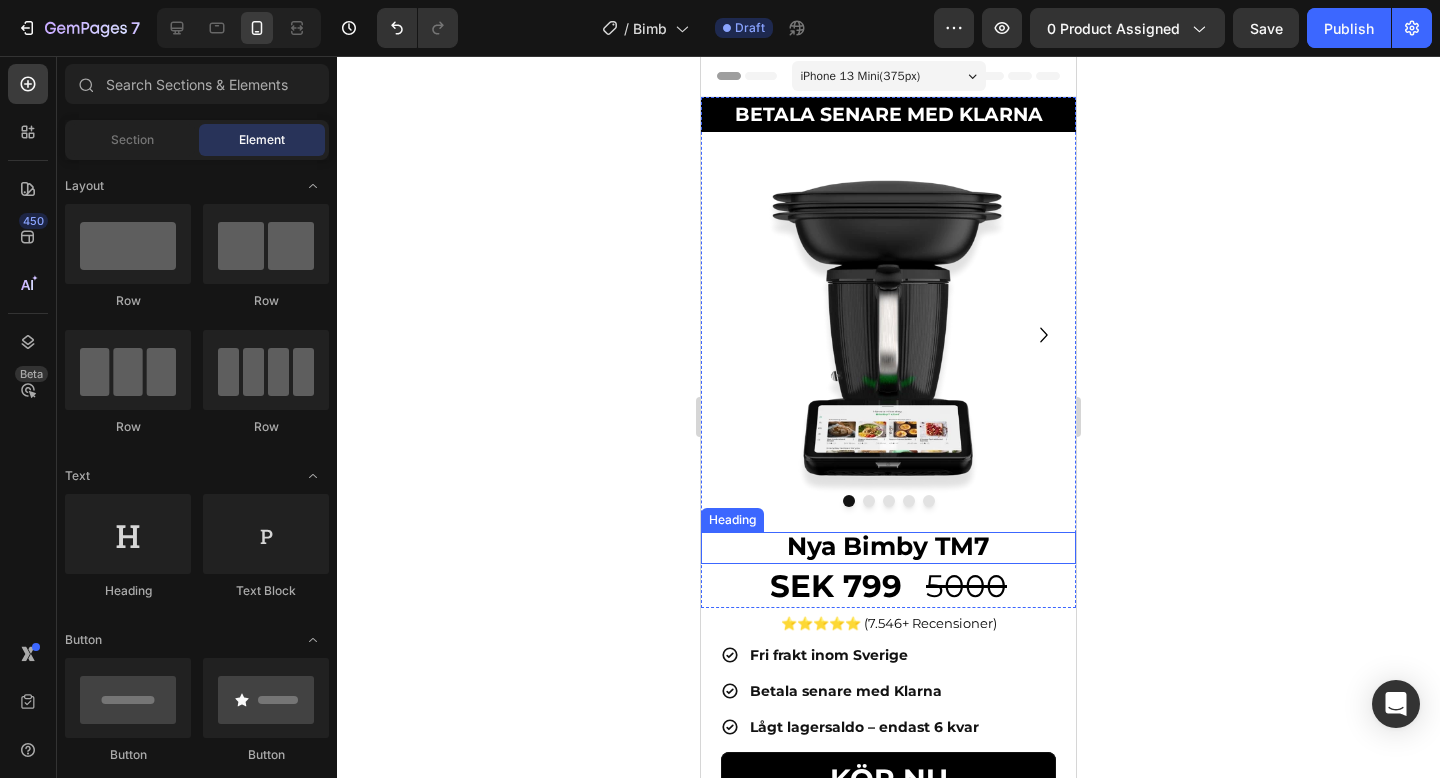 click on "Nya Bimby TM7" at bounding box center [888, 546] 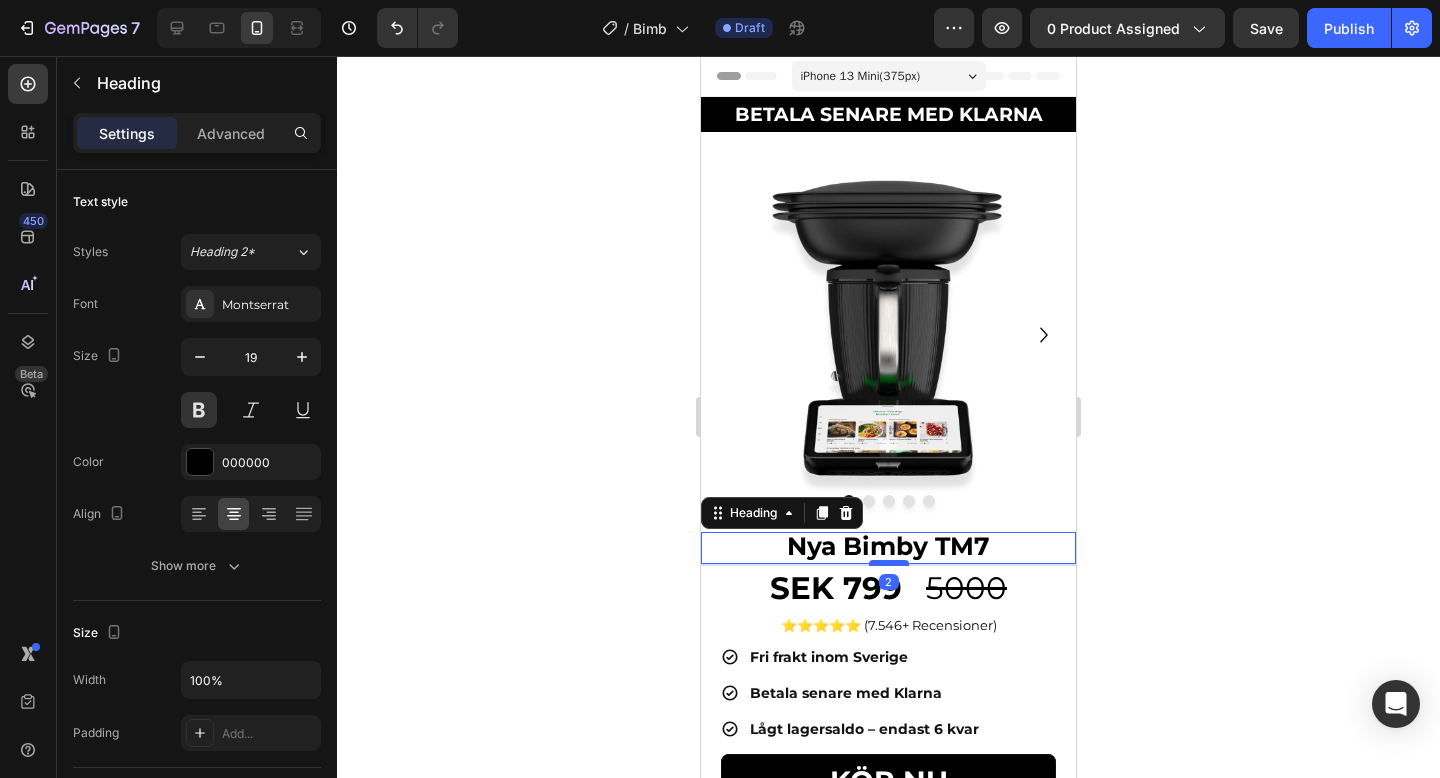 click at bounding box center [889, 563] 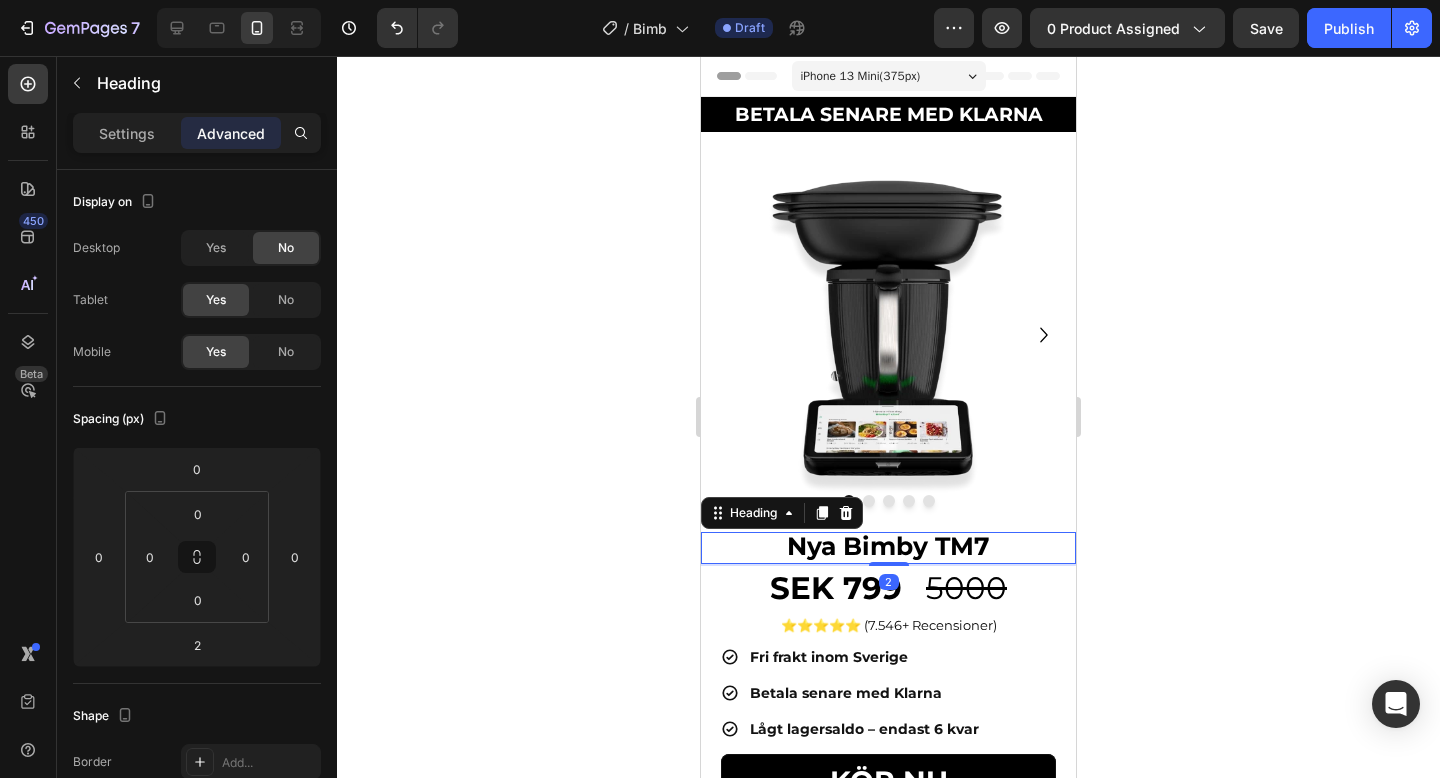 click 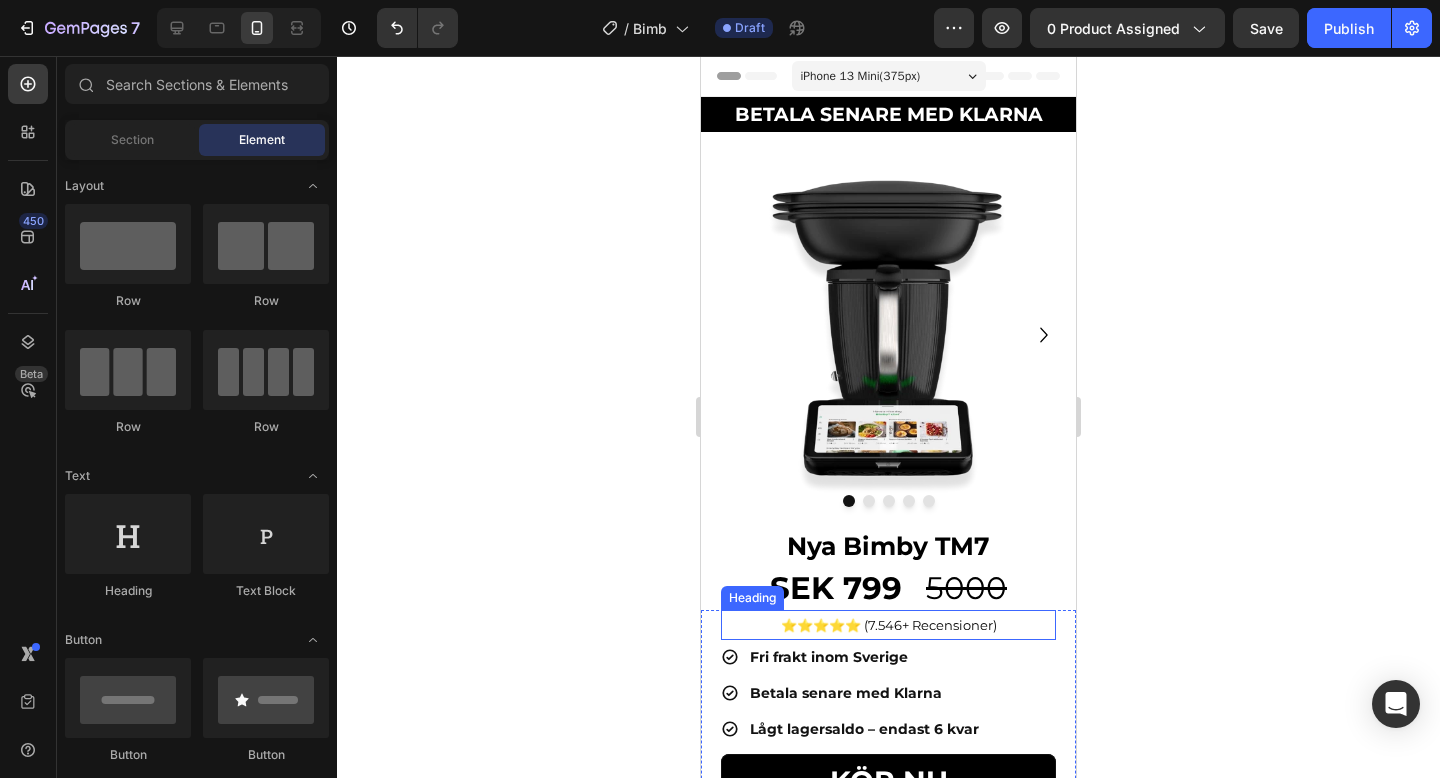 click on "⭐️⭐️⭐️⭐️⭐️ (7.546+ Recensioner)" at bounding box center [888, 625] 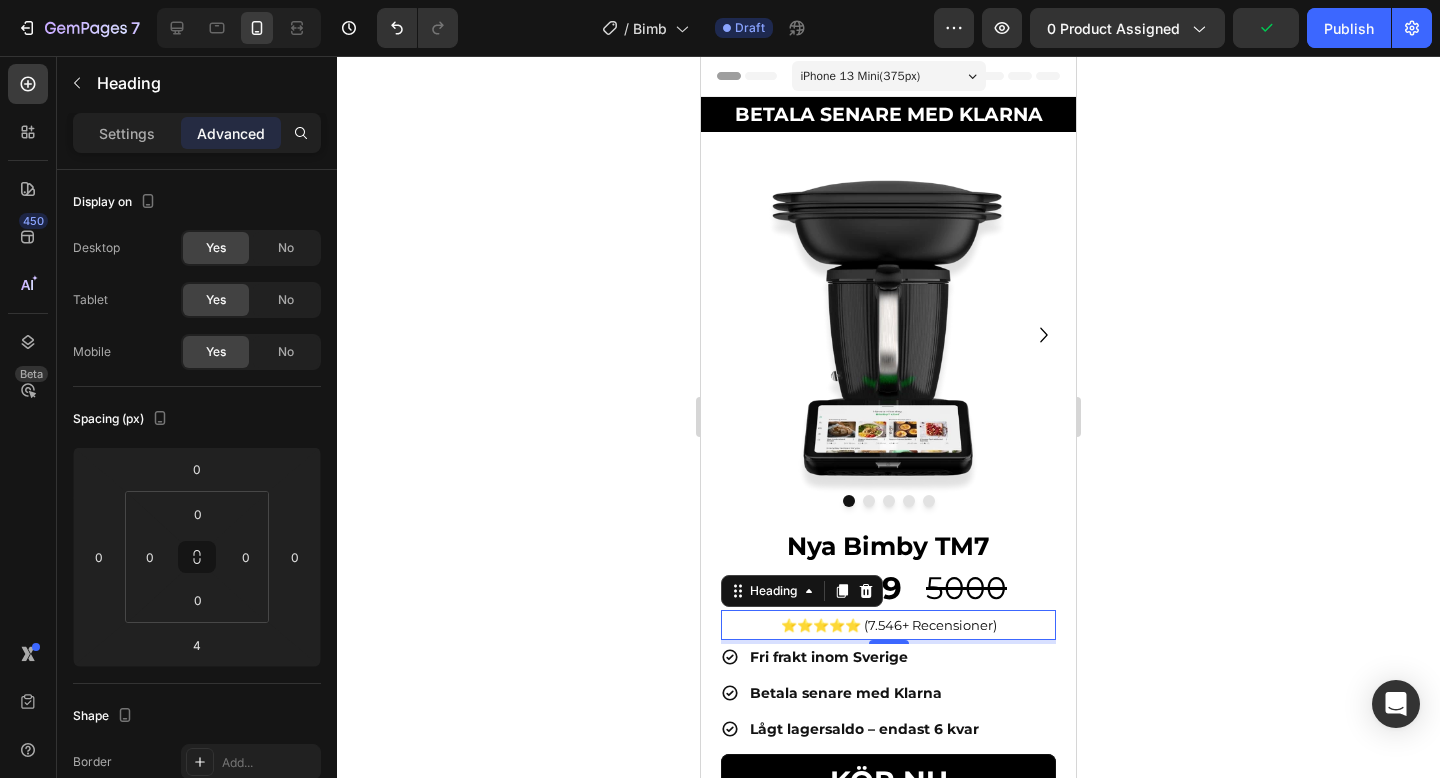 click 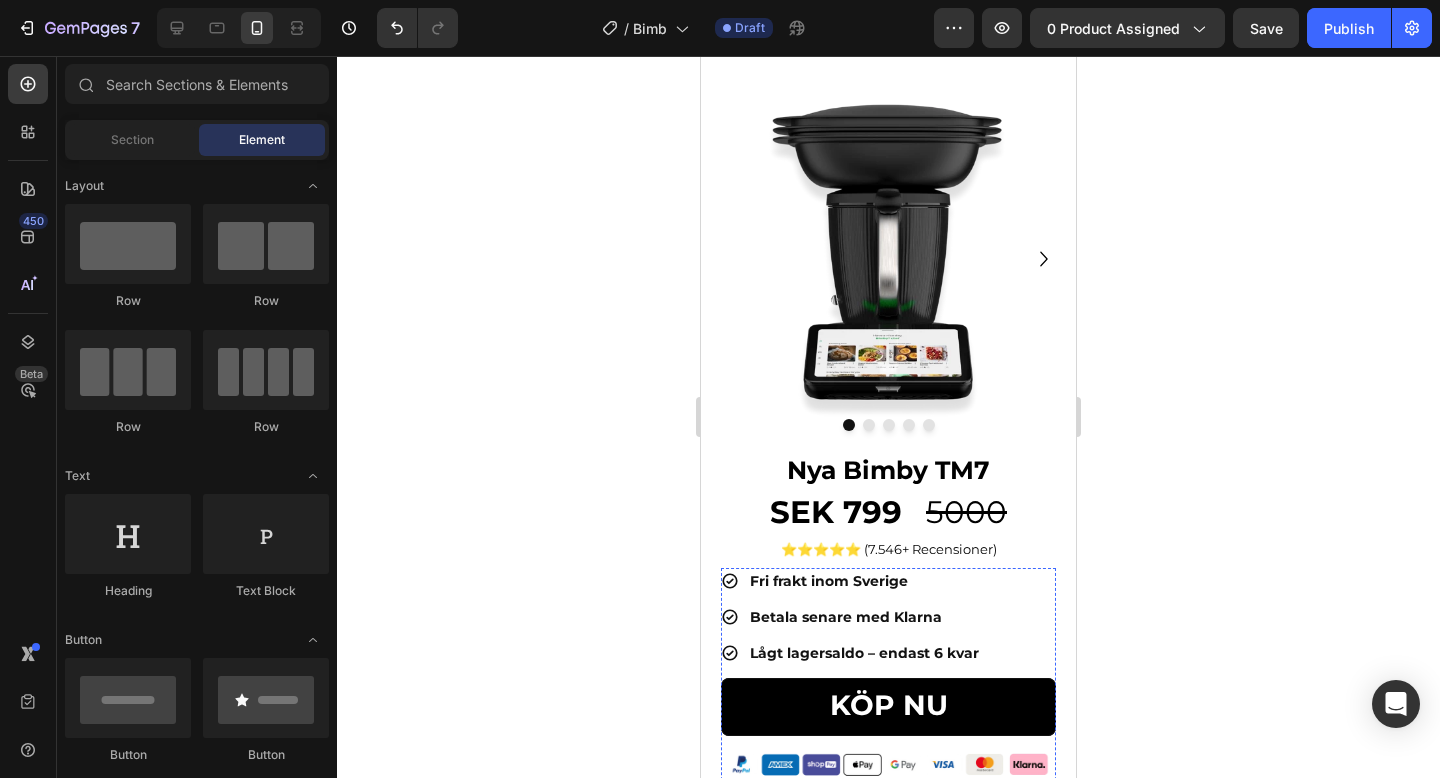 scroll, scrollTop: 125, scrollLeft: 0, axis: vertical 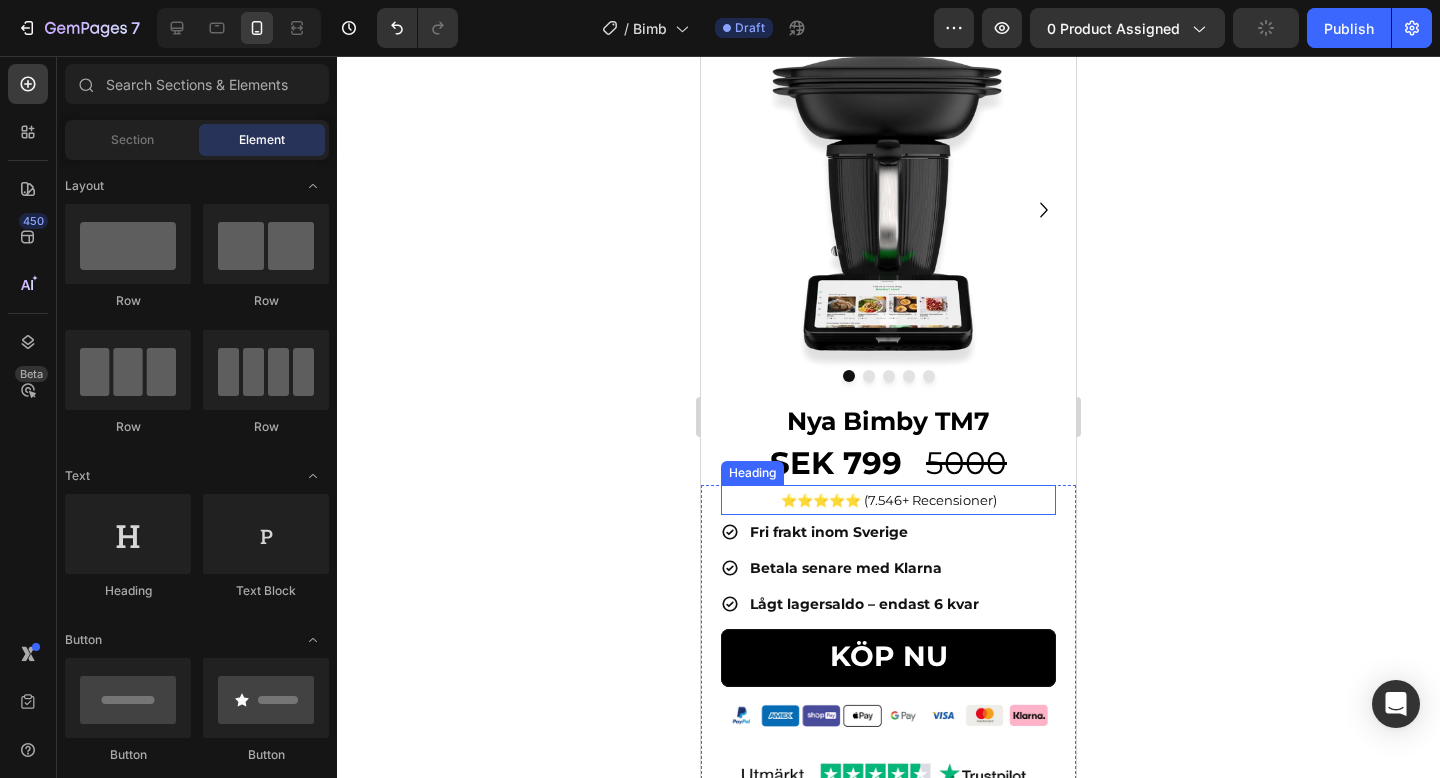 click on "⭐️⭐️⭐️⭐️⭐️ (7.546+ Recensioner)" at bounding box center [889, 500] 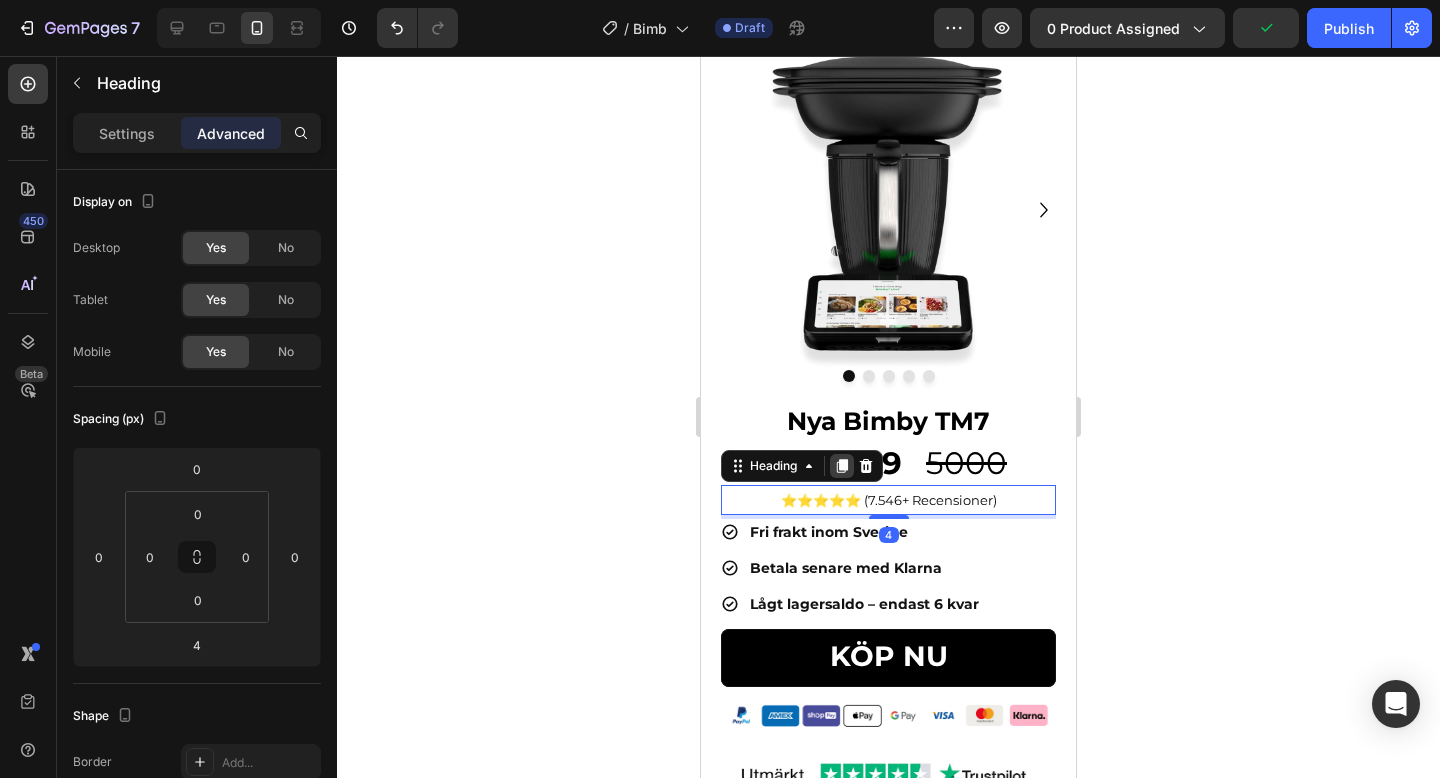 click 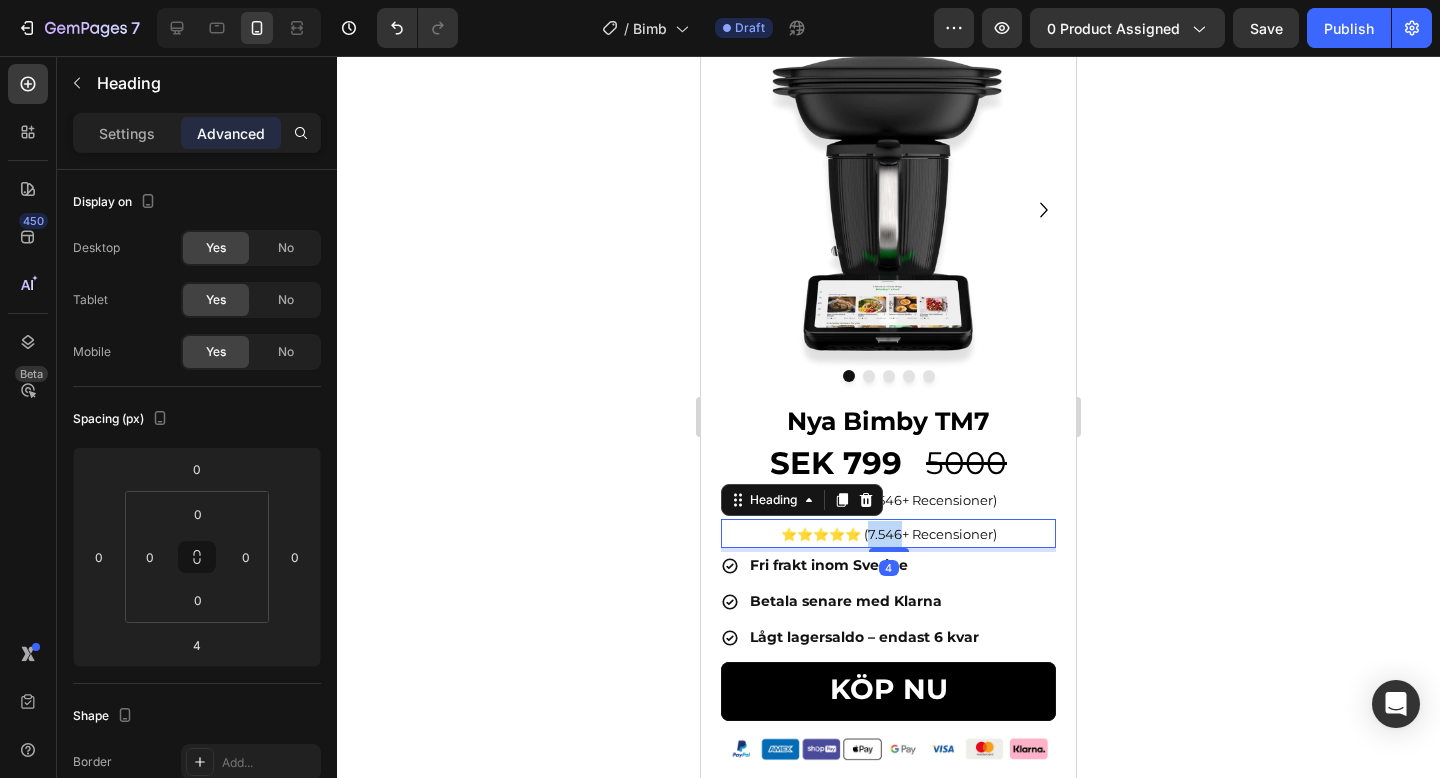 click on "⭐️⭐️⭐️⭐️⭐️ (7.546+ Recensioner)" at bounding box center [889, 534] 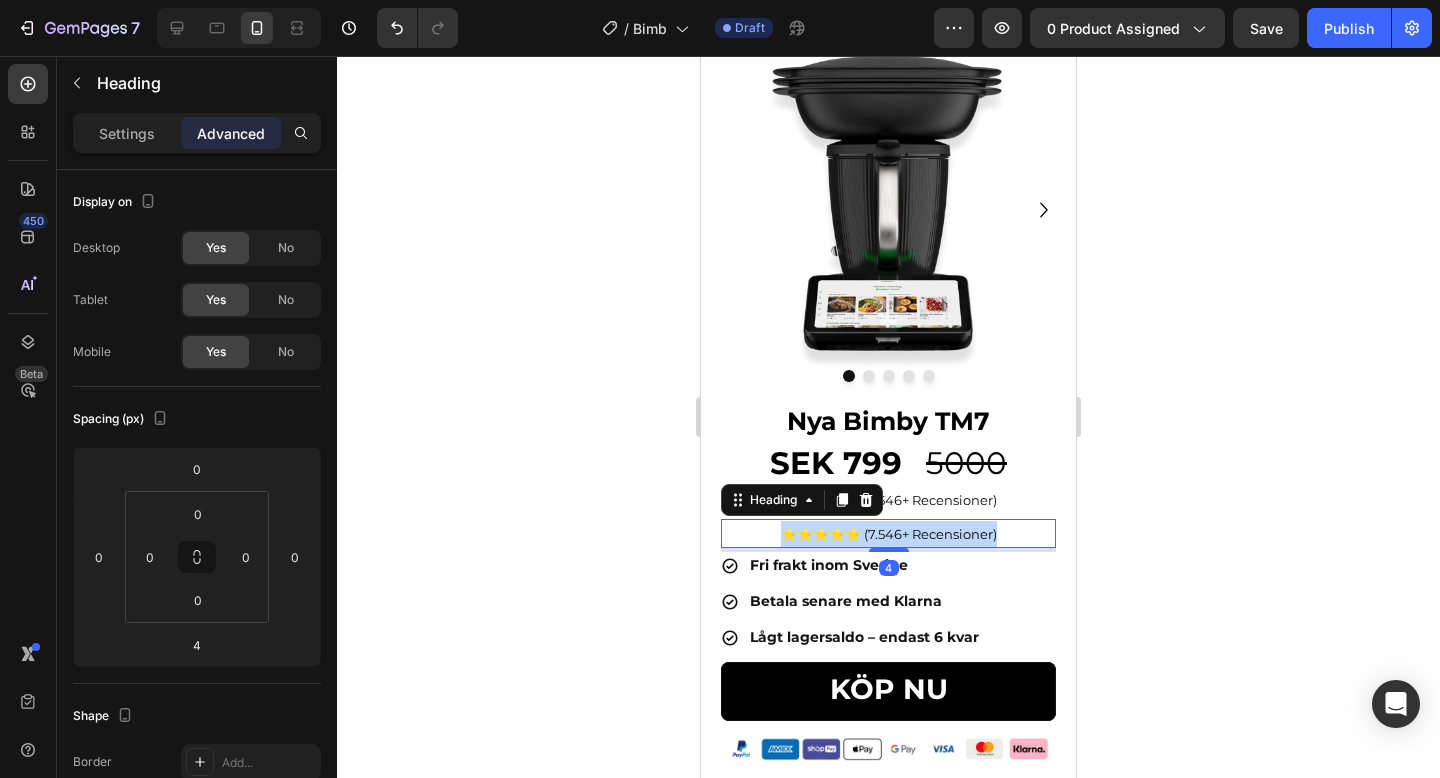 click on "⭐️⭐️⭐️⭐️⭐️ (7.546+ Recensioner)" at bounding box center [889, 534] 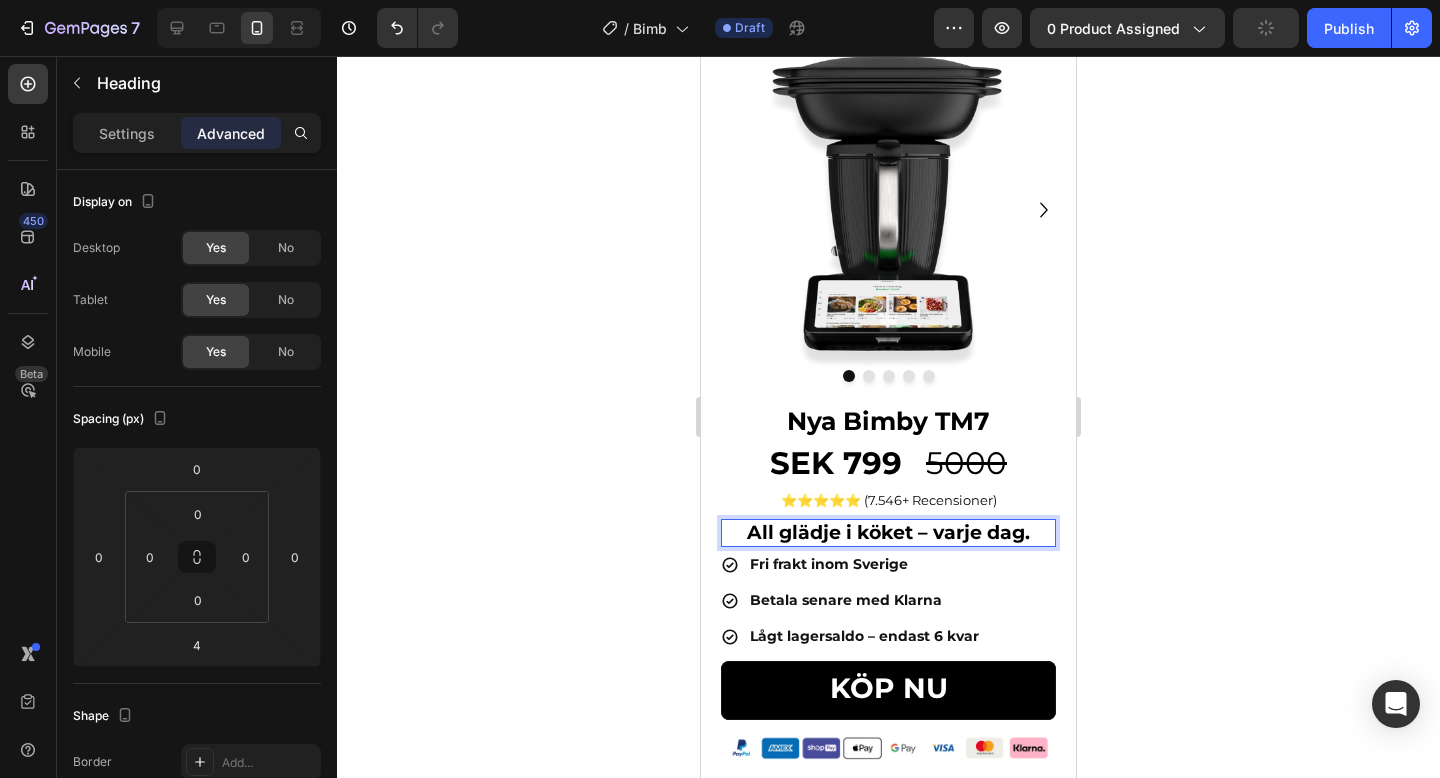 click on "All glädje i köket – varje dag." at bounding box center (888, 532) 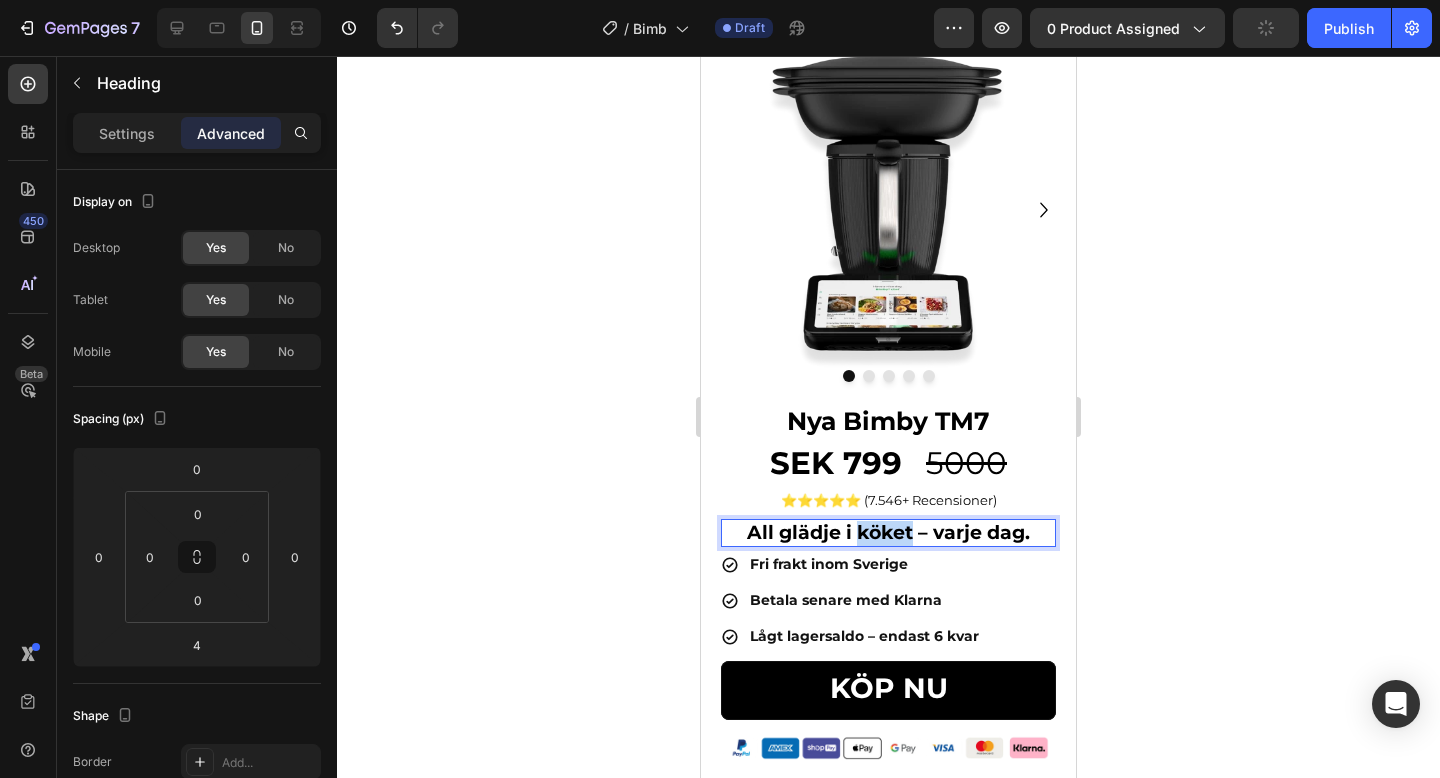 click on "All glädje i köket – varje dag." at bounding box center [888, 532] 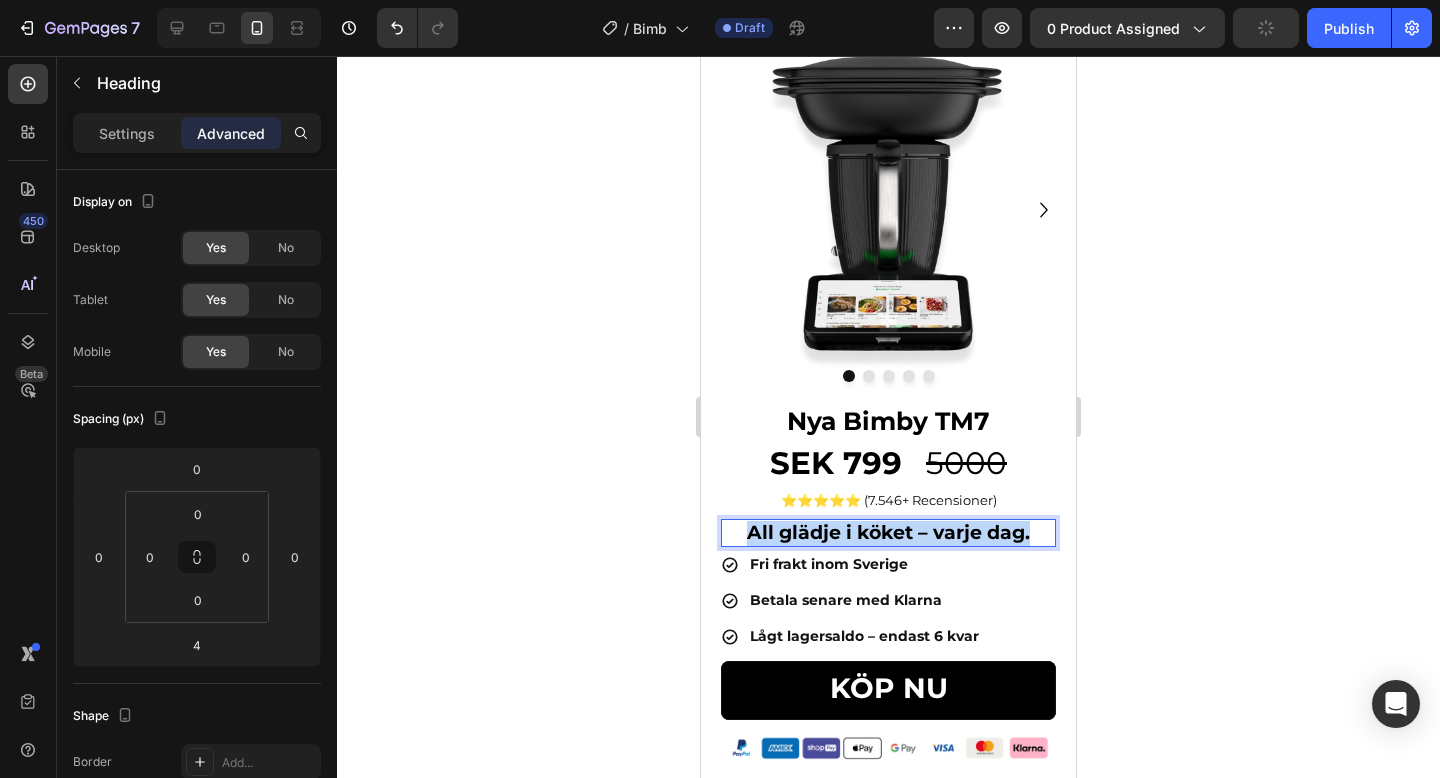 click on "All glädje i köket – varje dag." at bounding box center (888, 532) 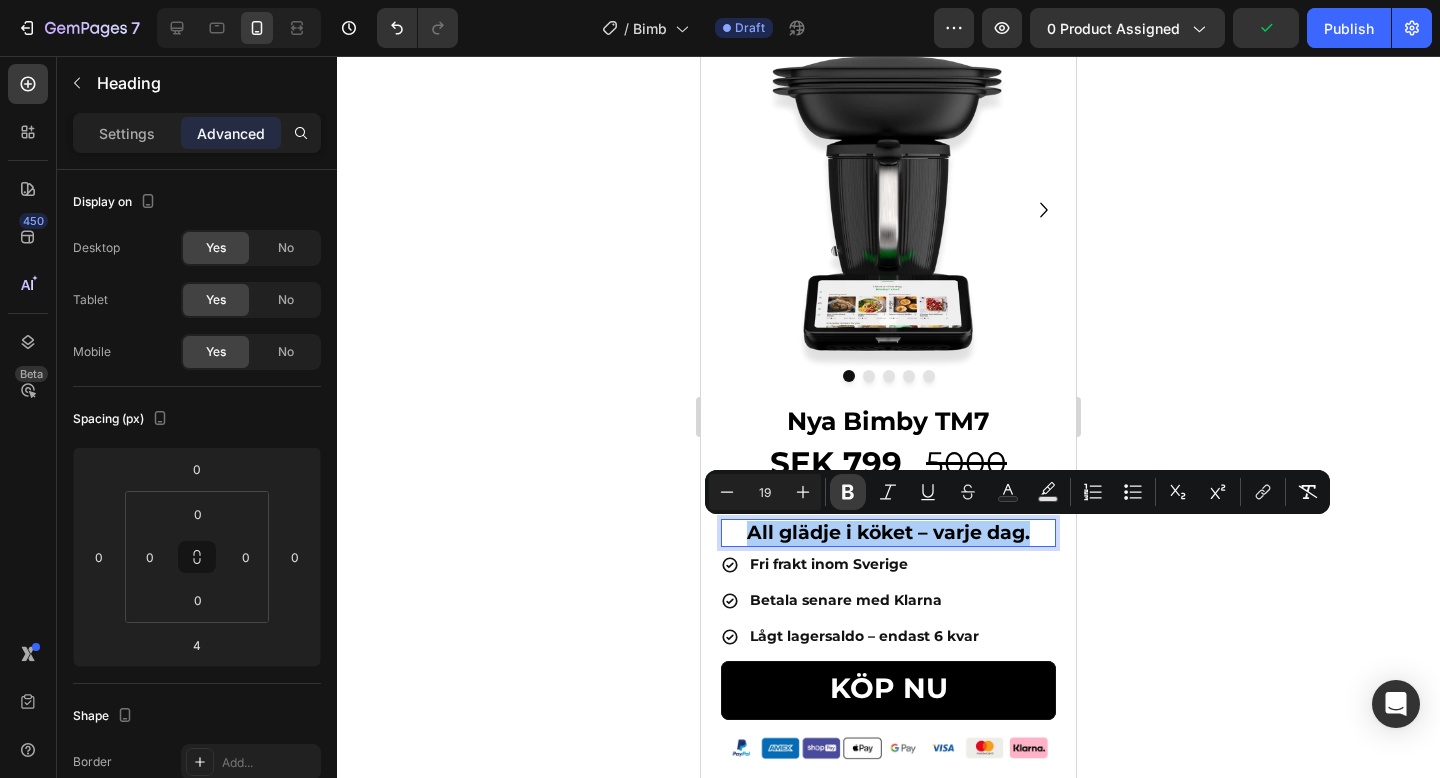 click 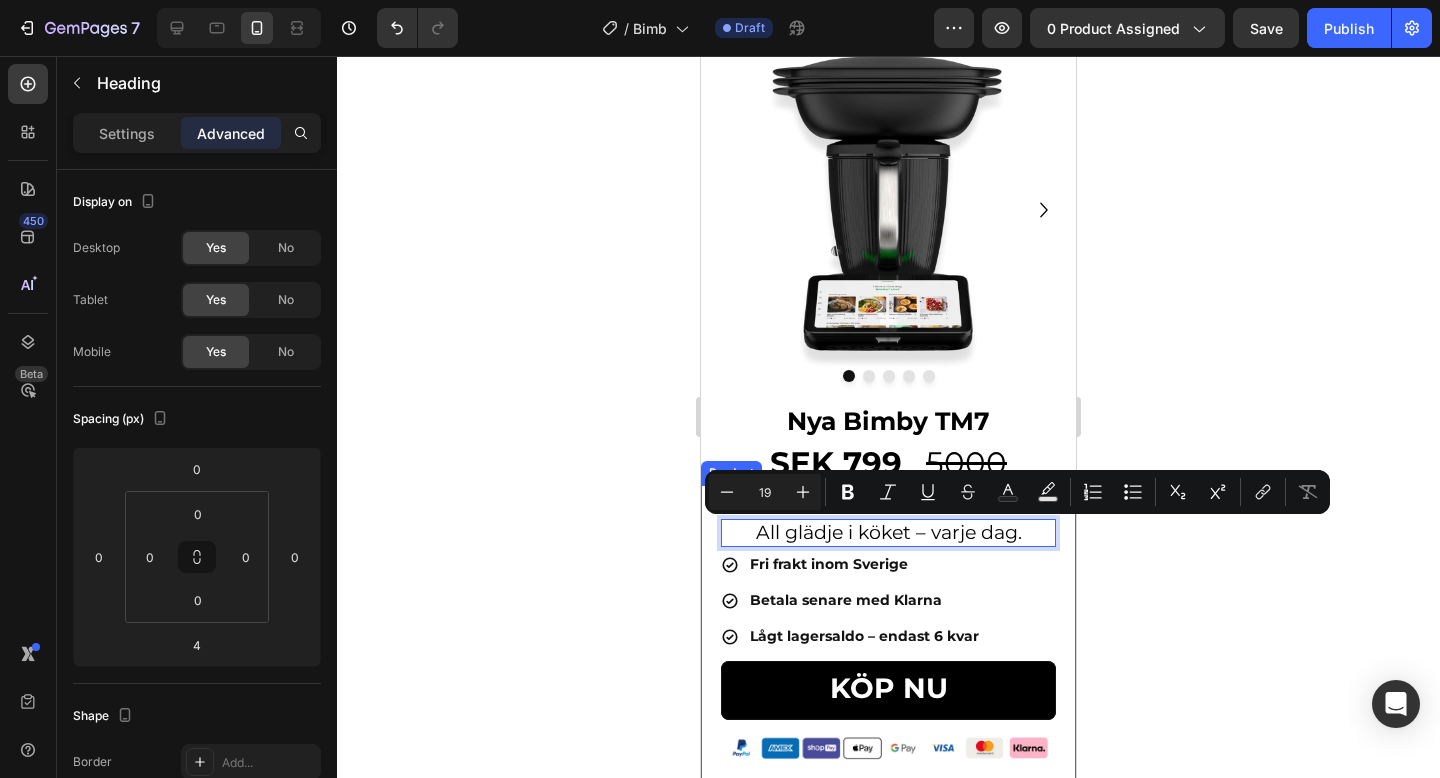 click 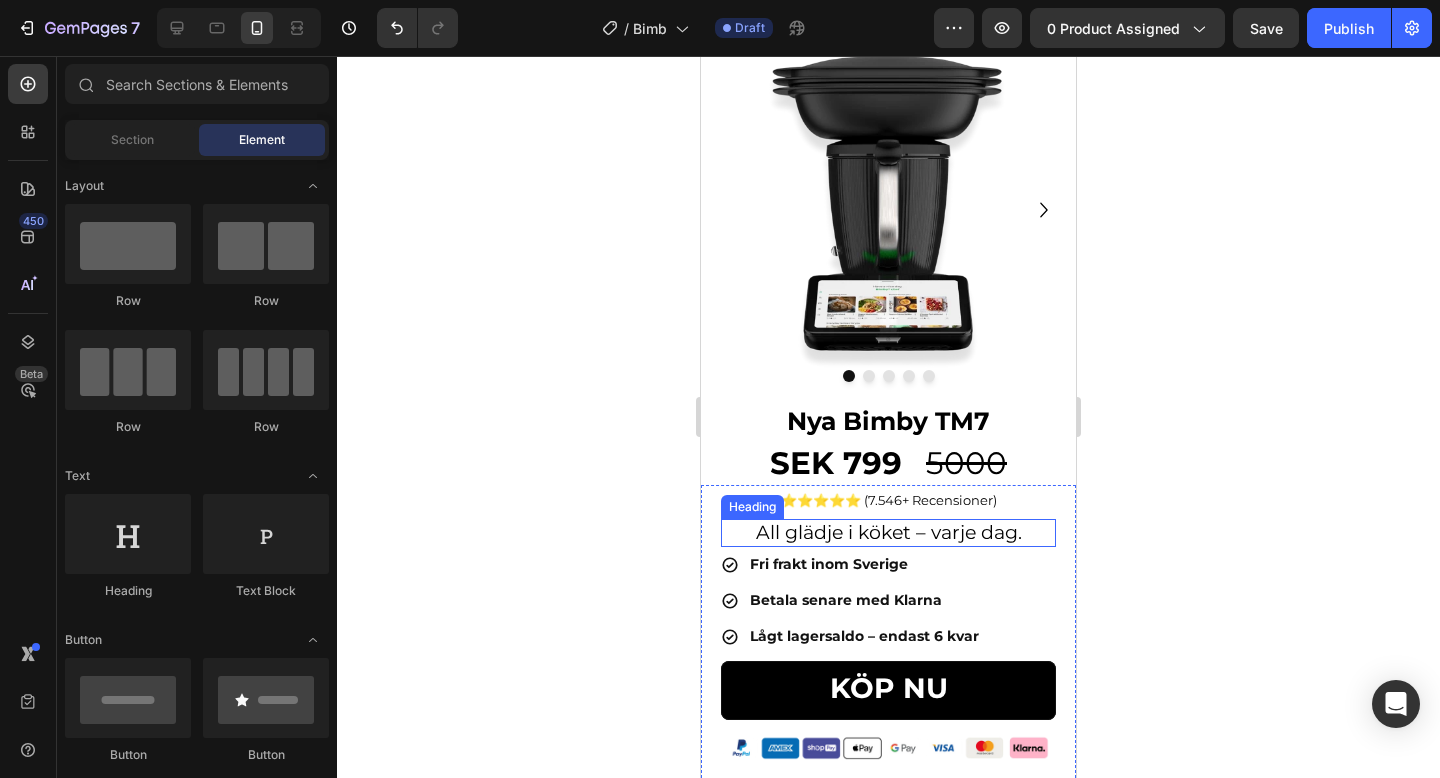 click on "All glädje i köket – varje dag." at bounding box center [888, 533] 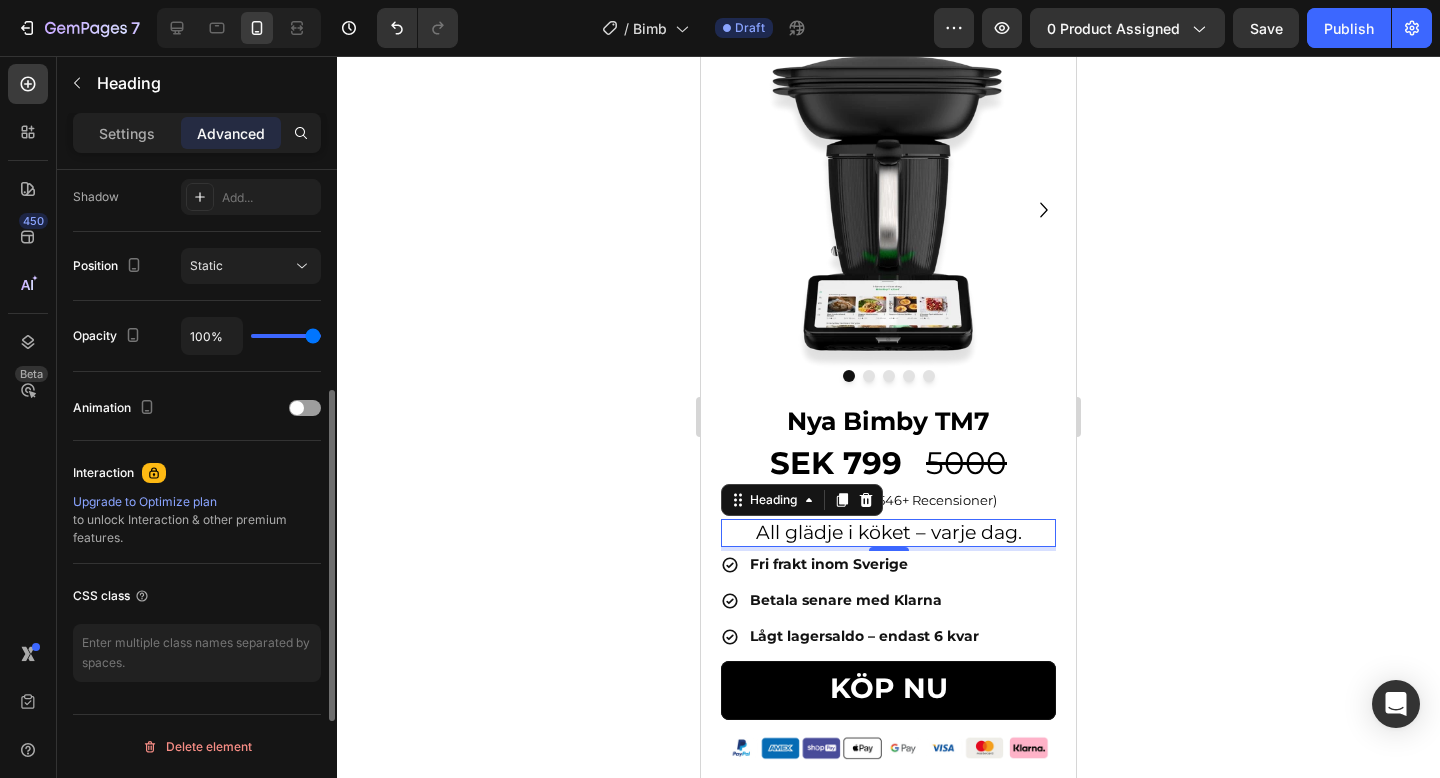 scroll, scrollTop: 0, scrollLeft: 0, axis: both 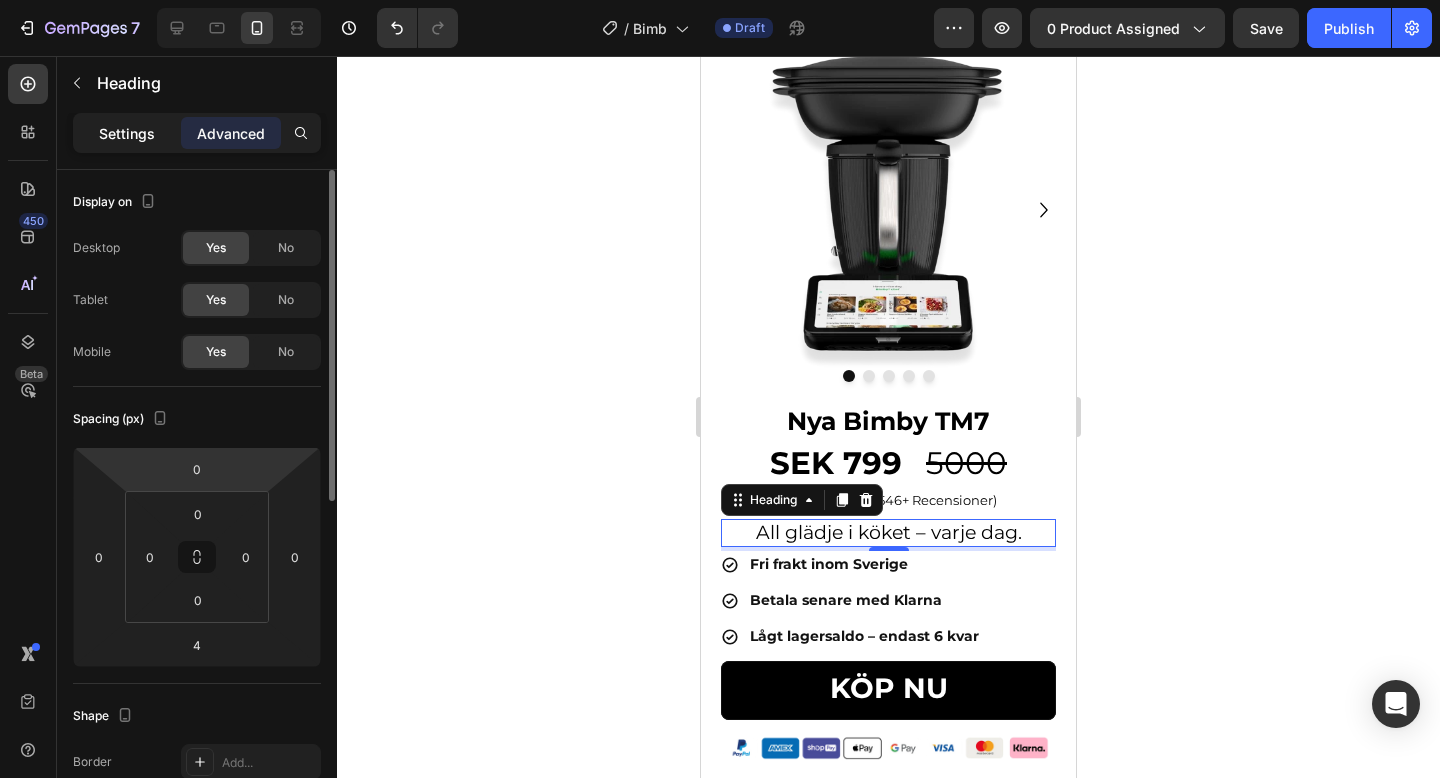 click on "Settings" at bounding box center [127, 133] 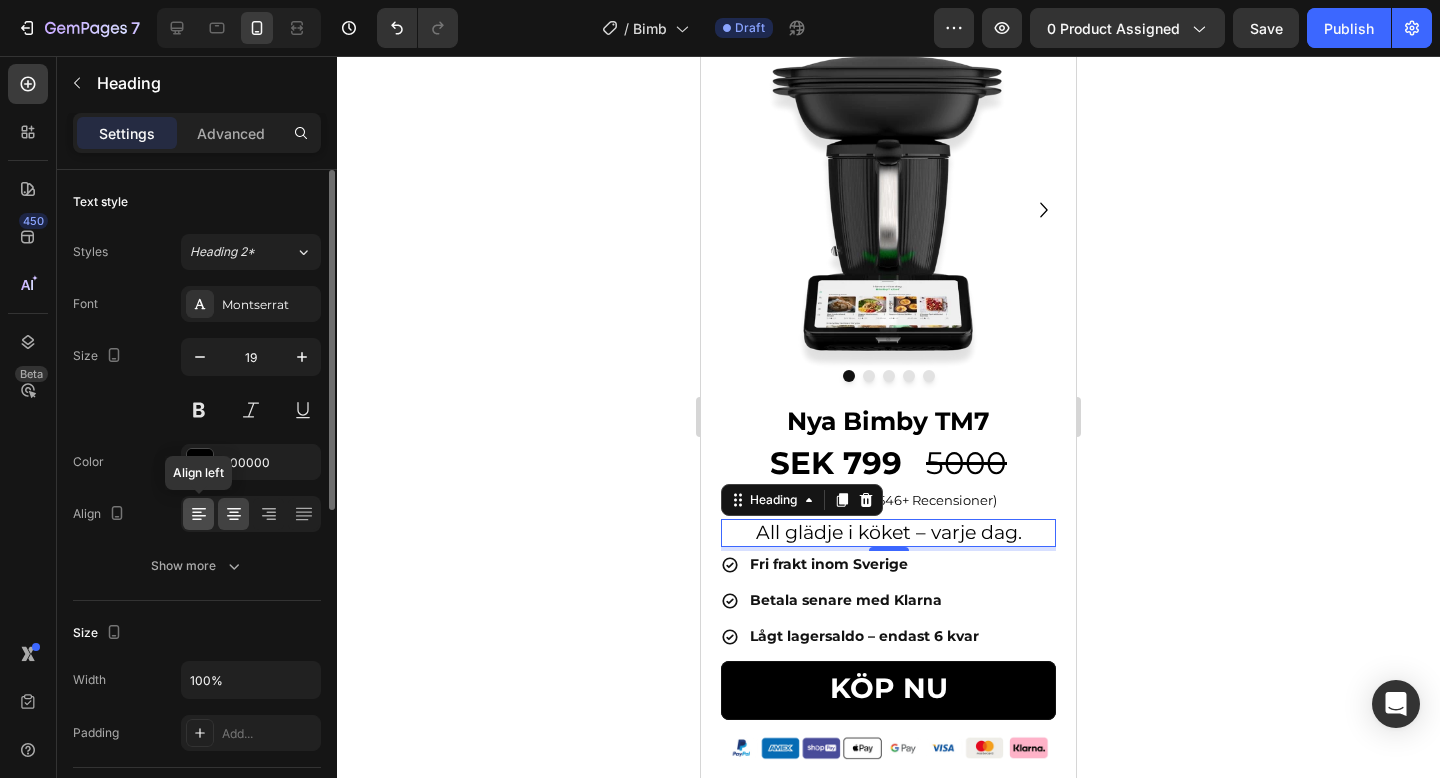 click 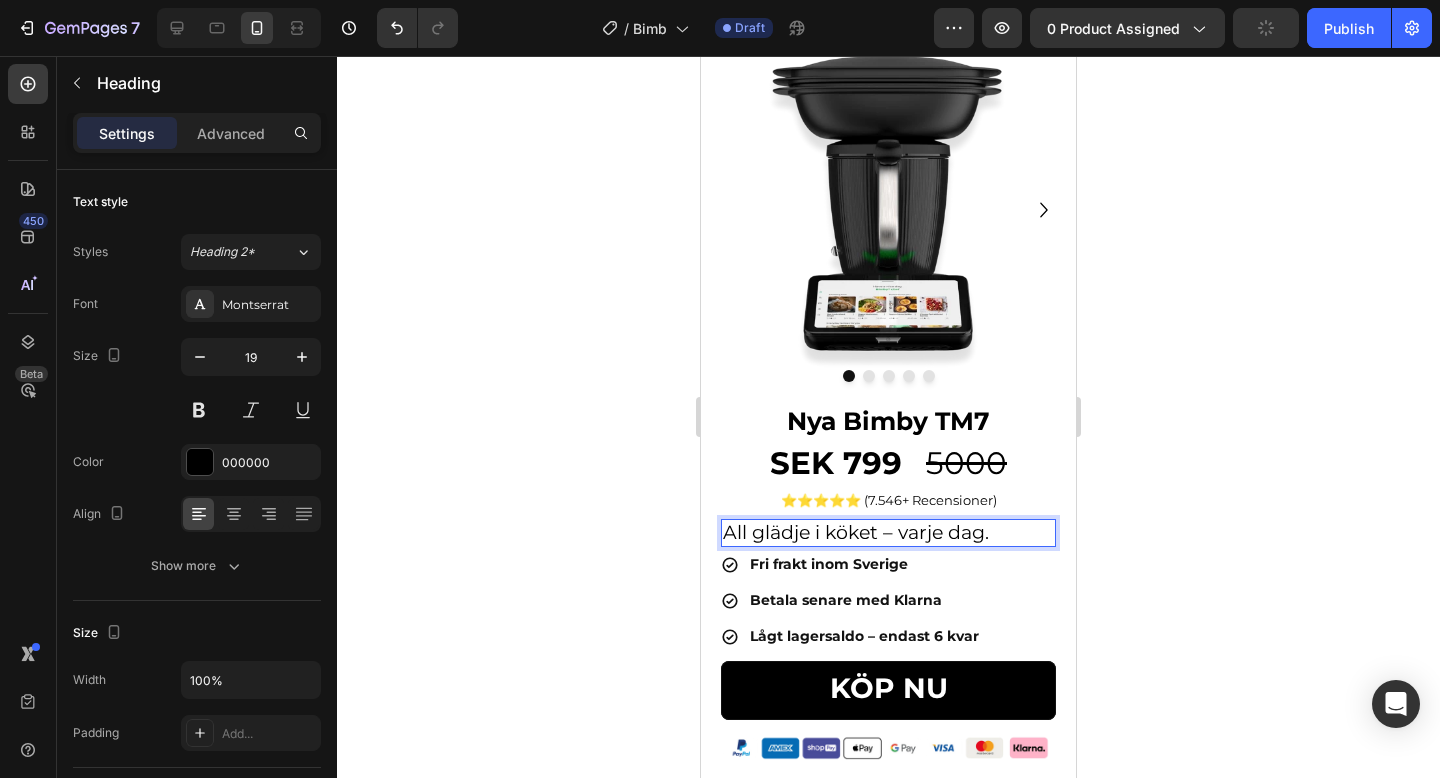 click 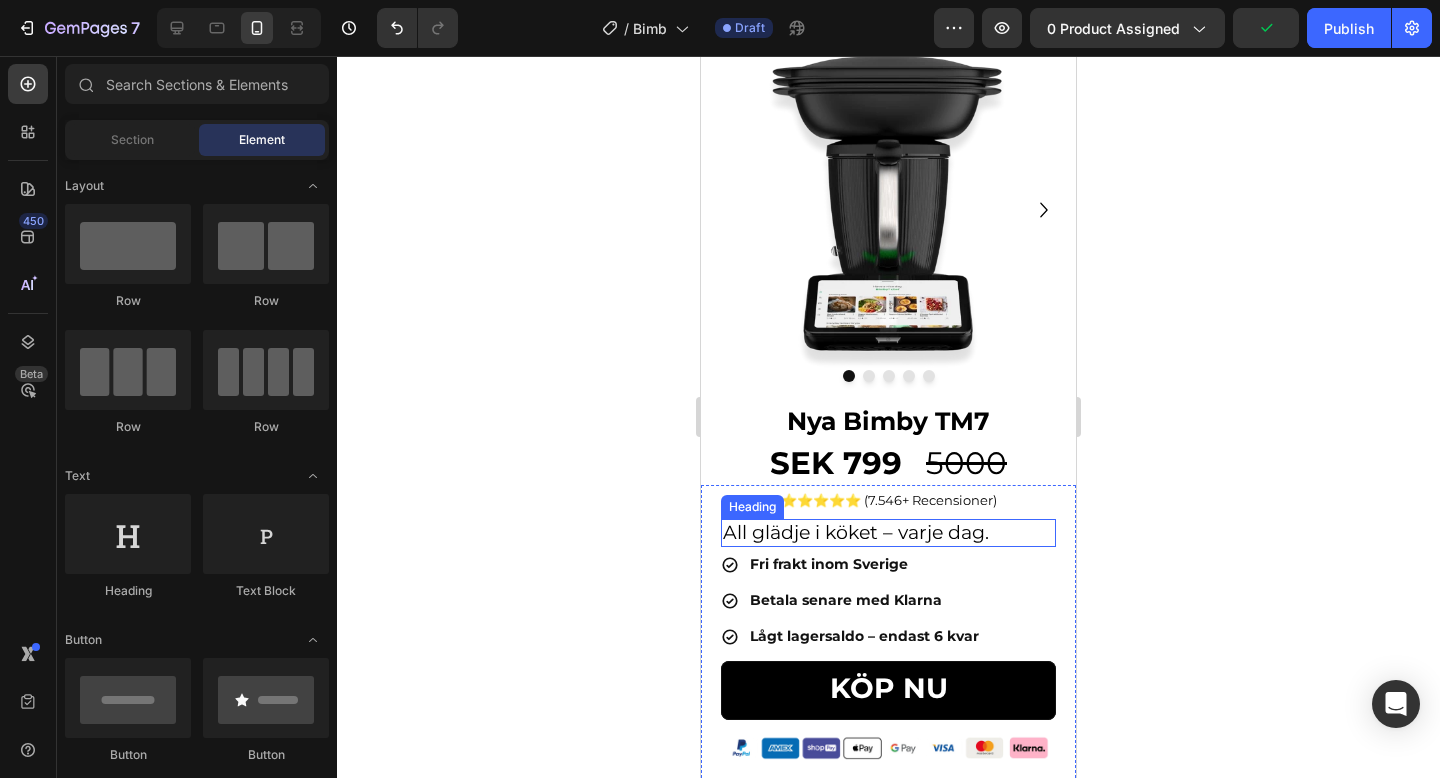 click on "All glädje i köket – varje dag." at bounding box center (888, 533) 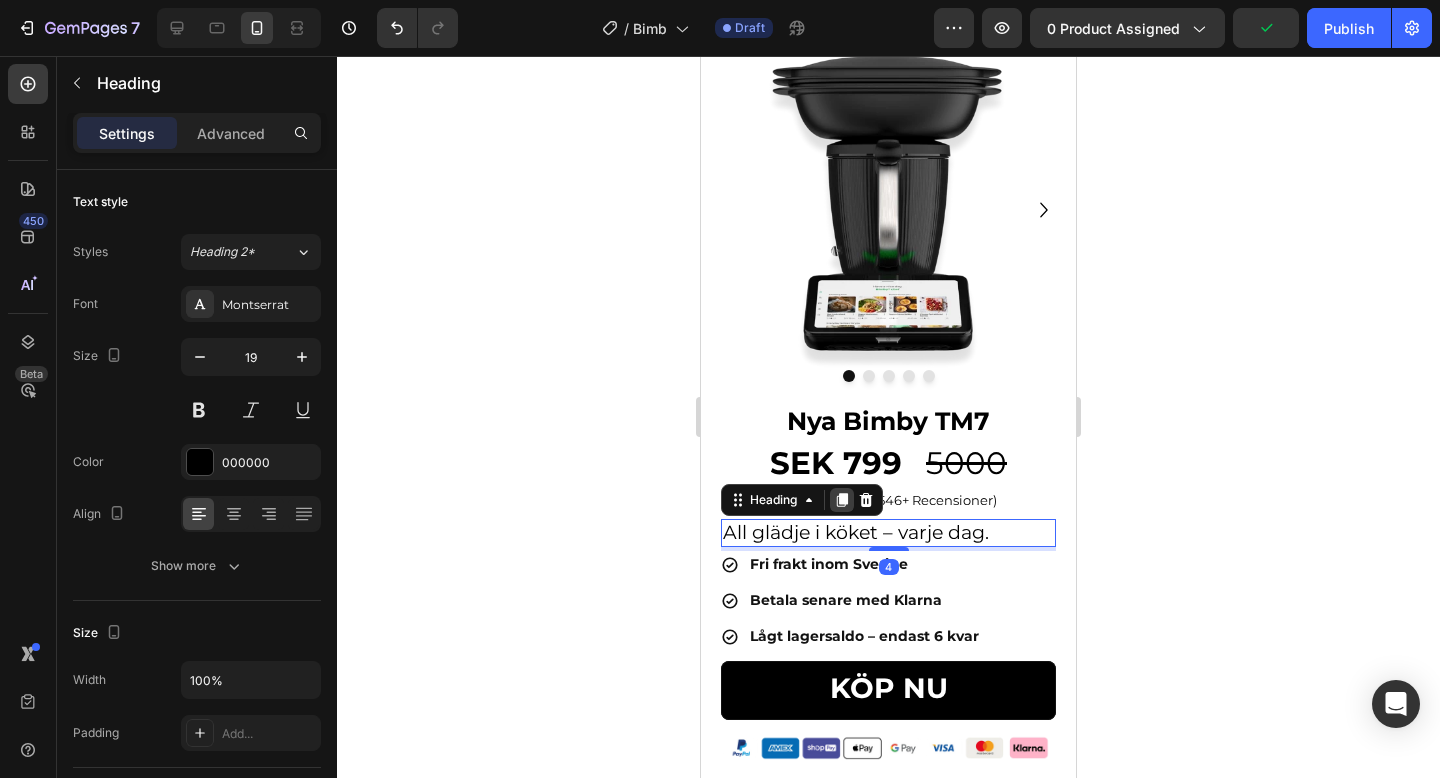 click 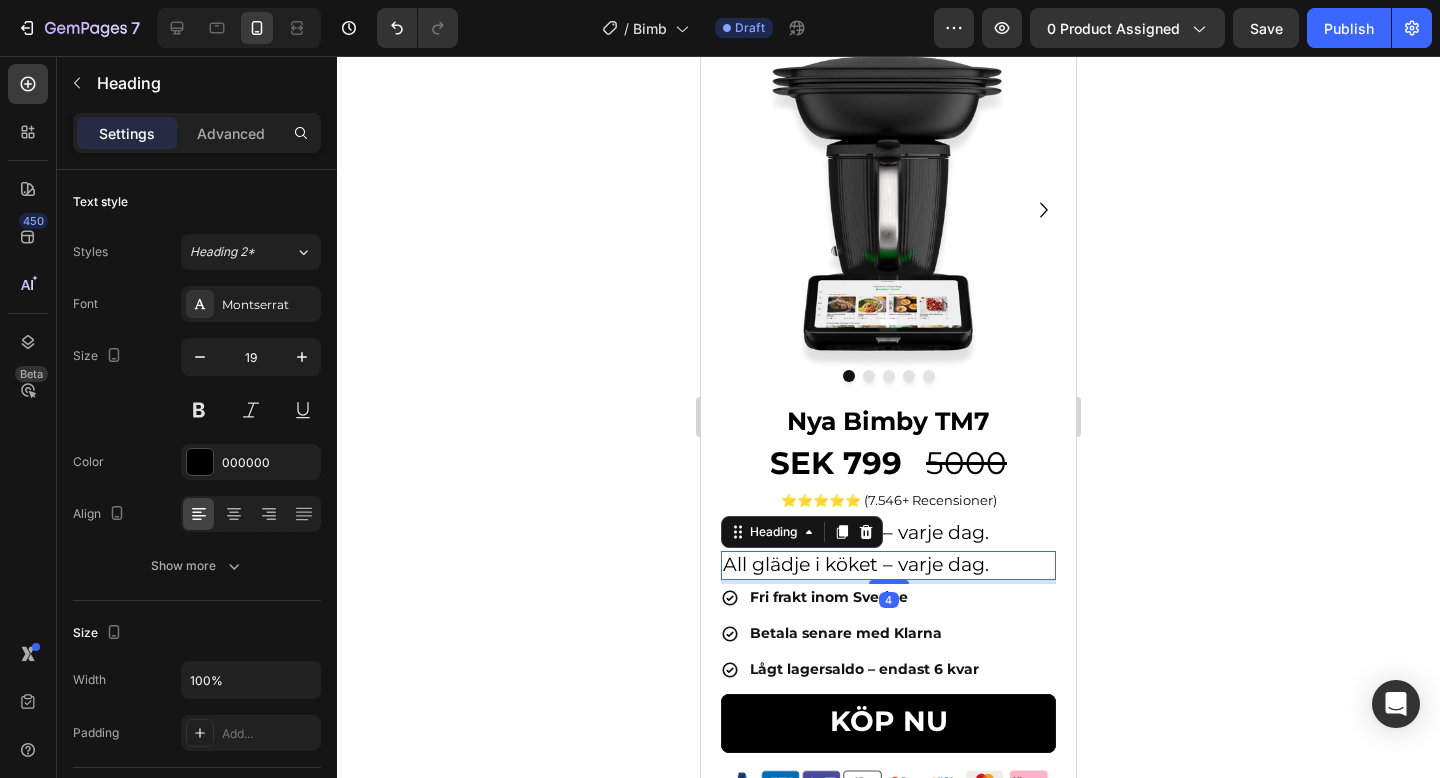 click on "All glädje i köket – varje dag." at bounding box center (888, 565) 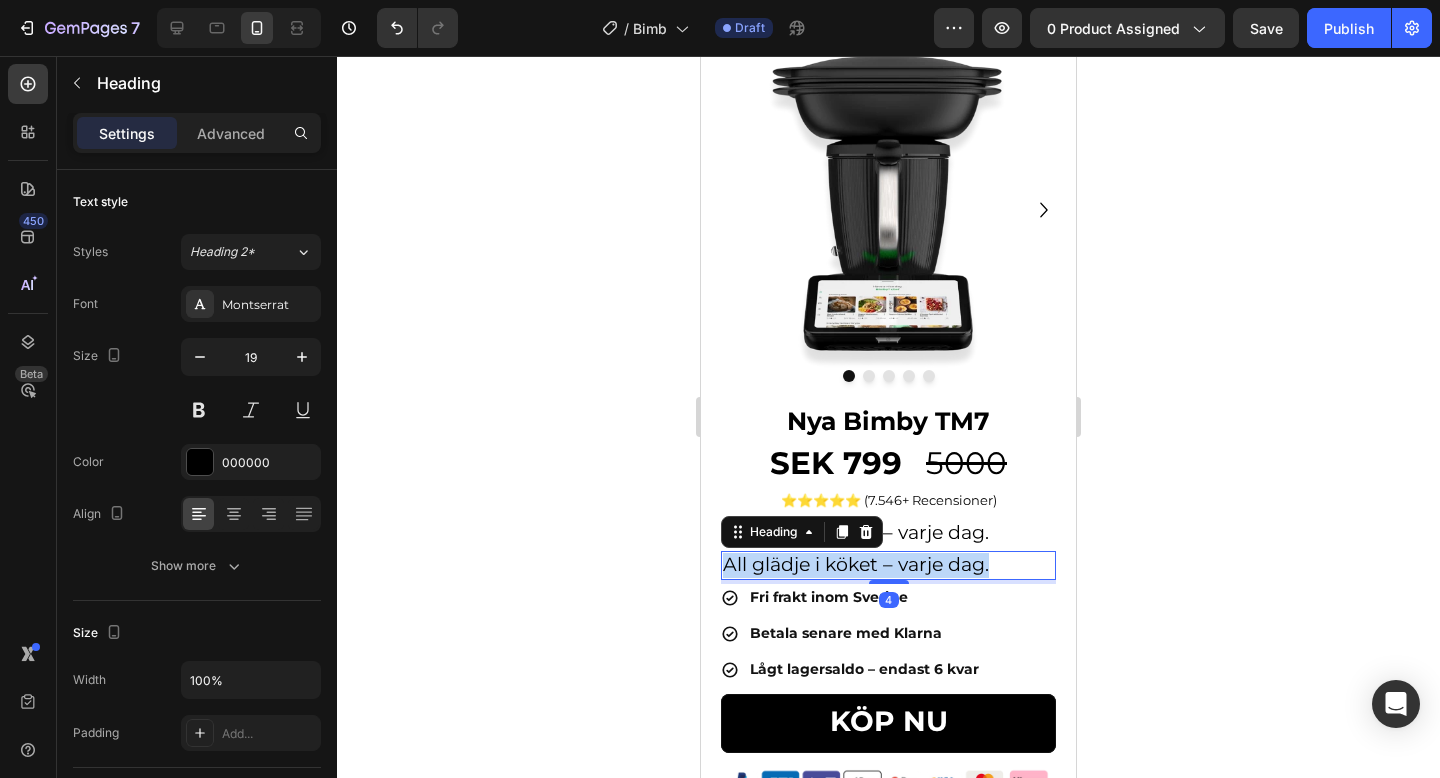 click on "All glädje i köket – varje dag." at bounding box center [888, 565] 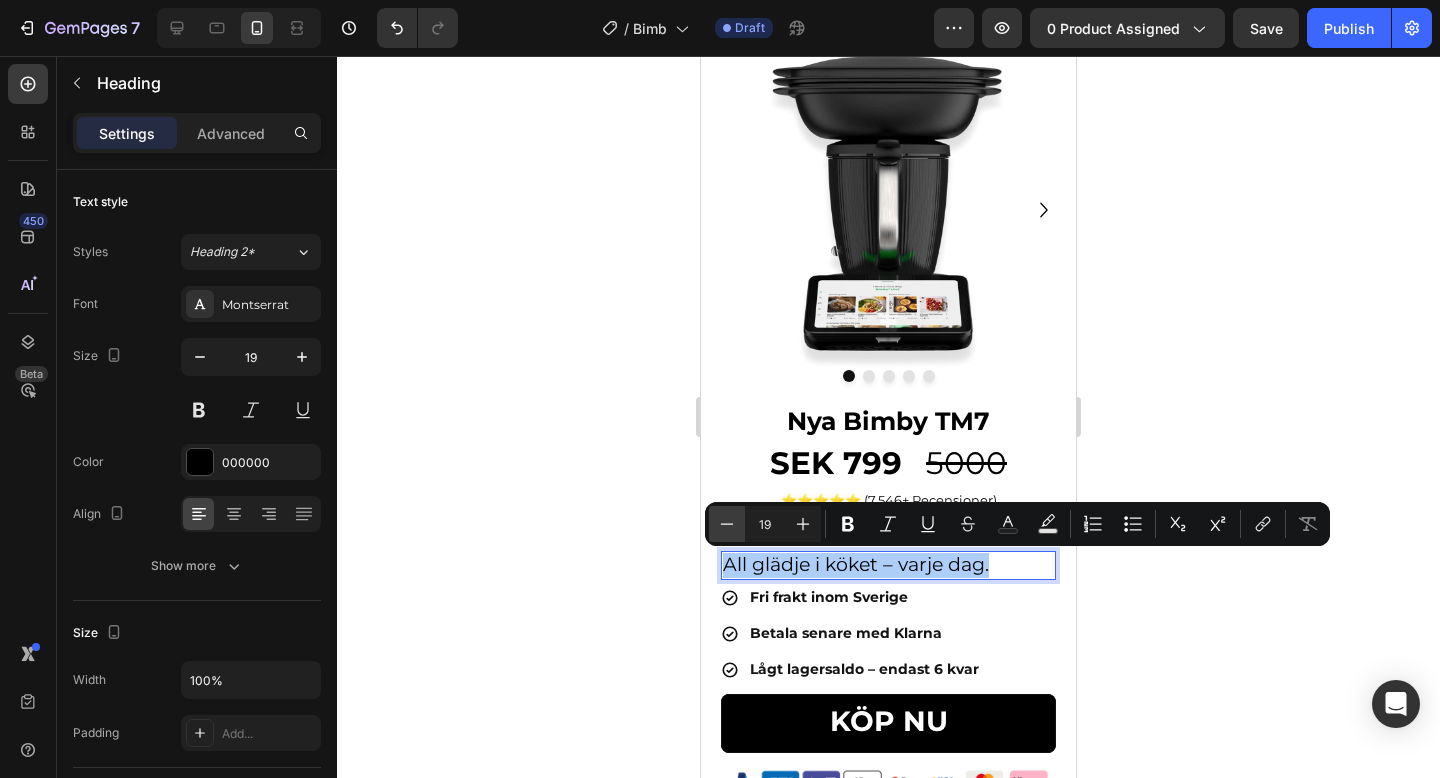 click 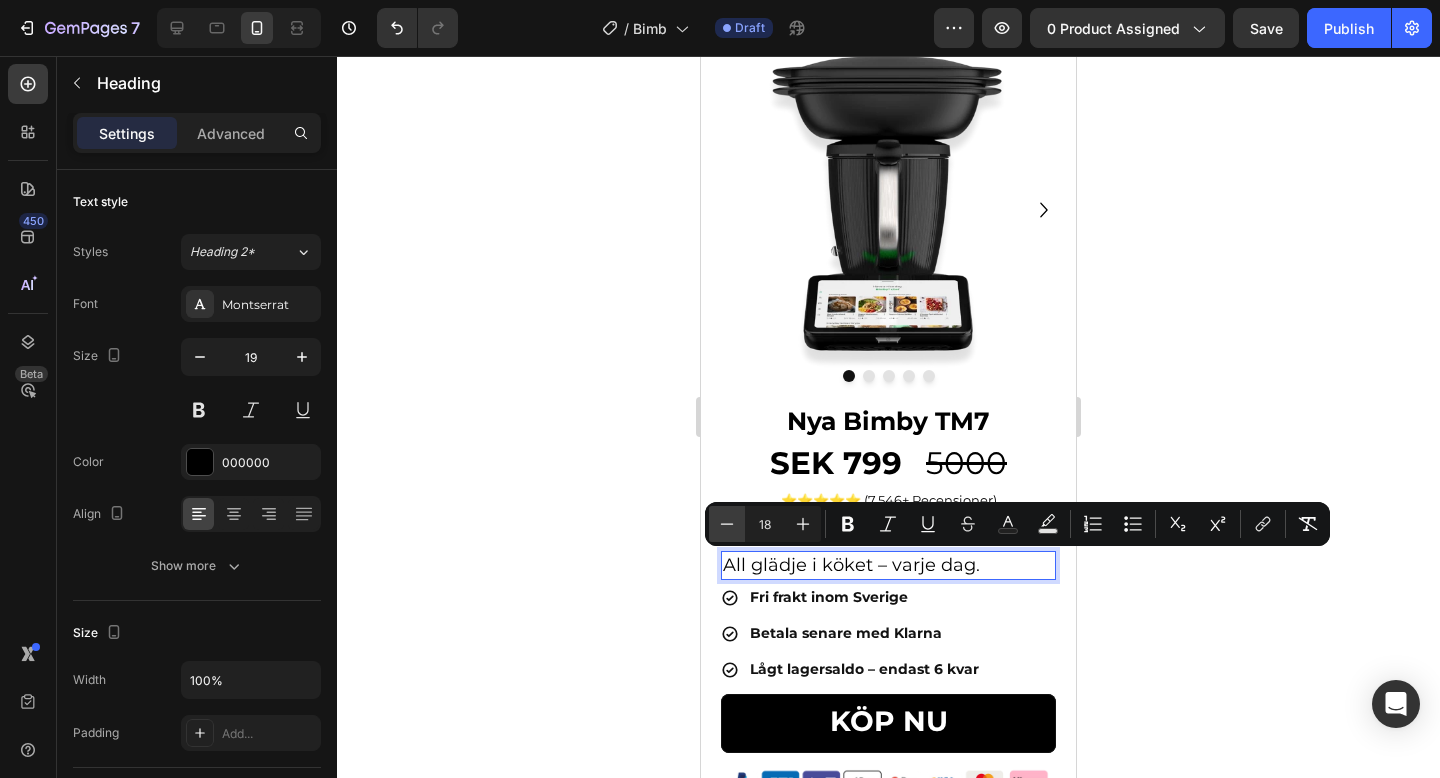 click 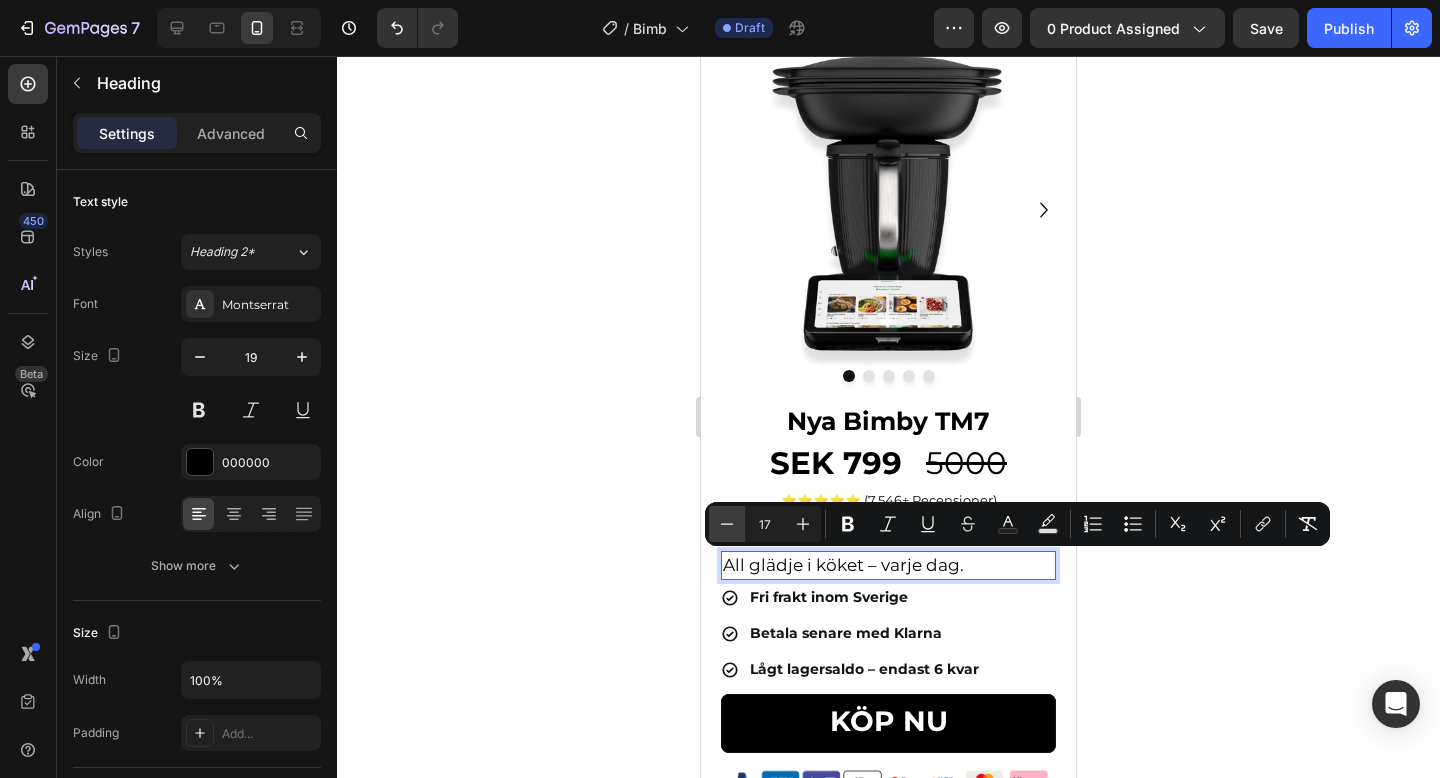 click 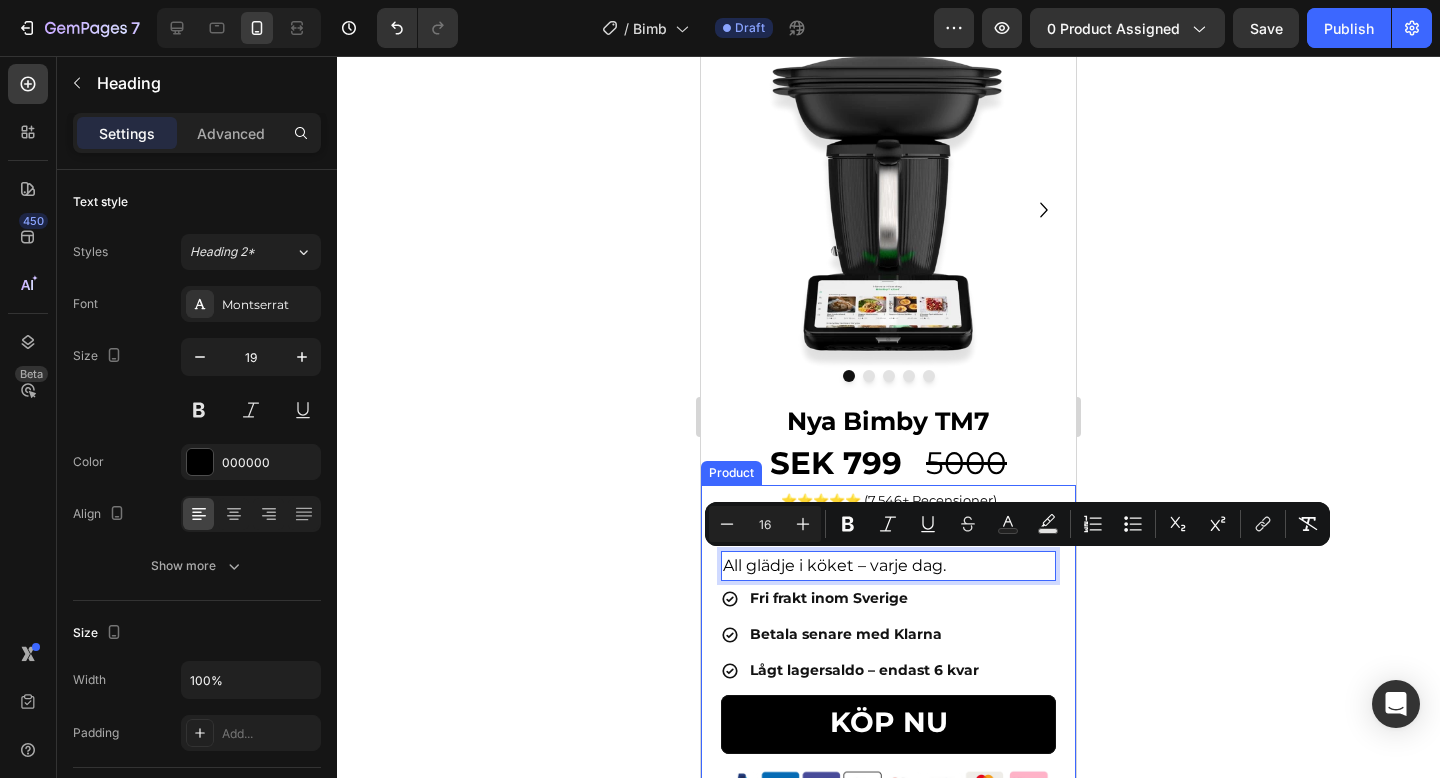click 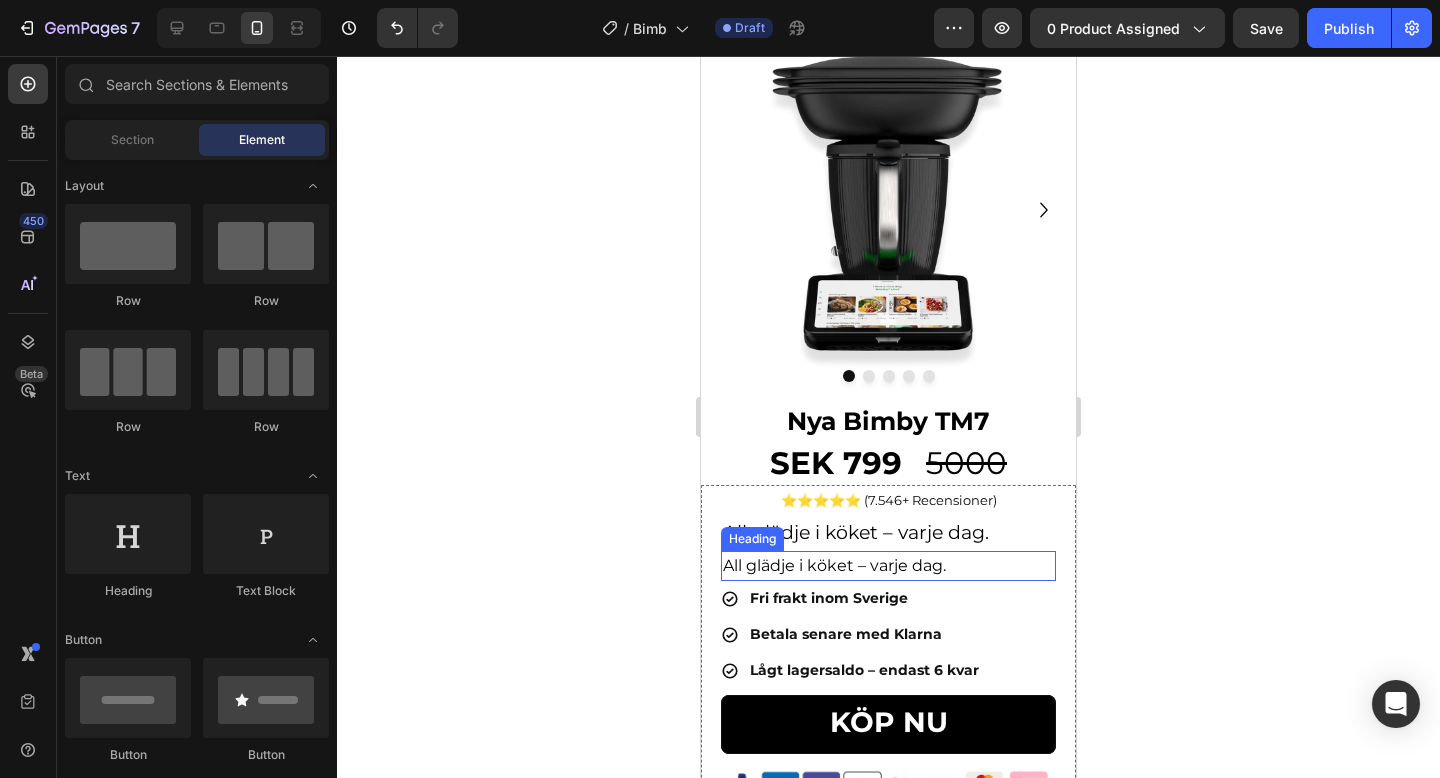 click on "All glädje i köket – varje dag." at bounding box center [834, 565] 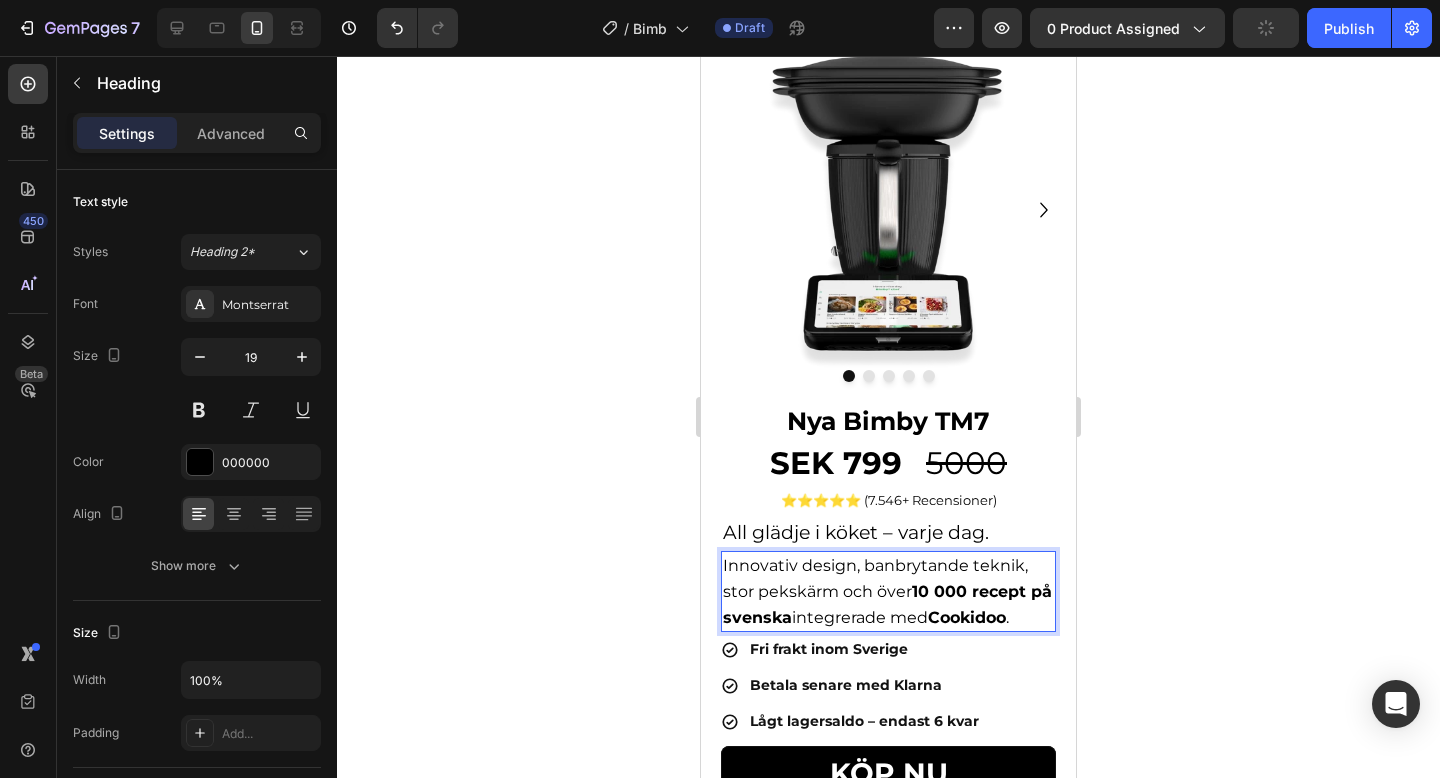 click 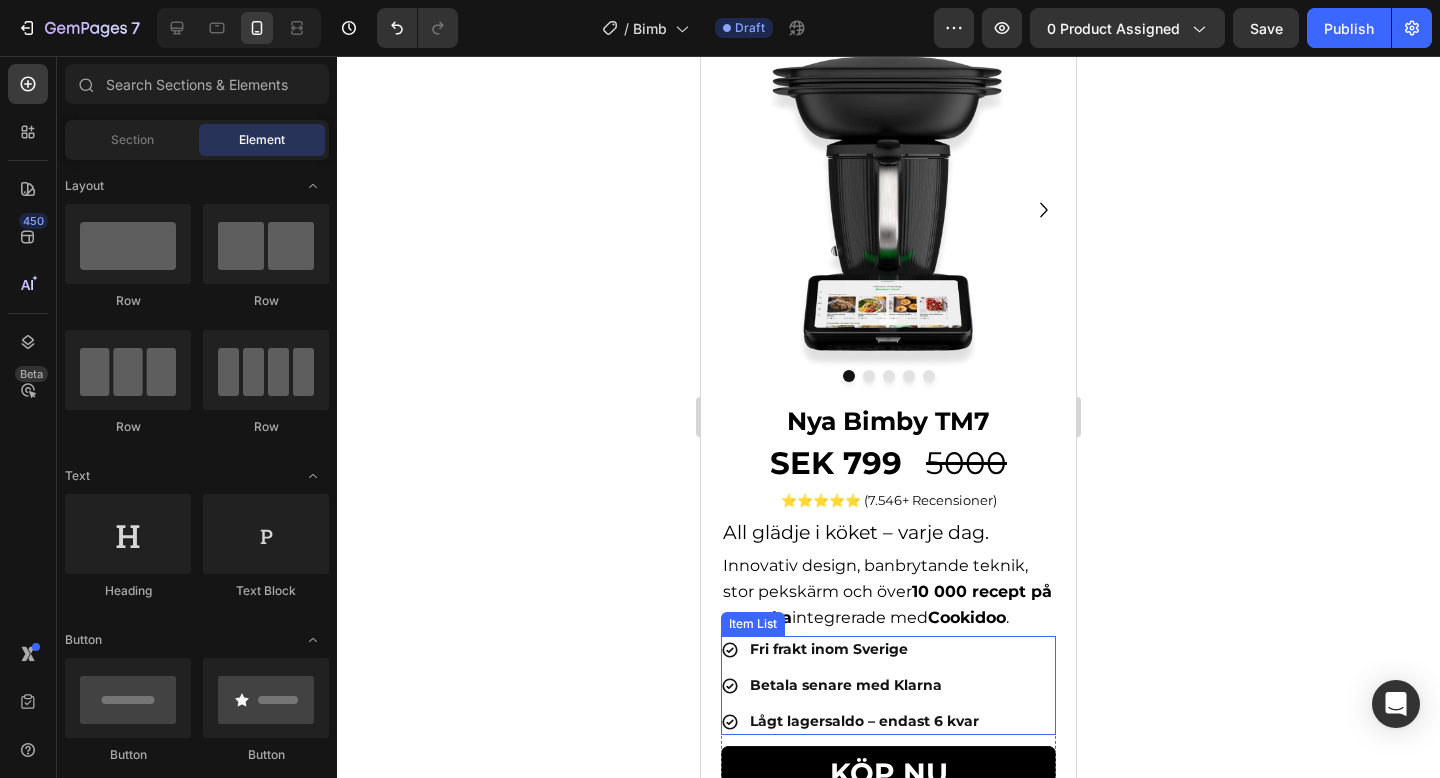 click on "Fri frakt inom Sverige
Betala senare med Klarna
Lågt lagersaldo – endast 6 kvar" at bounding box center (888, 685) 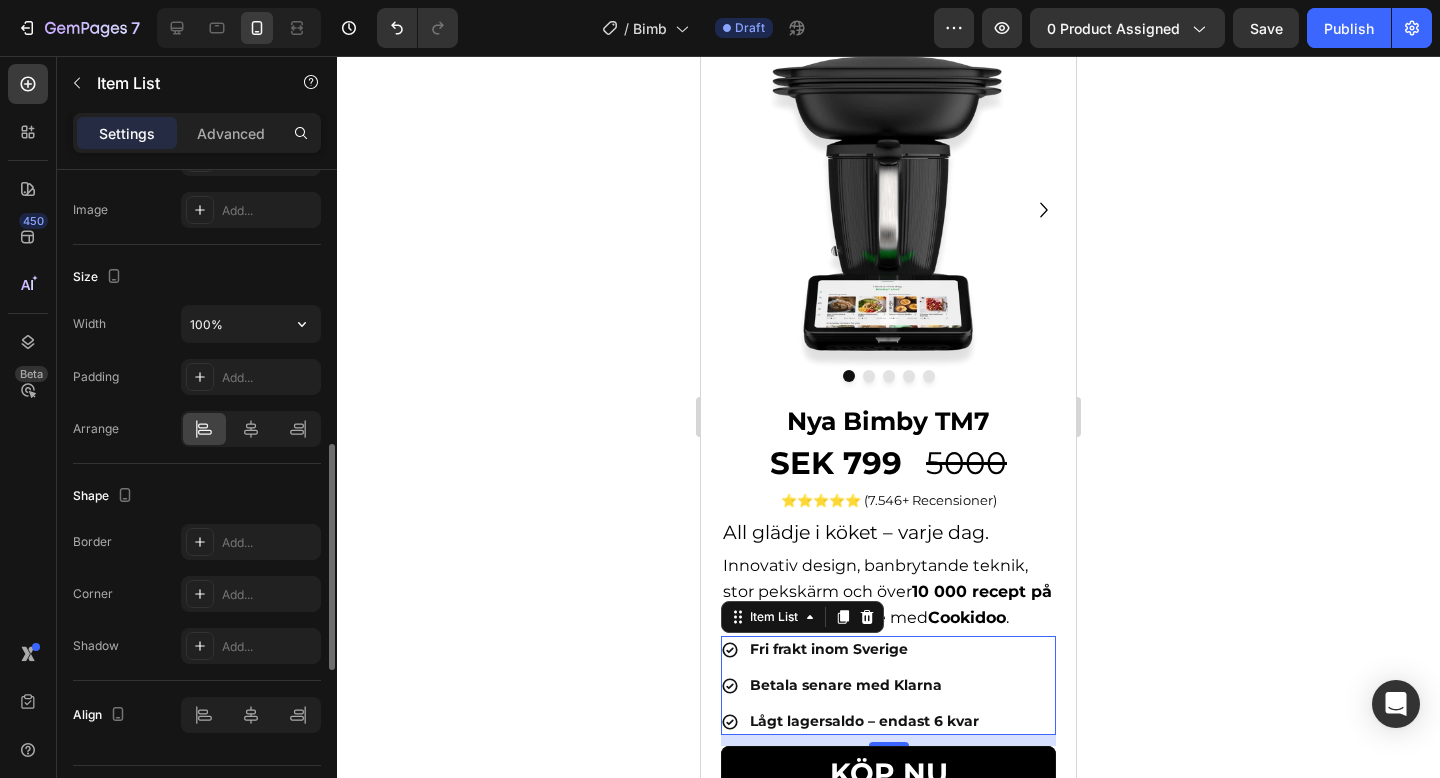 scroll, scrollTop: 1286, scrollLeft: 0, axis: vertical 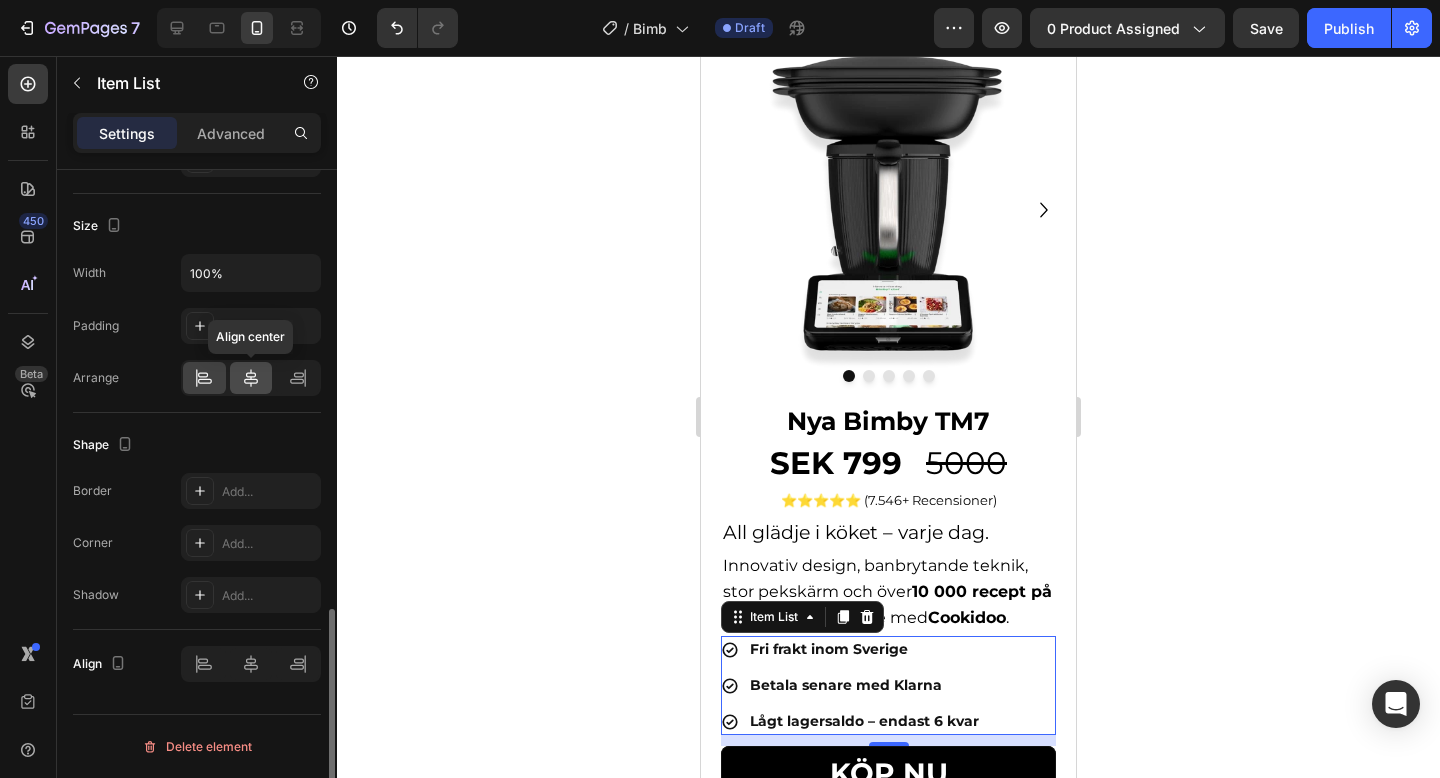 click 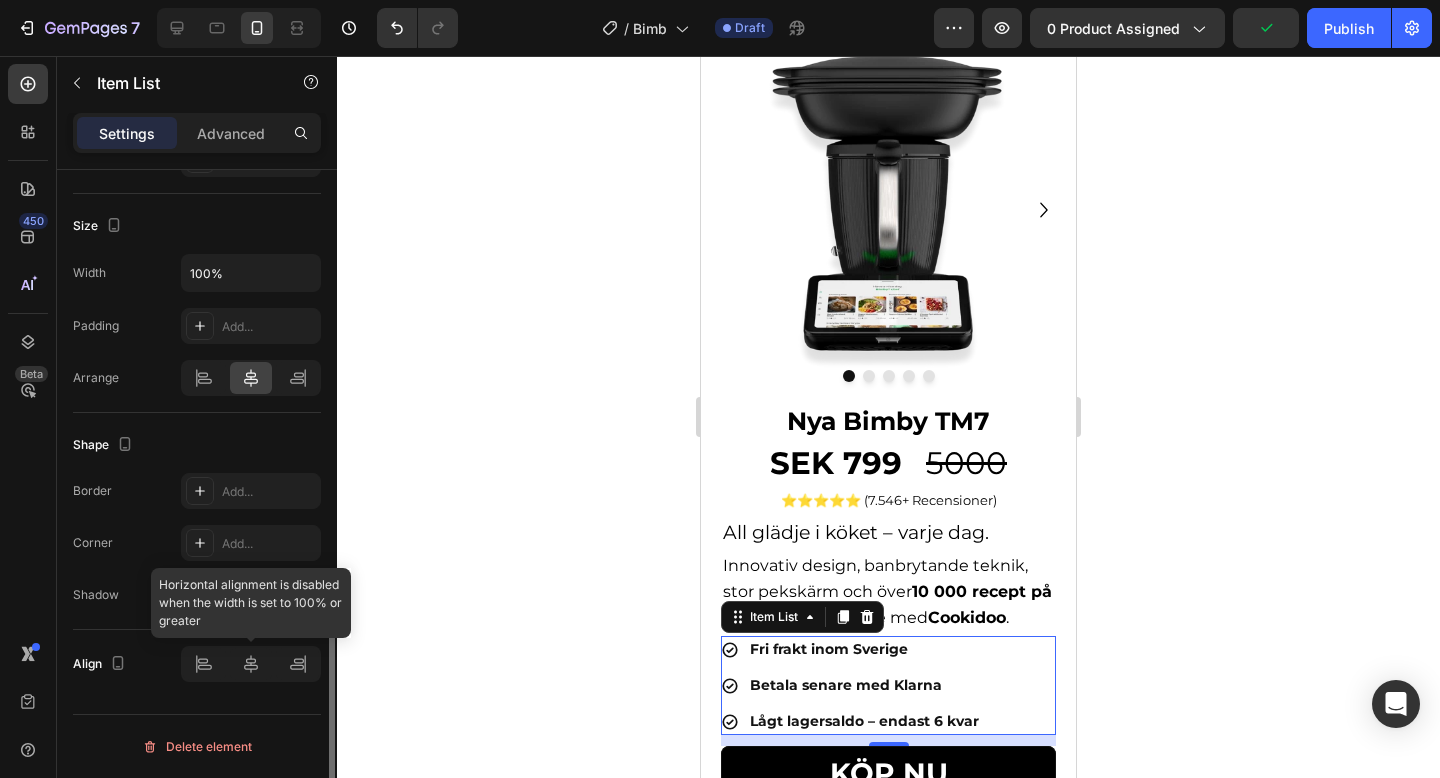 click 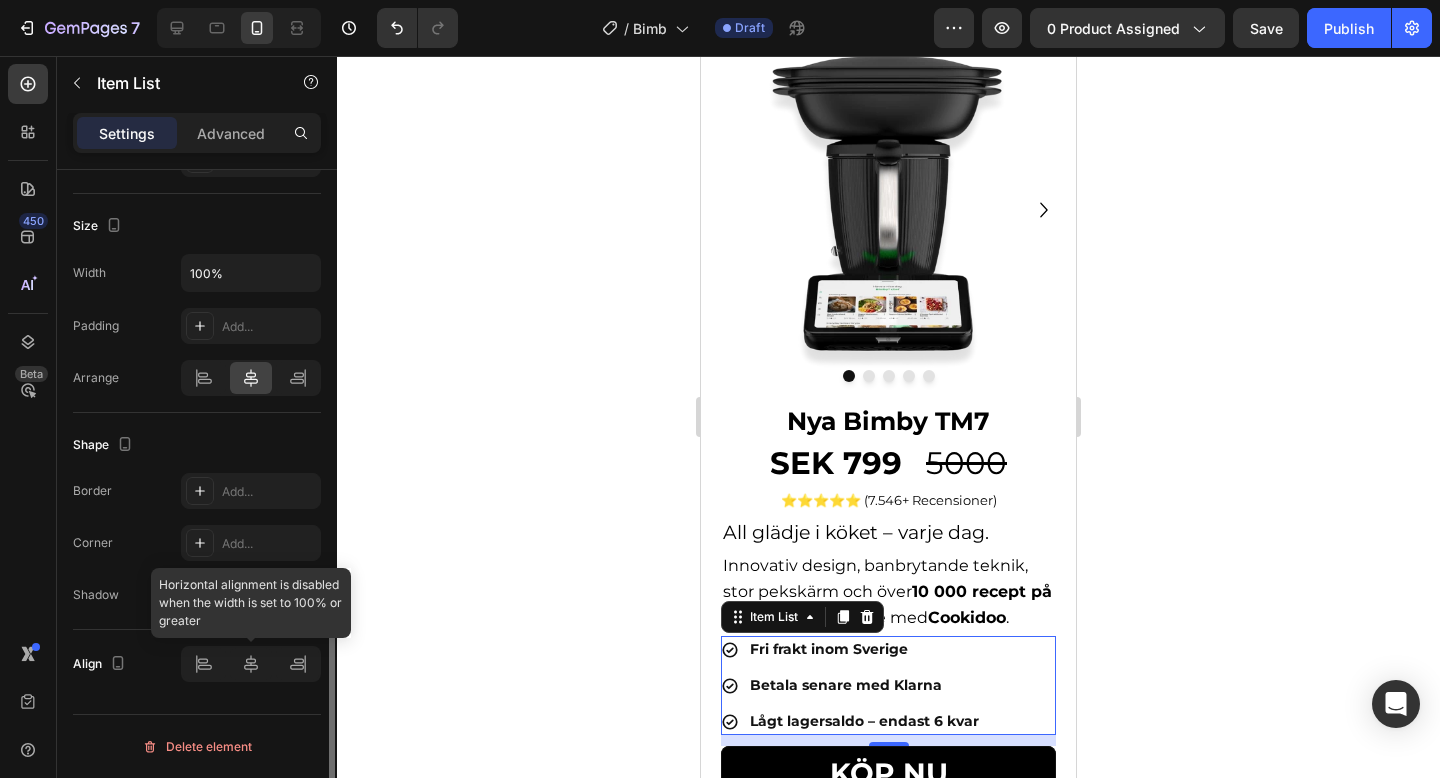 click 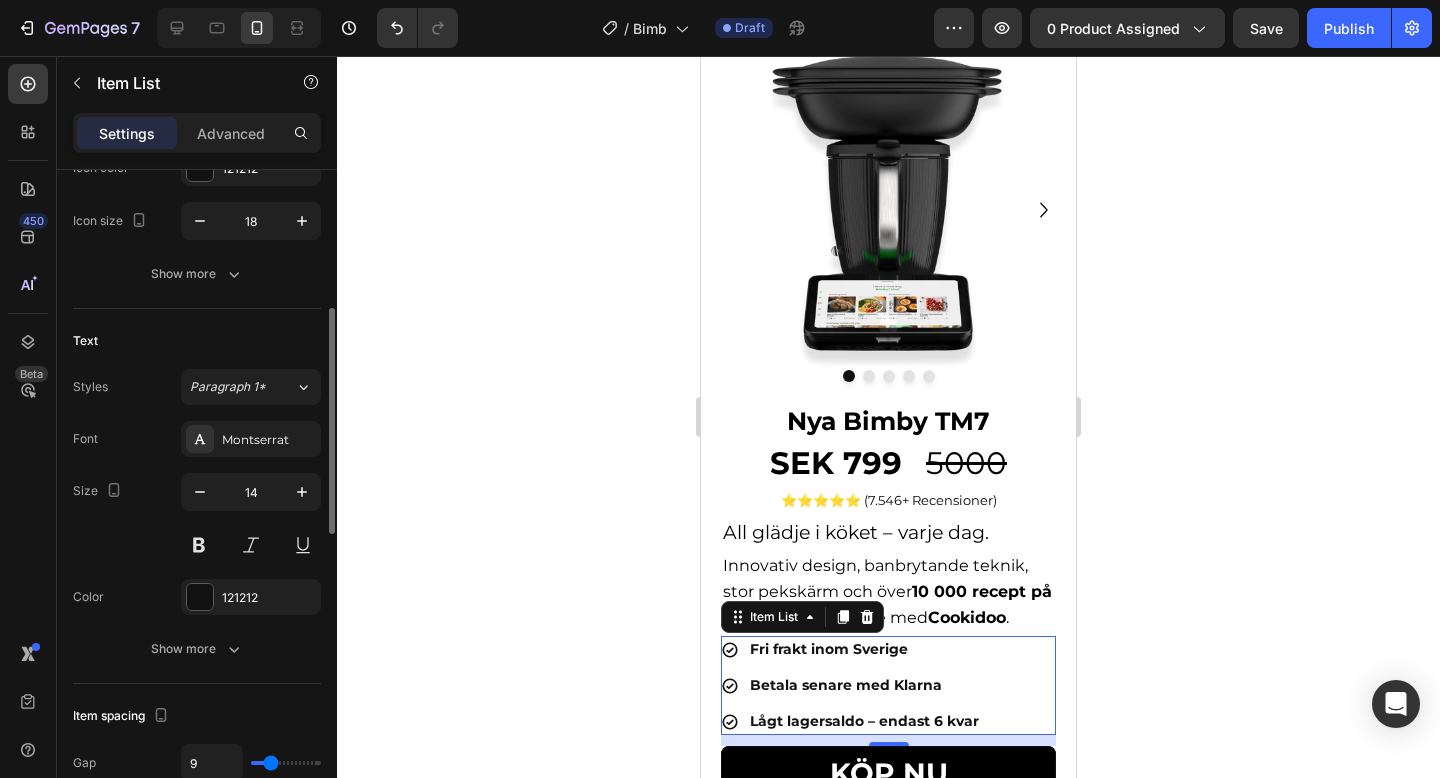 scroll, scrollTop: 402, scrollLeft: 0, axis: vertical 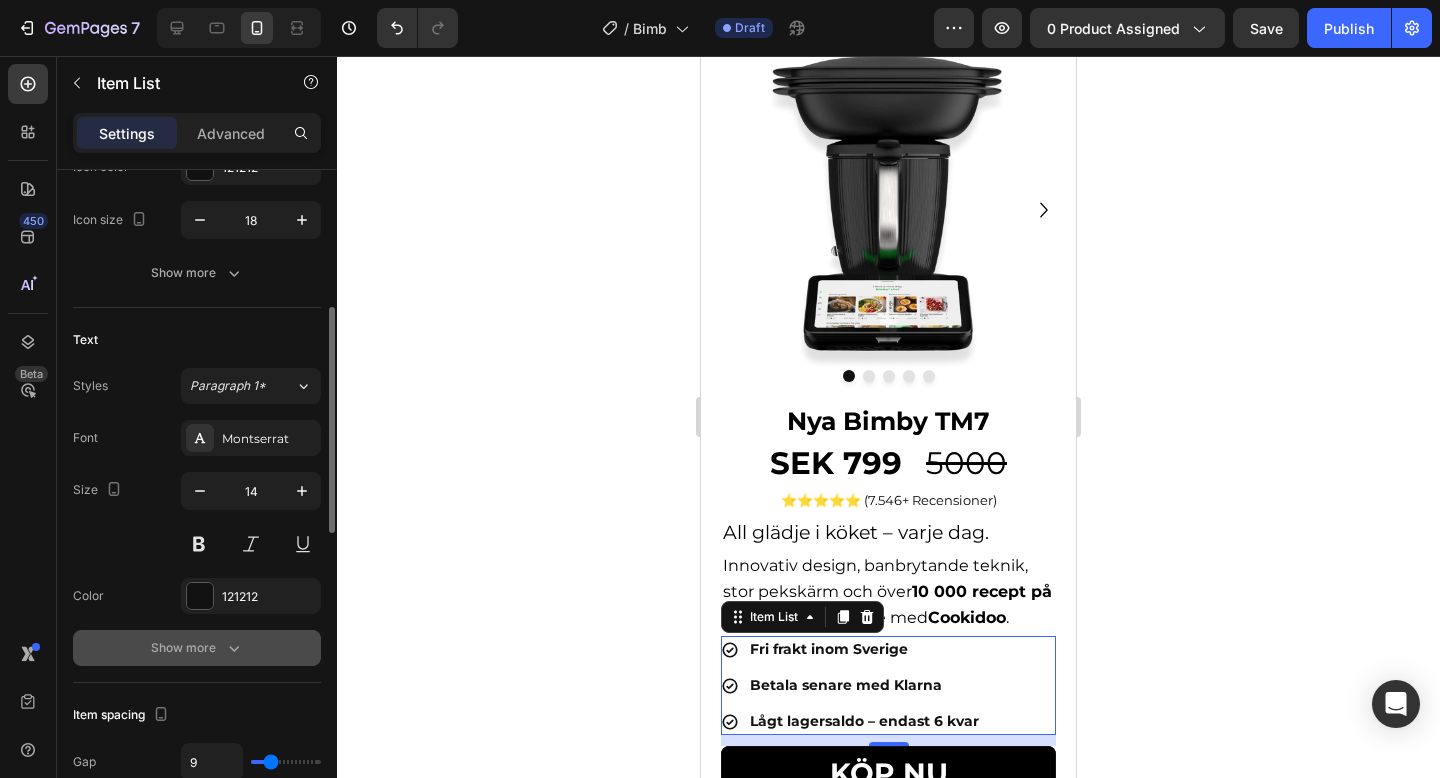 click on "Show more" at bounding box center [197, 648] 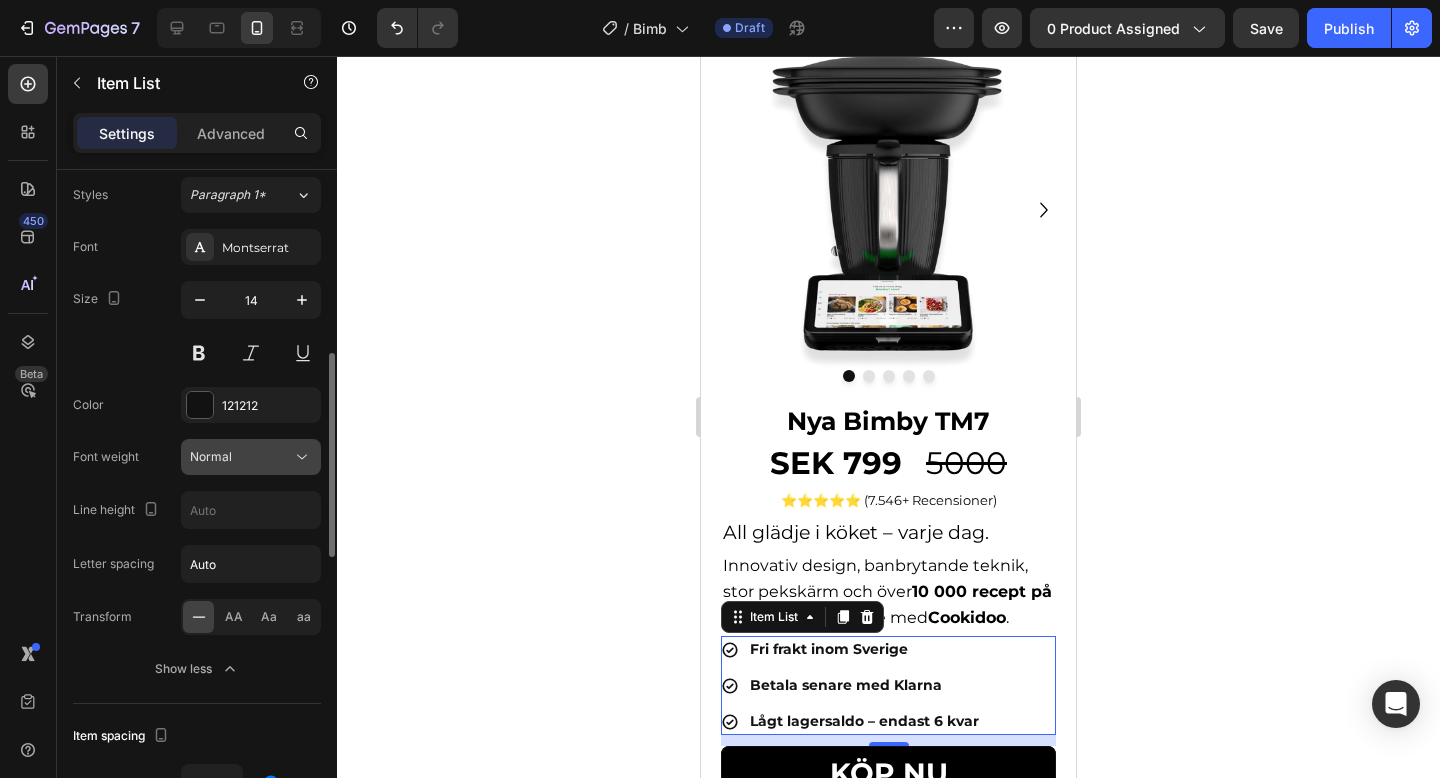 scroll, scrollTop: 594, scrollLeft: 0, axis: vertical 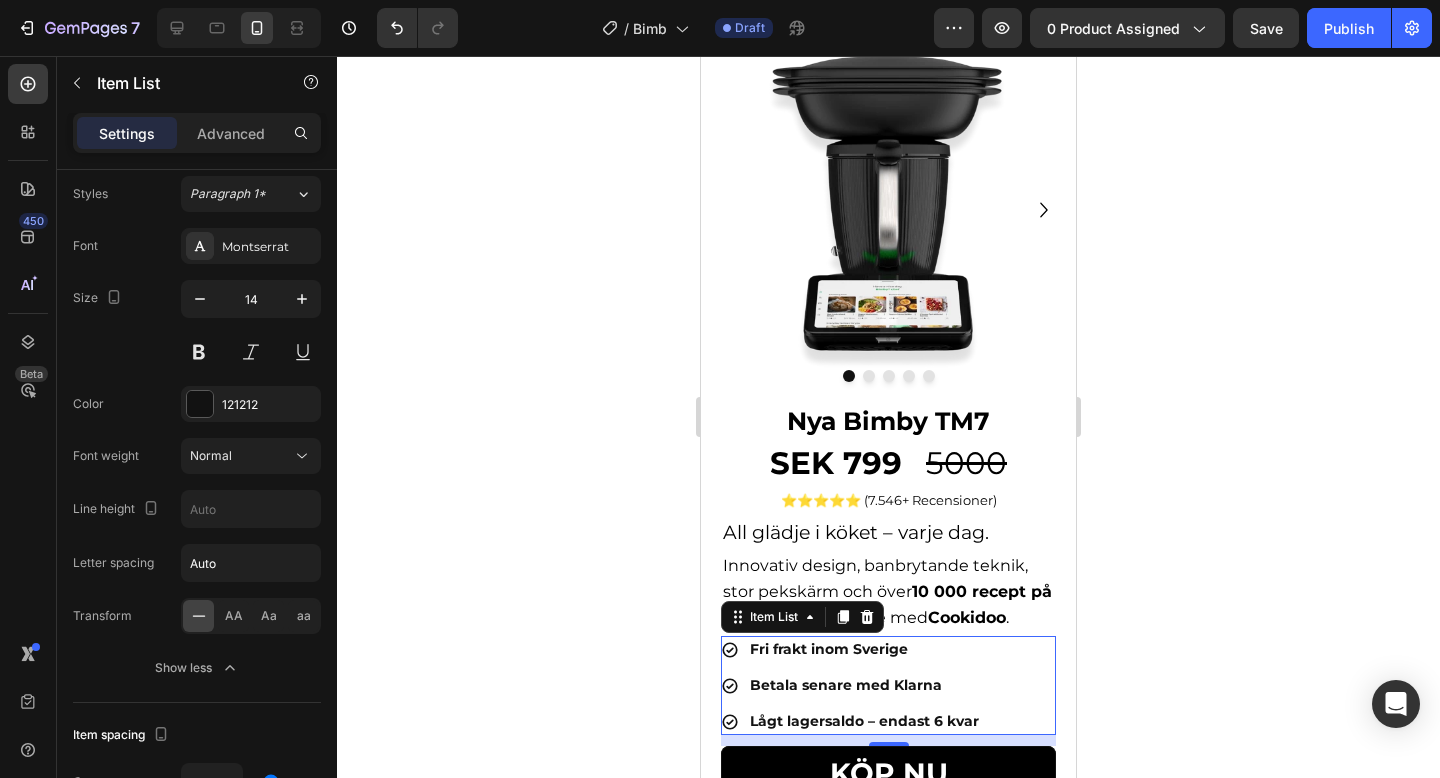 click 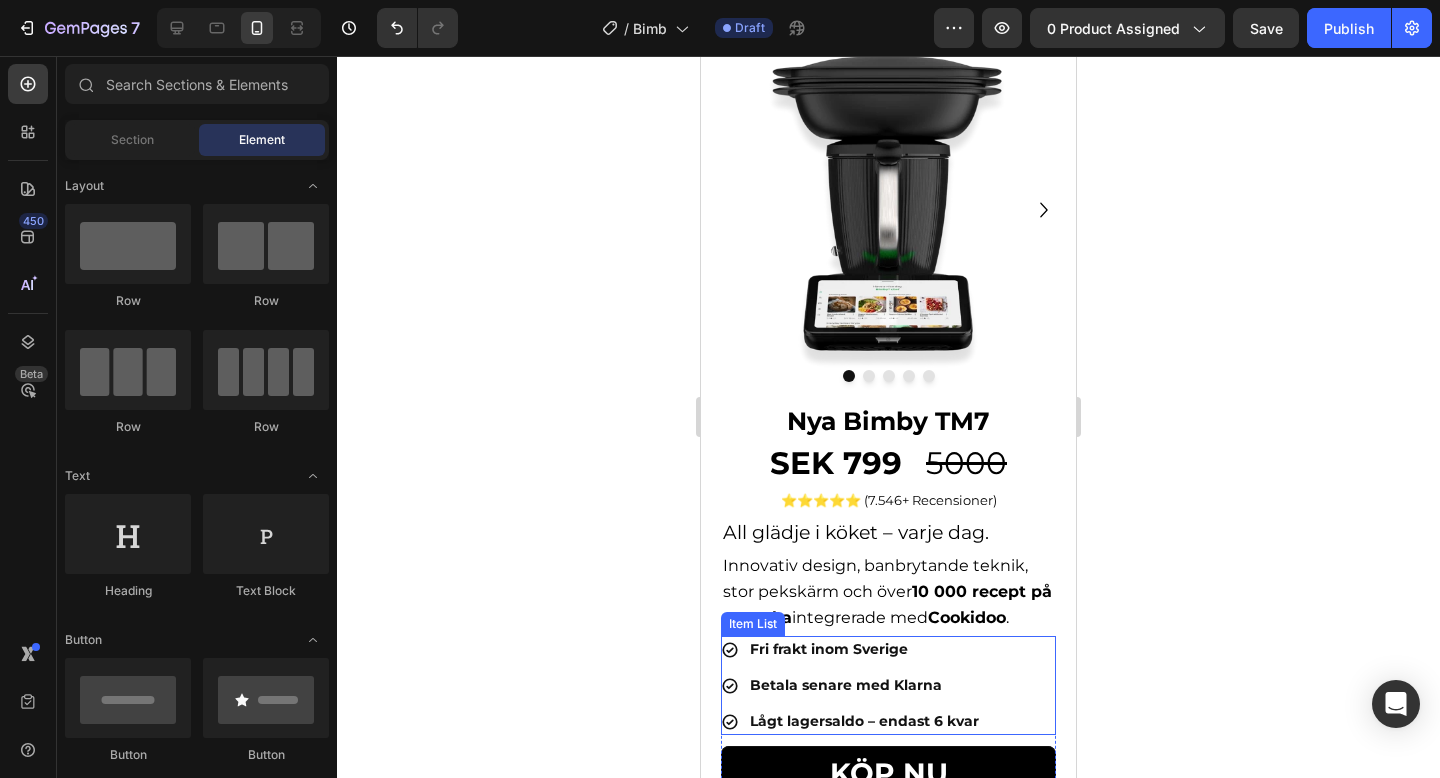 click on "Fri frakt inom Sverige
Betala senare med Klarna
Lågt lagersaldo – endast 6 kvar" at bounding box center [888, 685] 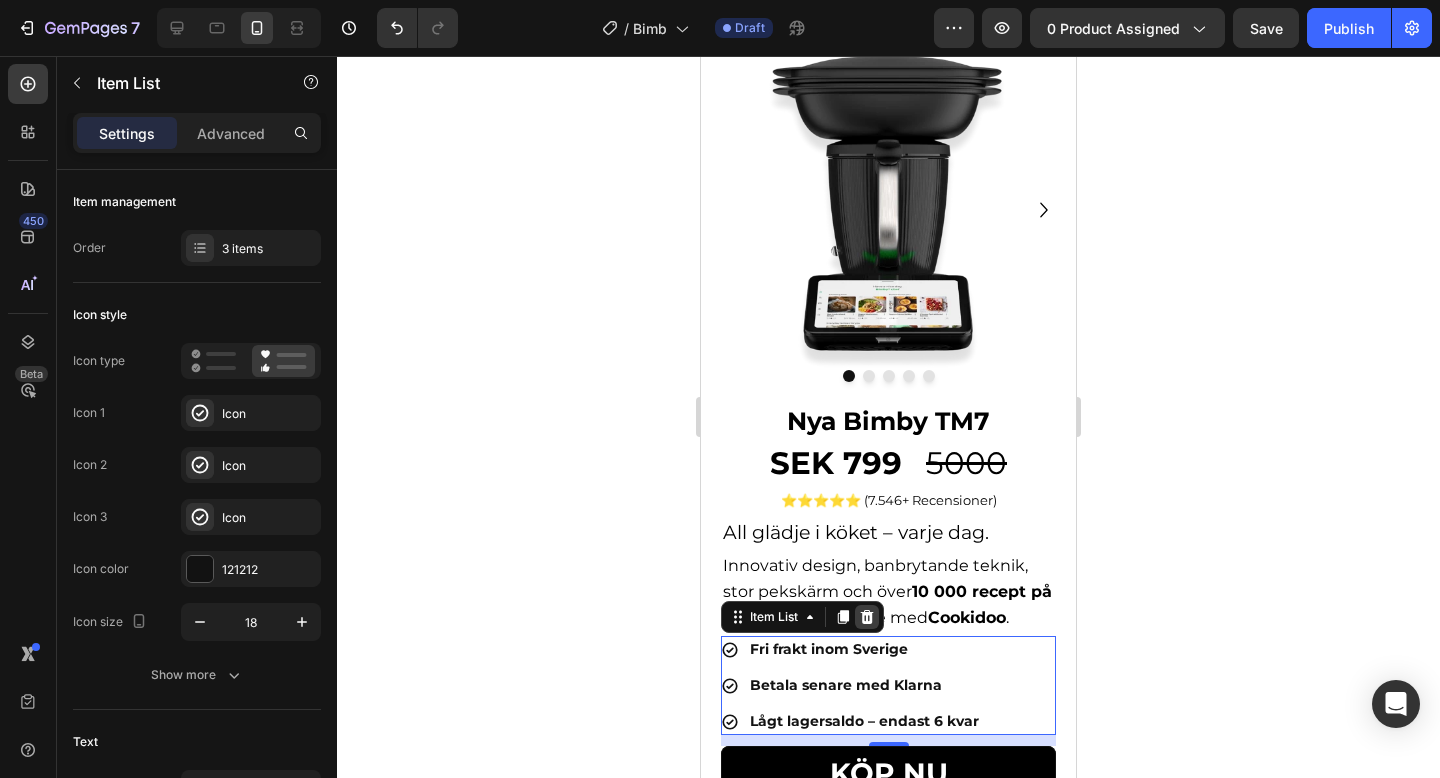 click 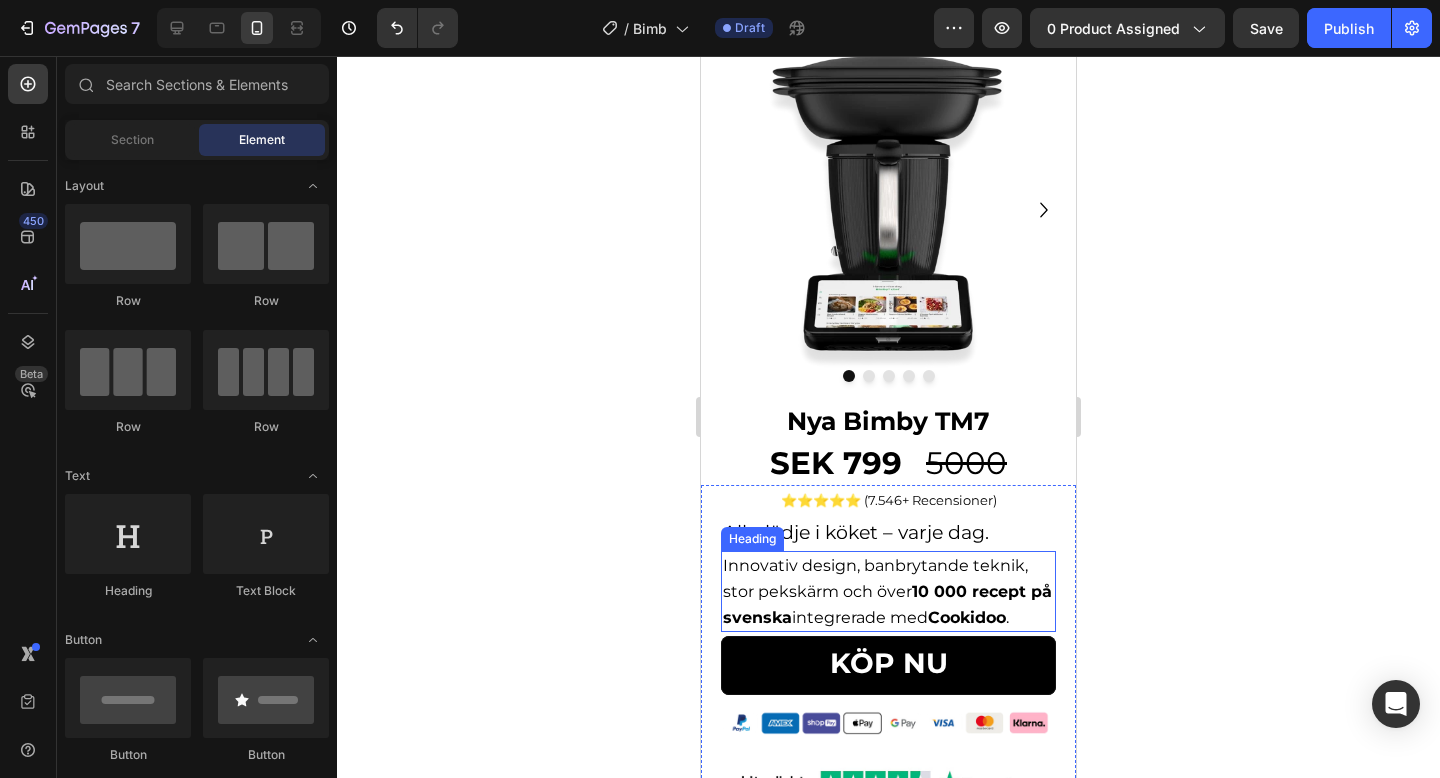 click on "10 000 recept på svenska" at bounding box center (887, 604) 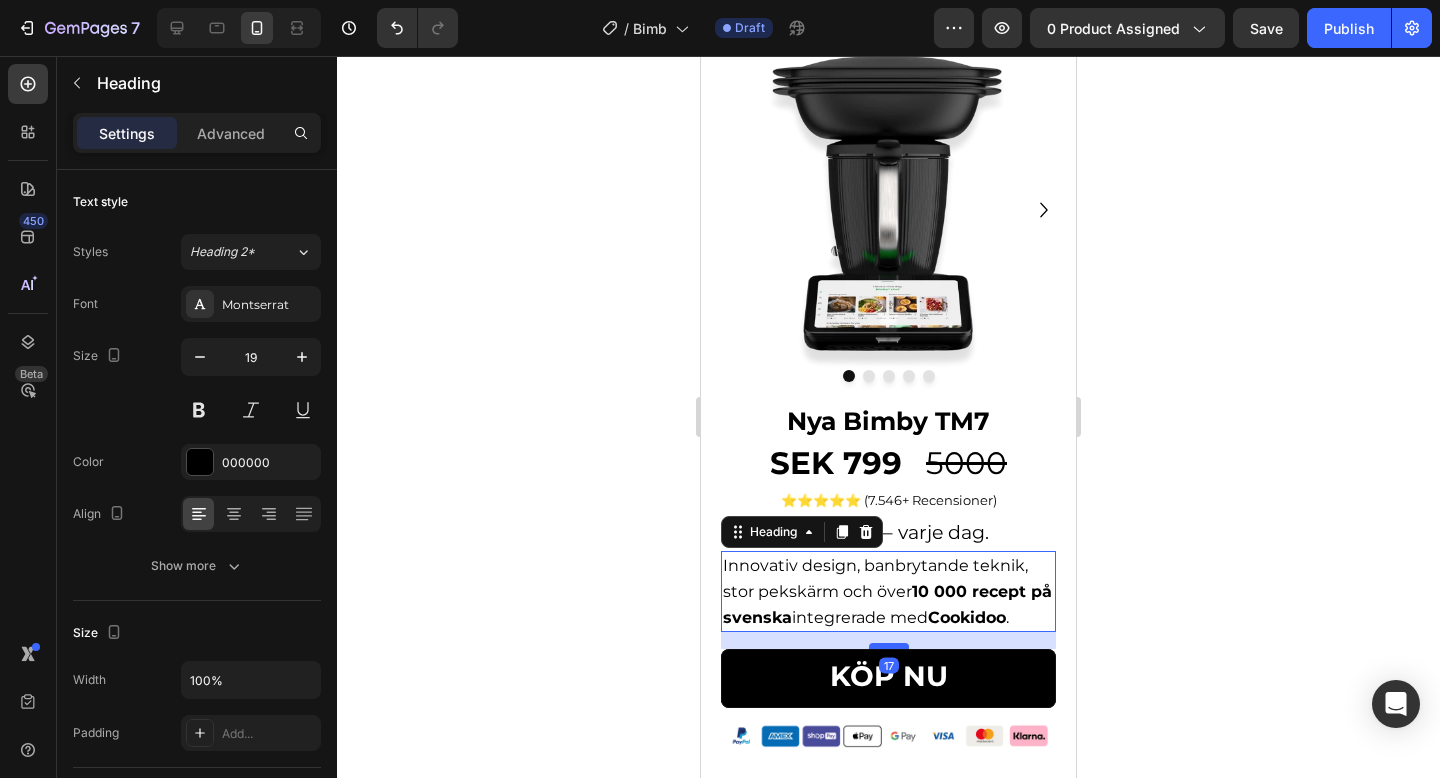 drag, startPoint x: 903, startPoint y: 636, endPoint x: 903, endPoint y: 649, distance: 13 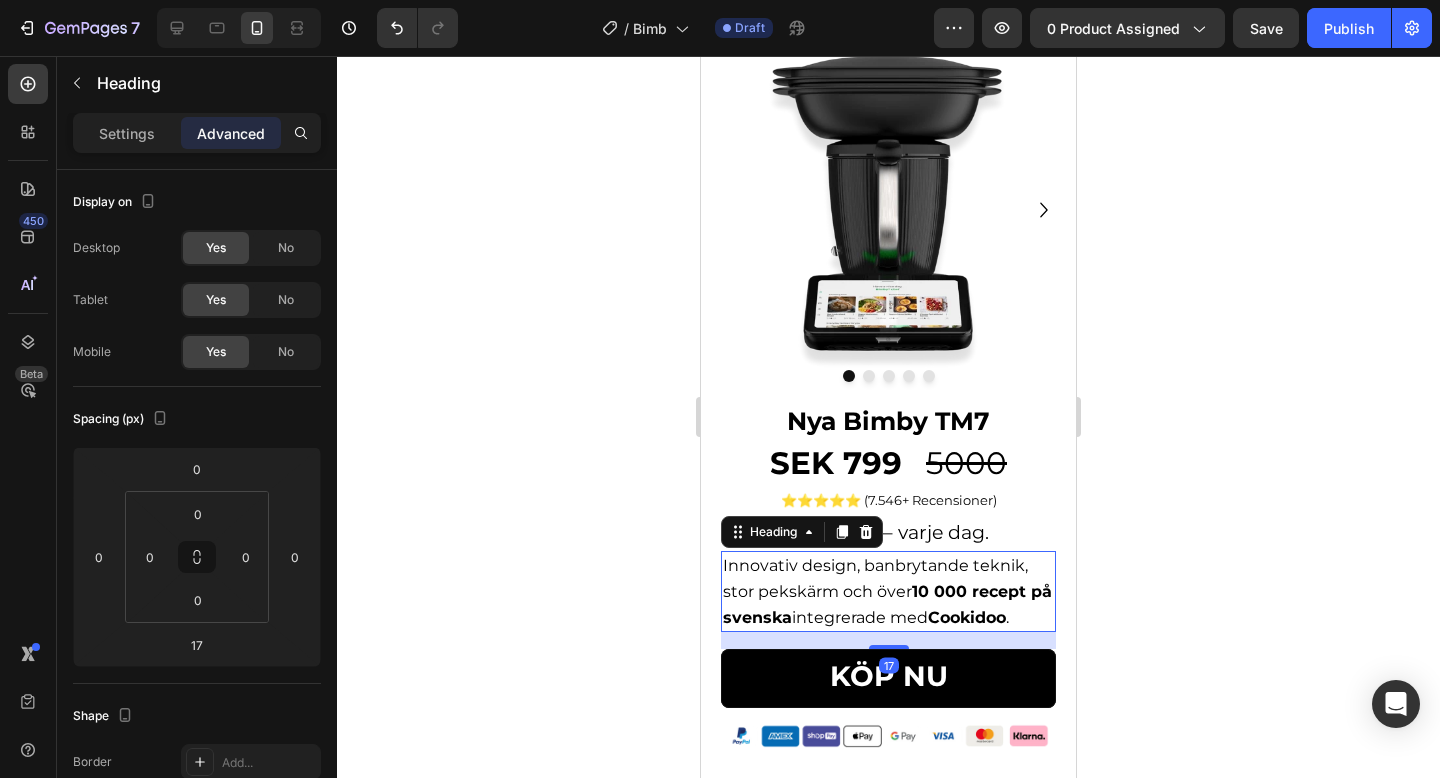 click 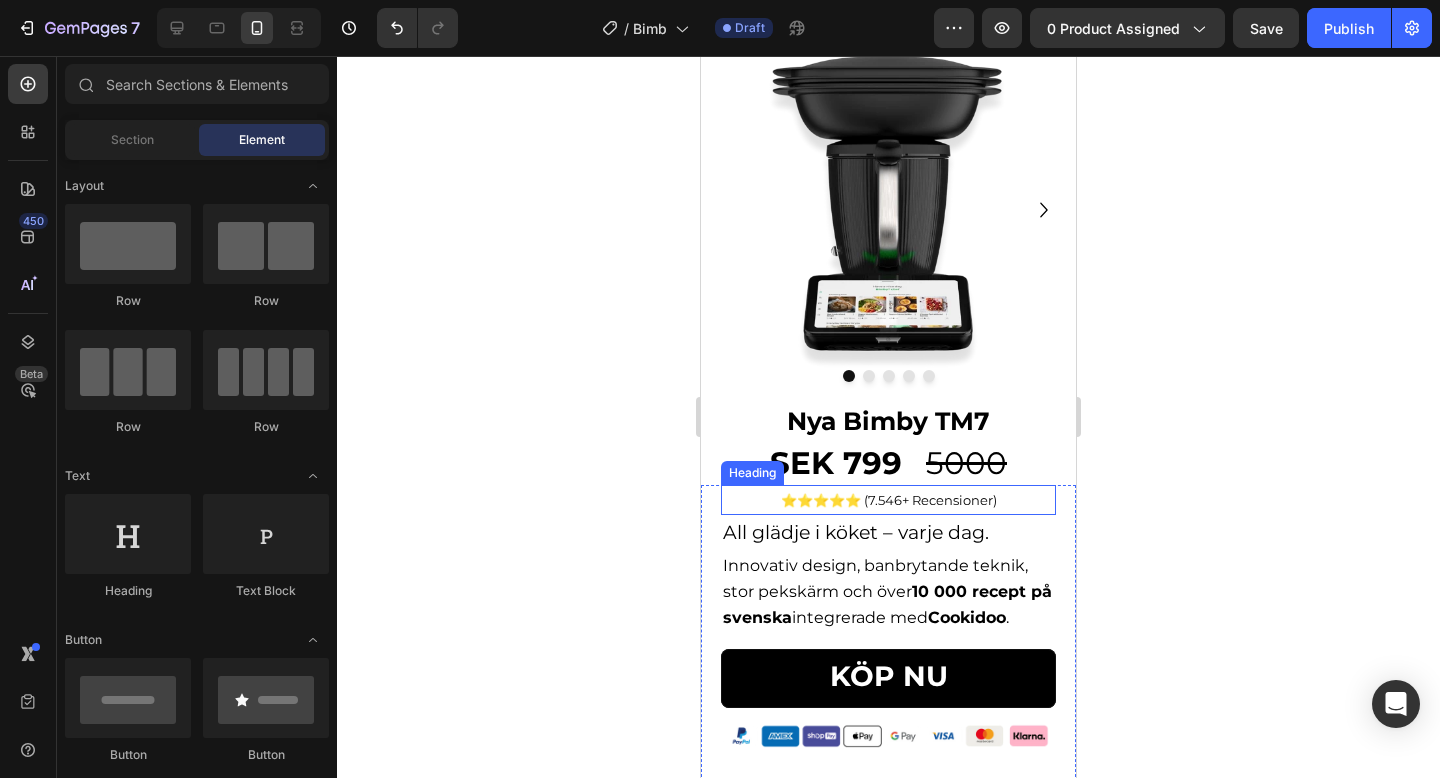 click 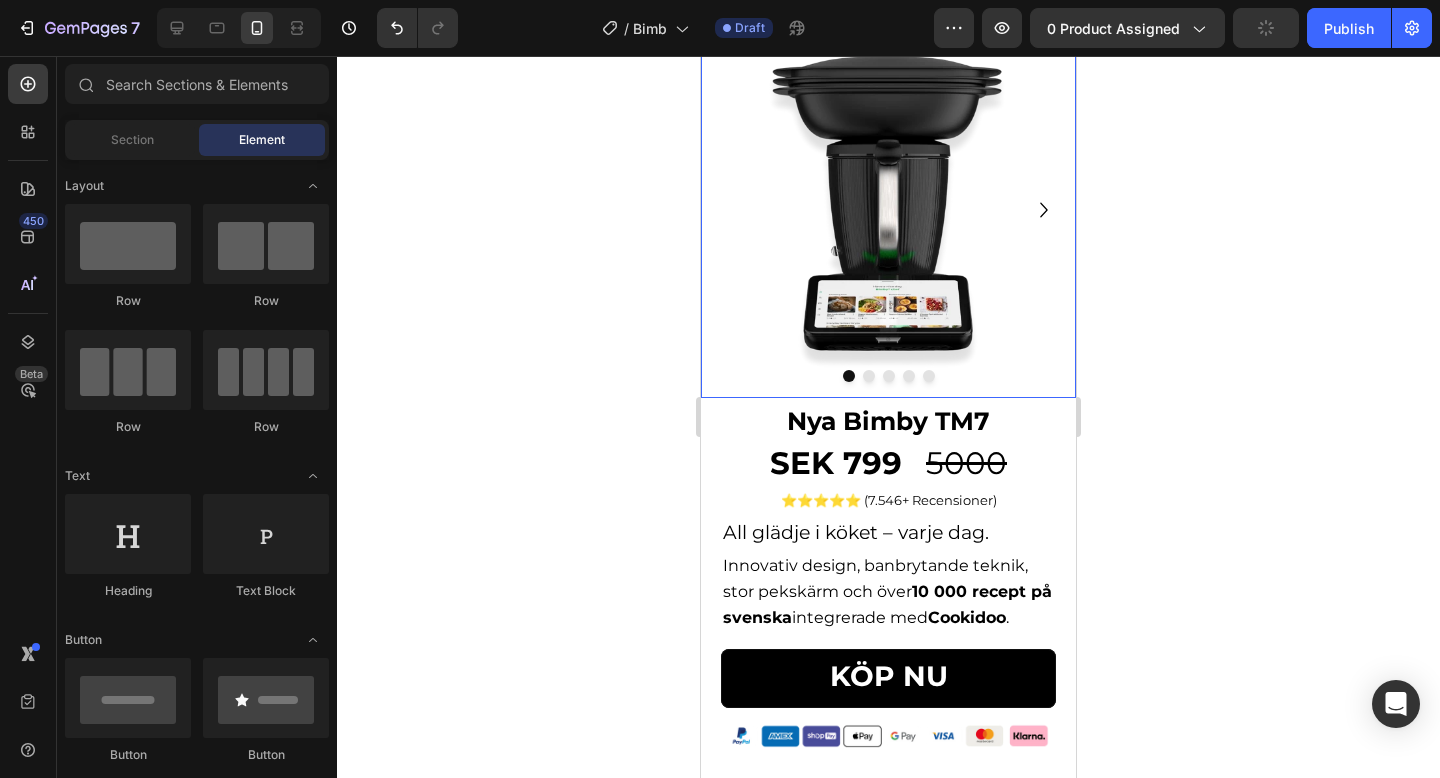 click at bounding box center (888, 210) 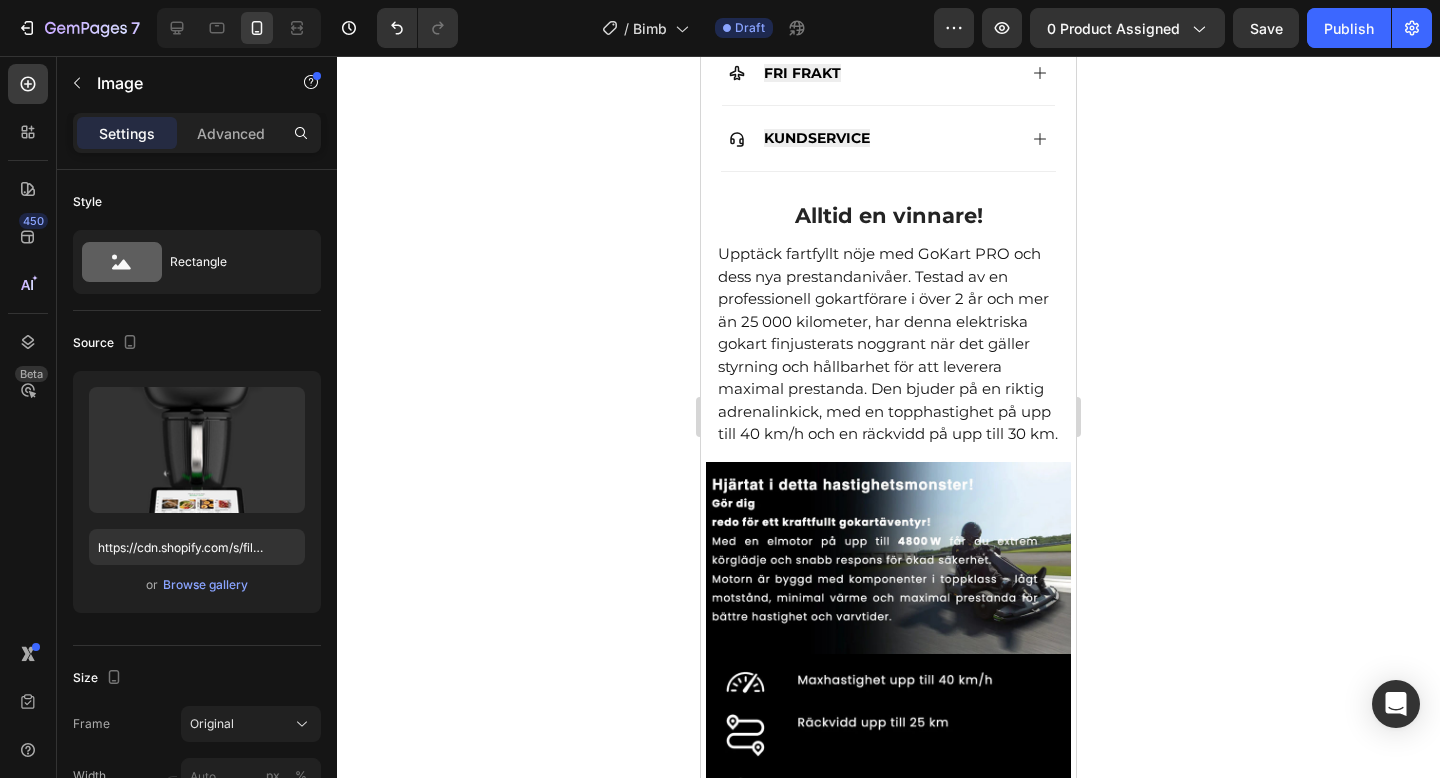 scroll, scrollTop: 1017, scrollLeft: 0, axis: vertical 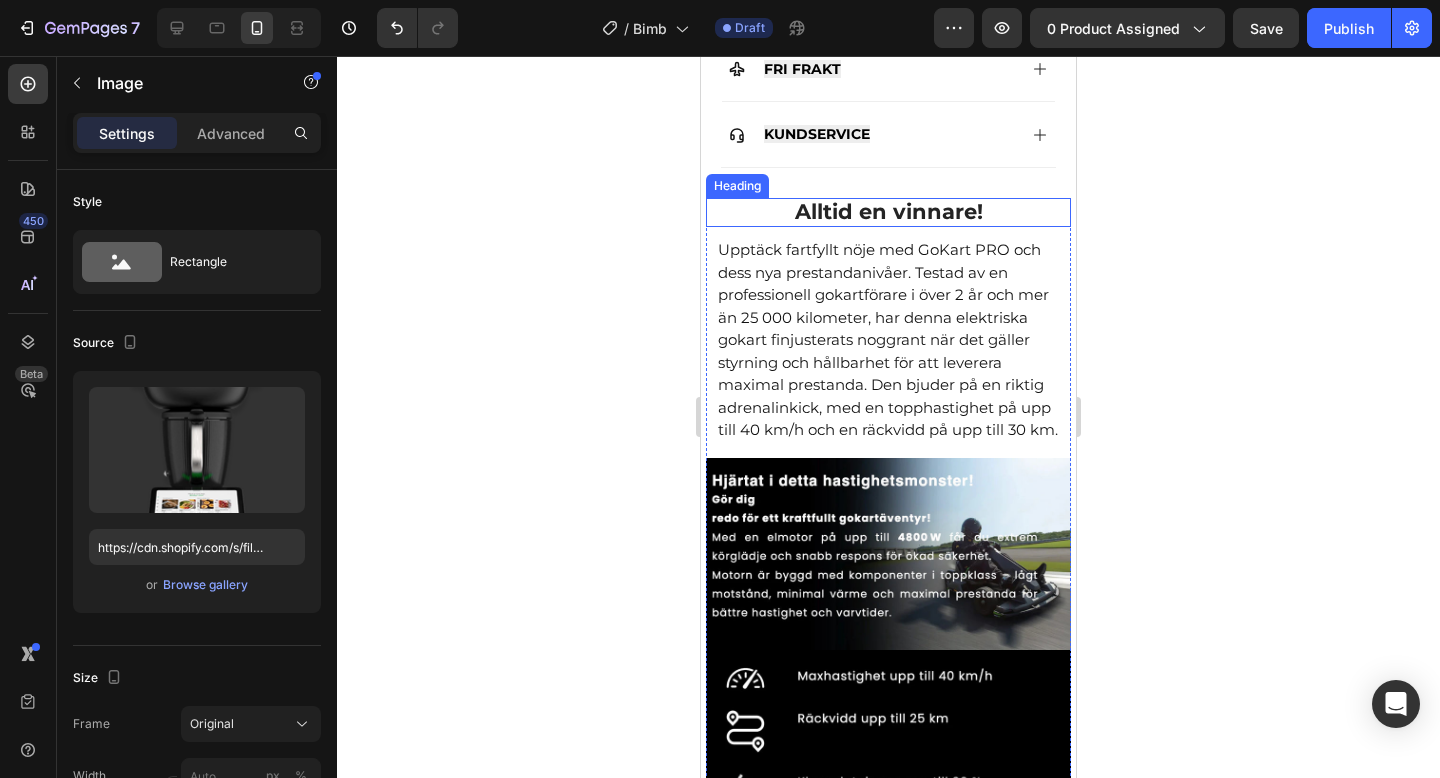 click on "Alltid en vinnare!" at bounding box center [889, 211] 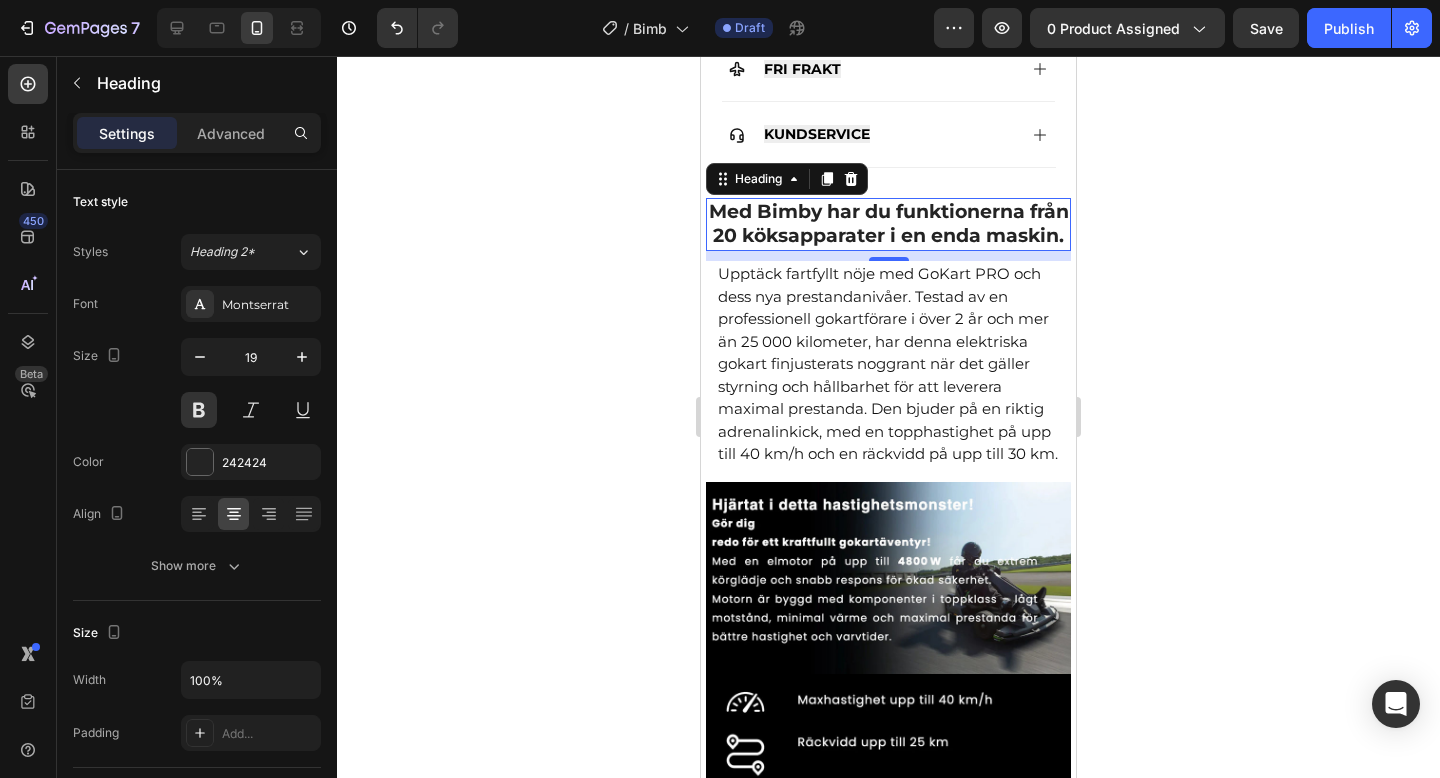 click on "Upptäck fartfyllt nöje med GoKart PRO och dess nya prestandanivåer. Testad av en professionell gokartförare i över 2 år och mer än 25 000 kilometer, har denna elektriska gokart finjusterats noggrant när det gäller styrning och hållbarhet för att leverera maximal prestanda. Den bjuder på en riktig adrenalinkick, med en topphastighet på upp till 40 km/h och en räckvidd på upp till 30 km." at bounding box center (888, 364) 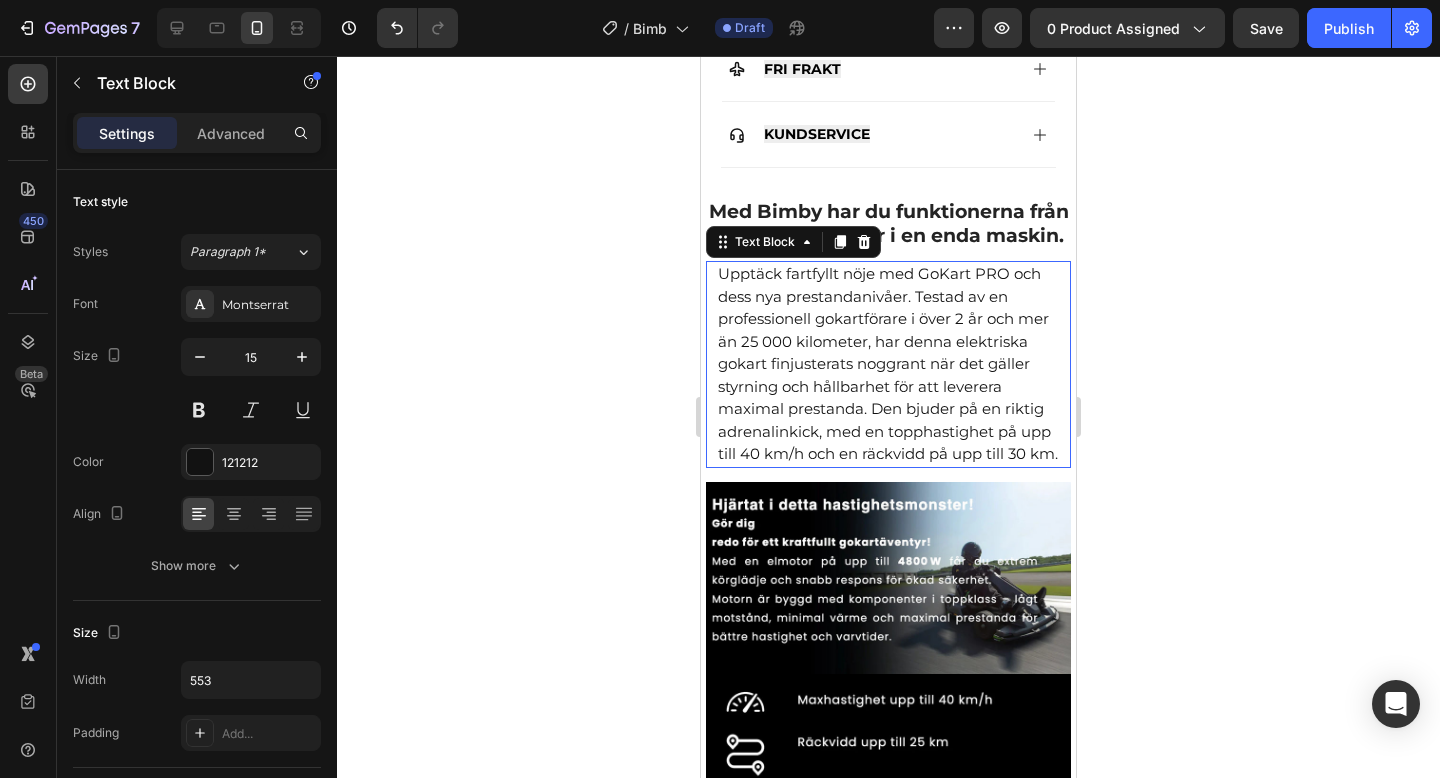 click on "Upptäck fartfyllt nöje med GoKart PRO och dess nya prestandanivåer. Testad av en professionell gokartförare i över 2 år och mer än 25 000 kilometer, har denna elektriska gokart finjusterats noggrant när det gäller styrning och hållbarhet för att leverera maximal prestanda. Den bjuder på en riktig adrenalinkick, med en topphastighet på upp till 40 km/h och en räckvidd på upp till 30 km." at bounding box center (888, 364) 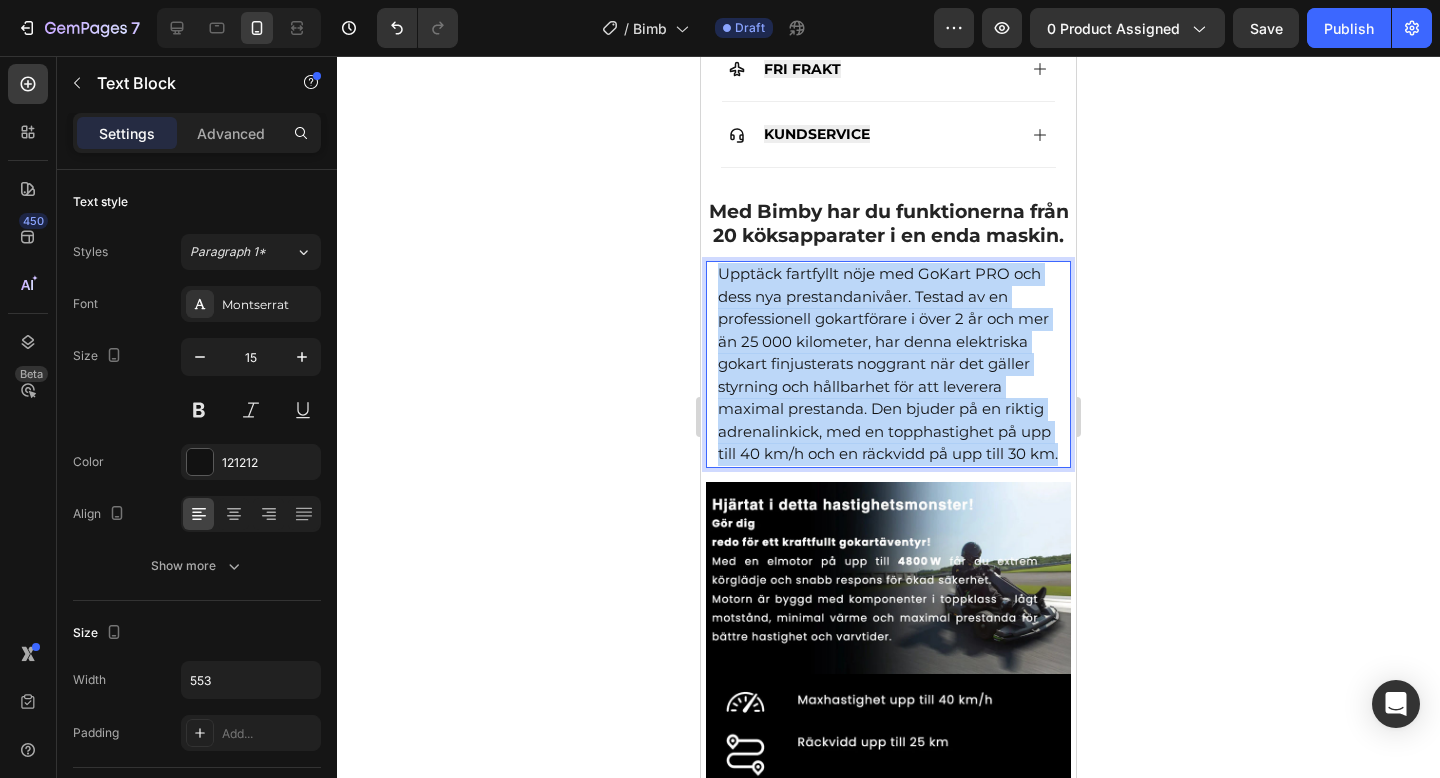 click on "Upptäck fartfyllt nöje med GoKart PRO och dess nya prestandanivåer. Testad av en professionell gokartförare i över 2 år och mer än 25 000 kilometer, har denna elektriska gokart finjusterats noggrant när det gäller styrning och hållbarhet för att leverera maximal prestanda. Den bjuder på en riktig adrenalinkick, med en topphastighet på upp till 40 km/h och en räckvidd på upp till 30 km." at bounding box center [888, 364] 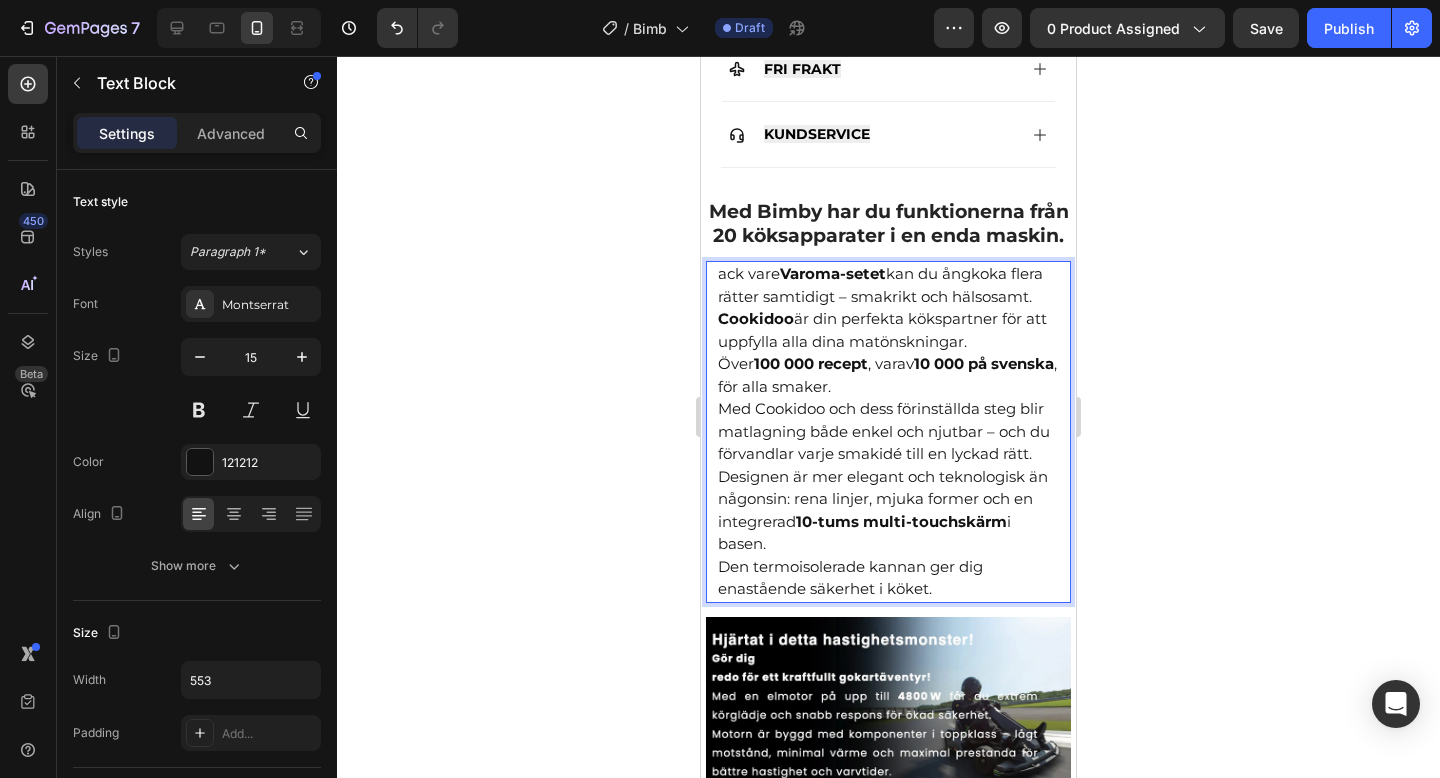 click on "ack vare  Varoma-setet  kan du ångkoka flera rätter samtidigt – smakrikt och hälsosamt." at bounding box center (888, 285) 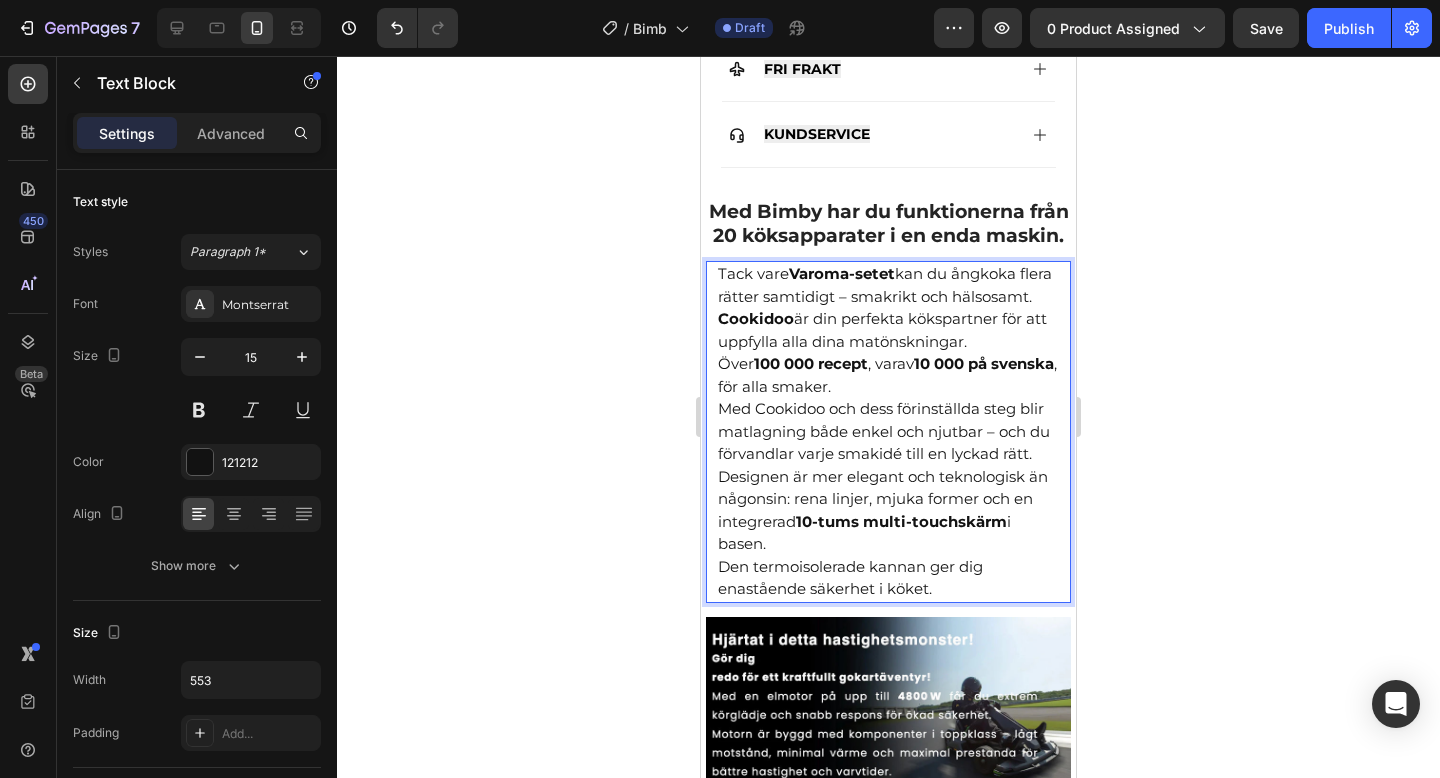 click 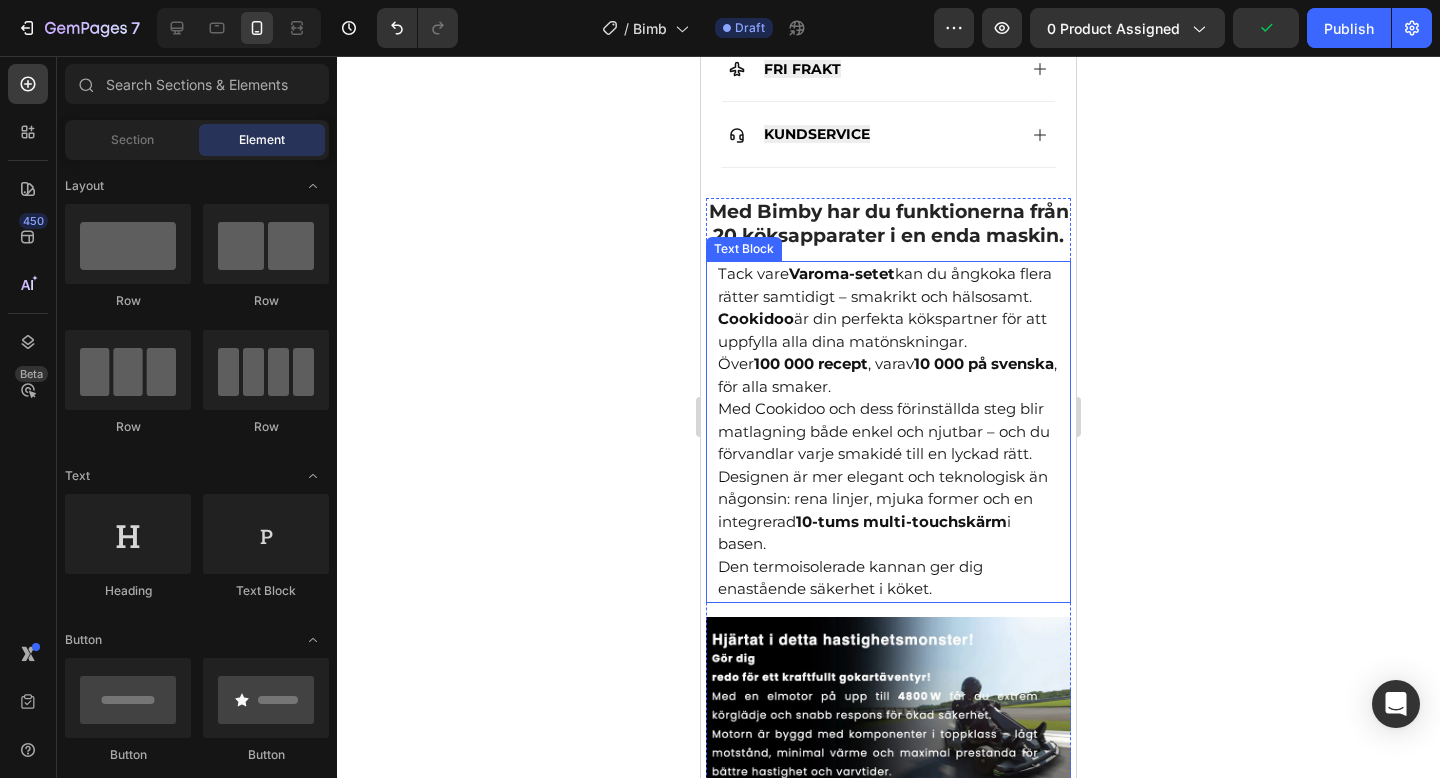 click on "Tack vare  Varoma-setet  kan du ångkoka flera rätter samtidigt – smakrikt och hälsosamt." at bounding box center (888, 285) 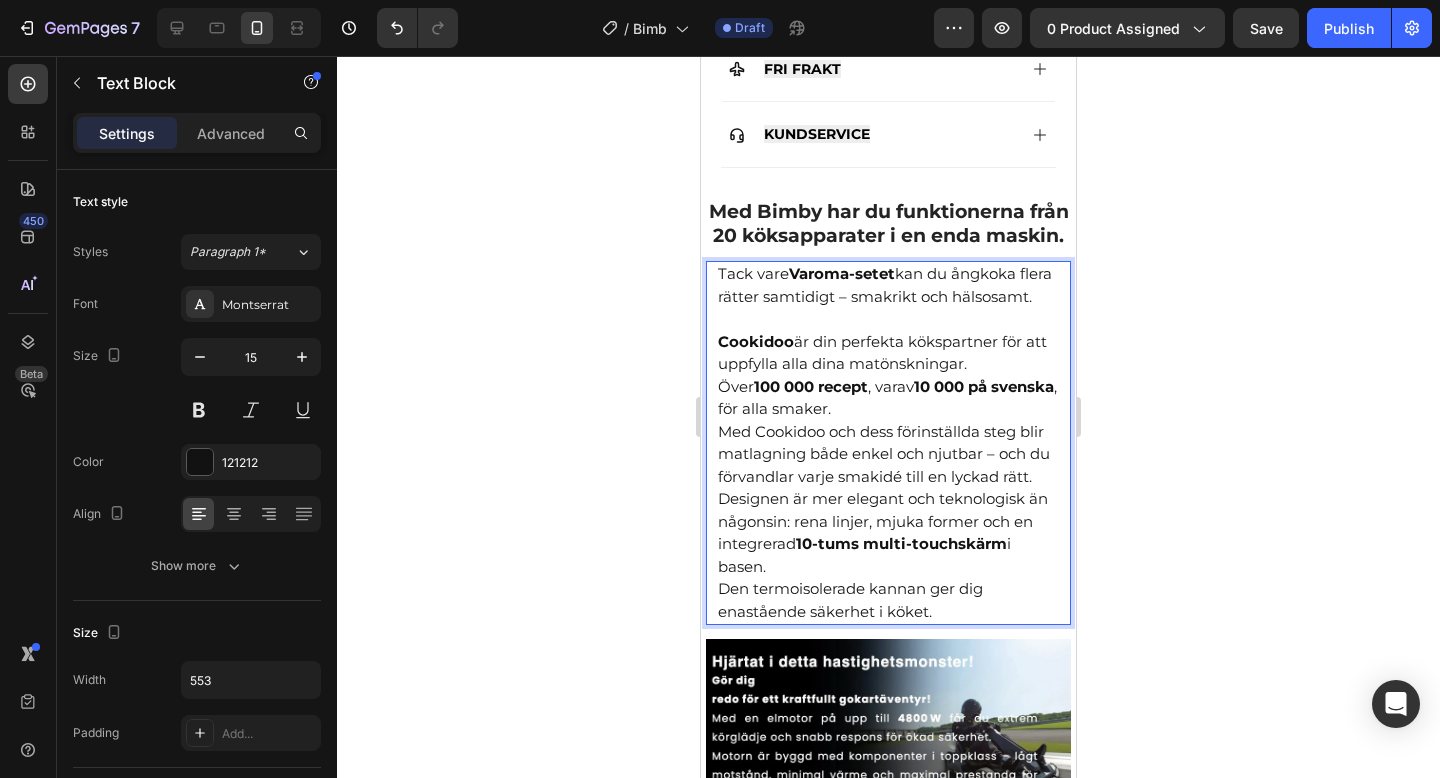 click on "Designen är mer elegant och teknologisk än någonsin: rena linjer, mjuka former och en integrerad  10-tums multi-touchskärm  i basen." at bounding box center [888, 533] 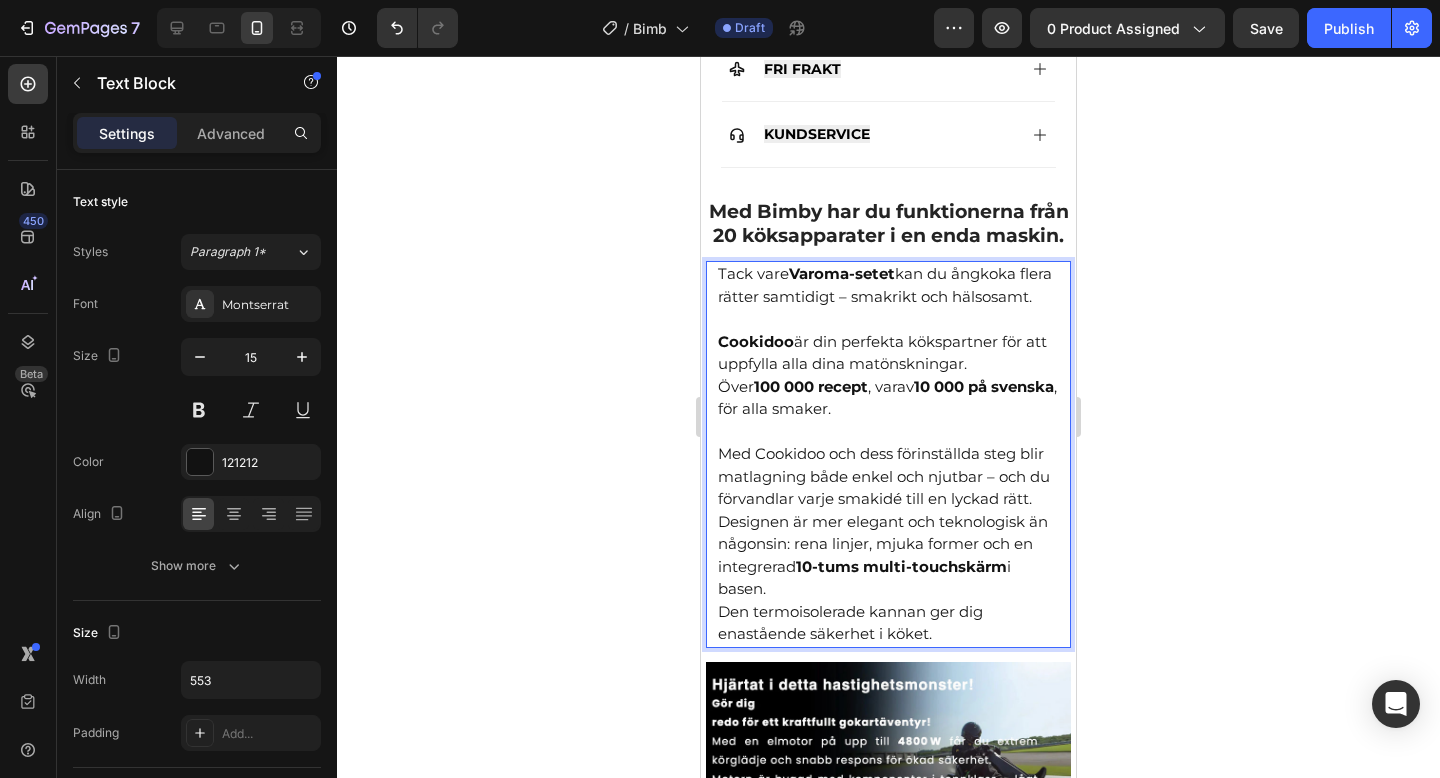 click on "Designen är mer elegant och teknologisk än någonsin: rena linjer, mjuka former och en integrerad  10-tums multi-touchskärm  i basen." at bounding box center (888, 556) 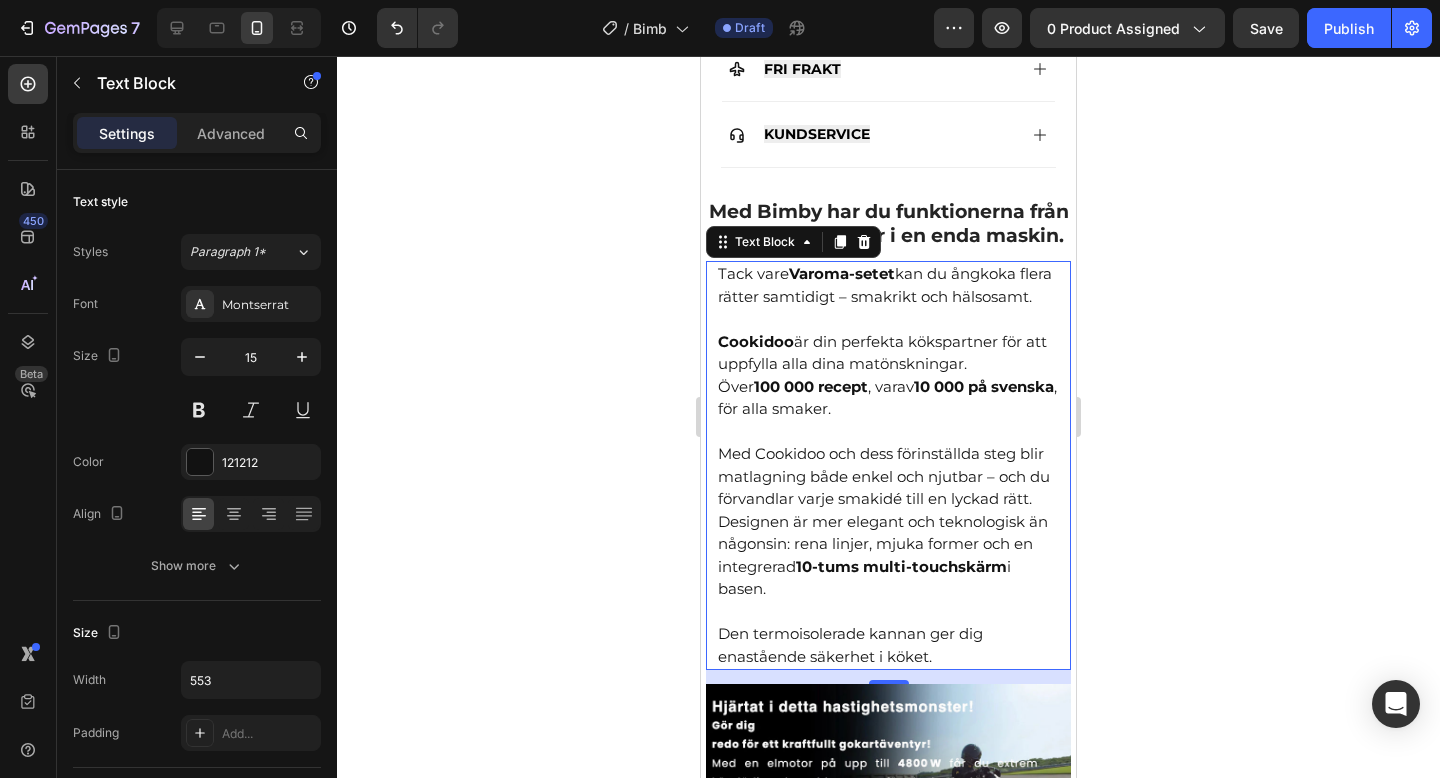 click 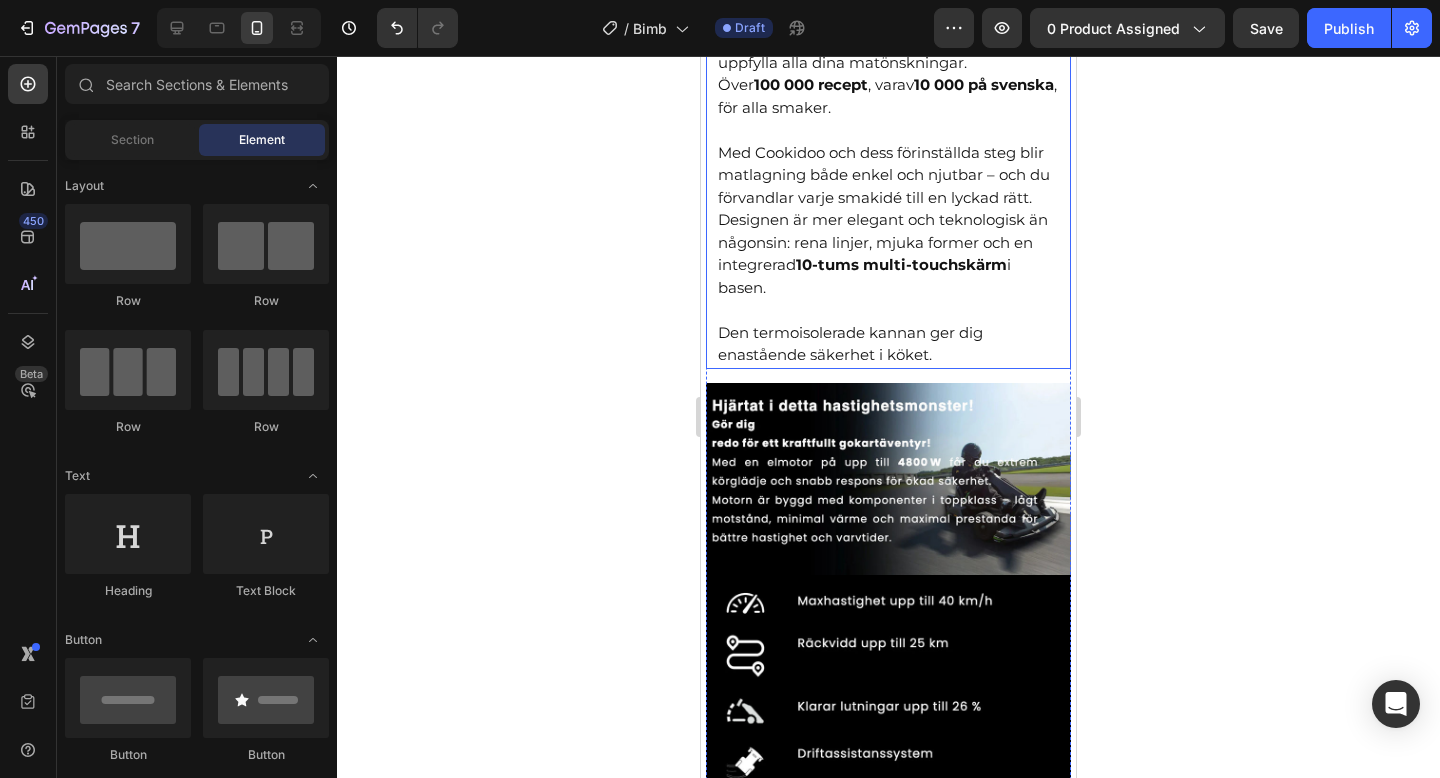scroll, scrollTop: 1348, scrollLeft: 0, axis: vertical 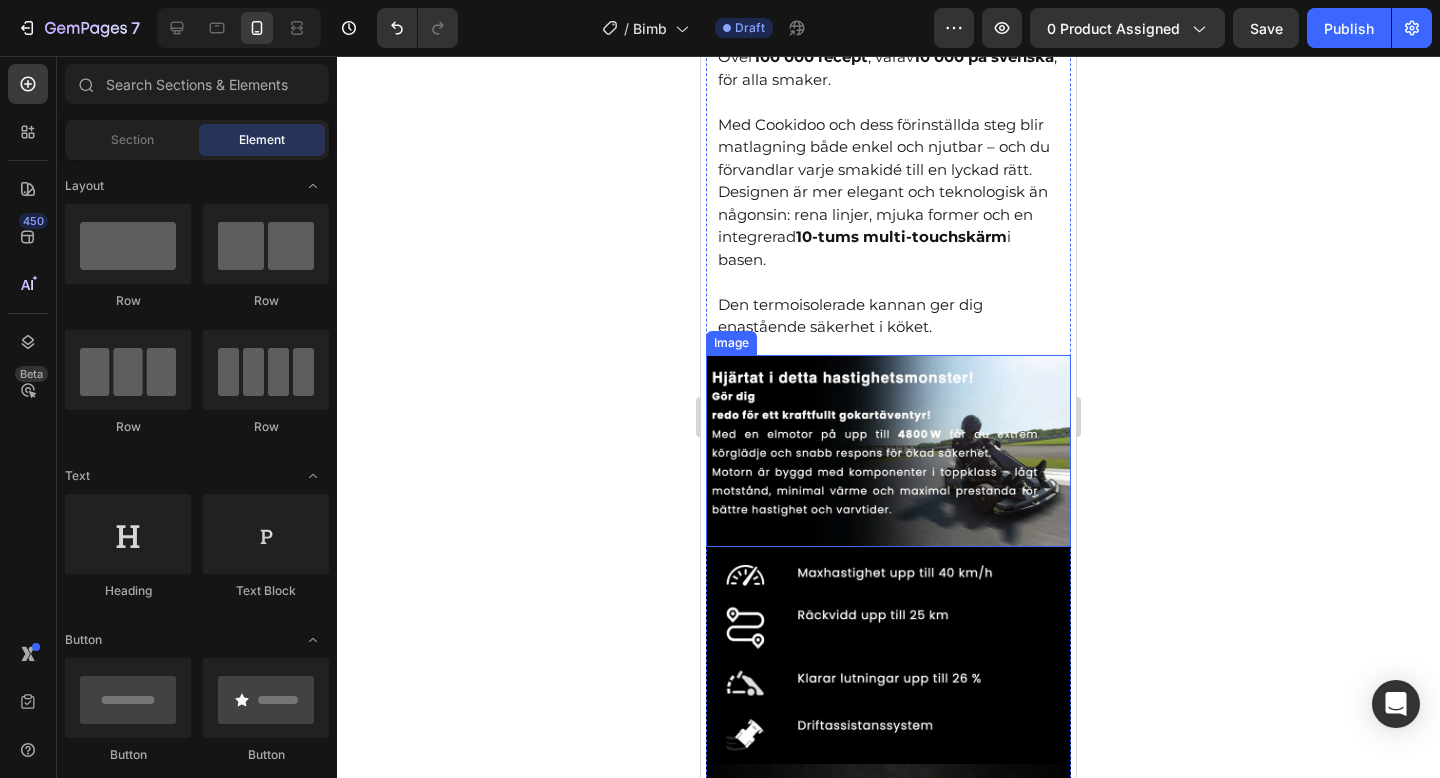 click at bounding box center (888, 451) 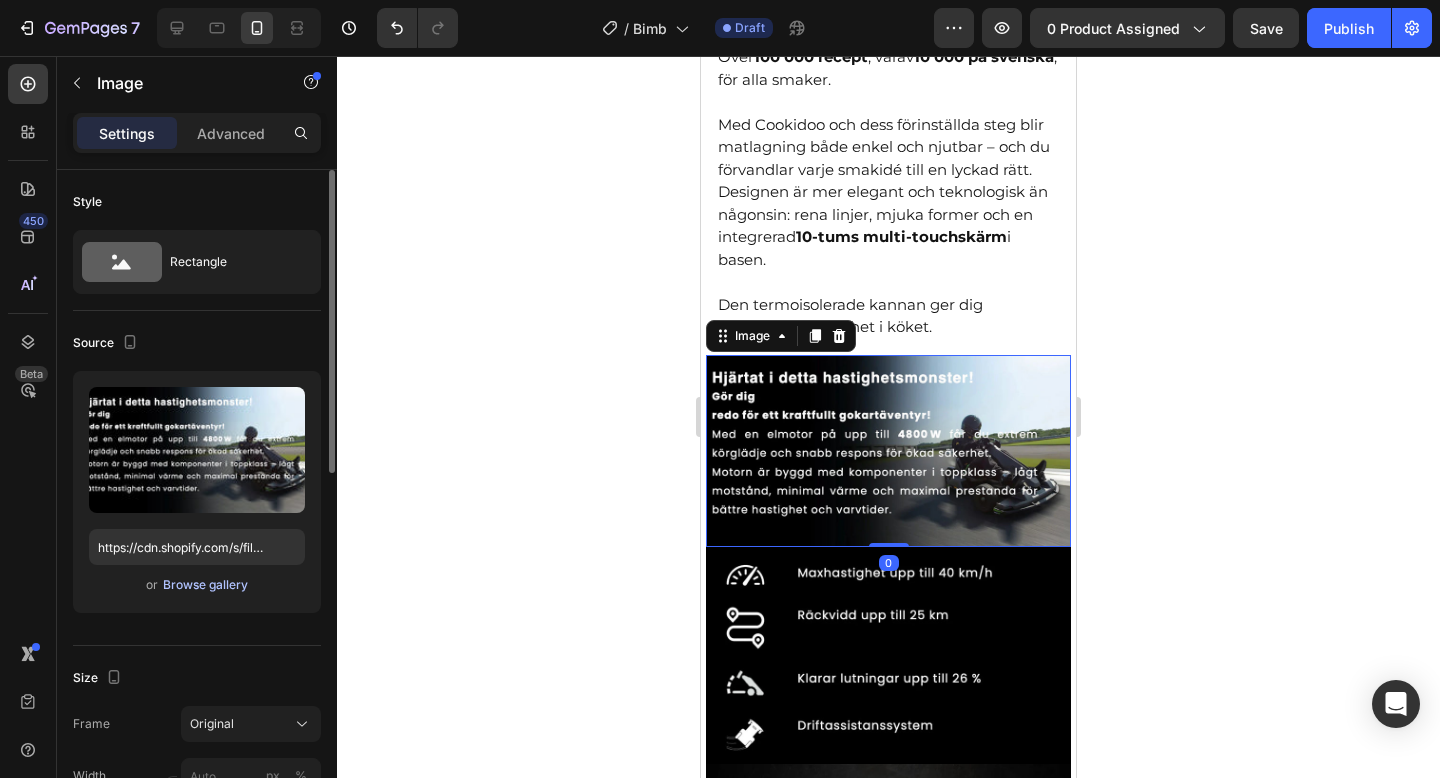 click on "Browse gallery" at bounding box center [205, 585] 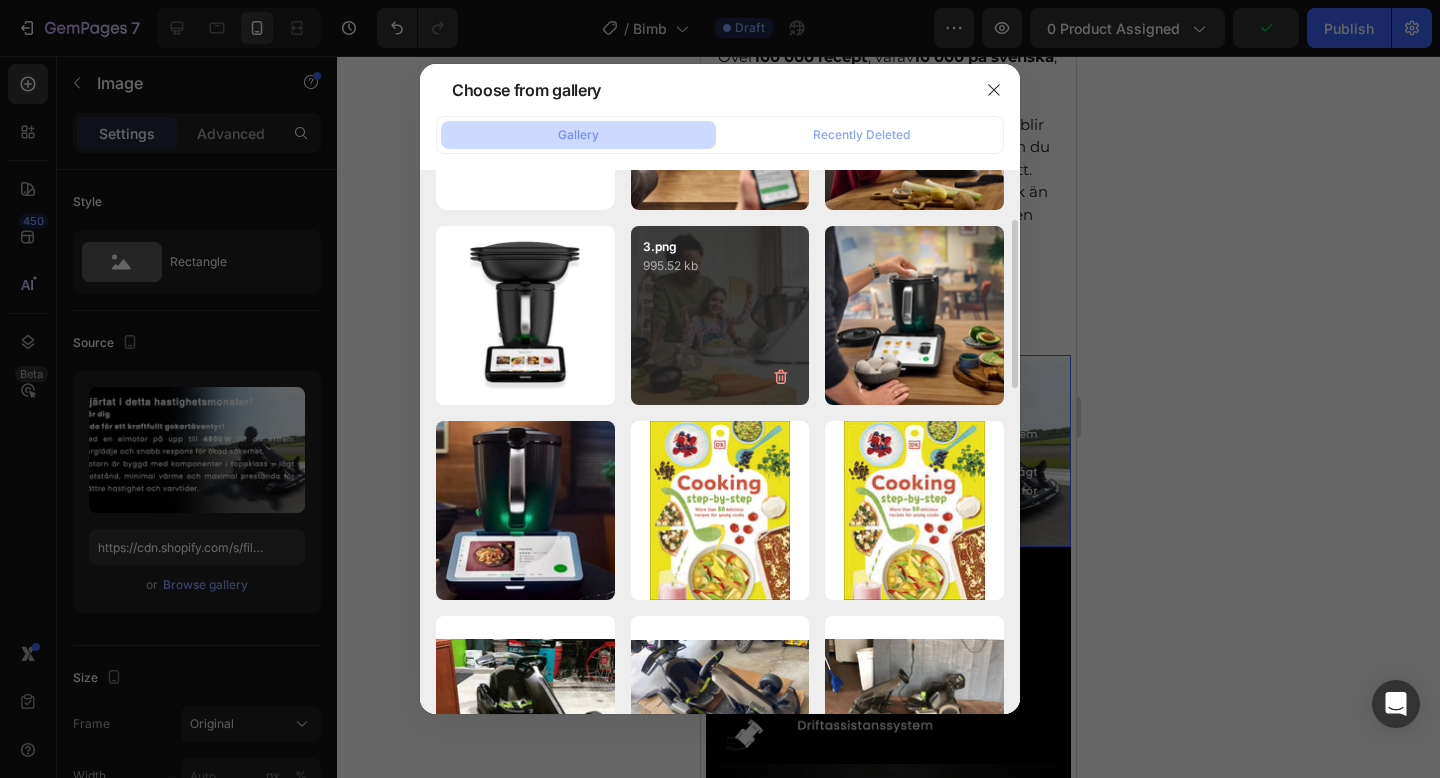 scroll, scrollTop: 156, scrollLeft: 0, axis: vertical 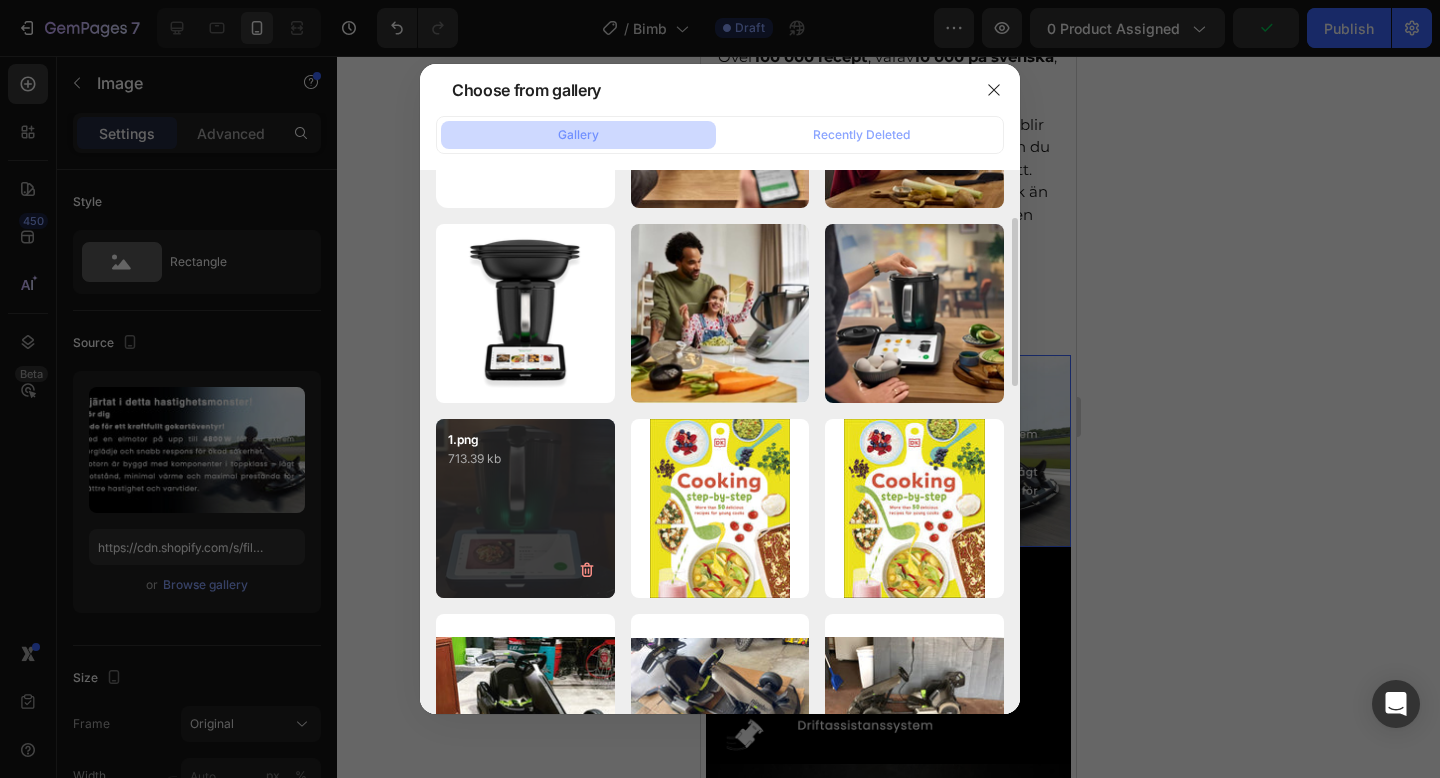 click on "1.png 713.39 kb" at bounding box center (525, 508) 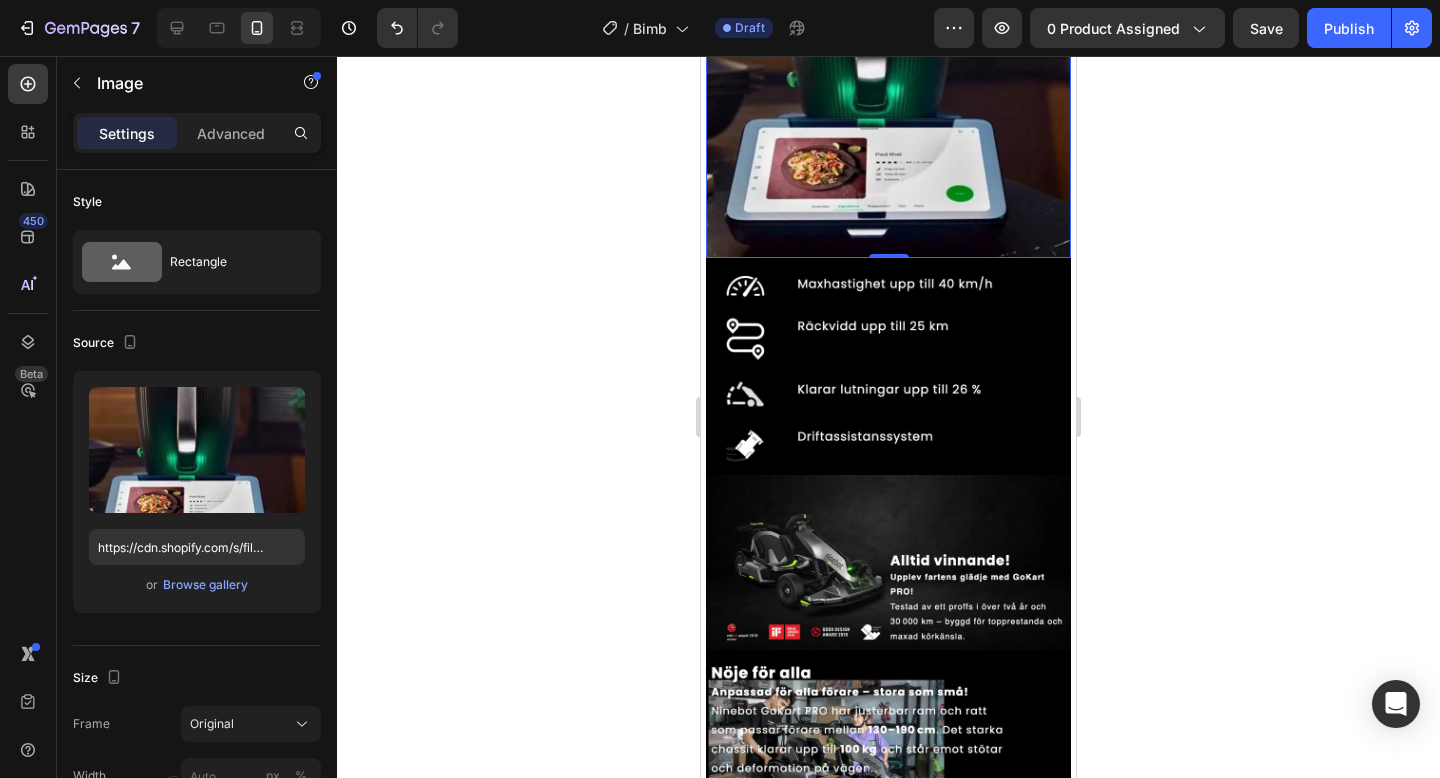 scroll, scrollTop: 1811, scrollLeft: 0, axis: vertical 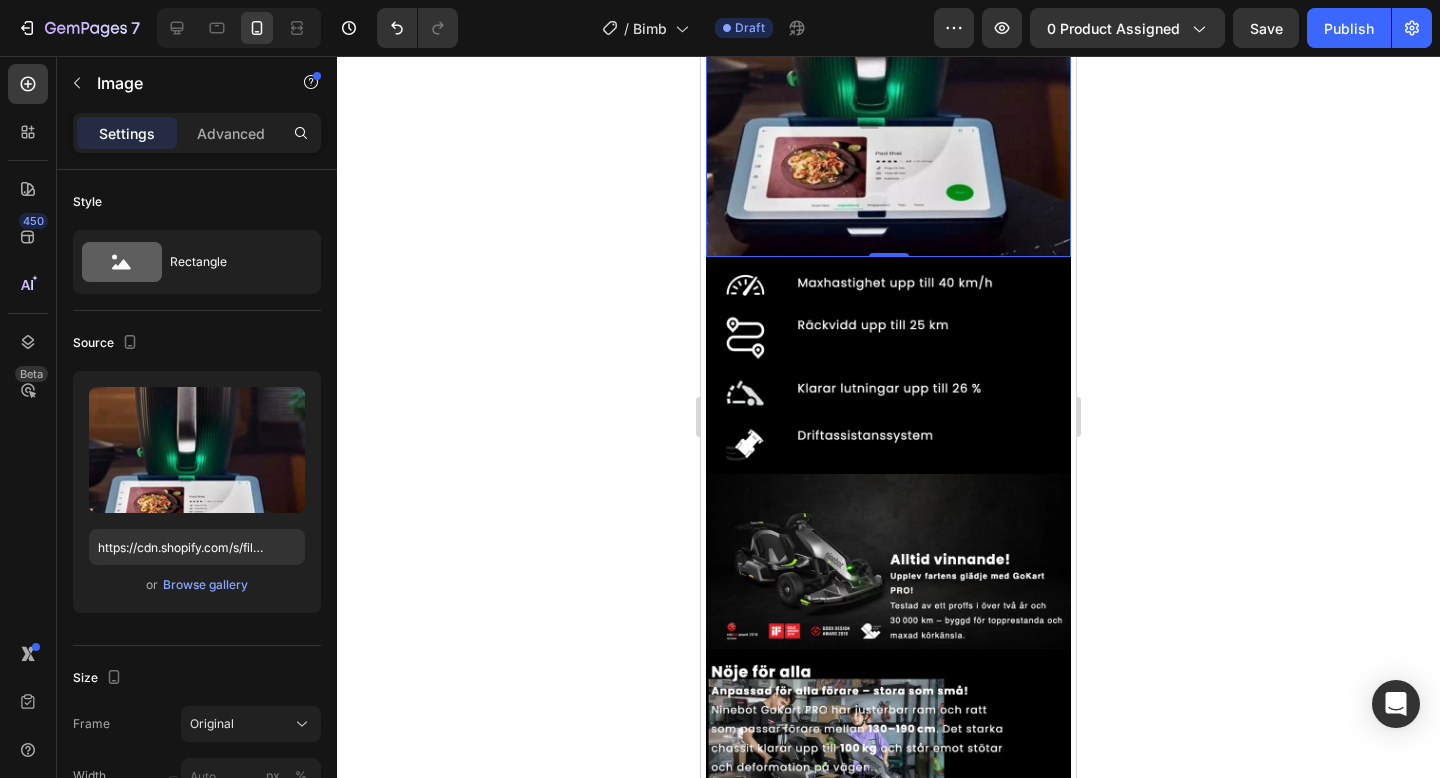 click at bounding box center [888, 366] 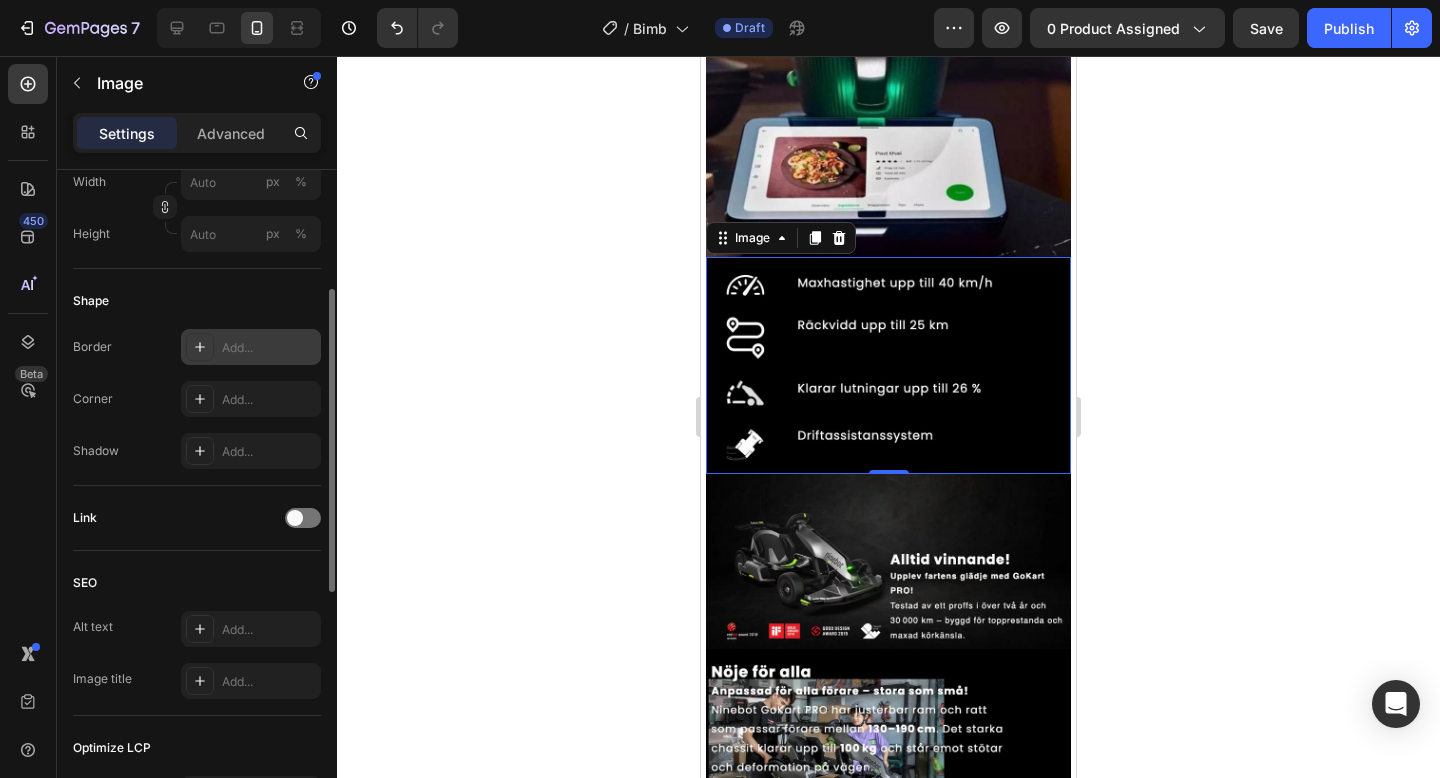 scroll, scrollTop: 0, scrollLeft: 0, axis: both 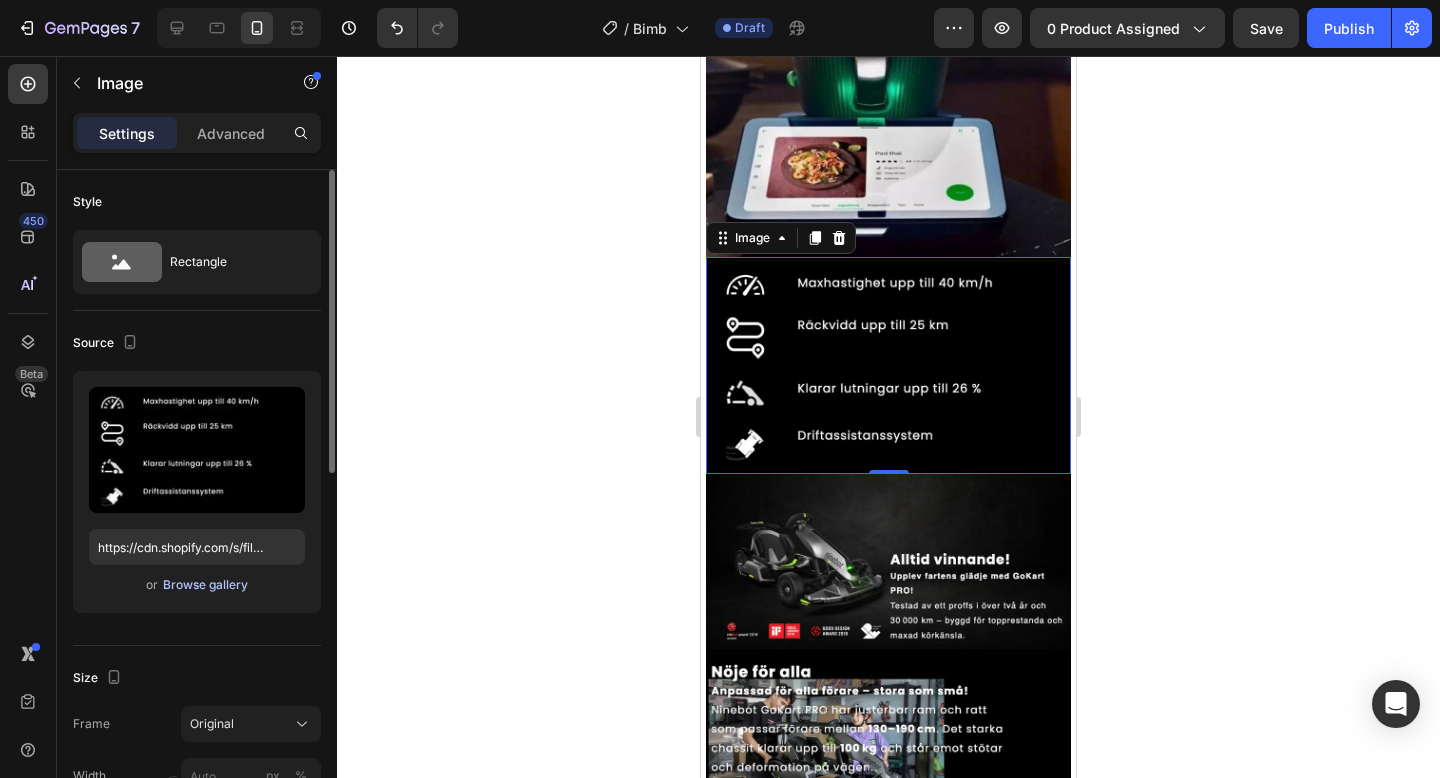 click on "Browse gallery" at bounding box center (205, 585) 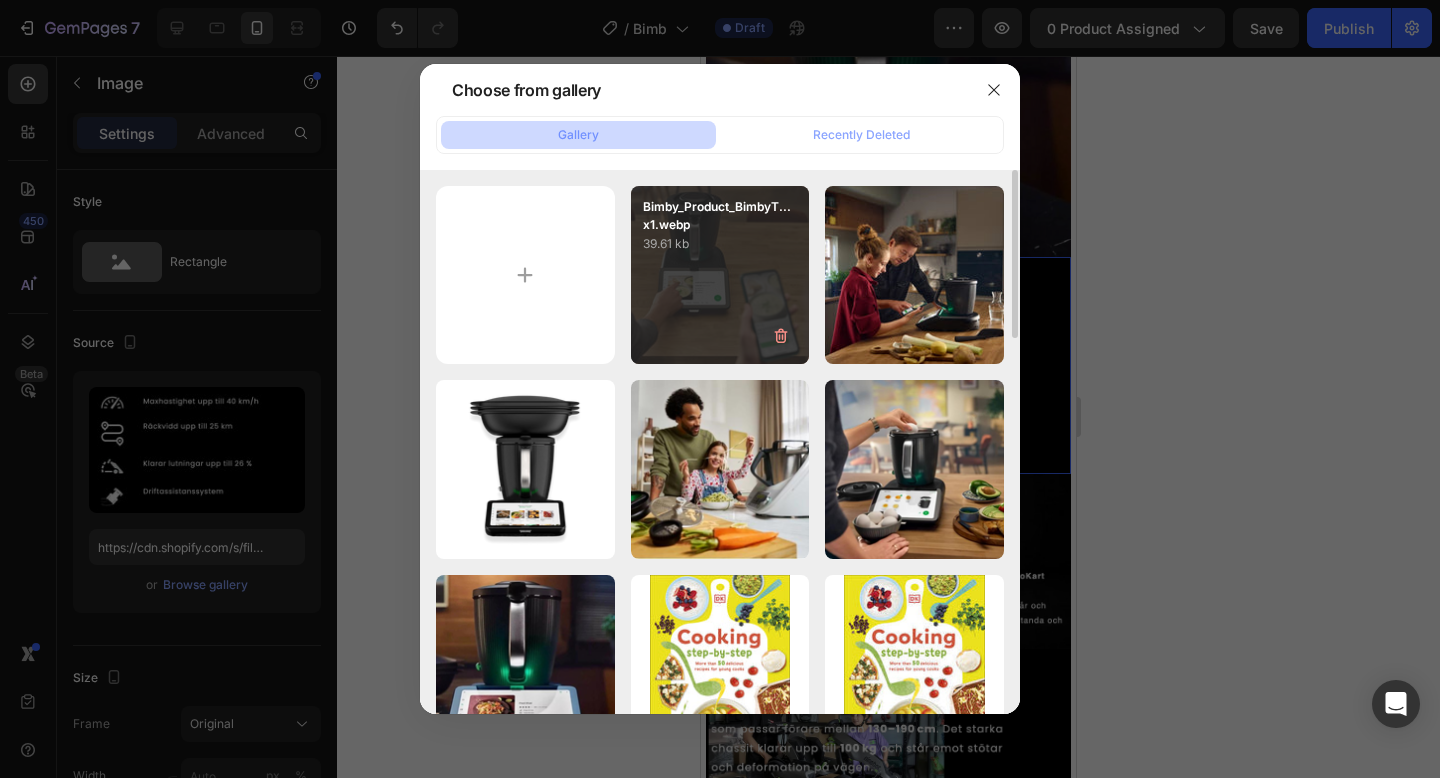 click on "Bimby_Product_BimbyT...x1.webp 39.61 kb" at bounding box center [720, 275] 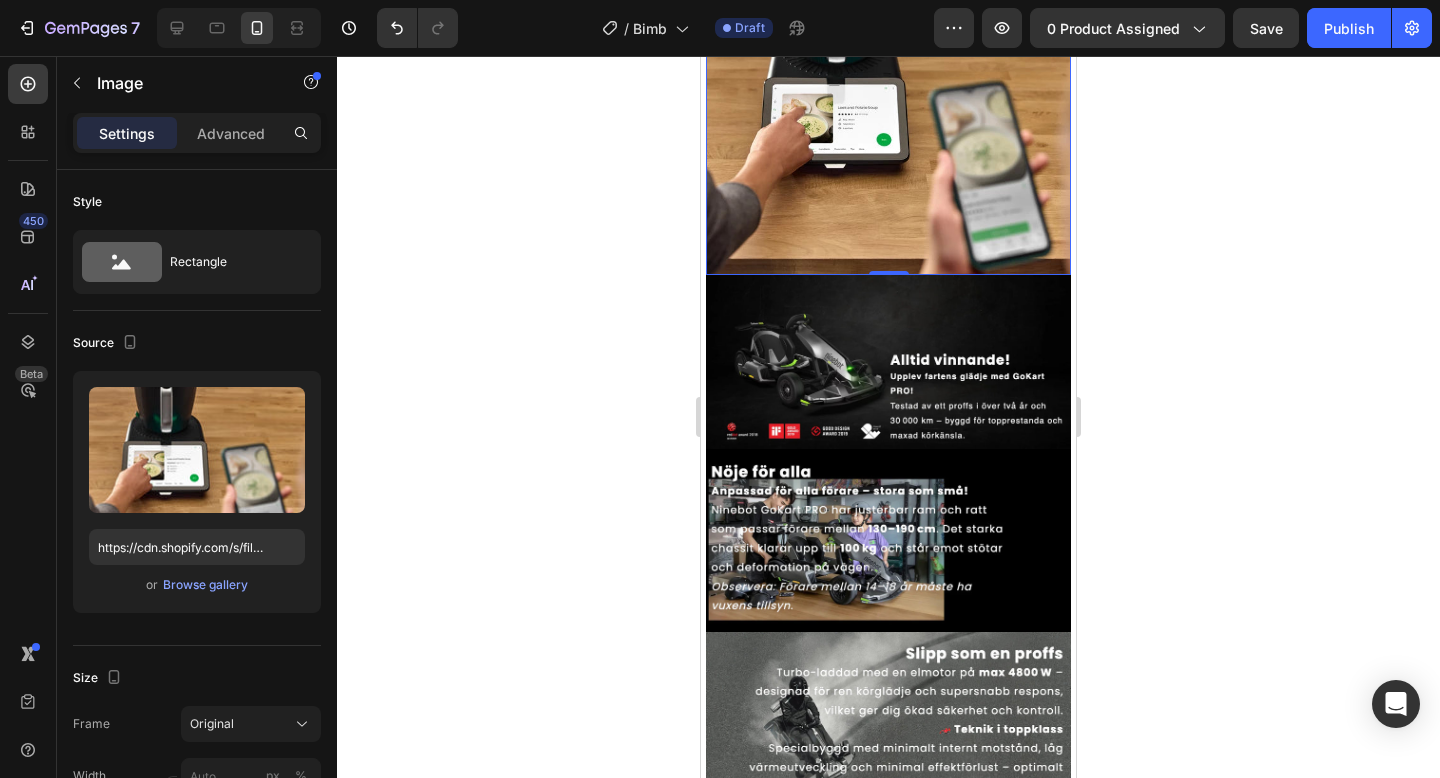 scroll, scrollTop: 2165, scrollLeft: 0, axis: vertical 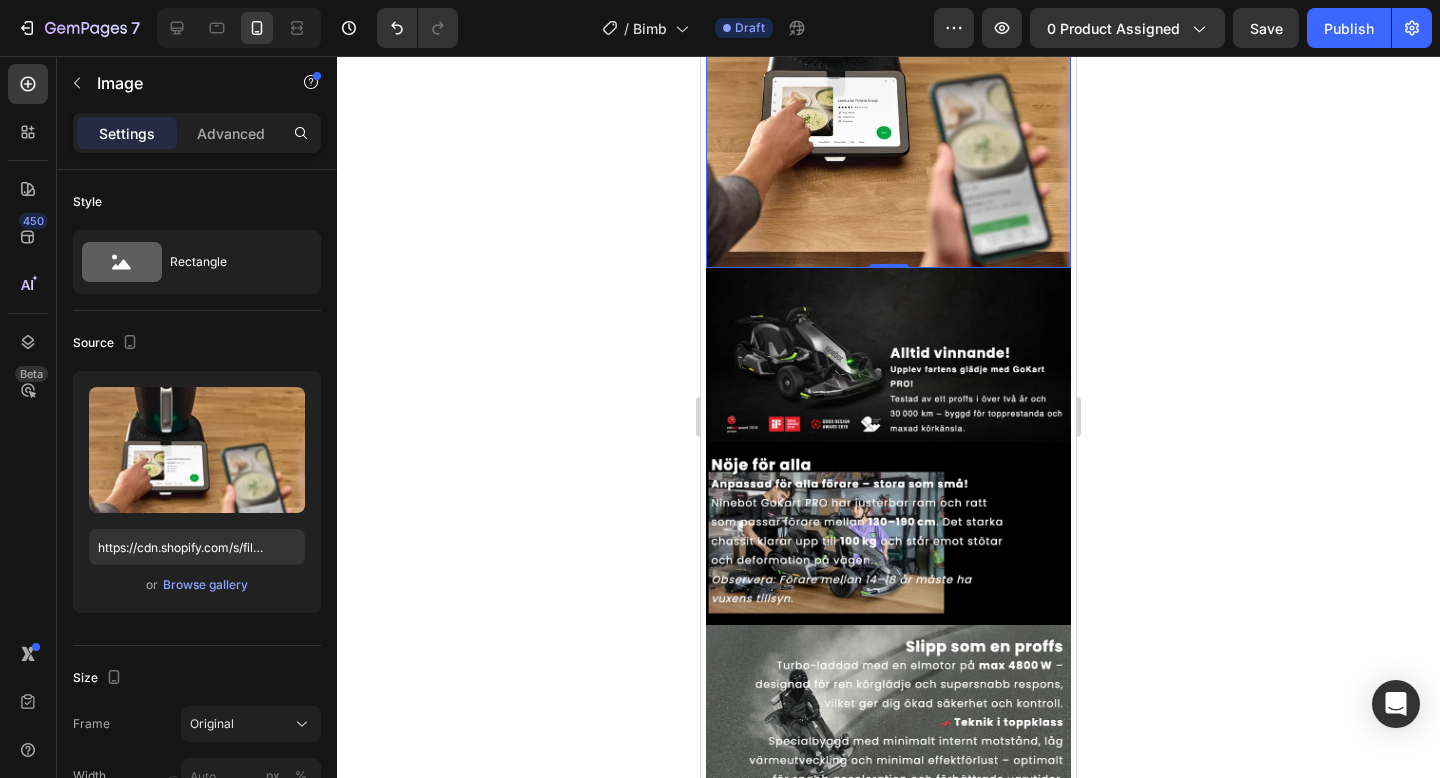 click at bounding box center [888, 355] 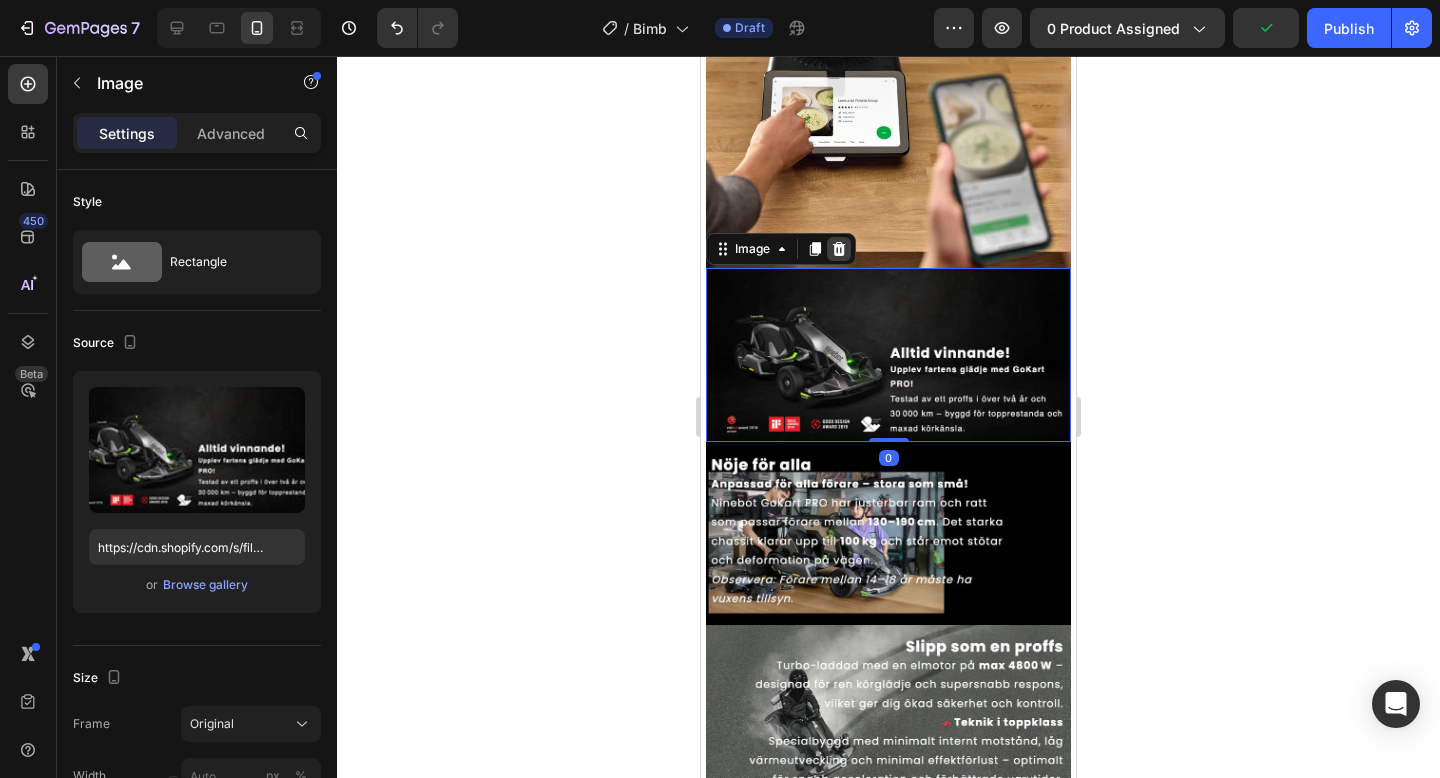 click 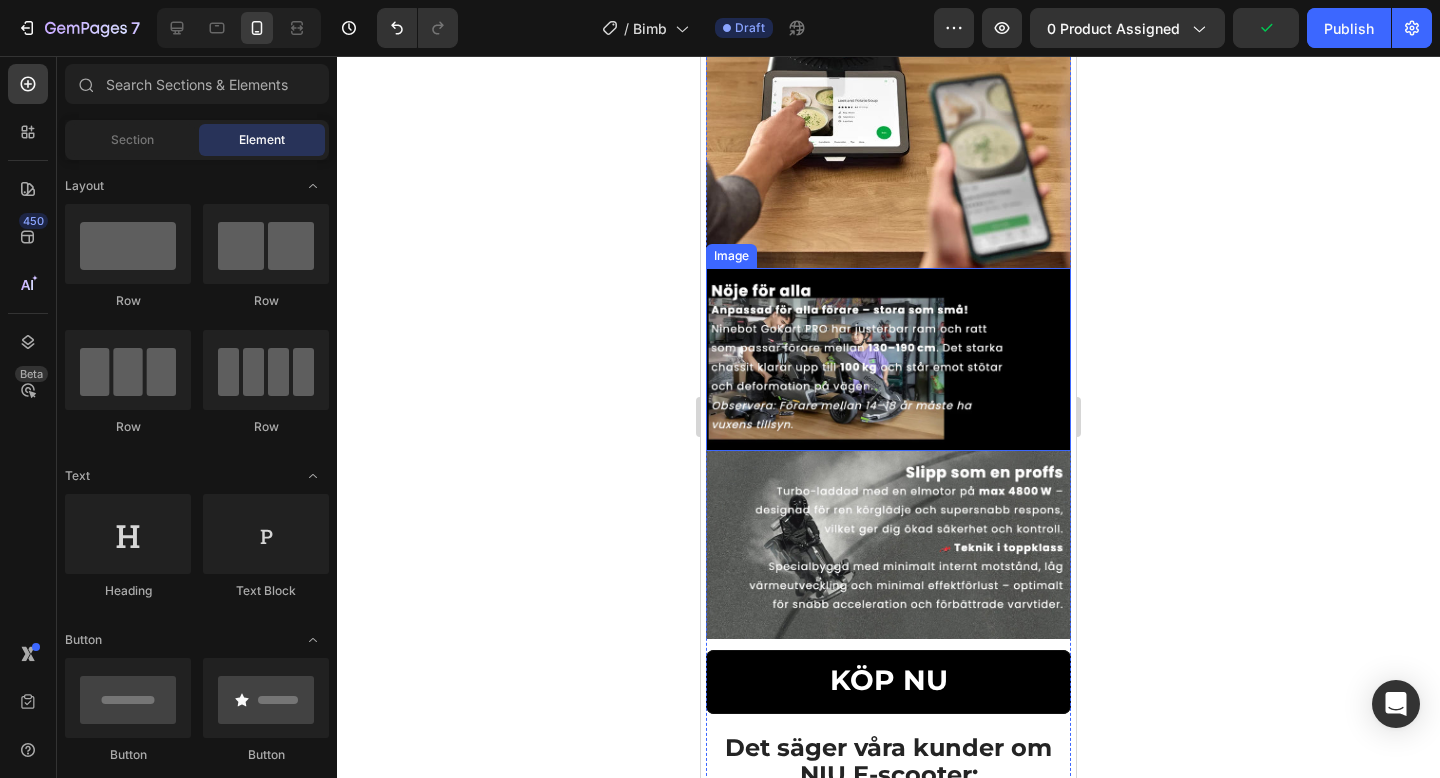 click at bounding box center [888, 359] 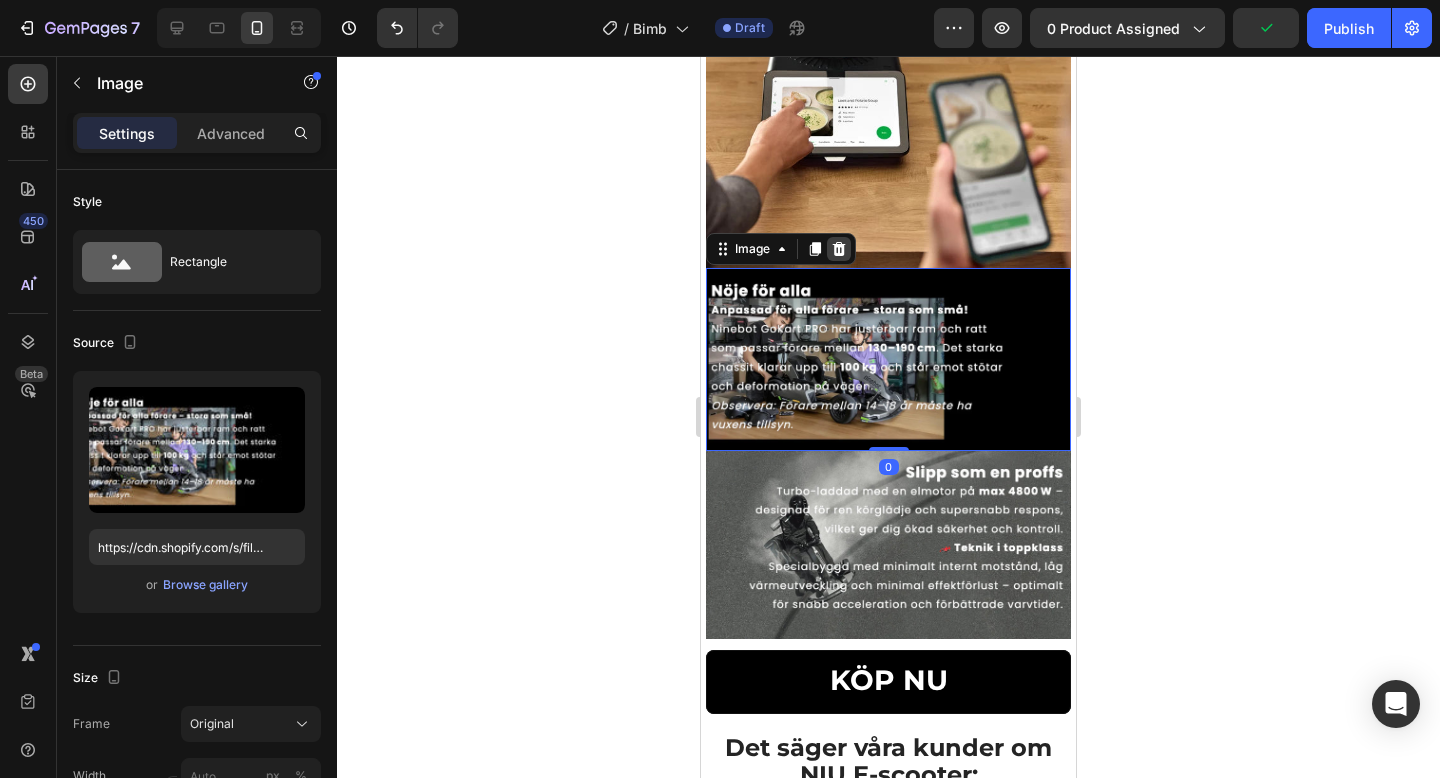 click 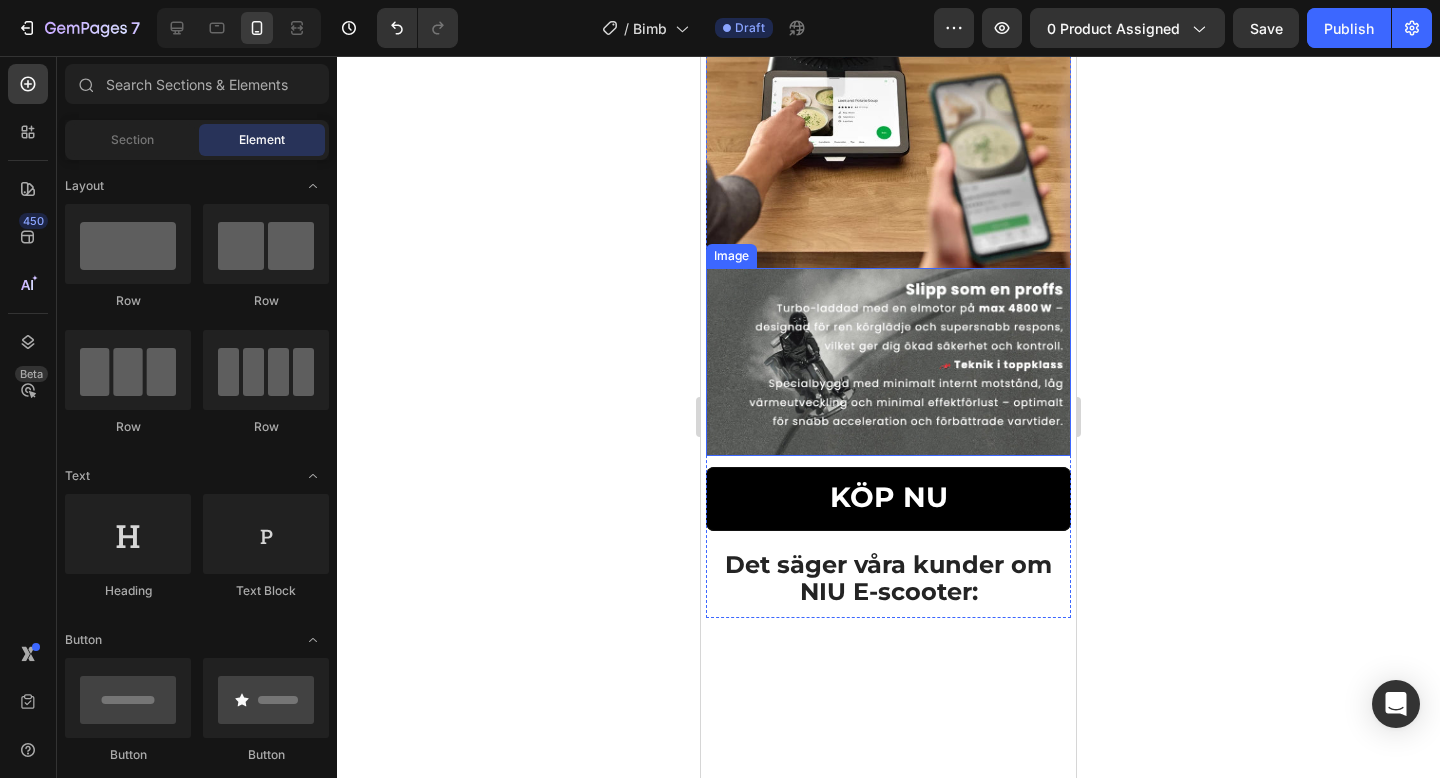 click at bounding box center (888, 362) 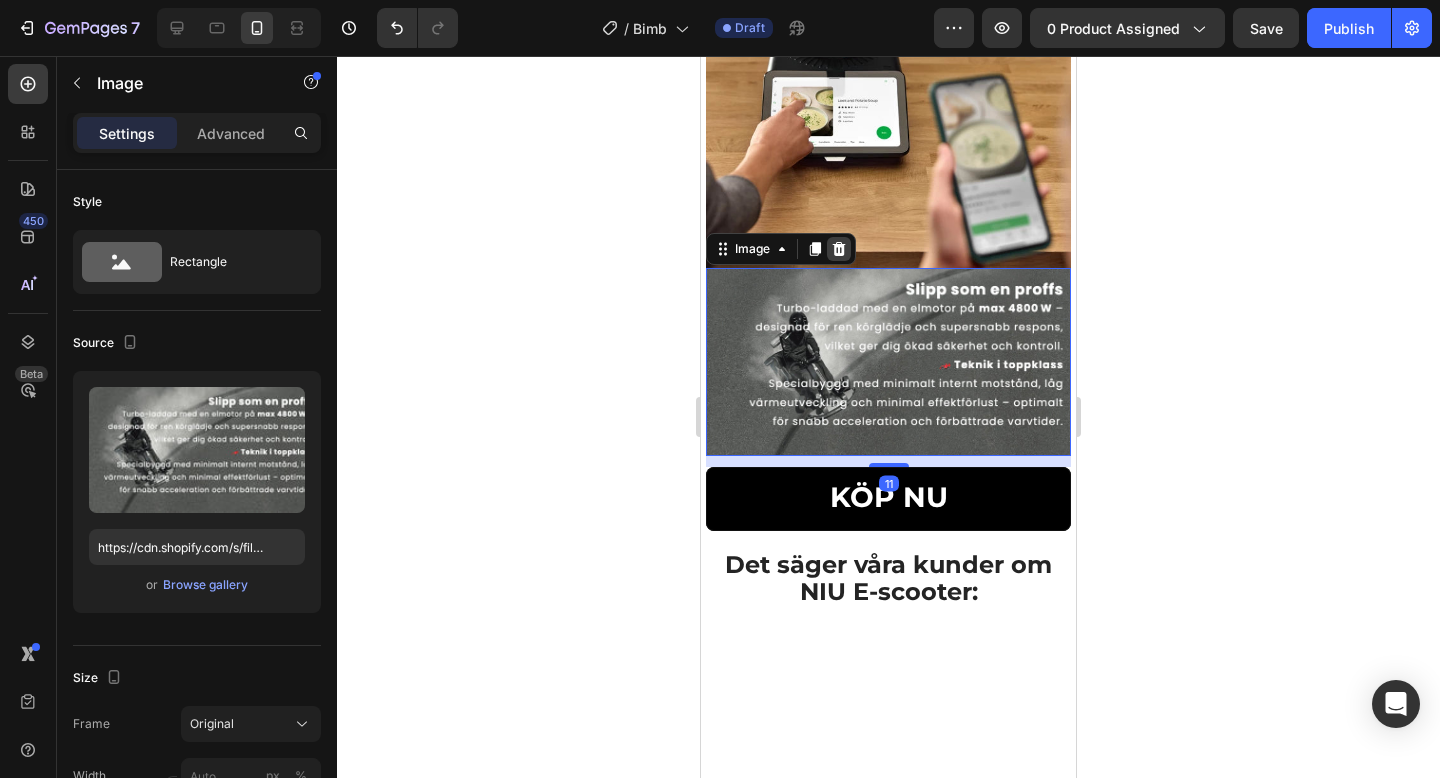 click 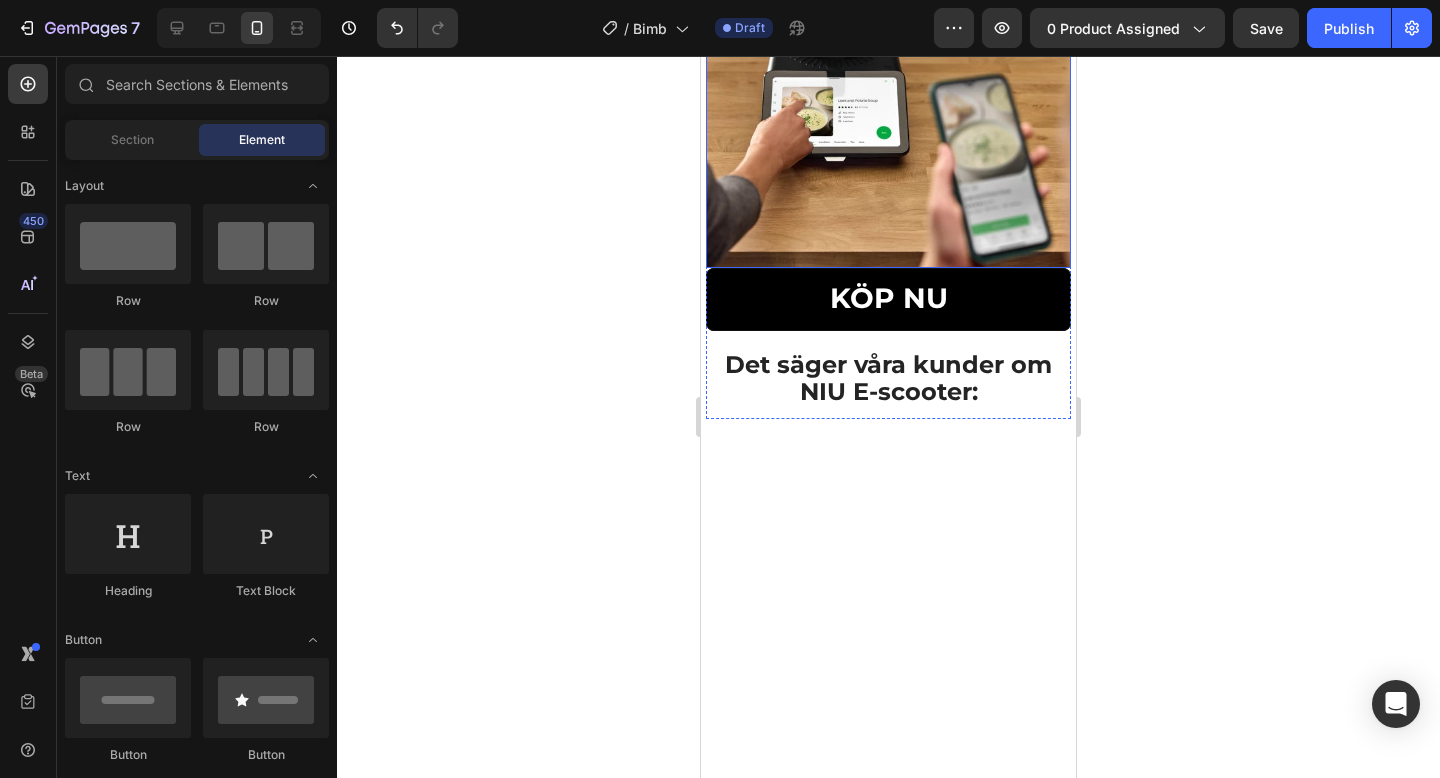 click at bounding box center (888, 85) 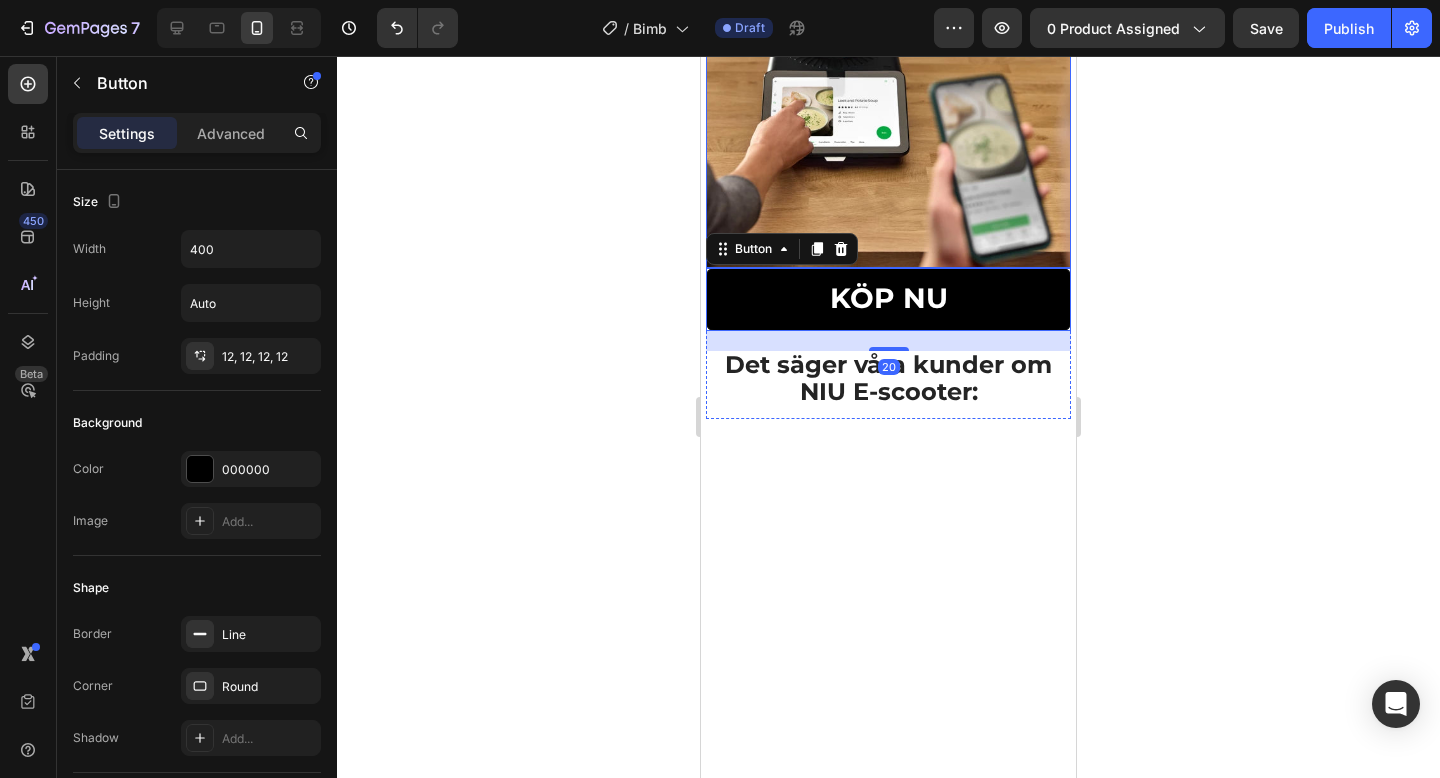 click at bounding box center (888, 85) 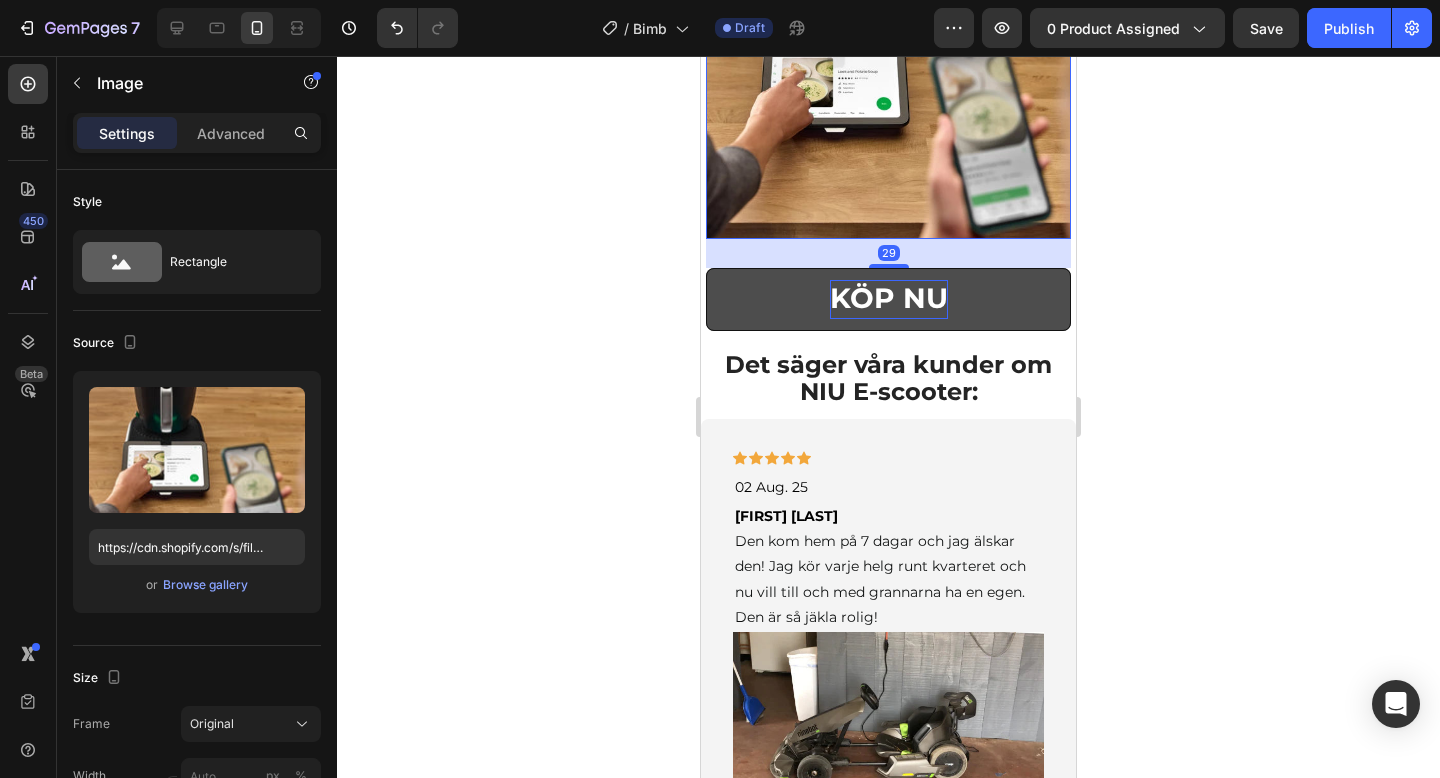 scroll, scrollTop: 2193, scrollLeft: 0, axis: vertical 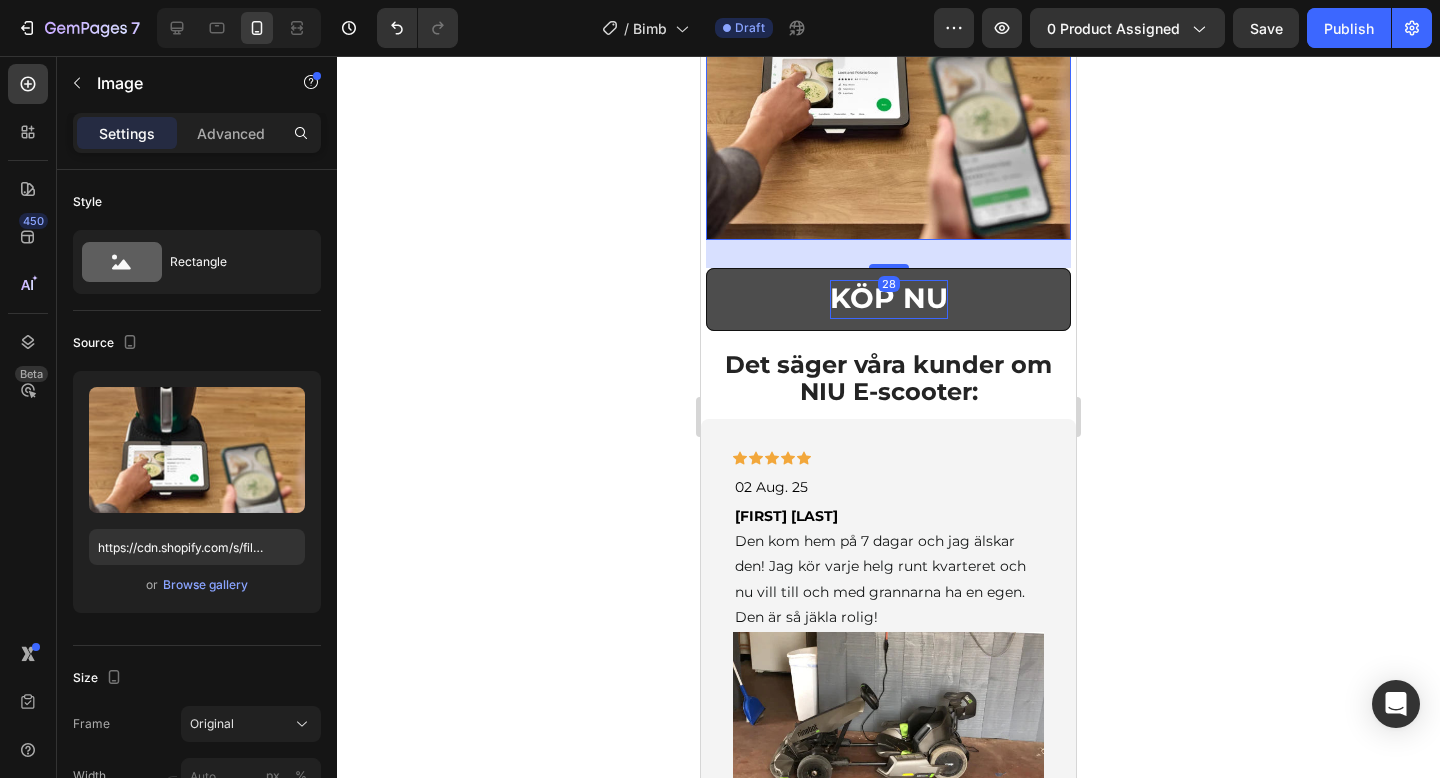 drag, startPoint x: 886, startPoint y: 314, endPoint x: 885, endPoint y: 342, distance: 28.01785 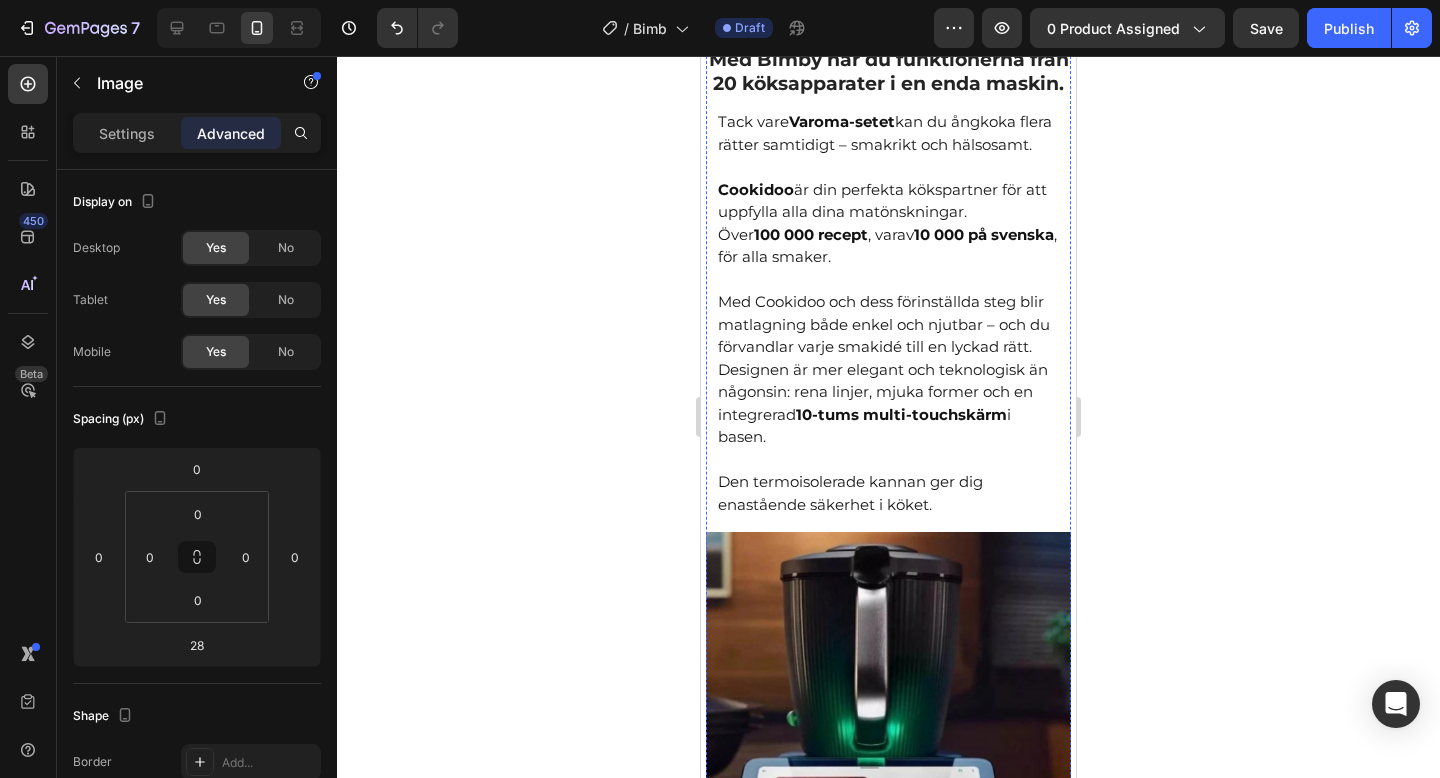 scroll, scrollTop: 1151, scrollLeft: 0, axis: vertical 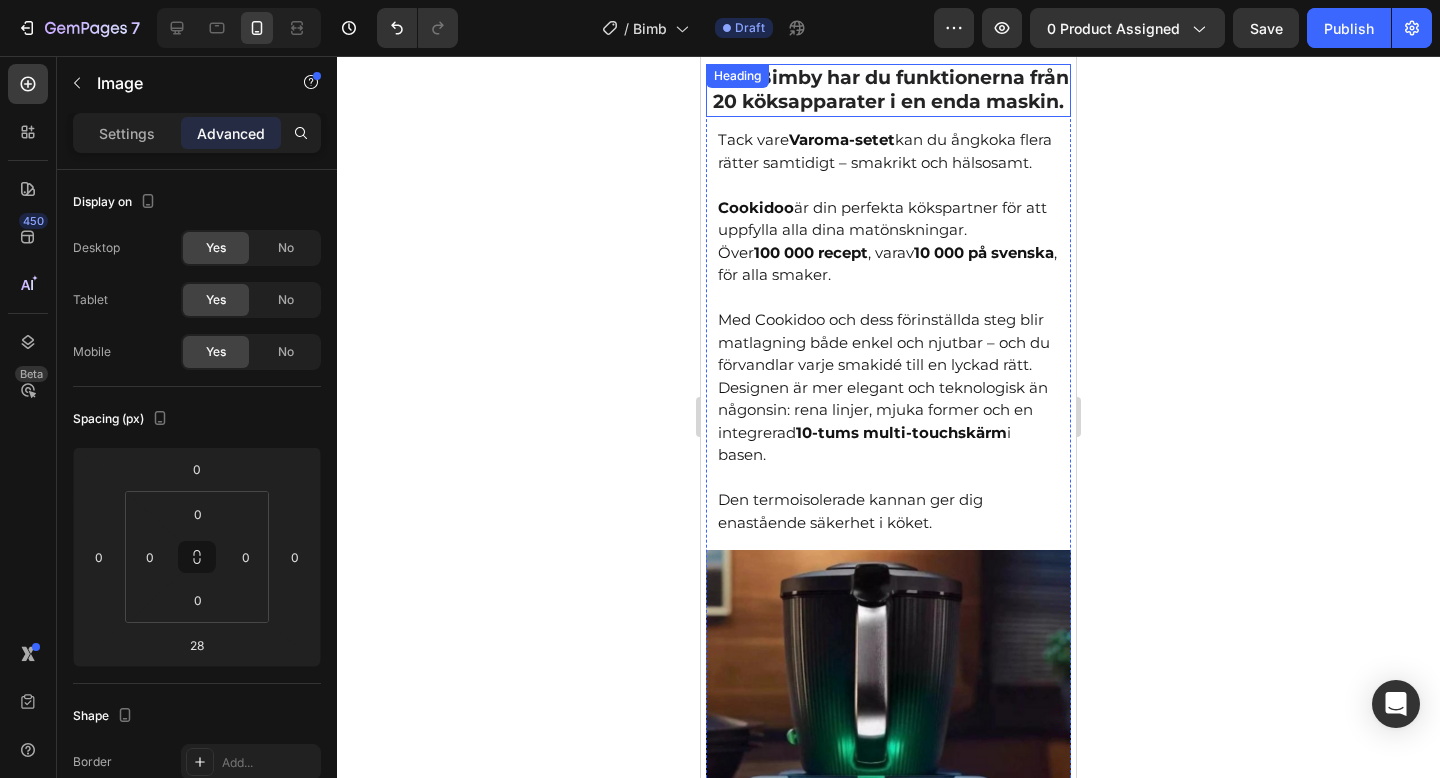 click on "Med Bimby har du funktionerna från 20 köksapparater i en enda maskin." at bounding box center (888, 90) 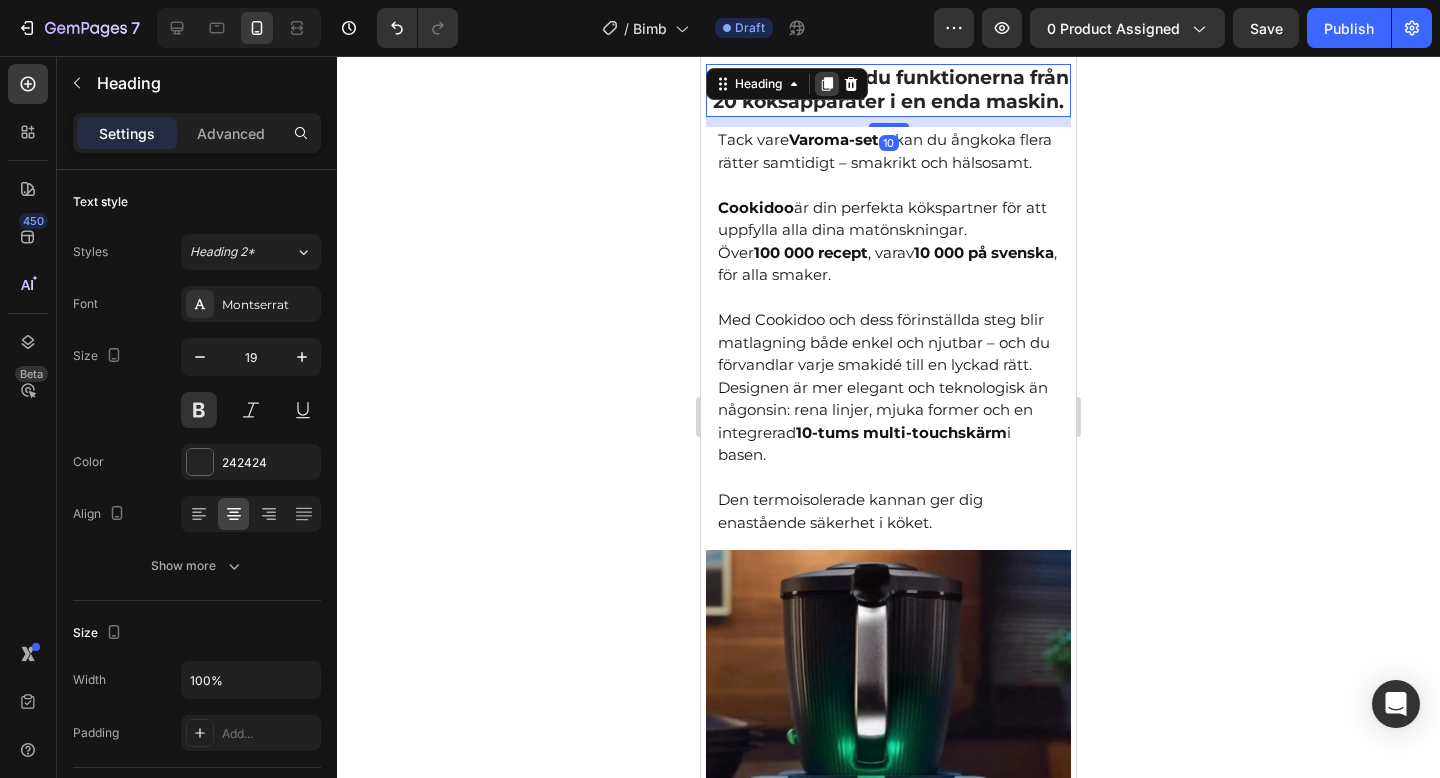 click 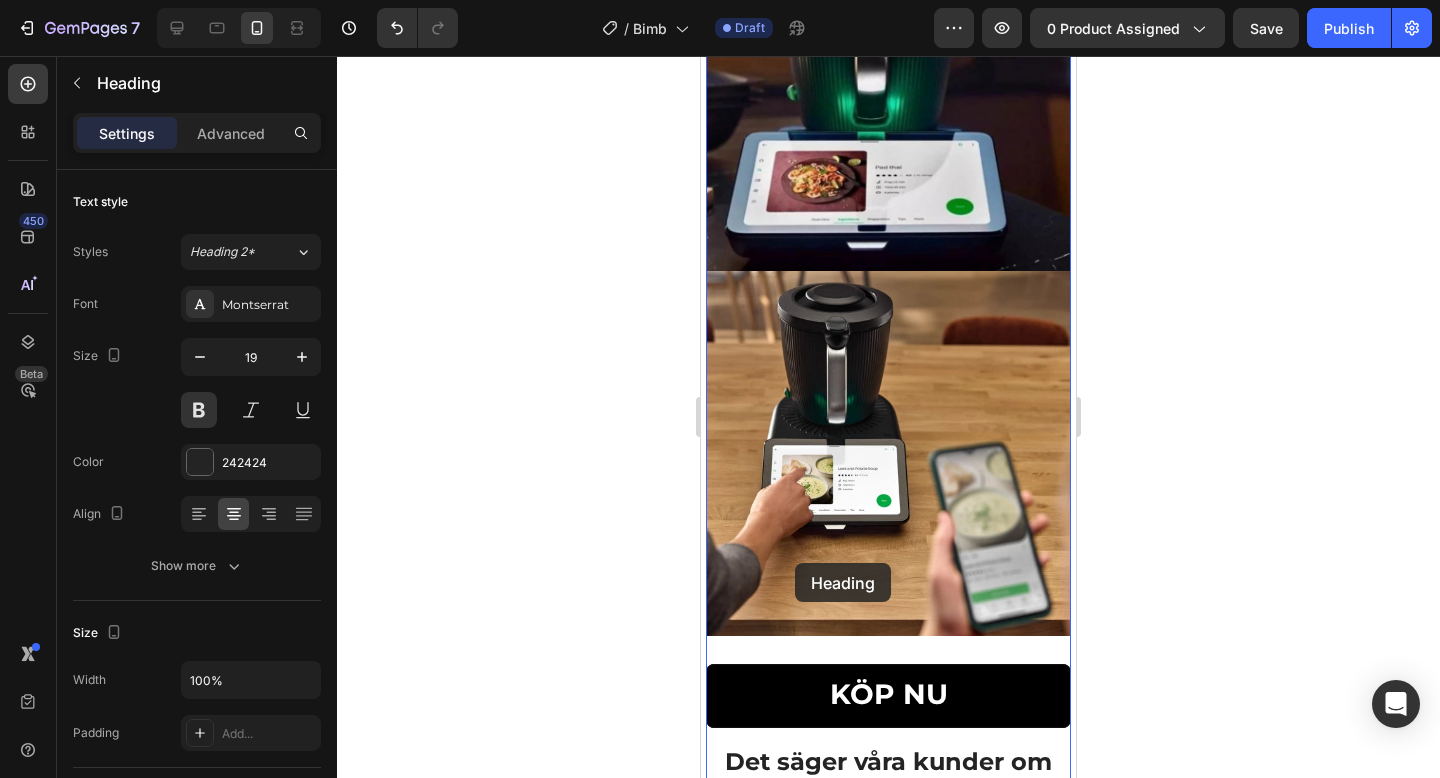 scroll, scrollTop: 2080, scrollLeft: 0, axis: vertical 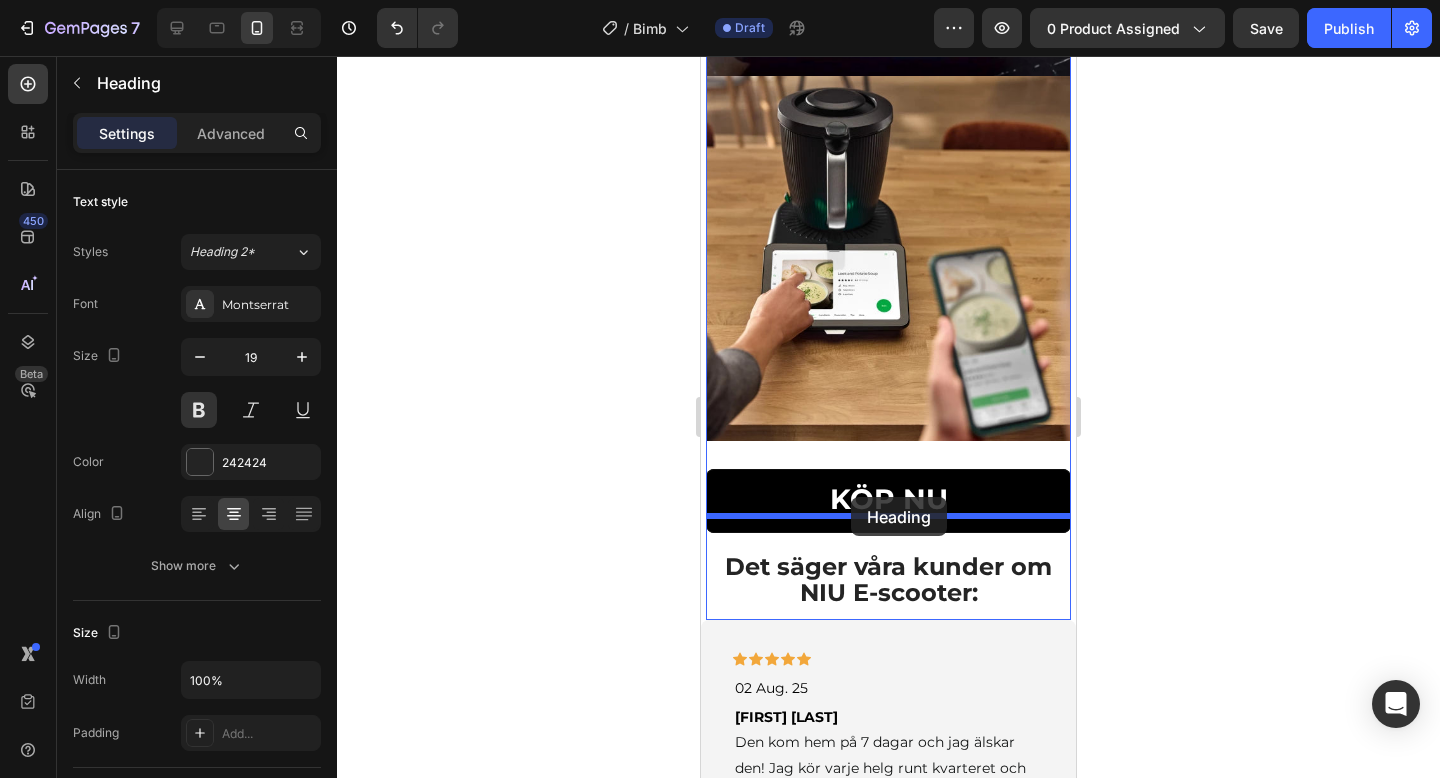 drag, startPoint x: 720, startPoint y: 130, endPoint x: 851, endPoint y: 497, distance: 389.67935 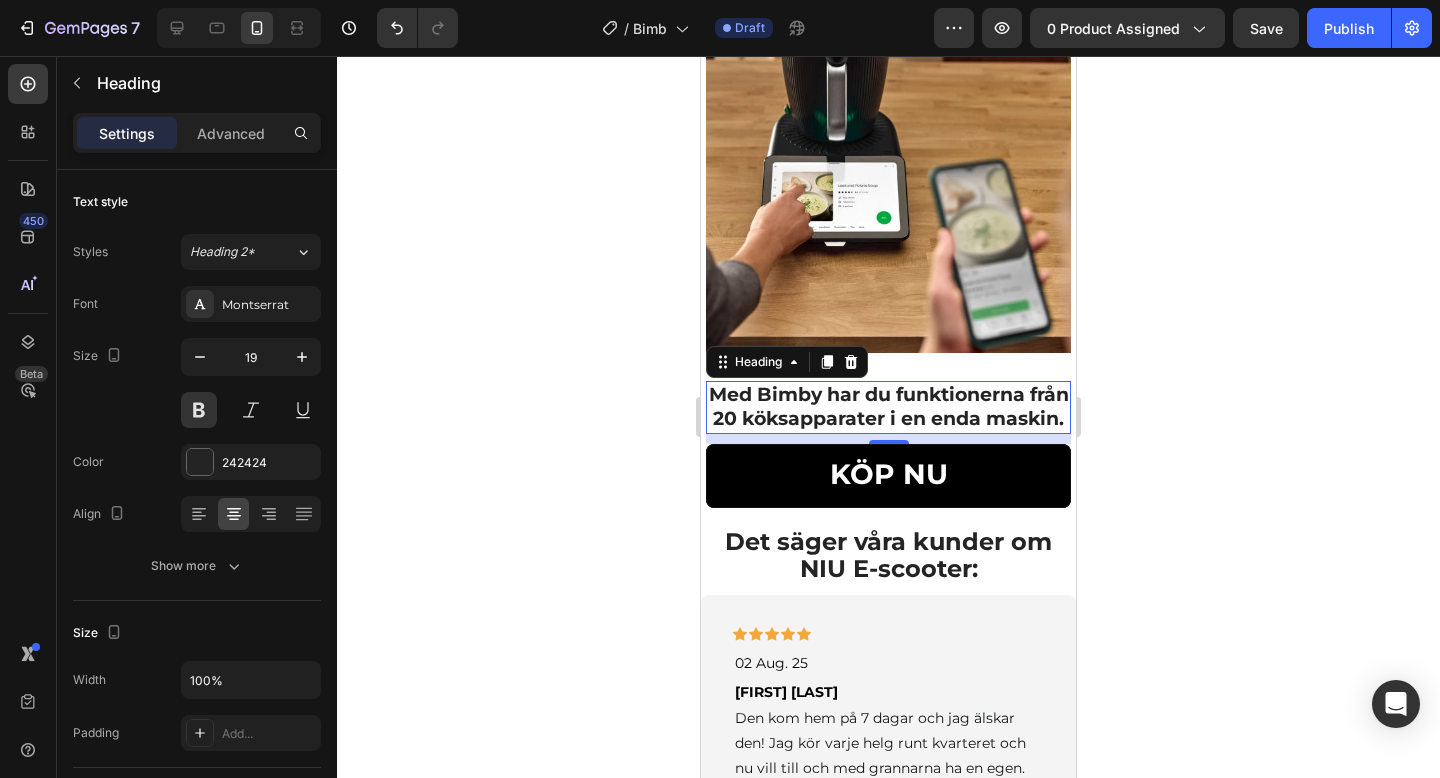 click on "Med Bimby har du funktionerna från 20 köksapparater i en enda maskin." at bounding box center [888, 407] 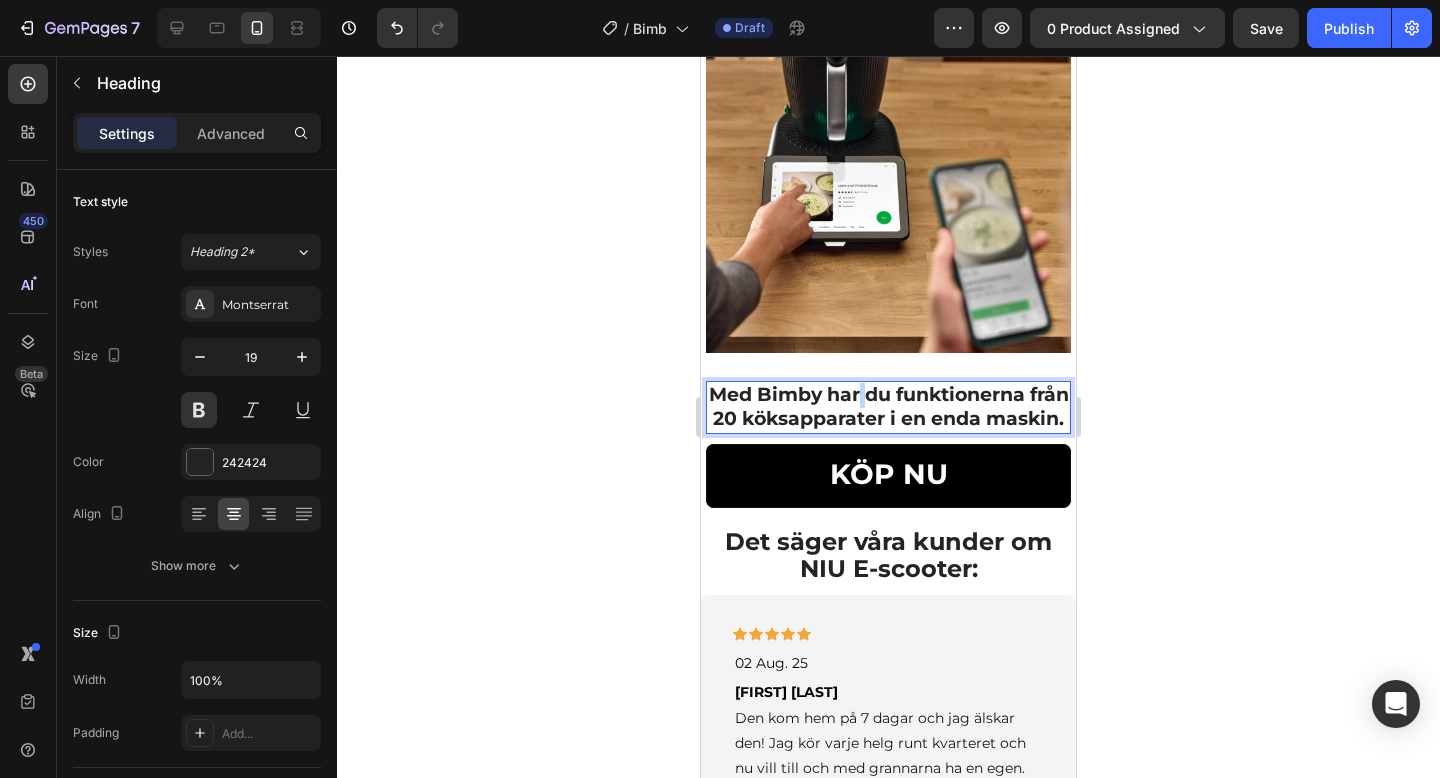 click on "Med Bimby har du funktionerna från 20 köksapparater i en enda maskin." at bounding box center [888, 407] 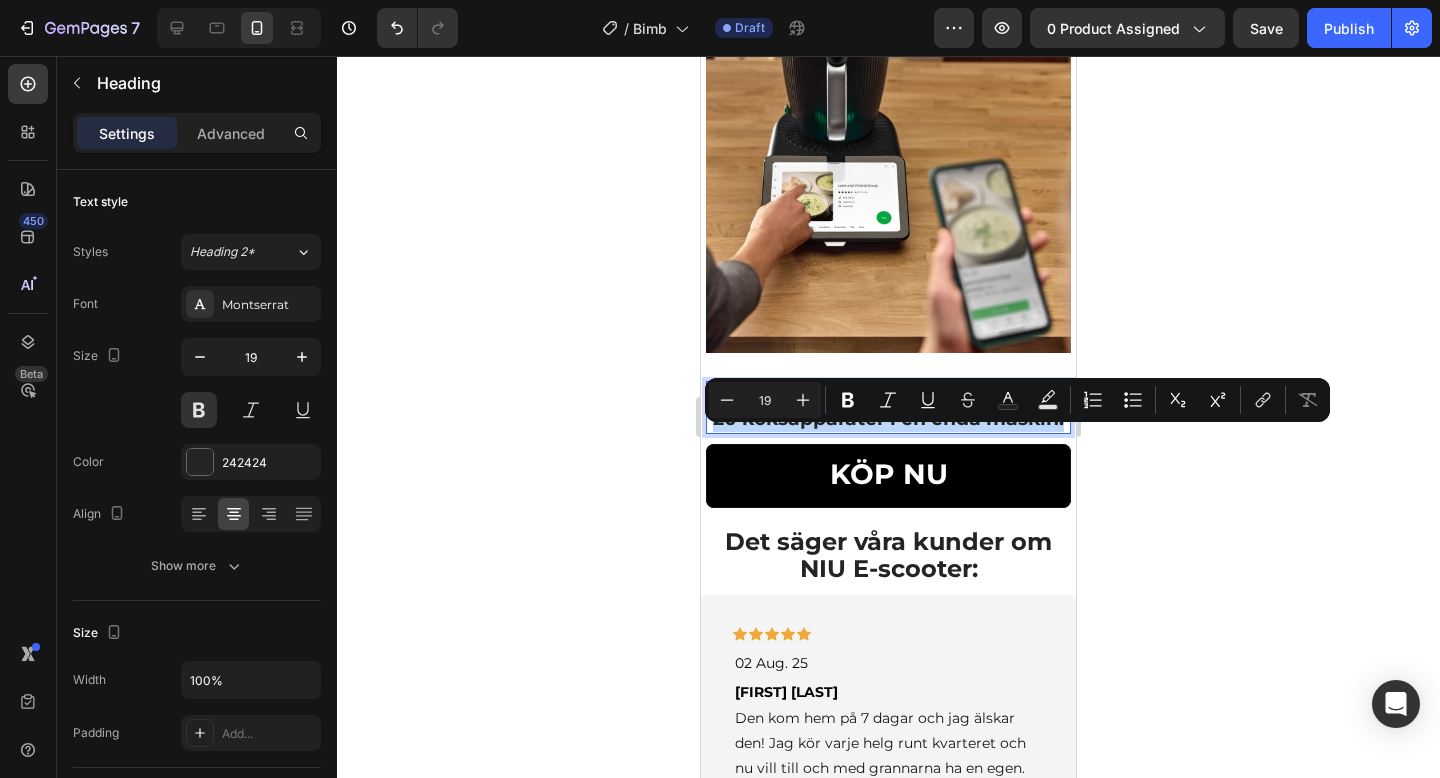 click on "Med Bimby har du funktionerna från 20 köksapparater i en enda maskin." at bounding box center [888, 407] 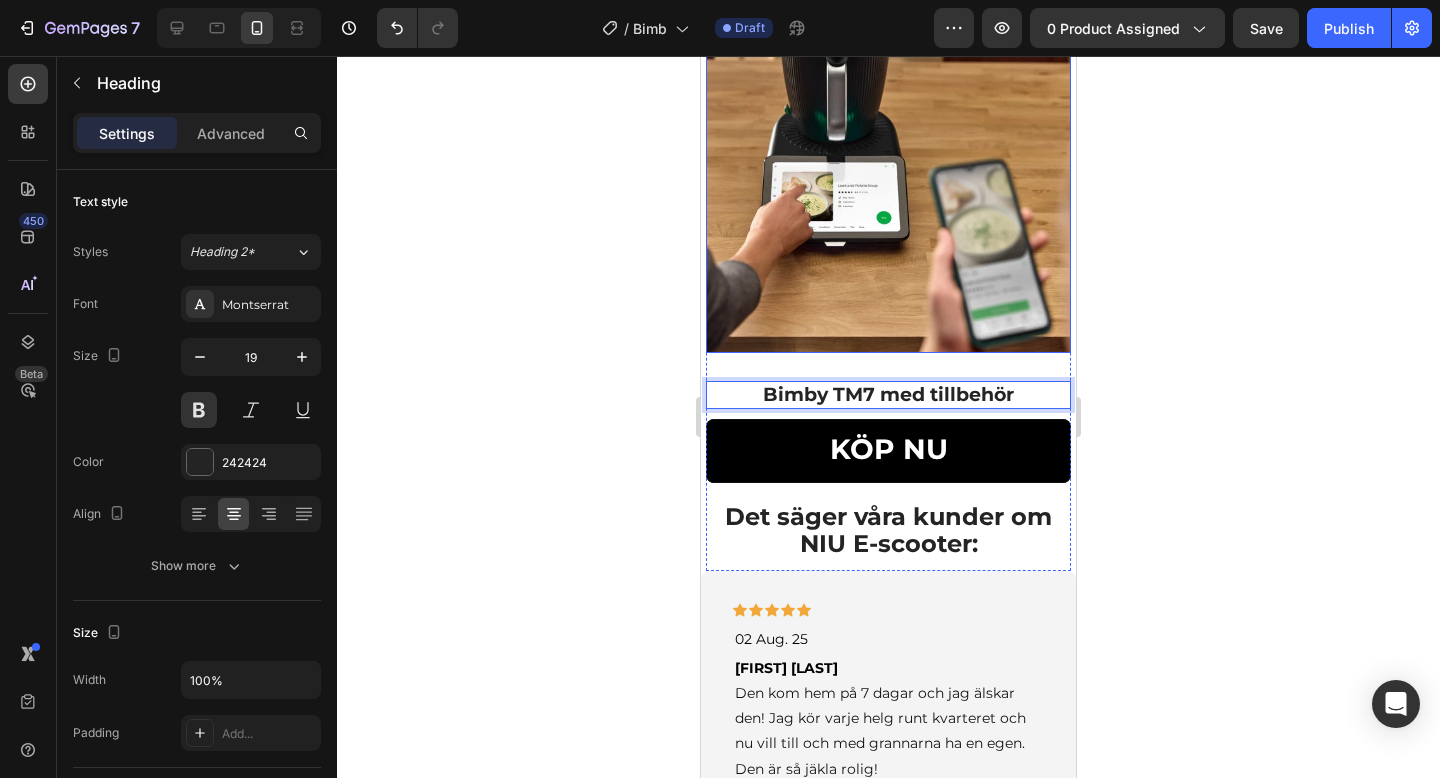 click at bounding box center (888, 170) 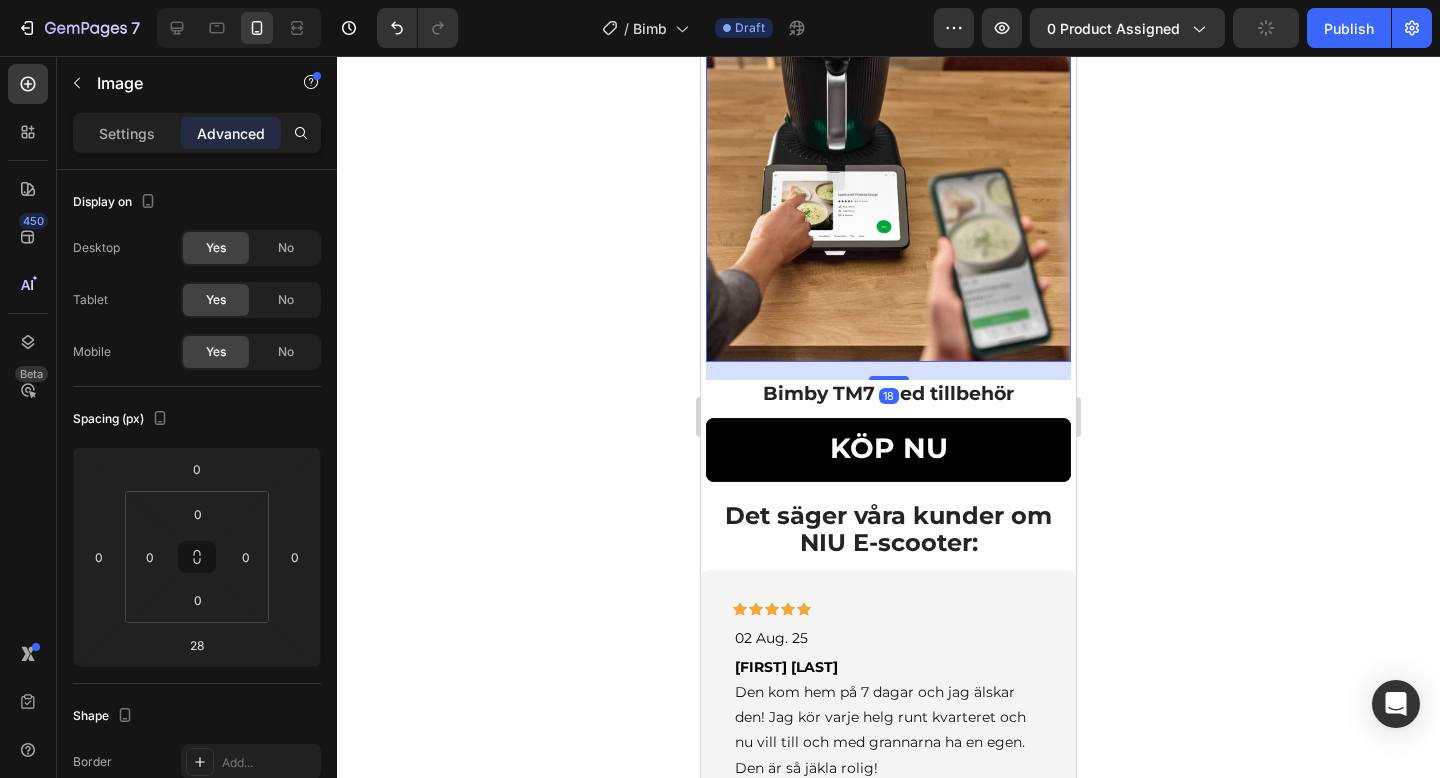 scroll, scrollTop: 2070, scrollLeft: 0, axis: vertical 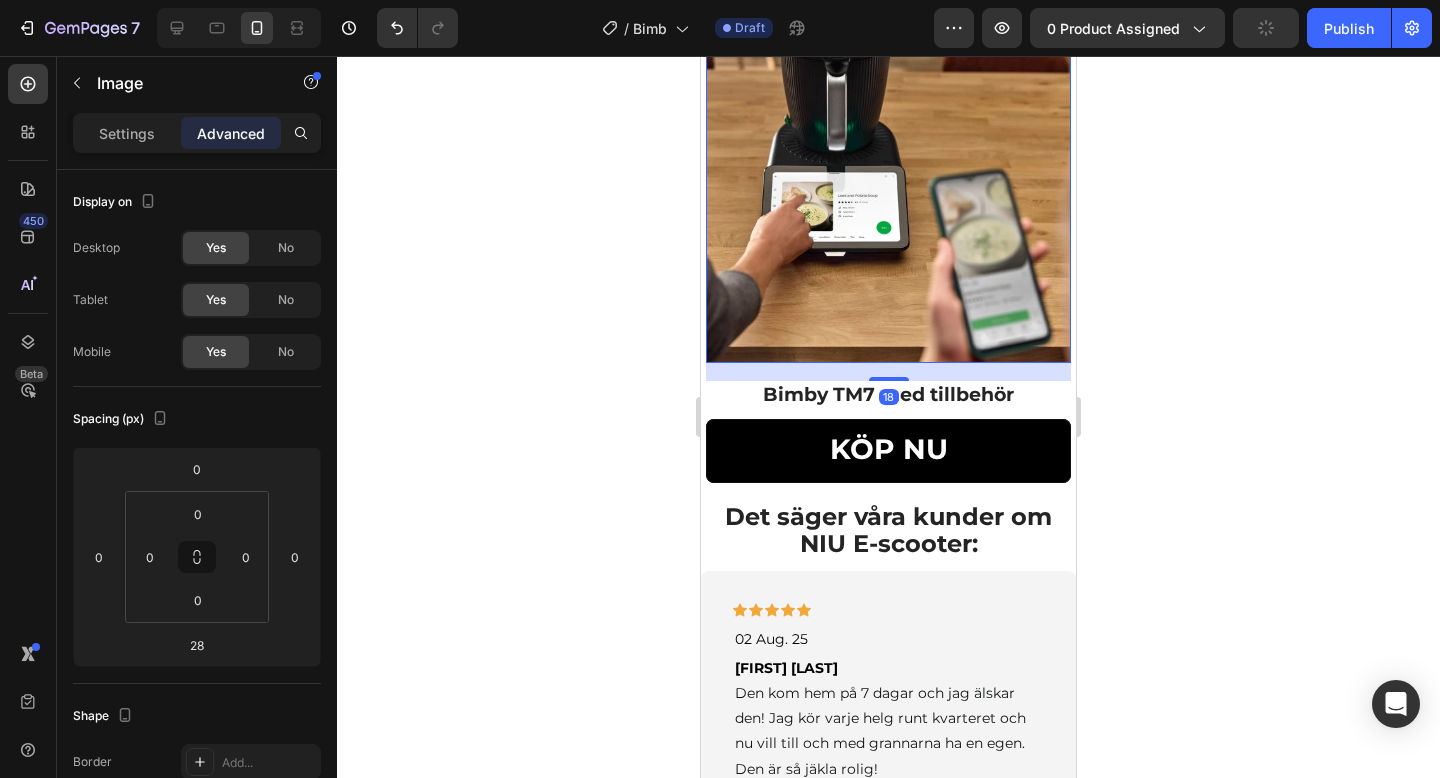click on "18" at bounding box center [888, 363] 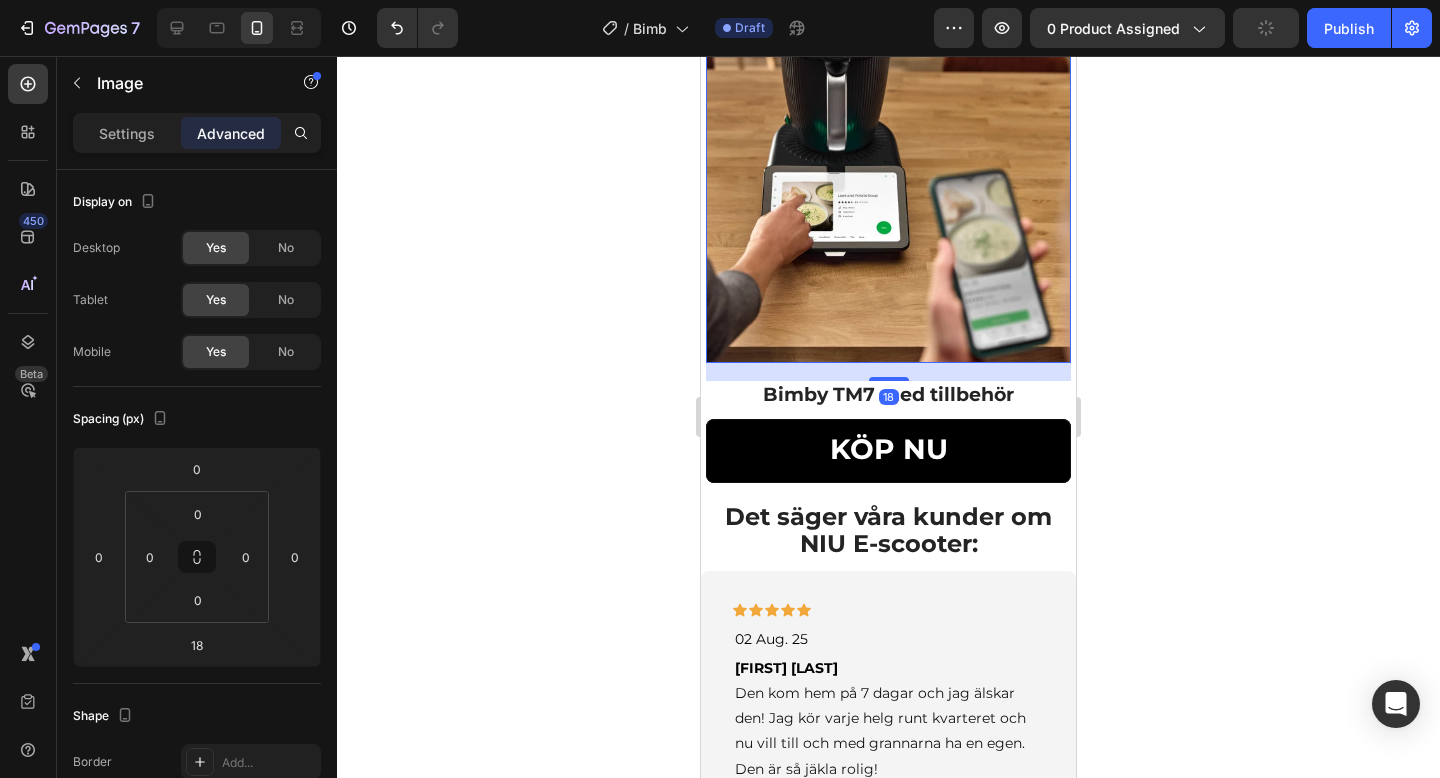 click 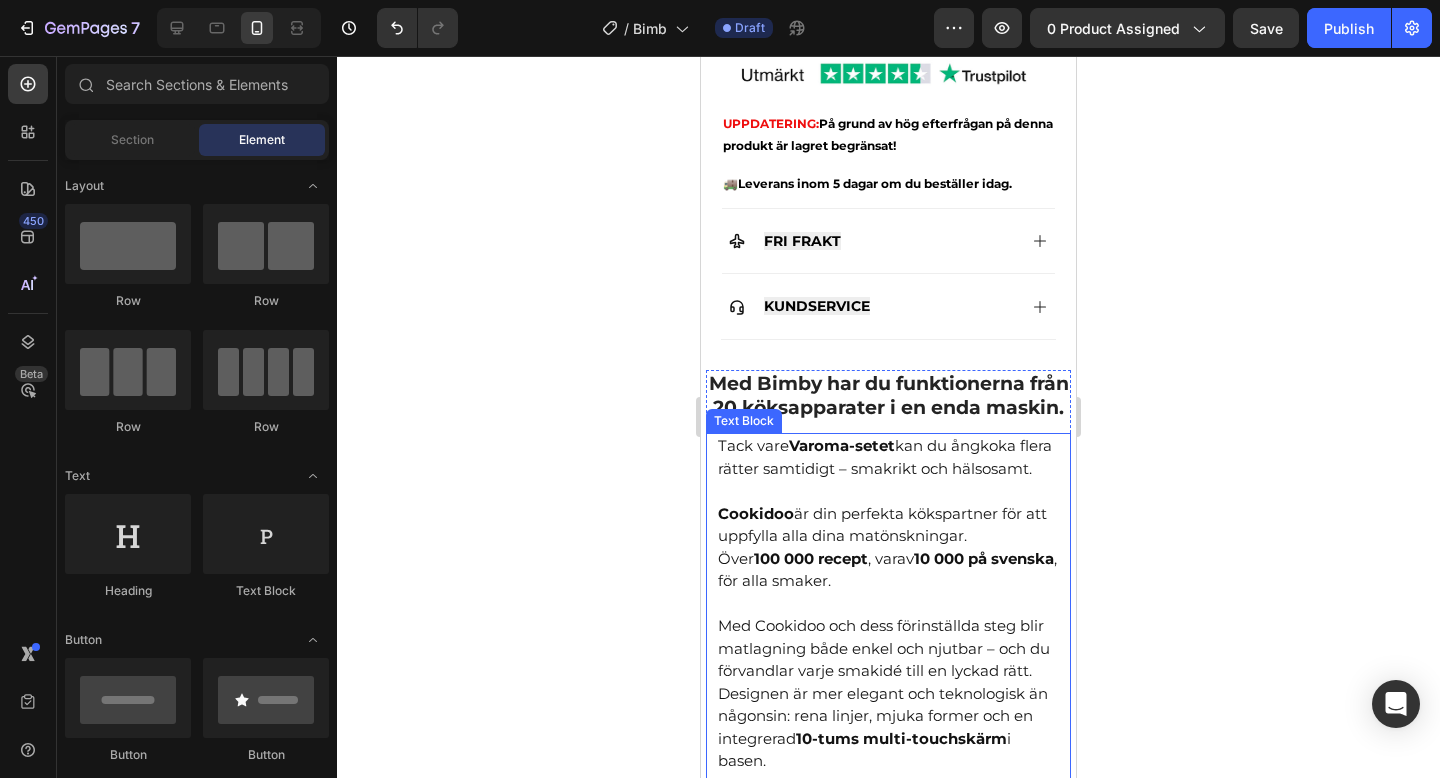 click on "Med Cookidoo och dess förinställda steg blir matlagning både enkel och njutbar – och du förvandlar varje smakidé till en lyckad rätt." at bounding box center [888, 638] 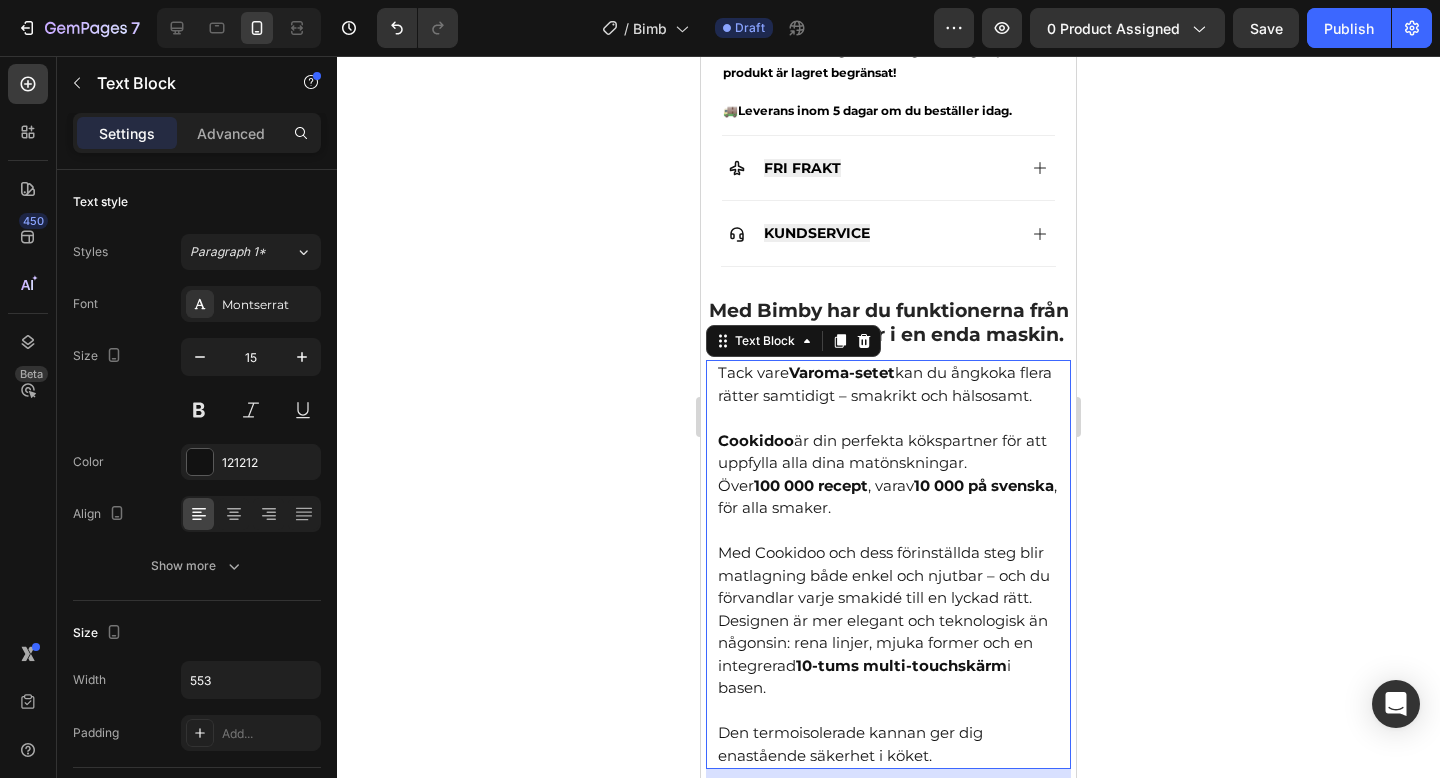 scroll, scrollTop: 977, scrollLeft: 0, axis: vertical 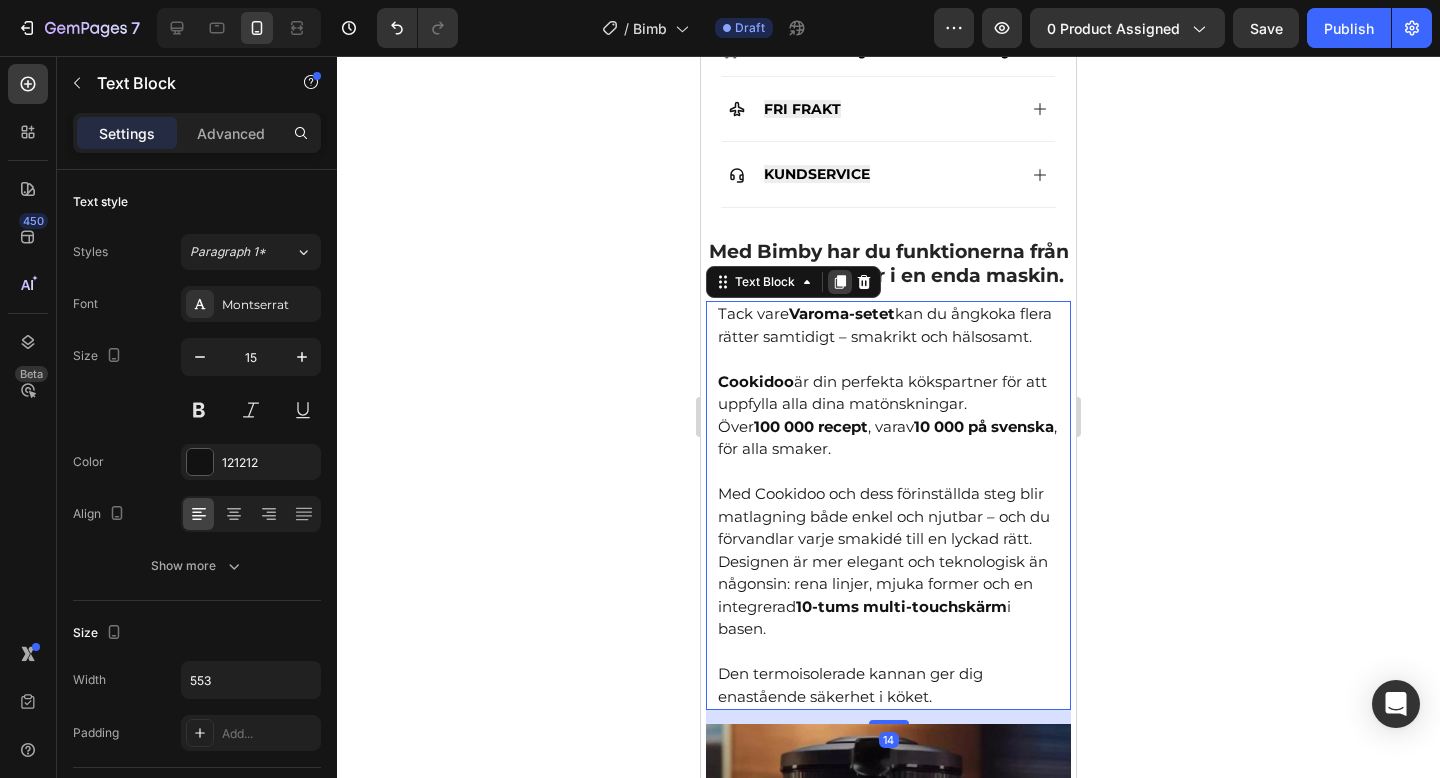 click 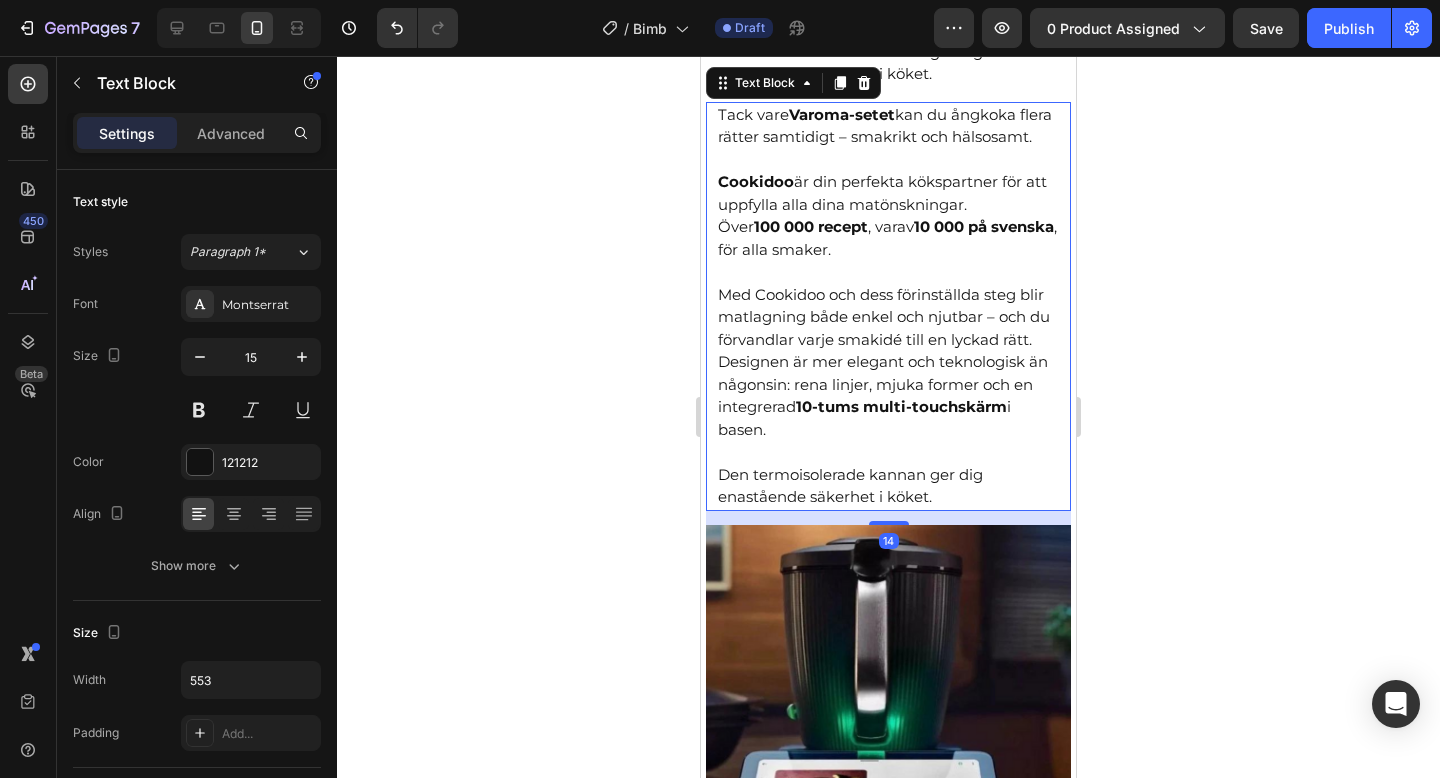 scroll, scrollTop: 1624, scrollLeft: 0, axis: vertical 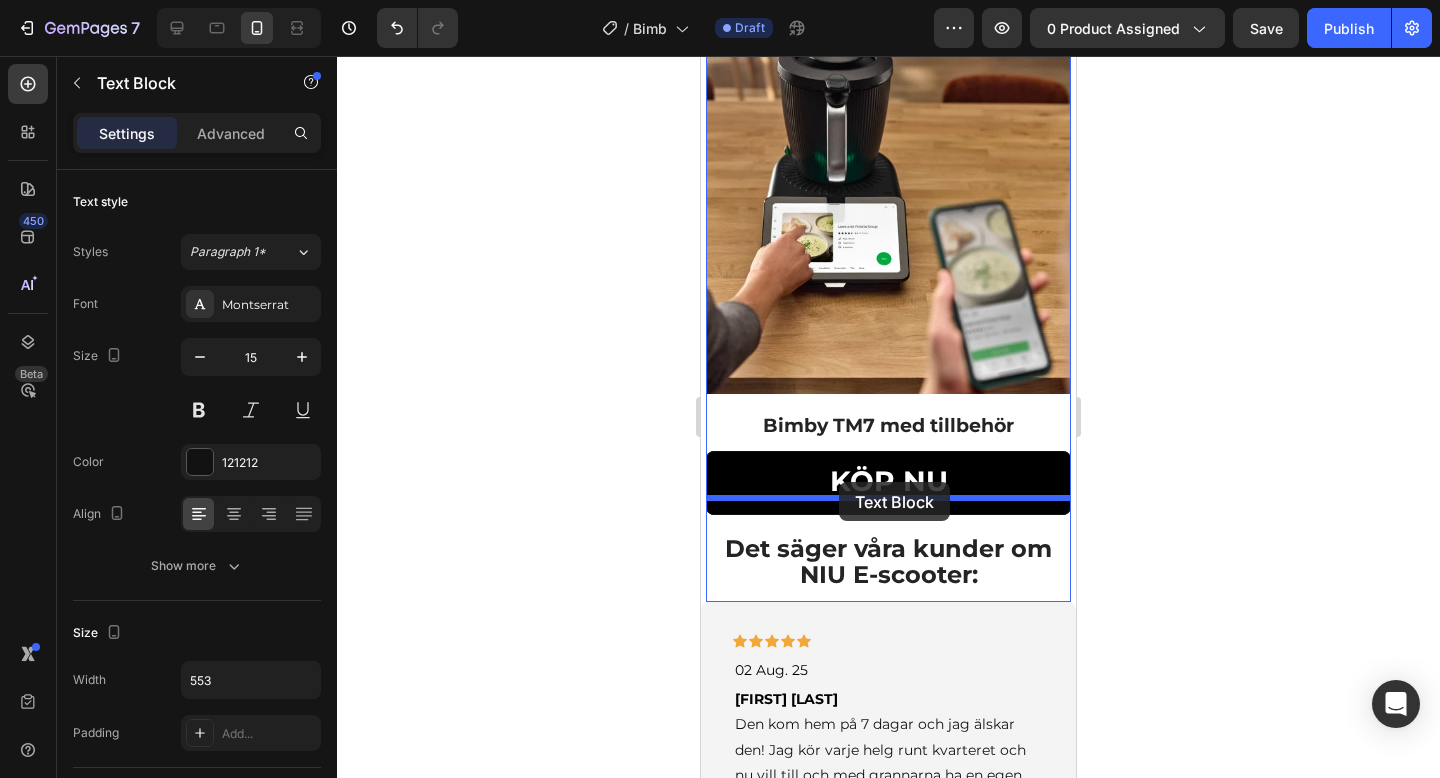 drag, startPoint x: 721, startPoint y: 109, endPoint x: 839, endPoint y: 484, distance: 393.1272 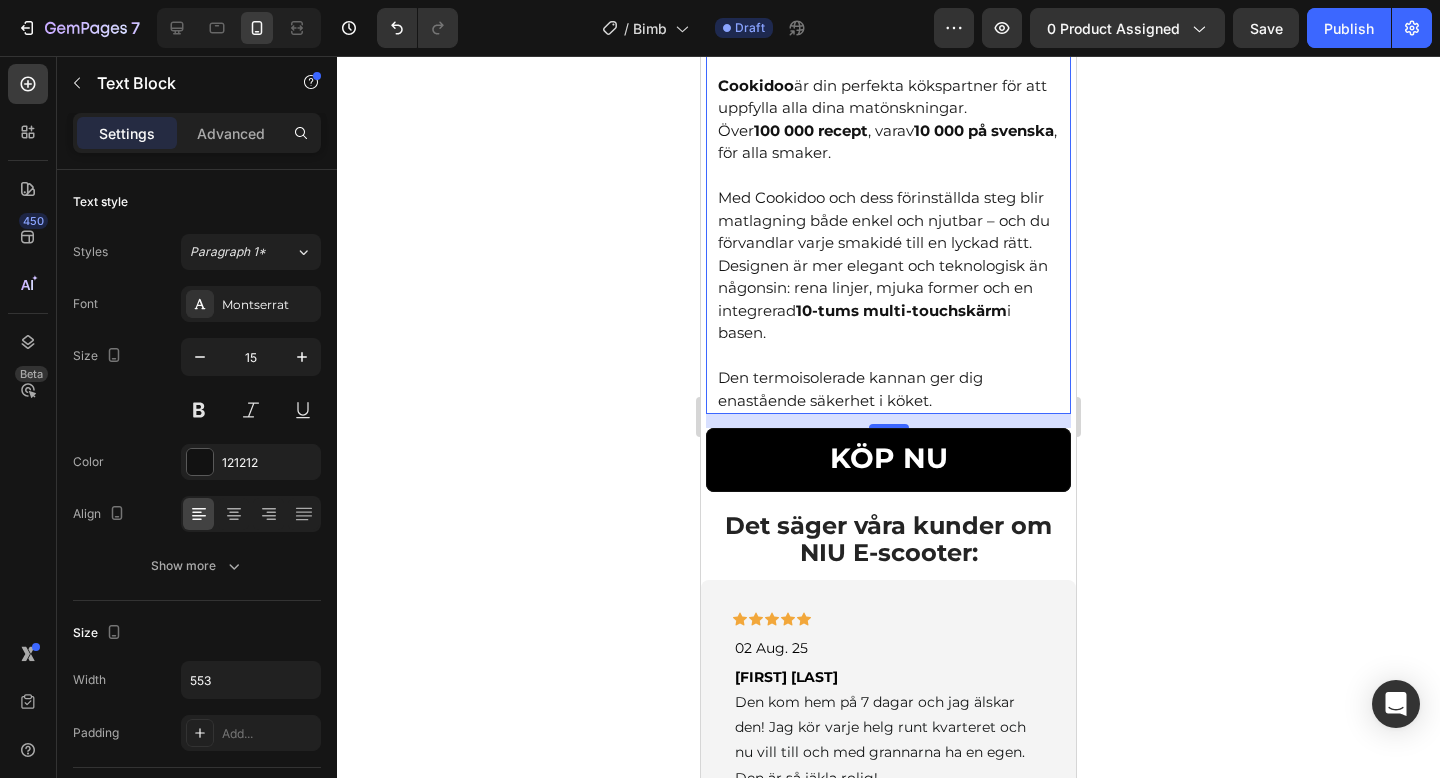 click on "Den termoisolerade kannan ger dig enastående säkerhet i köket." at bounding box center (888, 389) 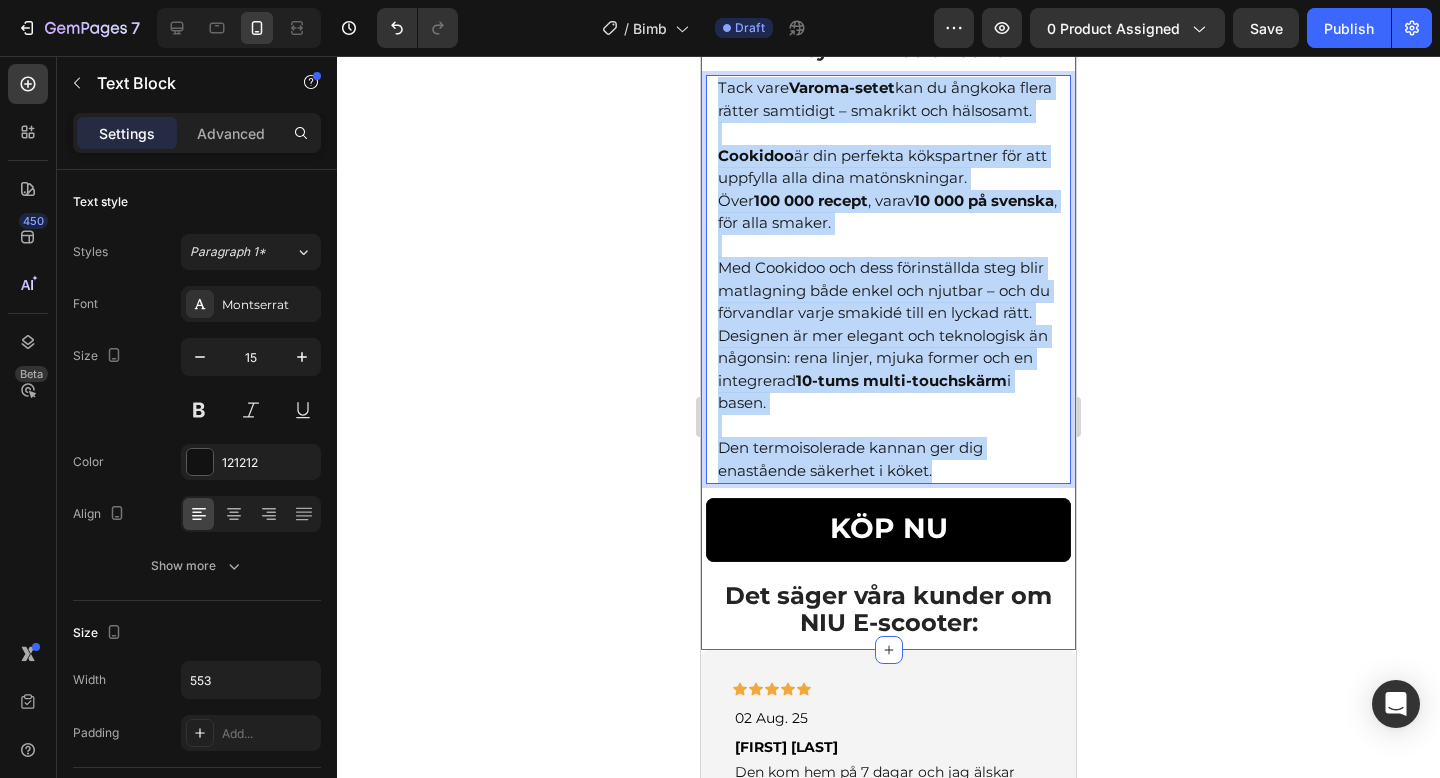 scroll, scrollTop: 2371, scrollLeft: 0, axis: vertical 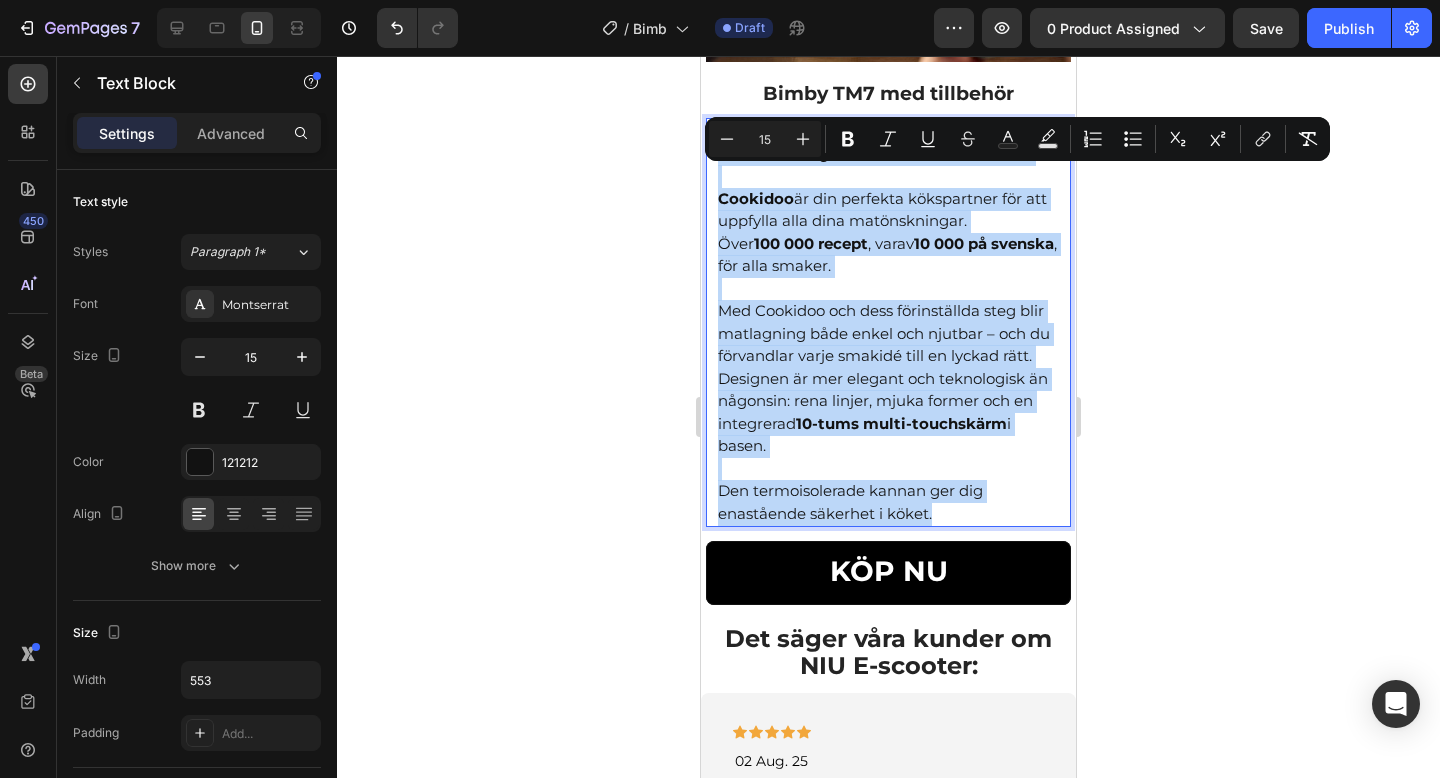 drag, startPoint x: 953, startPoint y: 470, endPoint x: 705, endPoint y: 175, distance: 385.3946 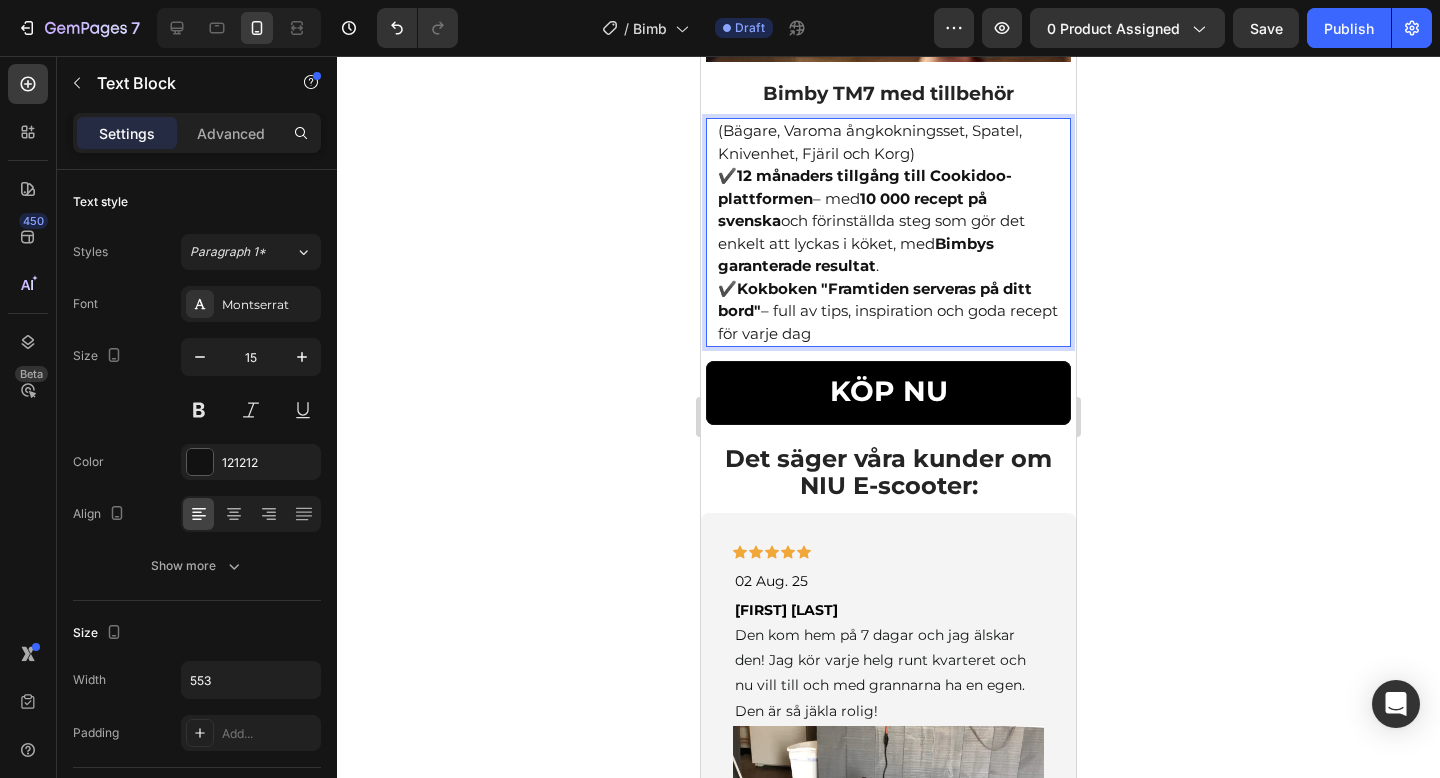 click on "(Bägare, Varoma ångkokningsset, Spatel, Knivenhet, Fjäril och Korg)" at bounding box center [888, 142] 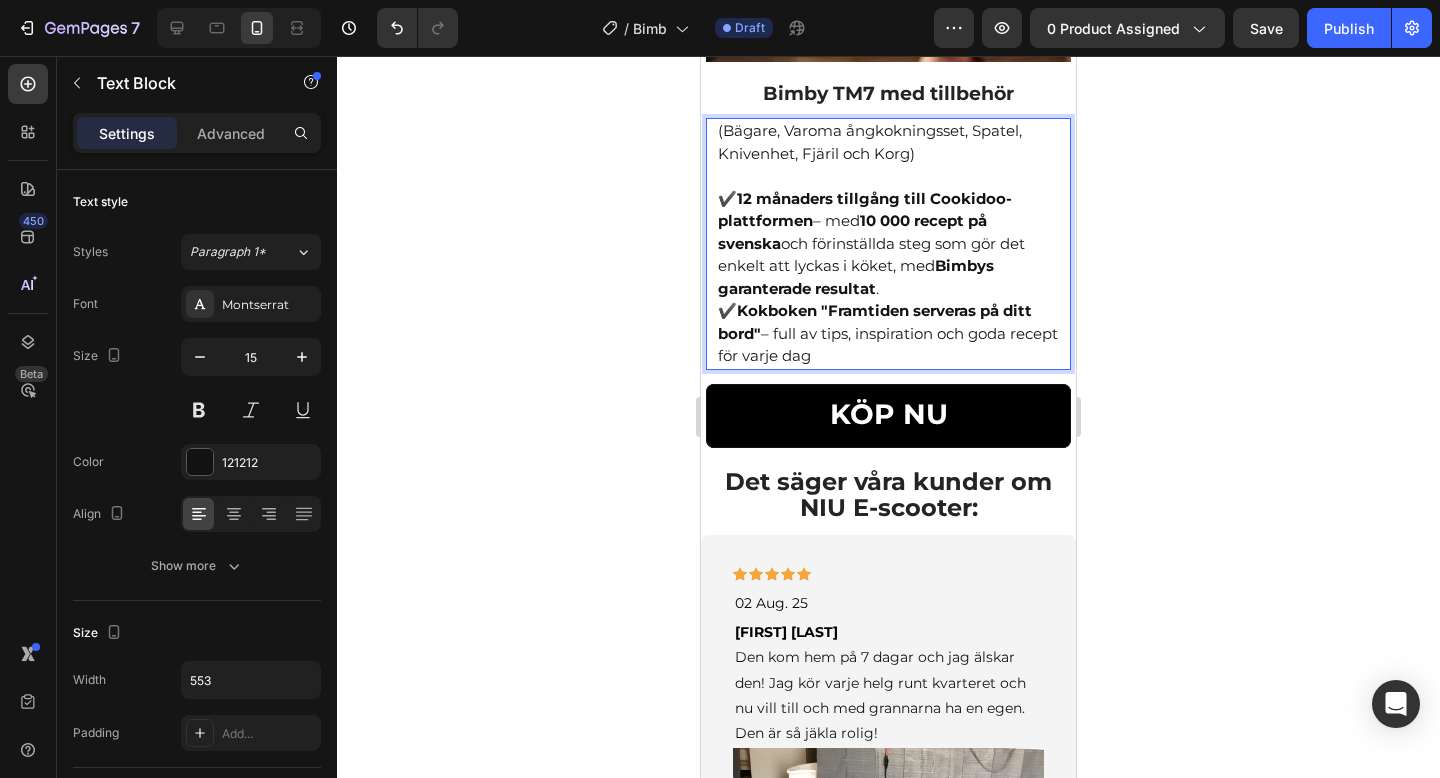 click on "✔️ 12 månaders tillgång till Cookidoo-plattformen – med 10 000 recept på svenska och förinställda steg som gör det enkelt att lyckas i köket, med Bimbys garanterade resultat ." at bounding box center (888, 244) 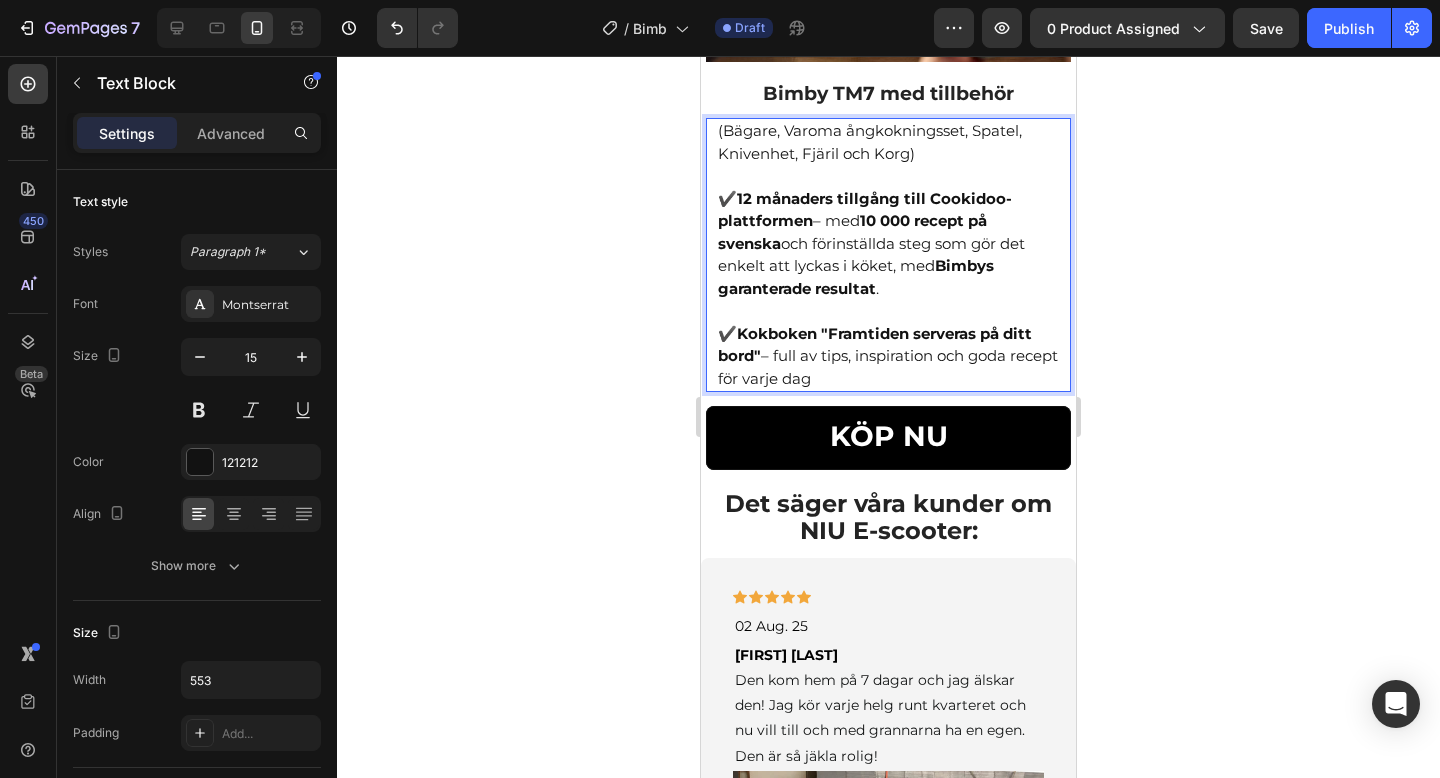 click 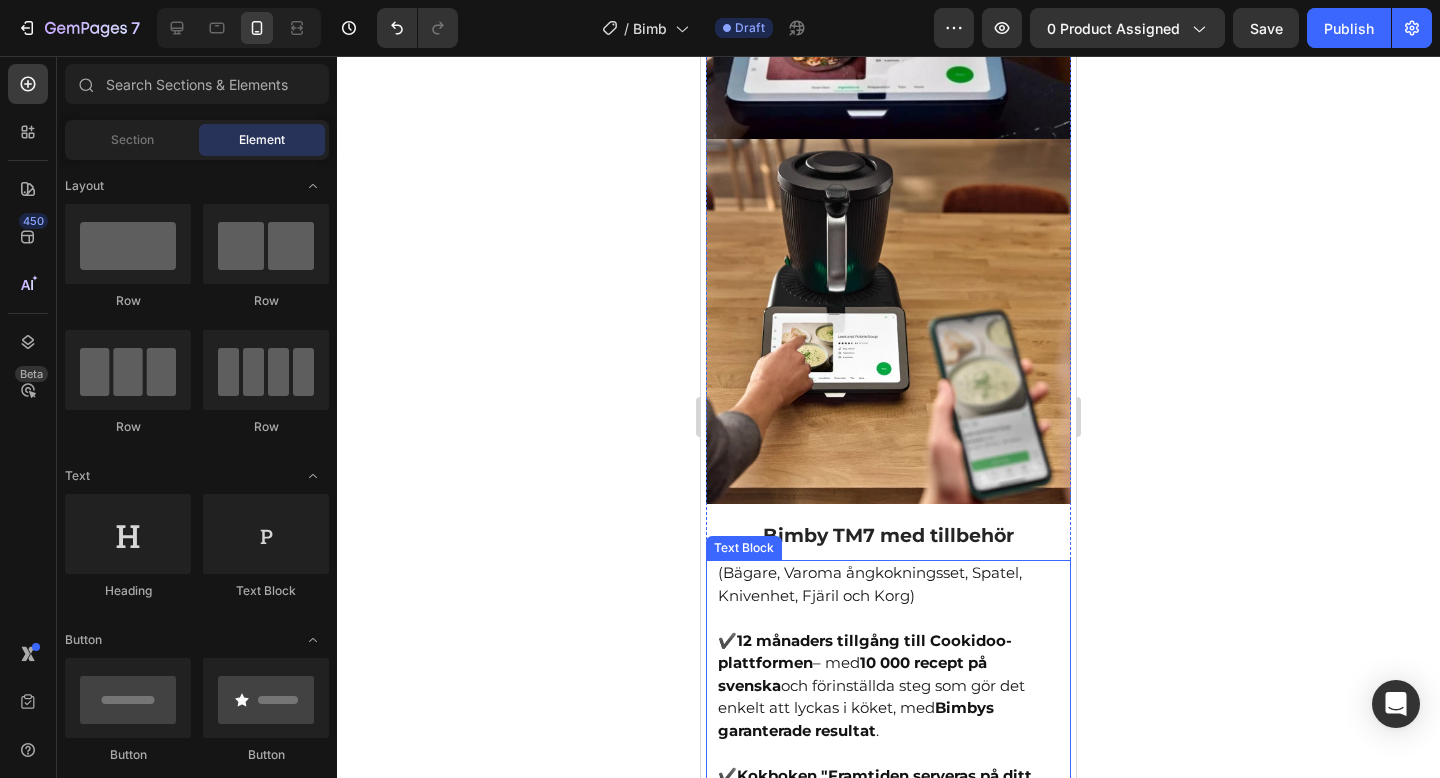 scroll, scrollTop: 1890, scrollLeft: 0, axis: vertical 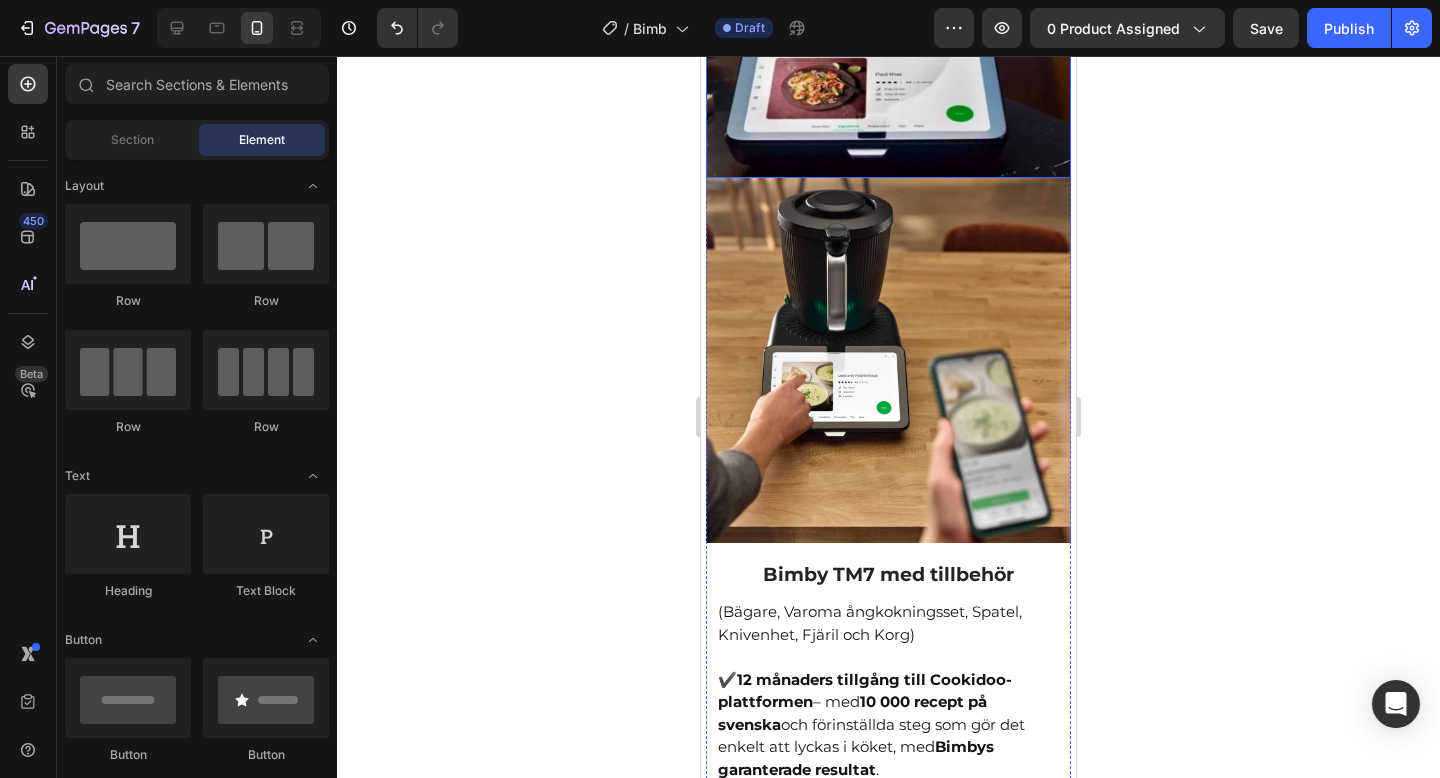 click at bounding box center (888, 360) 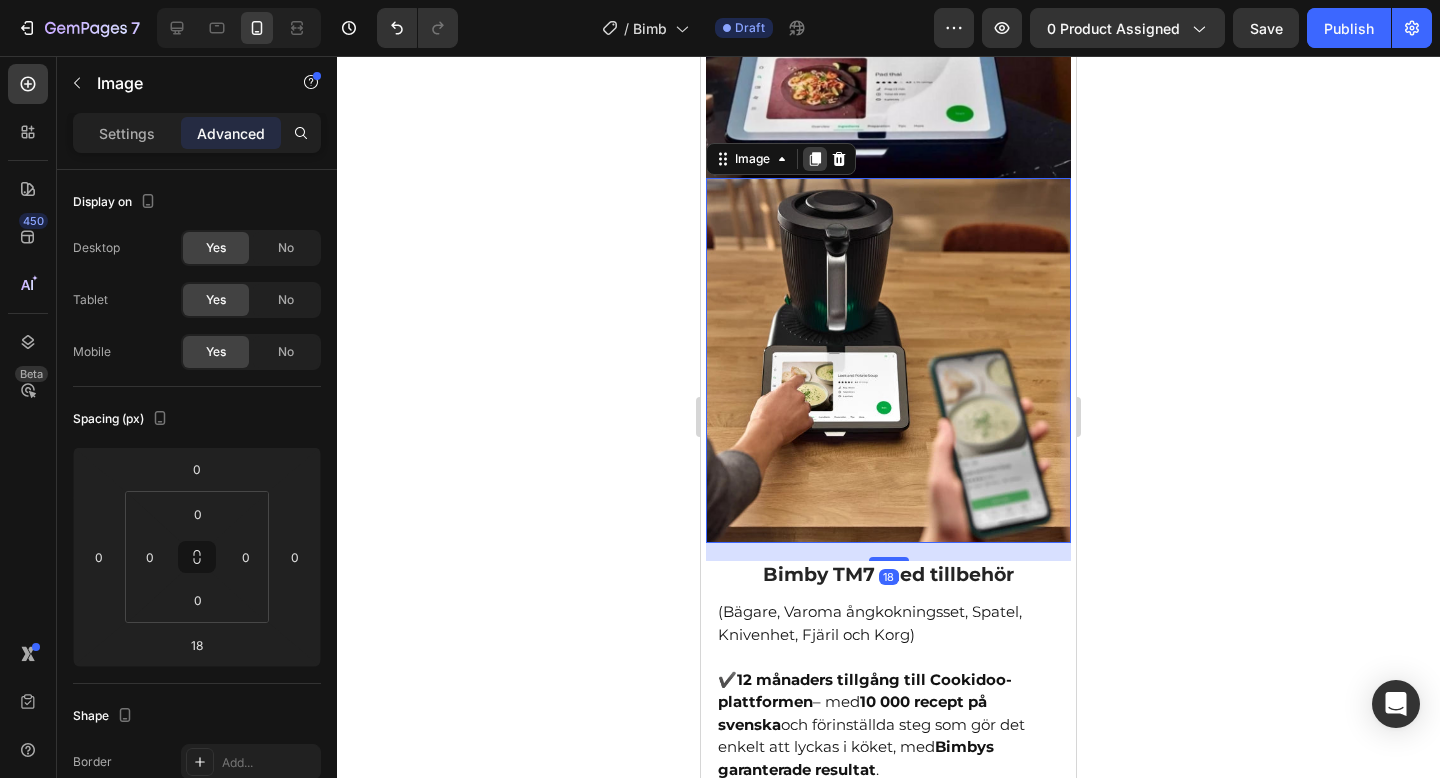 click 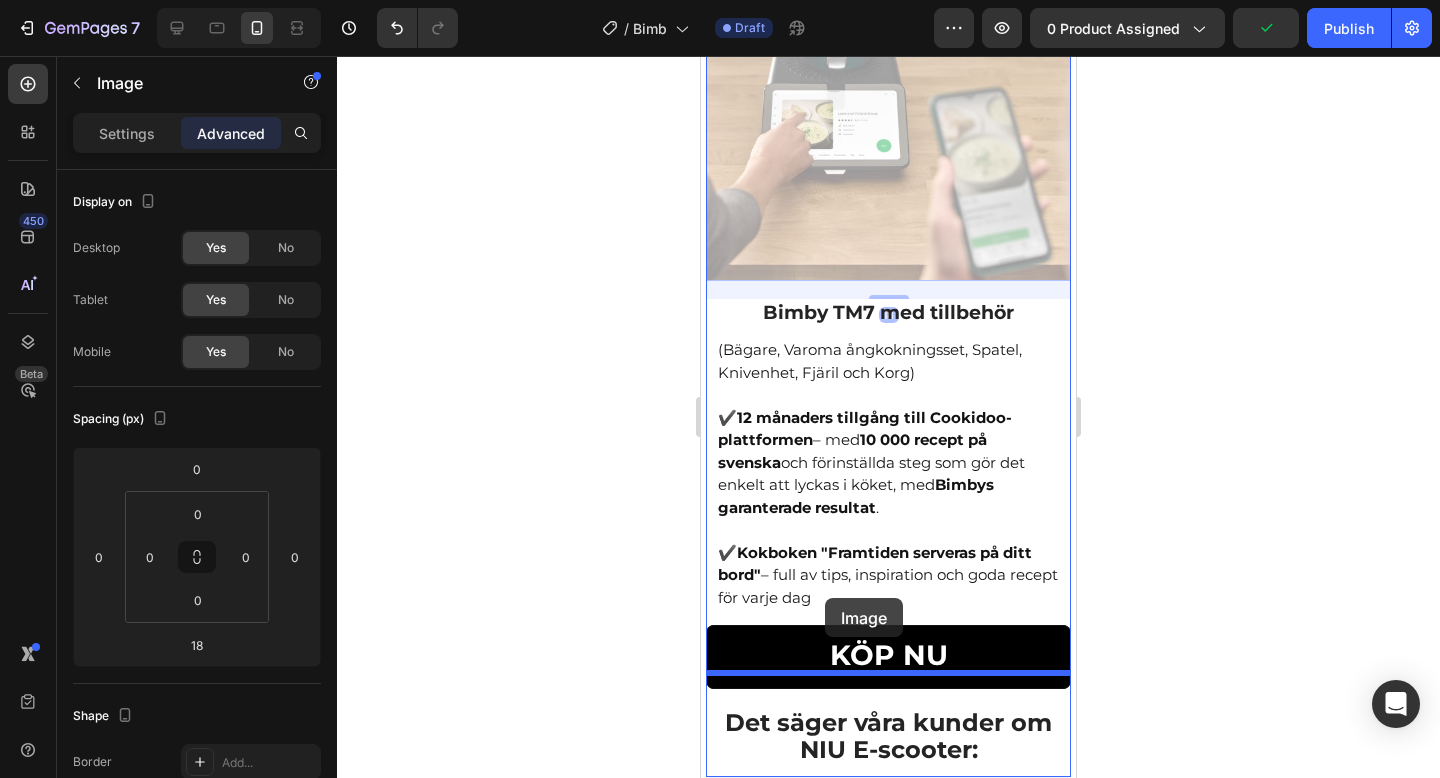 scroll, scrollTop: 2647, scrollLeft: 0, axis: vertical 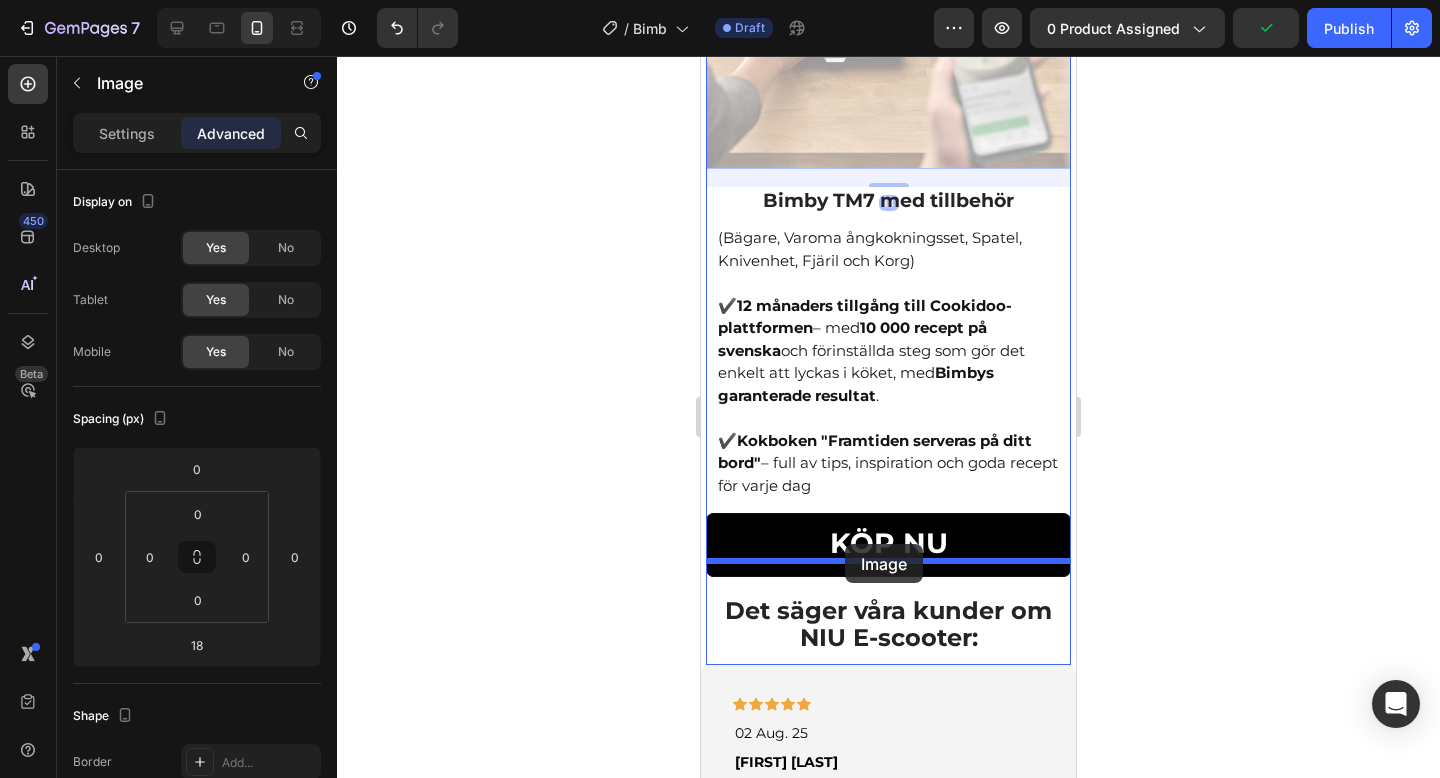 drag, startPoint x: 723, startPoint y: 92, endPoint x: 845, endPoint y: 547, distance: 471.07217 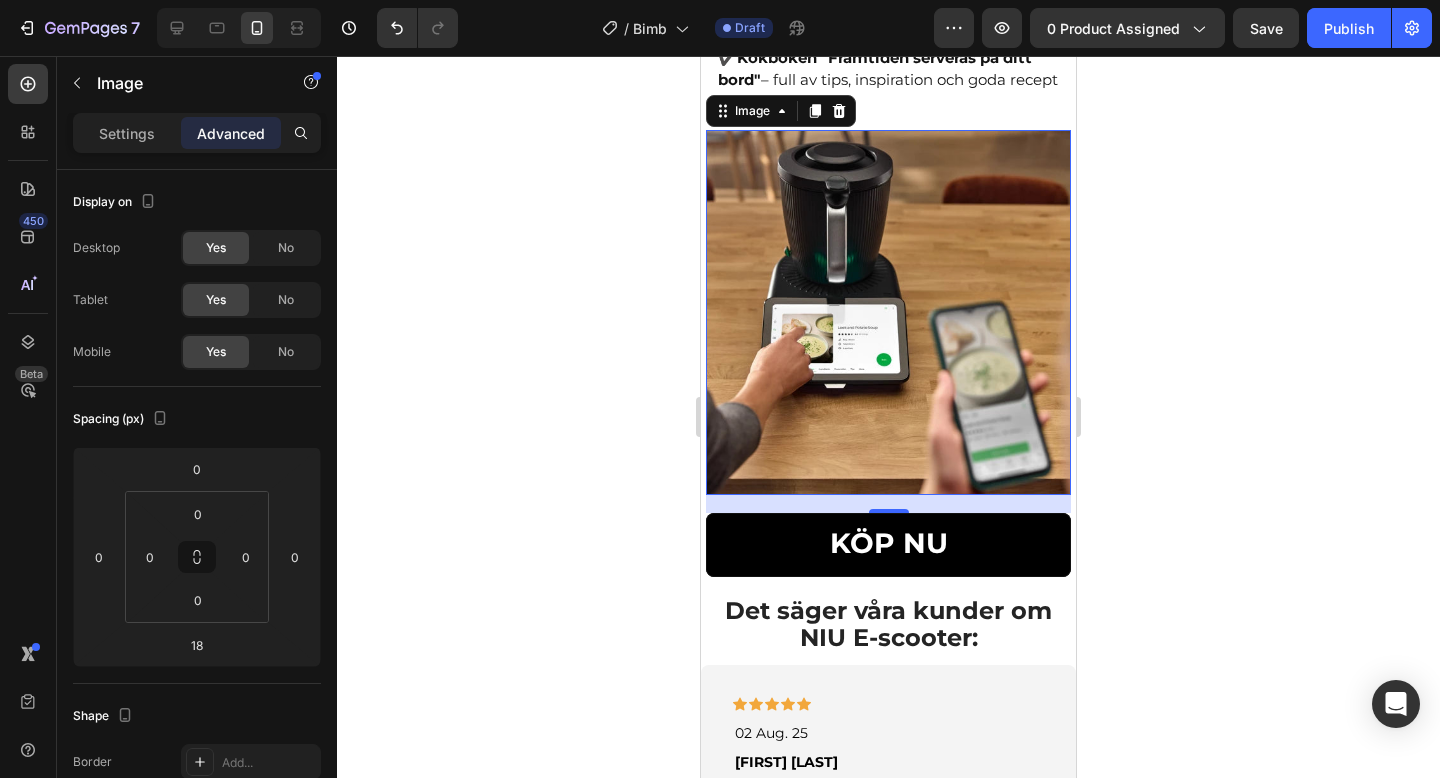 click at bounding box center (888, 312) 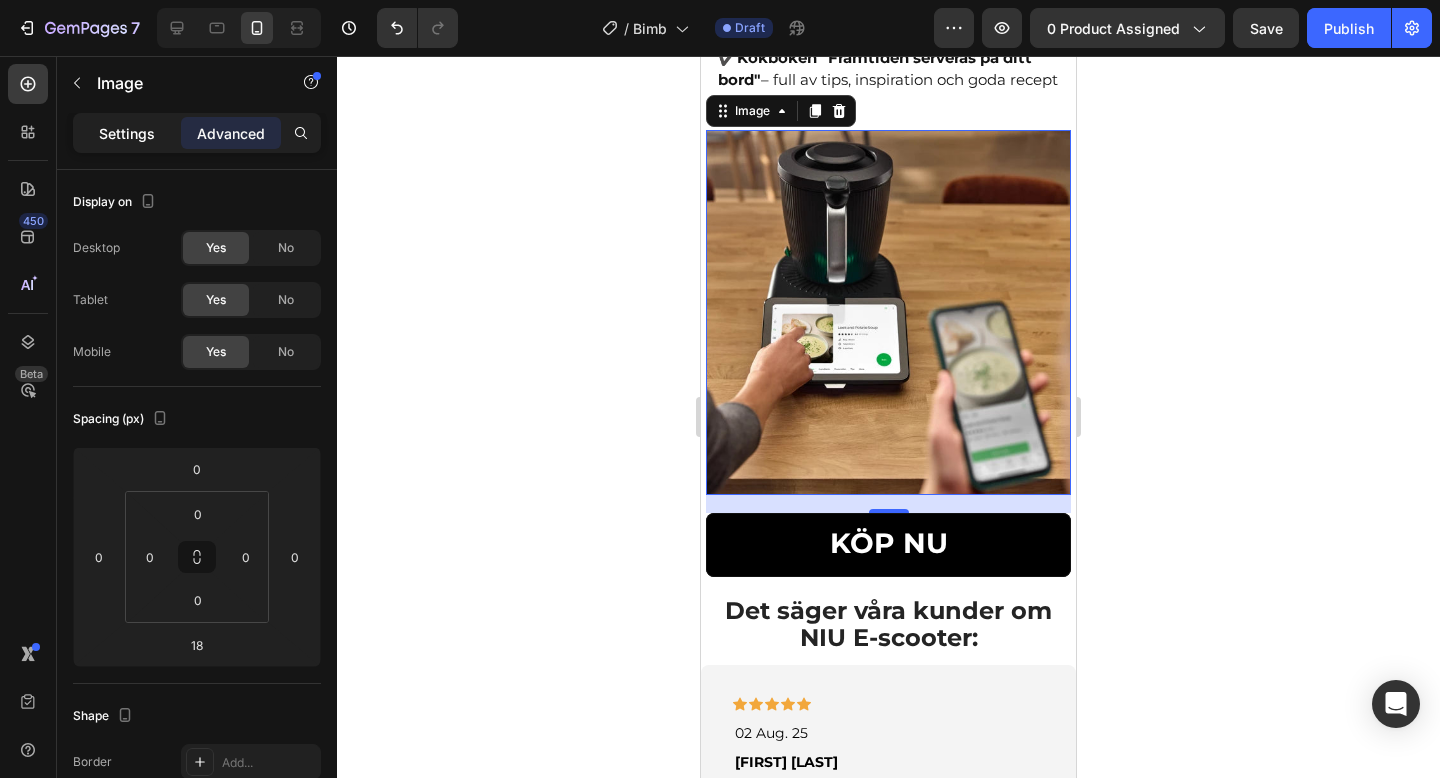 click on "Settings" at bounding box center (127, 133) 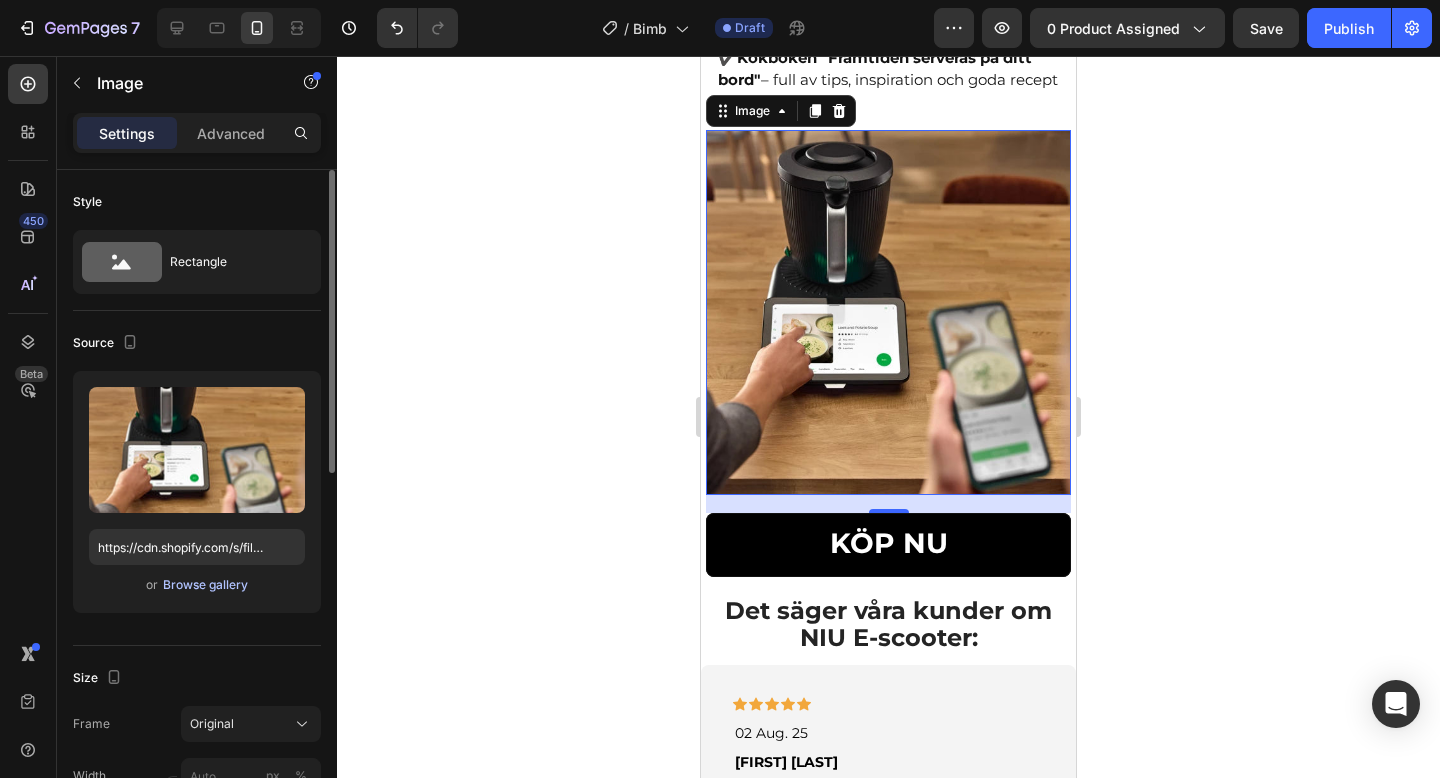 click on "Browse gallery" at bounding box center (205, 585) 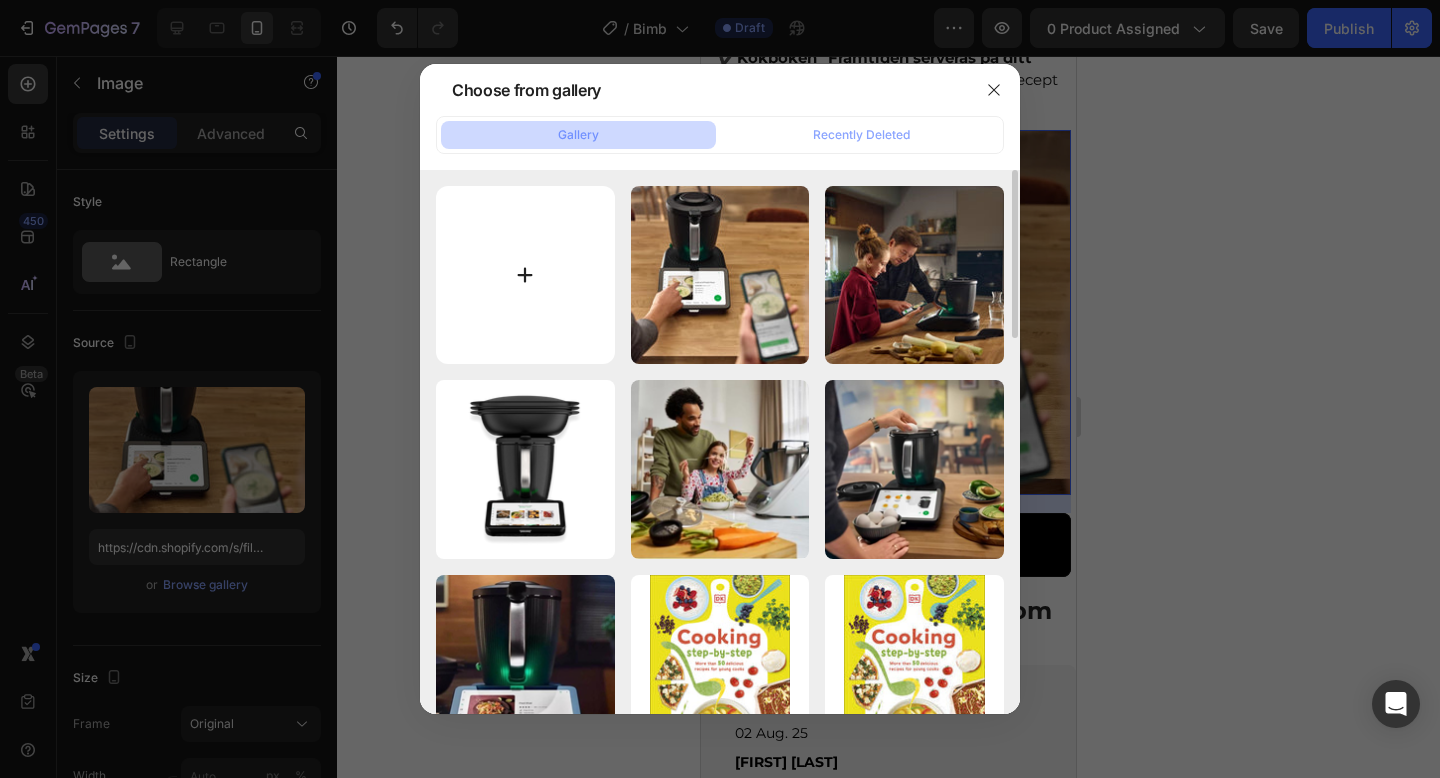 click at bounding box center (525, 275) 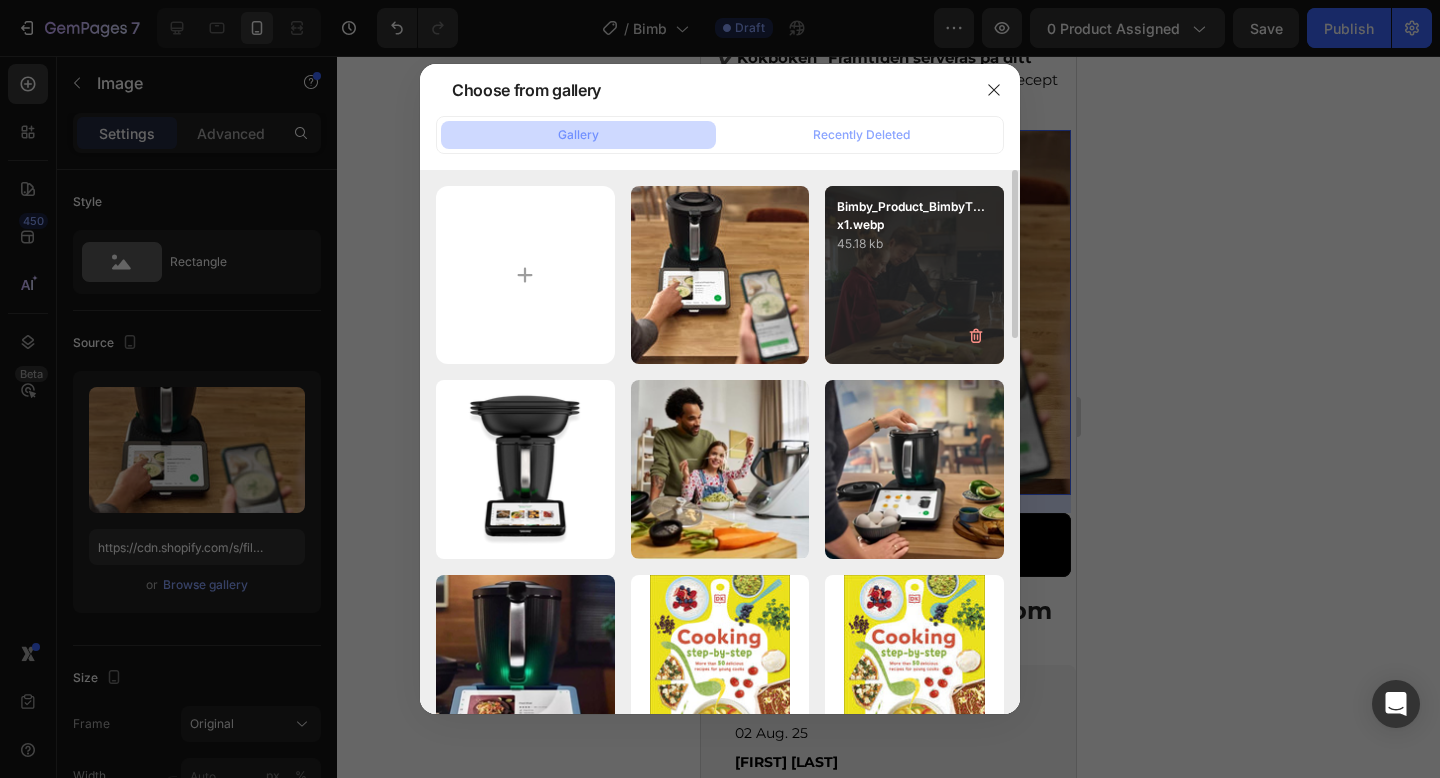 click on "Bimby_Product_BimbyT...x1.webp 45.18 kb" at bounding box center [914, 275] 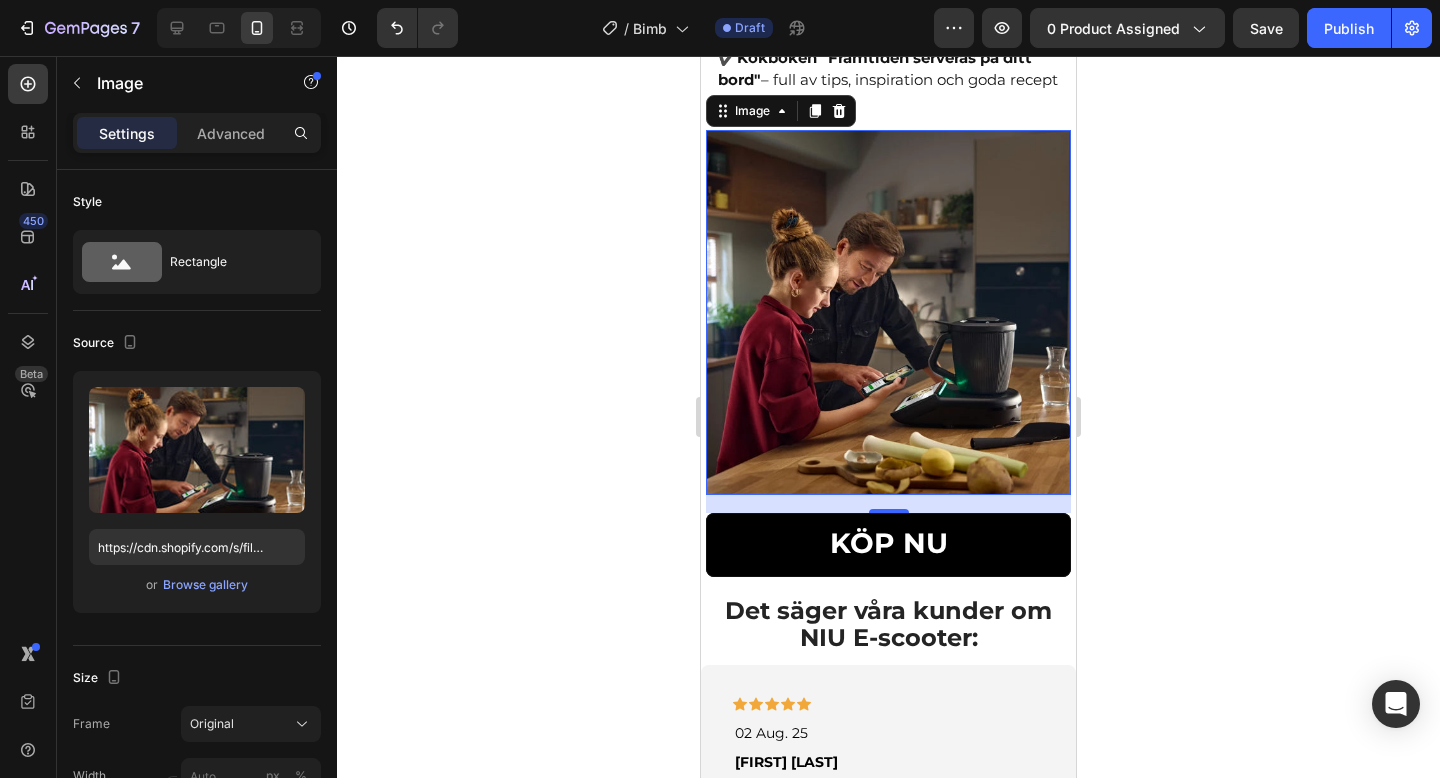 click at bounding box center [888, 312] 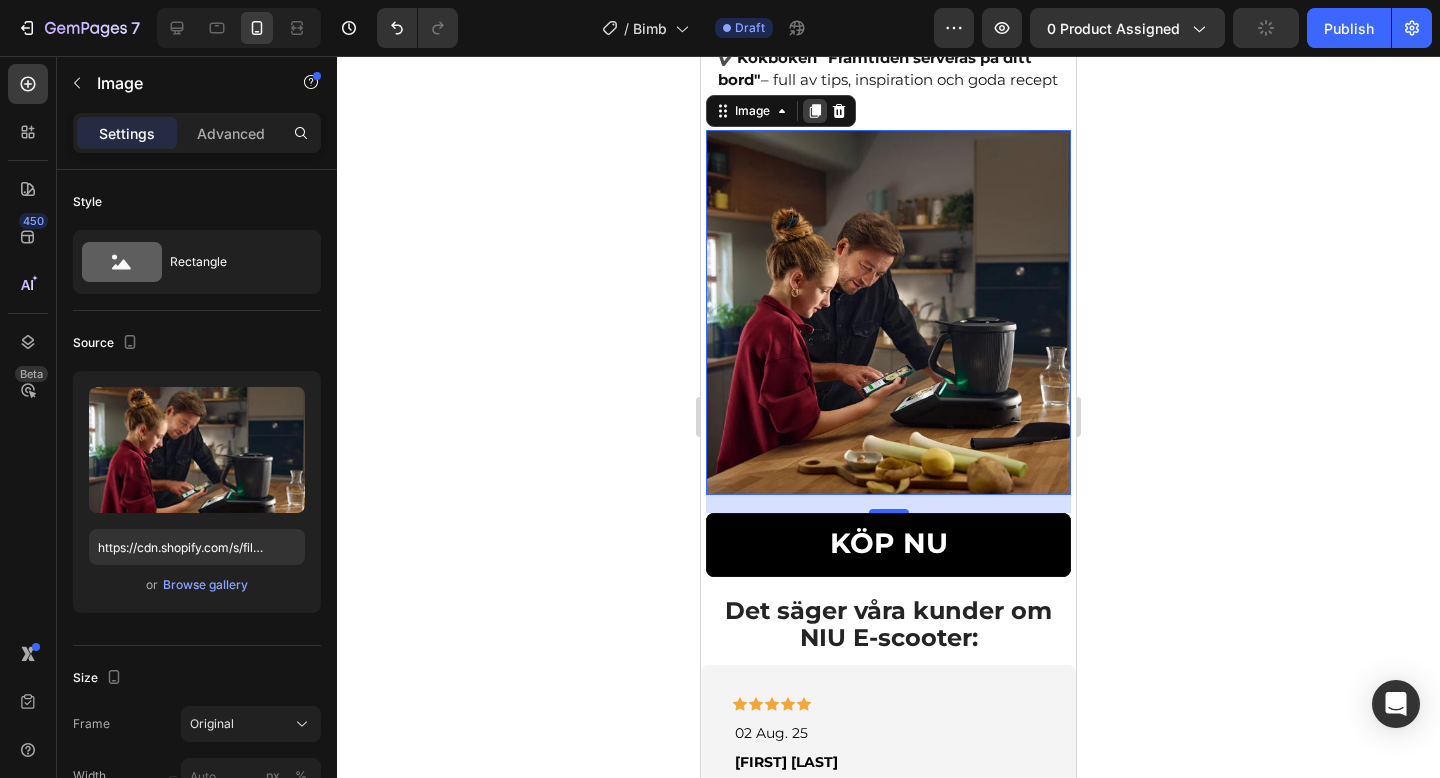click 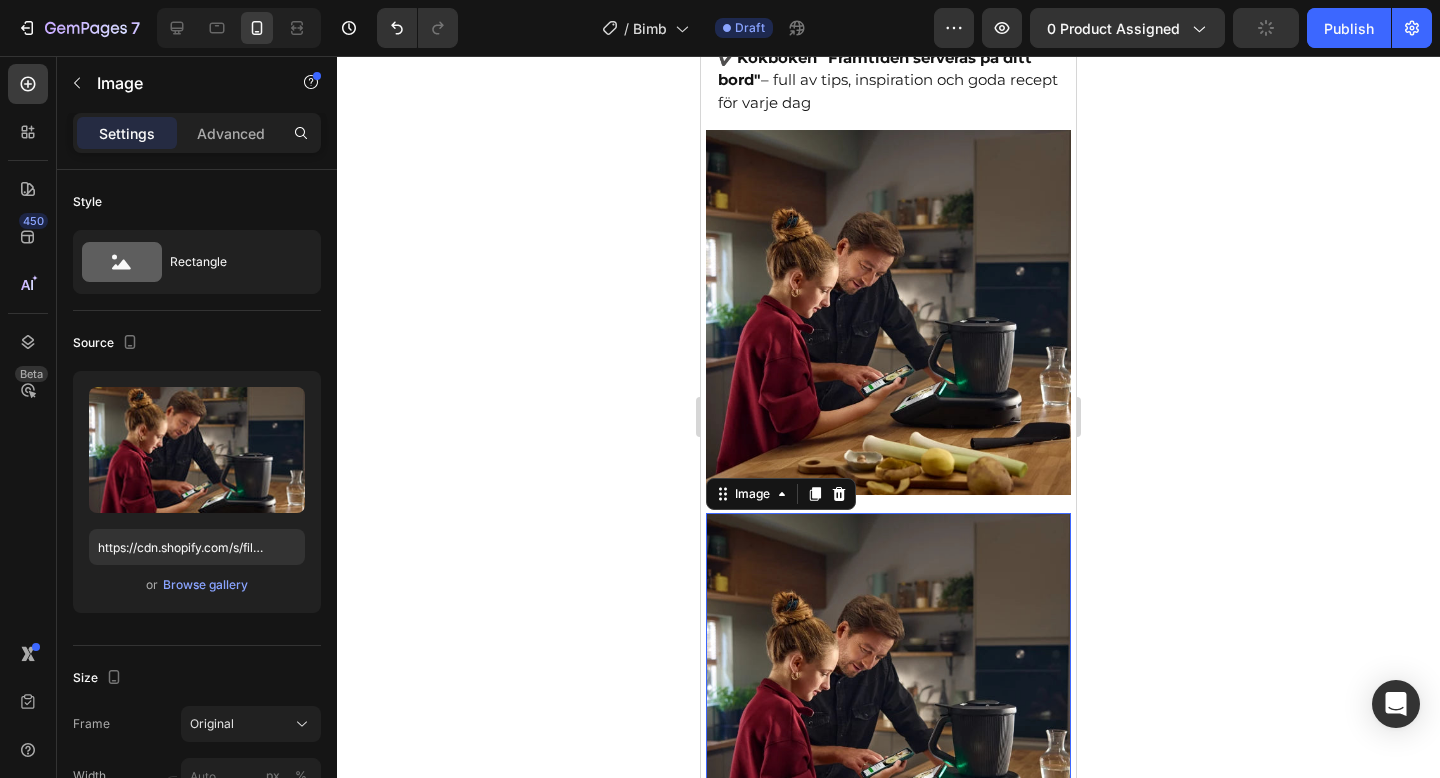 scroll, scrollTop: 3030, scrollLeft: 0, axis: vertical 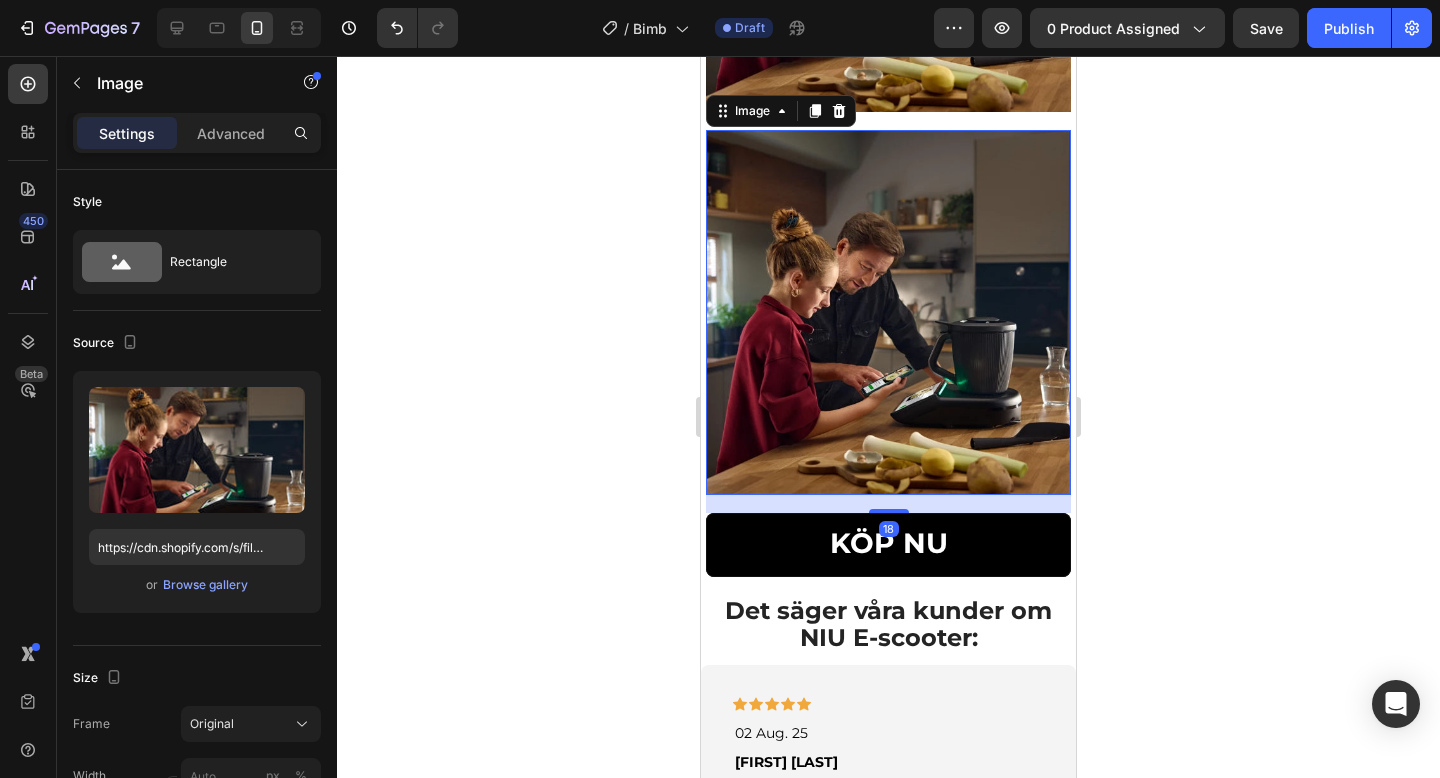 click at bounding box center [888, 312] 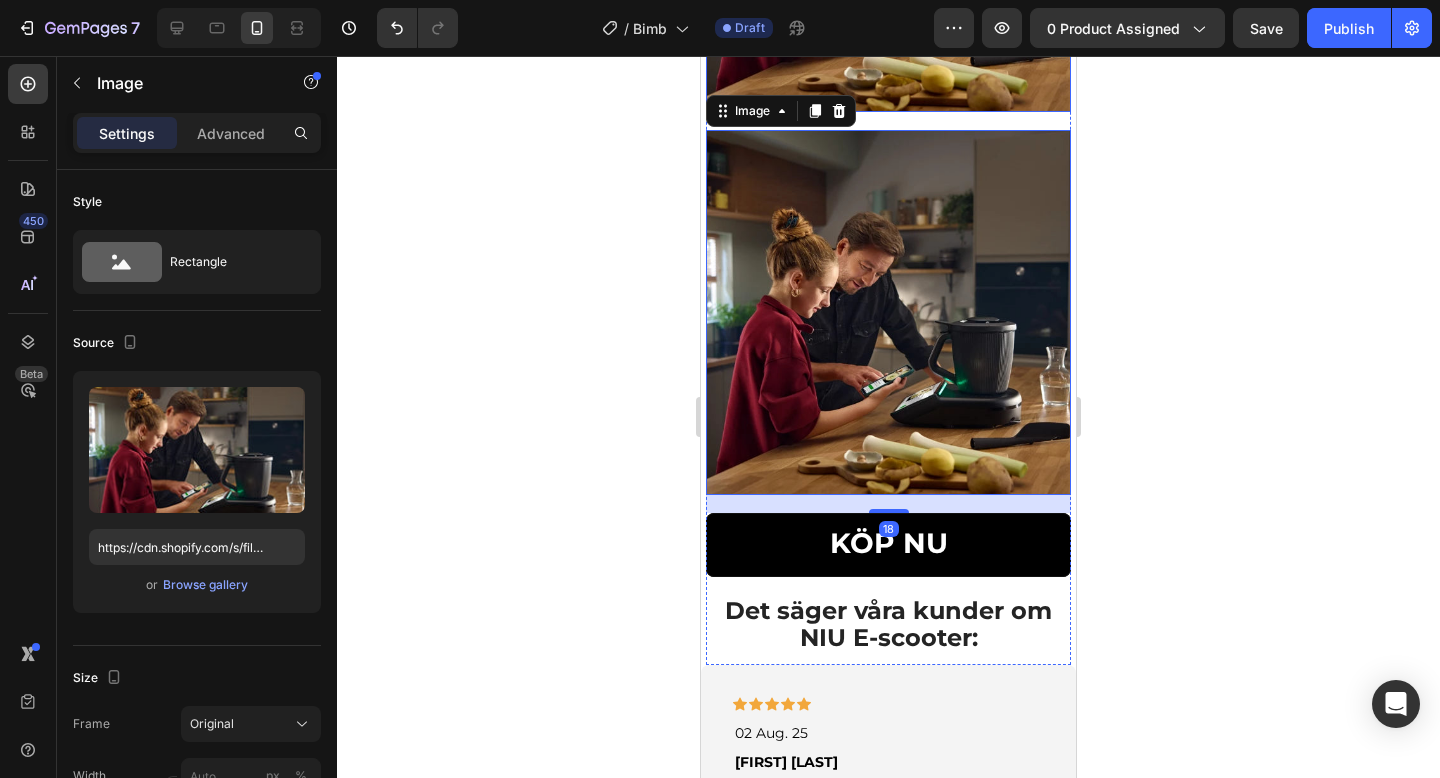 click at bounding box center [888, -71] 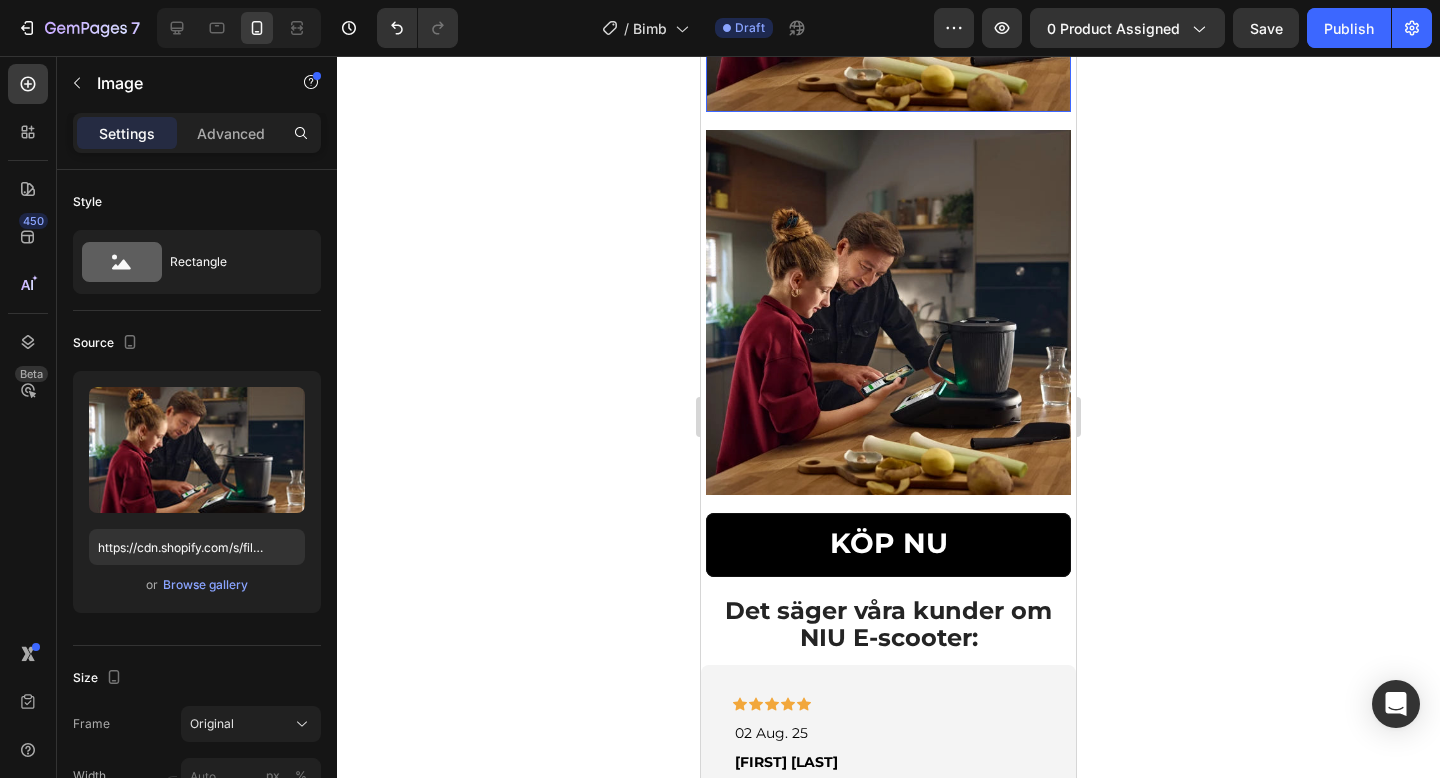 click at bounding box center (888, -71) 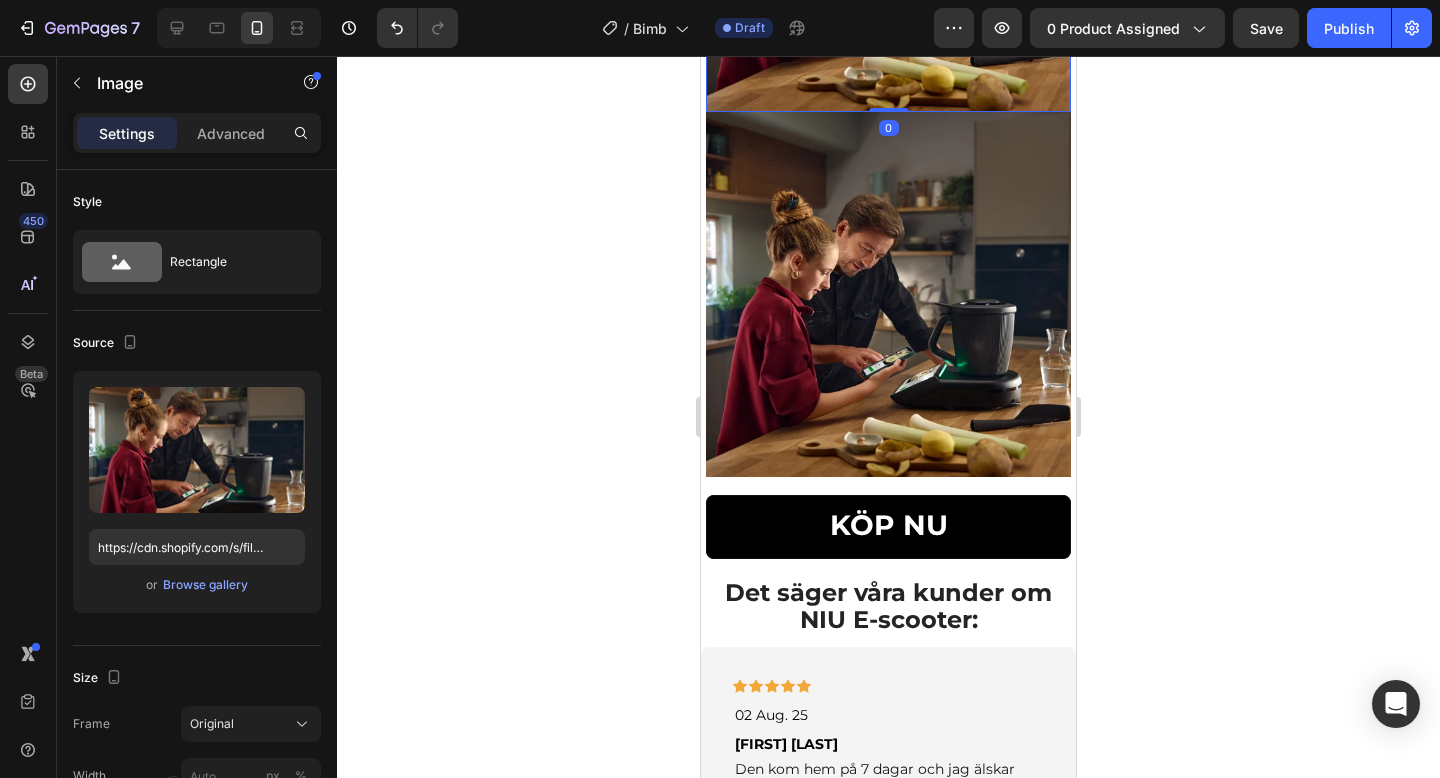 scroll, scrollTop: 3012, scrollLeft: 0, axis: vertical 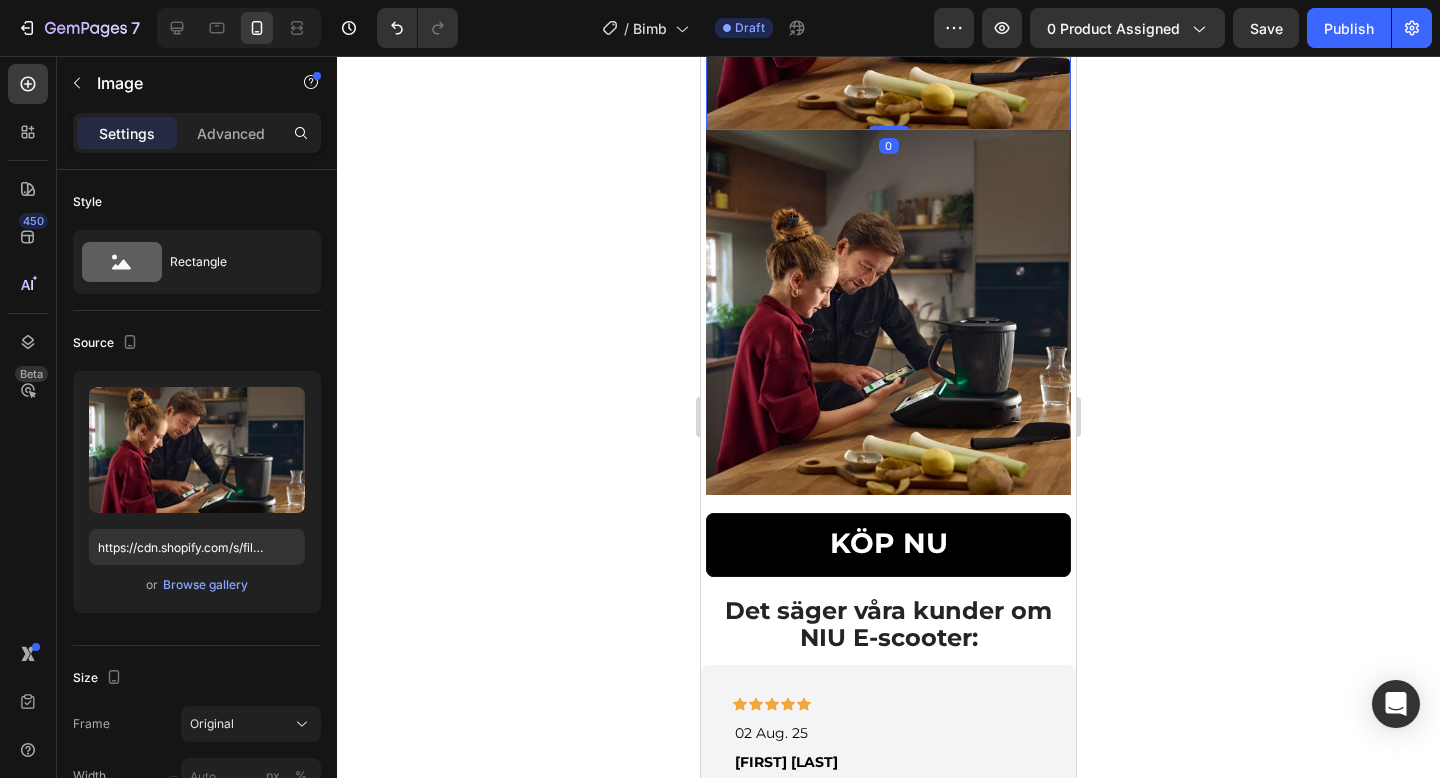 drag, startPoint x: 894, startPoint y: 174, endPoint x: 894, endPoint y: 143, distance: 31 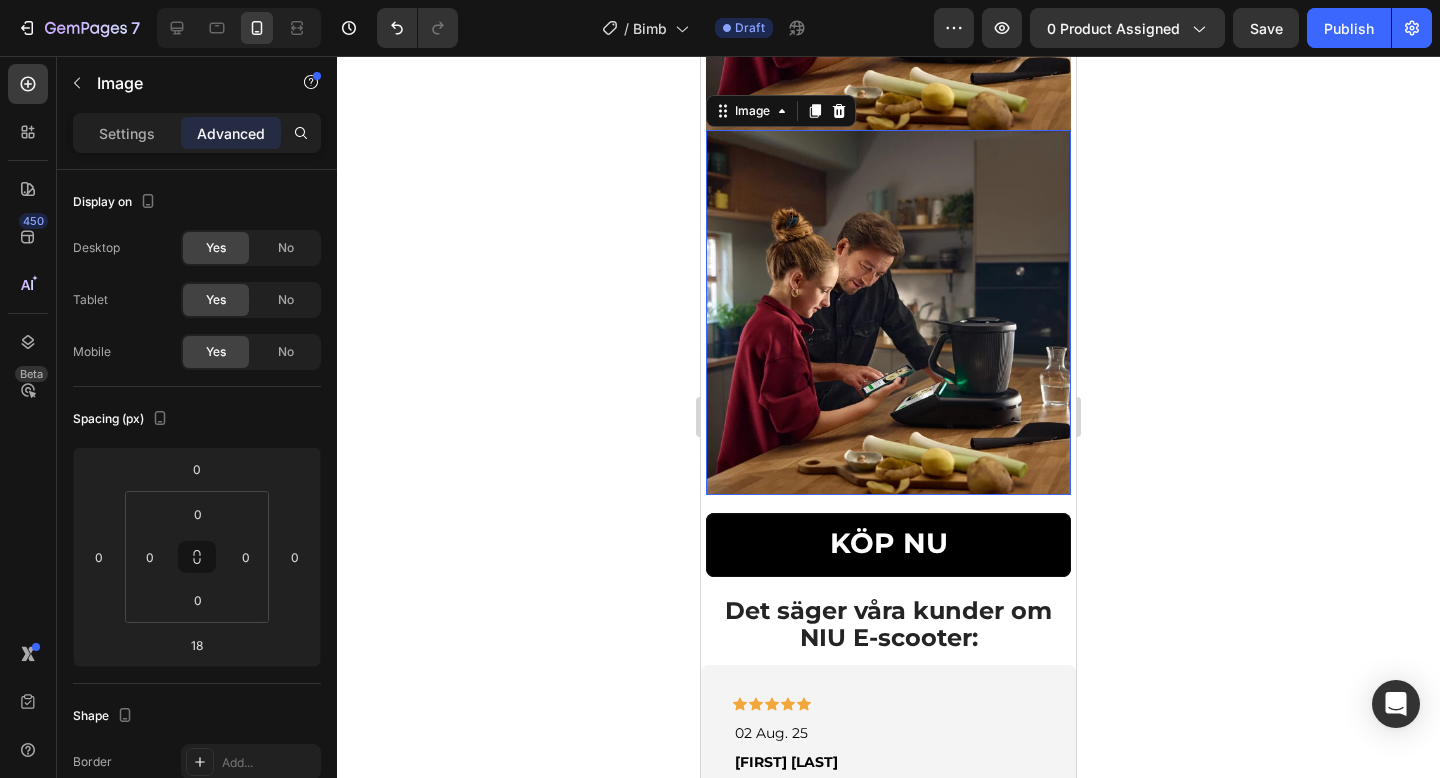 click at bounding box center [888, 312] 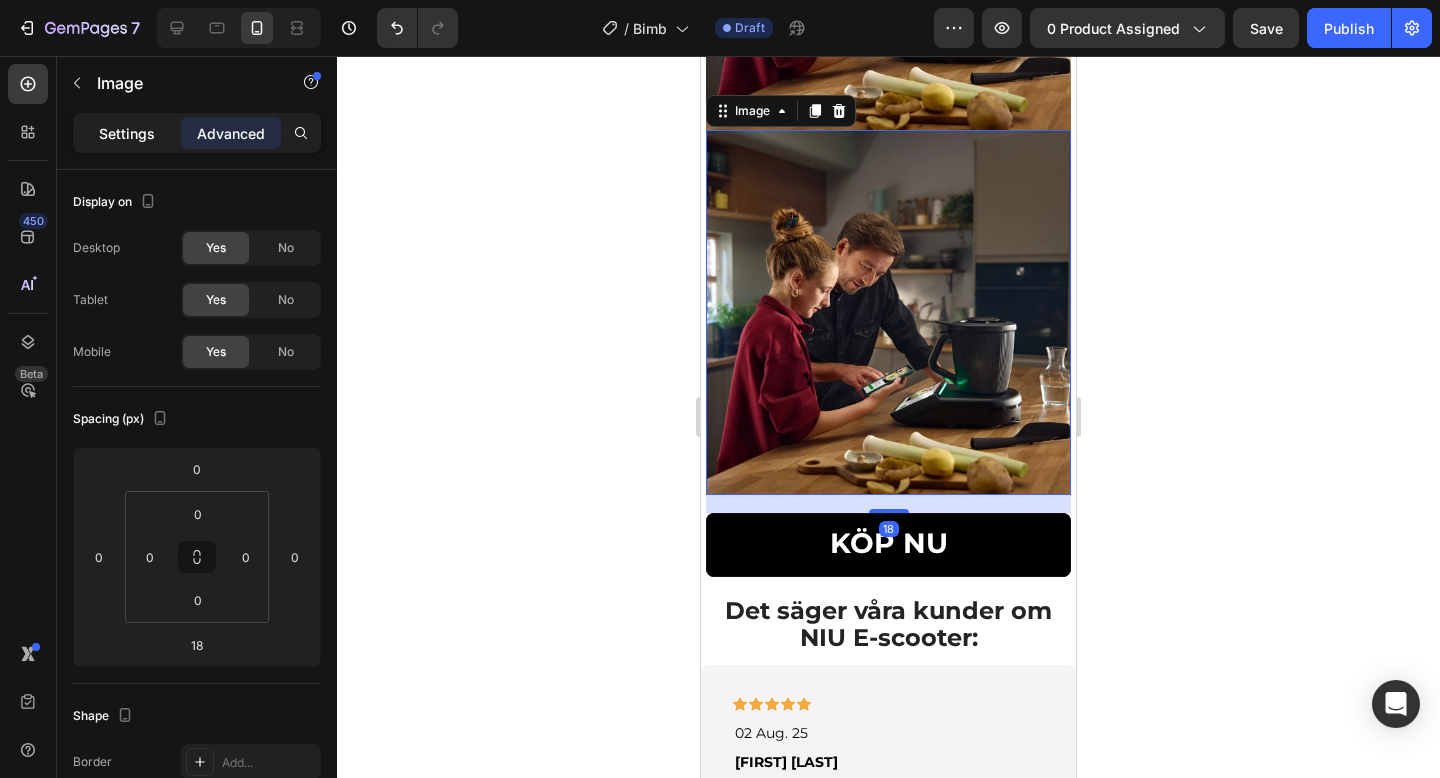 click on "Settings" at bounding box center [127, 133] 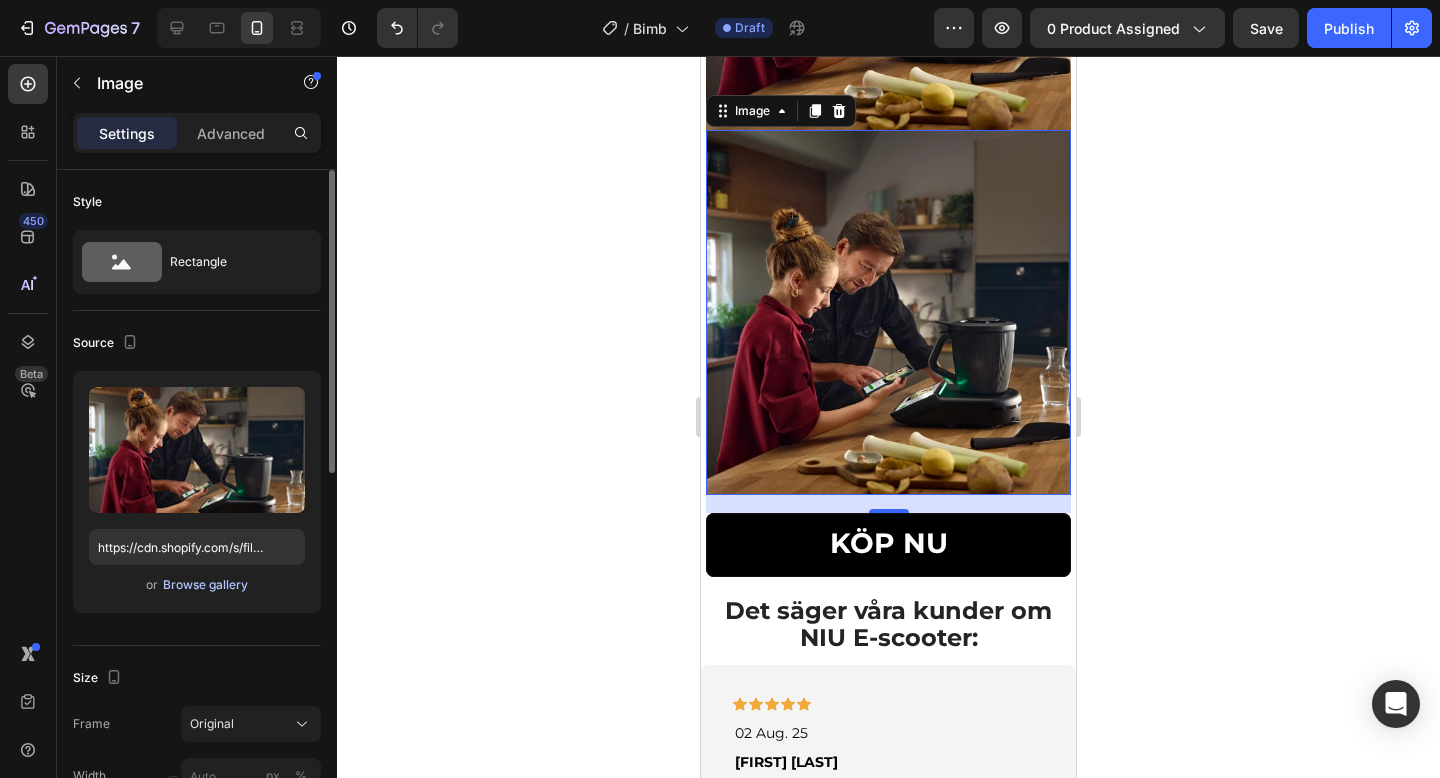click on "Browse gallery" at bounding box center [205, 585] 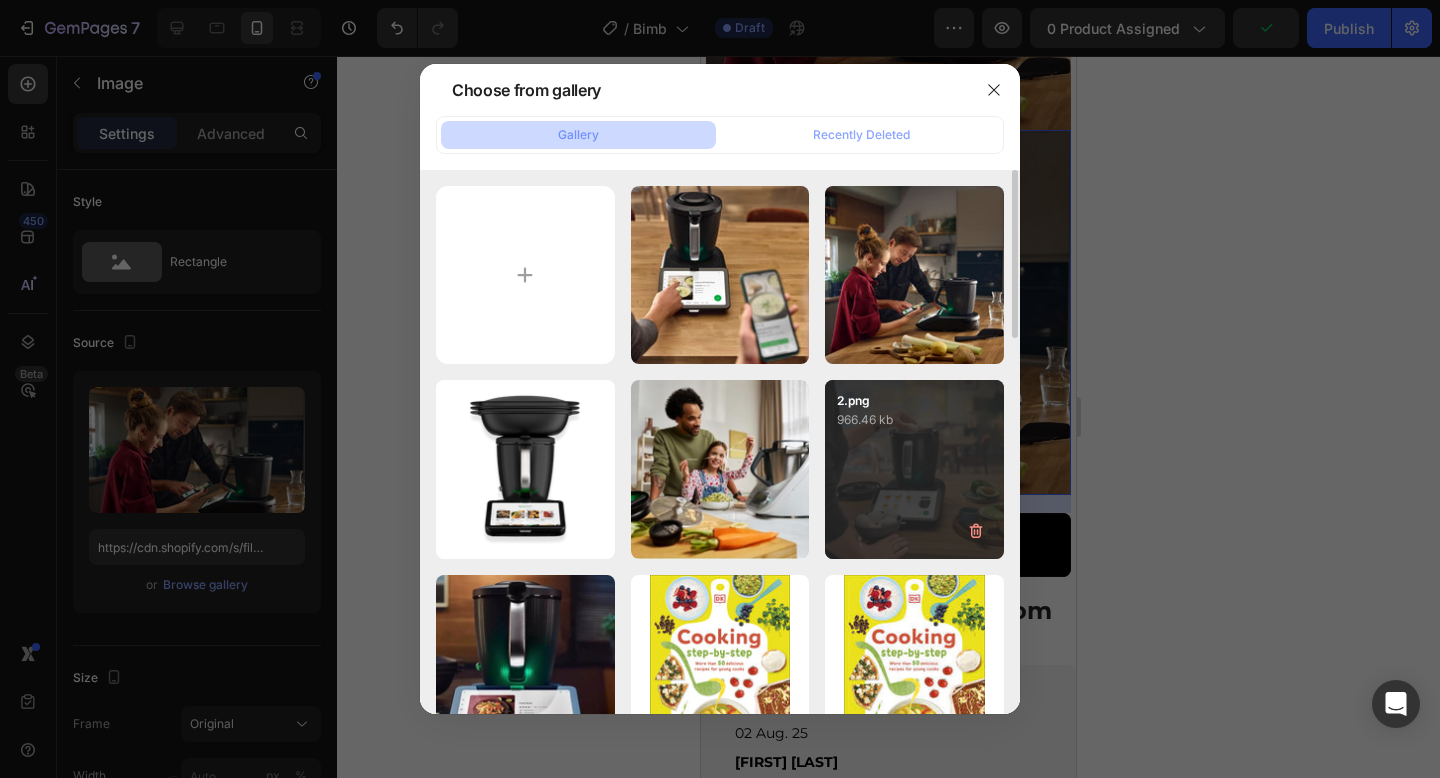 click on "2.png 966.46 kb" at bounding box center [914, 469] 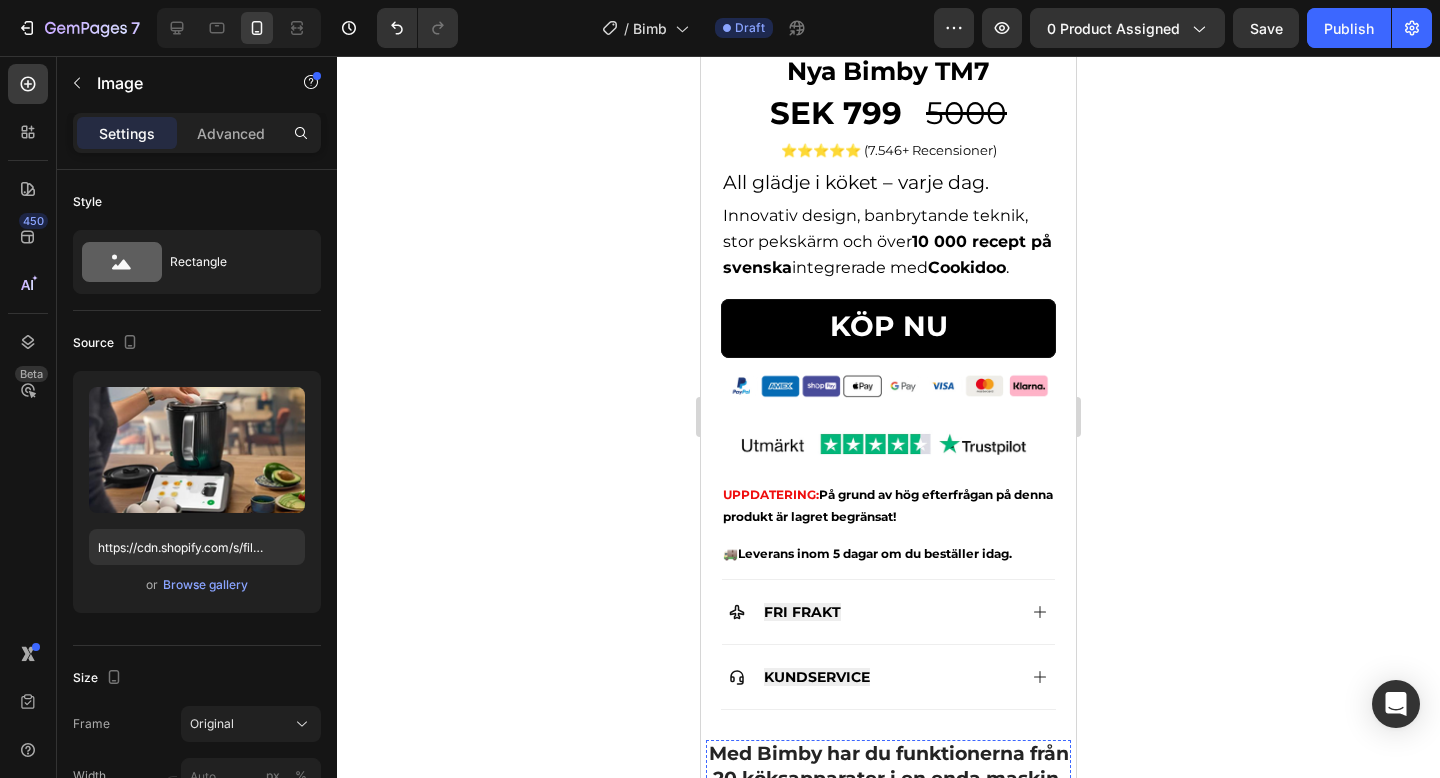 scroll, scrollTop: 474, scrollLeft: 0, axis: vertical 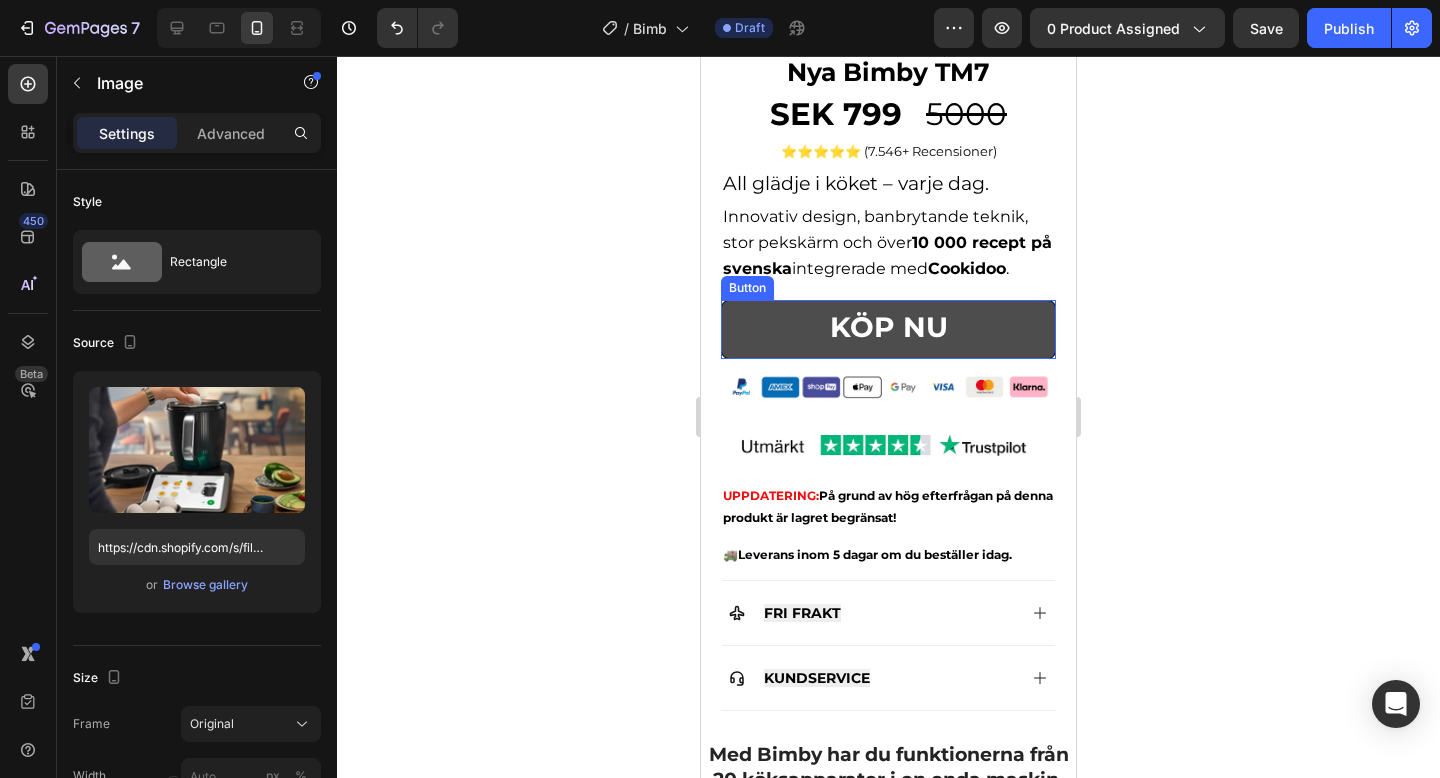click on "KÖP NU" at bounding box center [888, 329] 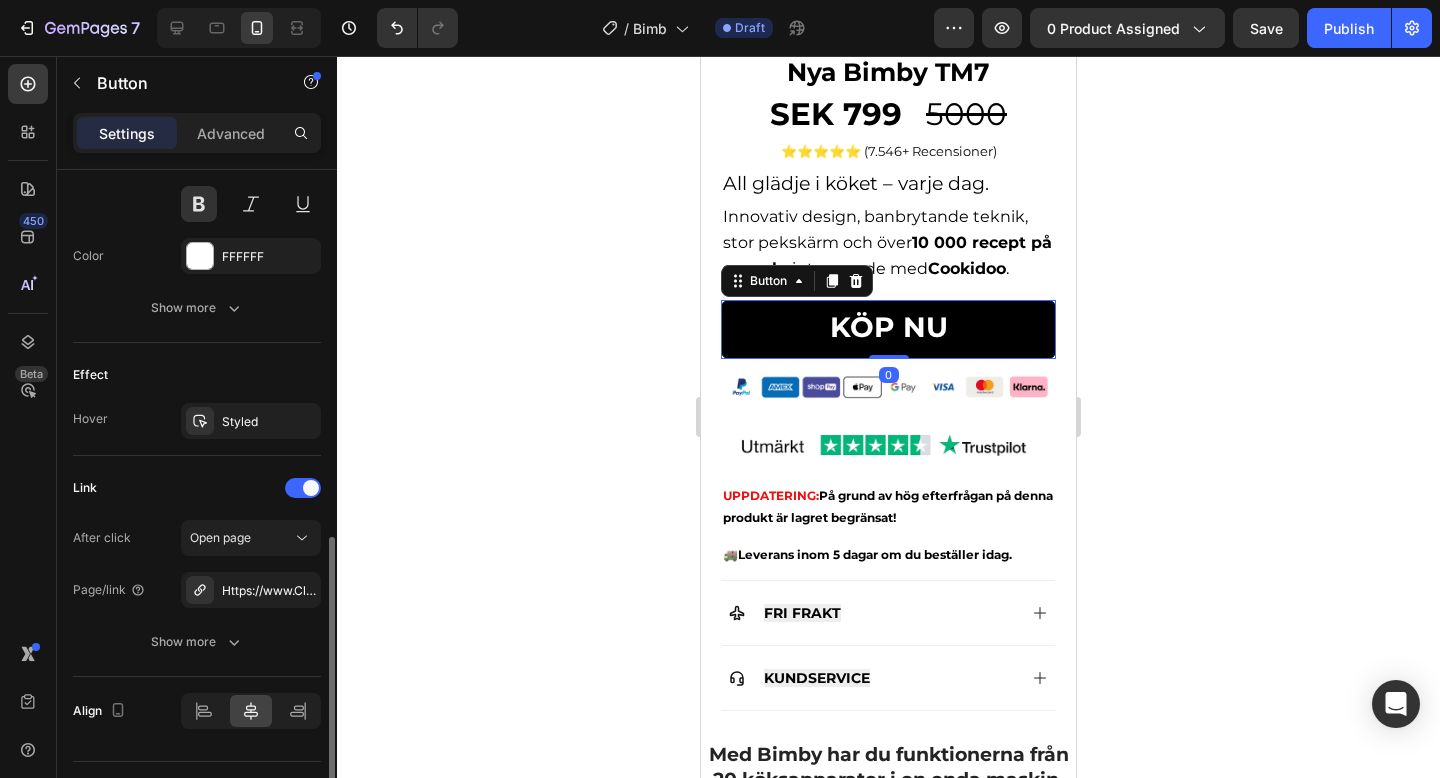 scroll, scrollTop: 925, scrollLeft: 0, axis: vertical 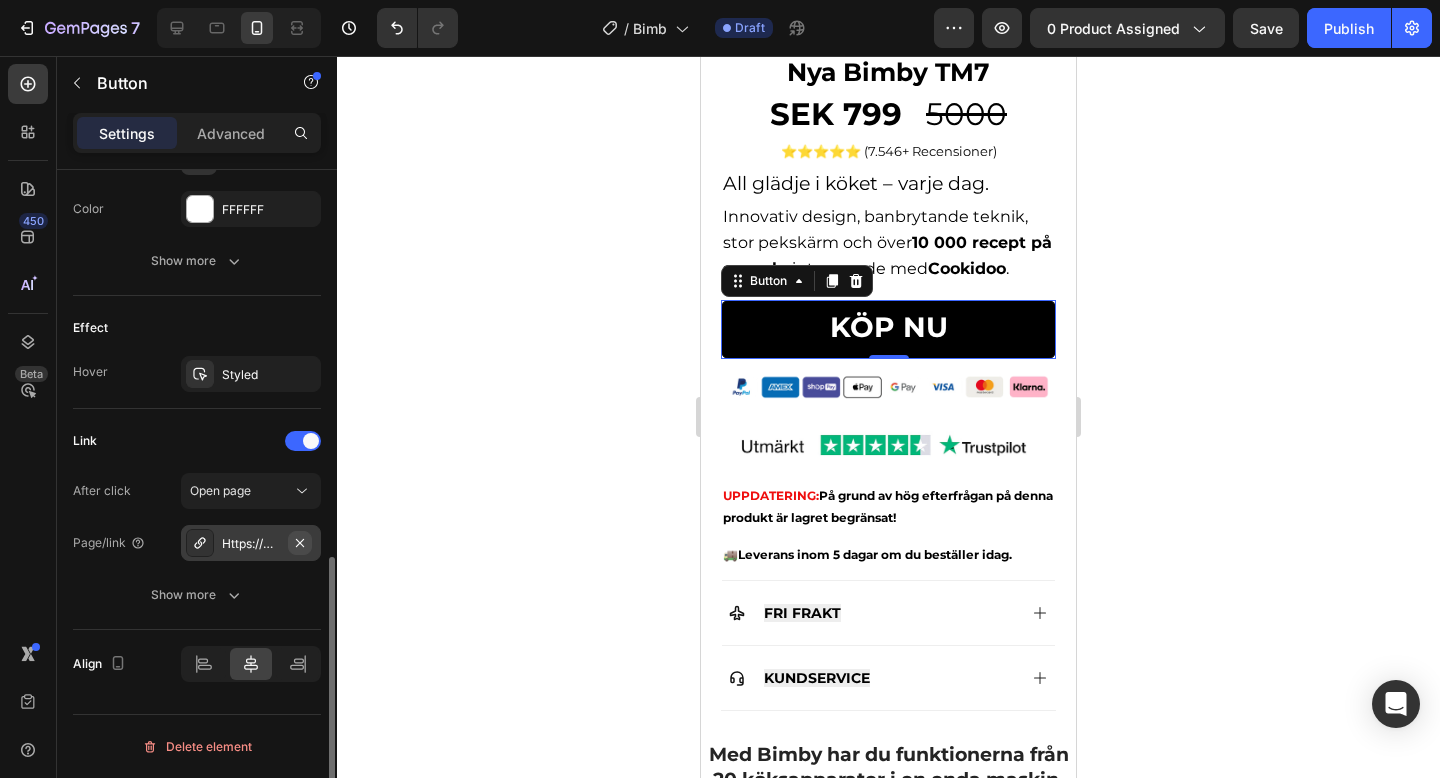 click 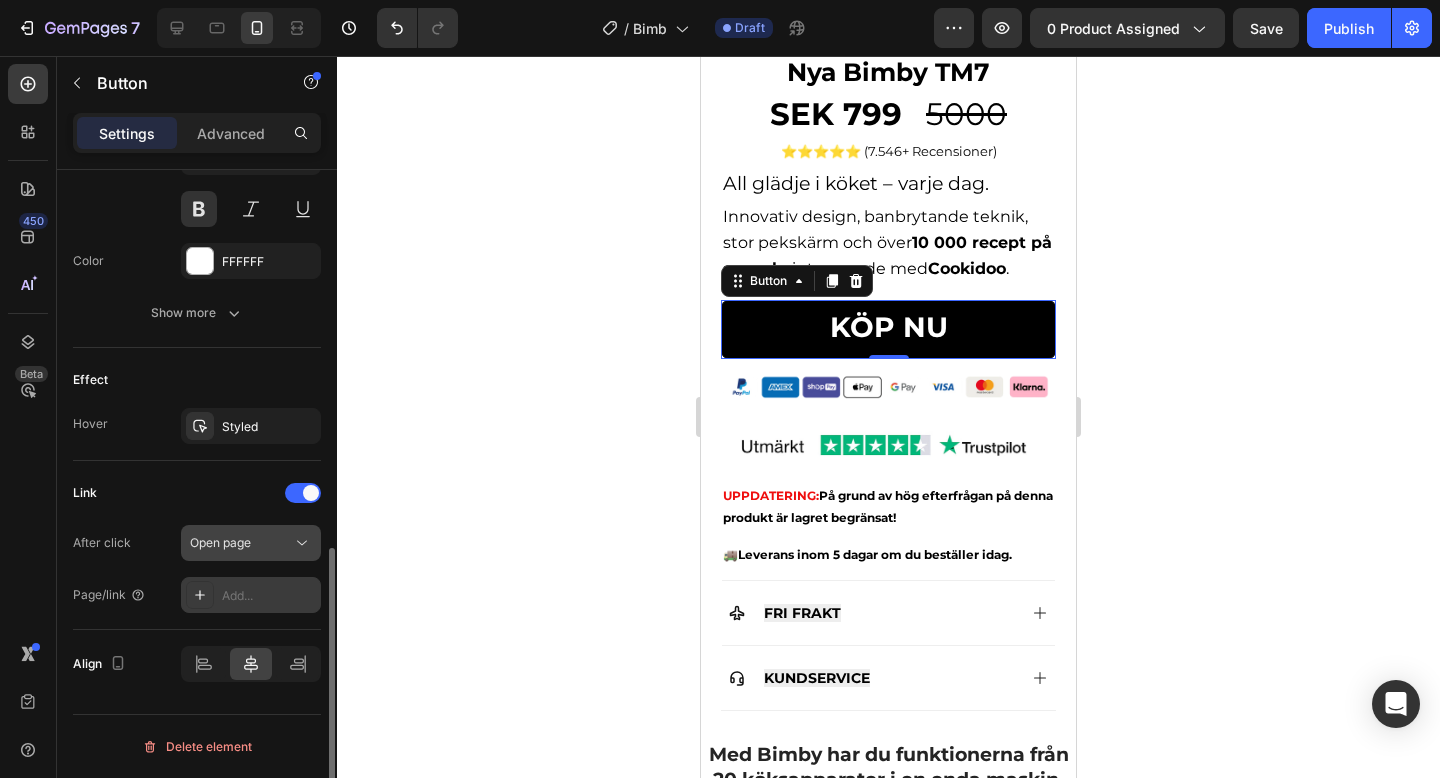 scroll, scrollTop: 873, scrollLeft: 0, axis: vertical 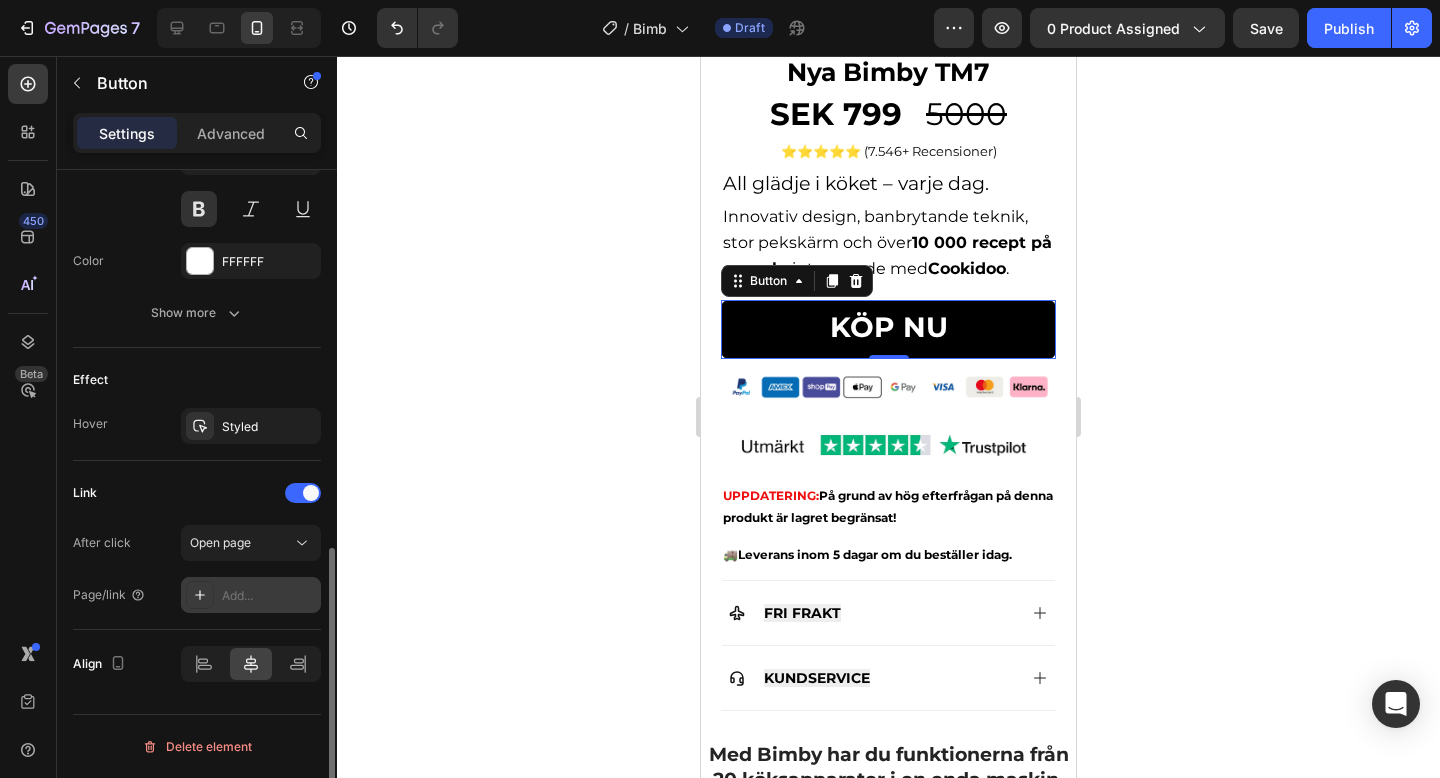 click on "Add..." at bounding box center (269, 596) 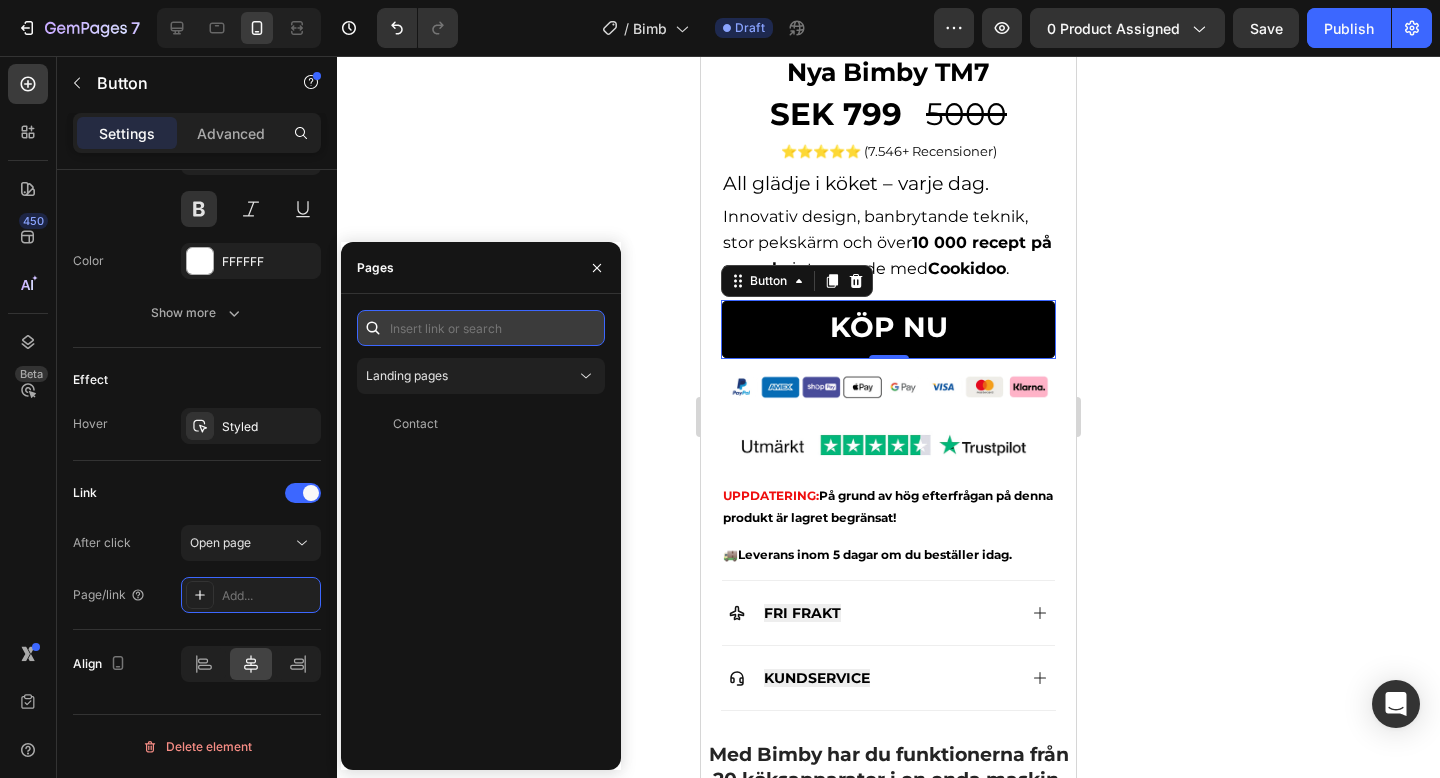 click at bounding box center [481, 328] 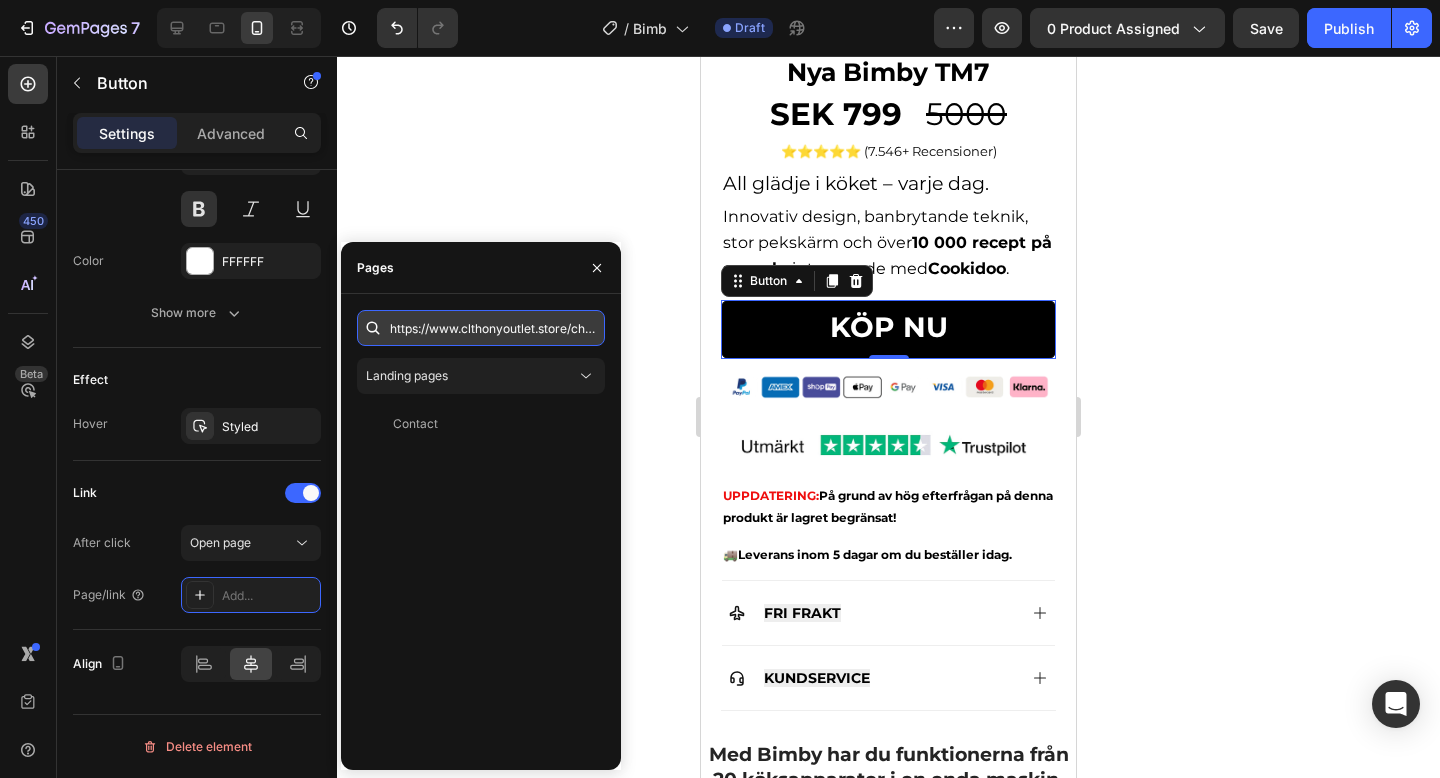 scroll, scrollTop: 0, scrollLeft: 262, axis: horizontal 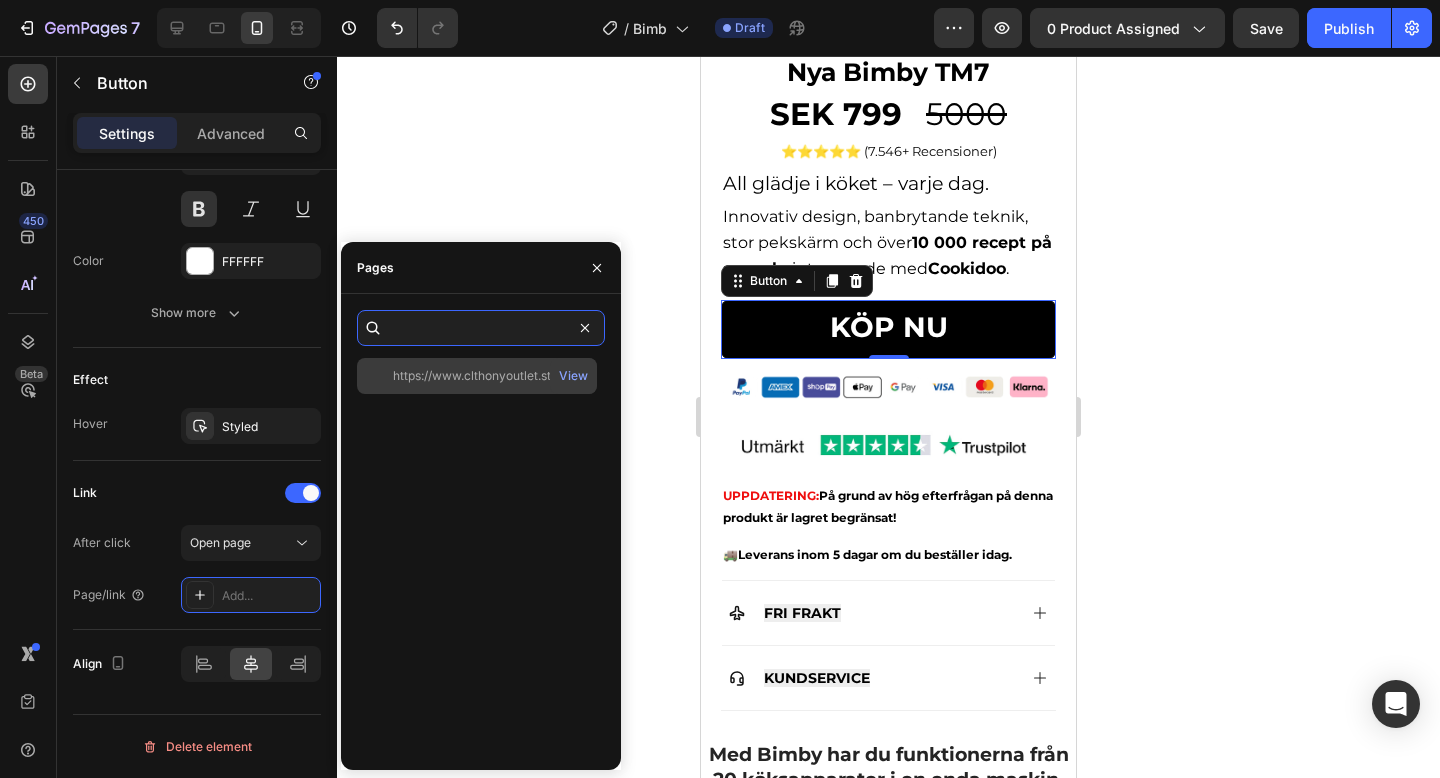 type on "https://www.clthonyoutlet.store/checkouts/cn/hWN1P2u0DPiFF0p48pEd1v75" 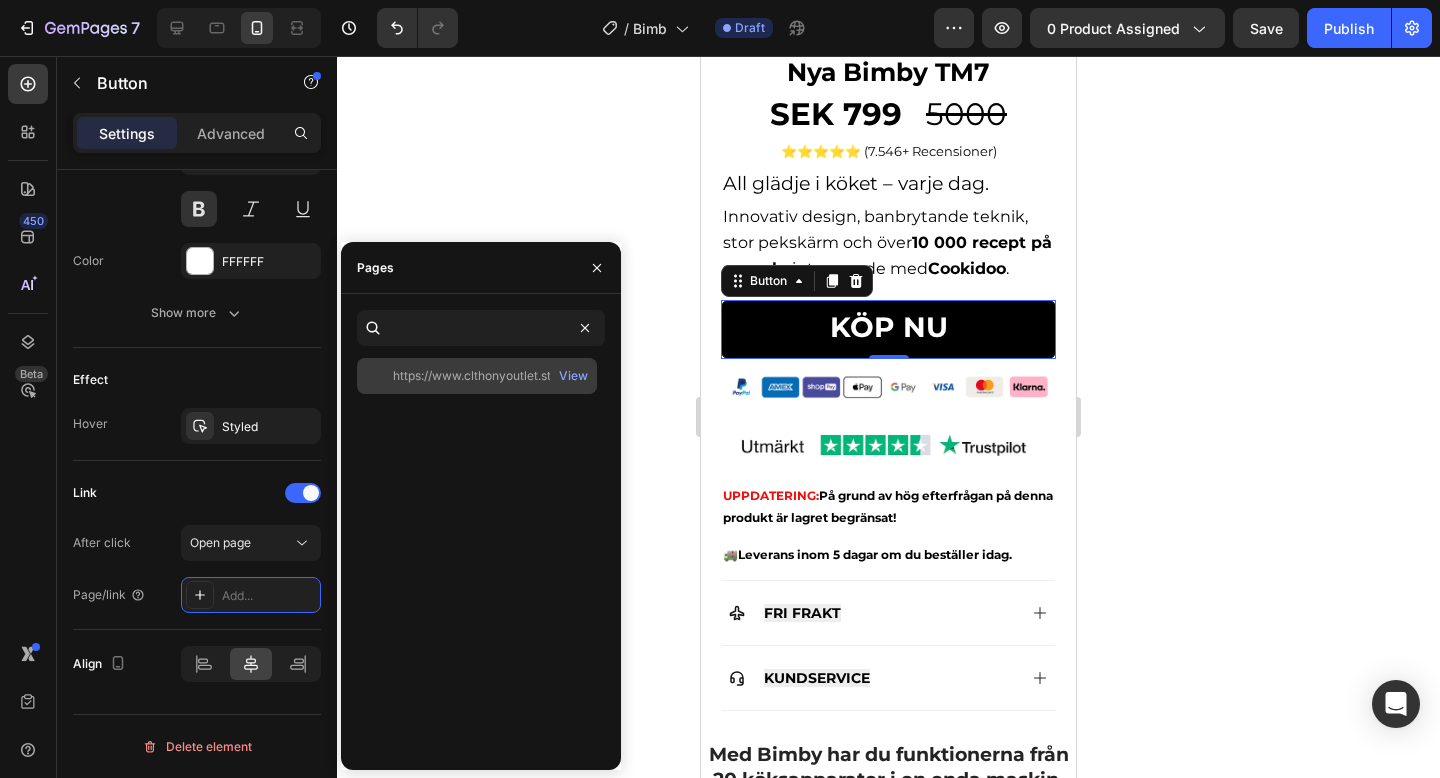 click on "https://www.clthonyoutlet.store/checkouts/cn/hWN1P2u0DPiFF0p48pEd1v75" 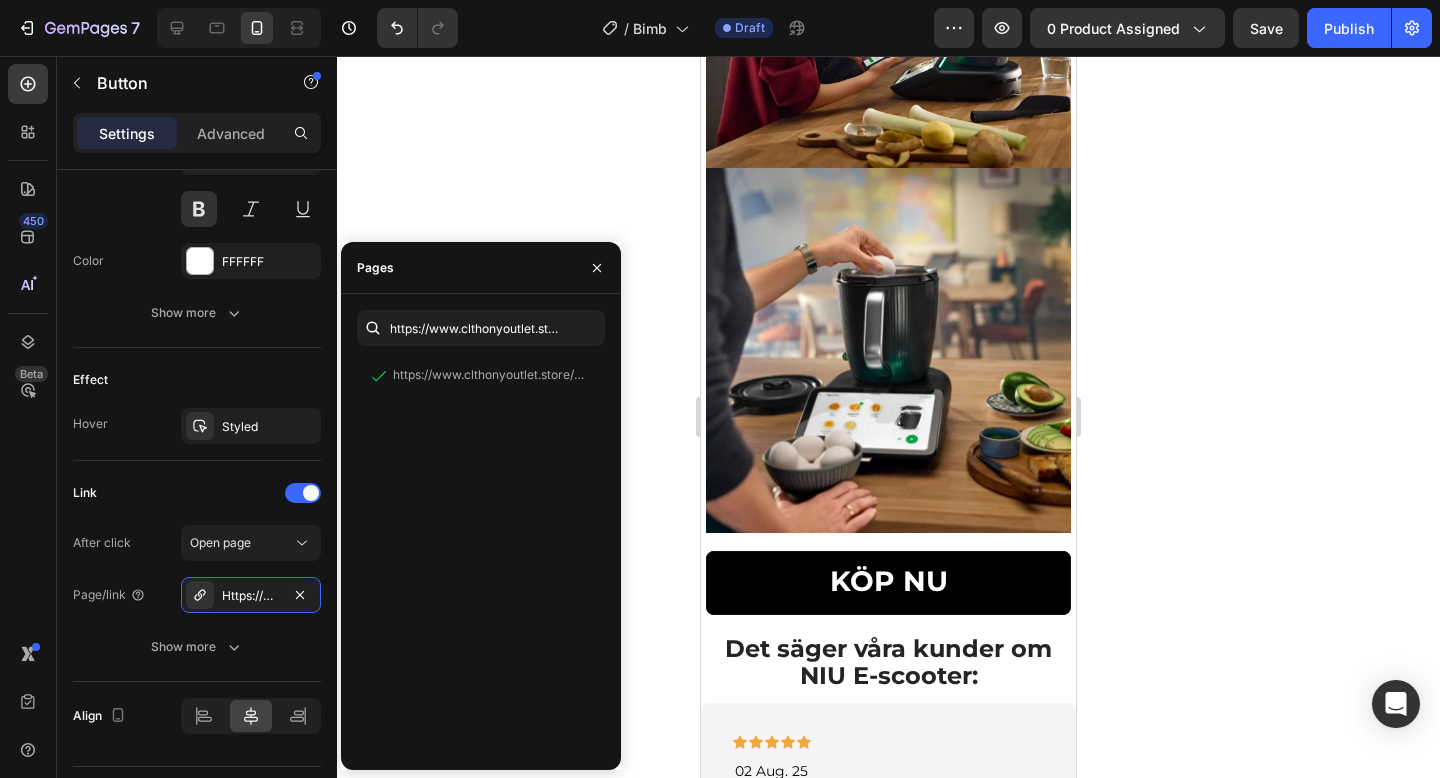 scroll, scrollTop: 3206, scrollLeft: 0, axis: vertical 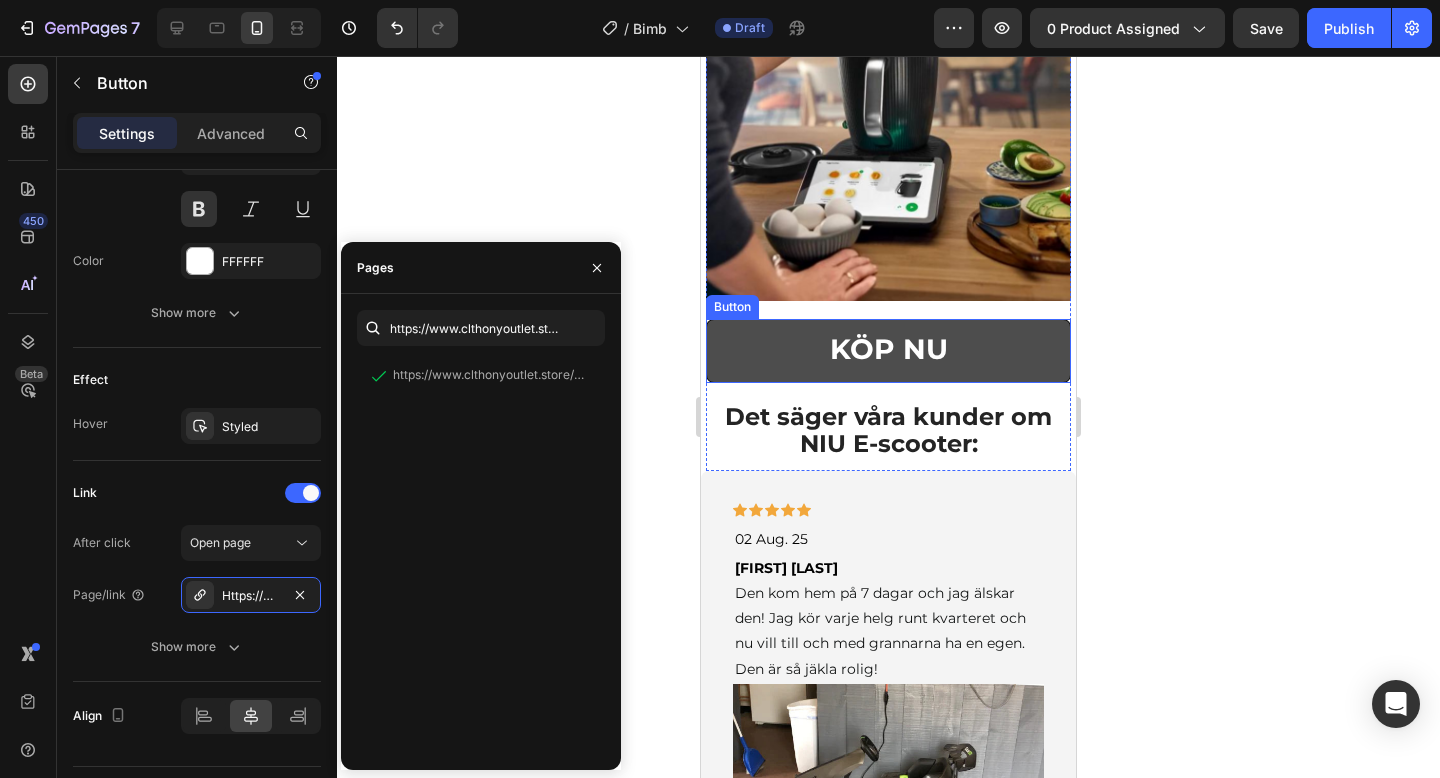 click on "KÖP NU" at bounding box center [888, 351] 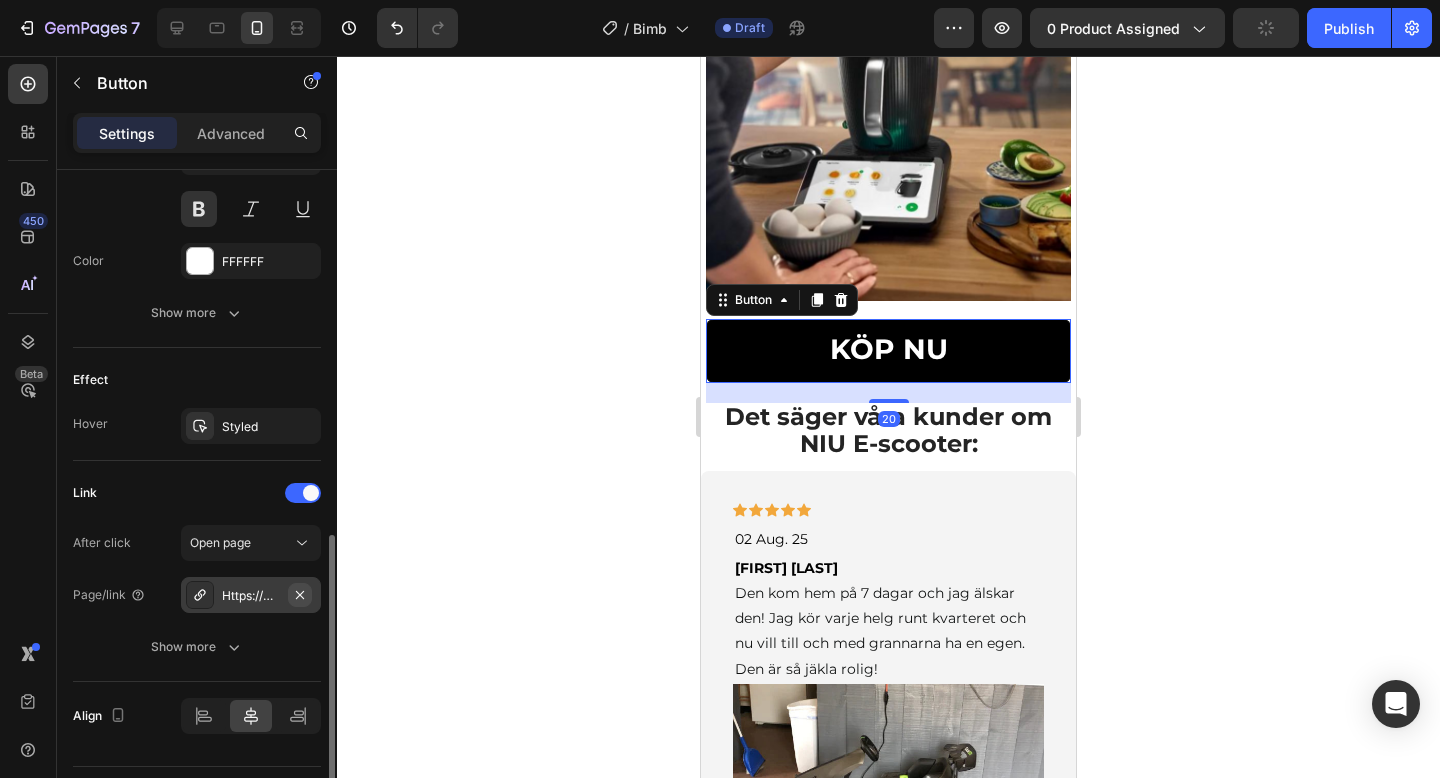 click 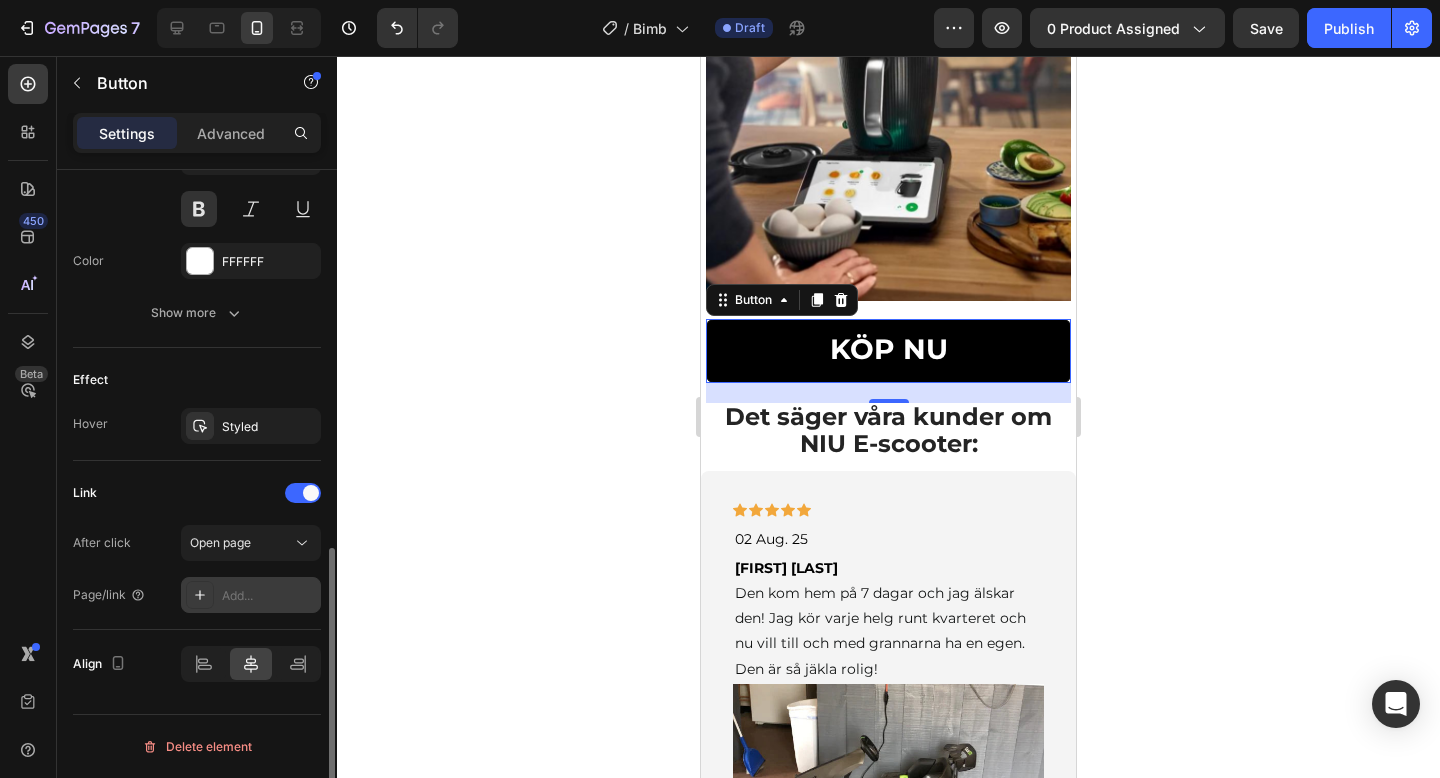 click on "Add..." at bounding box center [269, 596] 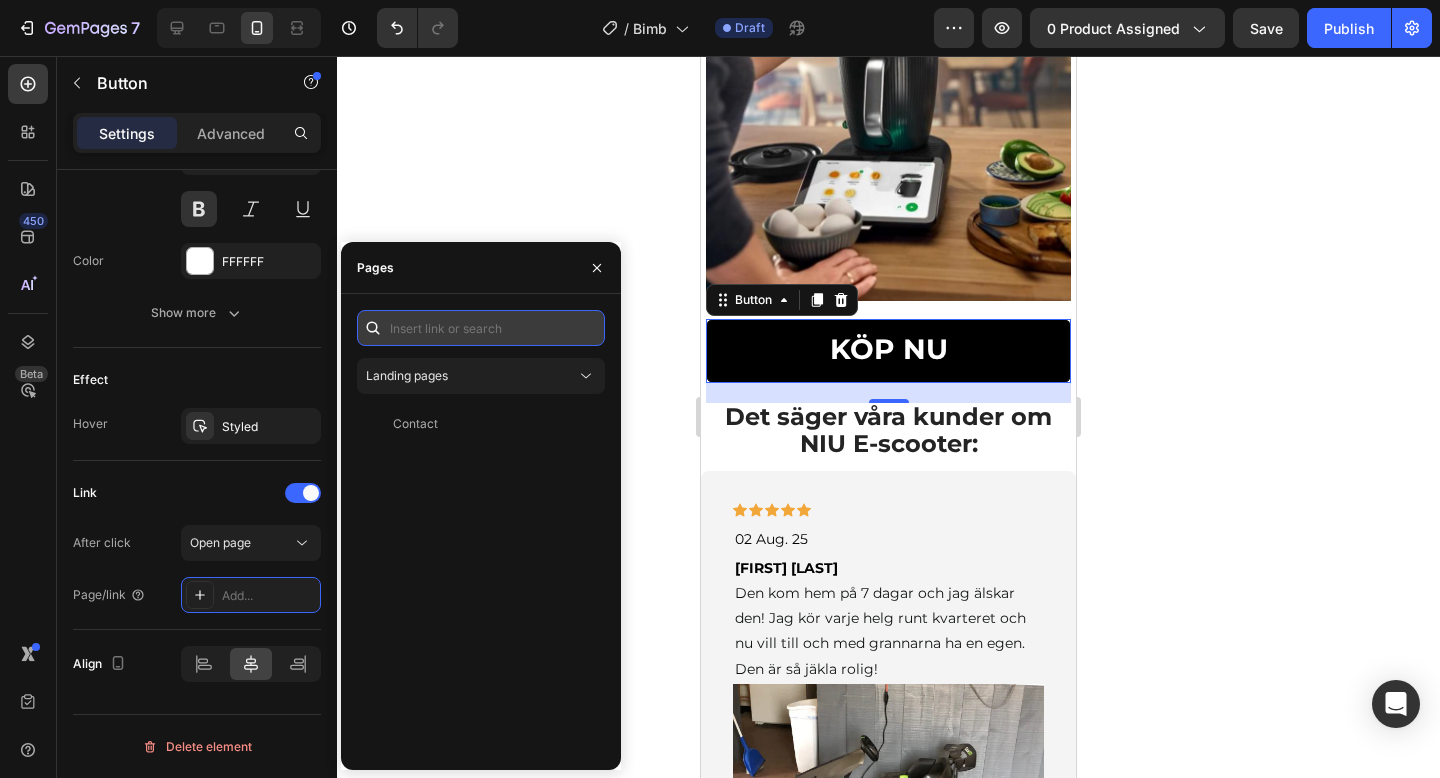 click at bounding box center (481, 328) 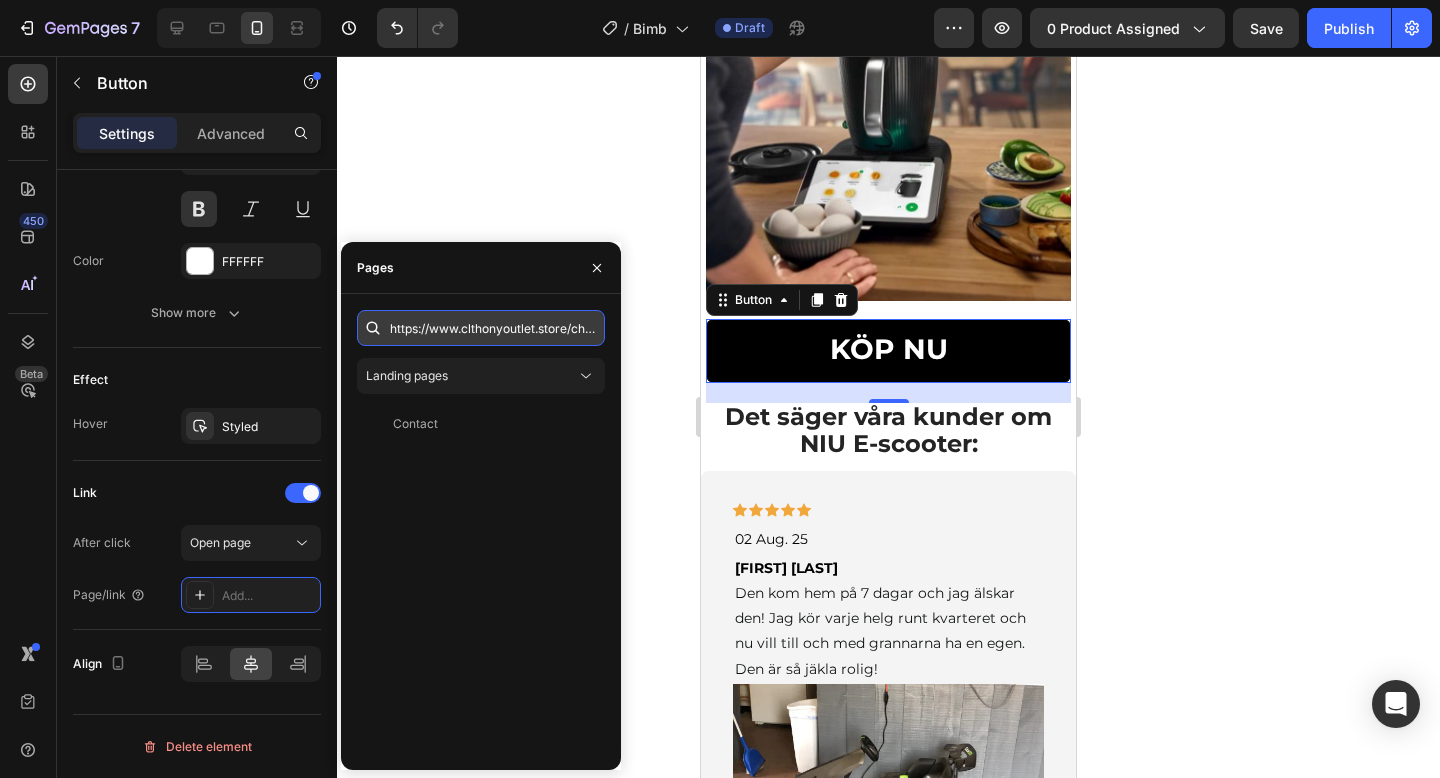 scroll, scrollTop: 0, scrollLeft: 262, axis: horizontal 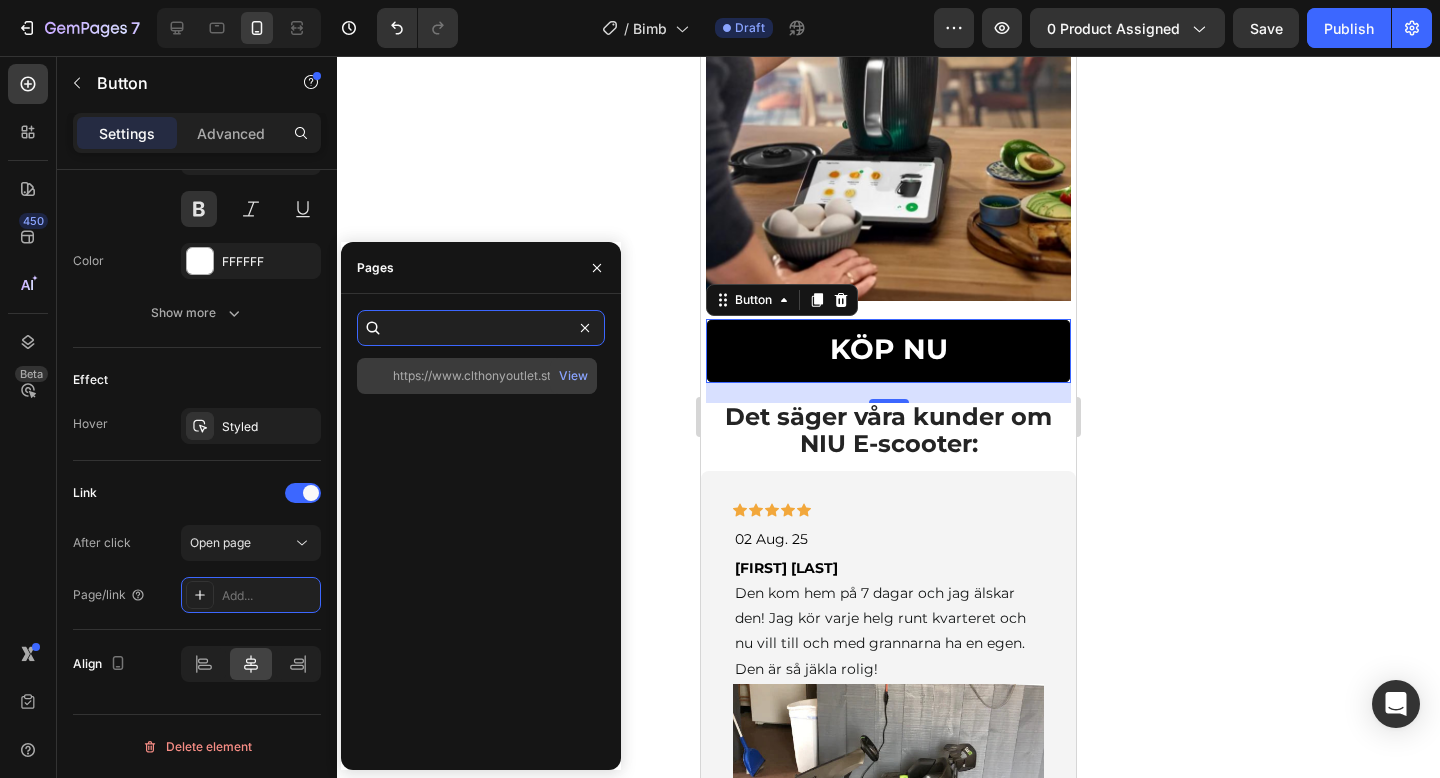type on "https://www.clthonyoutlet.store/checkouts/cn/hWN1P2u0DPiFF0p48pEd1v75" 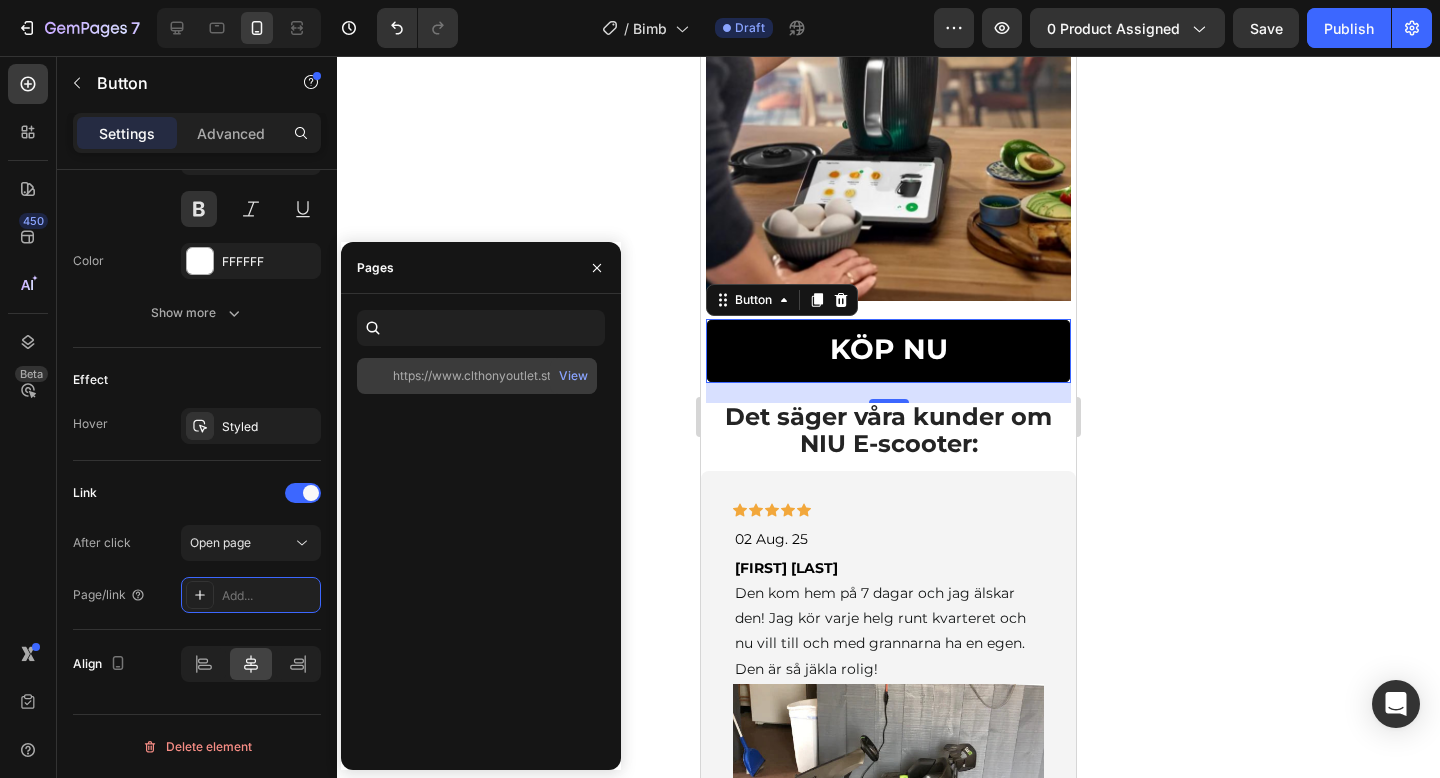 click on "https://www.clthonyoutlet.store/checkouts/cn/hWN1P2u0DPiFF0p48pEd1v75" 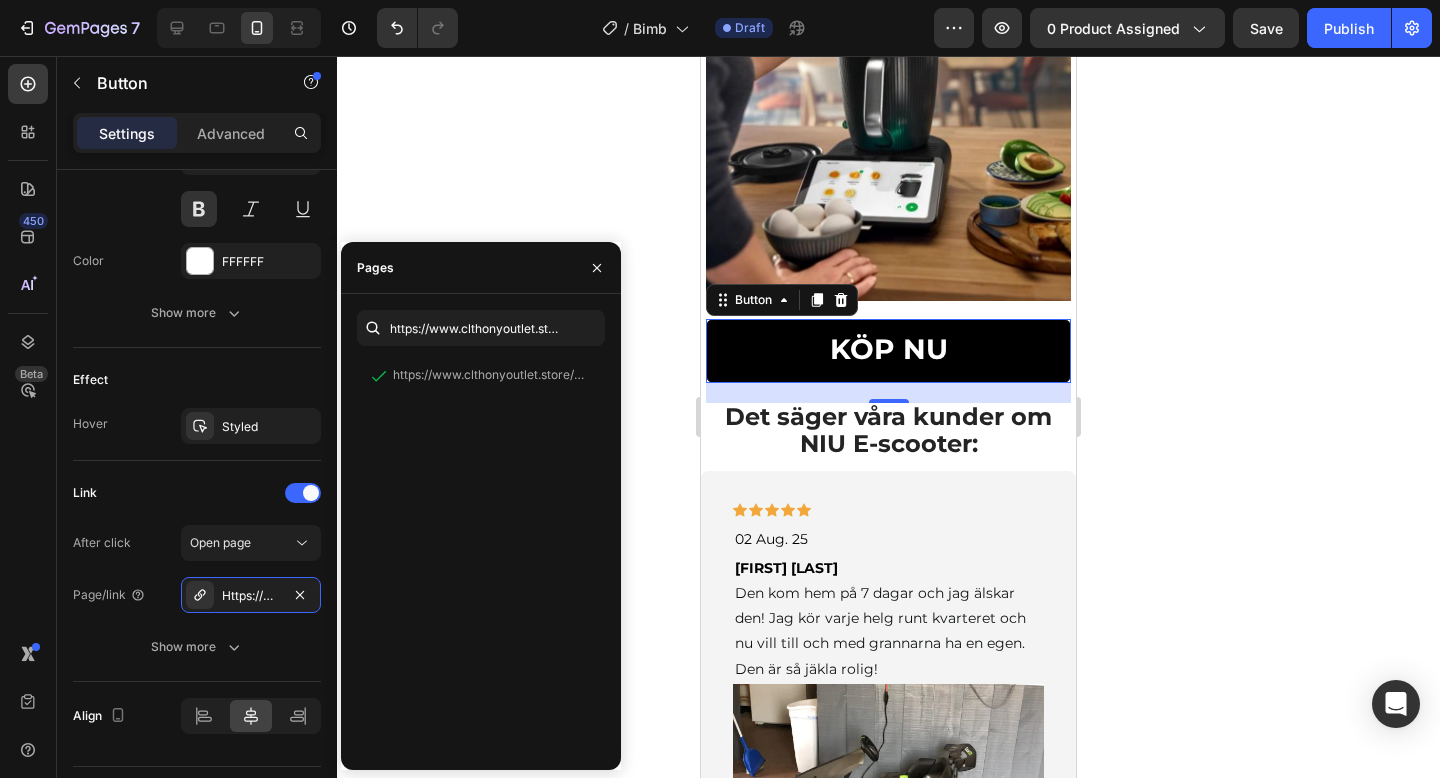 click 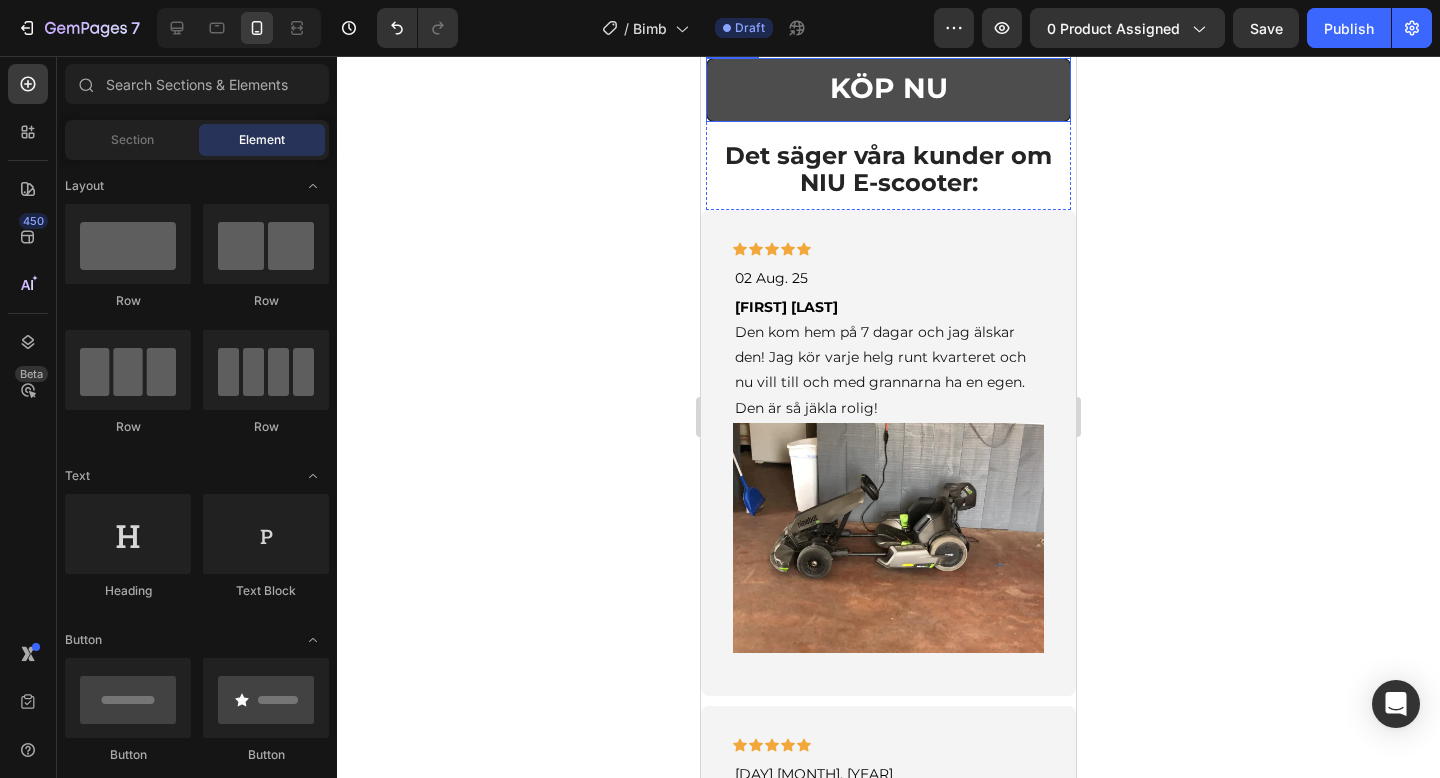 scroll, scrollTop: 3588, scrollLeft: 0, axis: vertical 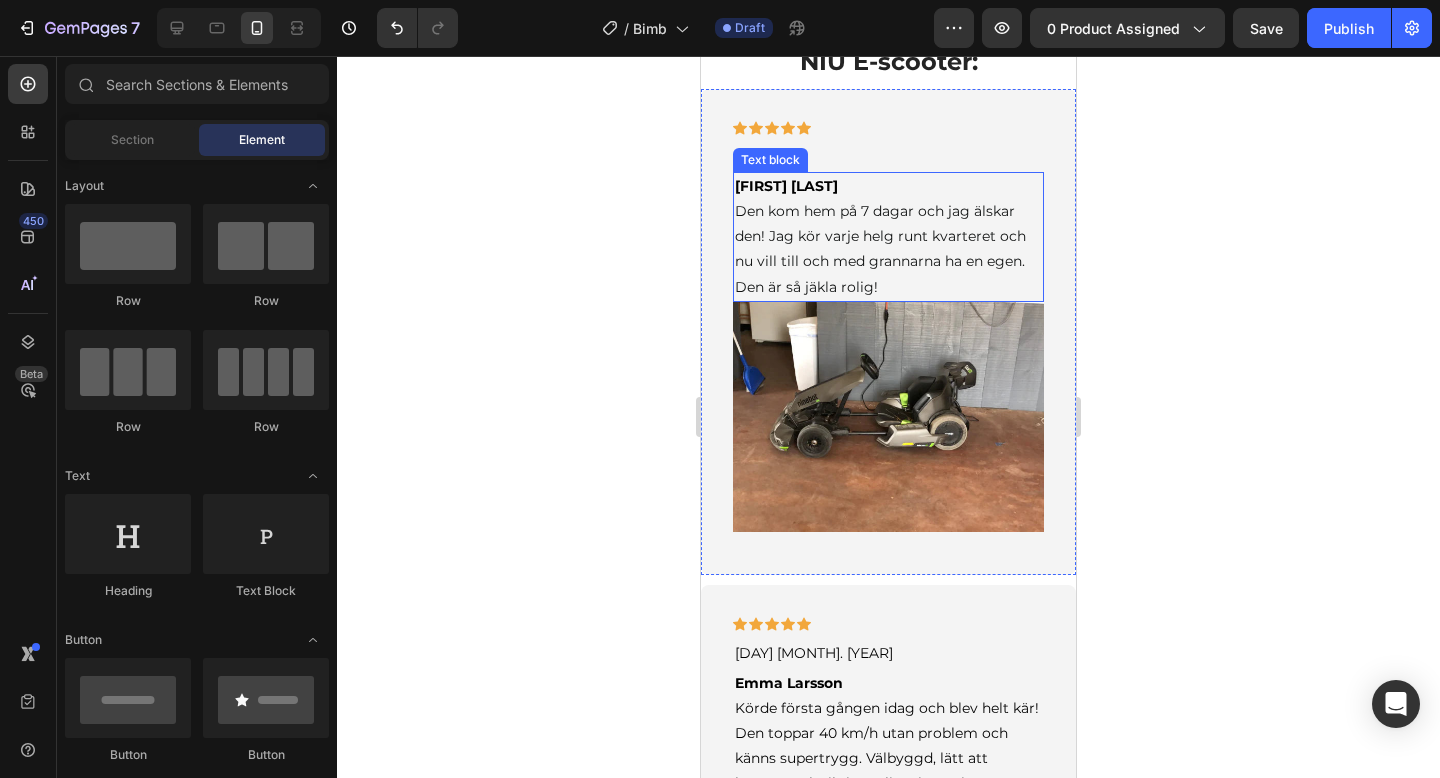 click on "Den kom hem på 7 dagar och jag älskar den! Jag kör varje helg runt kvarteret och nu vill till och med grannarna ha en egen. Den är så jäkla rolig!" at bounding box center (880, 249) 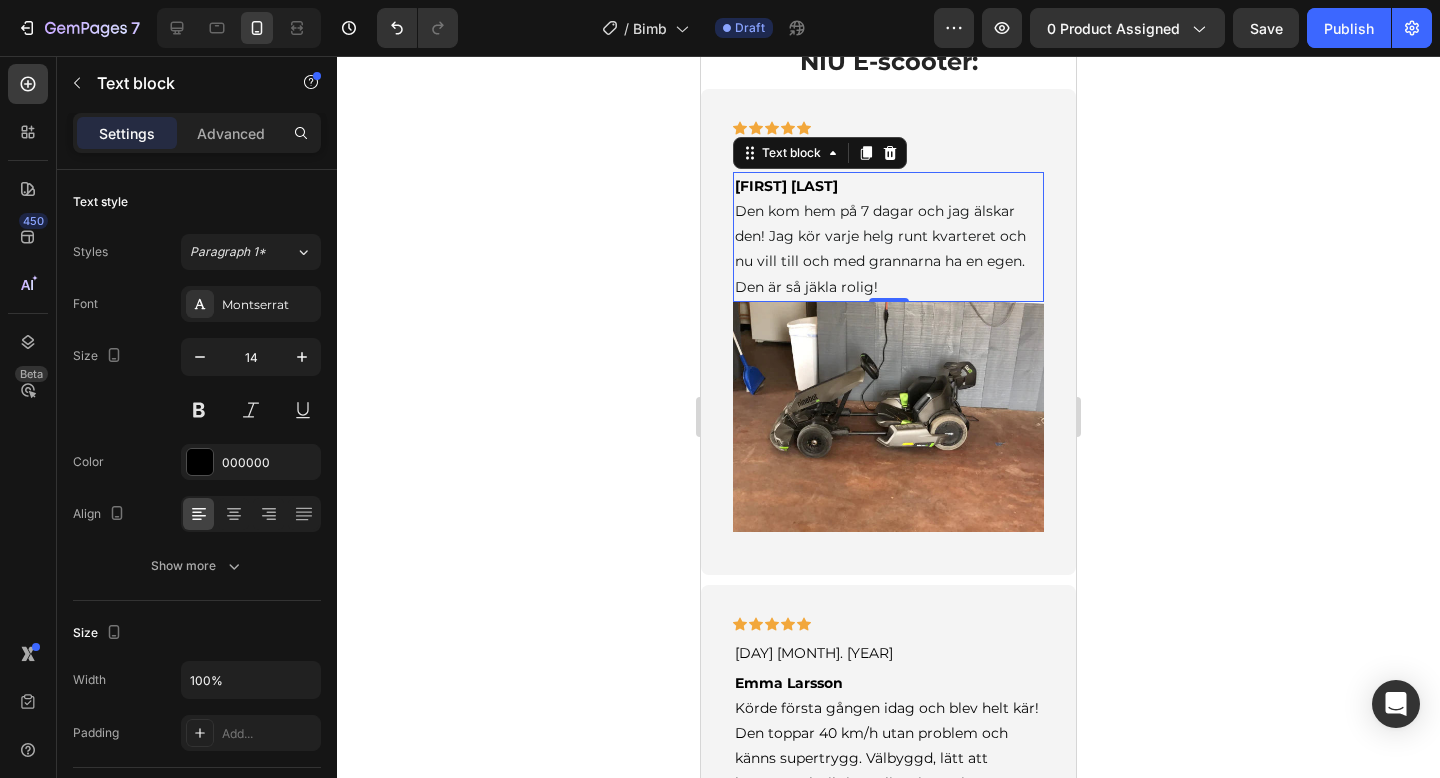 click on "Den kom hem på 7 dagar och jag älskar den! Jag kör varje helg runt kvarteret och nu vill till och med grannarna ha en egen. Den är så jäkla rolig!" at bounding box center [880, 249] 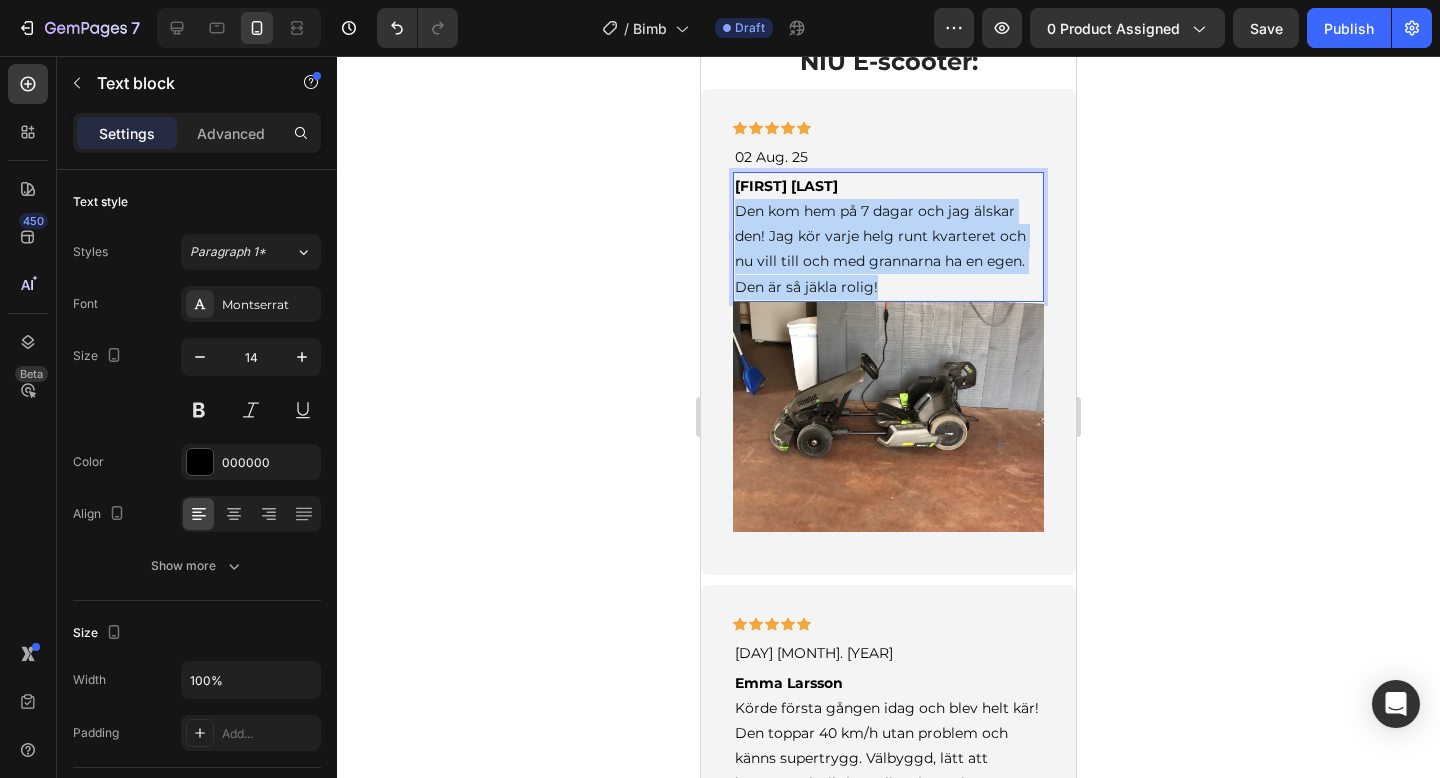 click on "Den kom hem på 7 dagar och jag älskar den! Jag kör varje helg runt kvarteret och nu vill till och med grannarna ha en egen. Den är så jäkla rolig!" at bounding box center (880, 249) 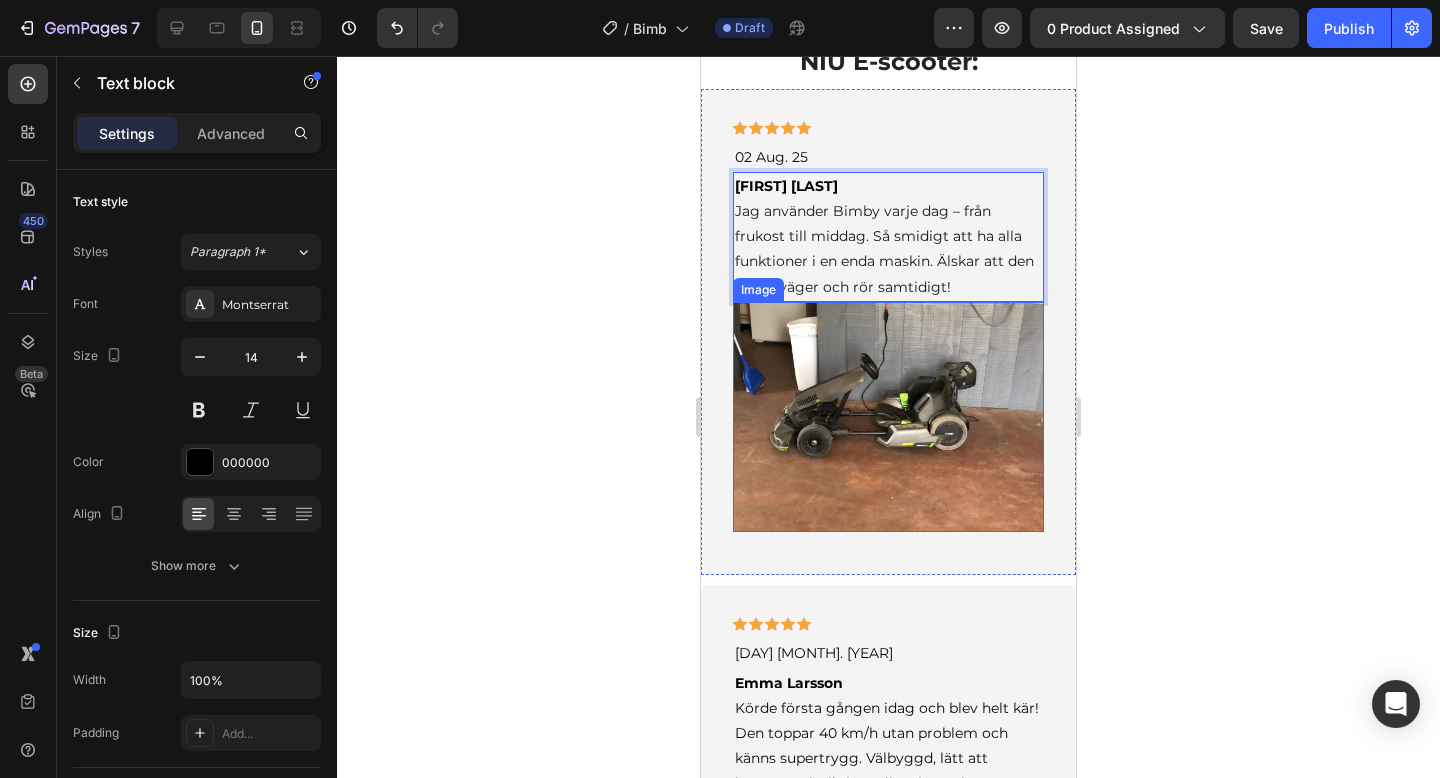 click at bounding box center (888, 417) 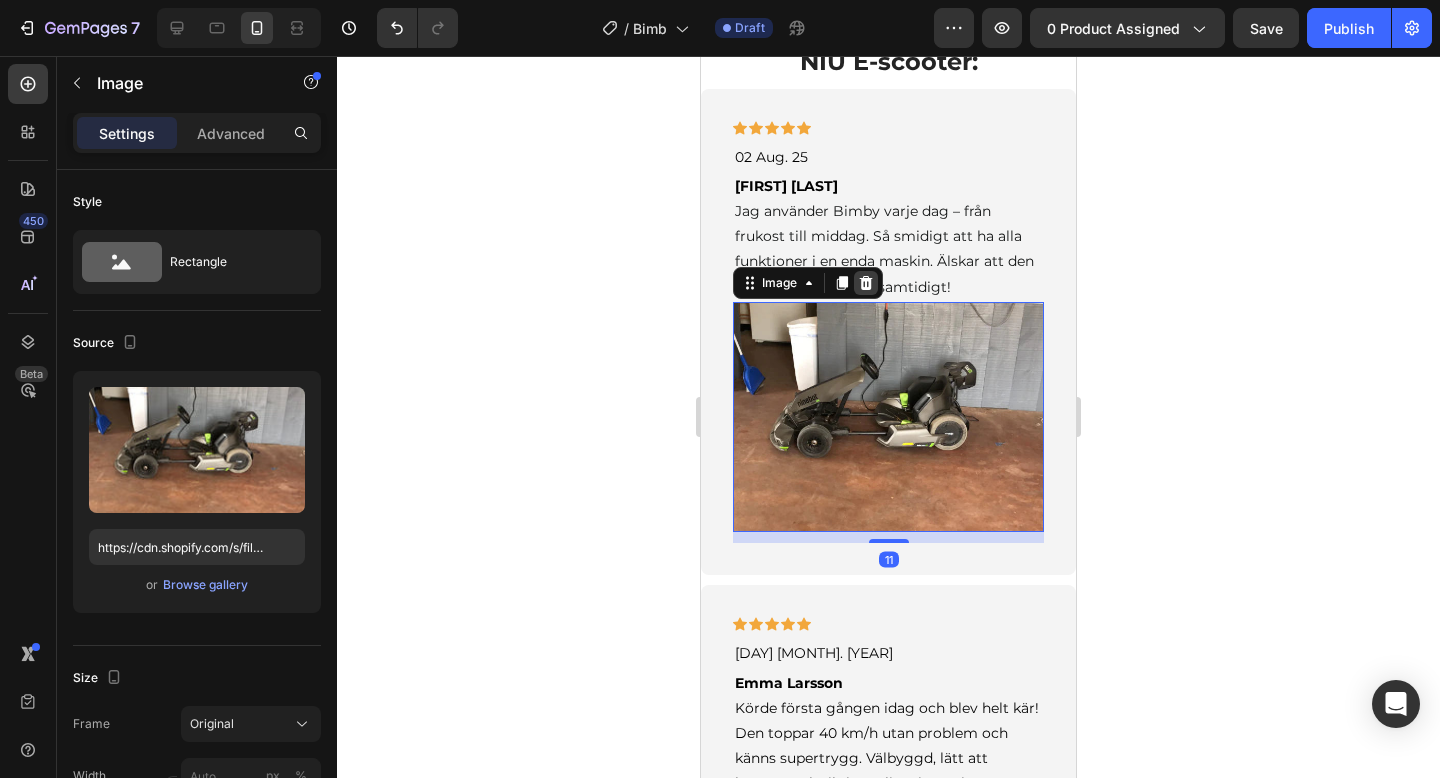 click at bounding box center (866, 283) 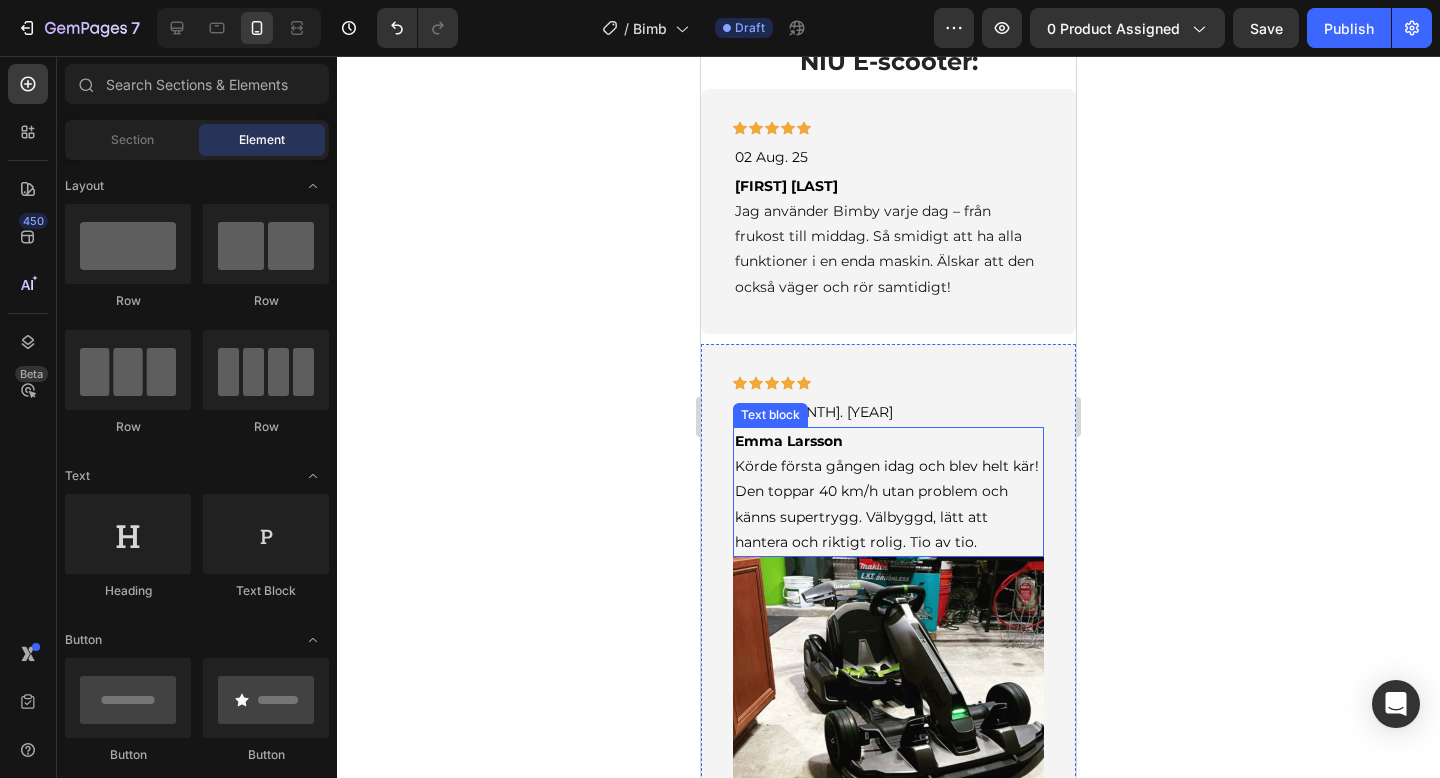 click on "[FIRST] [LAST] Körde första gången idag och blev helt kär! Den toppar 40 km/h utan problem och känns supertrygg. Välbyggd, lätt att hantera och riktigt rolig. Tio av tio." at bounding box center [888, 492] 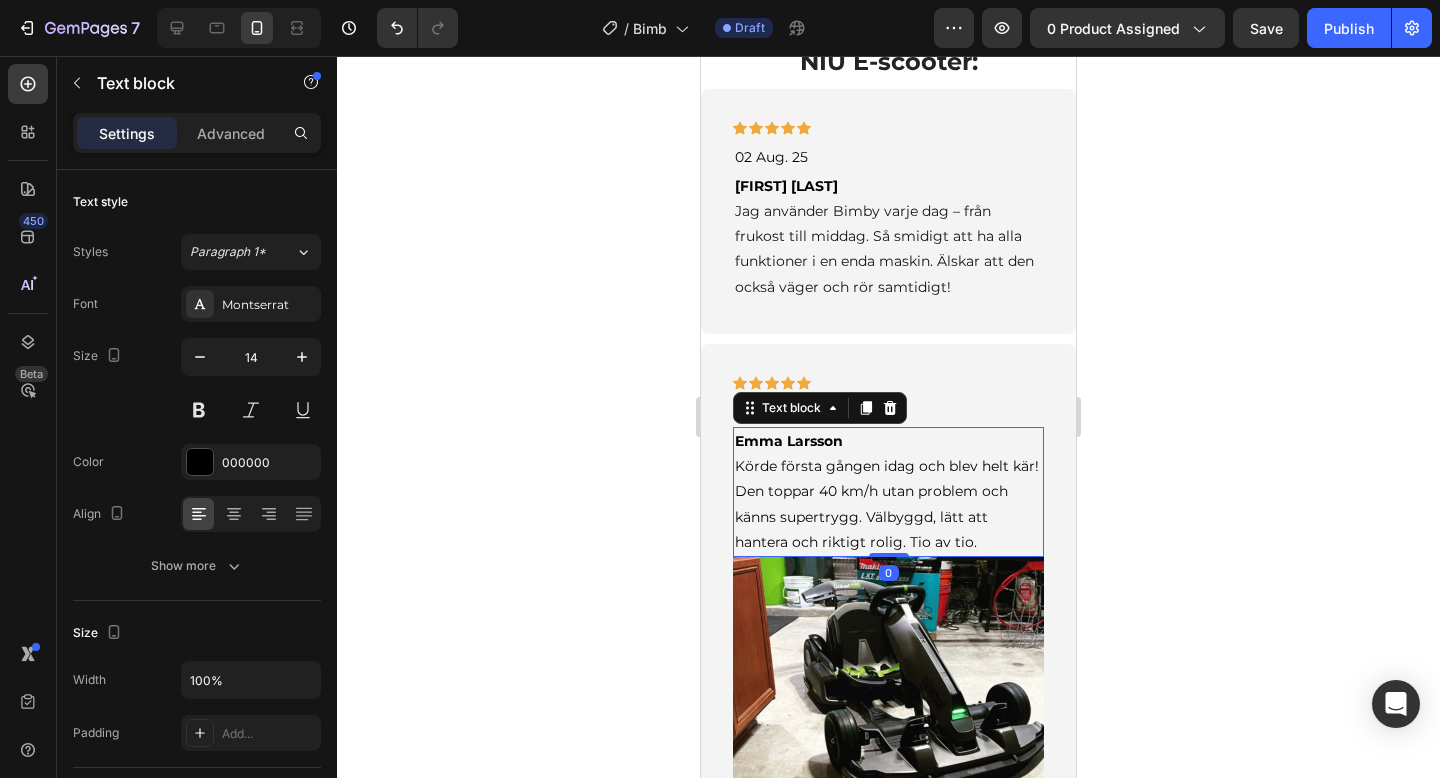 click on "[FIRST] [LAST] Körde första gången idag och blev helt kär! Den toppar 40 km/h utan problem och känns supertrygg. Välbyggd, lätt att hantera och riktigt rolig. Tio av tio." at bounding box center [888, 492] 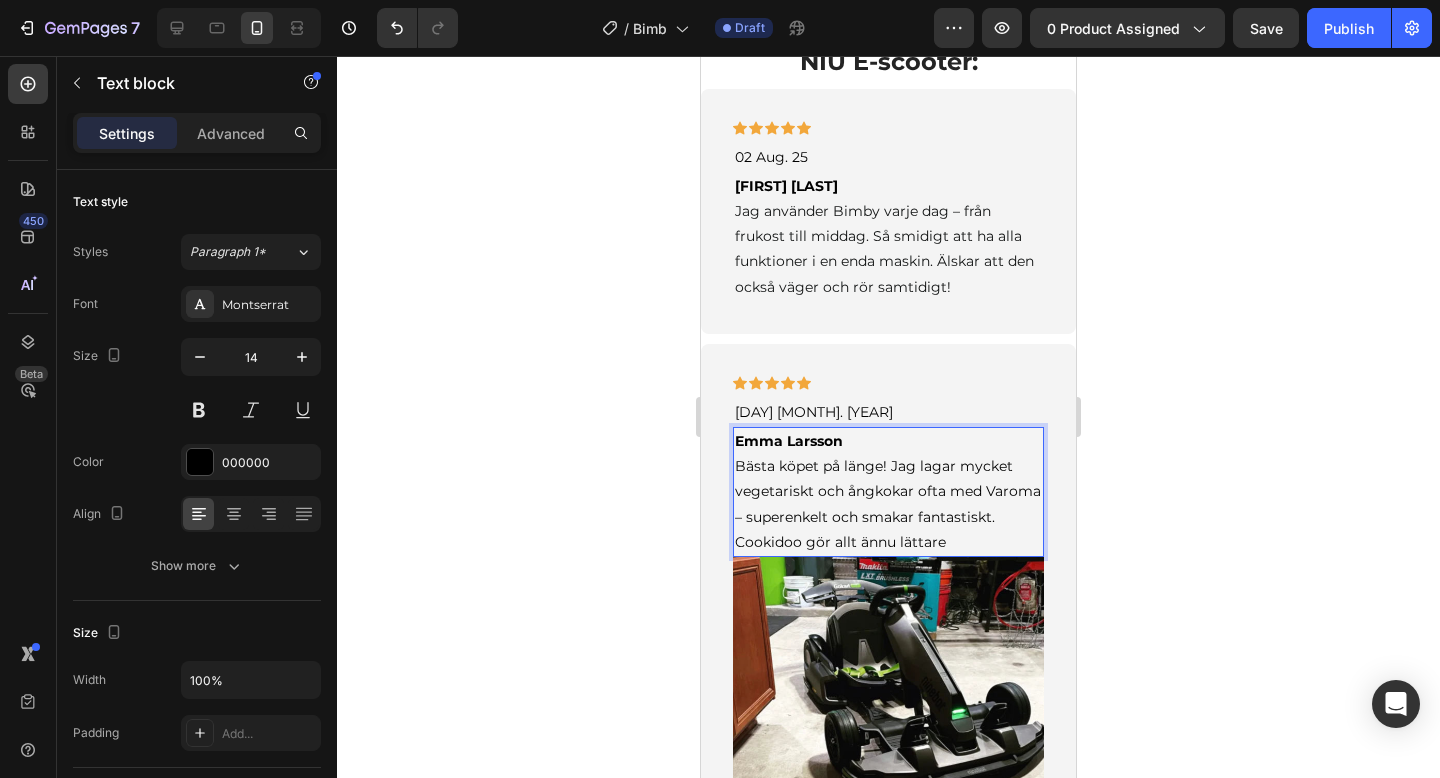 scroll, scrollTop: 3824, scrollLeft: 0, axis: vertical 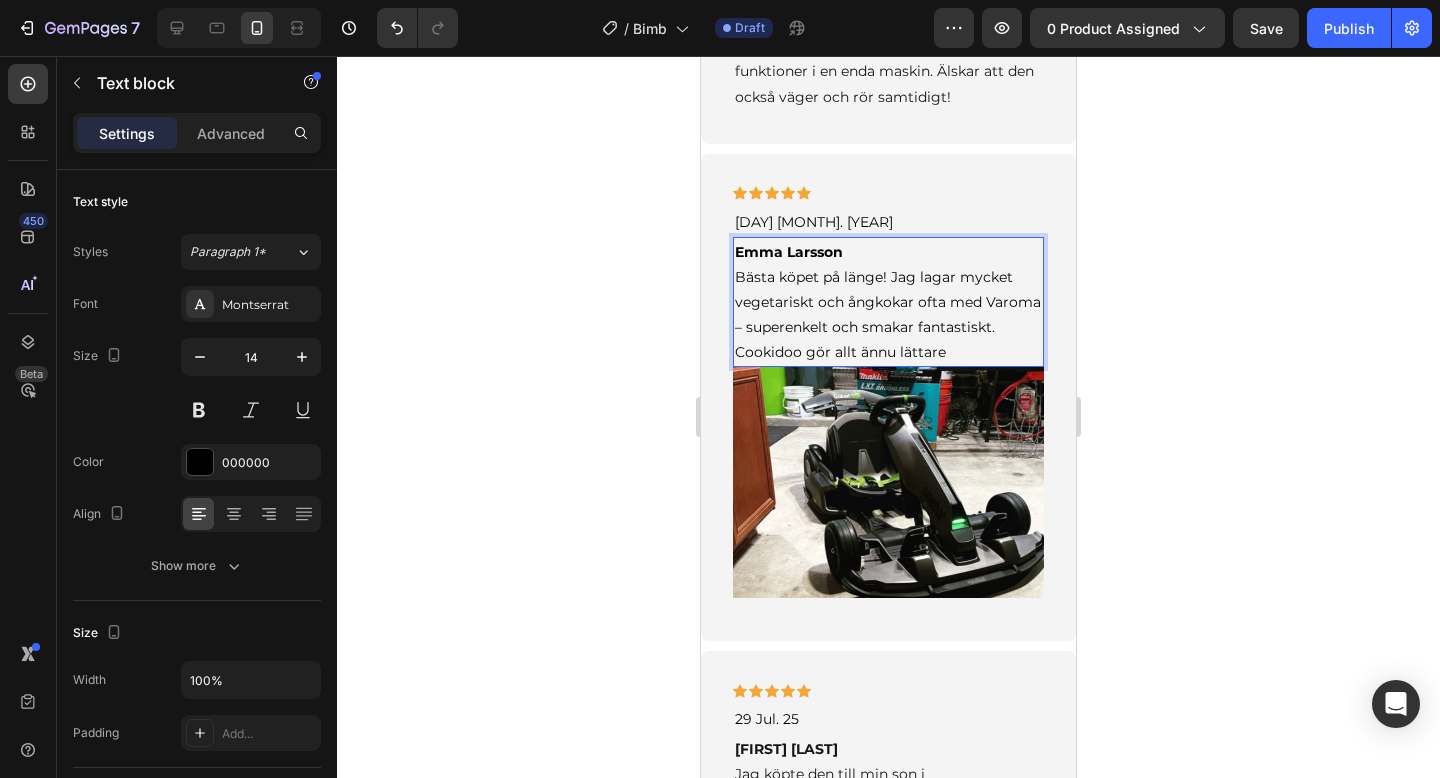 click at bounding box center (888, 483) 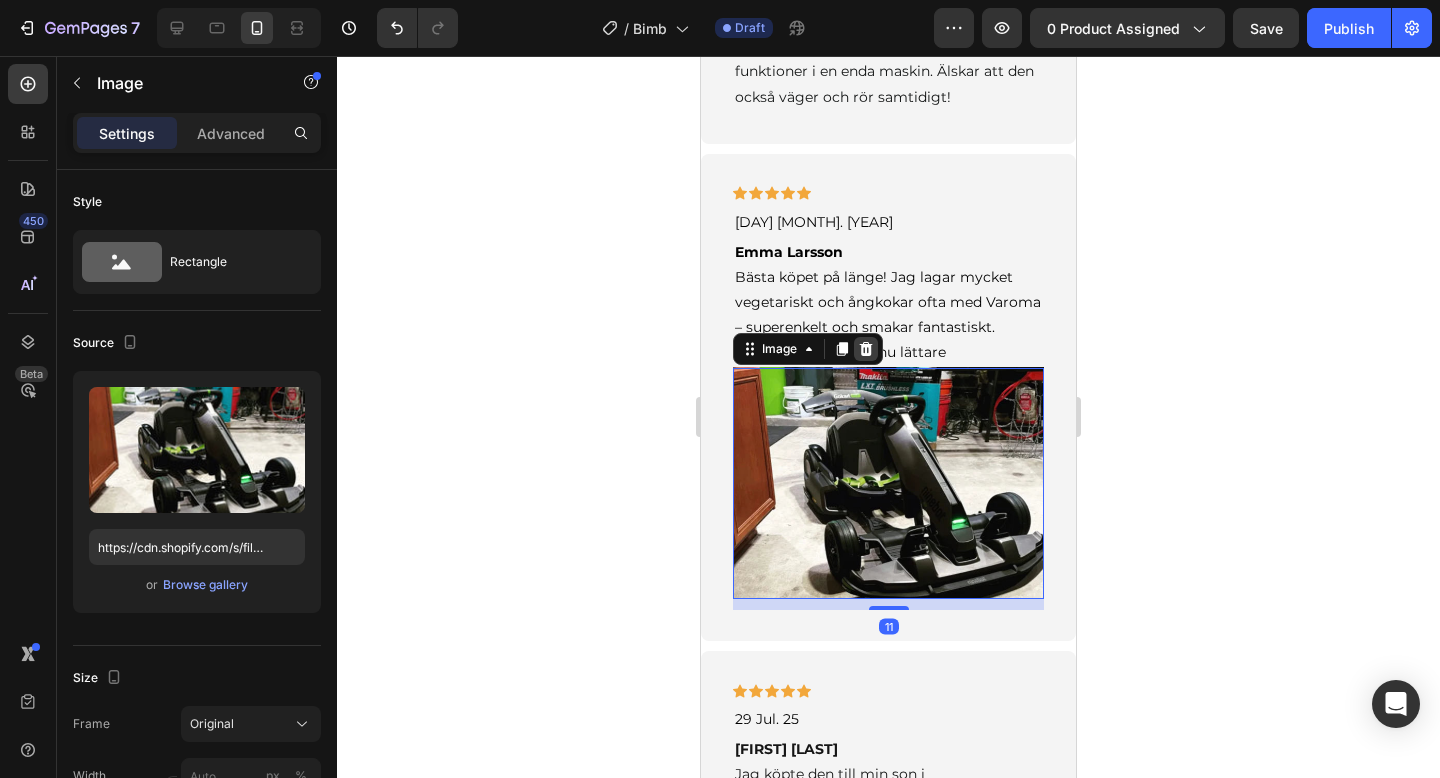 click 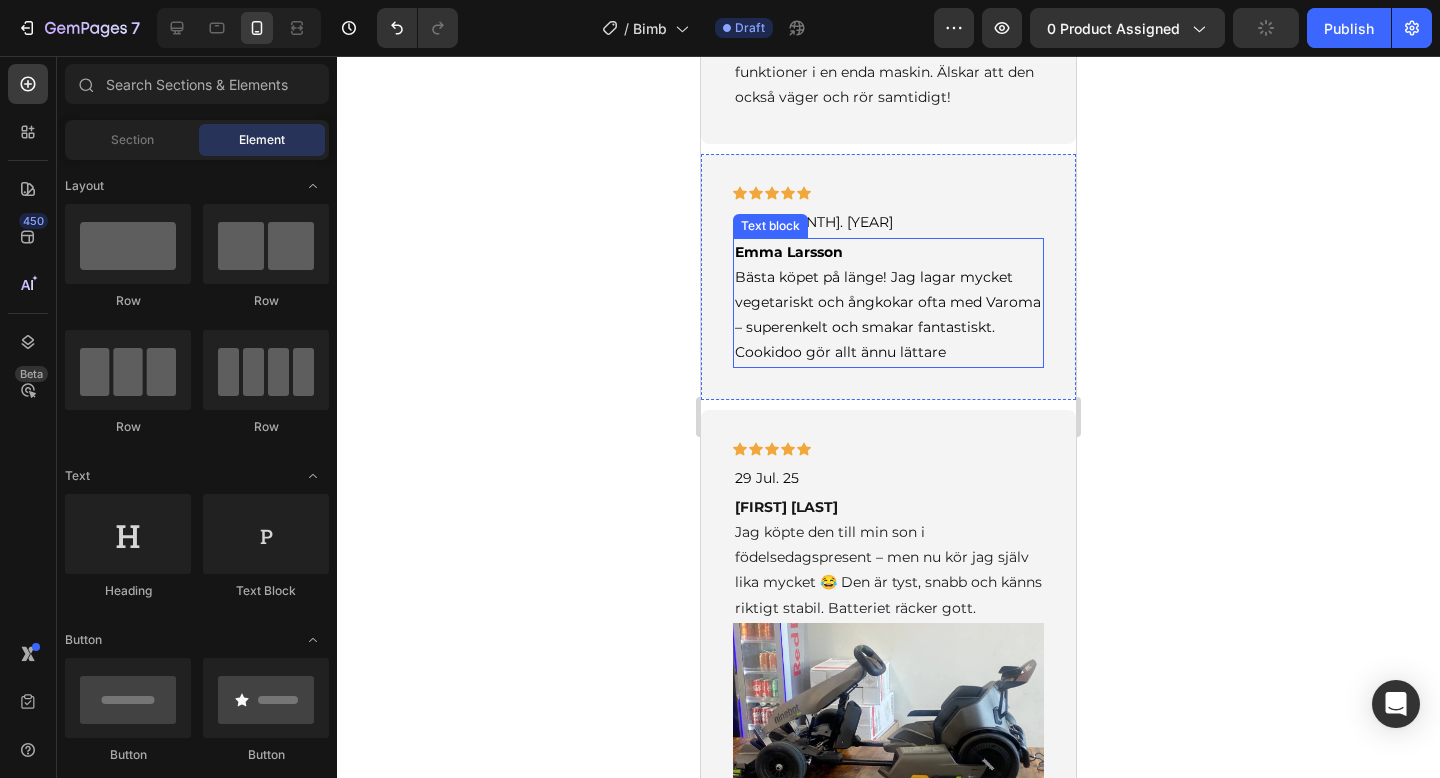 click on "[FIRST] [LAST] Bästa köpet på länge! Jag lagar mycket vegetariskt och ångkokar ofta med Varoma – superenkelt och smakar fantastiskt. Cookidoo gör allt ännu lättare" at bounding box center (888, 303) 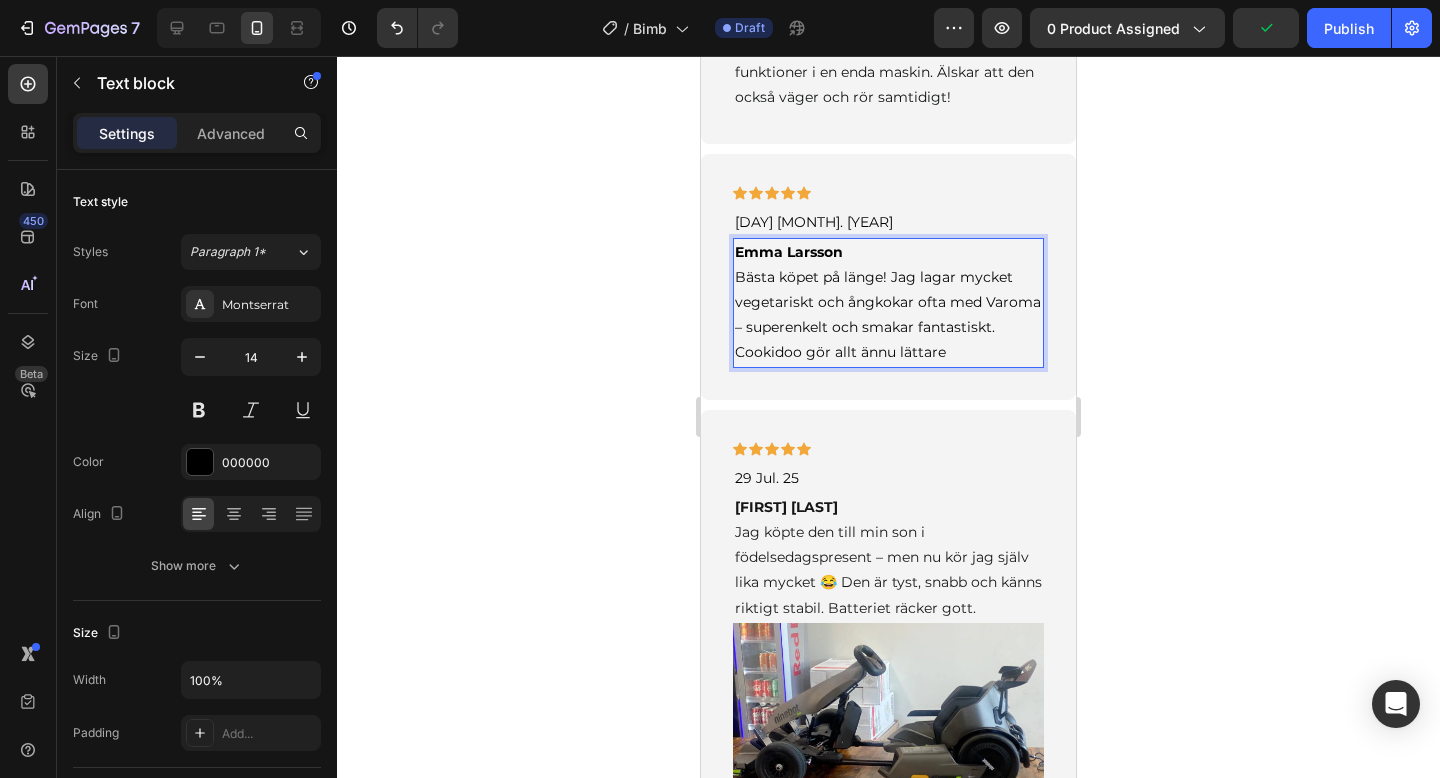 click on "[FIRST] [LAST] Bästa köpet på länge! Jag lagar mycket vegetariskt och ångkokar ofta med Varoma – superenkelt och smakar fantastiskt. Cookidoo gör allt ännu lättare" at bounding box center [888, 303] 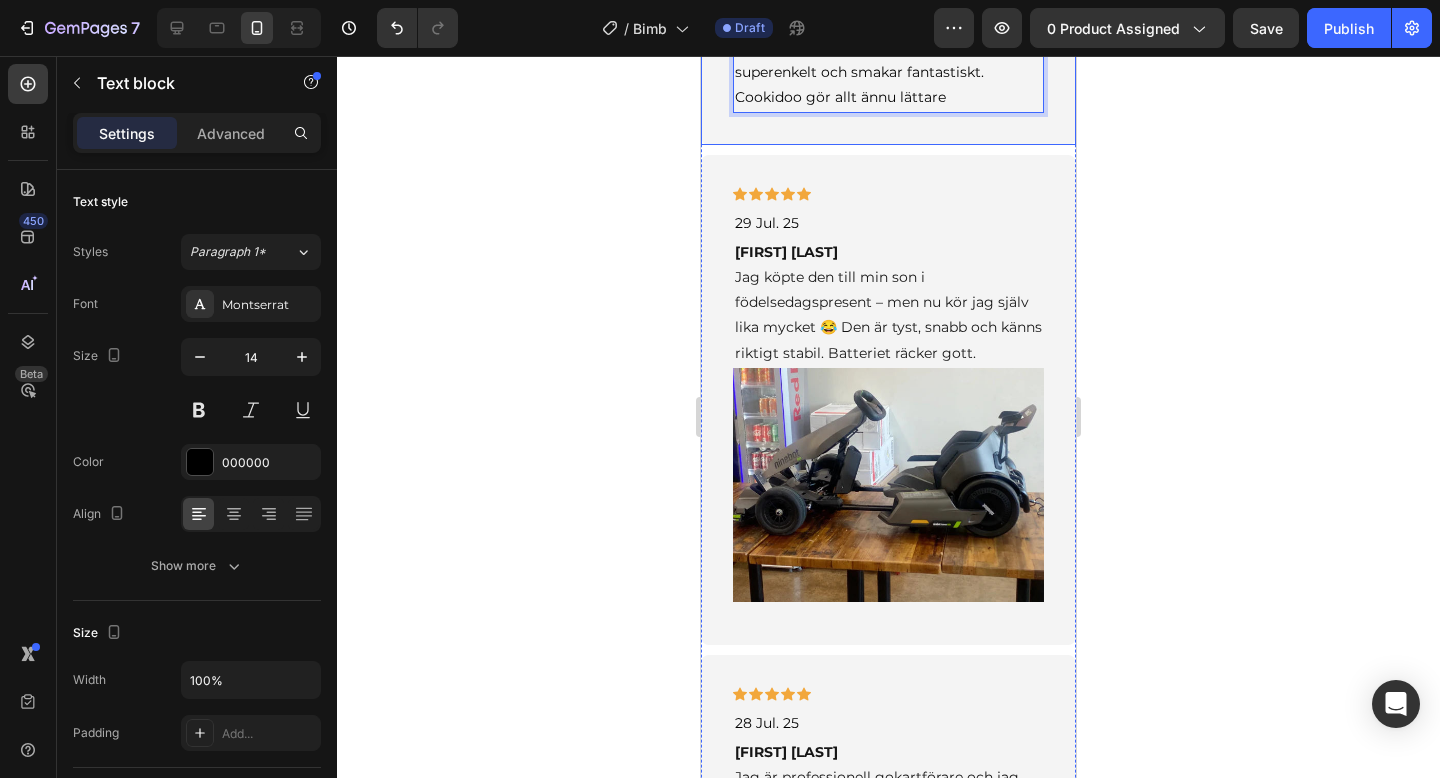 scroll, scrollTop: 4224, scrollLeft: 0, axis: vertical 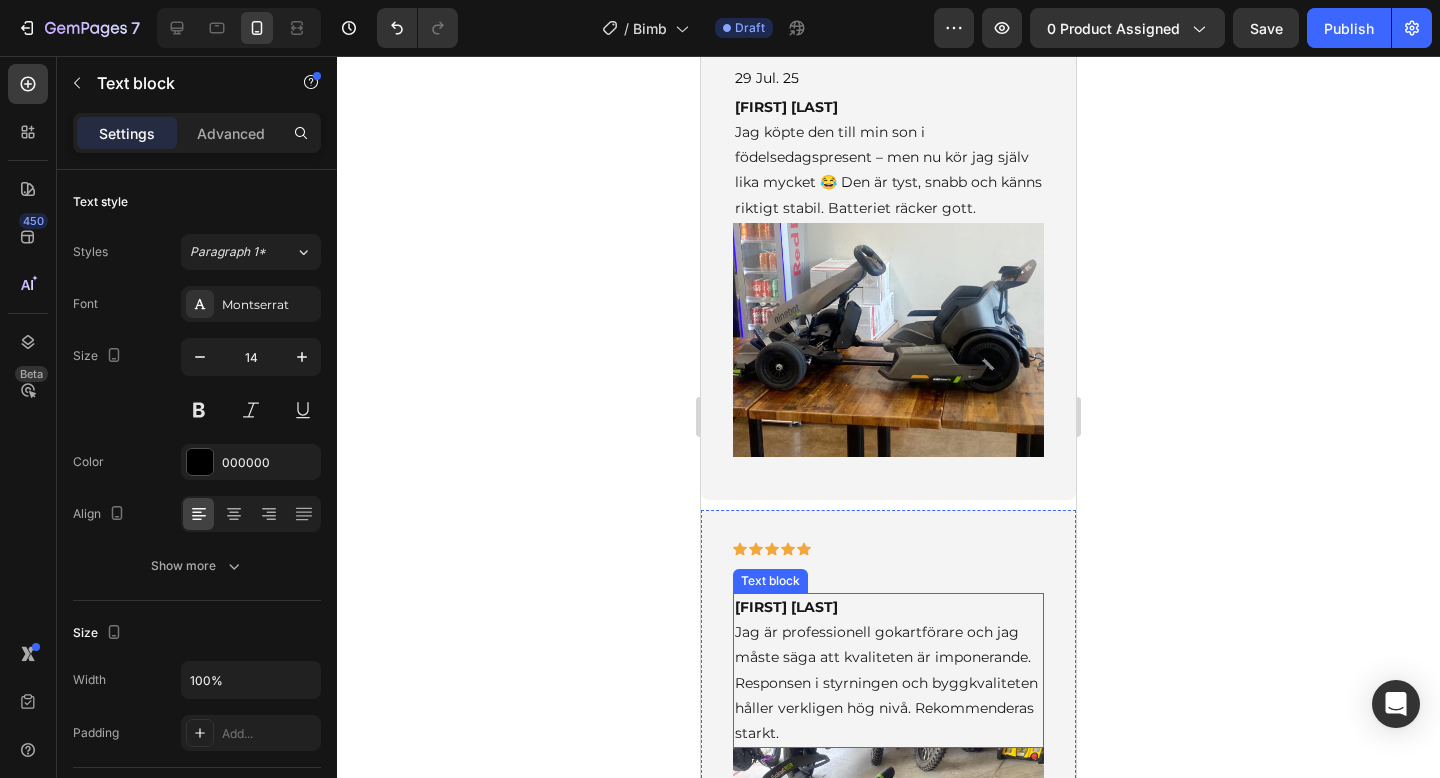 click on "[FIRST] [LAST] Jag är professionell gokartförare och jag måste säga att kvaliteten är imponerande. Responsen i styrningen och byggkvaliteten håller verkligen hög nivå. Rekommenderas starkt." at bounding box center [888, 670] 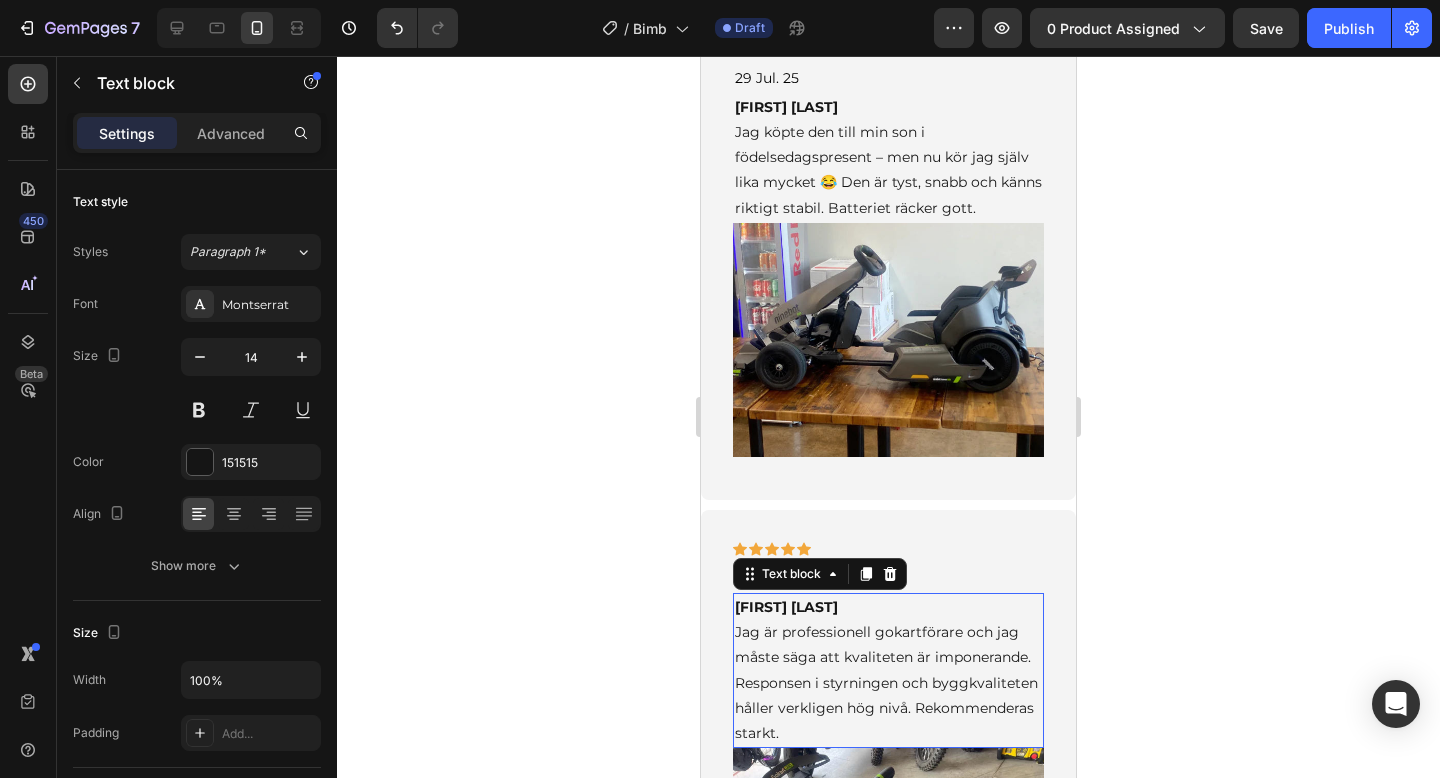 scroll, scrollTop: 520, scrollLeft: 0, axis: vertical 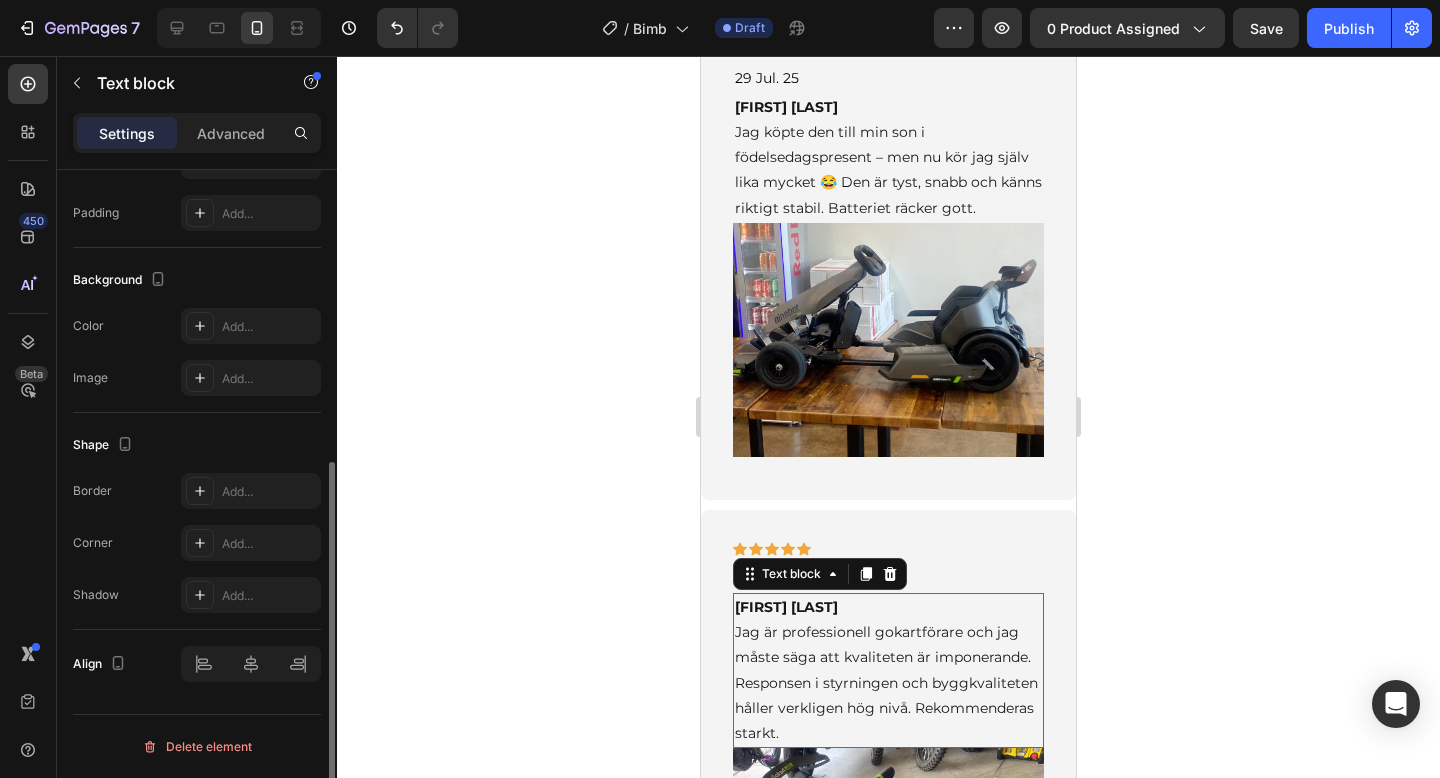 click on "[FIRST] [LAST] Jag är professionell gokartförare och jag måste säga att kvaliteten är imponerande. Responsen i styrningen och byggkvaliteten håller verkligen hög nivå. Rekommenderas starkt." at bounding box center (888, 670) 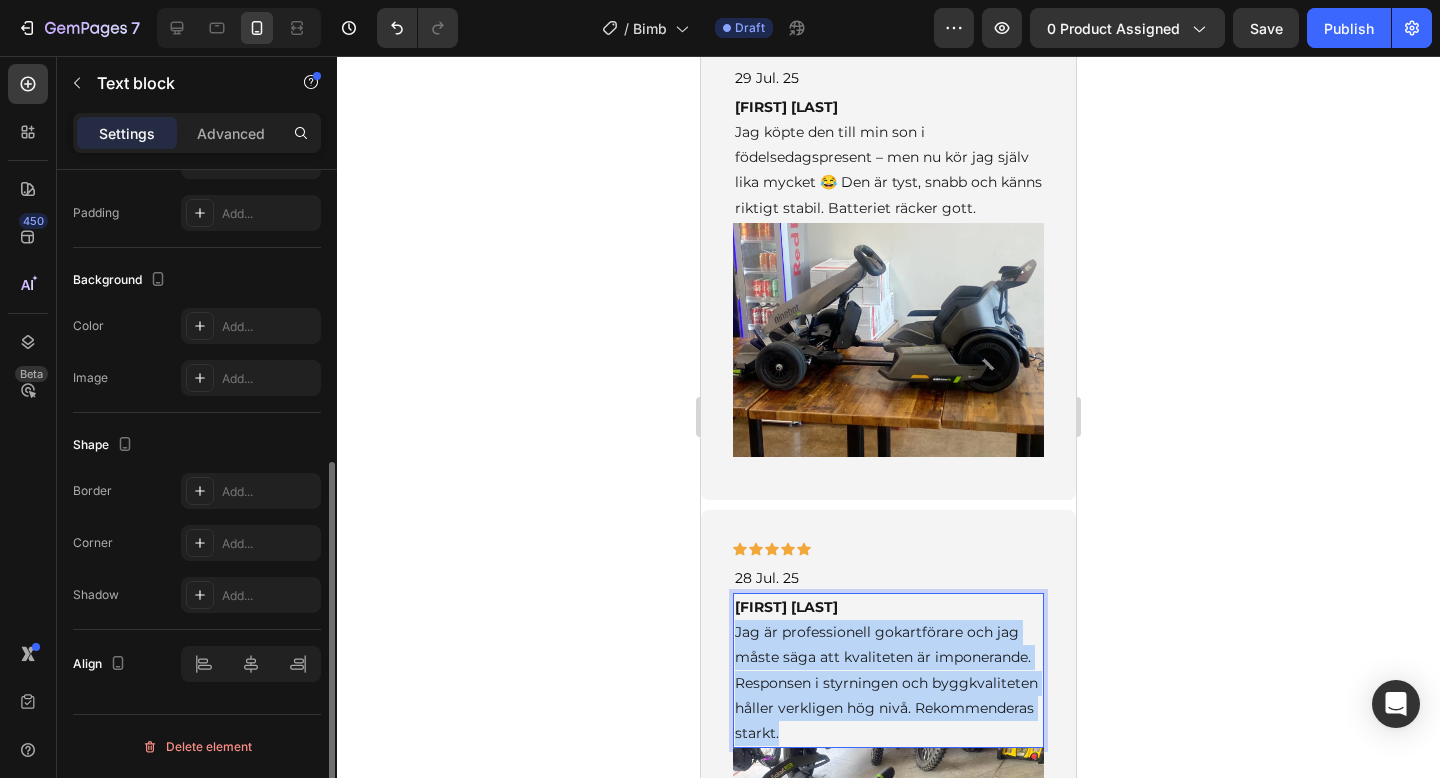 click on "[FIRST] [LAST] Jag är professionell gokartförare och jag måste säga att kvaliteten är imponerande. Responsen i styrningen och byggkvaliteten håller verkligen hög nivå. Rekommenderas starkt." at bounding box center [888, 670] 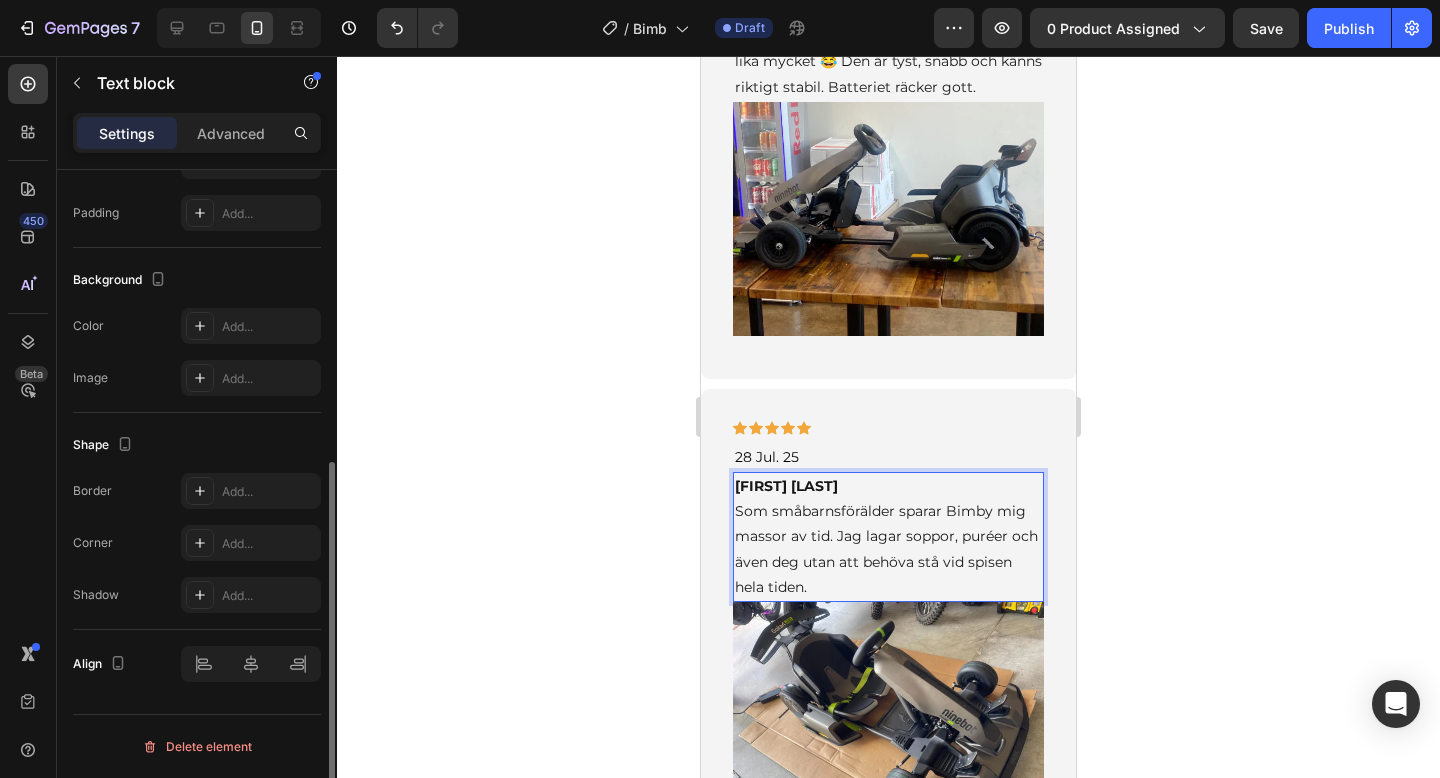 scroll, scrollTop: 4467, scrollLeft: 0, axis: vertical 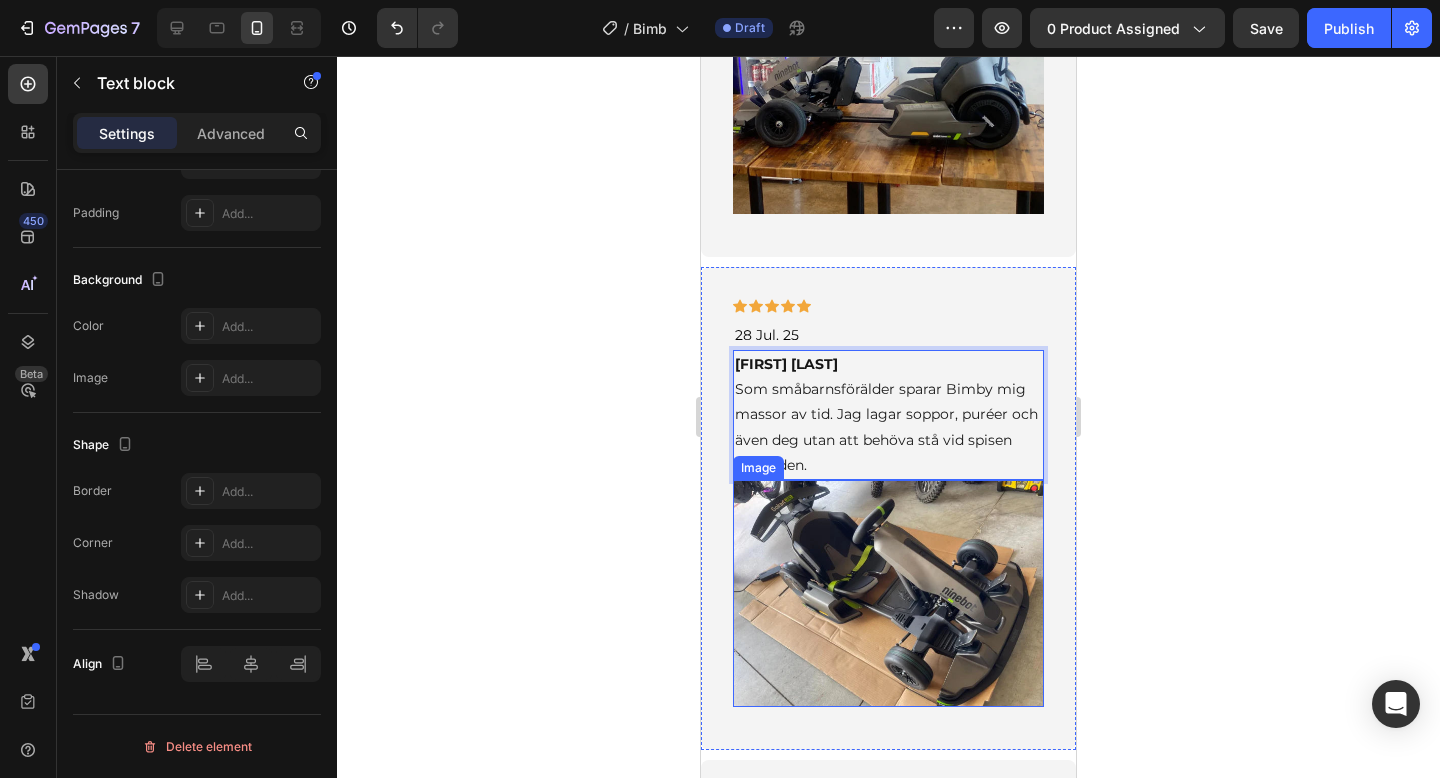 click at bounding box center (888, 593) 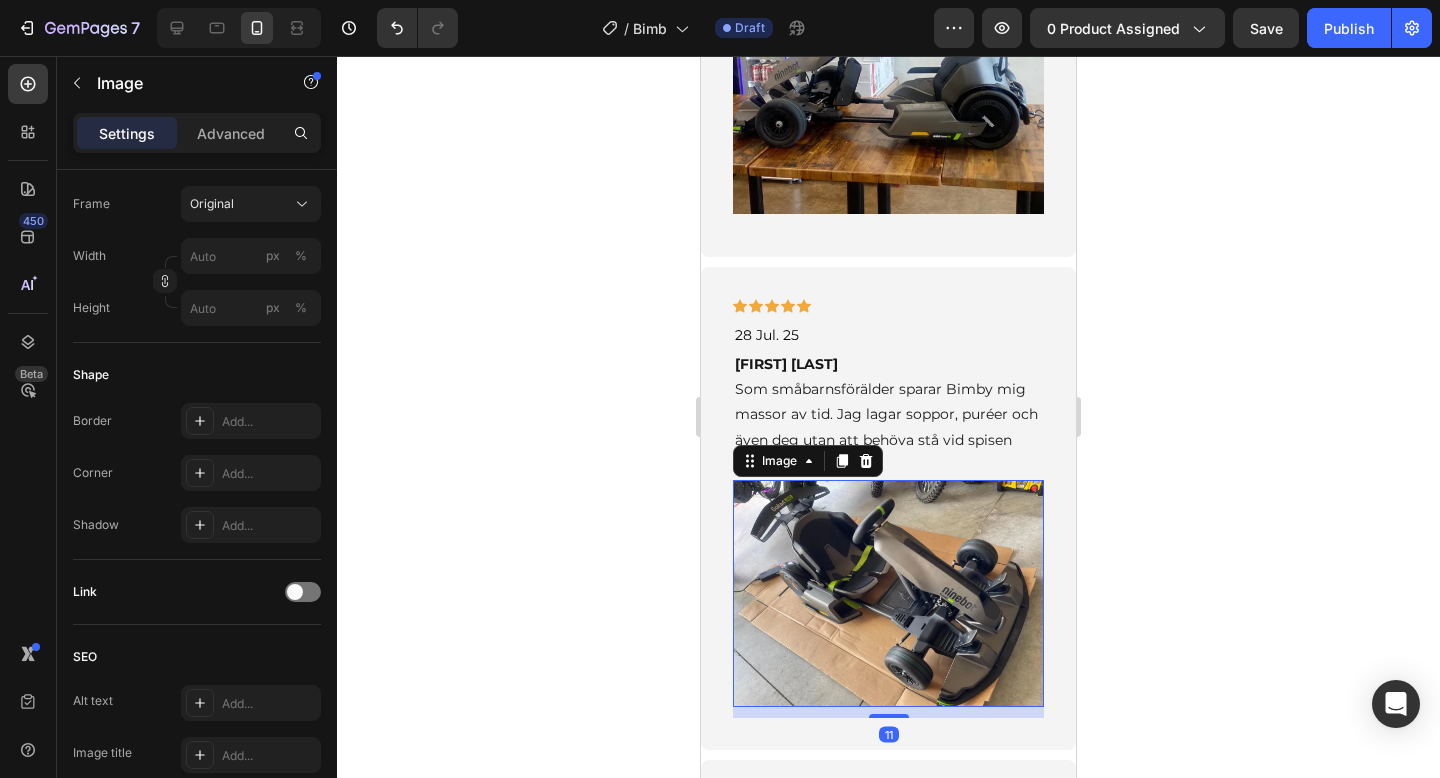 scroll, scrollTop: 0, scrollLeft: 0, axis: both 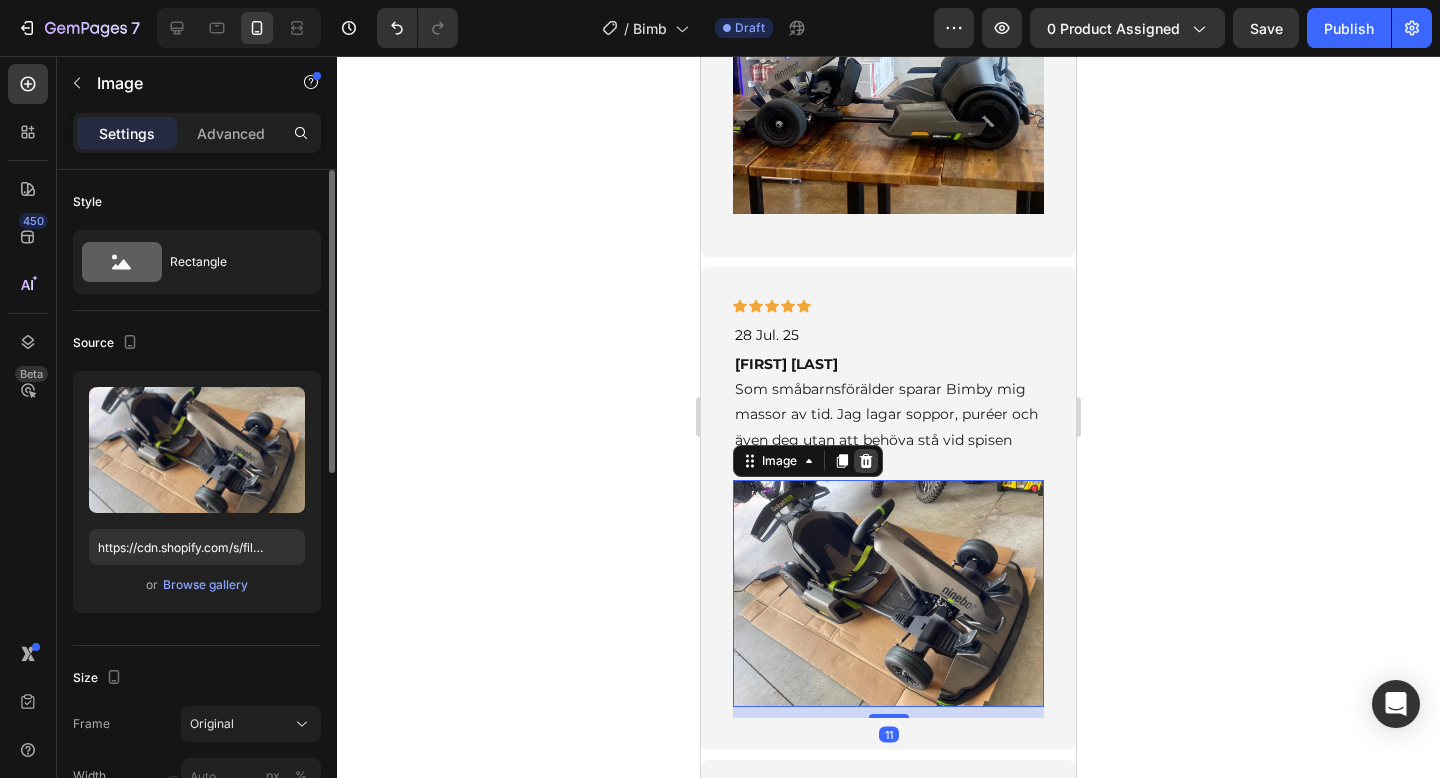 click 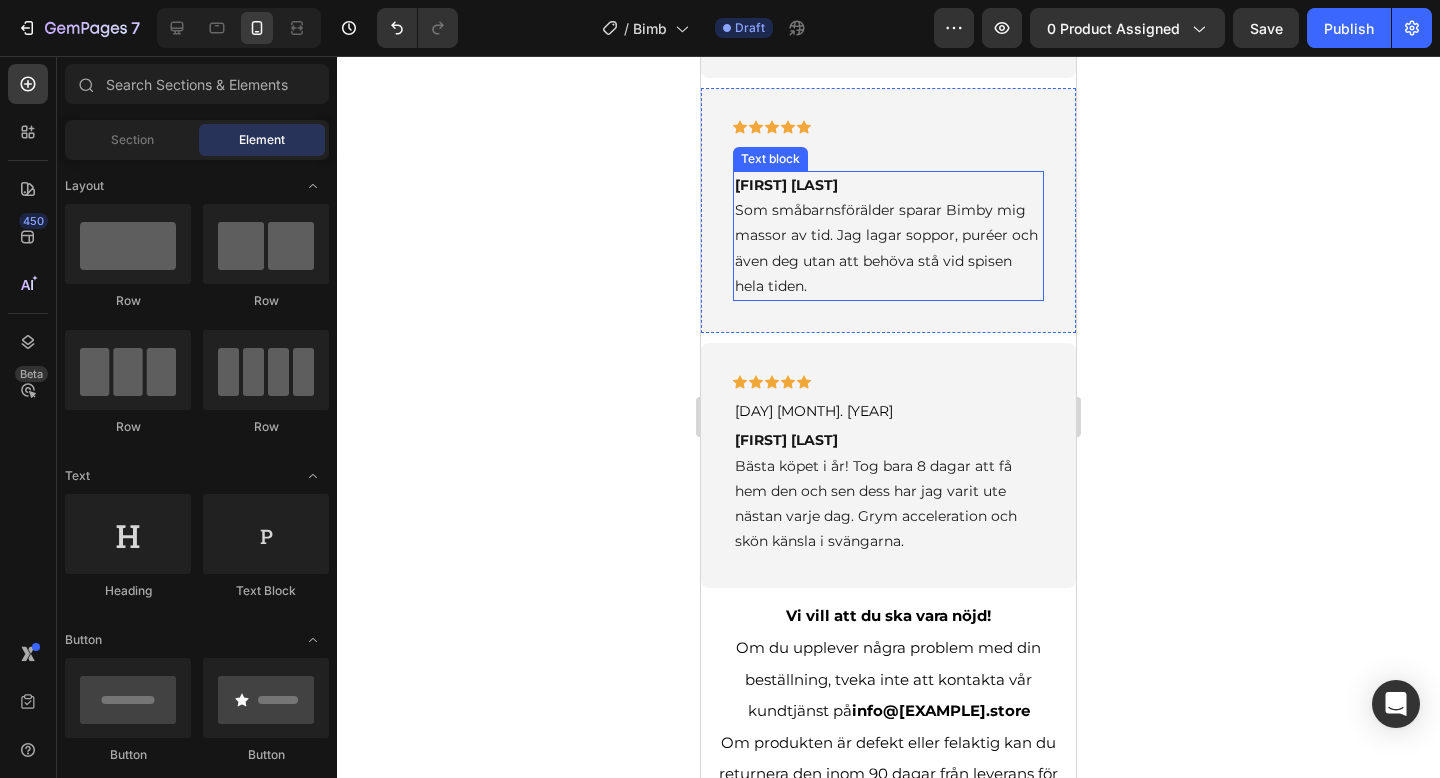 scroll, scrollTop: 4696, scrollLeft: 0, axis: vertical 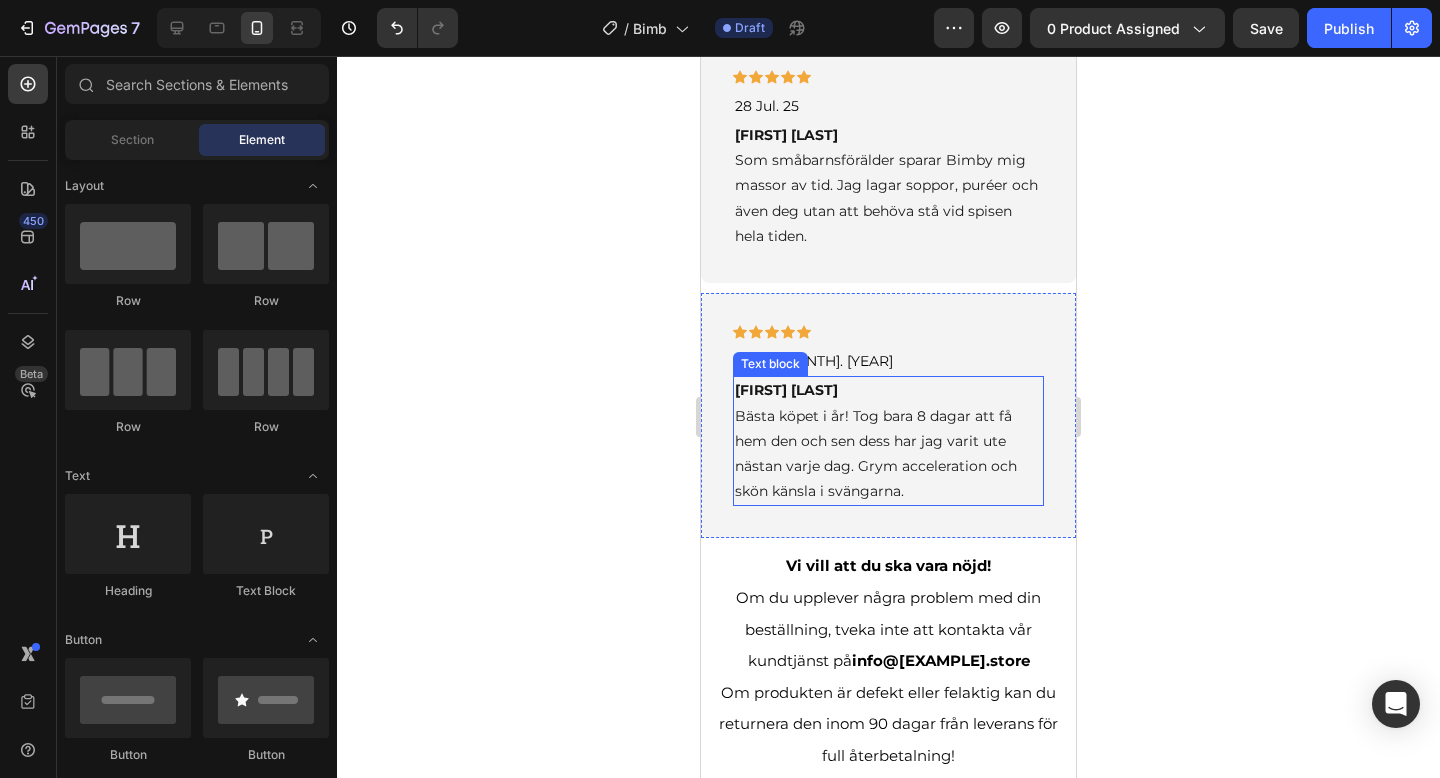 click on "[FIRST] [LAST] Bästa köpet i år! Tog bara 8 dagar att få hem den och sen dess har jag varit ute nästan varje dag. Grym acceleration och skön känsla i svängarna." at bounding box center (888, 441) 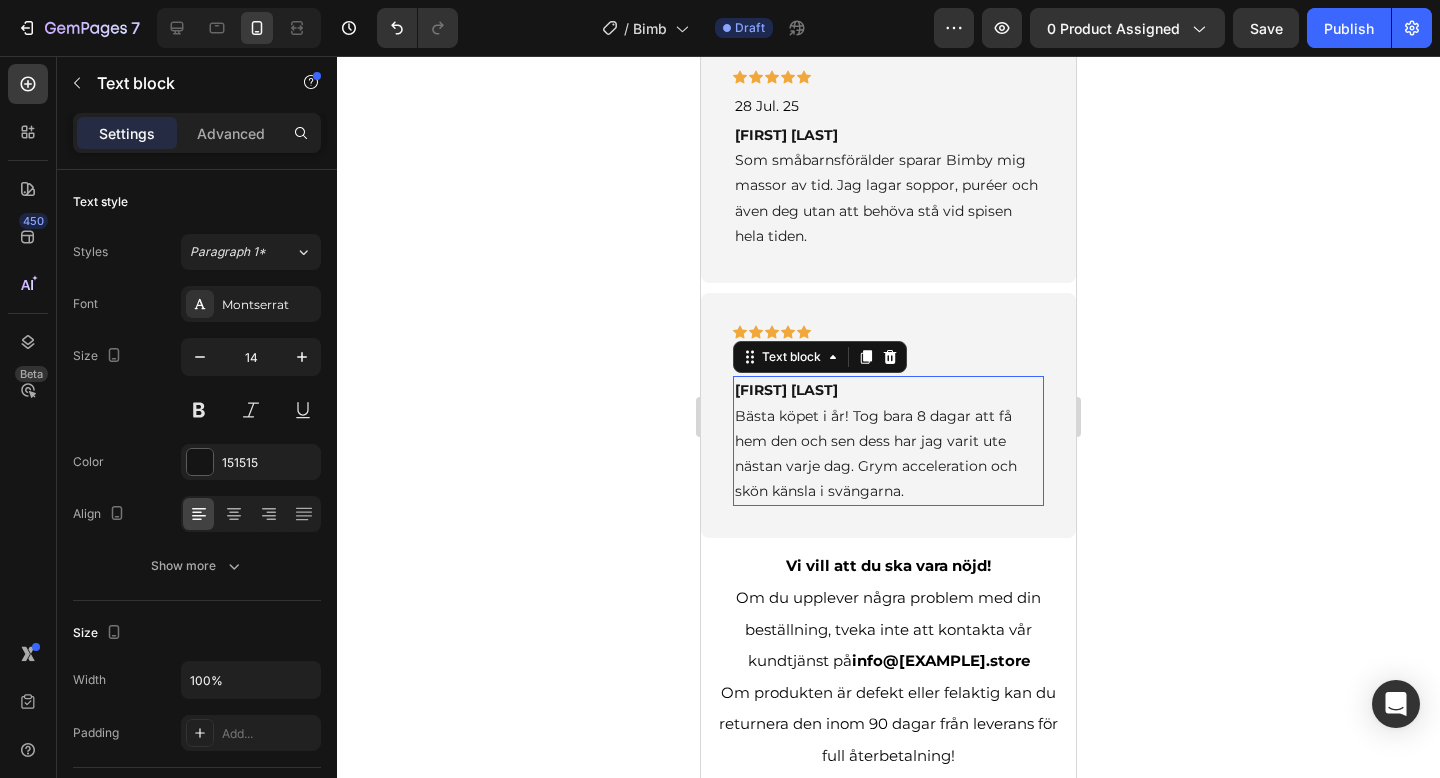 click on "[FIRST] [LAST] Bästa köpet i år! Tog bara 8 dagar att få hem den och sen dess har jag varit ute nästan varje dag. Grym acceleration och skön känsla i svängarna." at bounding box center [888, 441] 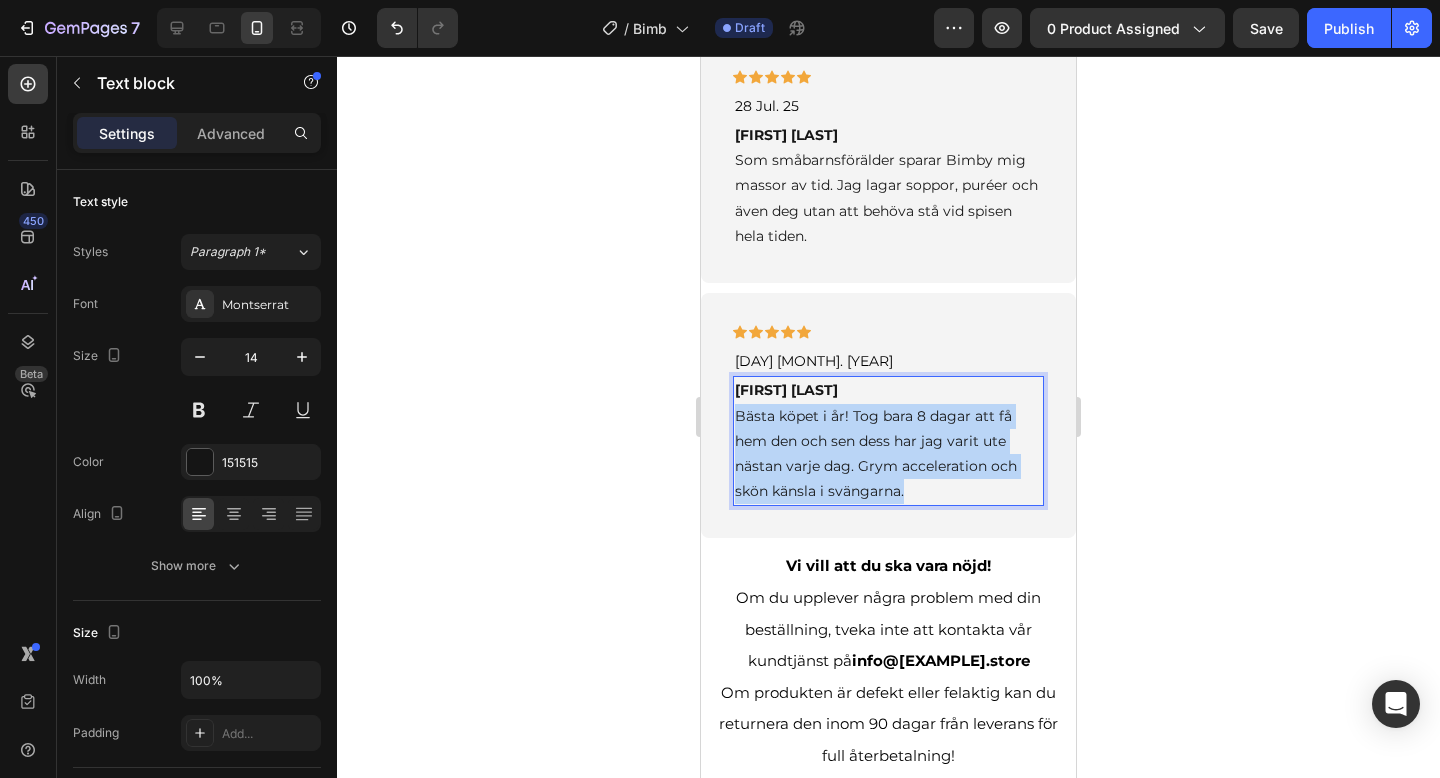 click on "[FIRST] [LAST] Bästa köpet i år! Tog bara 8 dagar att få hem den och sen dess har jag varit ute nästan varje dag. Grym acceleration och skön känsla i svängarna." at bounding box center (888, 441) 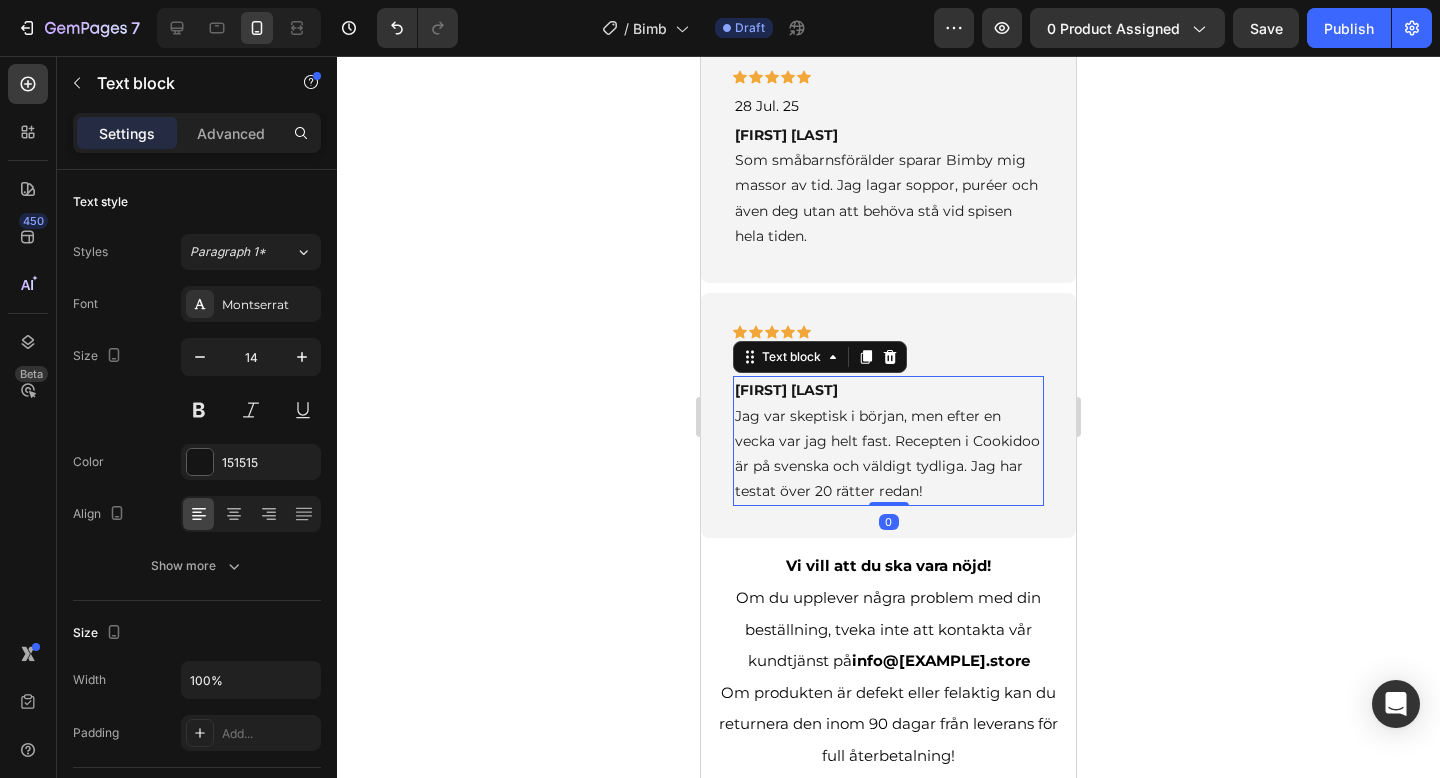 click 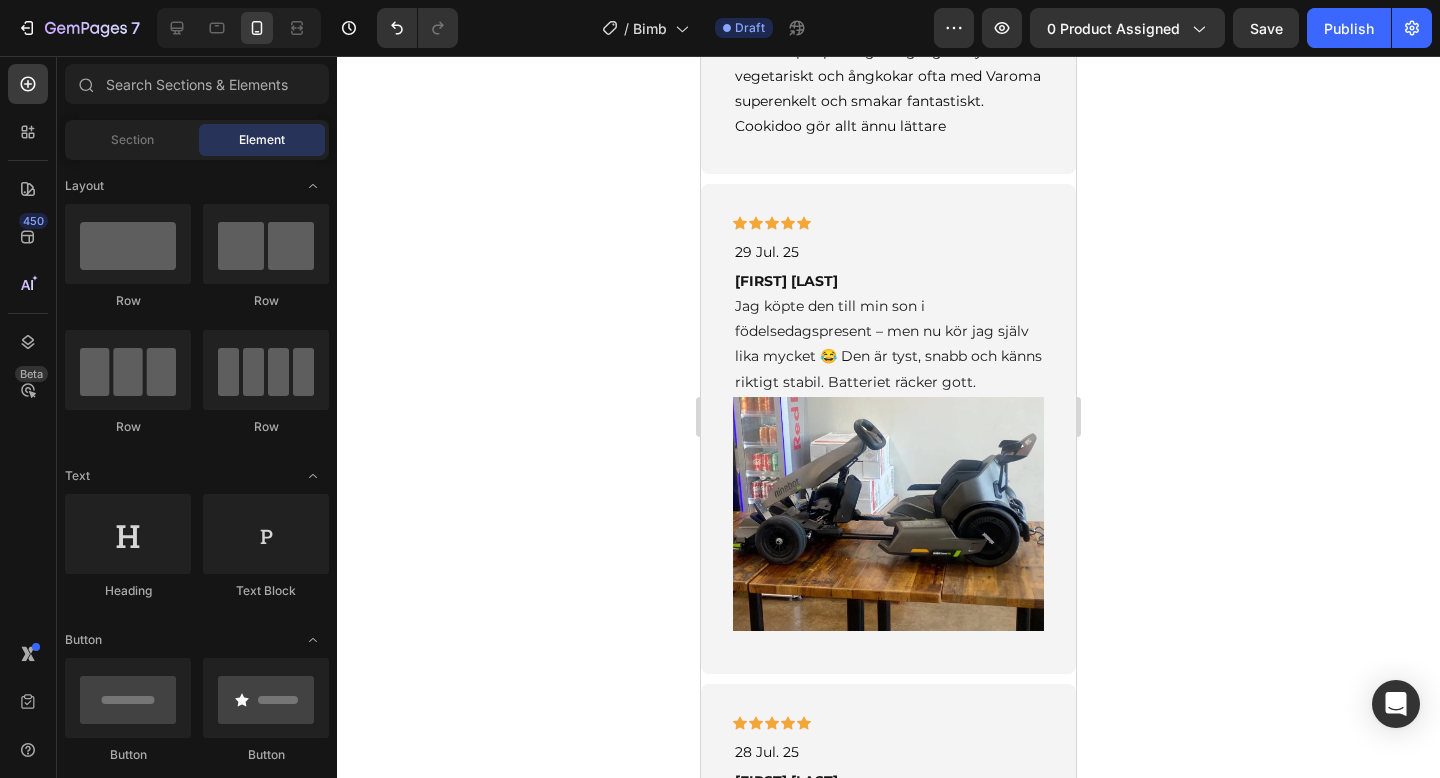 scroll, scrollTop: 3965, scrollLeft: 0, axis: vertical 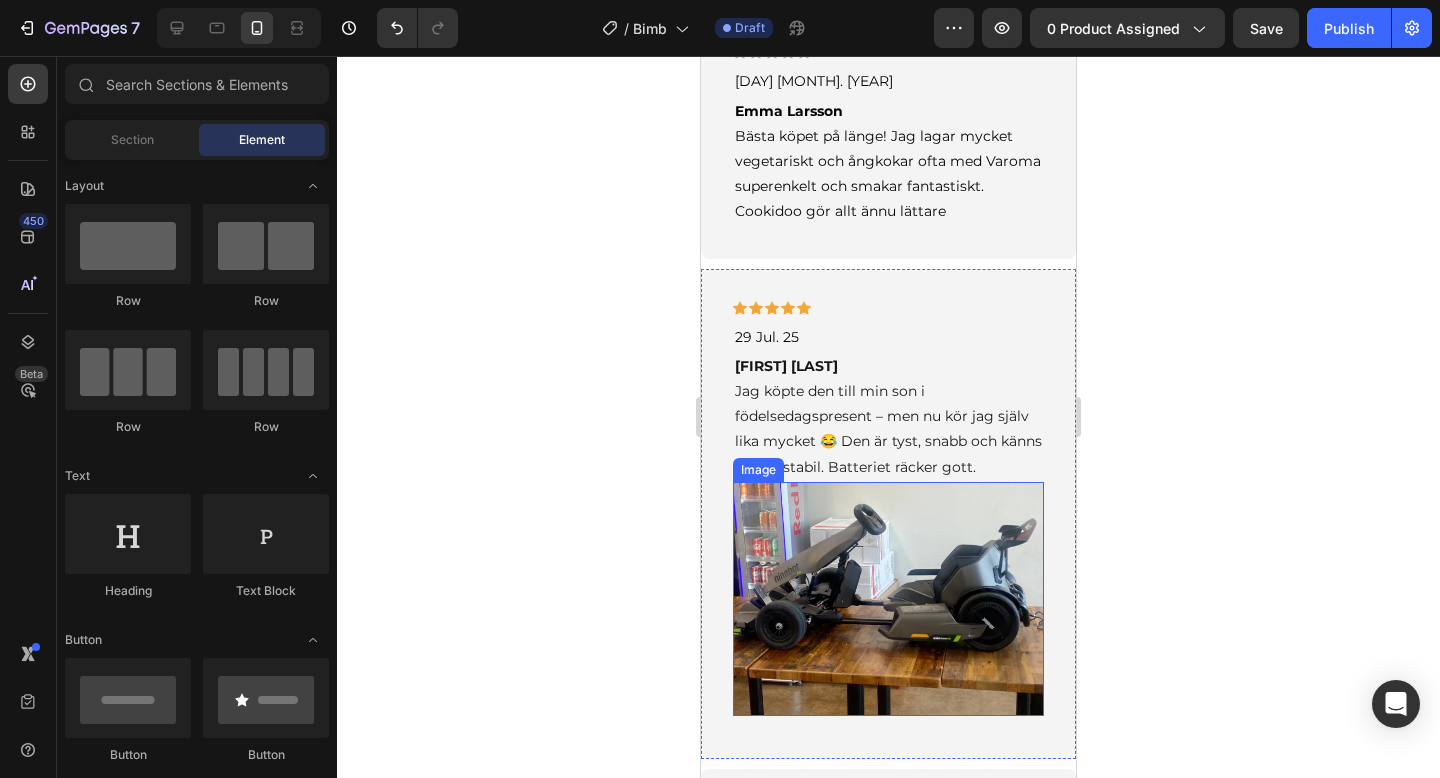 click at bounding box center (888, 599) 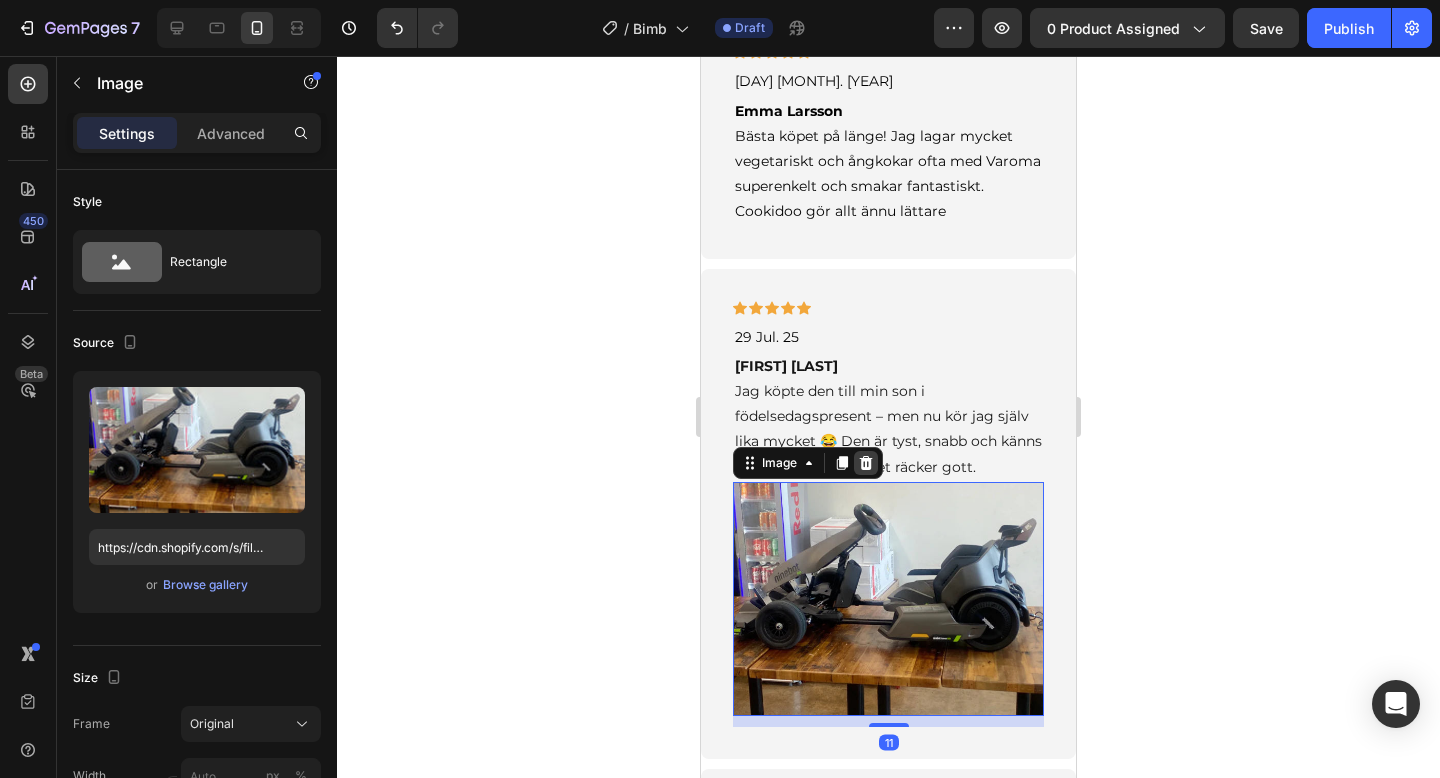 click 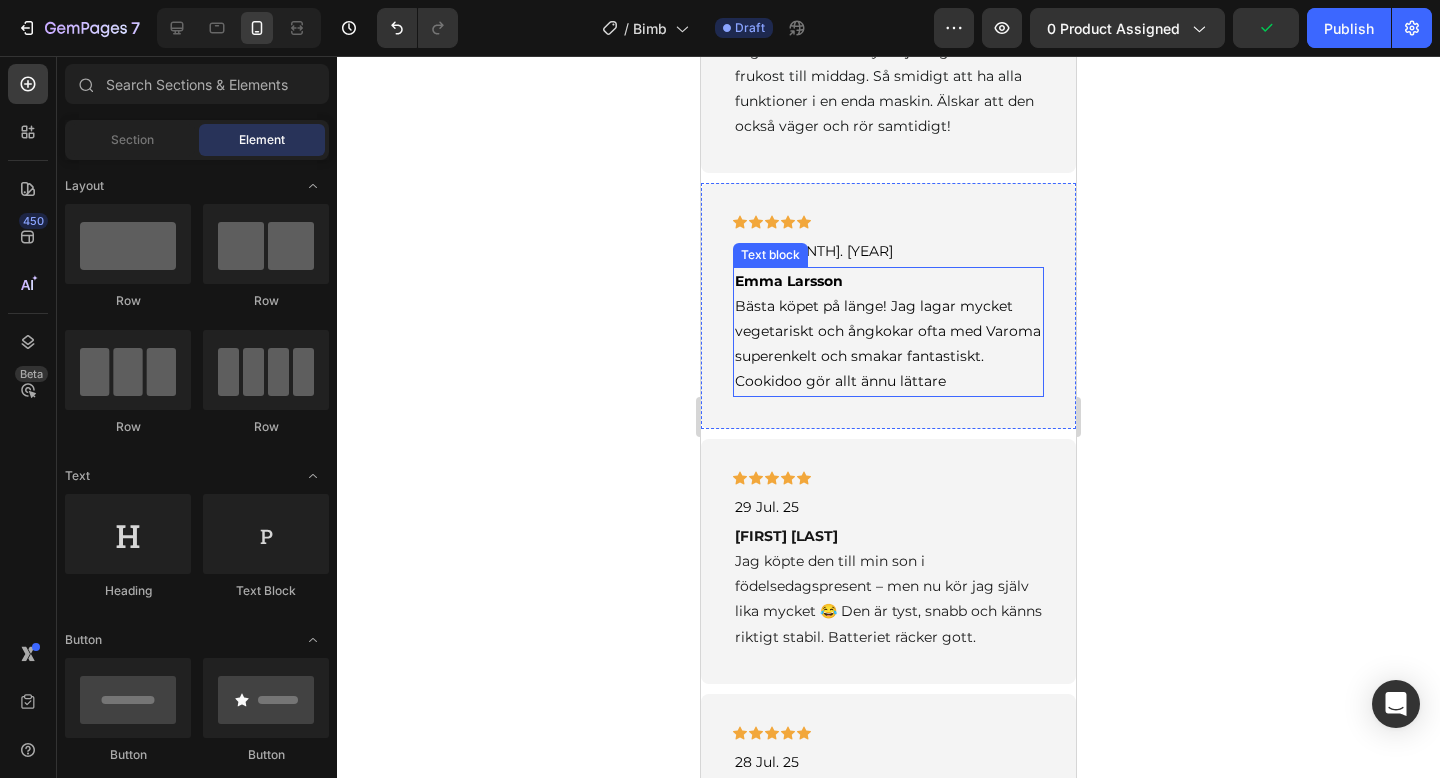 scroll, scrollTop: 3861, scrollLeft: 0, axis: vertical 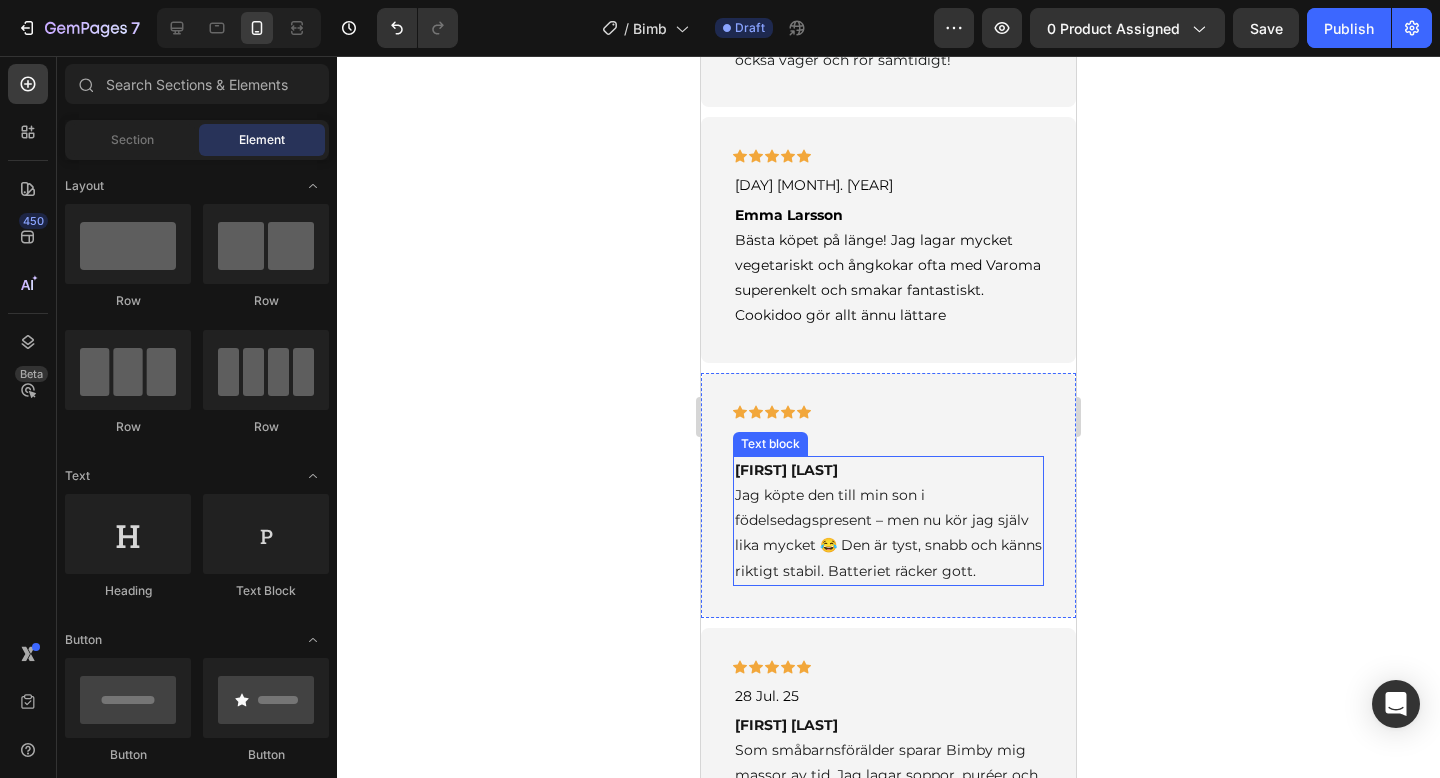 click on "[FIRST] [LAST] Jag köpte den till min son i födelsedagspresent – men nu kör jag själv lika mycket 😂 Den är tyst, snabb och känns riktigt stabil. Batteriet räcker gott." at bounding box center (888, 521) 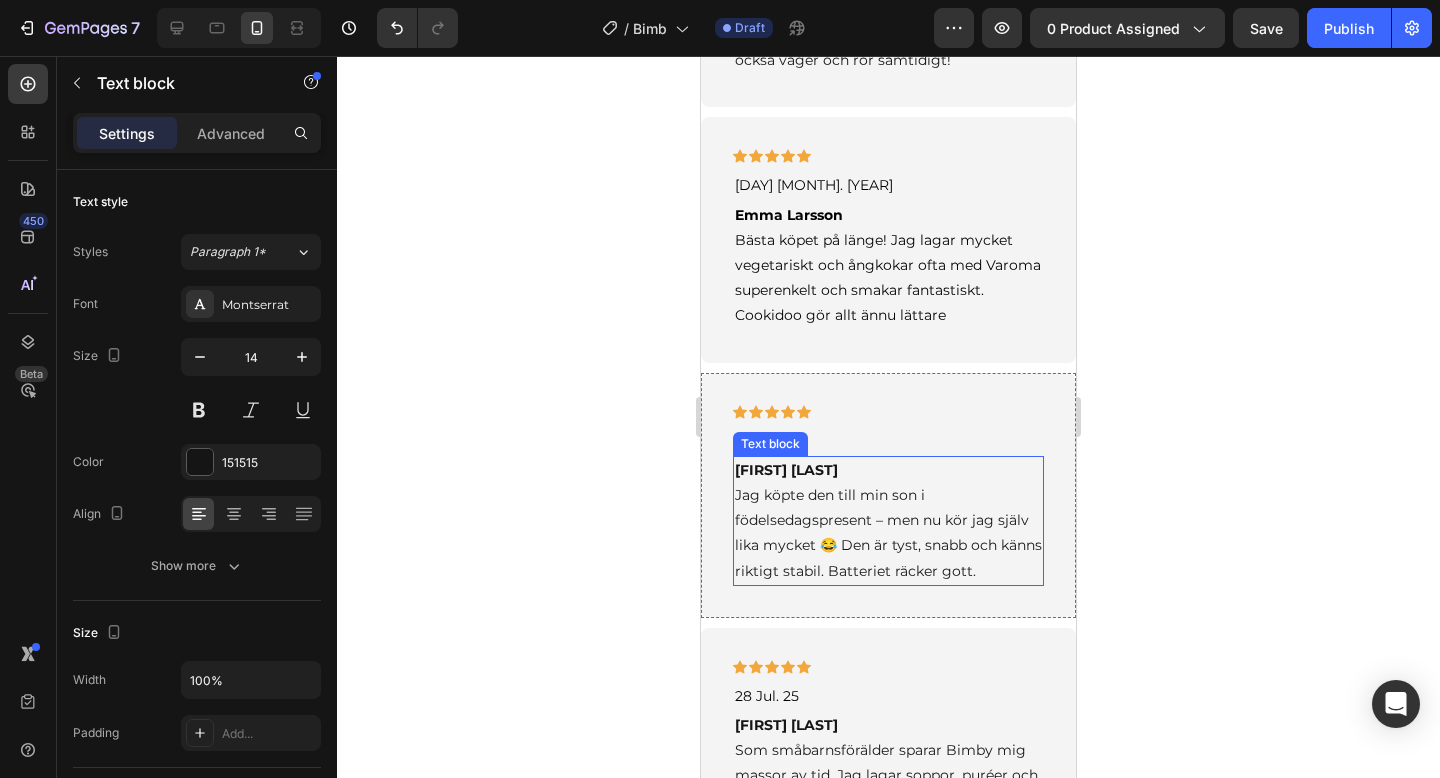 click on "[FIRST] [LAST] Jag köpte den till min son i födelsedagspresent – men nu kör jag själv lika mycket 😂 Den är tyst, snabb och känns riktigt stabil. Batteriet räcker gott." at bounding box center [888, 521] 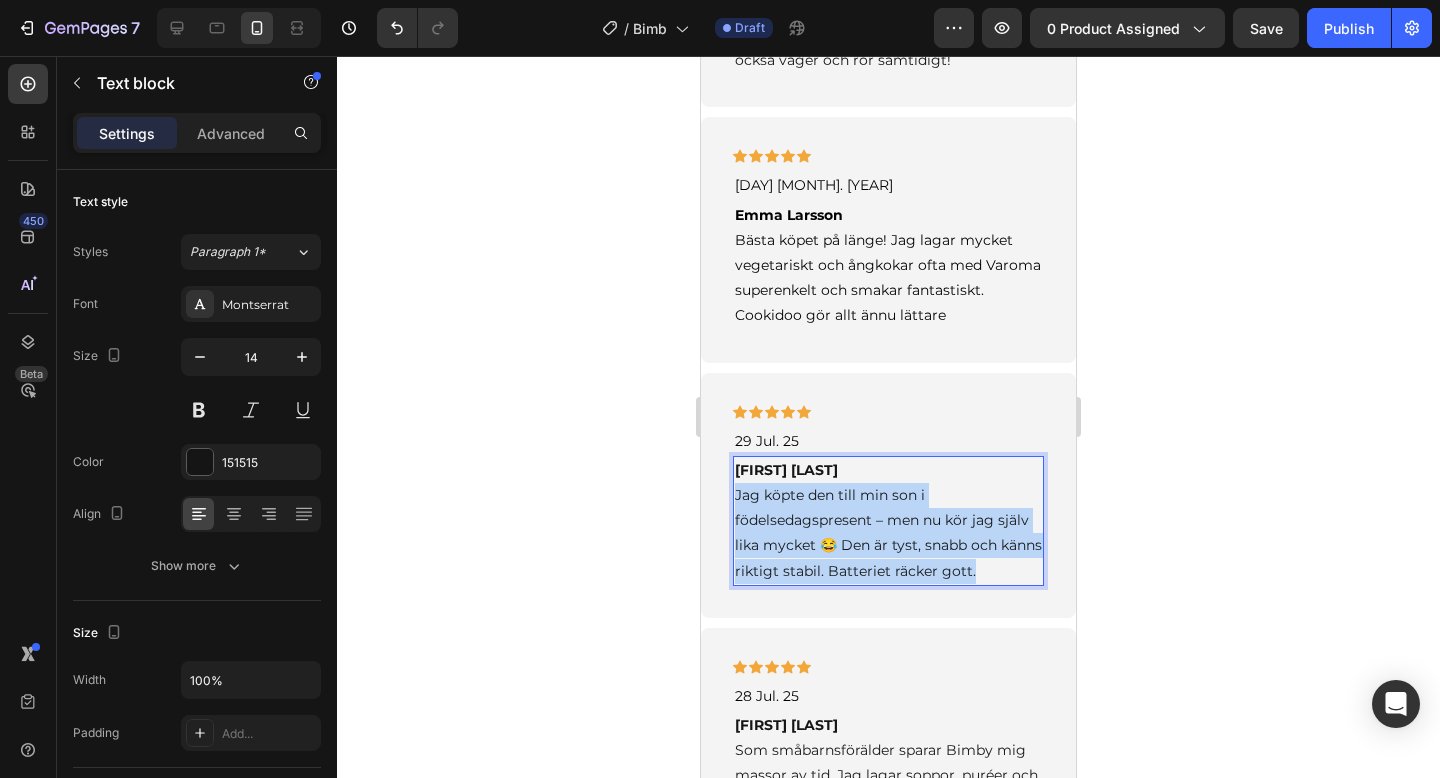 click on "[FIRST] [LAST] Jag köpte den till min son i födelsedagspresent – men nu kör jag själv lika mycket 😂 Den är tyst, snabb och känns riktigt stabil. Batteriet räcker gott." at bounding box center [888, 521] 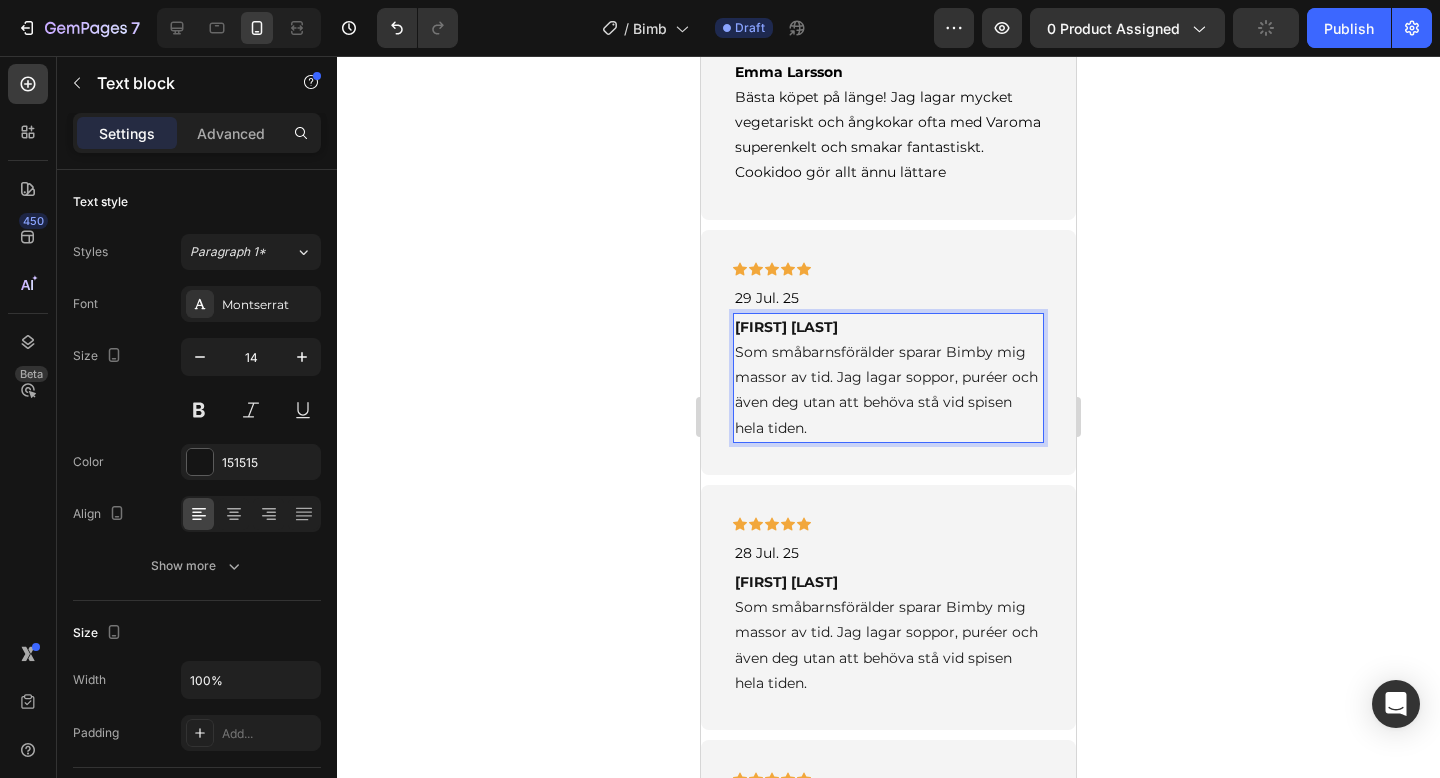 scroll, scrollTop: 4213, scrollLeft: 0, axis: vertical 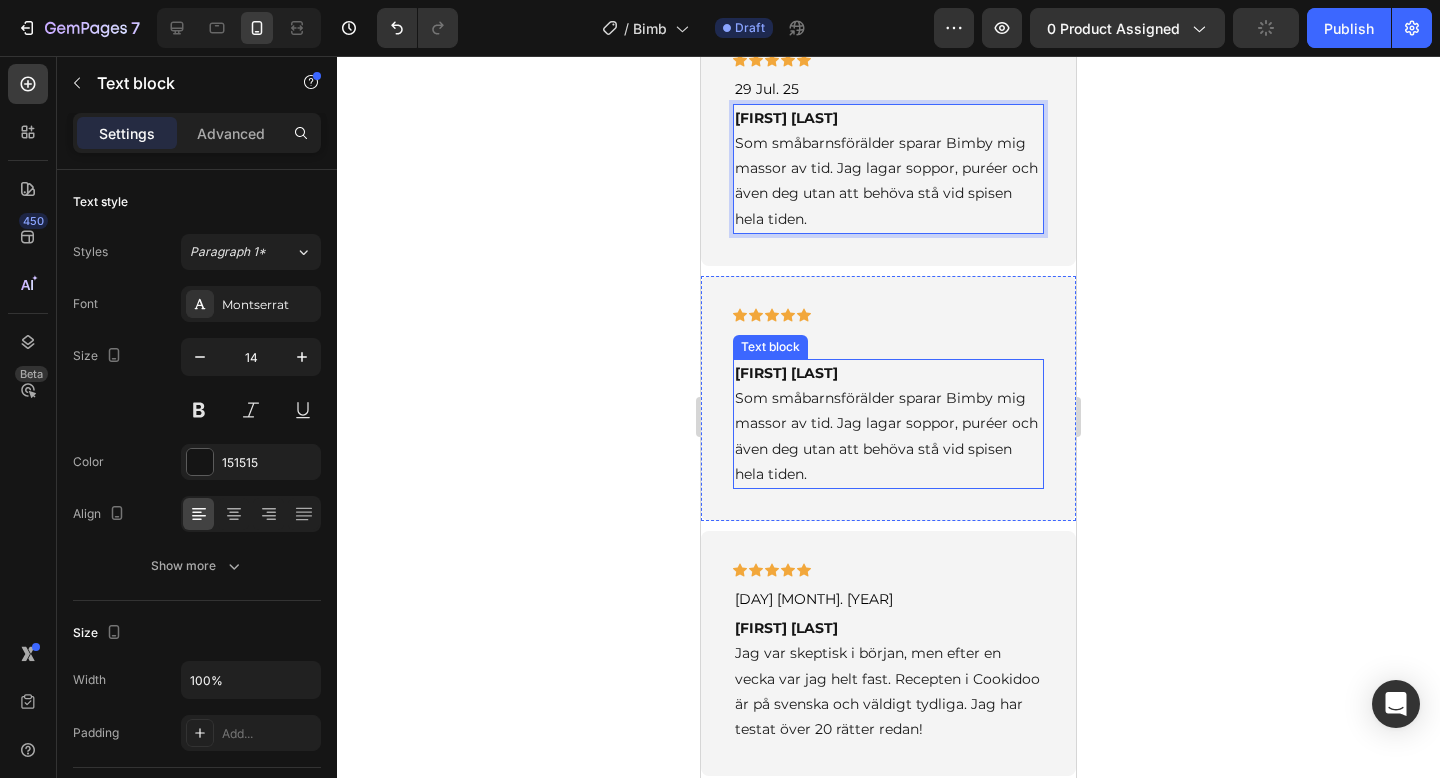 click on "[FIRST] [LAST] Som småbarnsförälder sparar Bimby mig massor av tid. Jag lagar soppor, puréer och även deg utan att behöva stå vid spisen hela tiden." at bounding box center (888, 424) 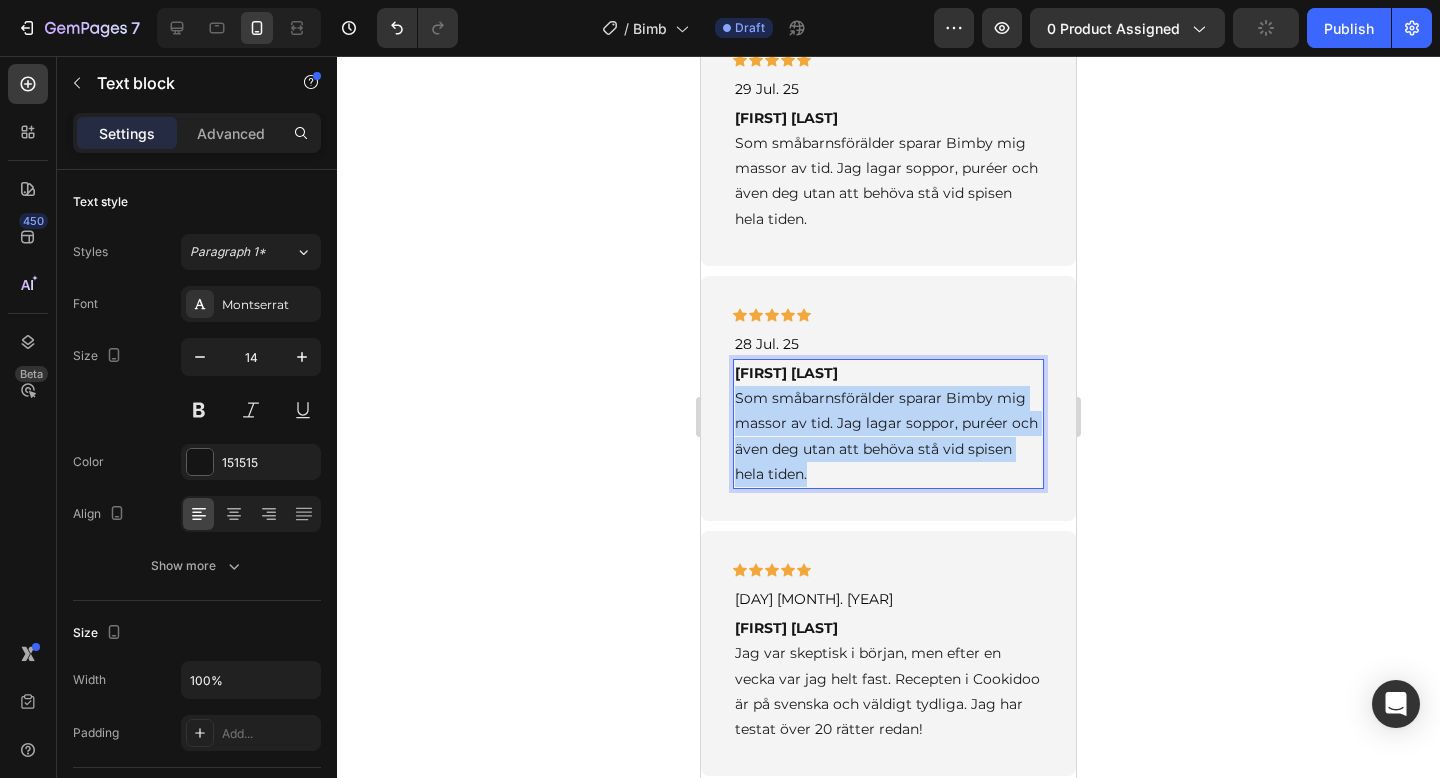click on "[FIRST] [LAST] Som småbarnsförälder sparar Bimby mig massor av tid. Jag lagar soppor, puréer och även deg utan att behöva stå vid spisen hela tiden." at bounding box center (888, 424) 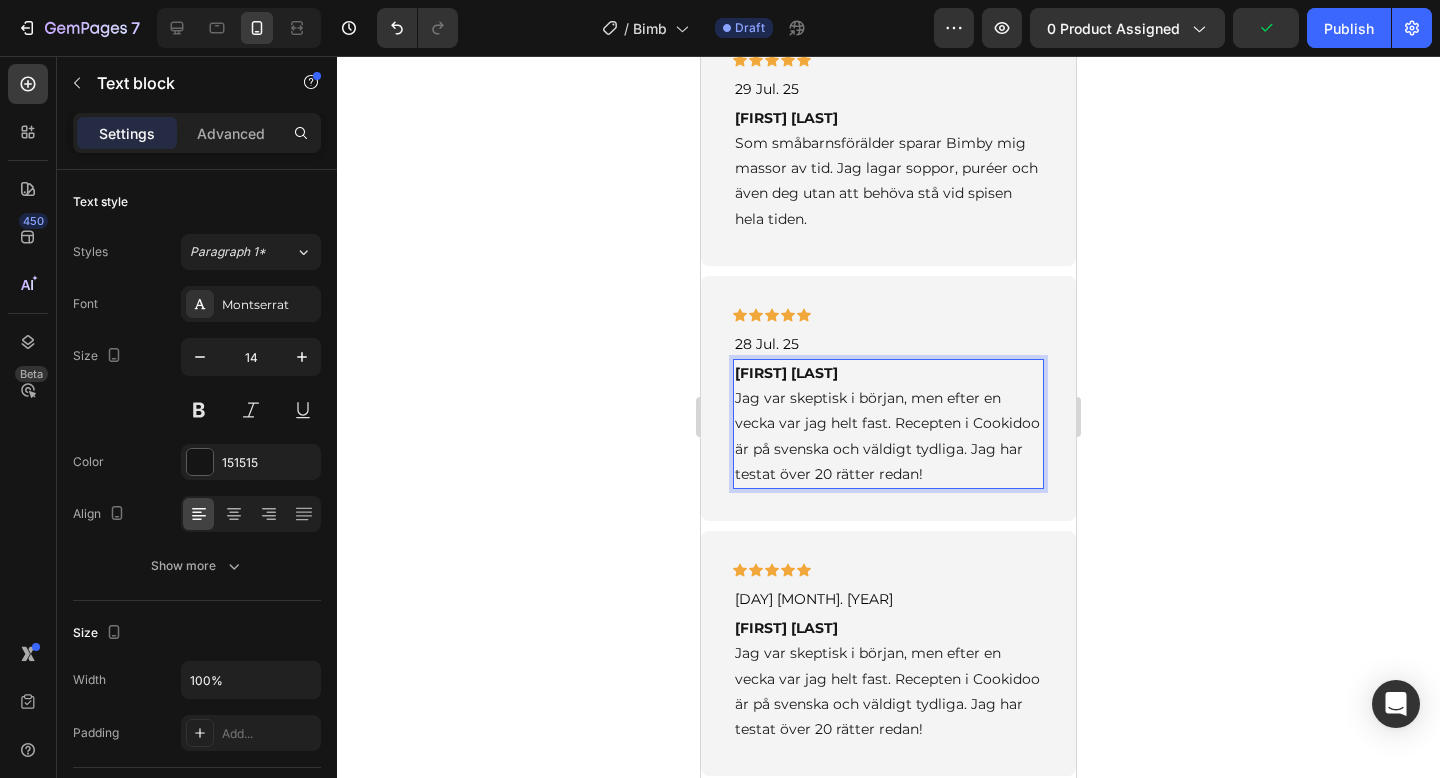click 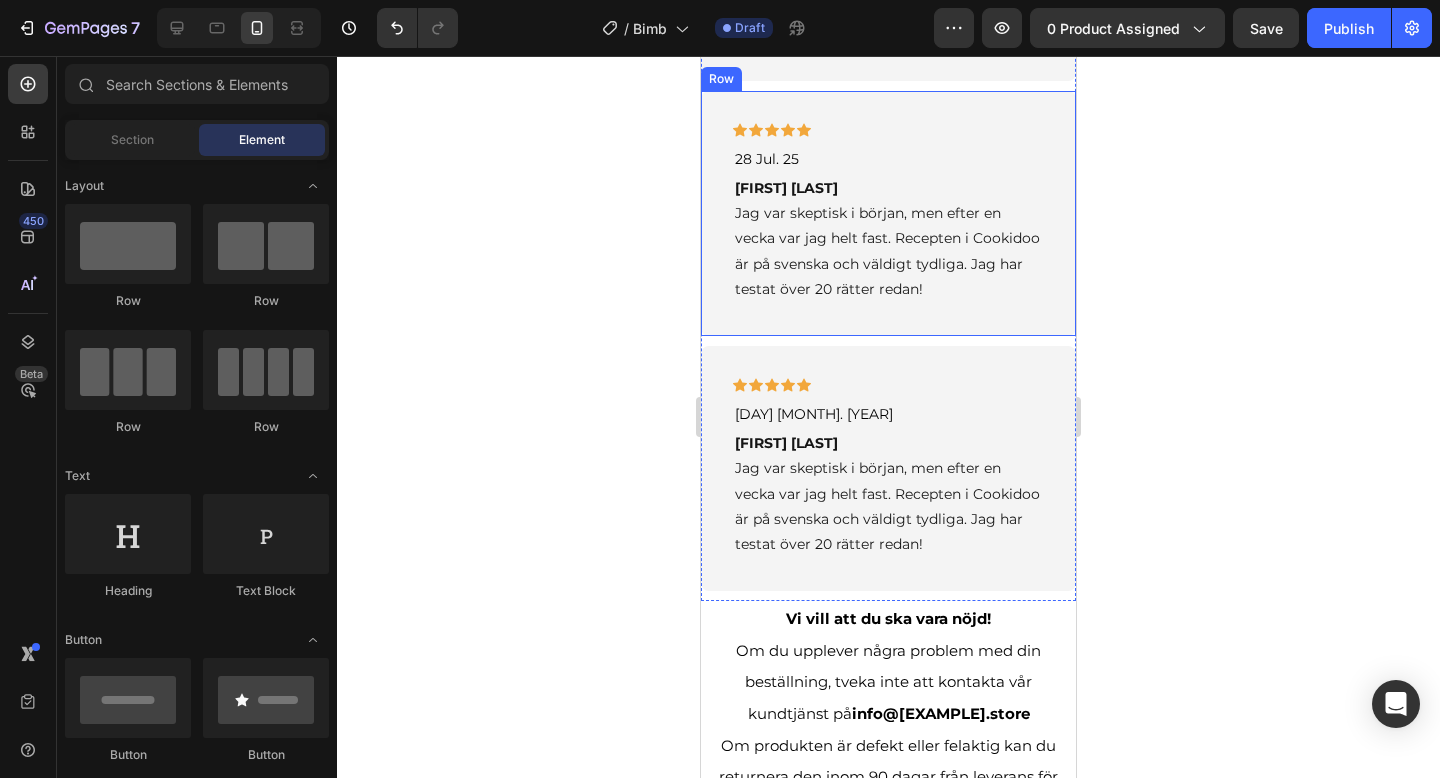 scroll, scrollTop: 4473, scrollLeft: 0, axis: vertical 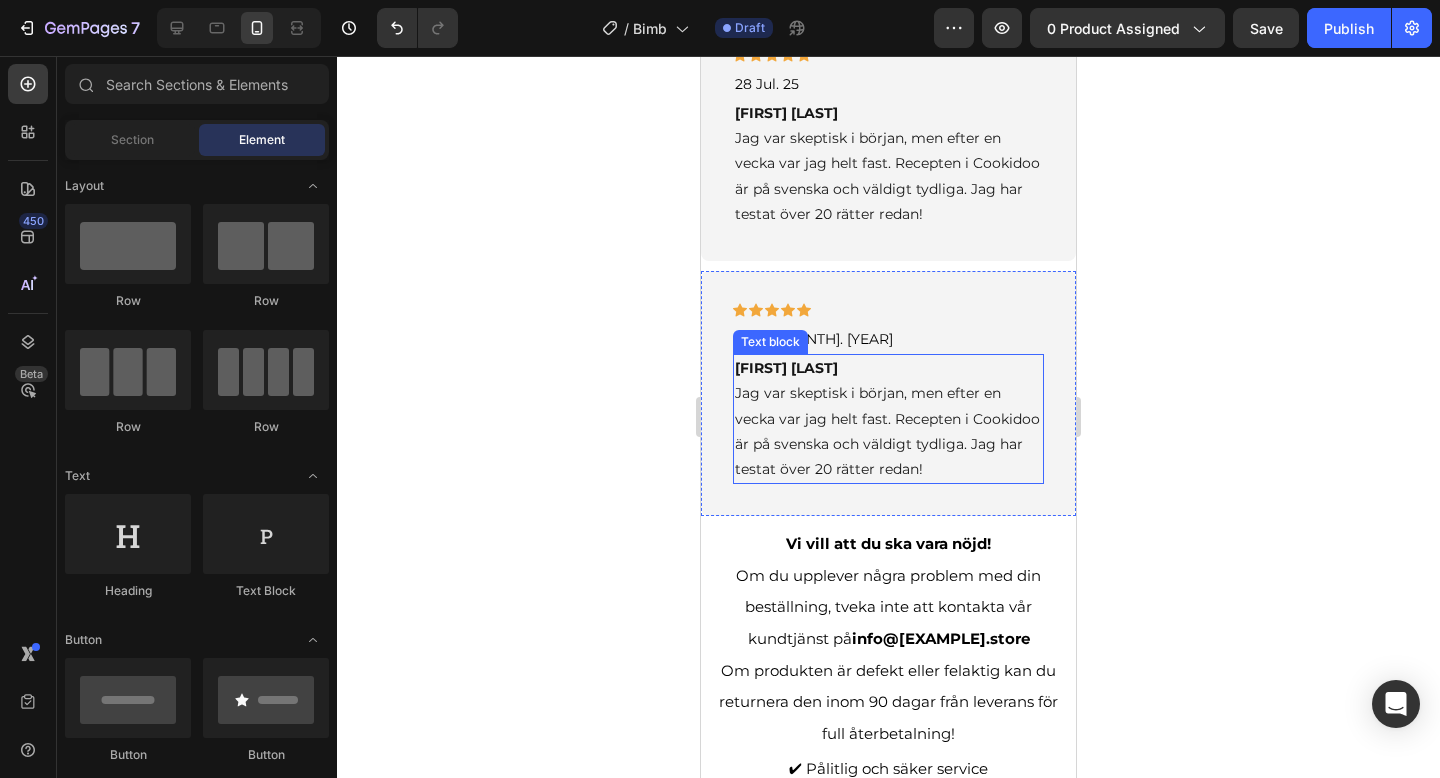 click on "[FIRST] [LAST] Jag var skeptisk i början, men efter en vecka var jag helt fast. Recepten i Cookidoo är på svenska och väldigt tydliga. Jag har testat över 20 rätter redan!" at bounding box center (888, 419) 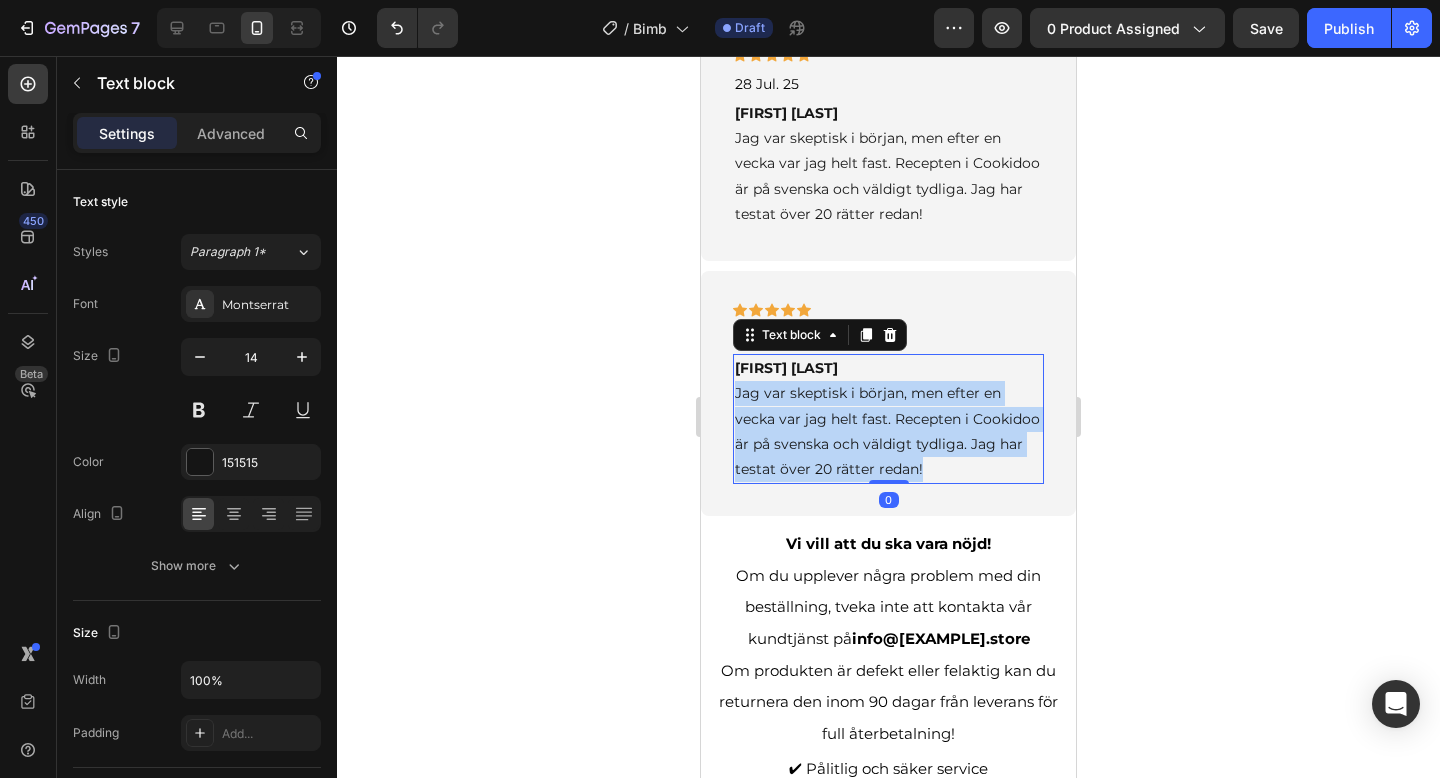 click on "[FIRST] [LAST] Jag var skeptisk i början, men efter en vecka var jag helt fast. Recepten i Cookidoo är på svenska och väldigt tydliga. Jag har testat över 20 rätter redan!" at bounding box center [888, 419] 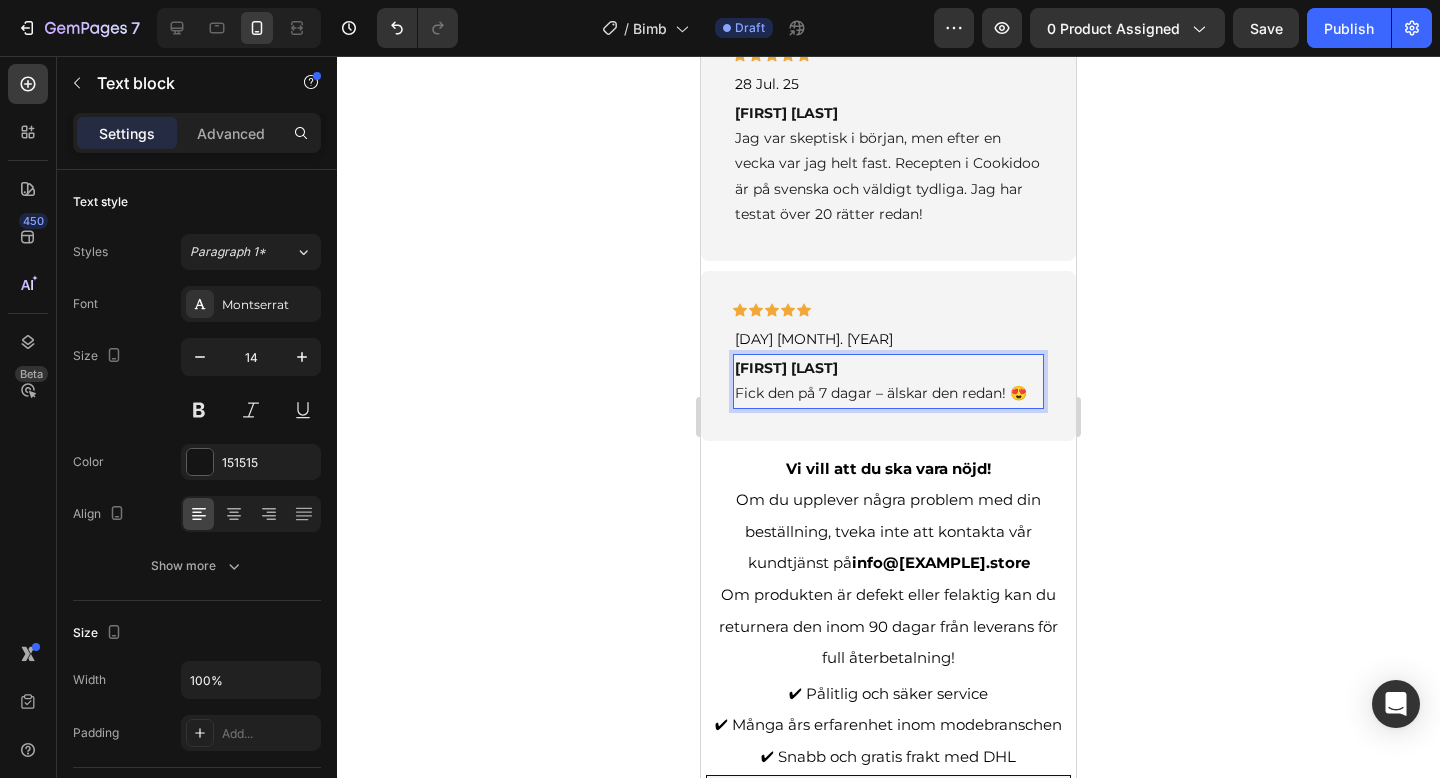 click 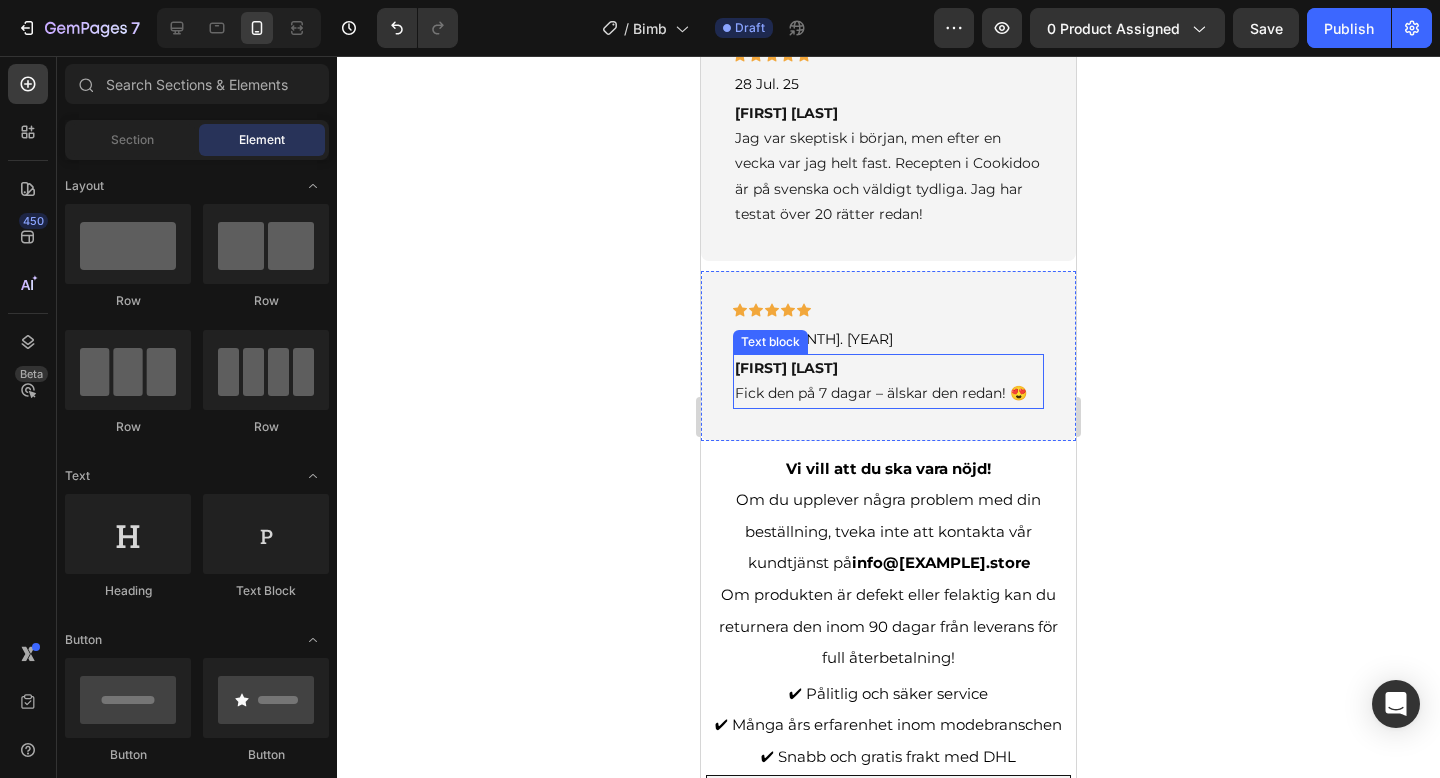 click on "[FIRST] [LAST] Fick den på 7 dagar – älskar den redan! 😍" at bounding box center (888, 381) 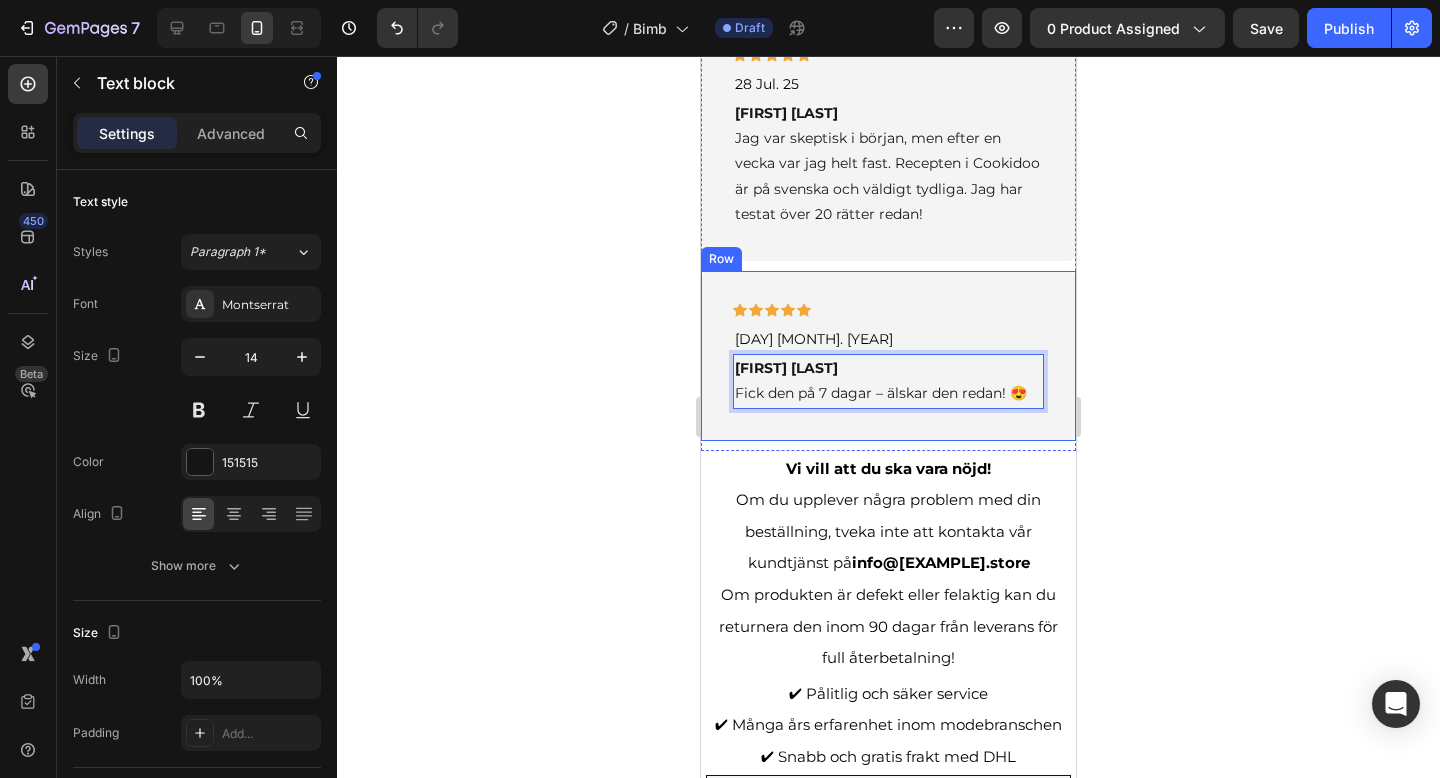 click 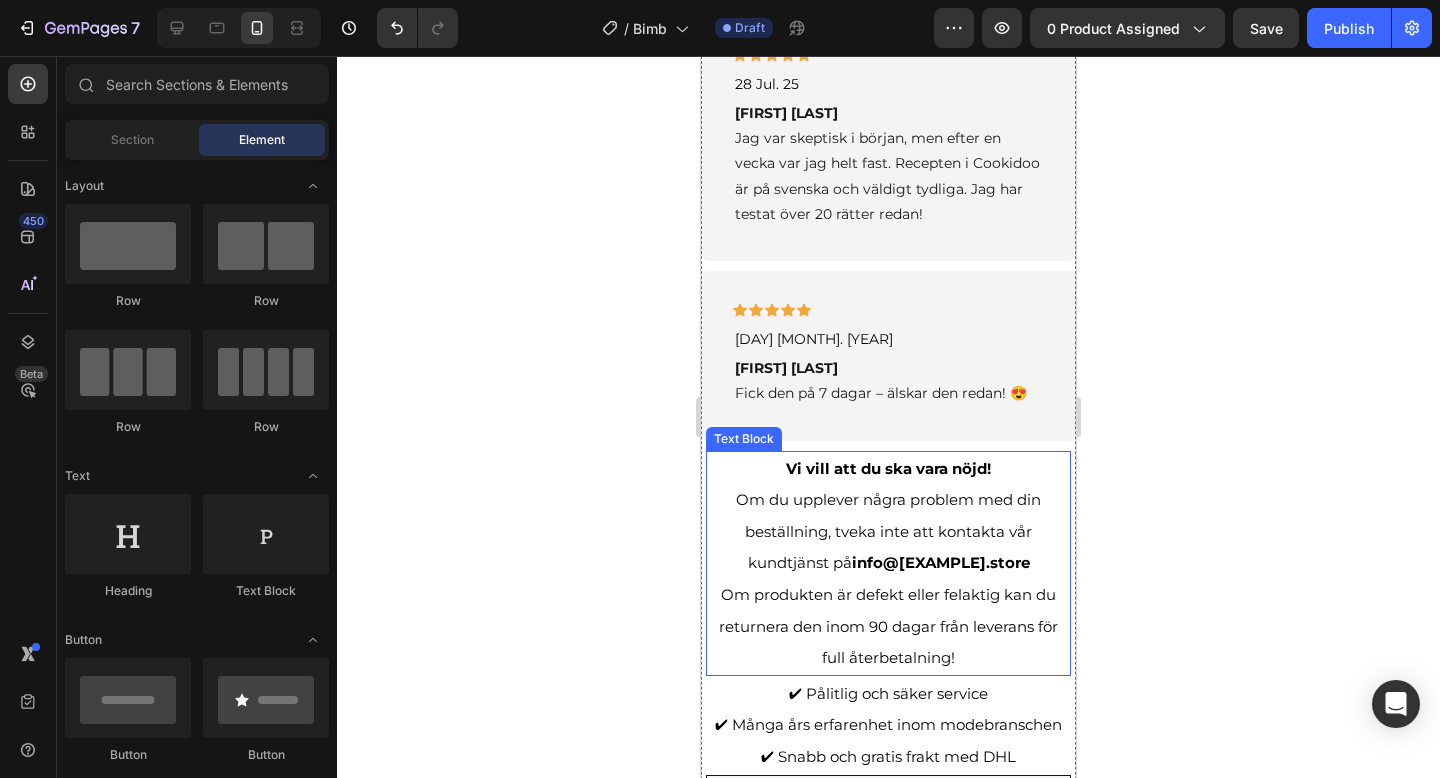 click on "Vi vill att du ska vara nöjd! Om du upplever några problem med din beställning, tveka inte att kontakta vår kundtjänst på info@[EXAMPLE].store Om produkten är defekt eller felaktig kan du returnera den inom 90 dagar från leverans för full återbetalning!" at bounding box center [888, 563] 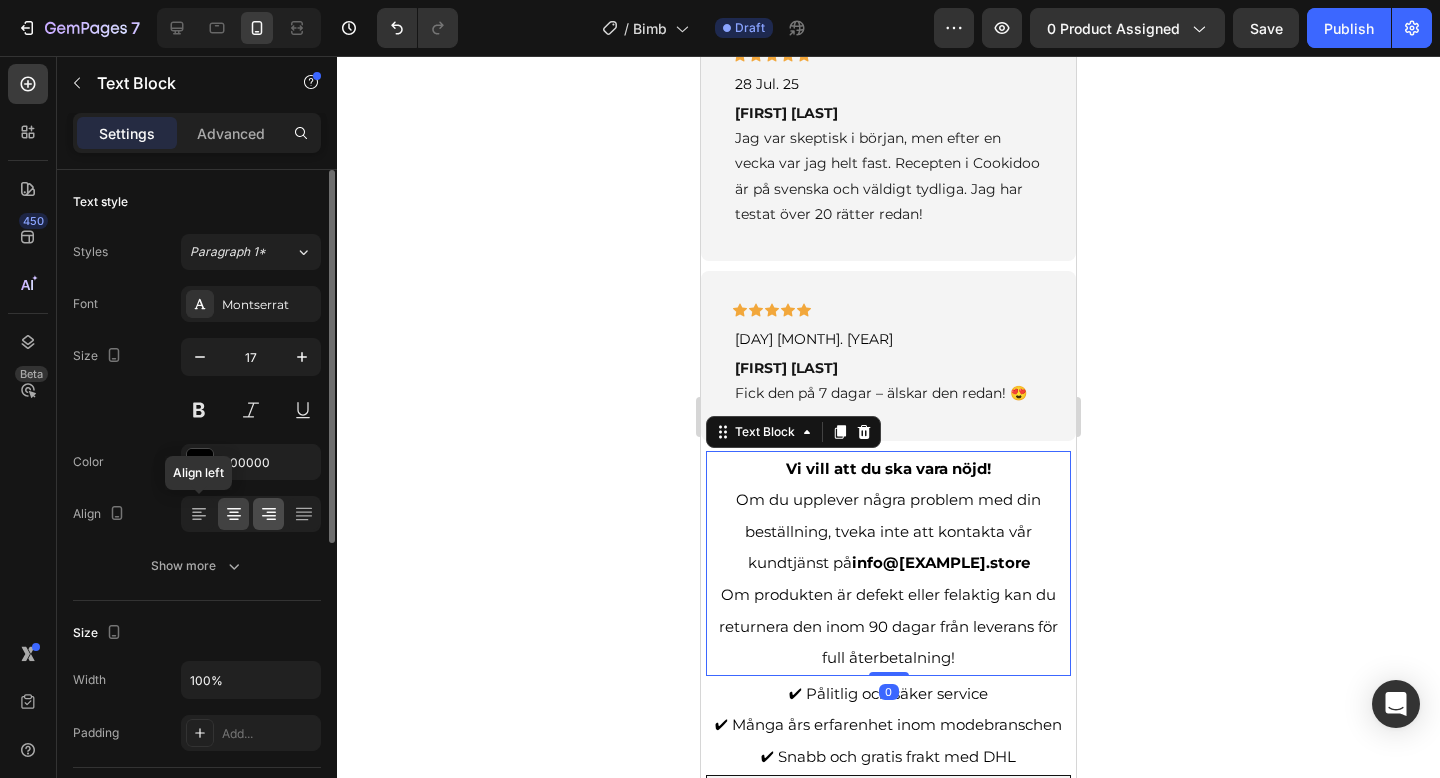 click 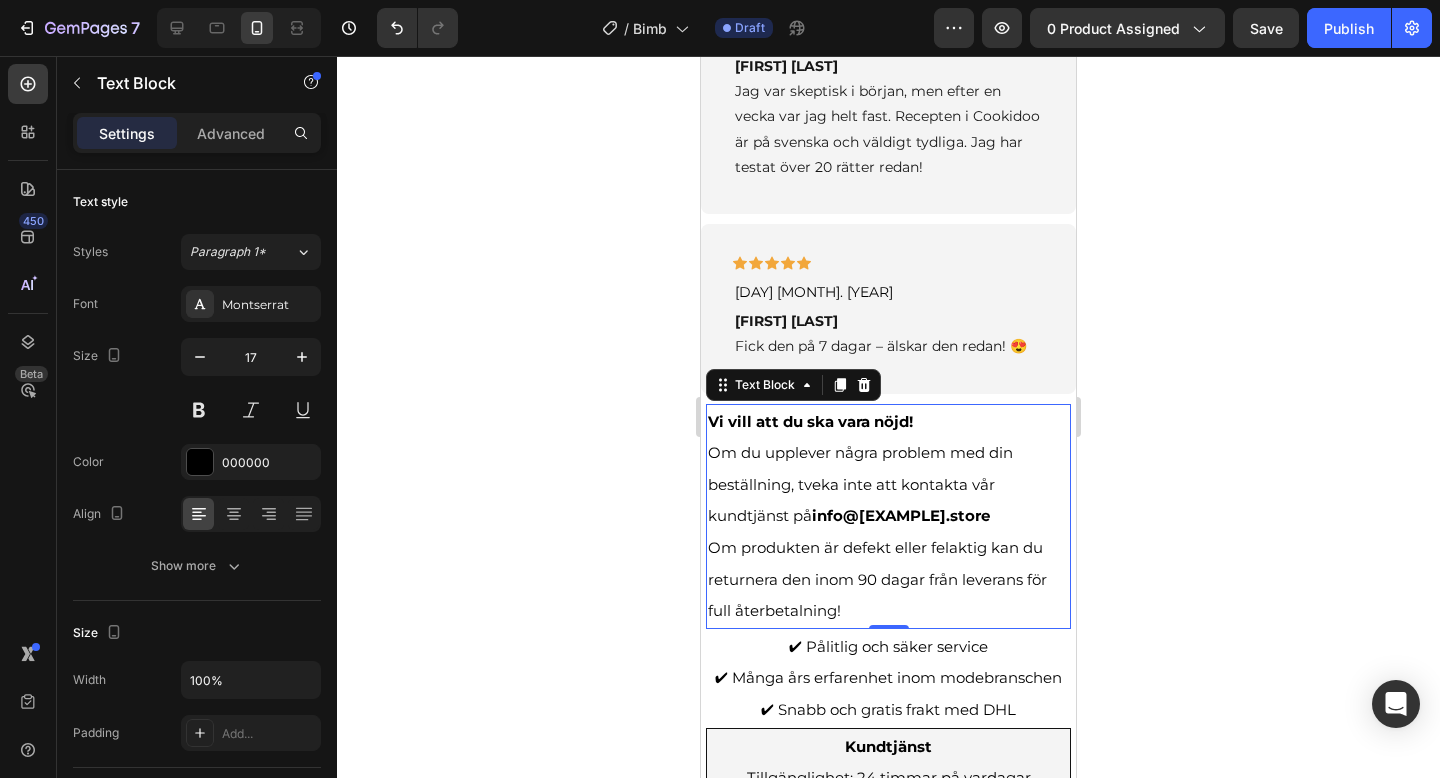 scroll, scrollTop: 4578, scrollLeft: 0, axis: vertical 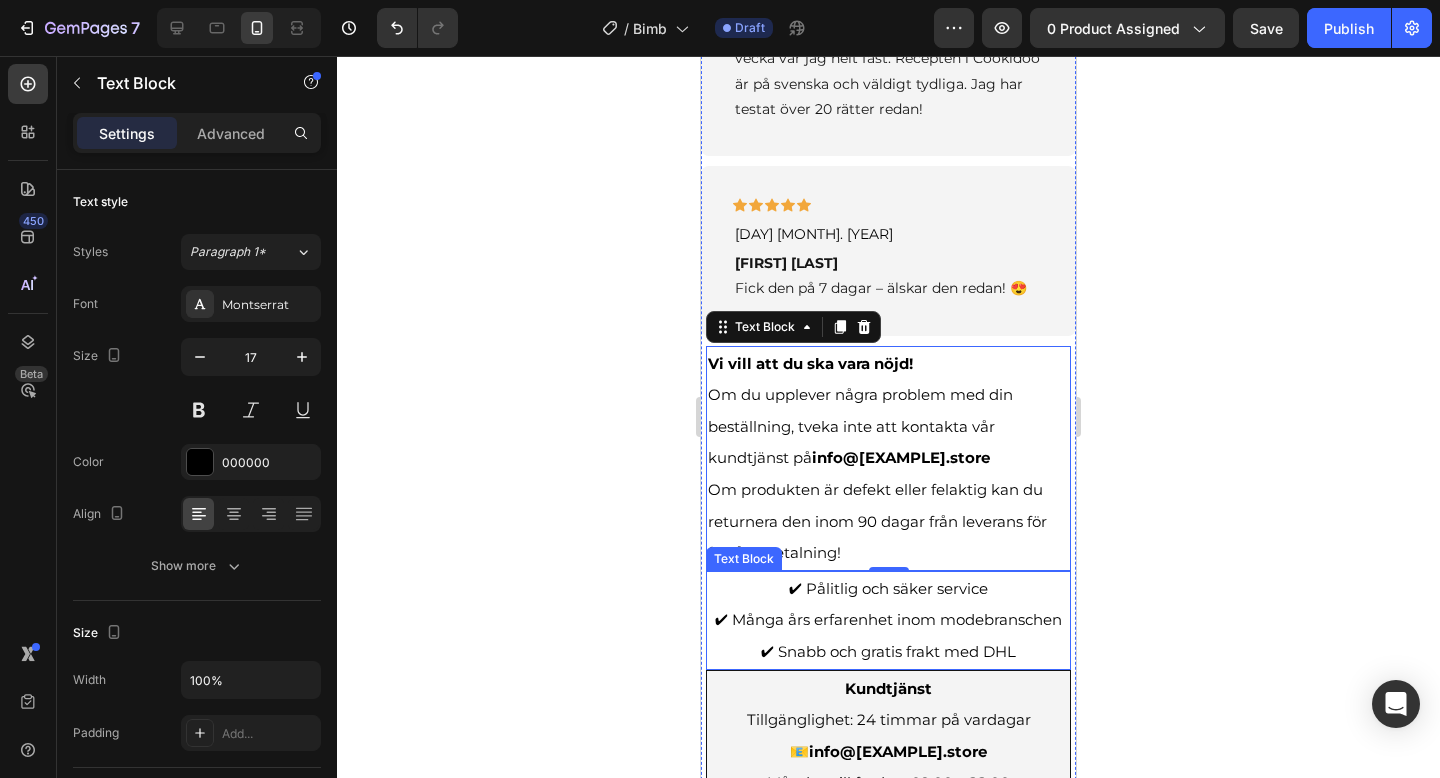 click on "✔ Pålitlig och säker service ✔ Många års erfarenhet inom modebranschen ✔ Snabb och gratis frakt med DHL" at bounding box center [888, 620] 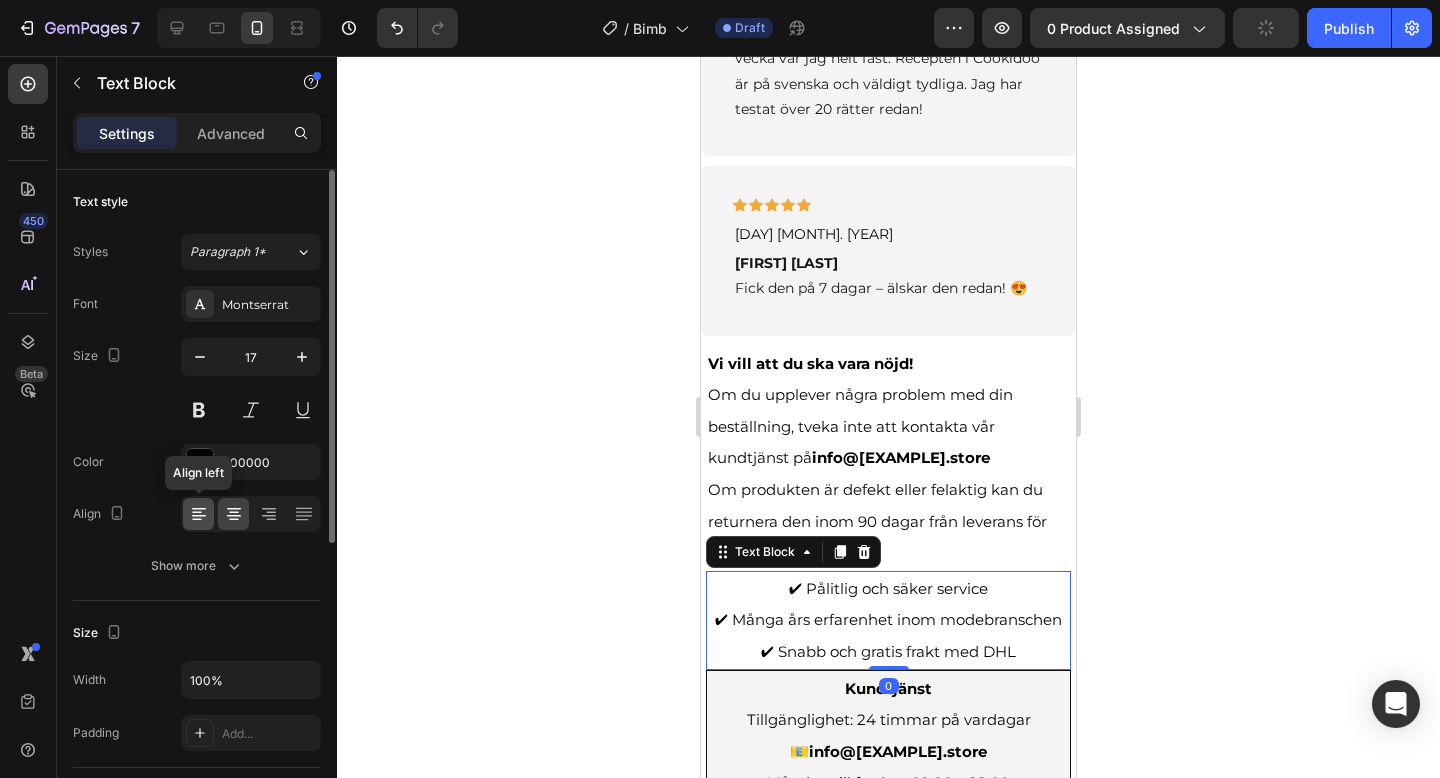 drag, startPoint x: 191, startPoint y: 522, endPoint x: 87, endPoint y: 466, distance: 118.11858 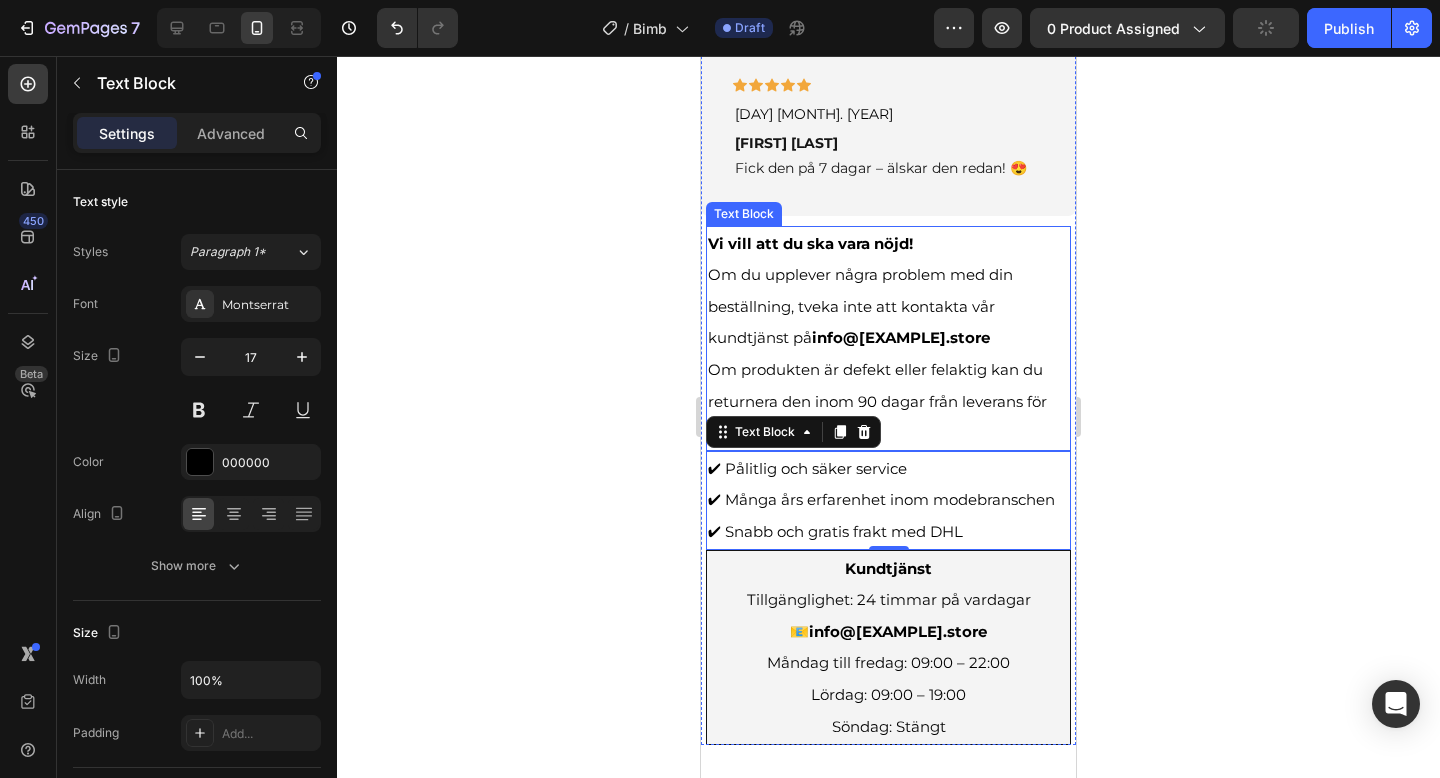 scroll, scrollTop: 4731, scrollLeft: 0, axis: vertical 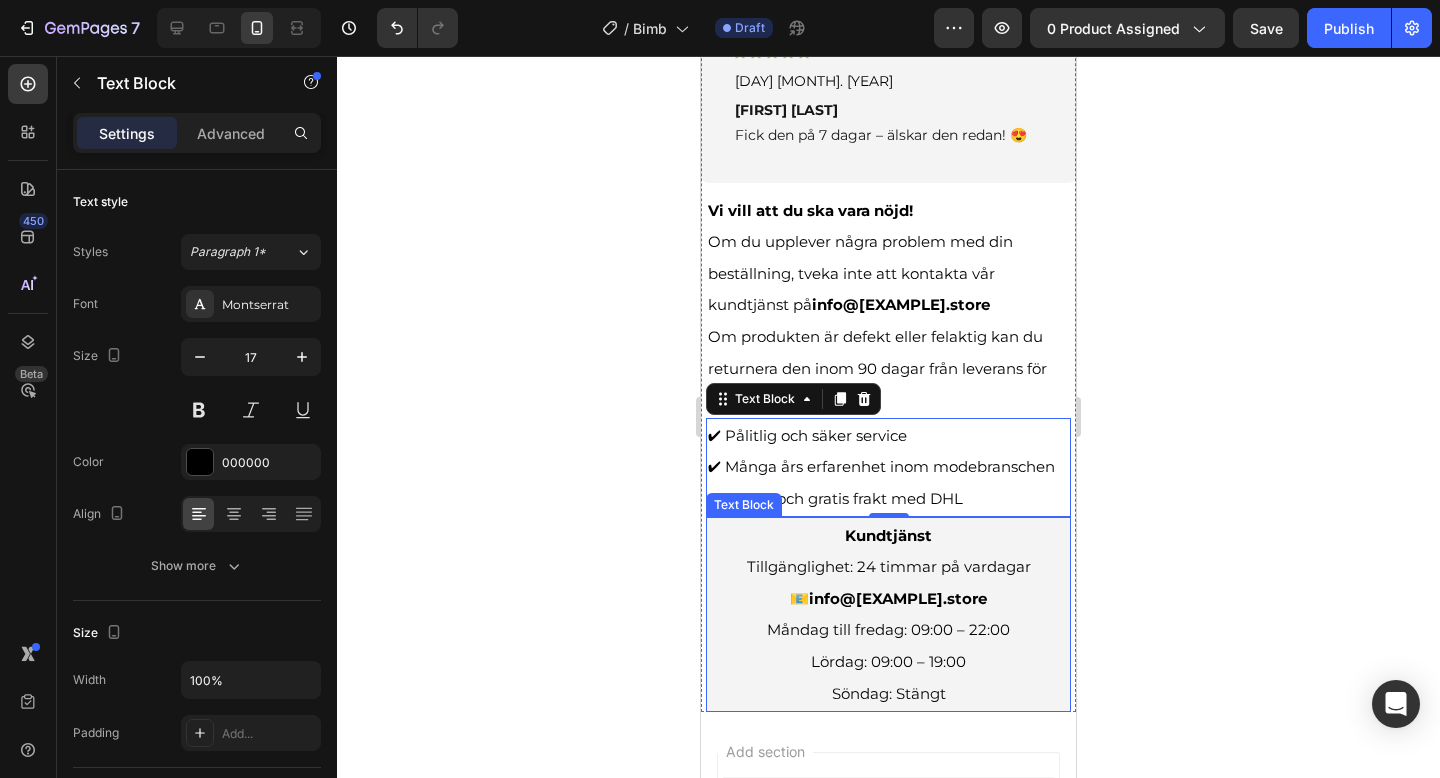 click on "Kundtjänst Tillgänglighet: 24 timmar på vardagar 📧 info@[EXAMPLE].store Måndag till fredag: 09:00 – 22:00 Lördag: 09:00 – 19:00 Söndag: Stängt" at bounding box center (888, 615) 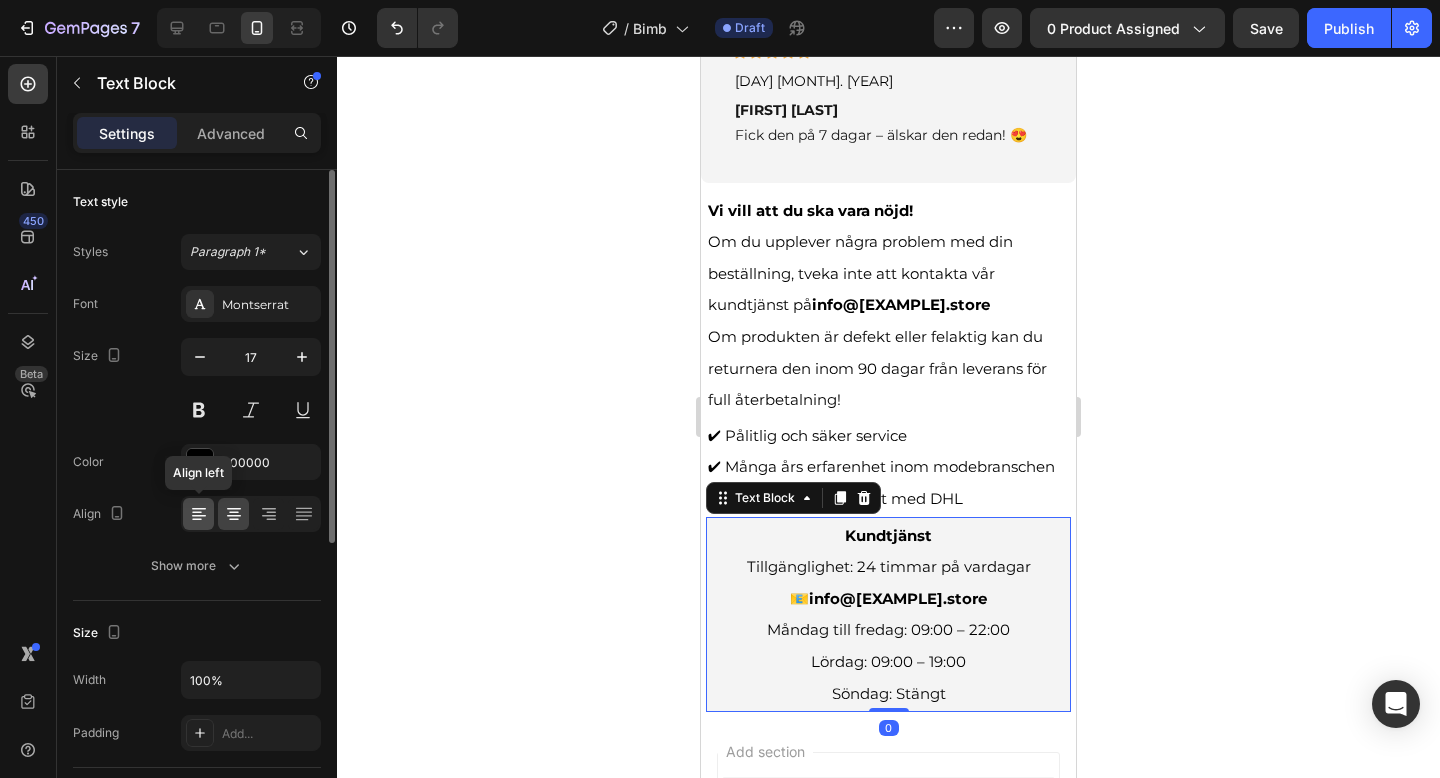 click 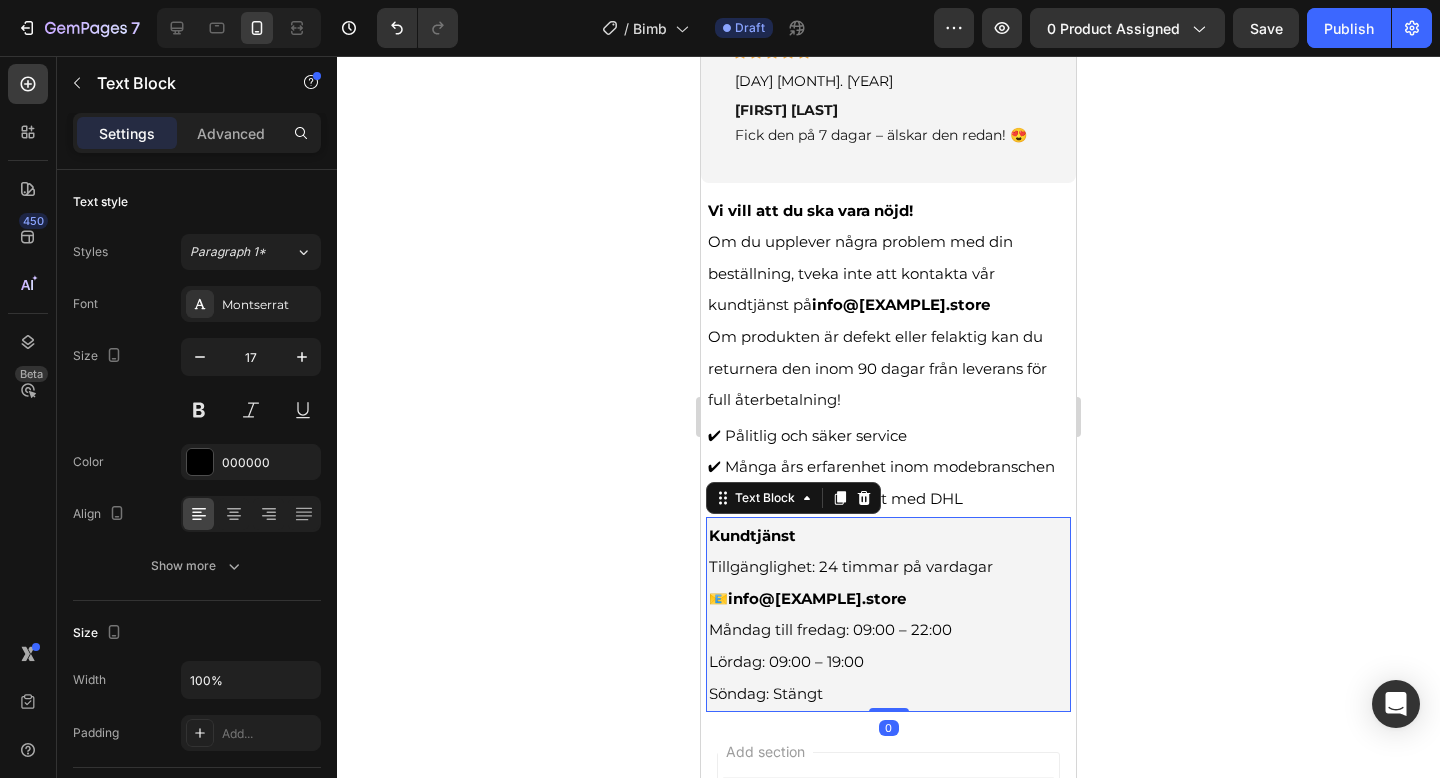 click 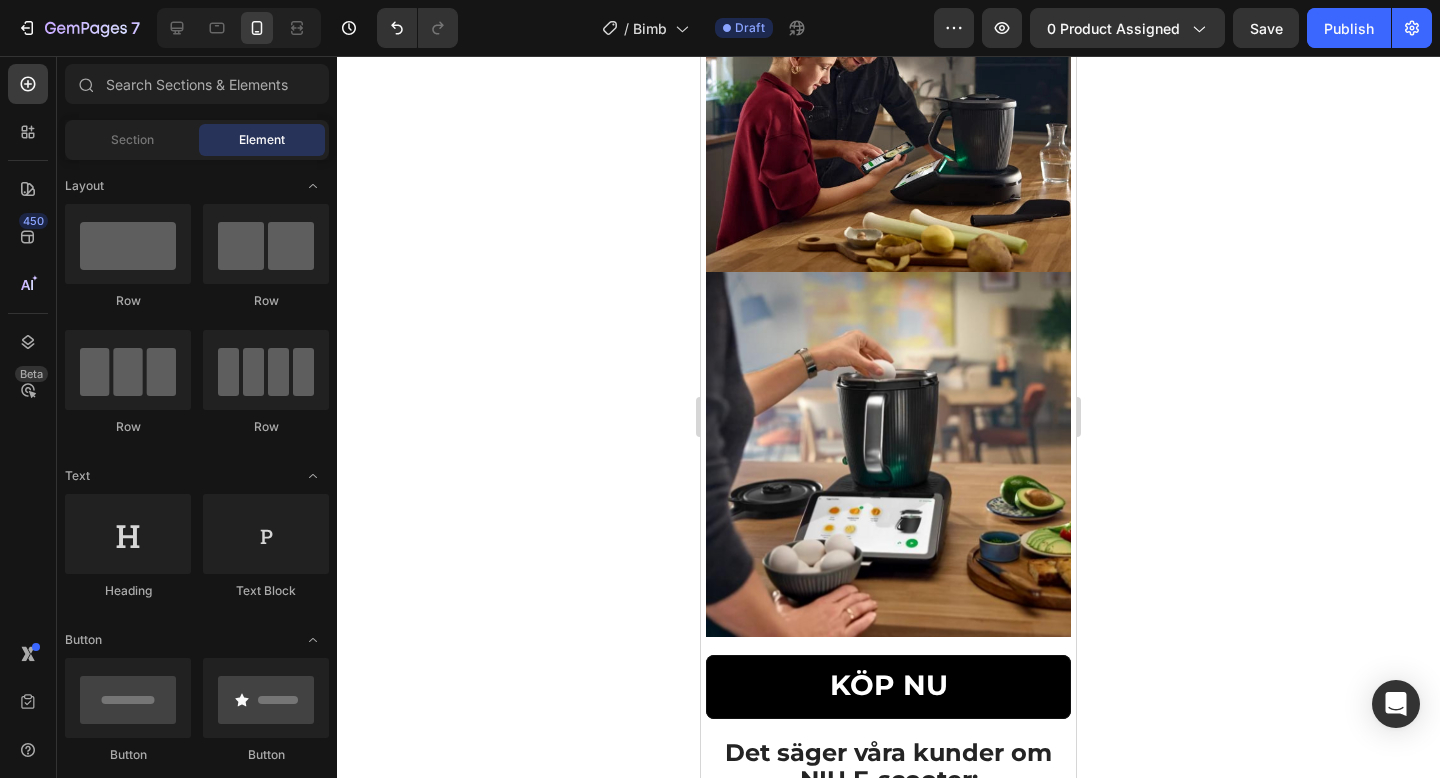 scroll, scrollTop: 3104, scrollLeft: 0, axis: vertical 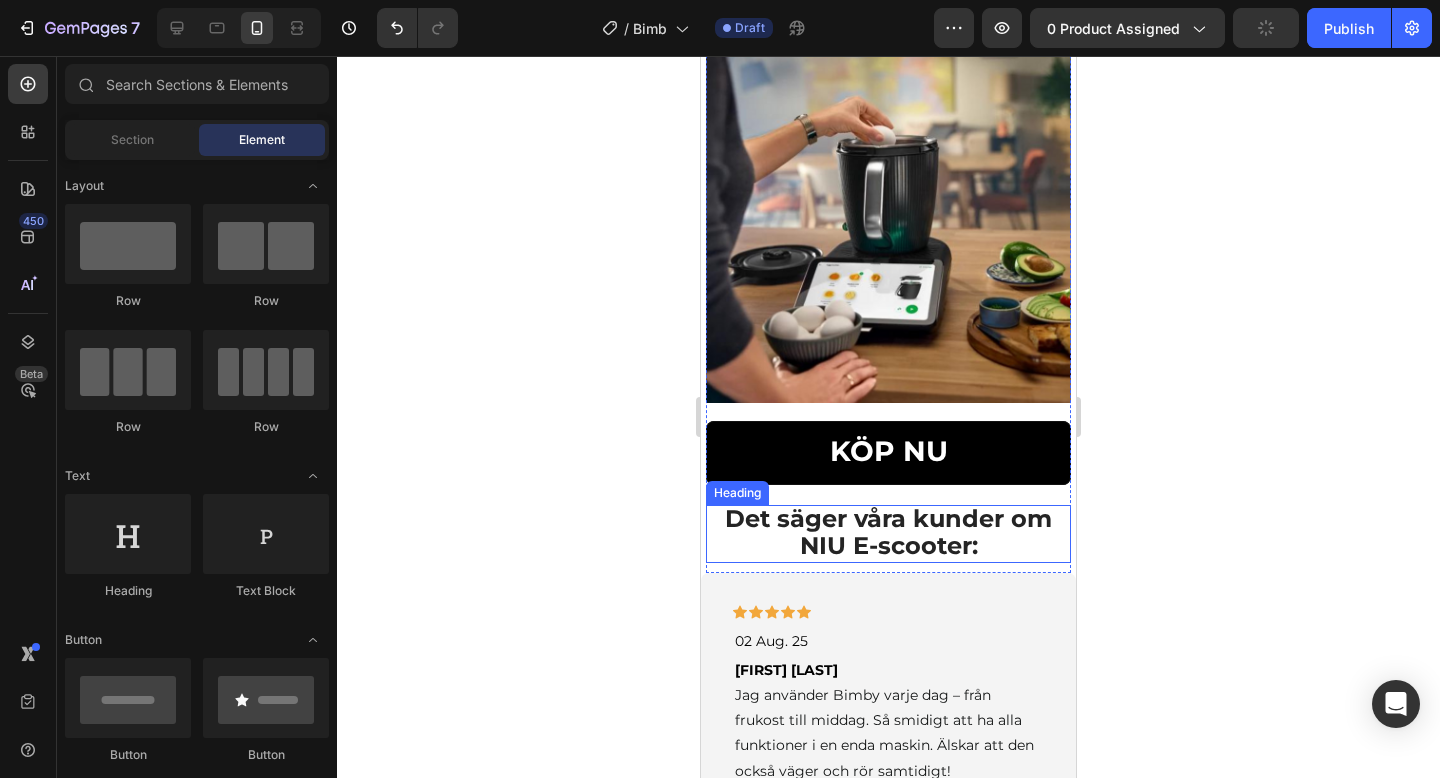 click on "Det säger våra kunder om NIU E-scooter:" at bounding box center (888, 532) 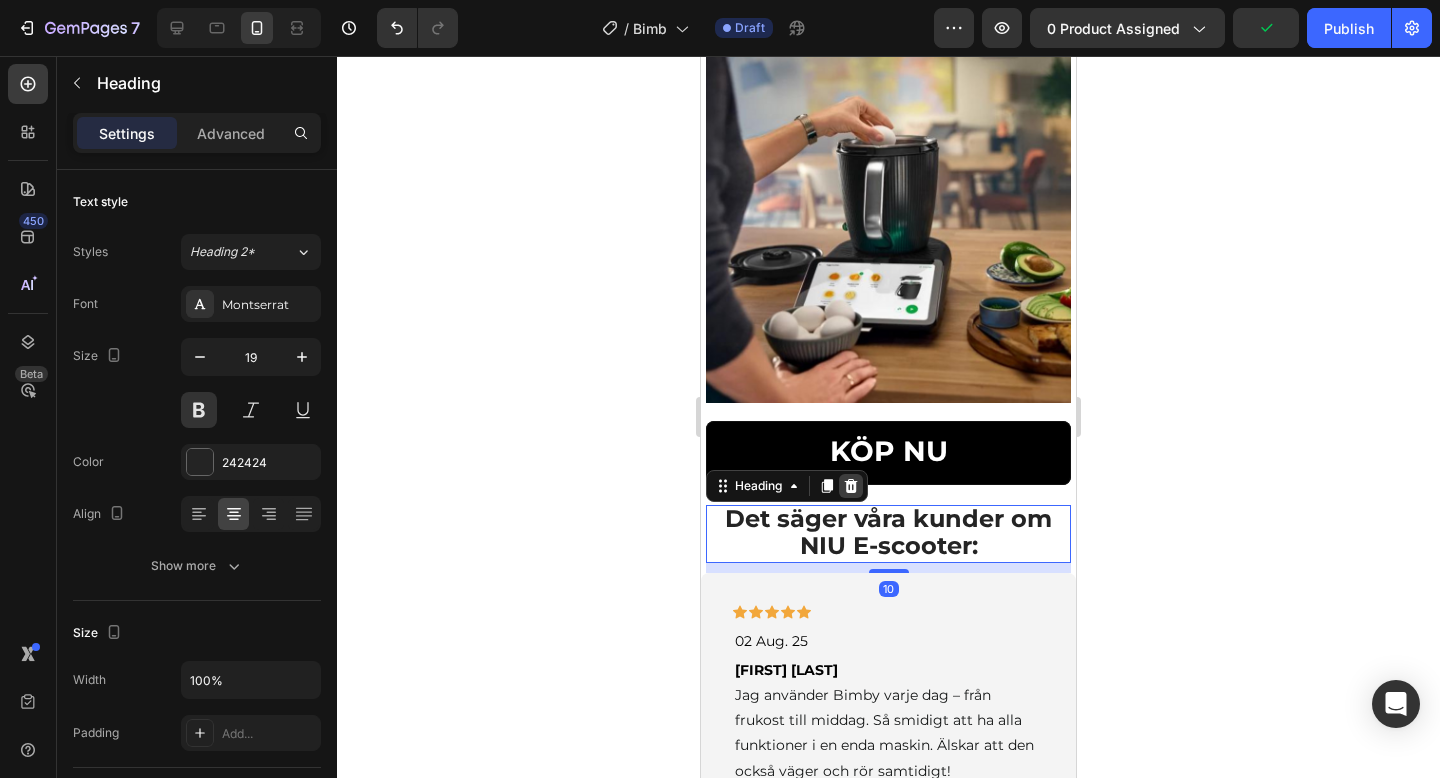 click 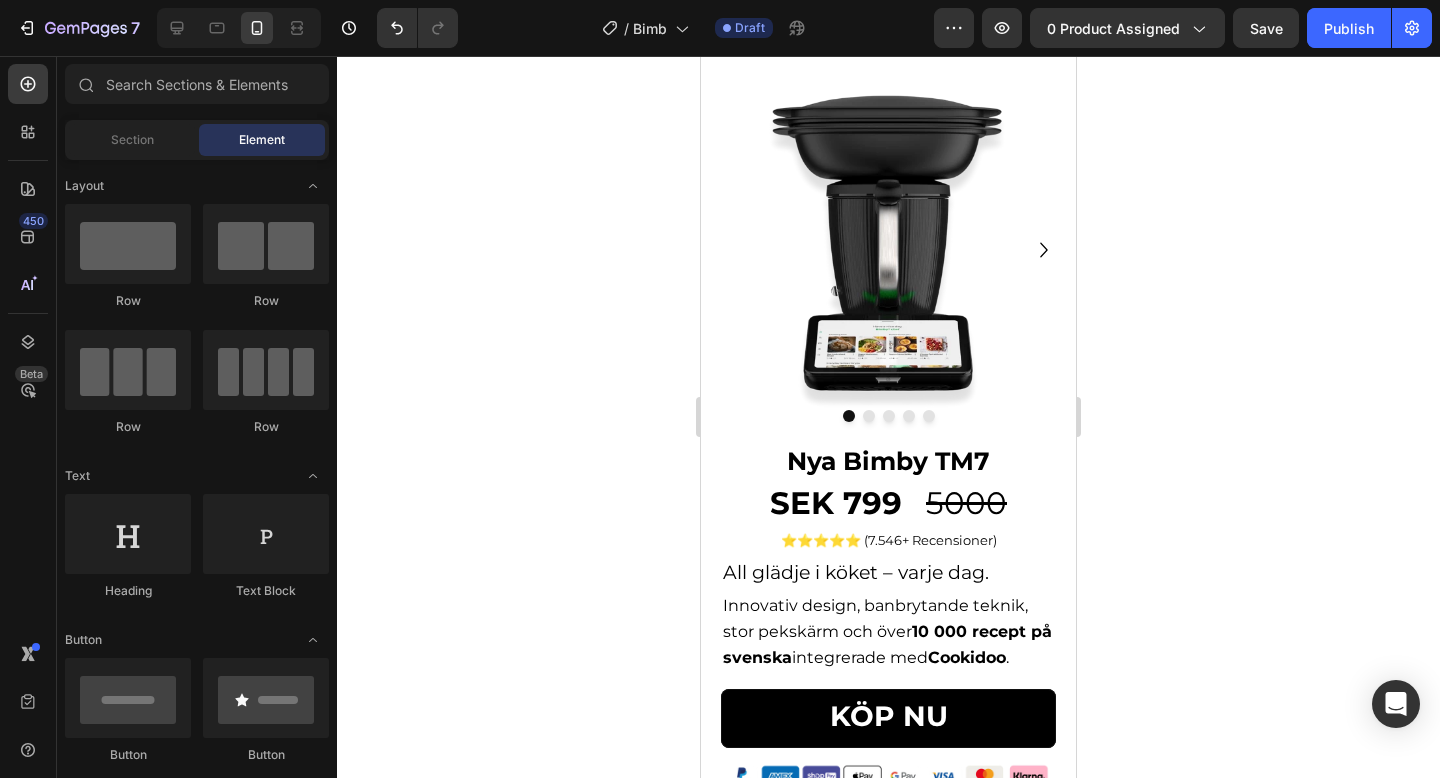 scroll, scrollTop: 0, scrollLeft: 0, axis: both 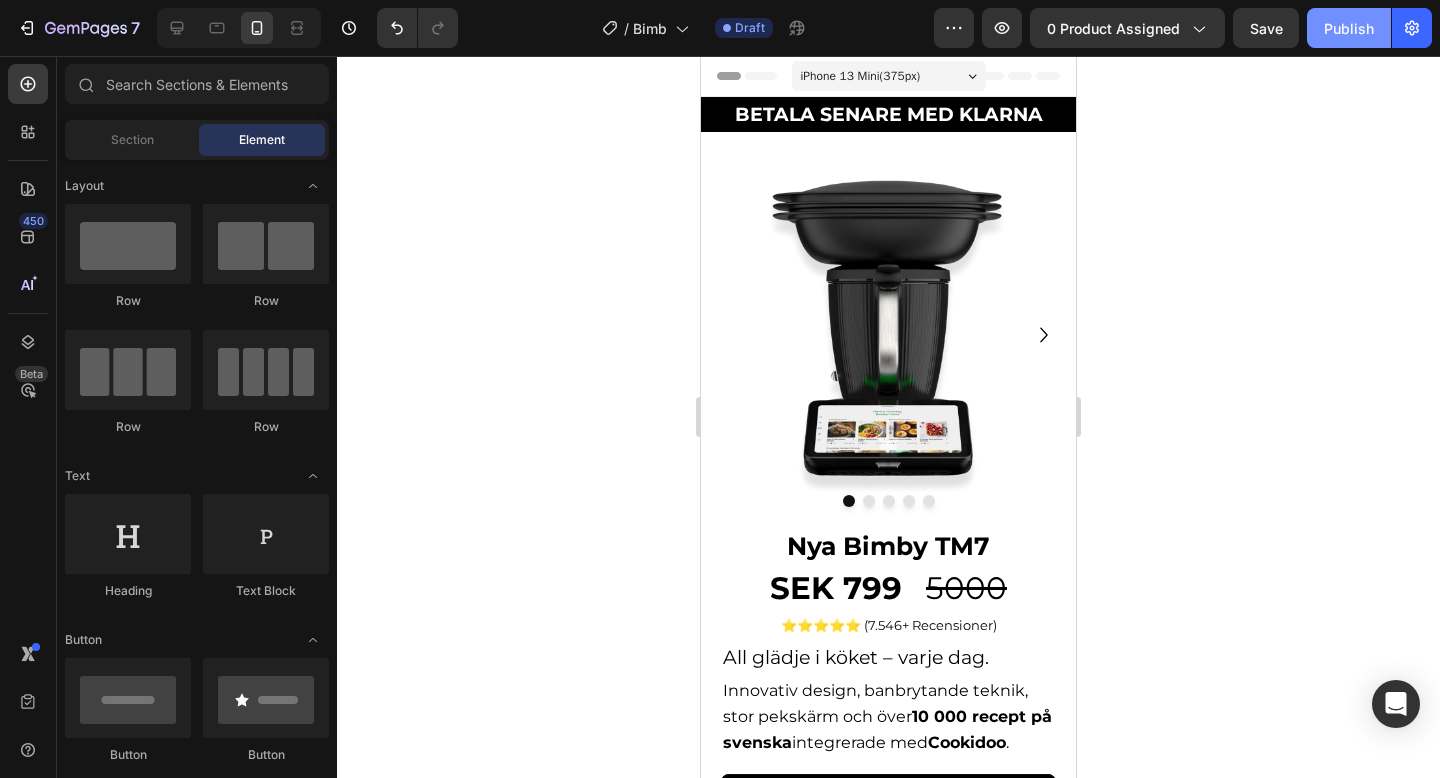 click on "Publish" at bounding box center (1349, 28) 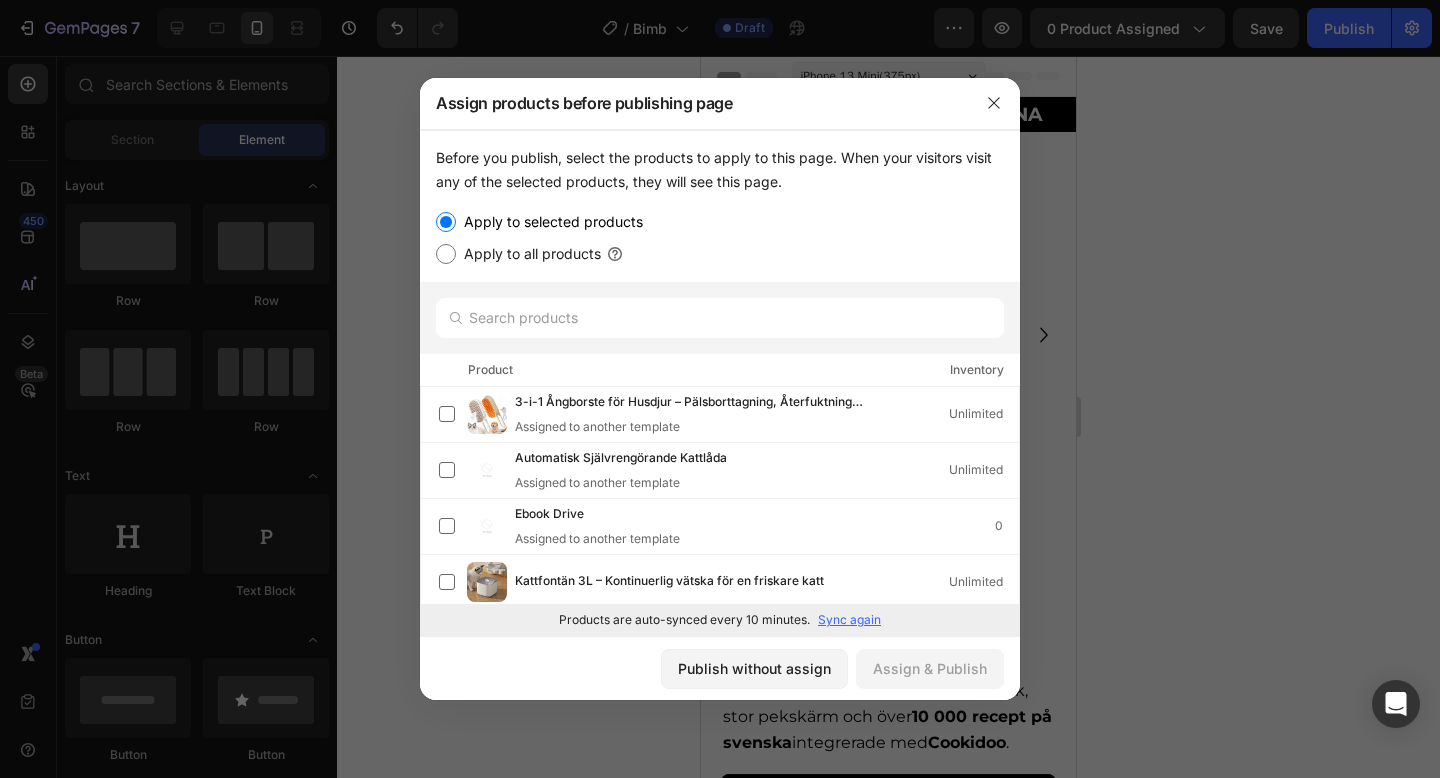 click on "Sync again" at bounding box center [849, 620] 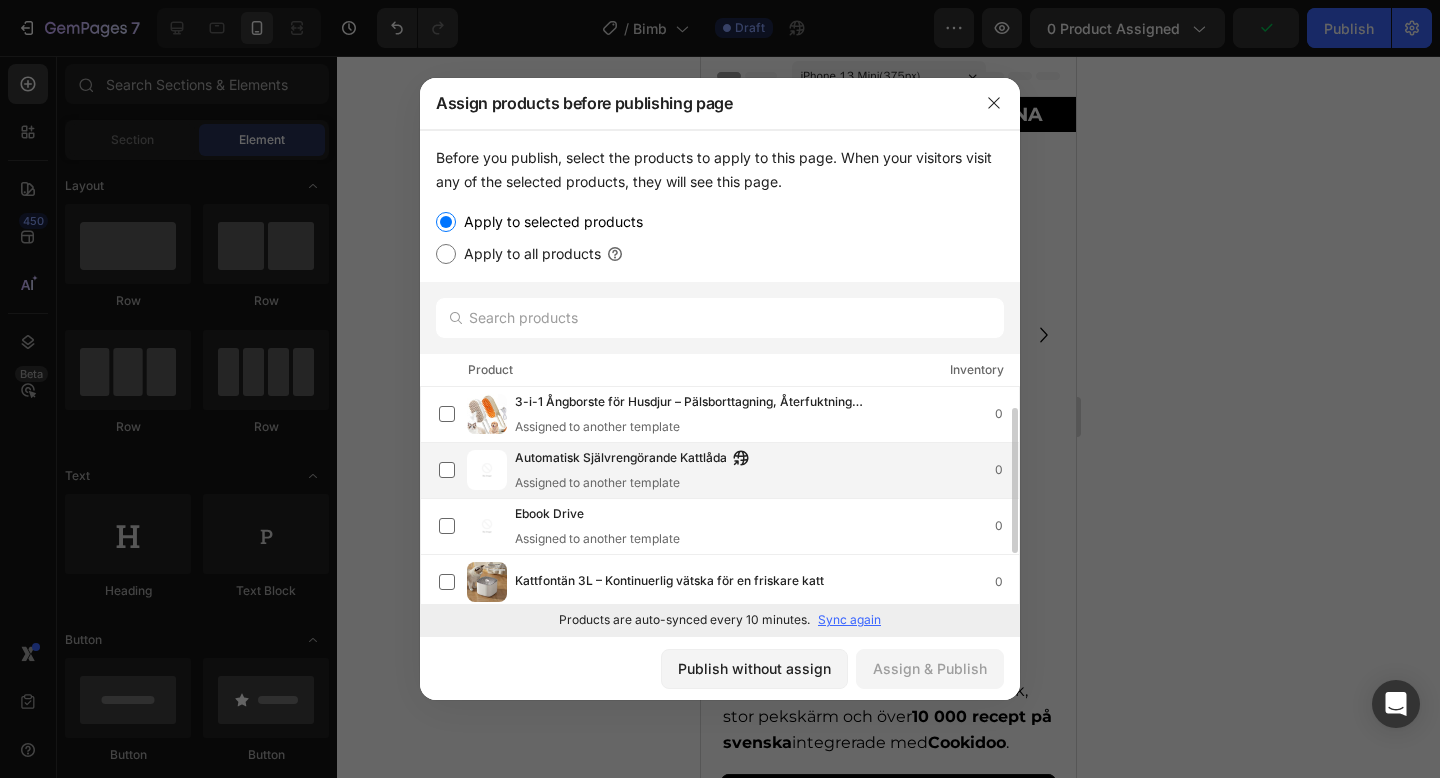 scroll, scrollTop: 0, scrollLeft: 0, axis: both 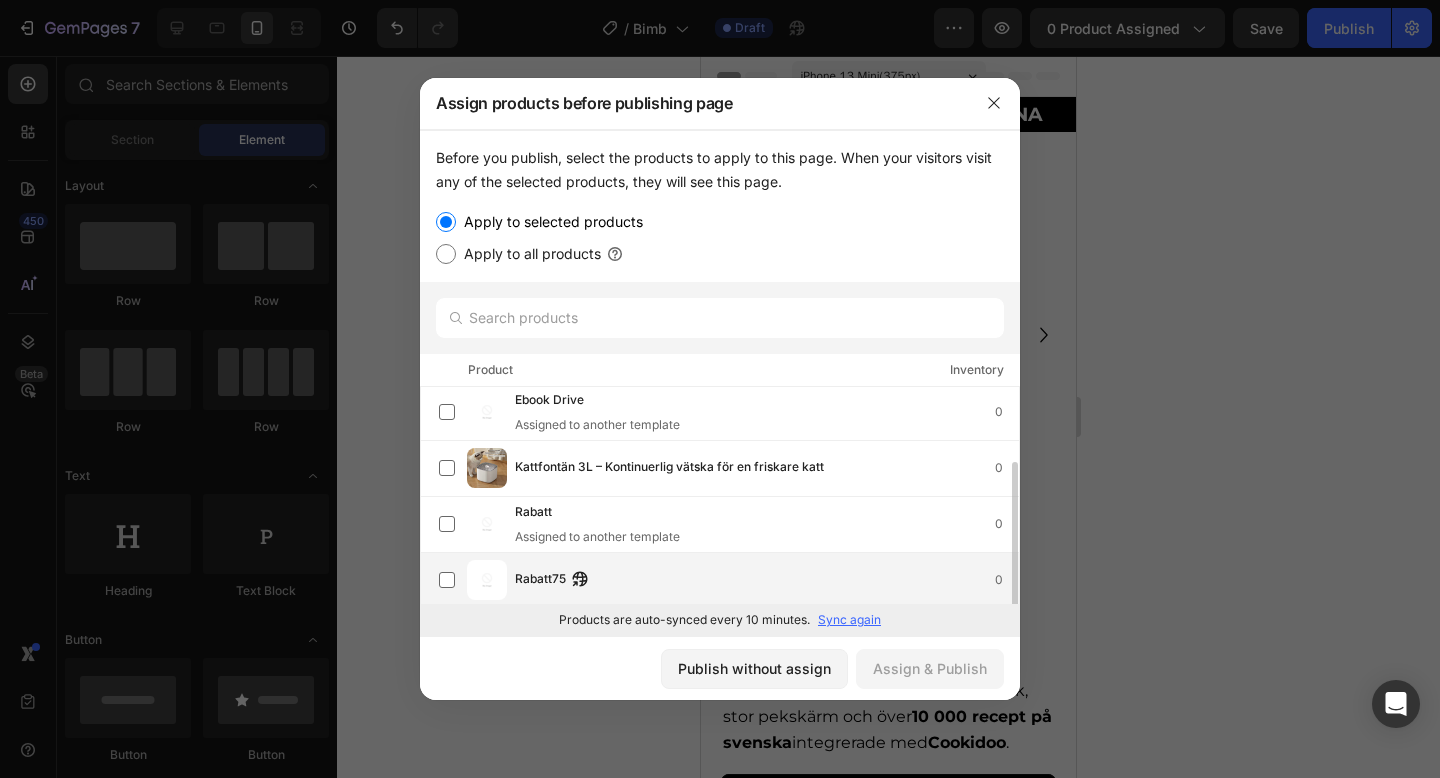 click on "Rabatt75 0" at bounding box center (767, 580) 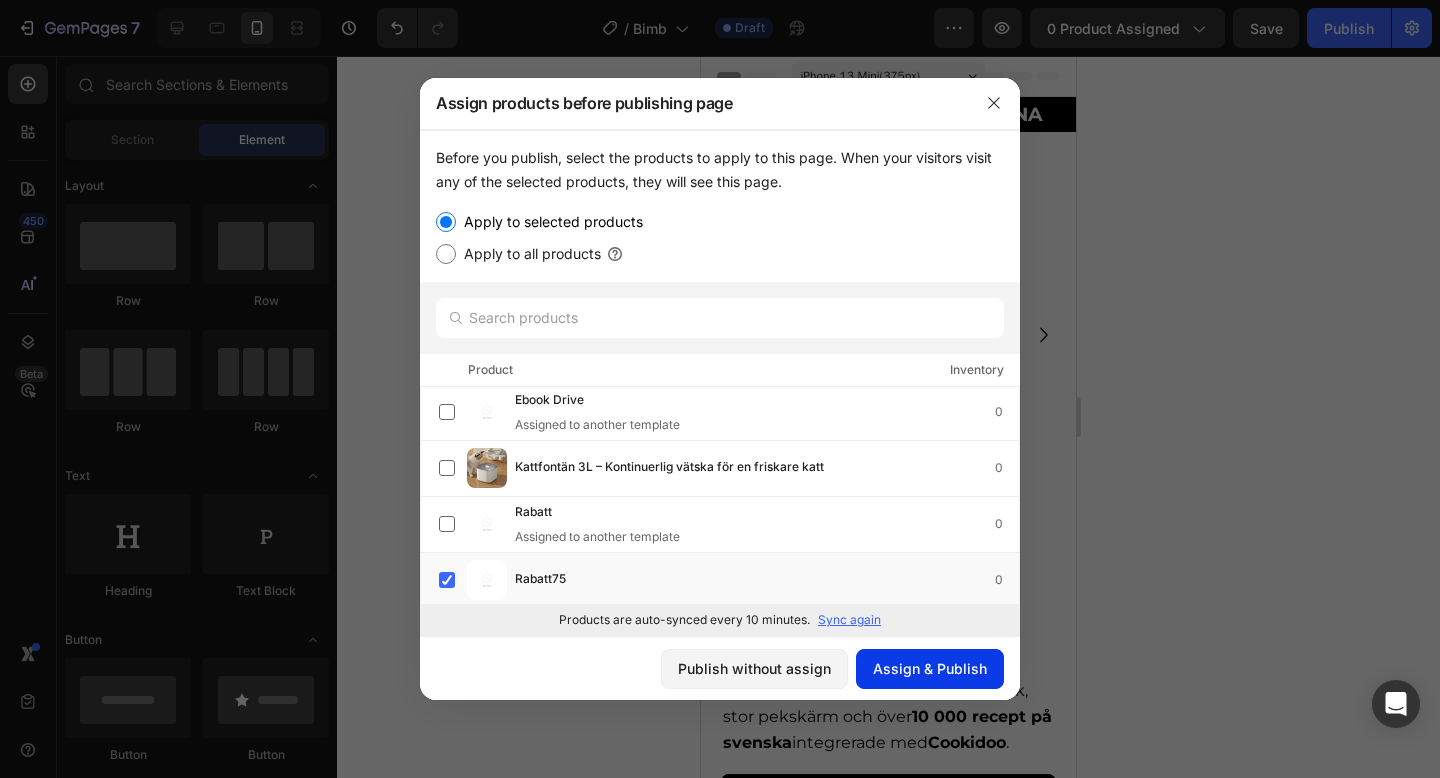 click on "Assign & Publish" at bounding box center [930, 668] 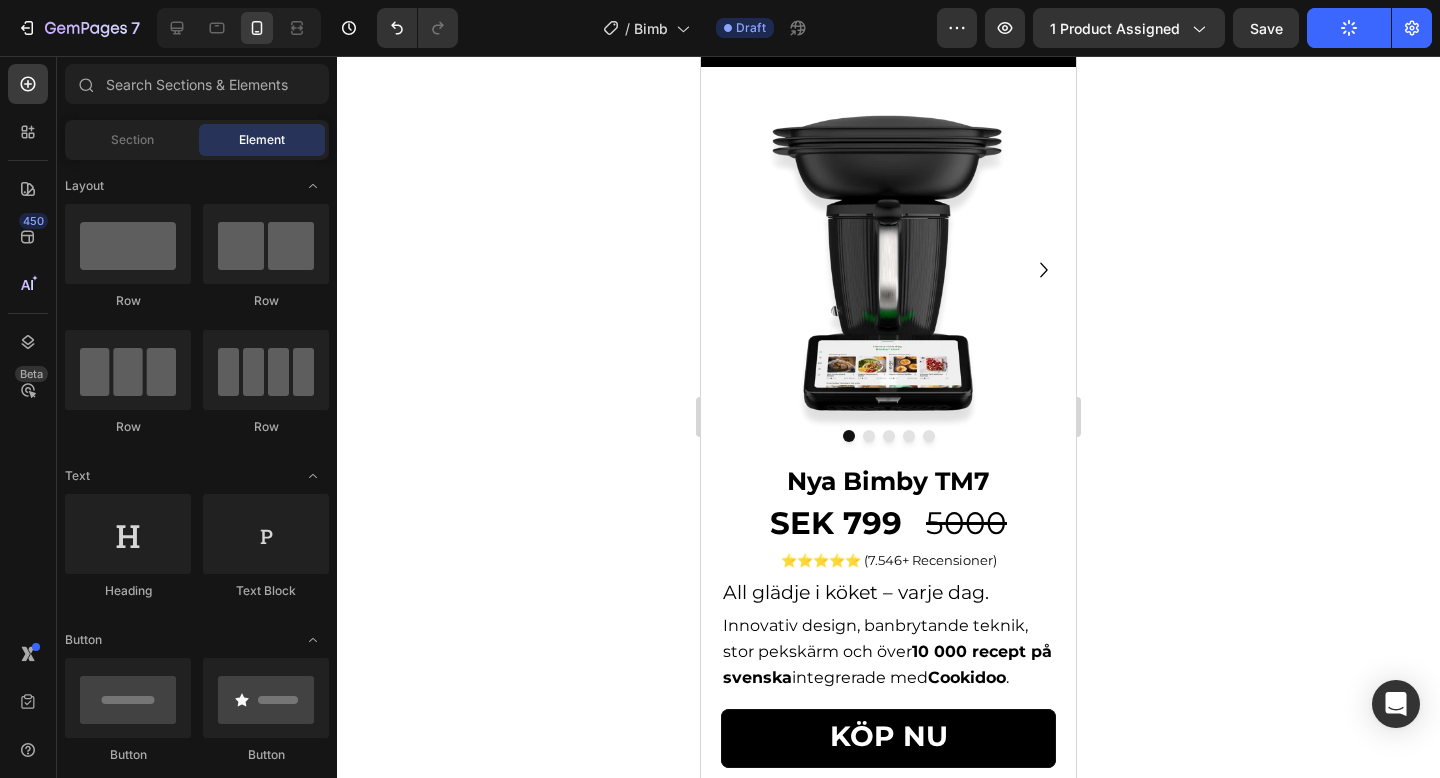scroll, scrollTop: 154, scrollLeft: 0, axis: vertical 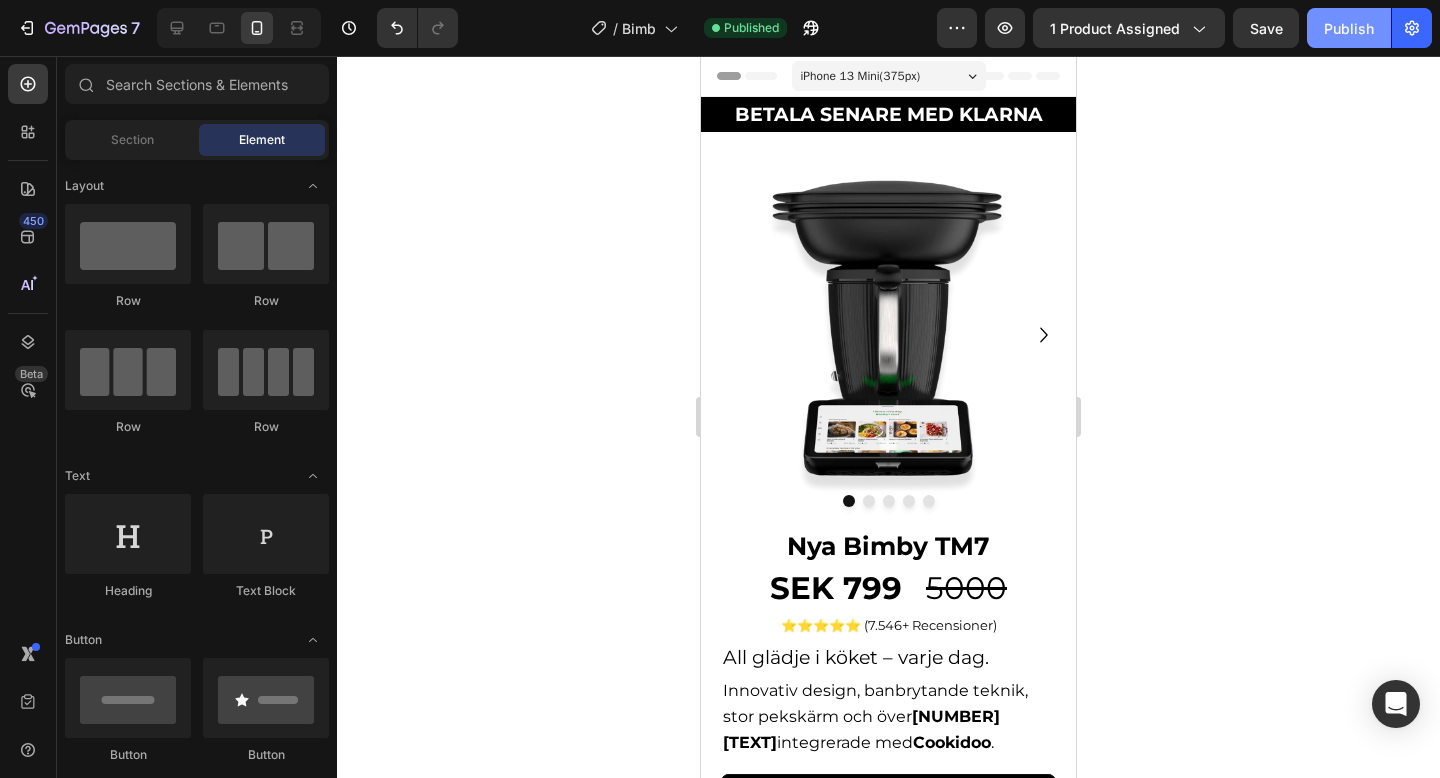 click on "Publish" at bounding box center (1349, 28) 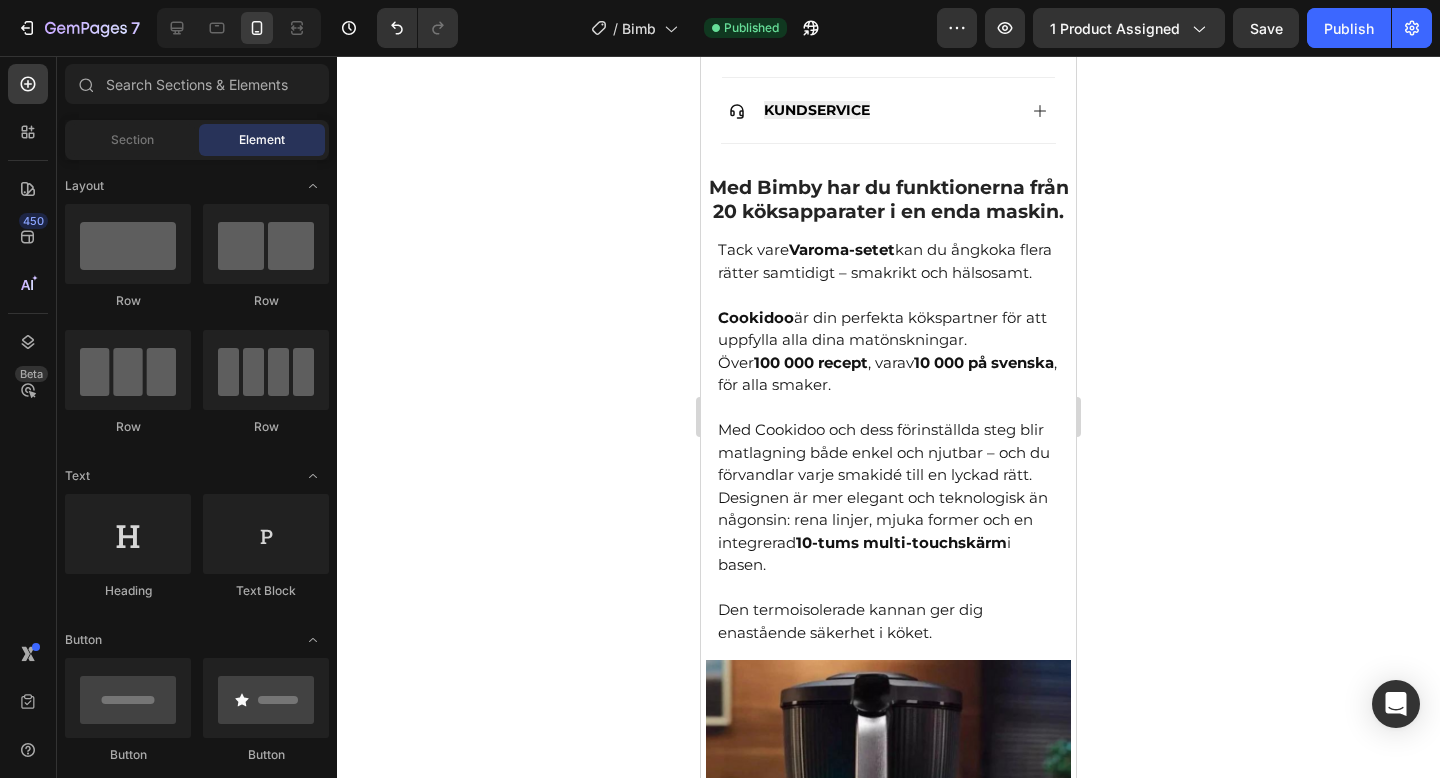 scroll, scrollTop: 0, scrollLeft: 0, axis: both 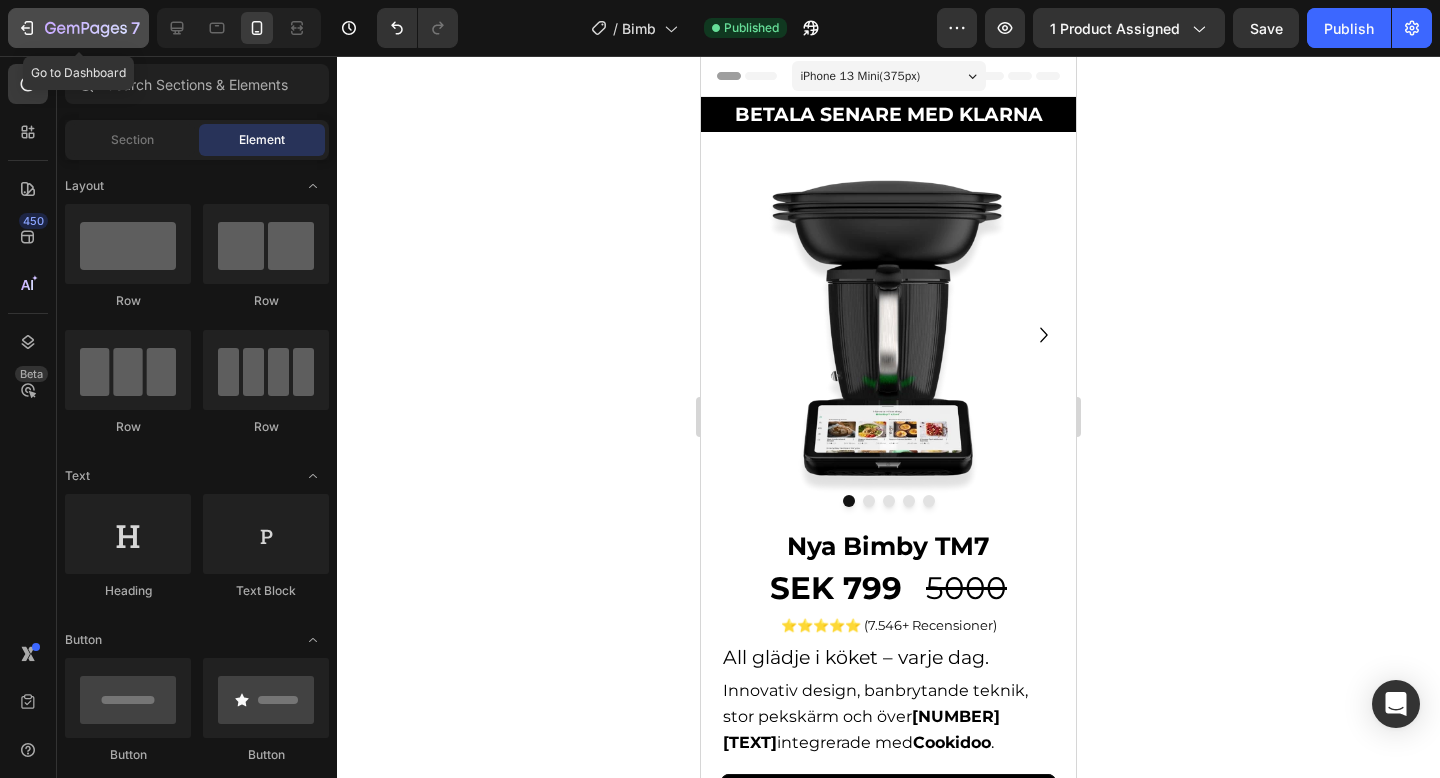 click 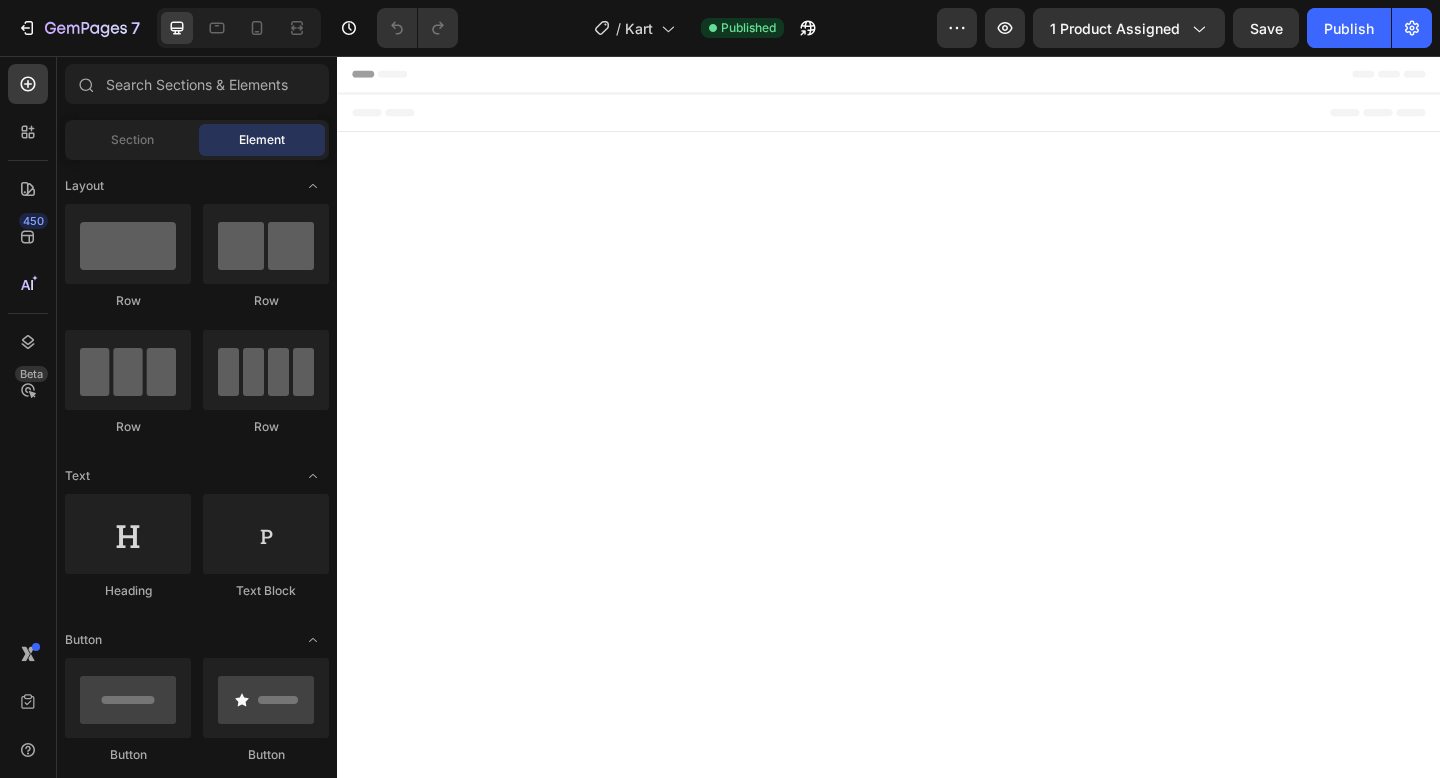 scroll, scrollTop: 0, scrollLeft: 0, axis: both 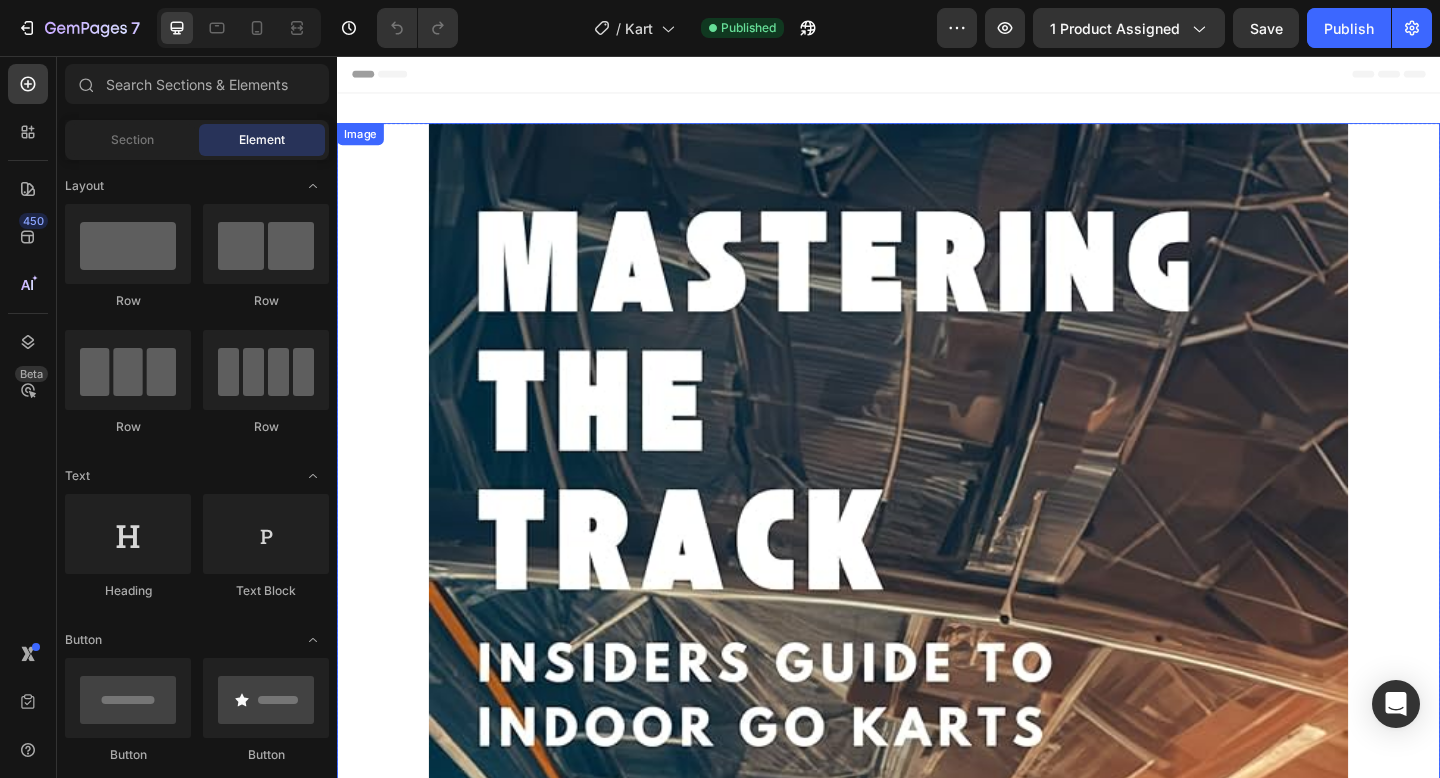 click at bounding box center (937, 929) 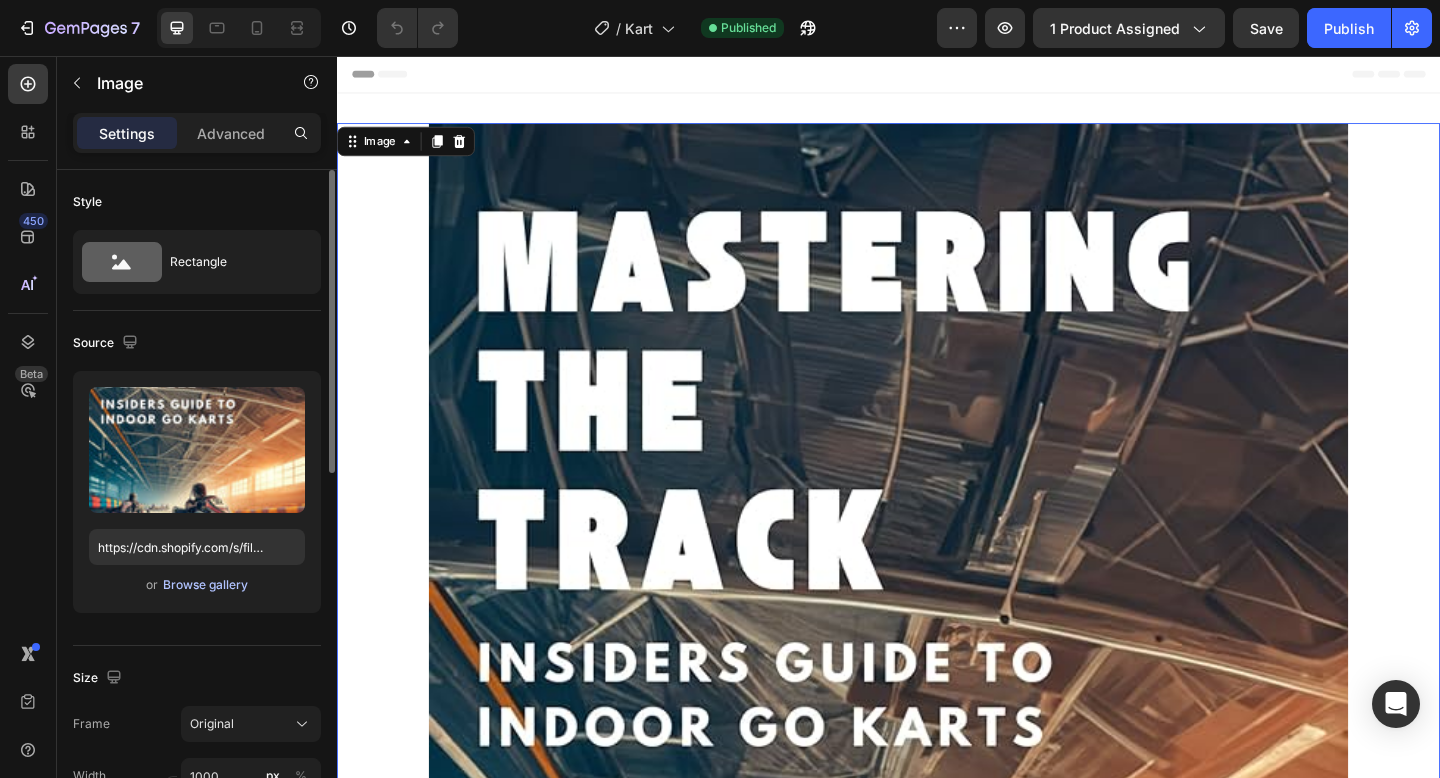 click on "Browse gallery" at bounding box center (205, 585) 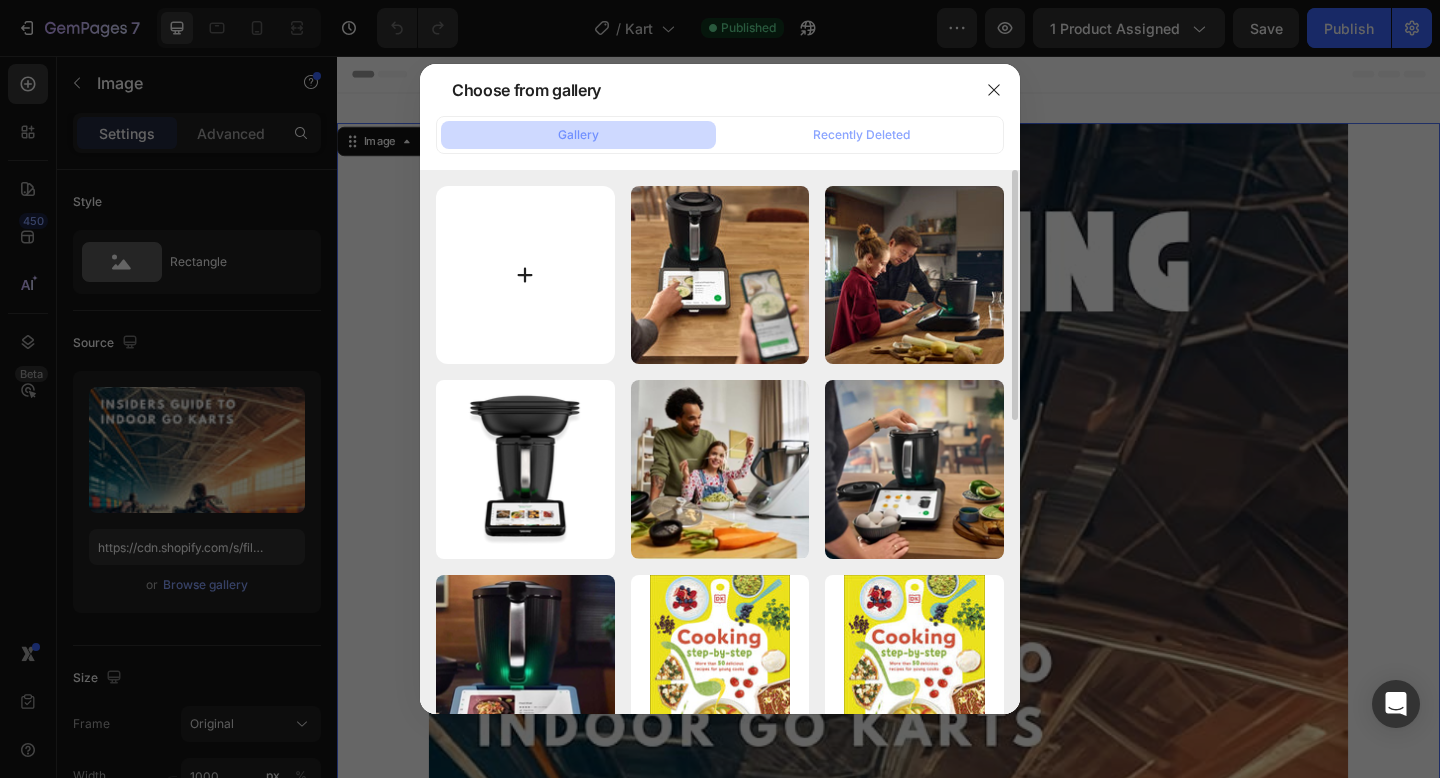 click at bounding box center (525, 275) 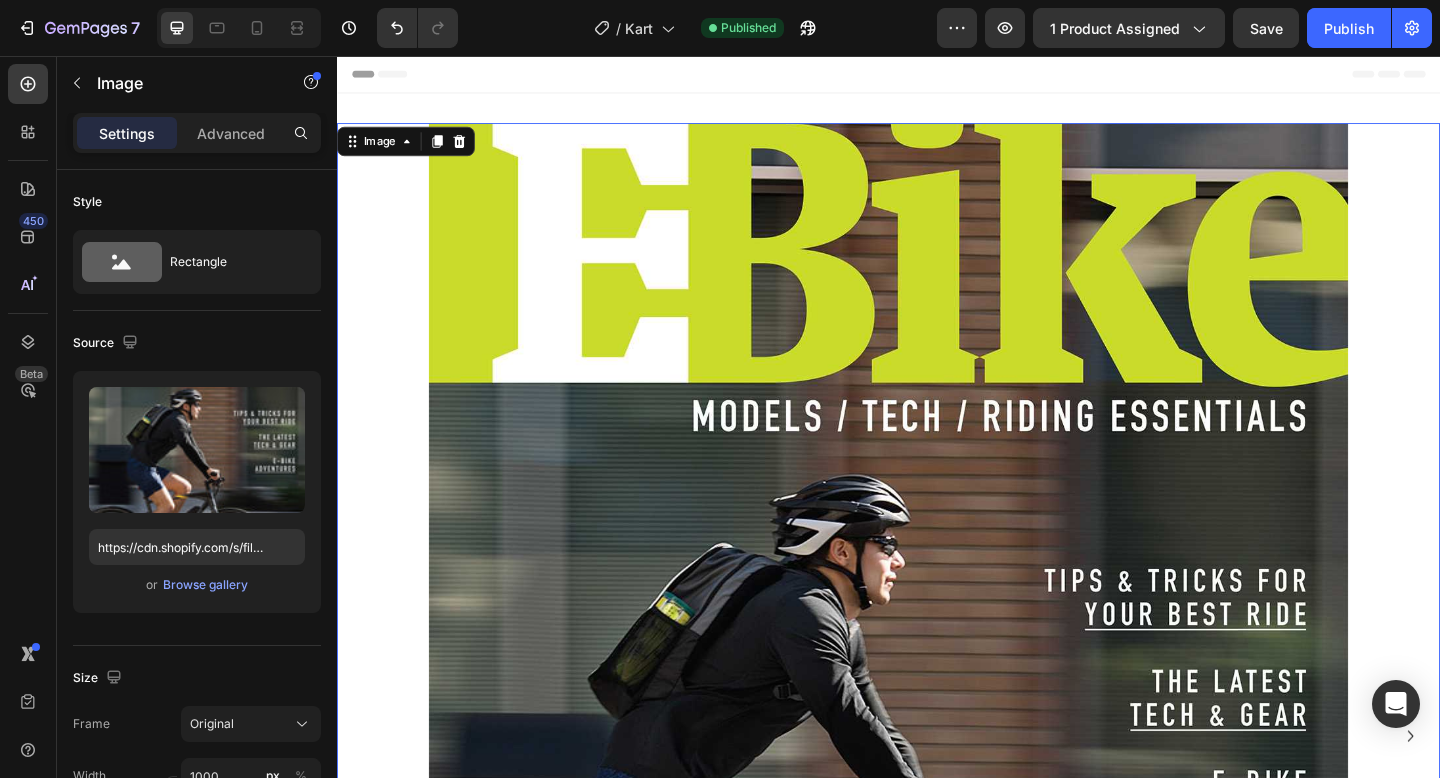 scroll, scrollTop: 2, scrollLeft: 0, axis: vertical 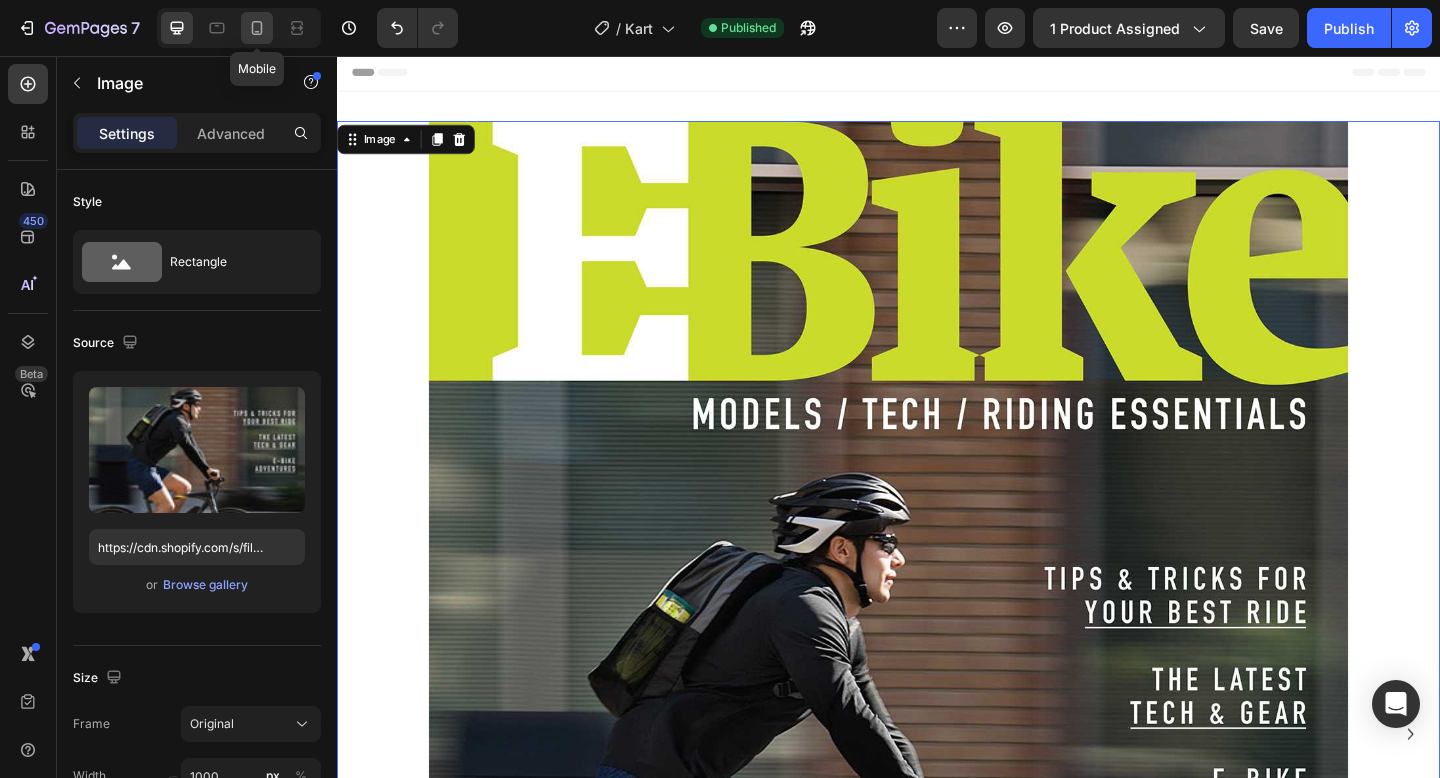 click 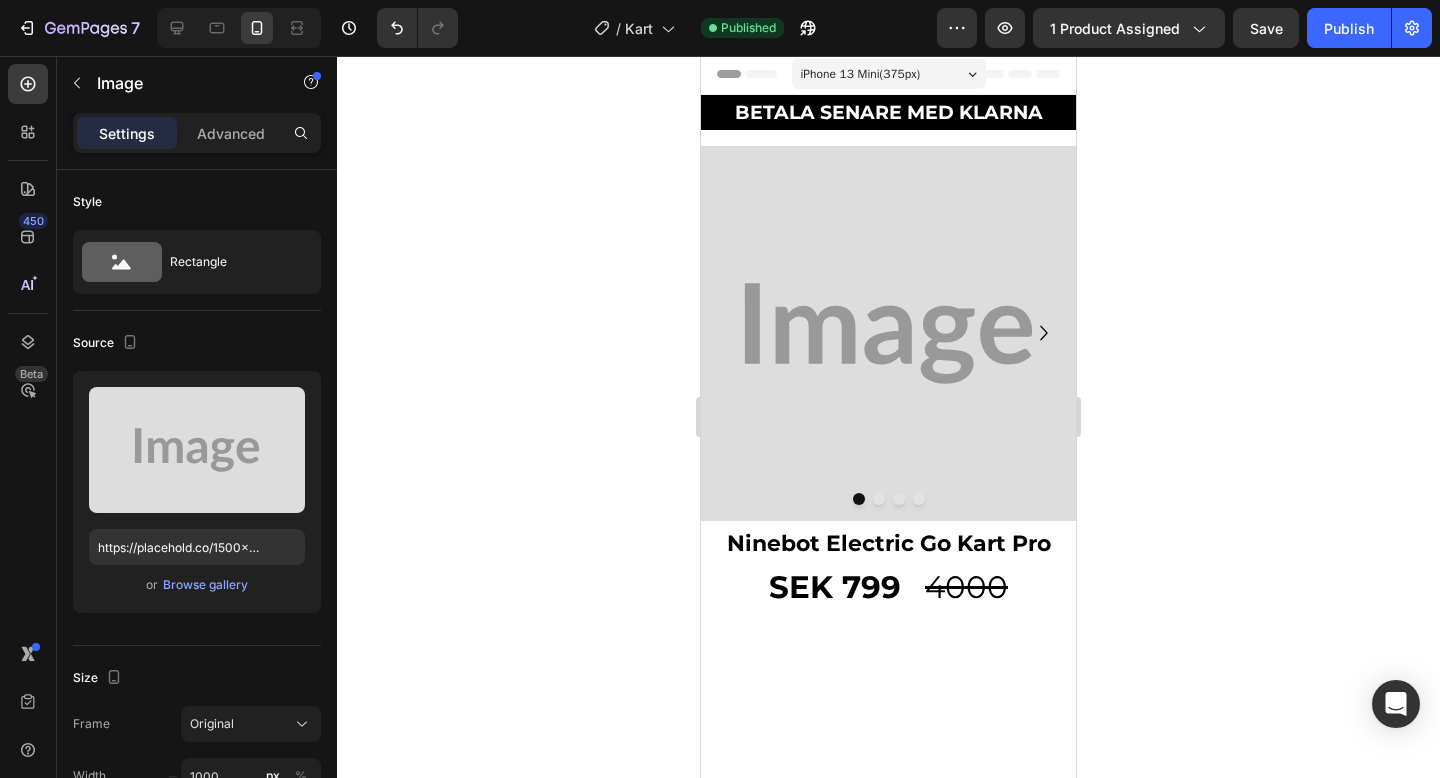 scroll, scrollTop: 0, scrollLeft: 0, axis: both 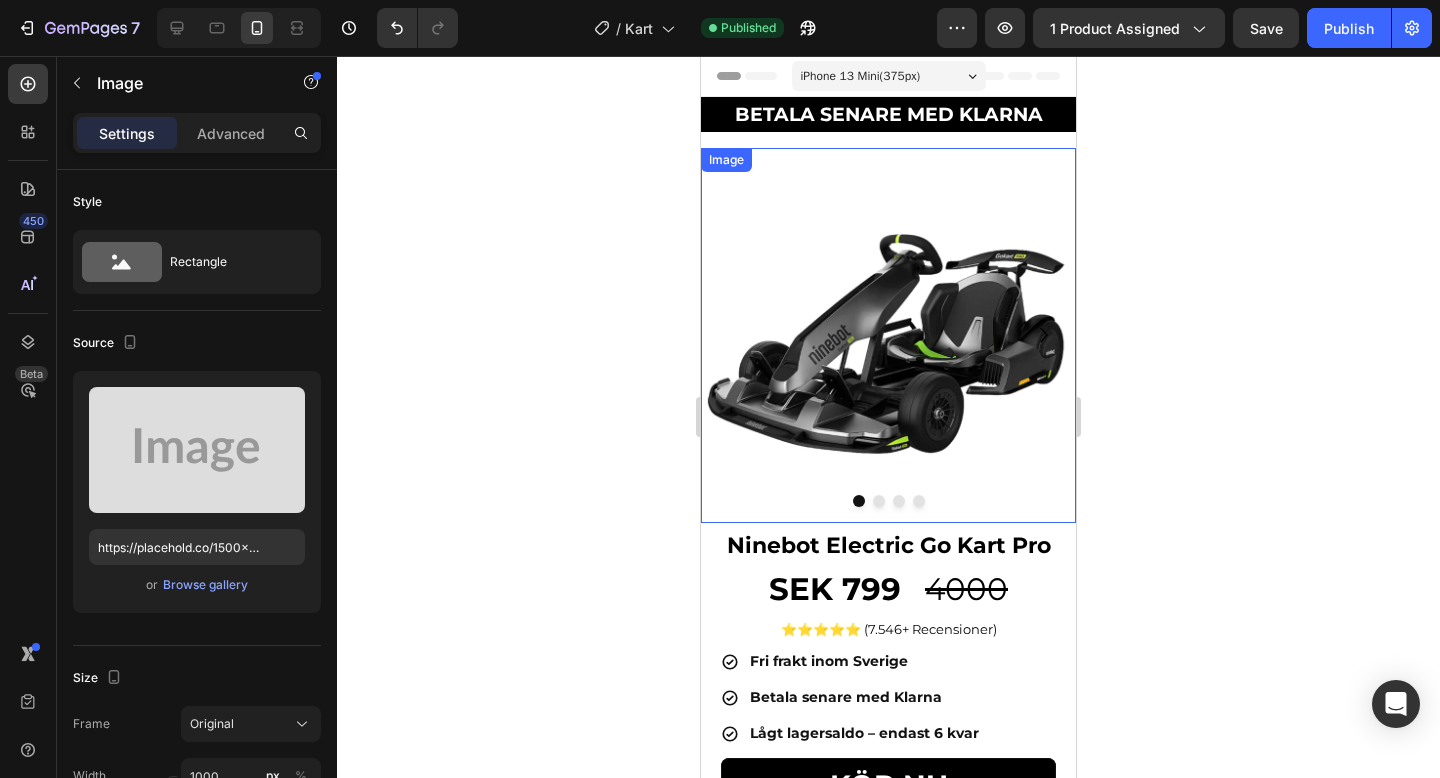 click at bounding box center (888, 335) 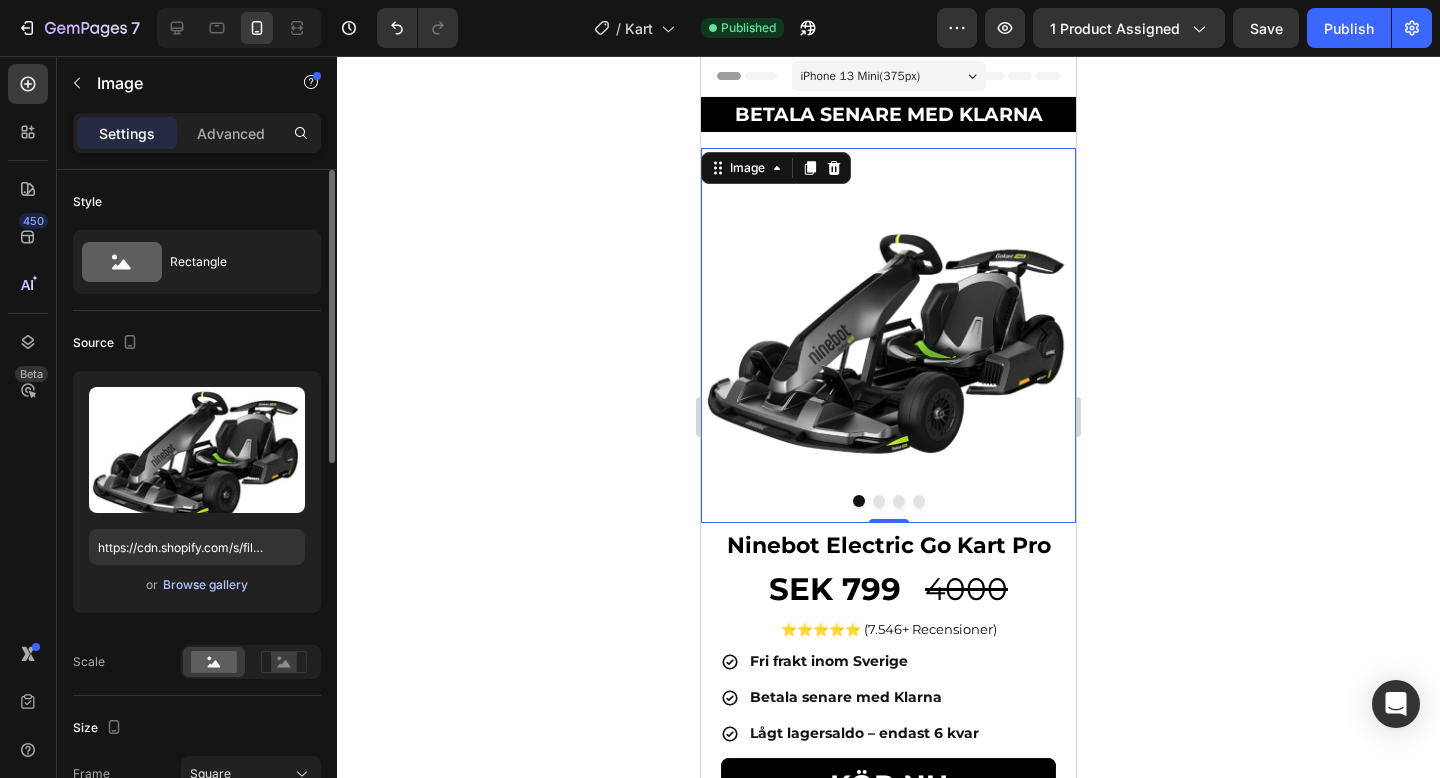 click on "Browse gallery" at bounding box center [205, 585] 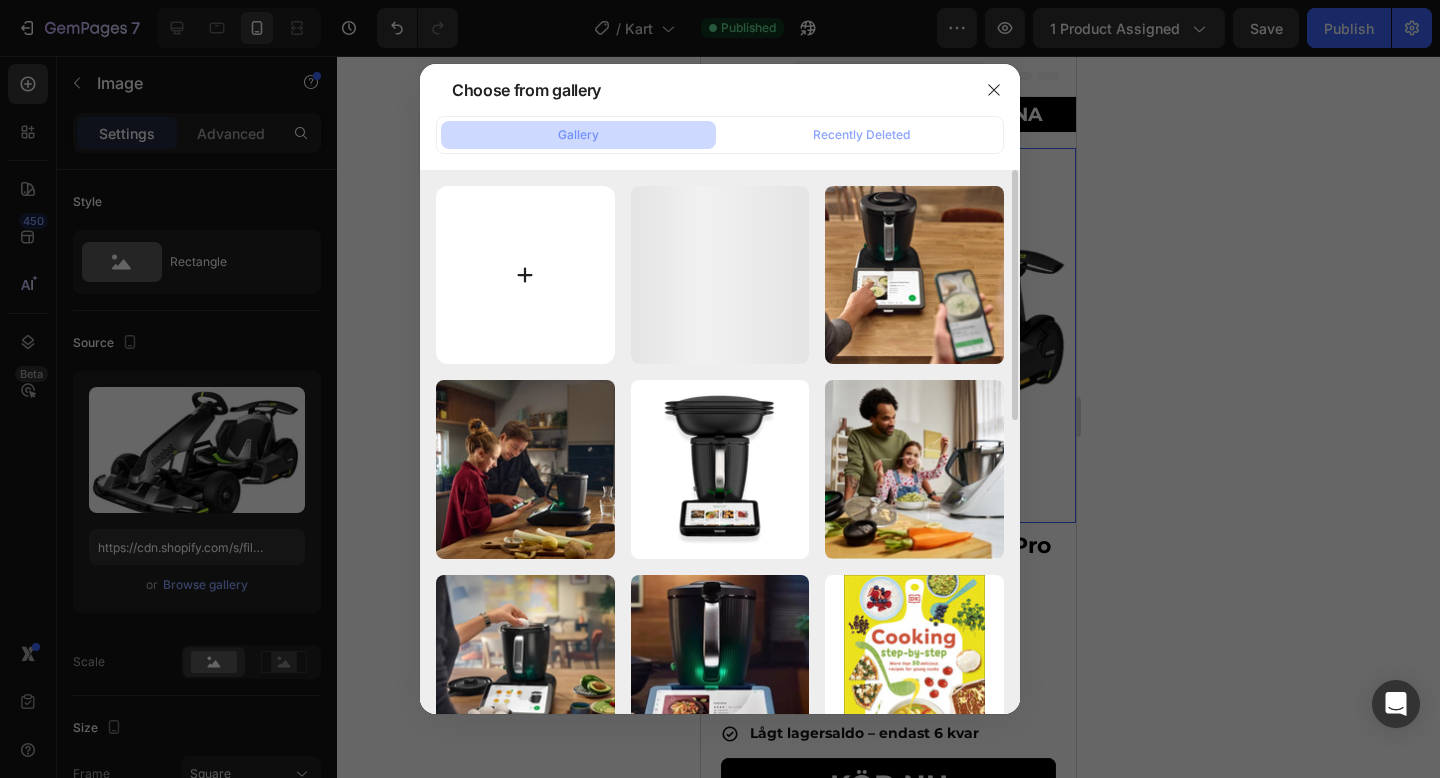 click at bounding box center (525, 275) 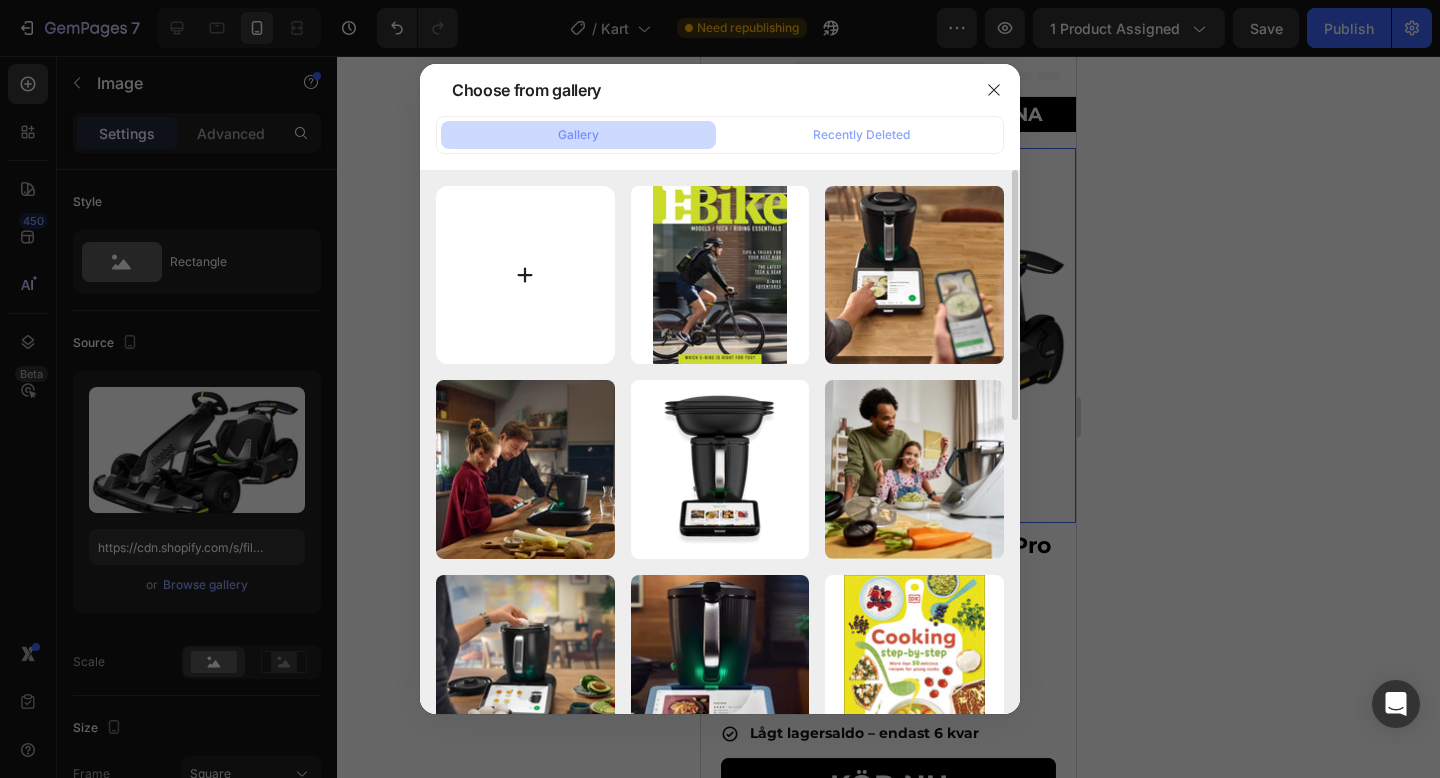 click at bounding box center (525, 275) 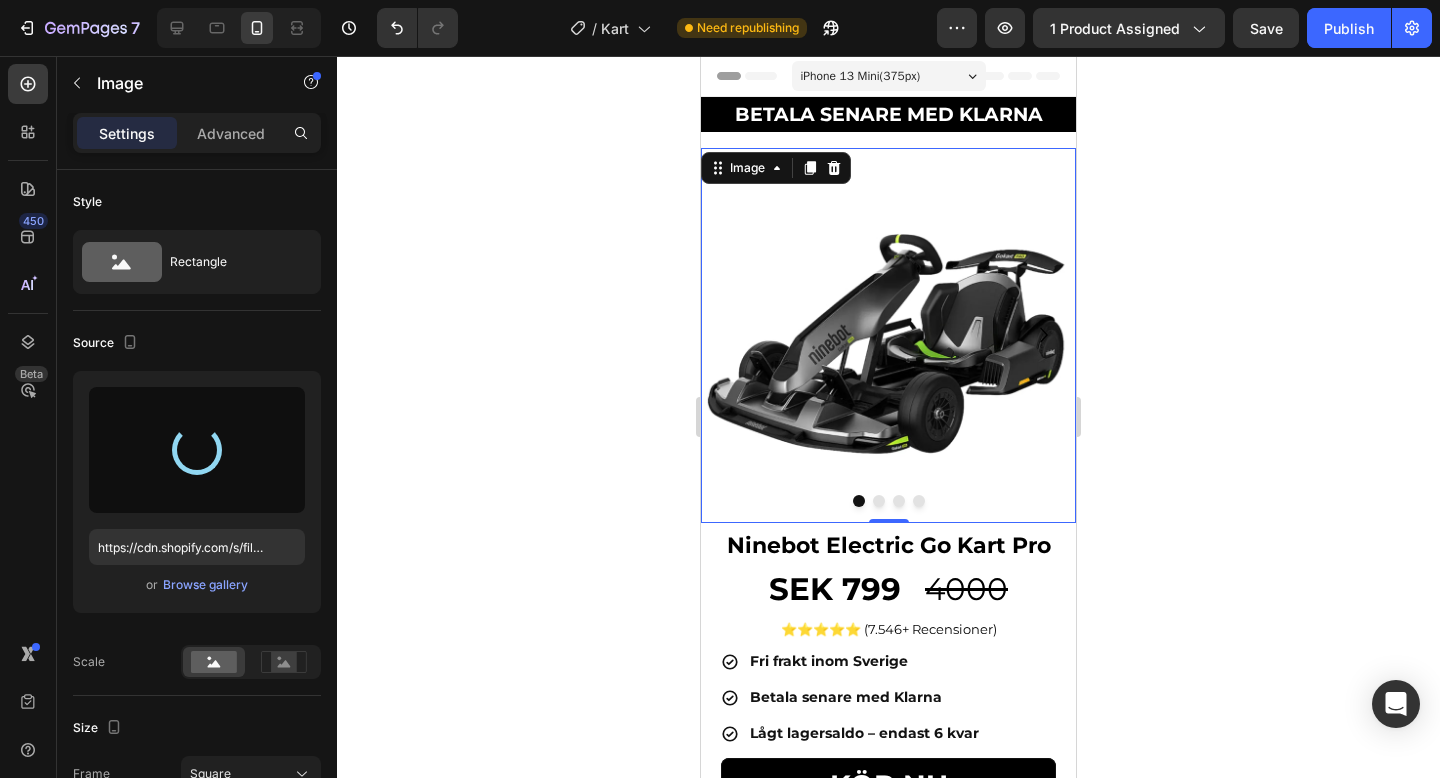 type on "https://cdn.shopify.com/s/files/1/0978/3672/8659/files/gempages_577727115441472188-b9d2163b-c6f5-4445-a61a-a2e0309096bf.jpg" 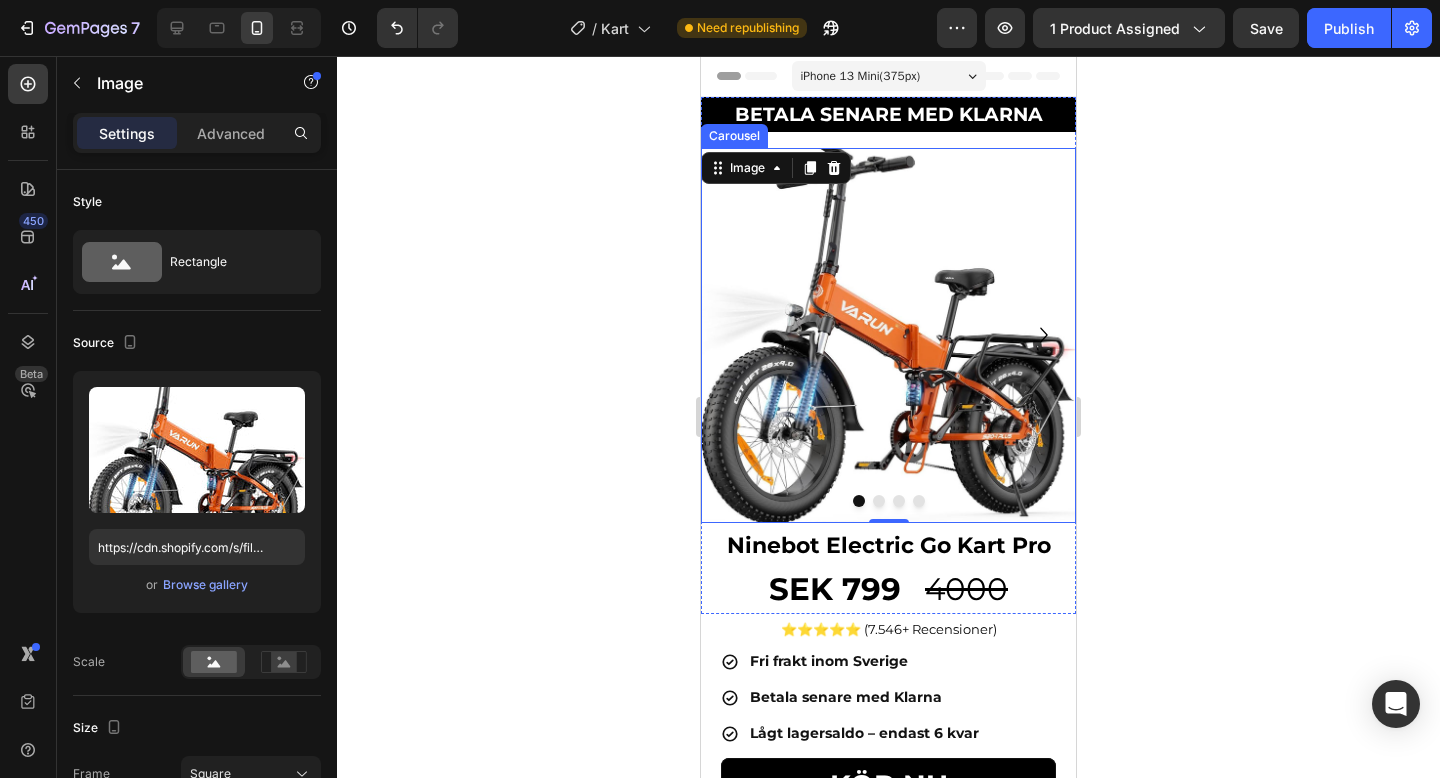 click at bounding box center [879, 501] 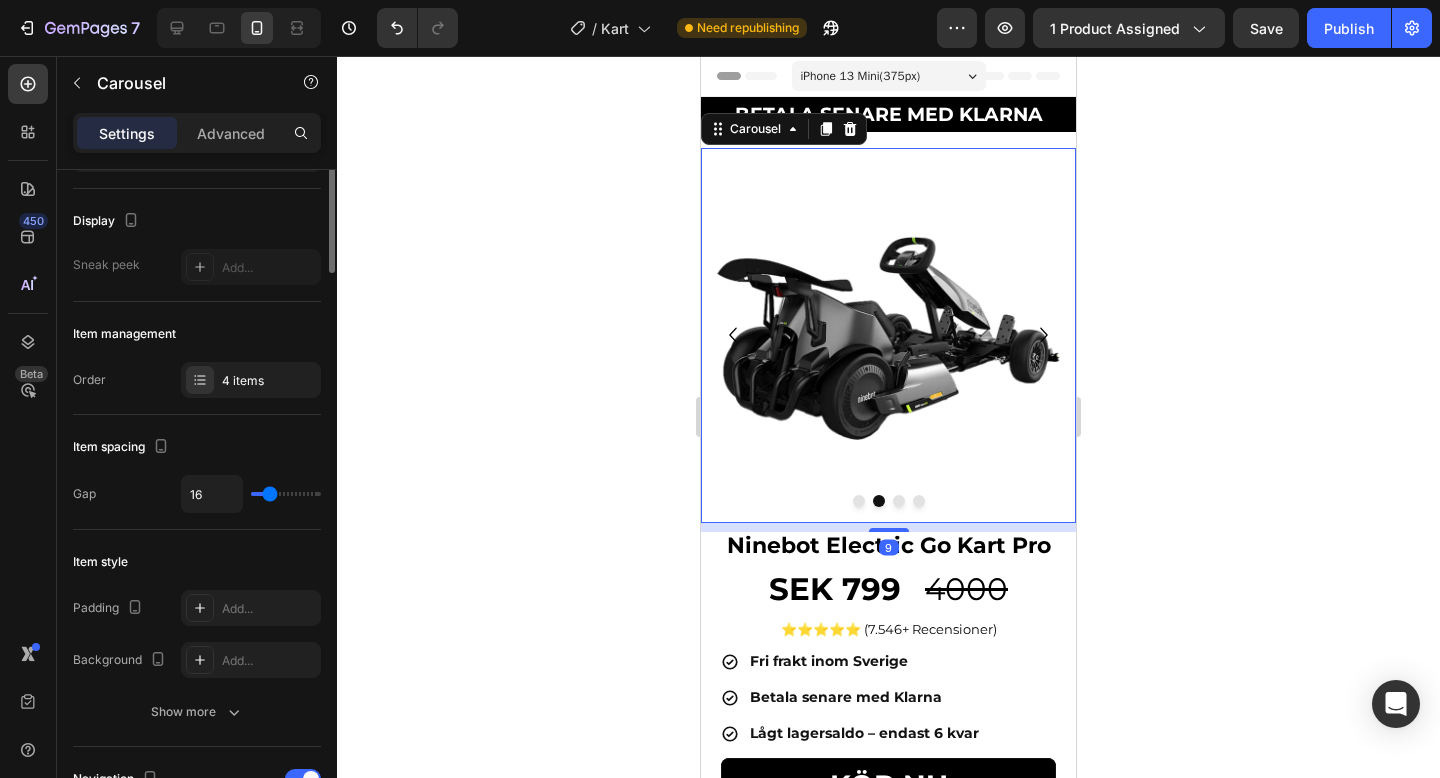 scroll, scrollTop: 152, scrollLeft: 0, axis: vertical 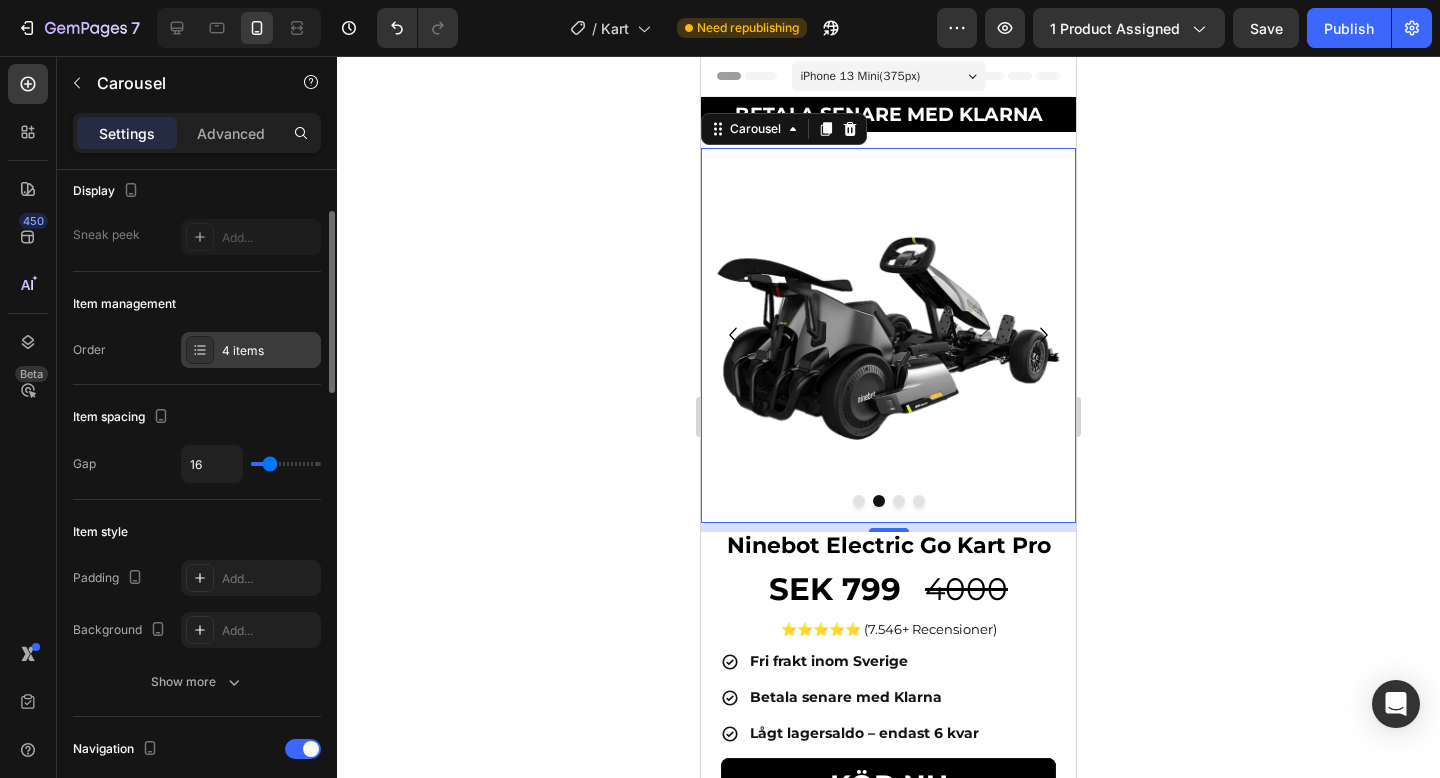 click on "4 items" at bounding box center [269, 351] 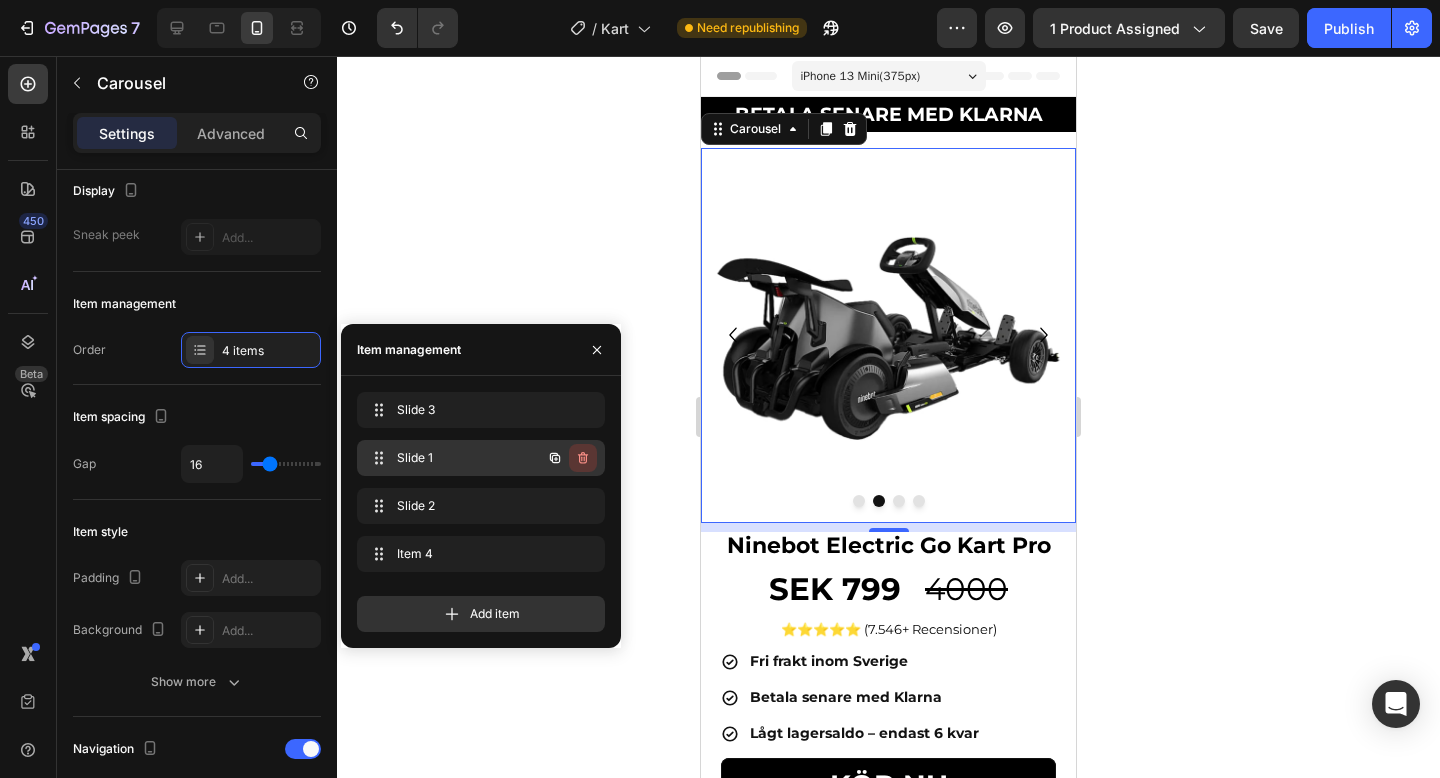 click 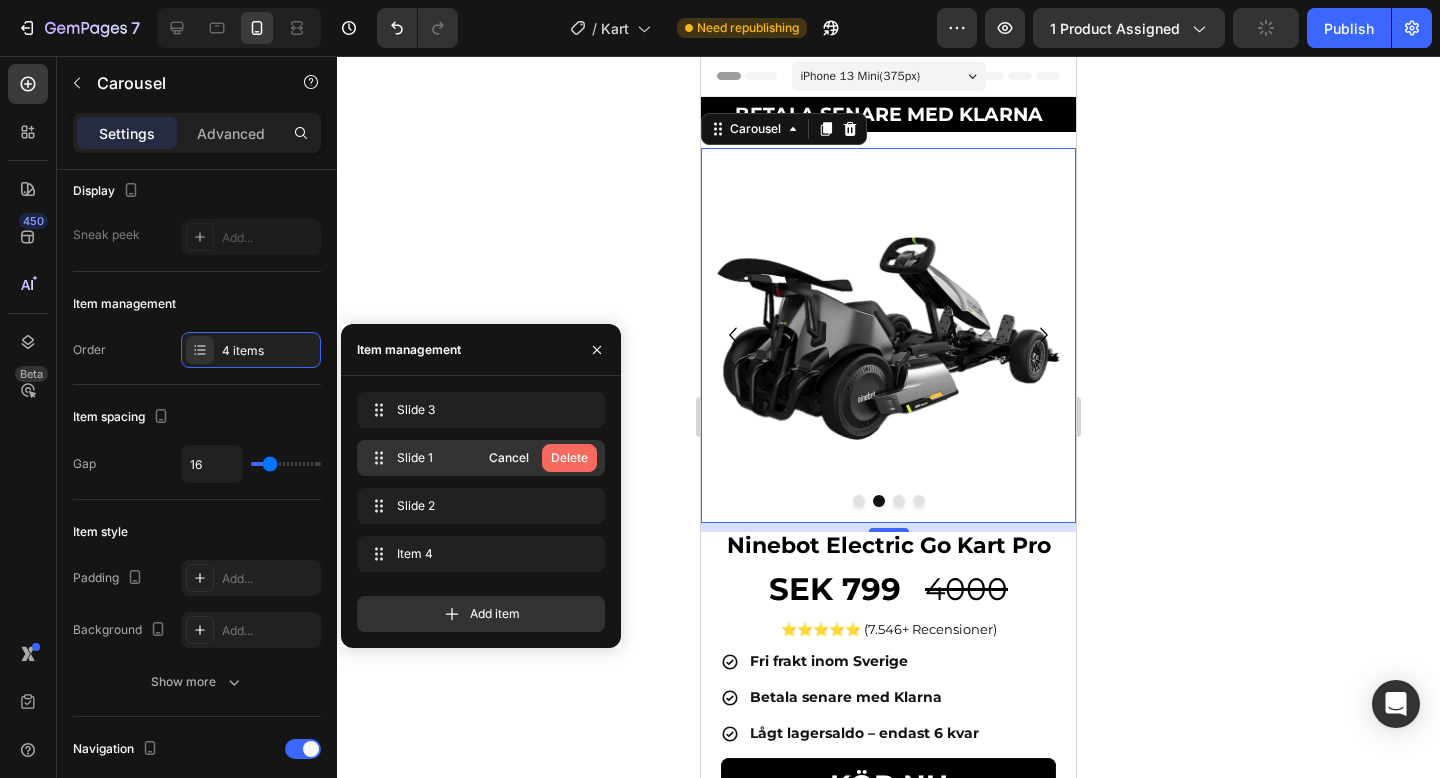 click on "Delete" at bounding box center [569, 458] 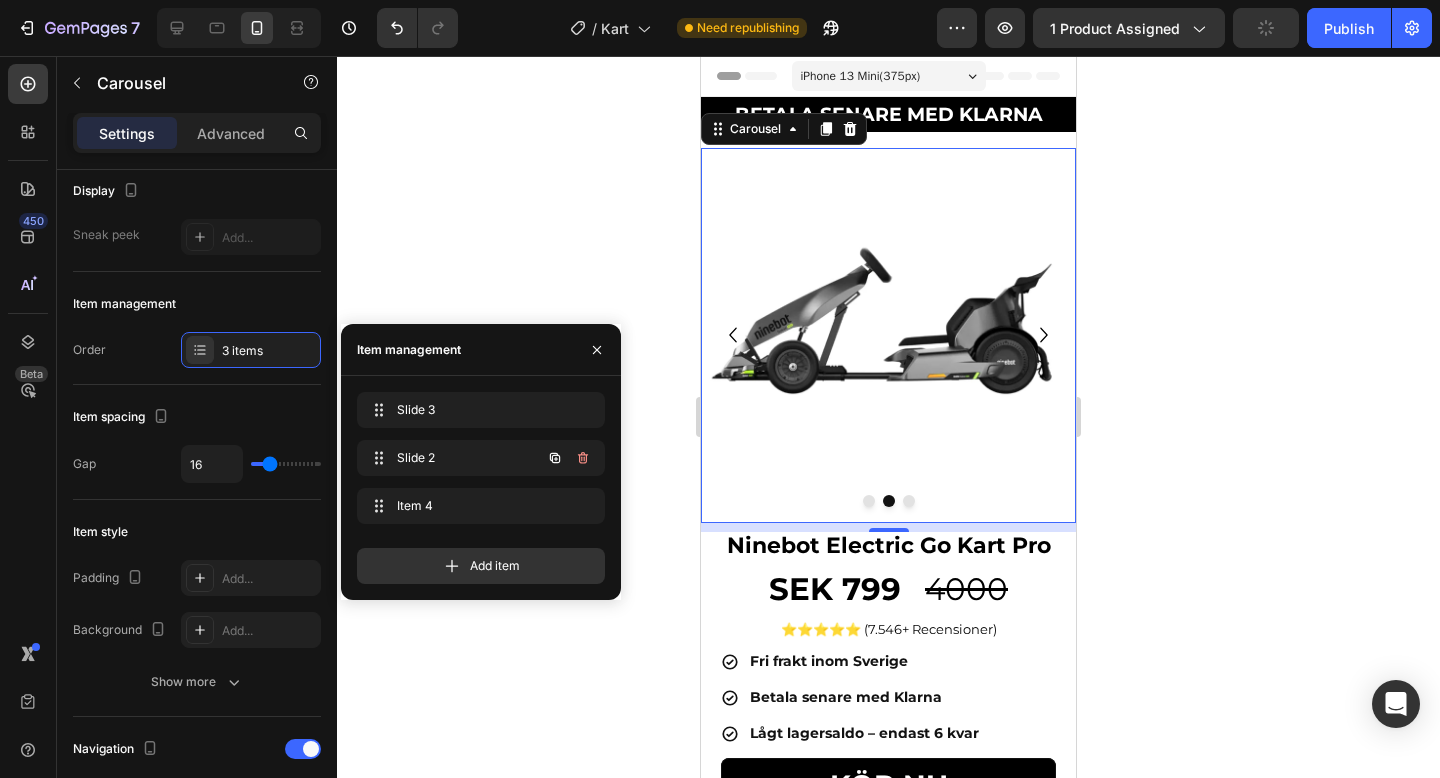 click 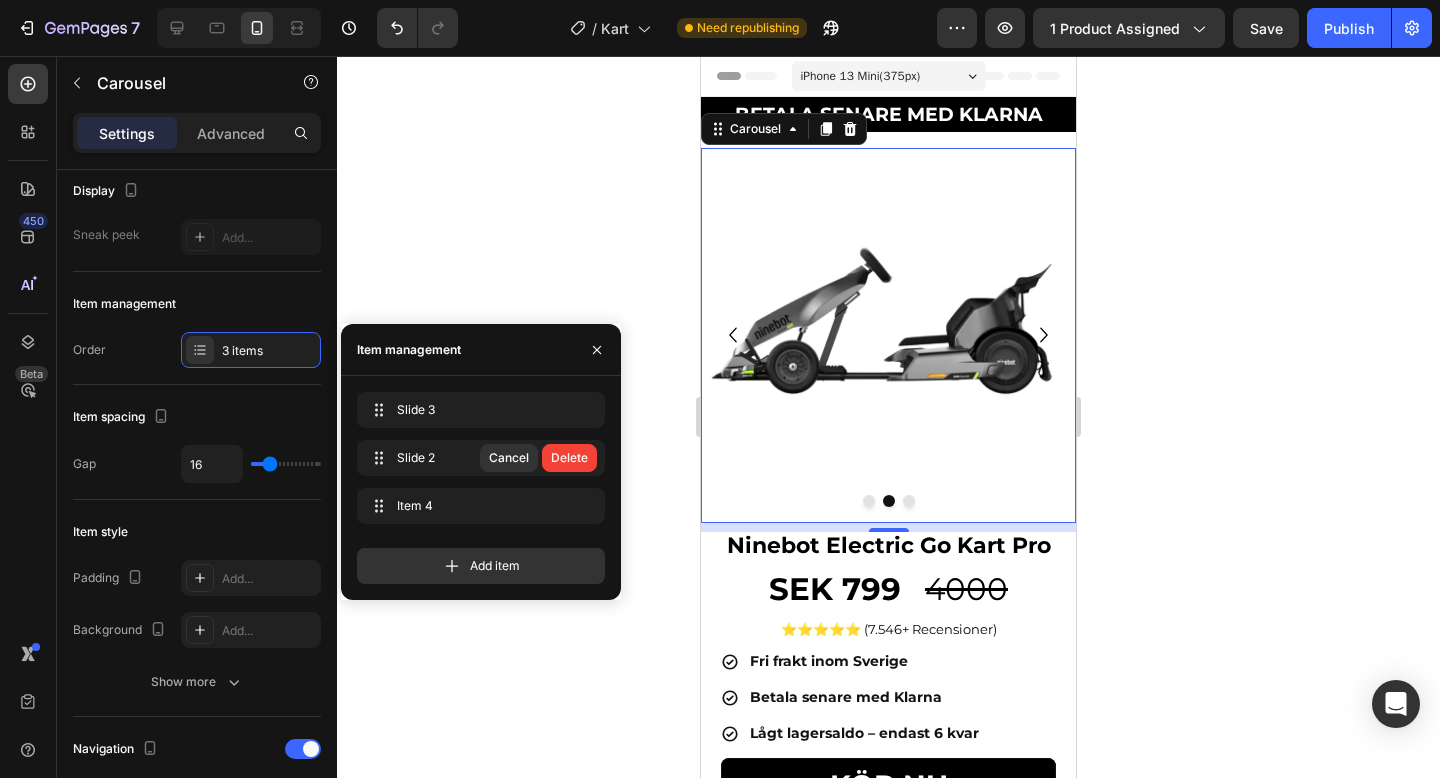 click on "Delete" at bounding box center [569, 458] 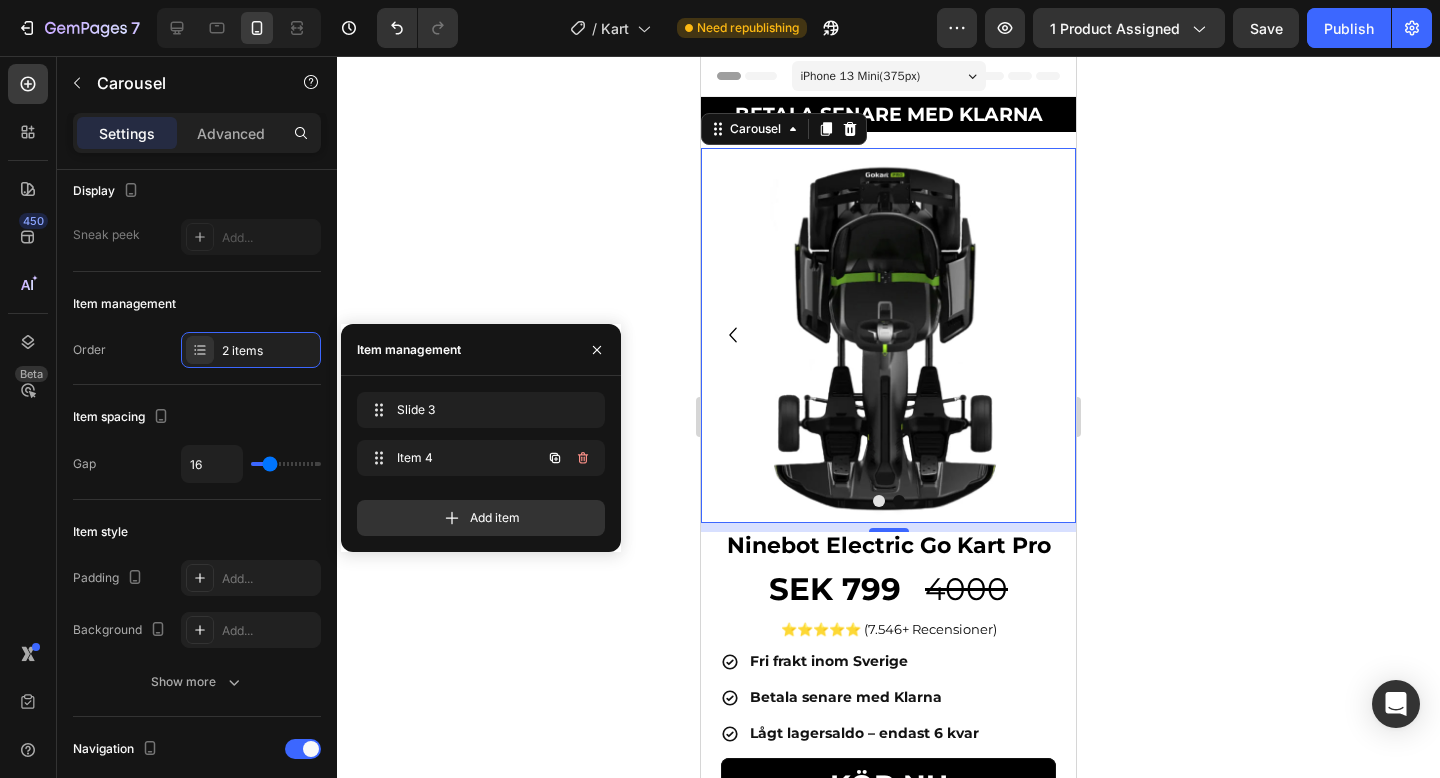 click 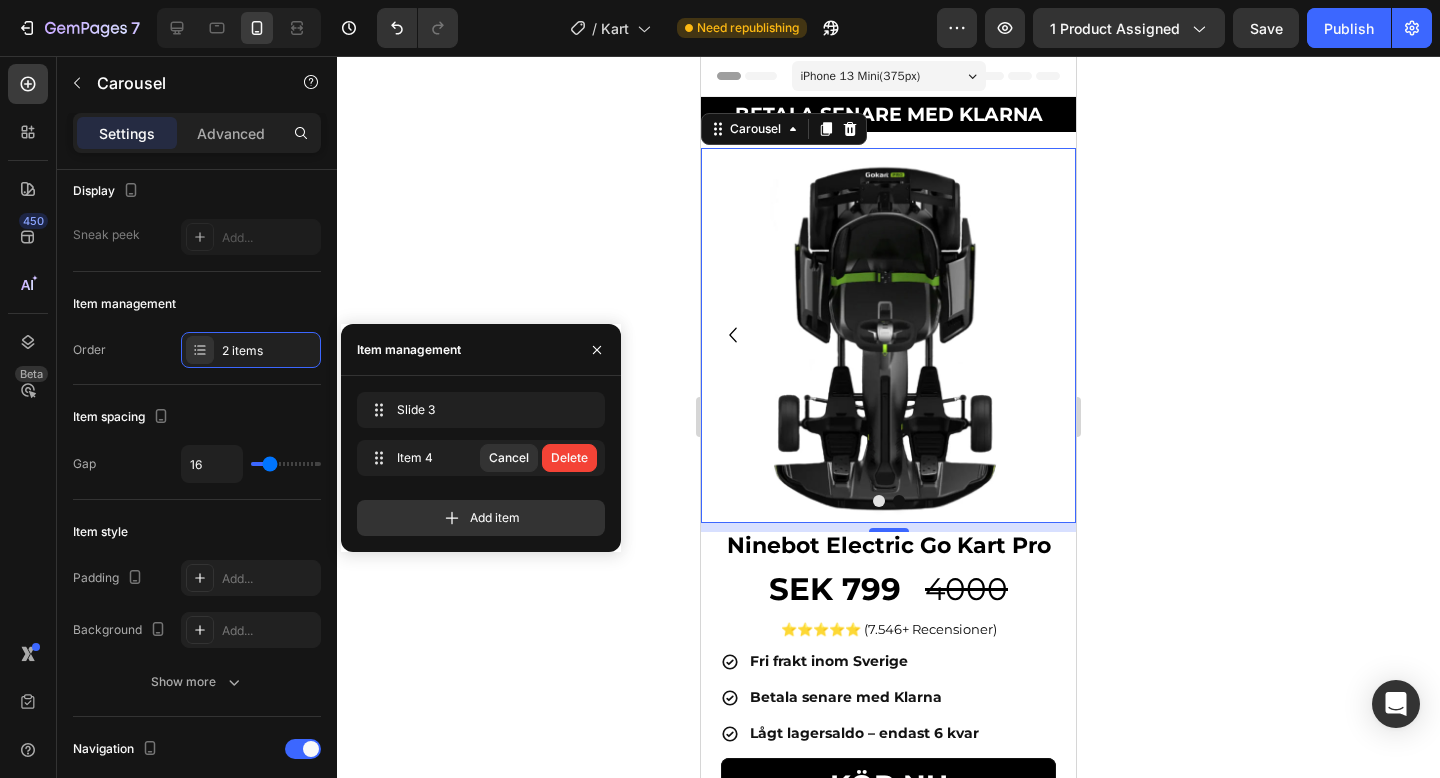 click on "Delete" at bounding box center (569, 458) 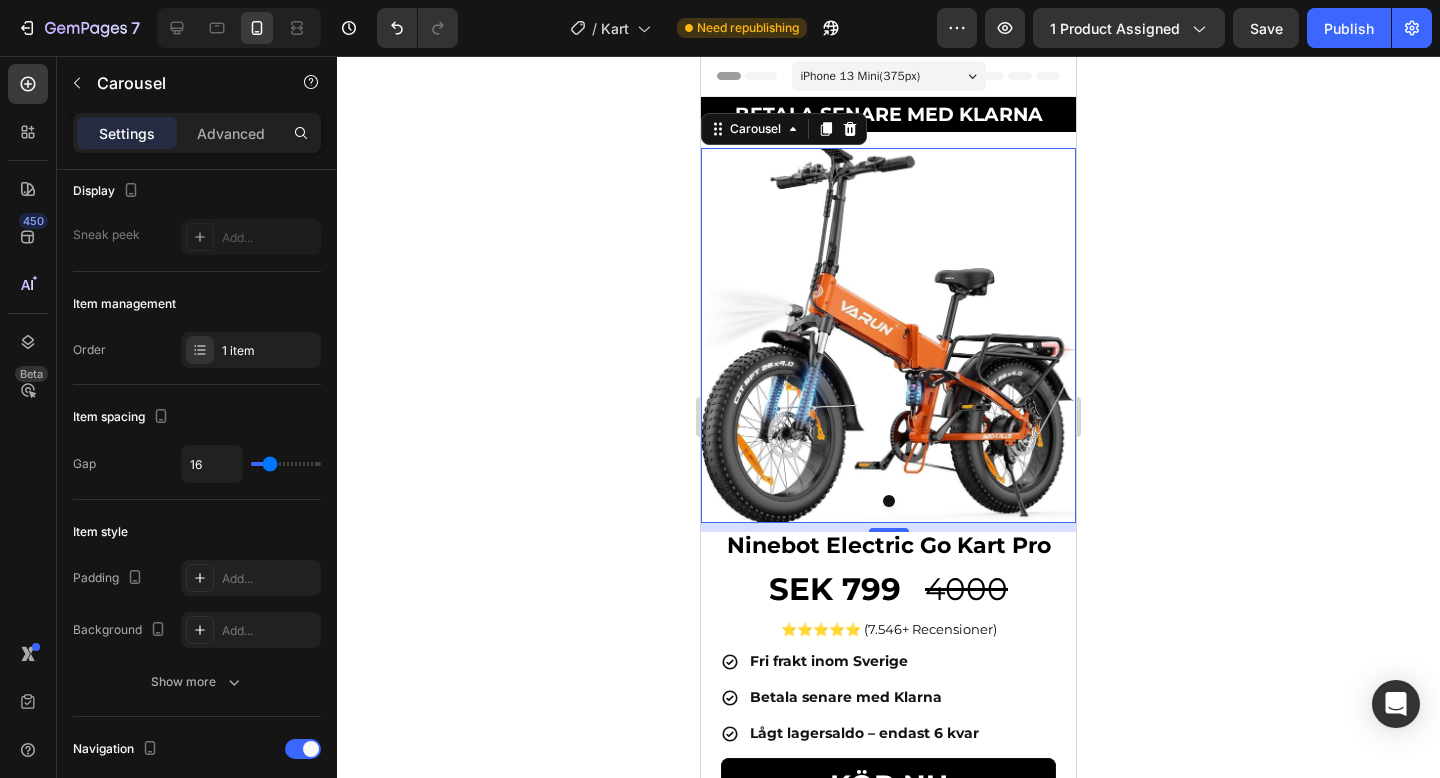 click 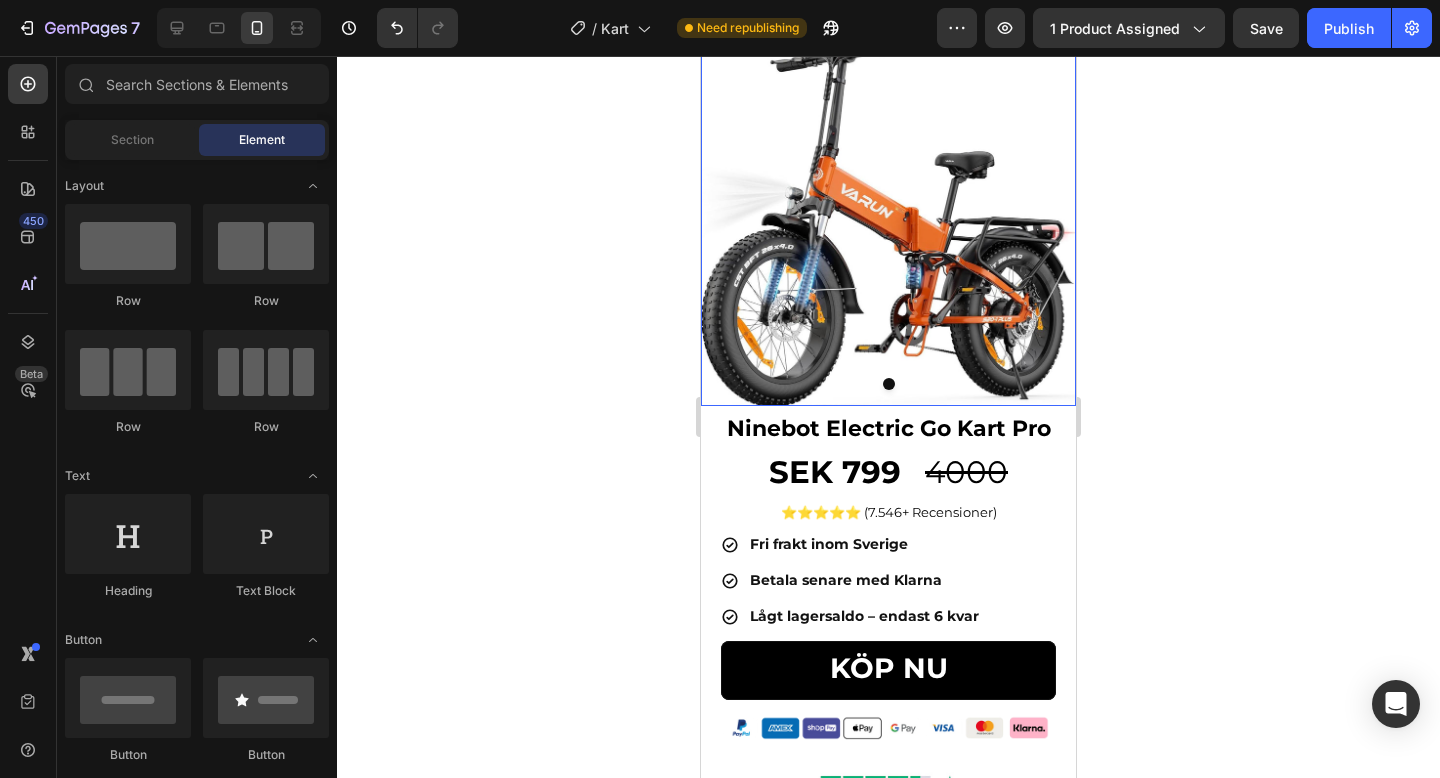 scroll, scrollTop: 109, scrollLeft: 0, axis: vertical 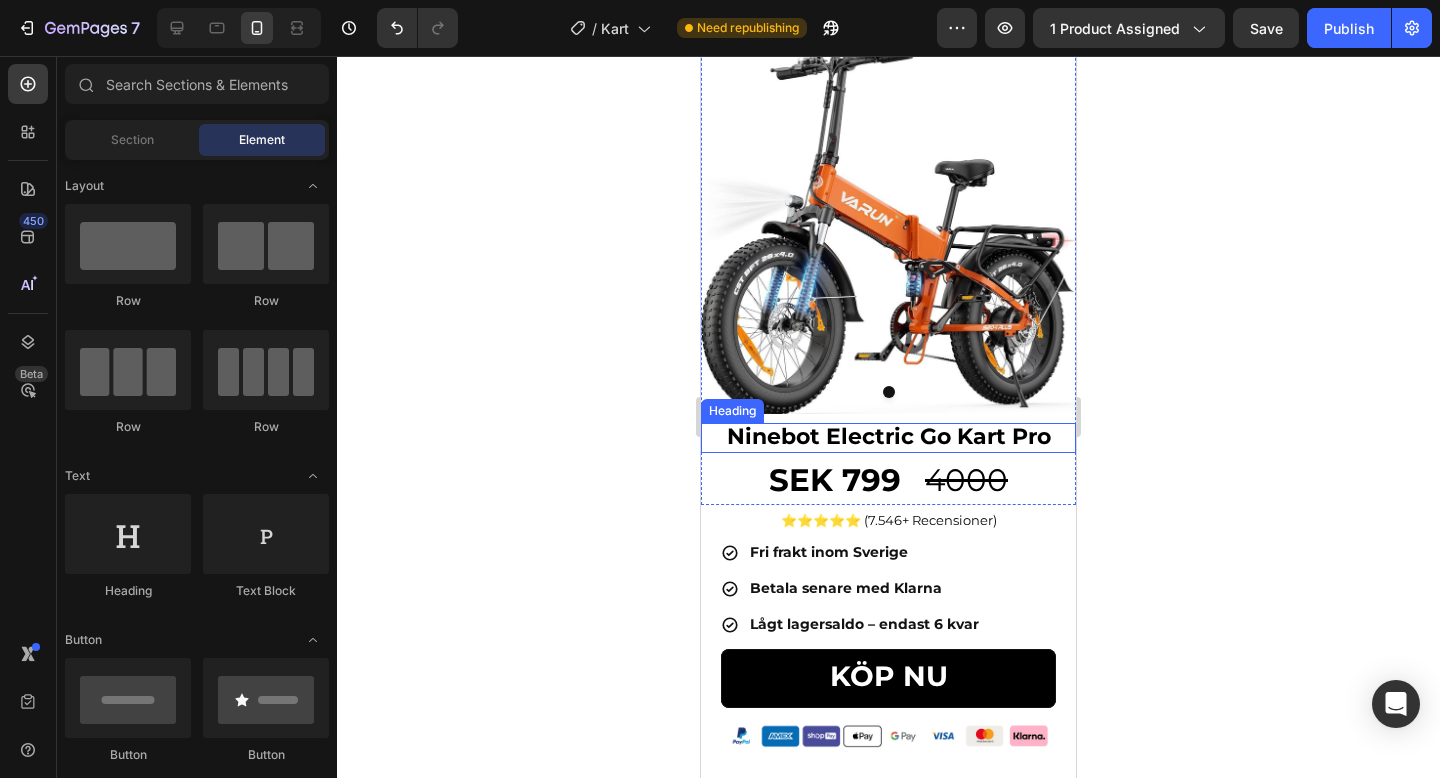 click on "Ninebot Electric Go Kart Pro" at bounding box center [889, 436] 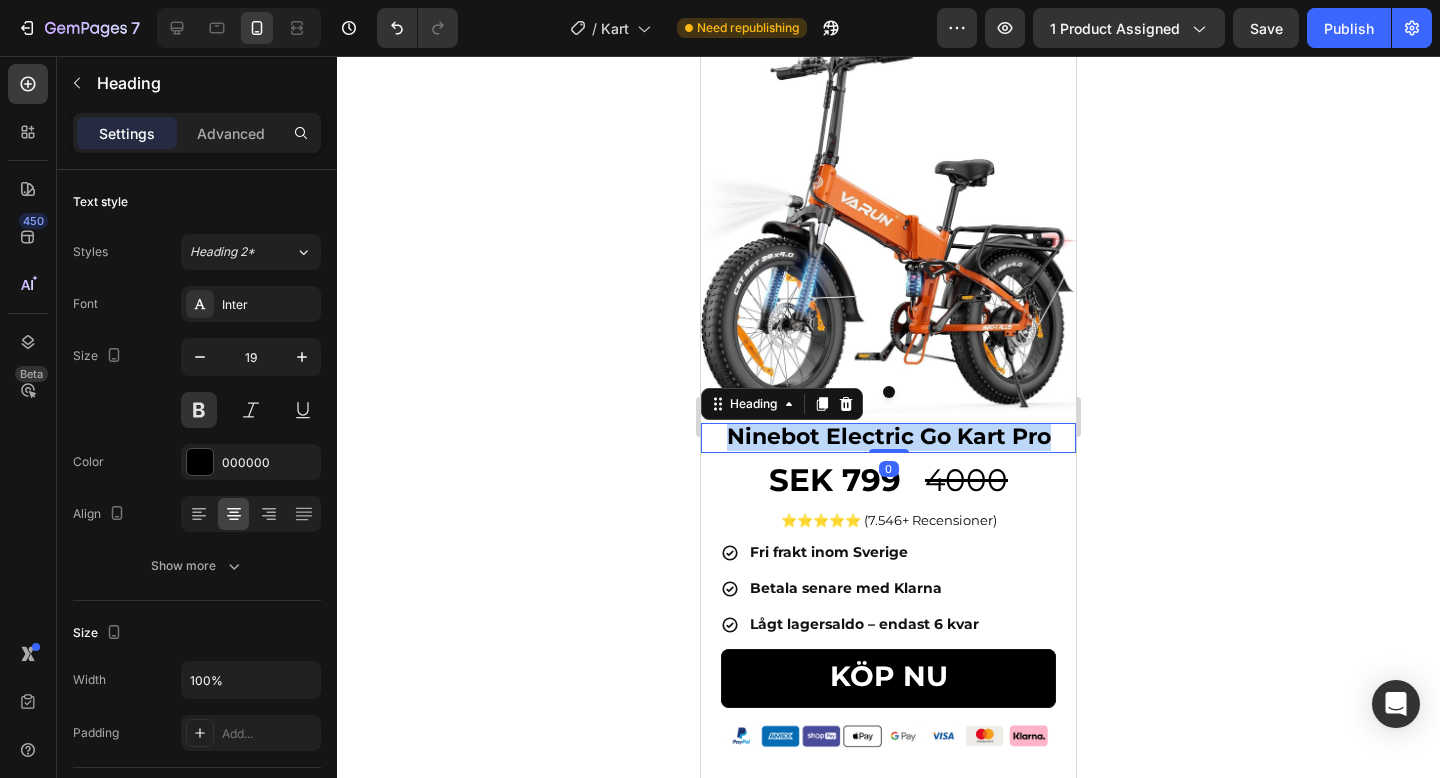 click on "Ninebot Electric Go Kart Pro" at bounding box center [889, 436] 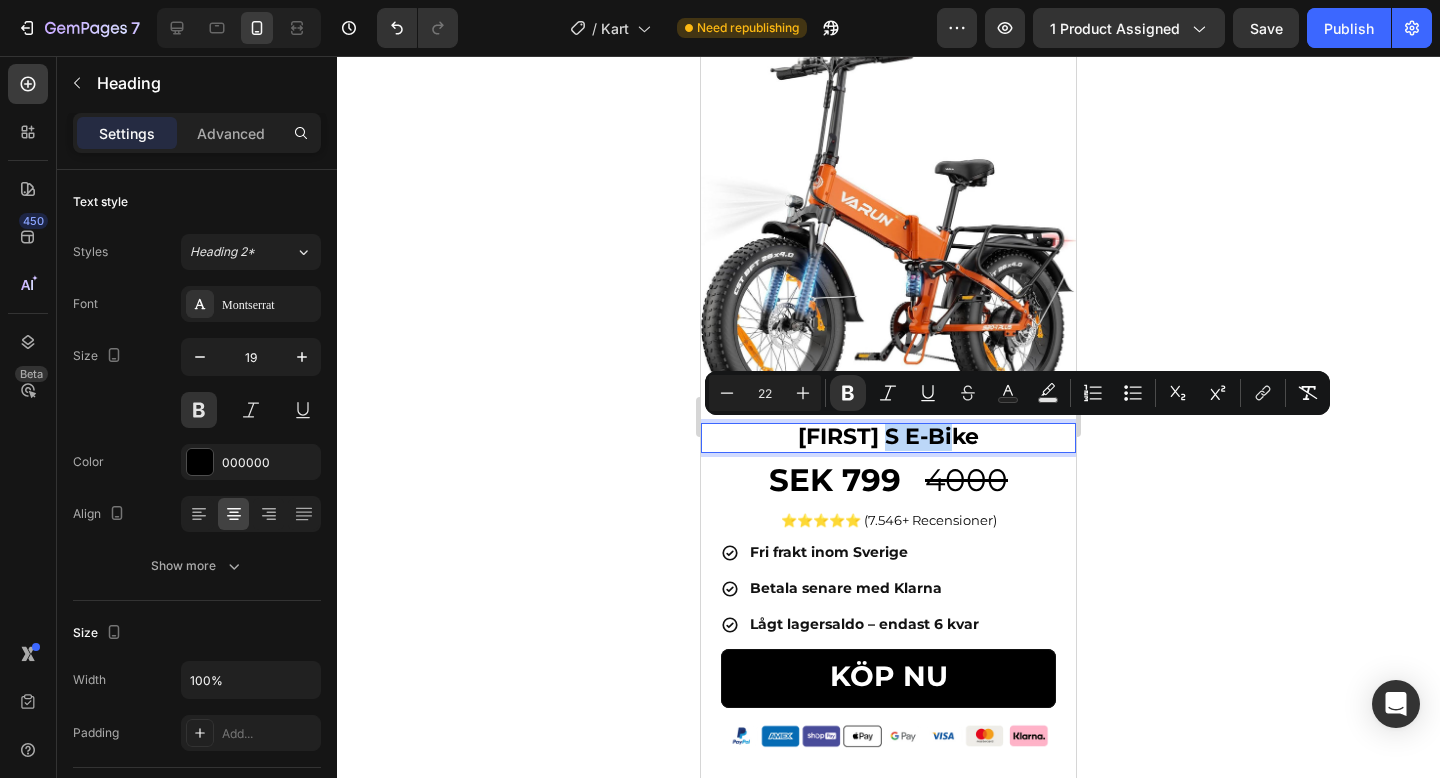 drag, startPoint x: 978, startPoint y: 438, endPoint x: 901, endPoint y: 441, distance: 77.05842 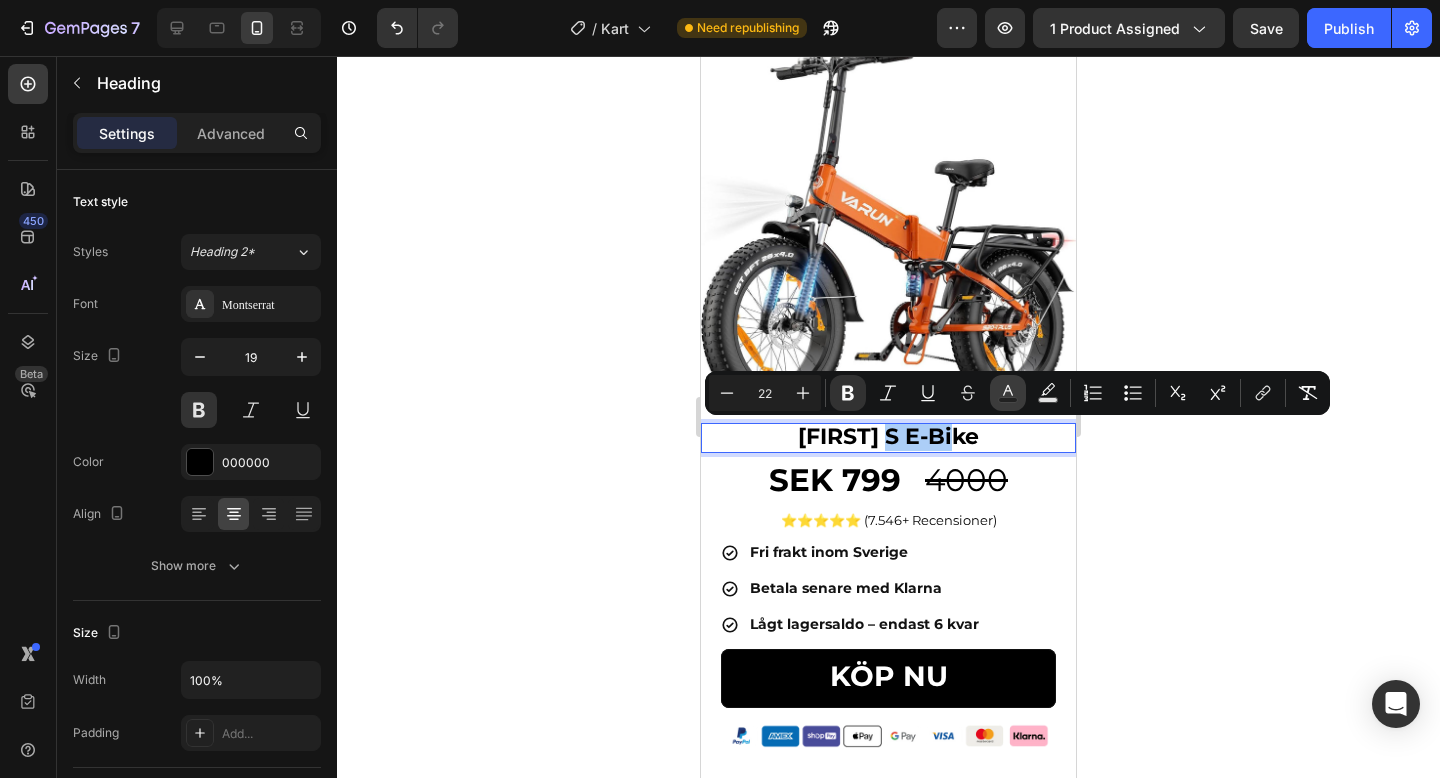 click 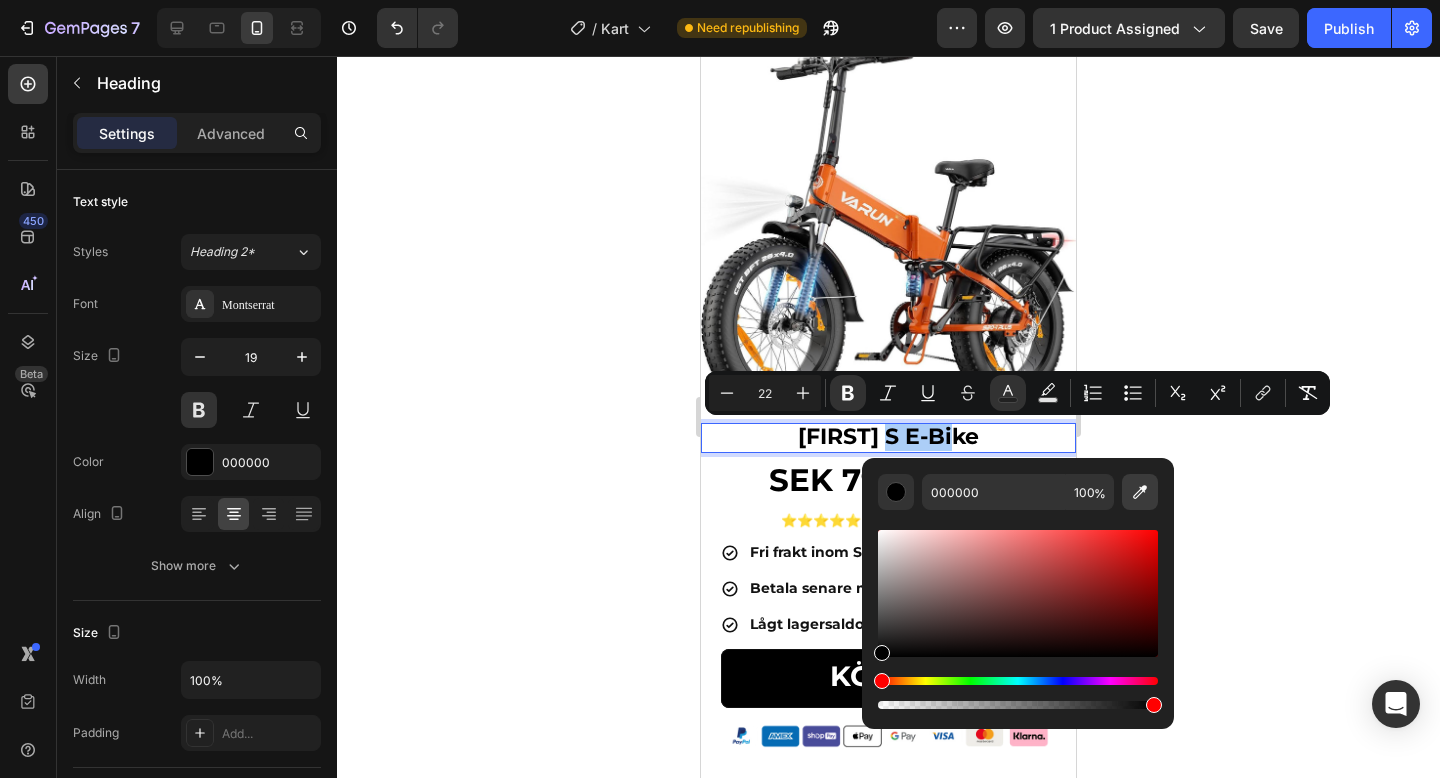 click 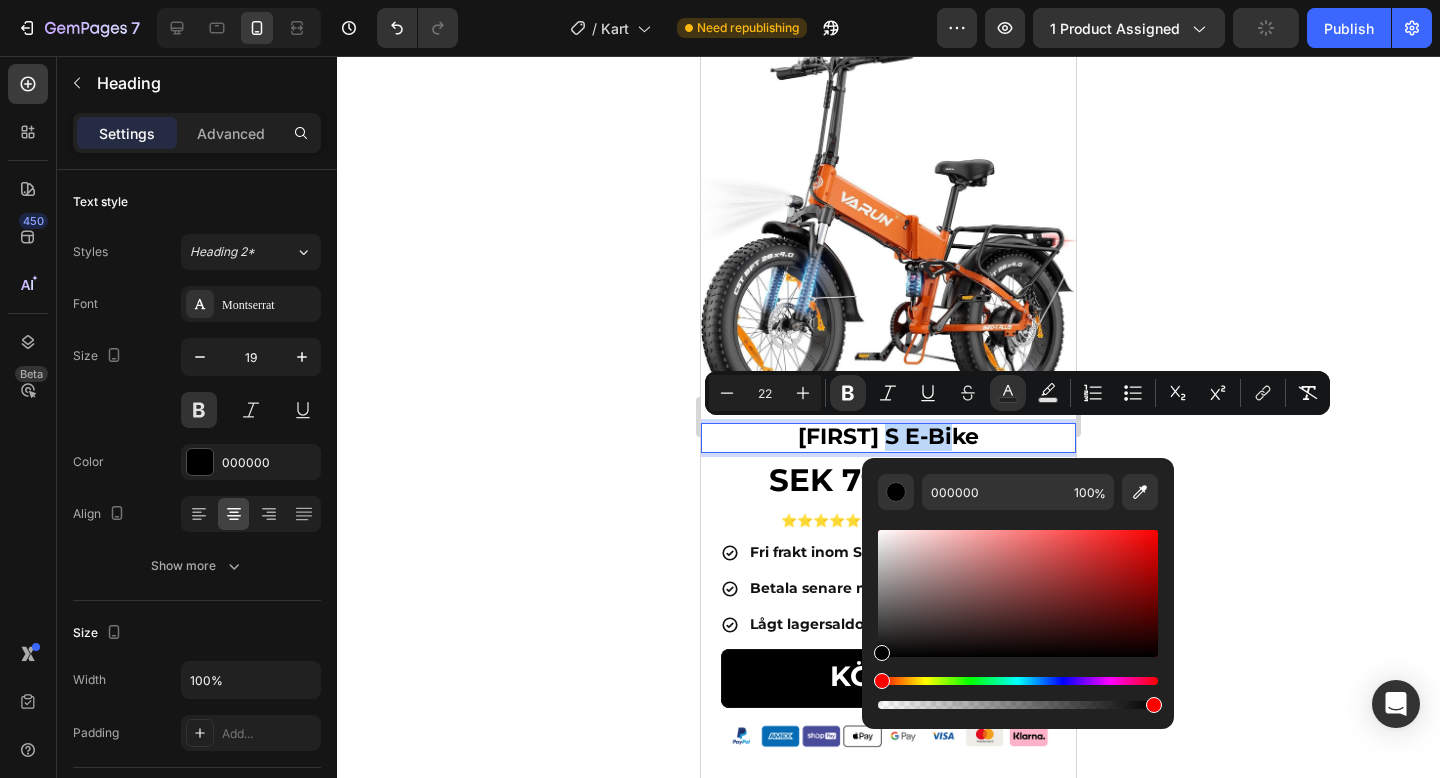 type on "E67232" 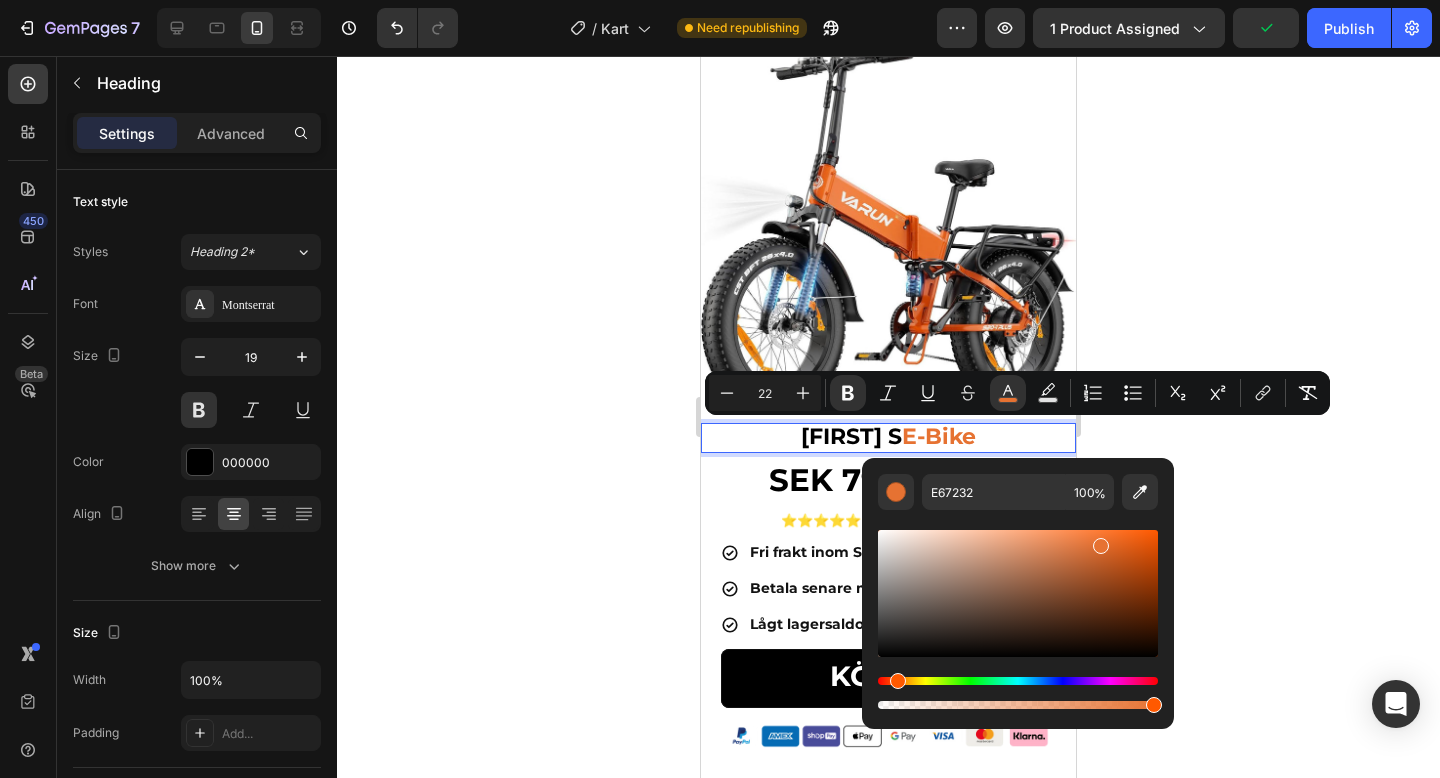 click 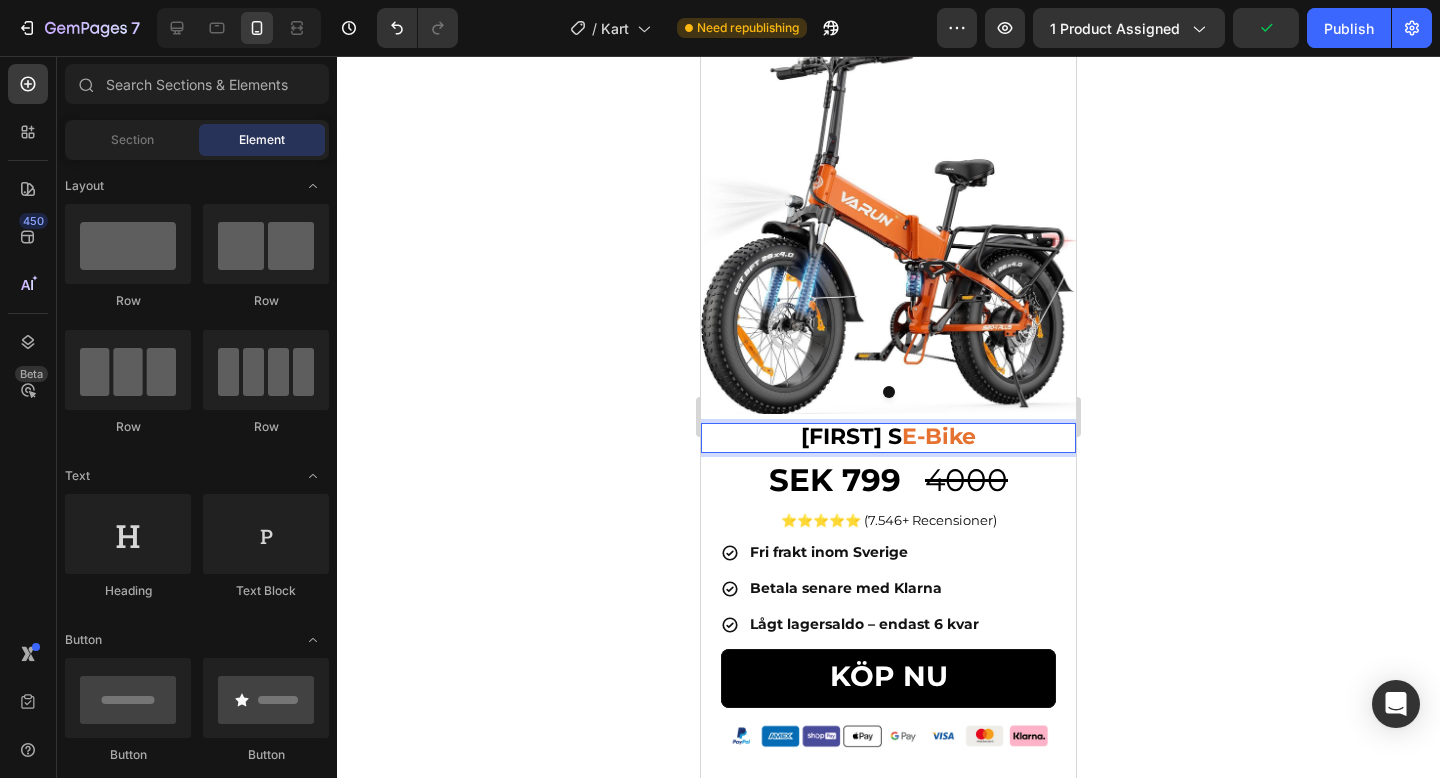 click 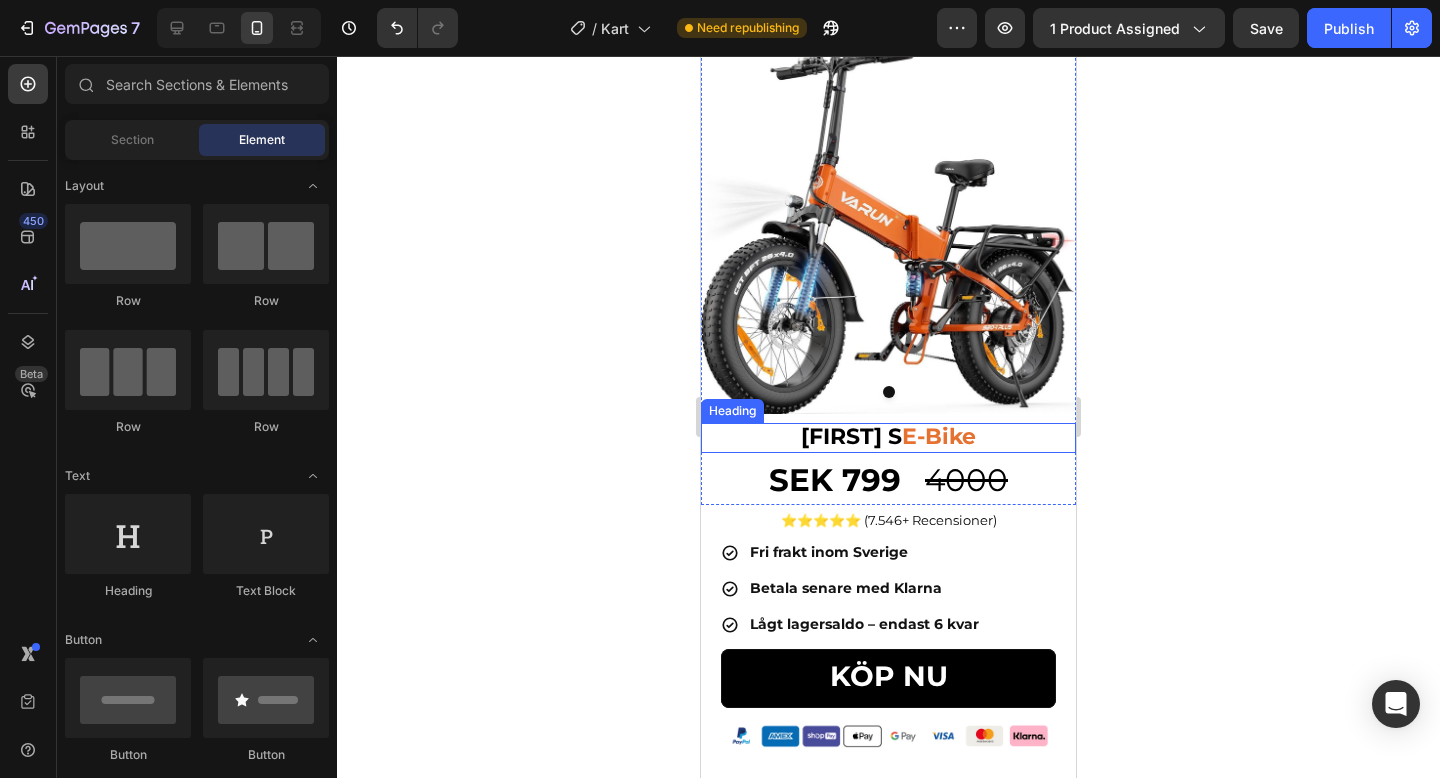 click on "⁠⁠⁠⁠⁠⁠⁠ Varun S  E-Bike" at bounding box center [888, 438] 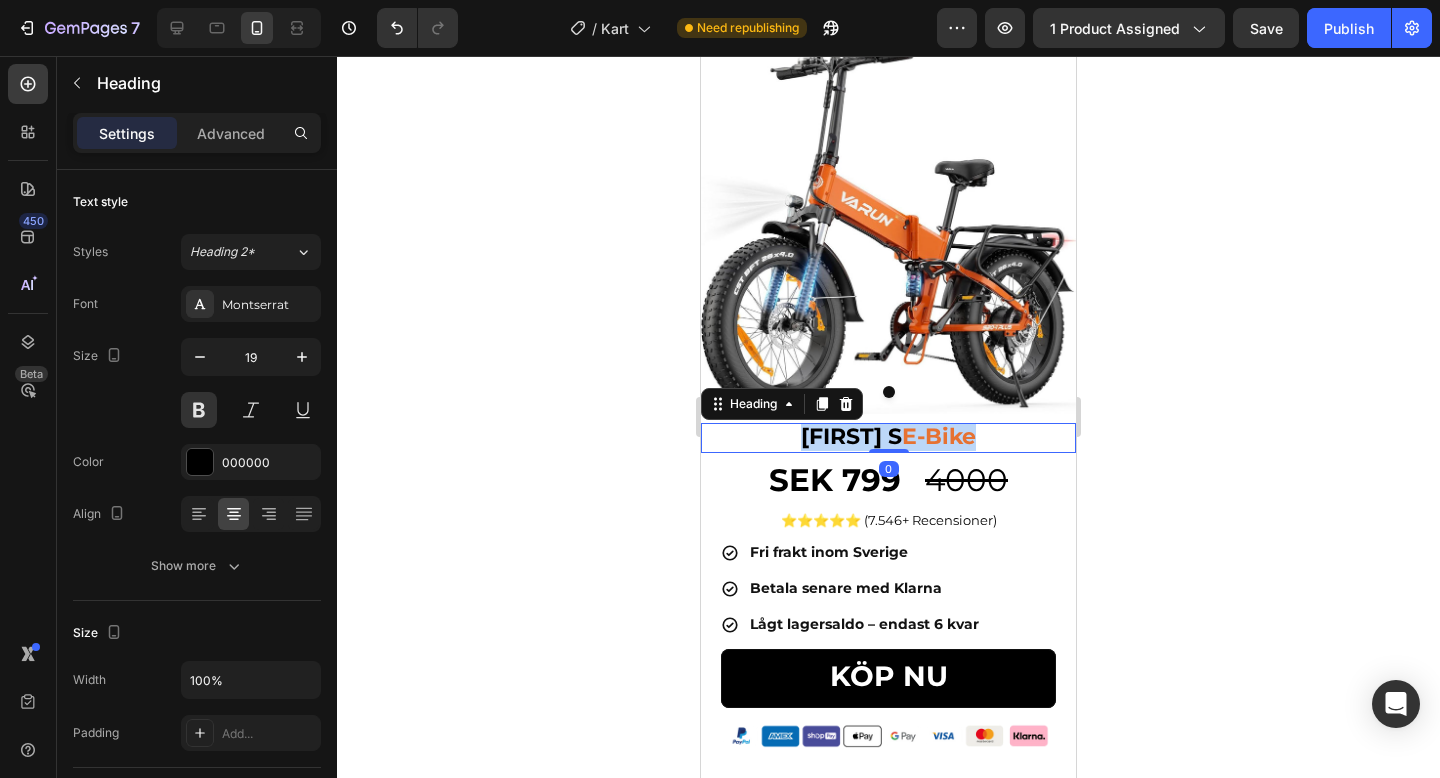 click on "Varun S  E-Bike" at bounding box center (888, 438) 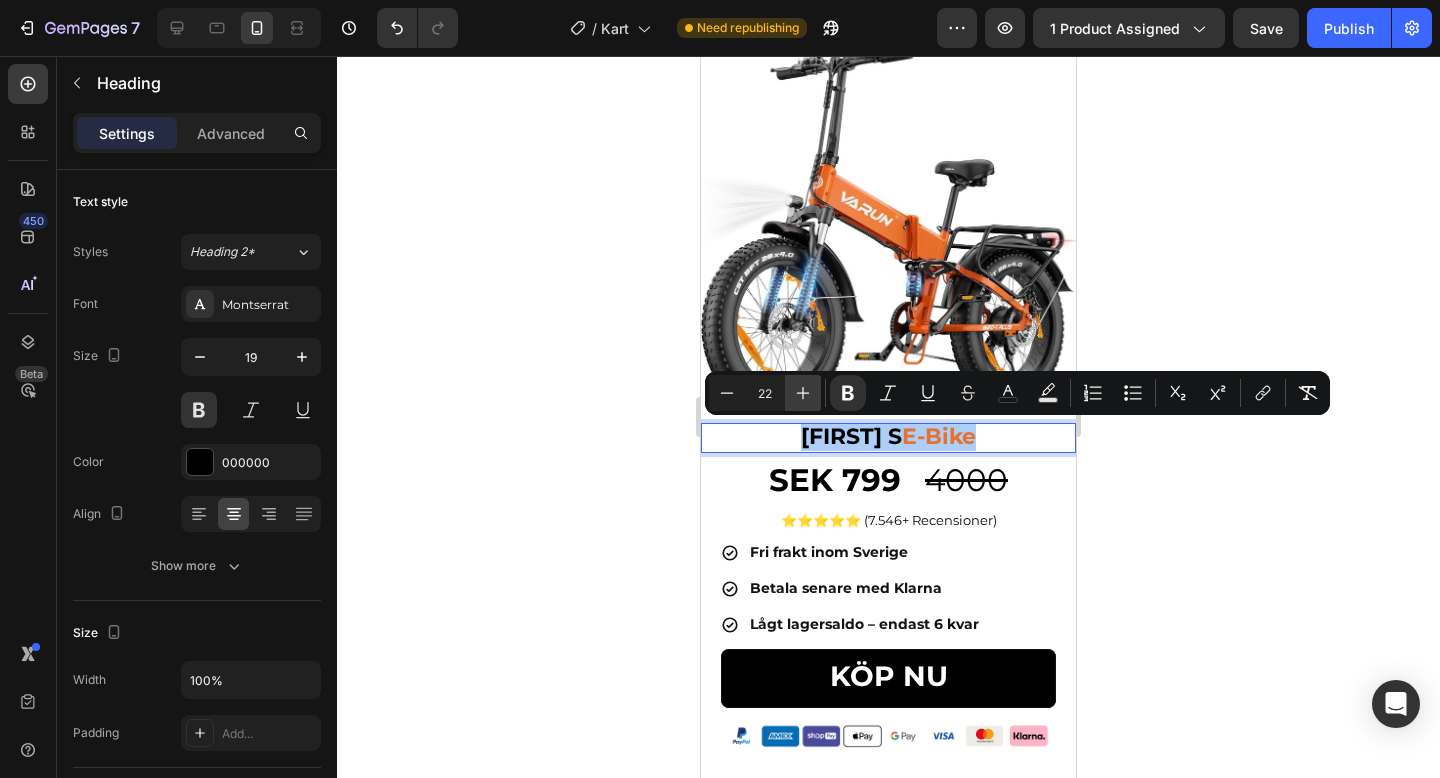 click on "Plus" at bounding box center [803, 393] 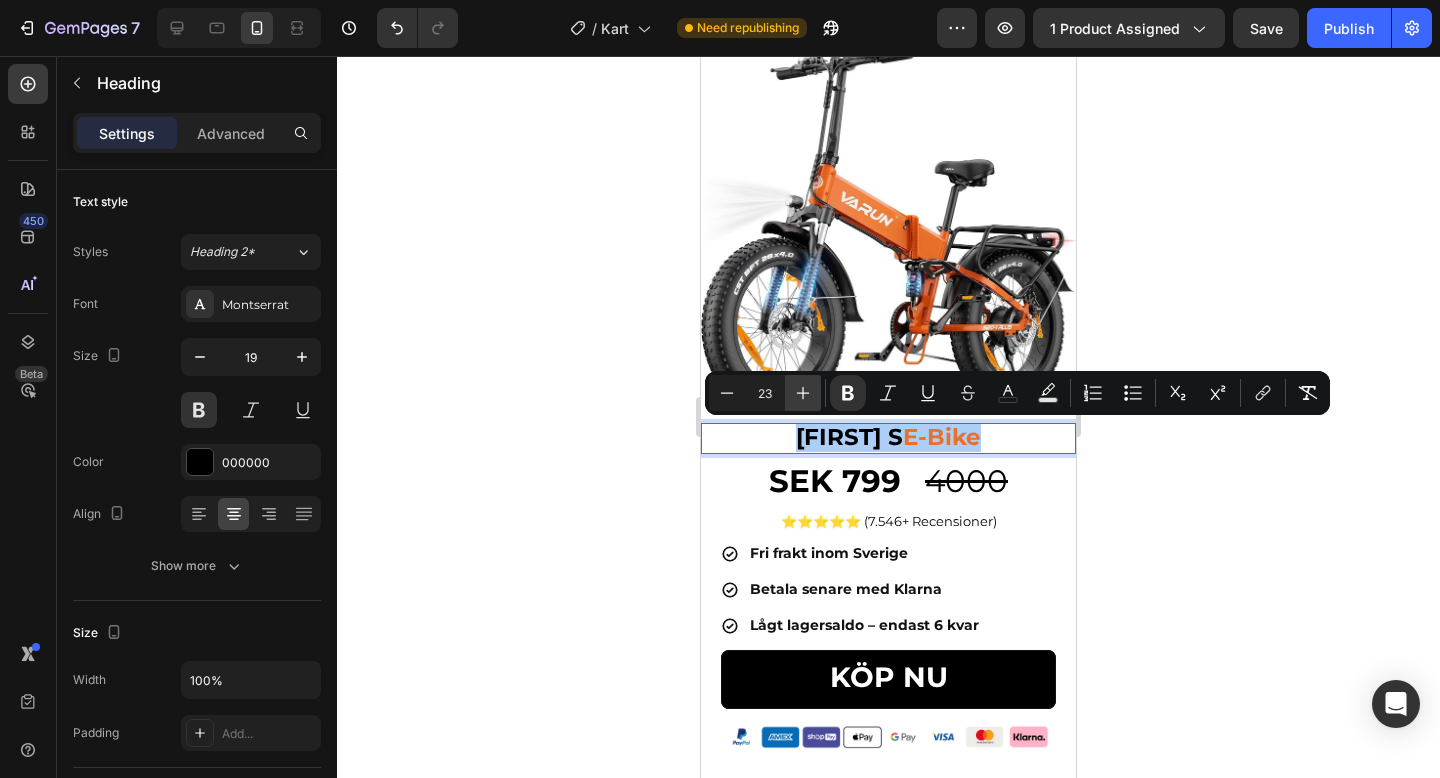 click on "Plus" at bounding box center [803, 393] 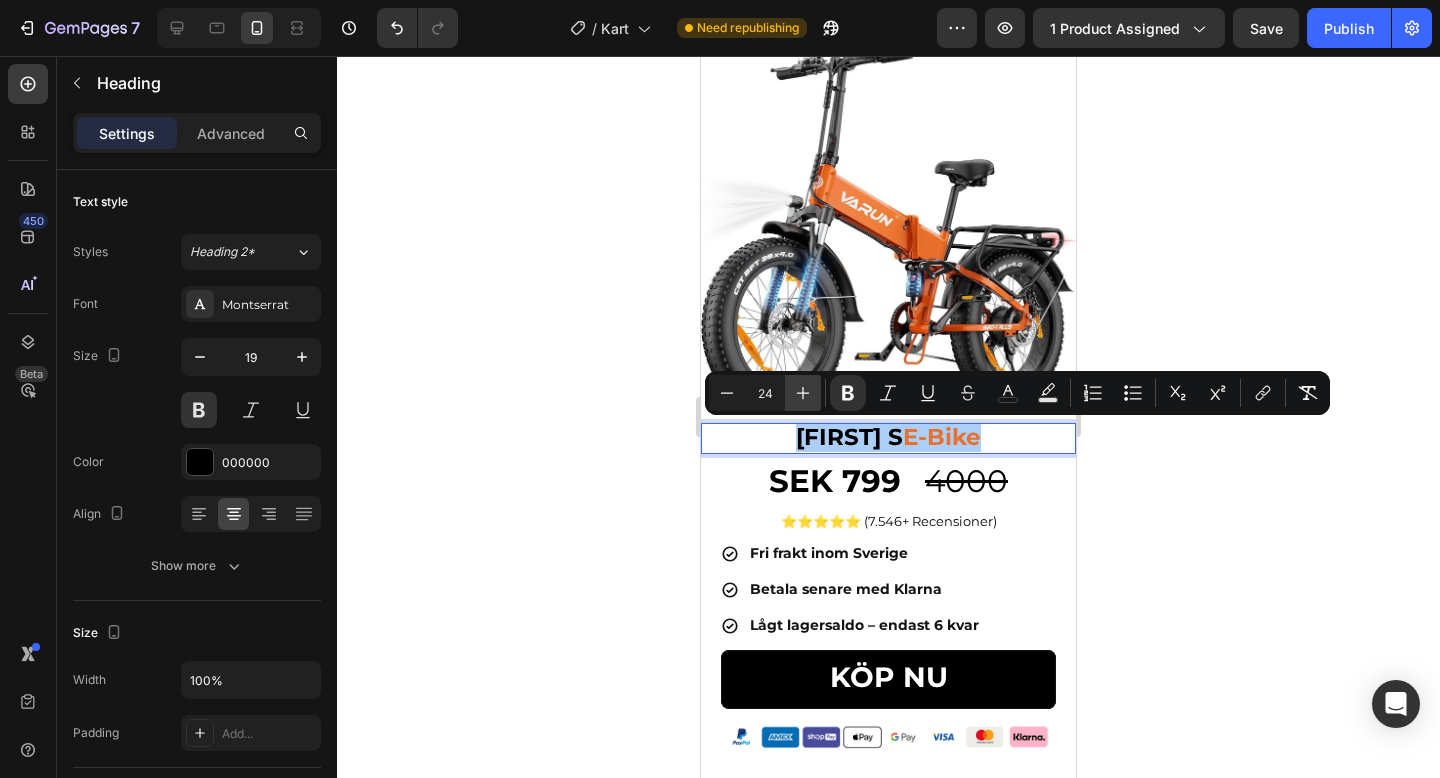 click on "Plus" at bounding box center (803, 393) 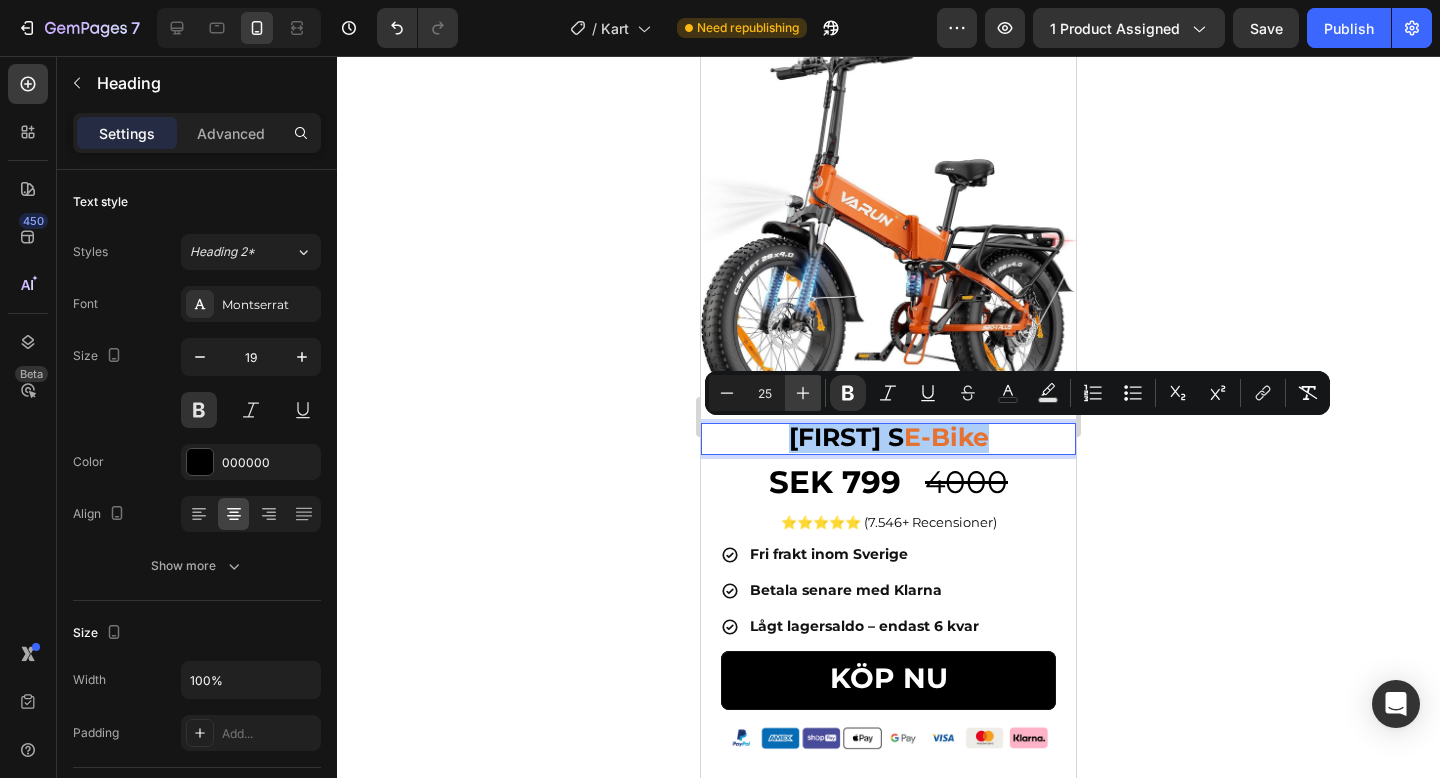 click on "Plus" at bounding box center [803, 393] 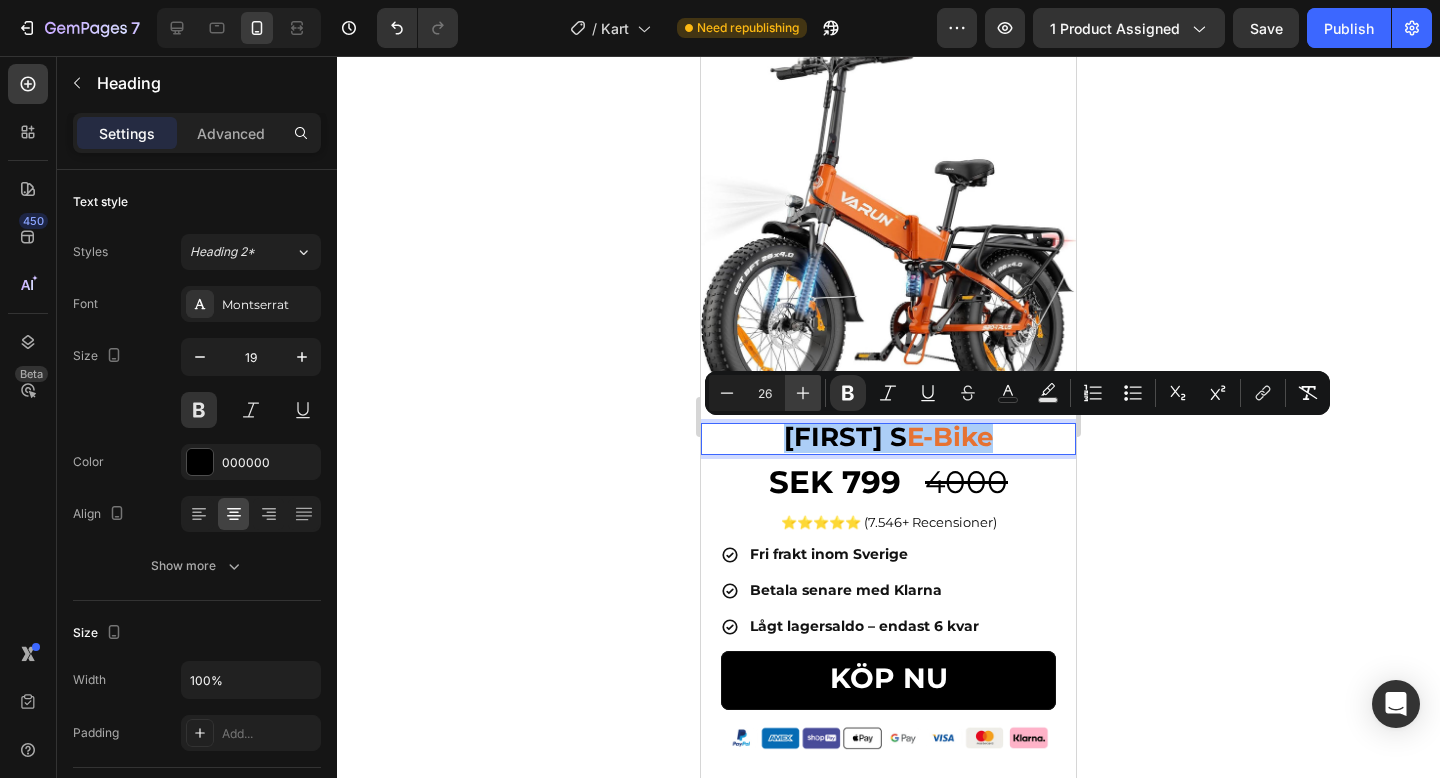click on "Plus" at bounding box center [803, 393] 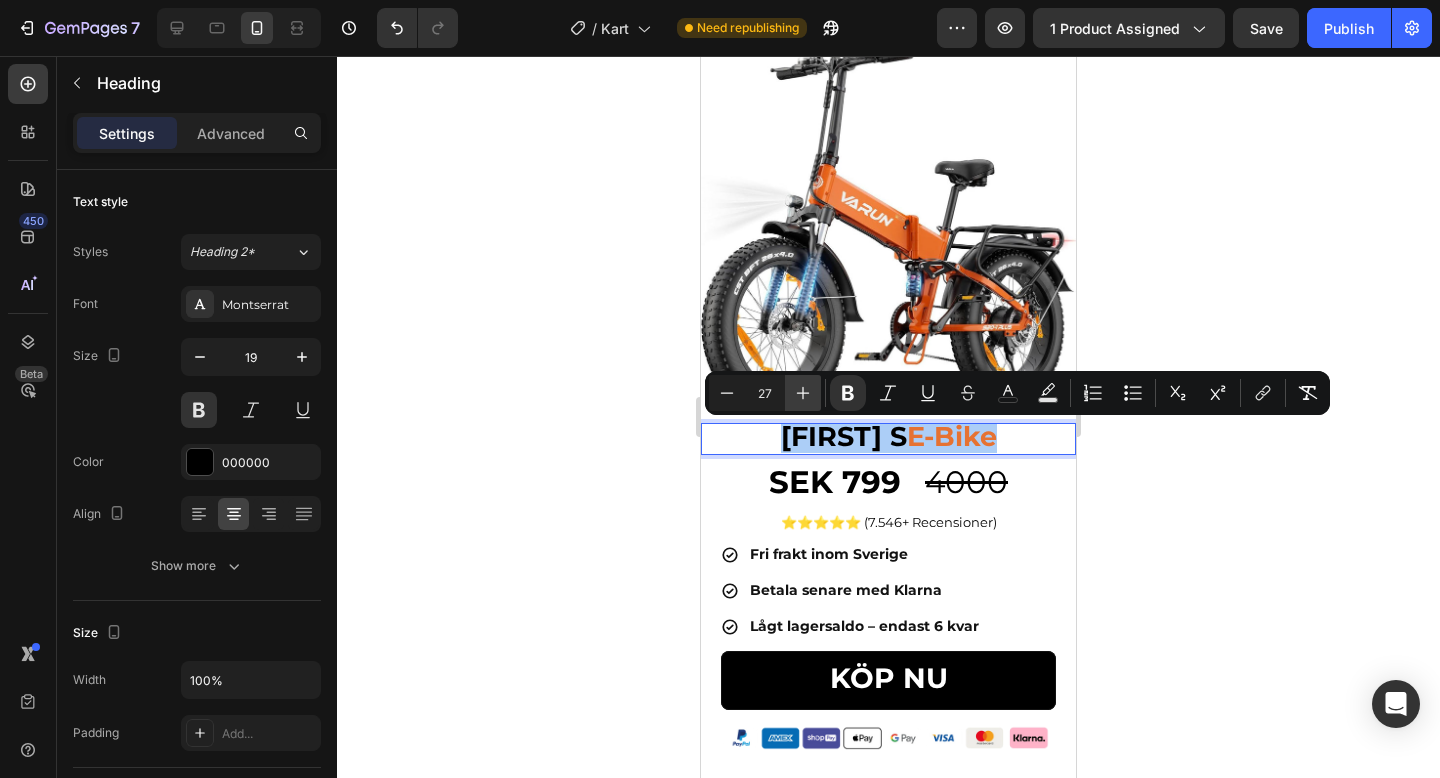 click on "Plus" at bounding box center (803, 393) 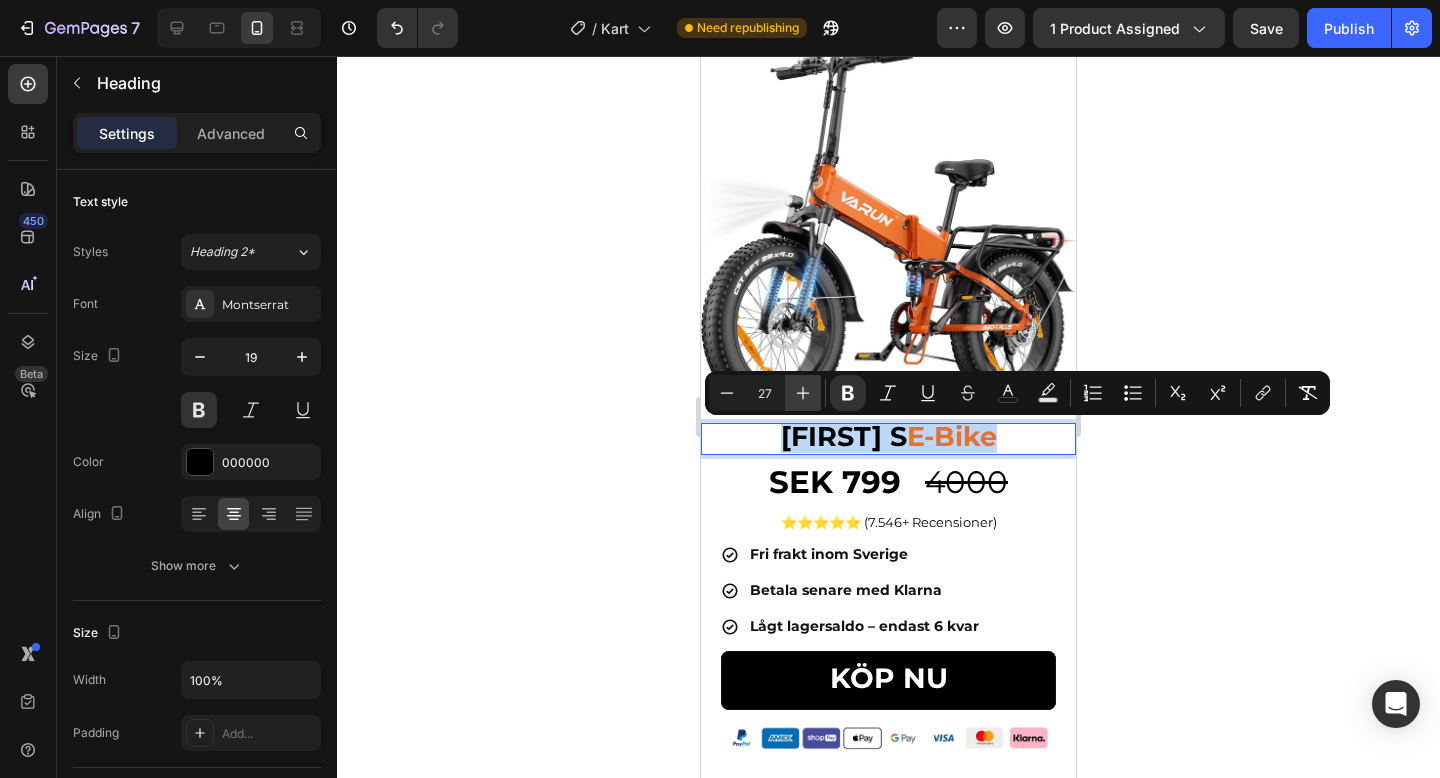 type on "28" 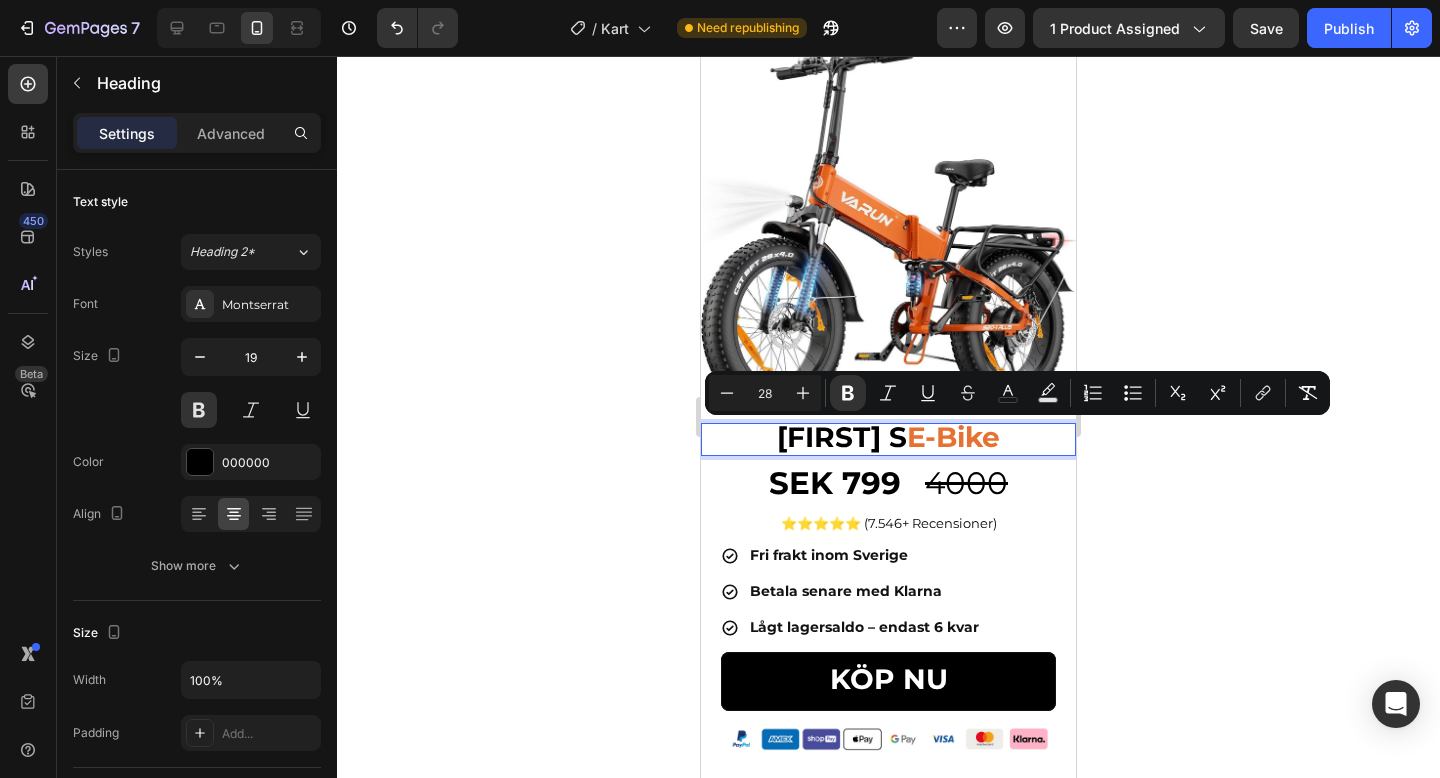 click 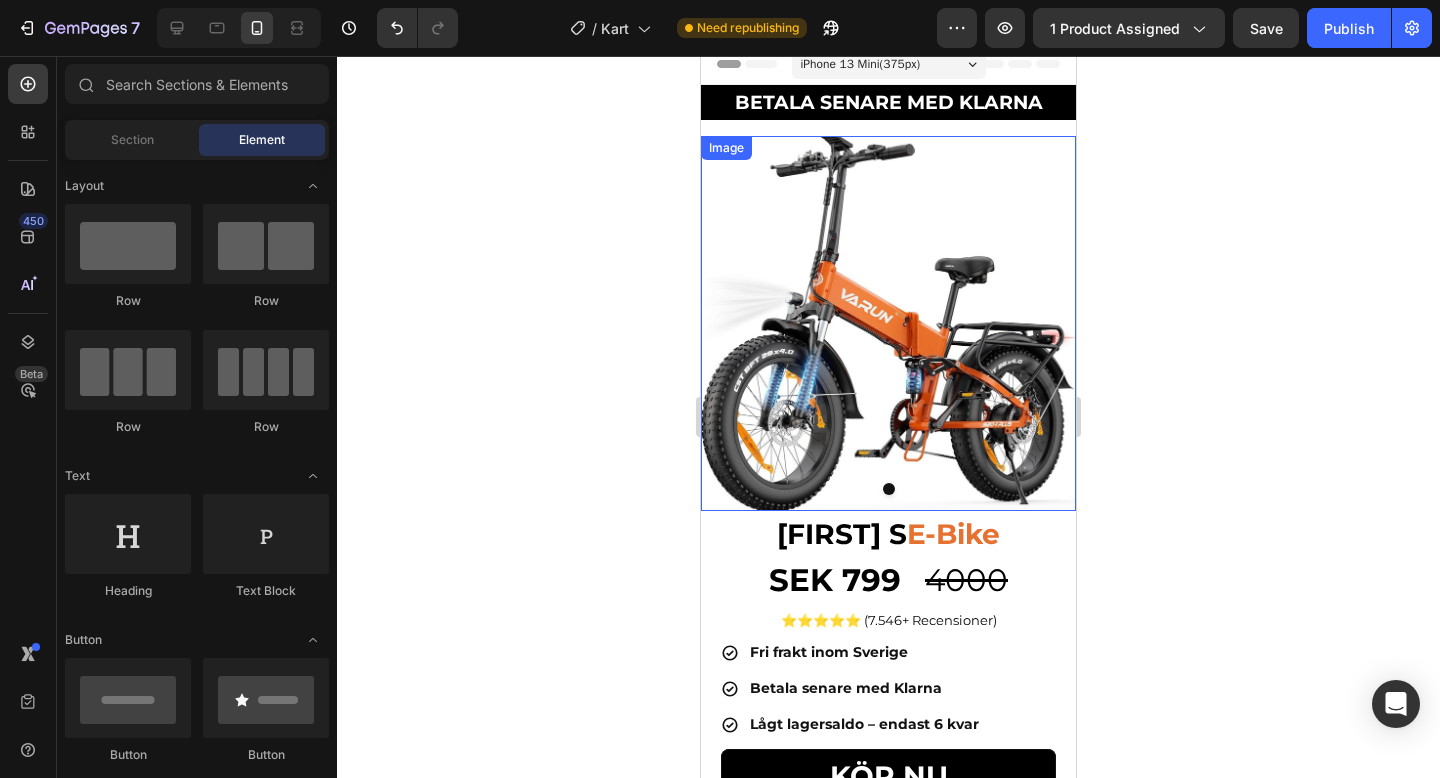 scroll, scrollTop: 0, scrollLeft: 0, axis: both 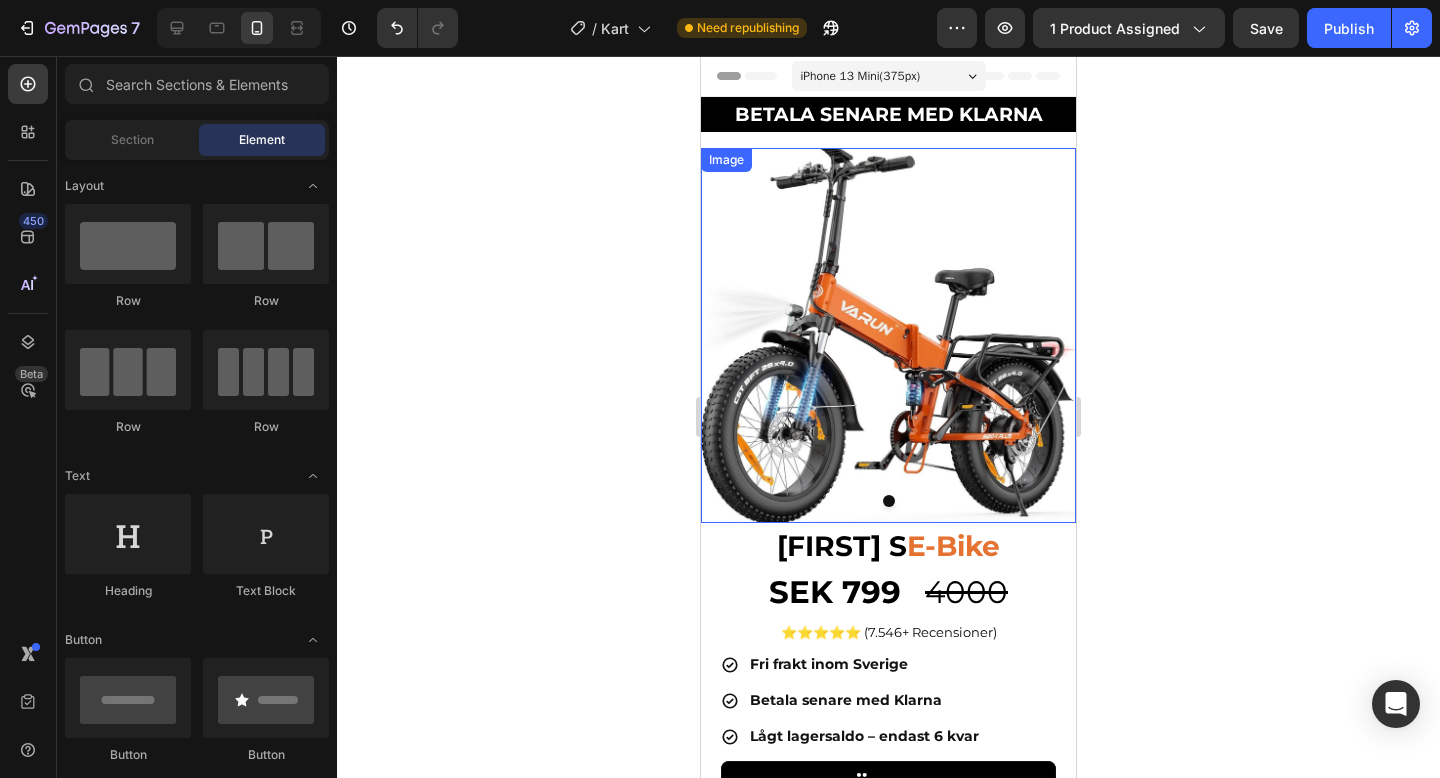 click at bounding box center (888, 335) 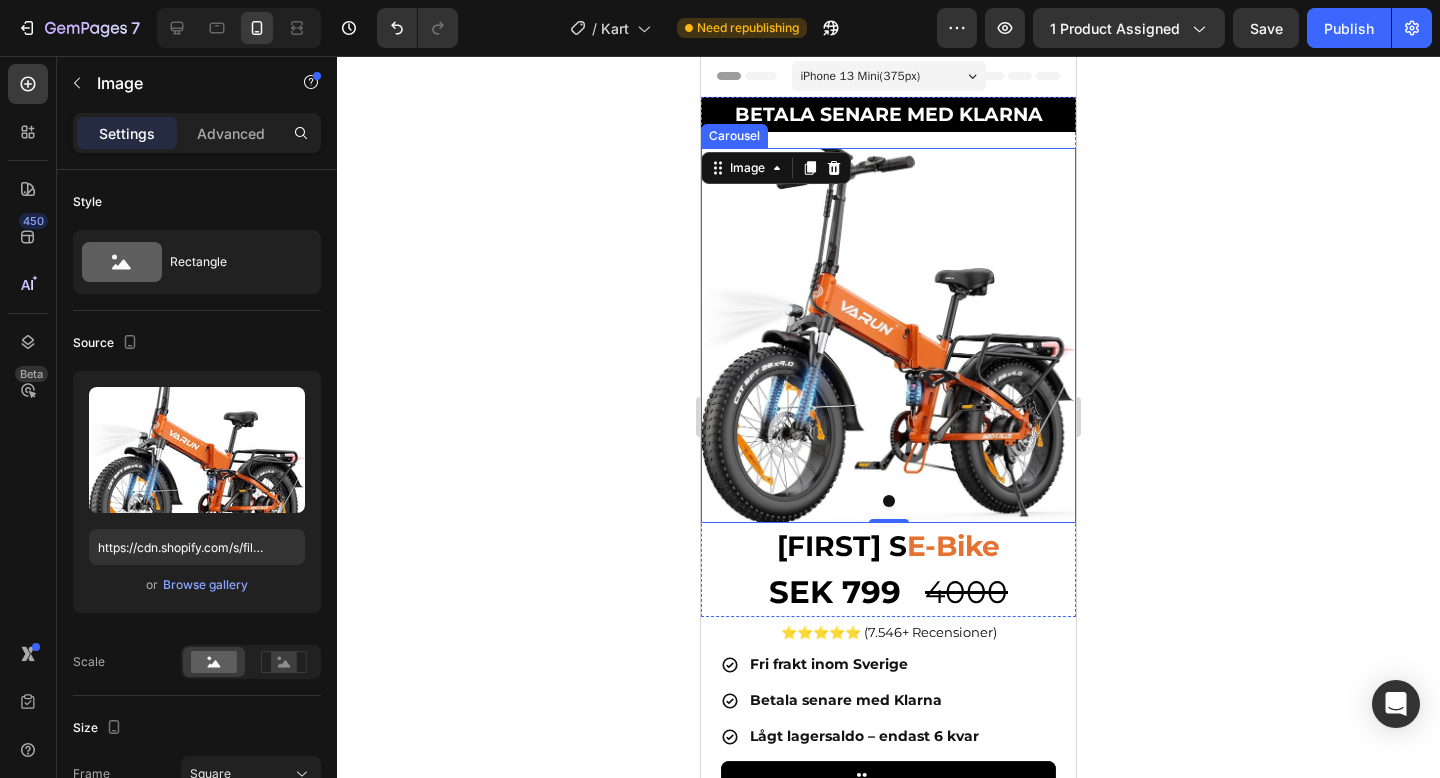 click at bounding box center [889, 501] 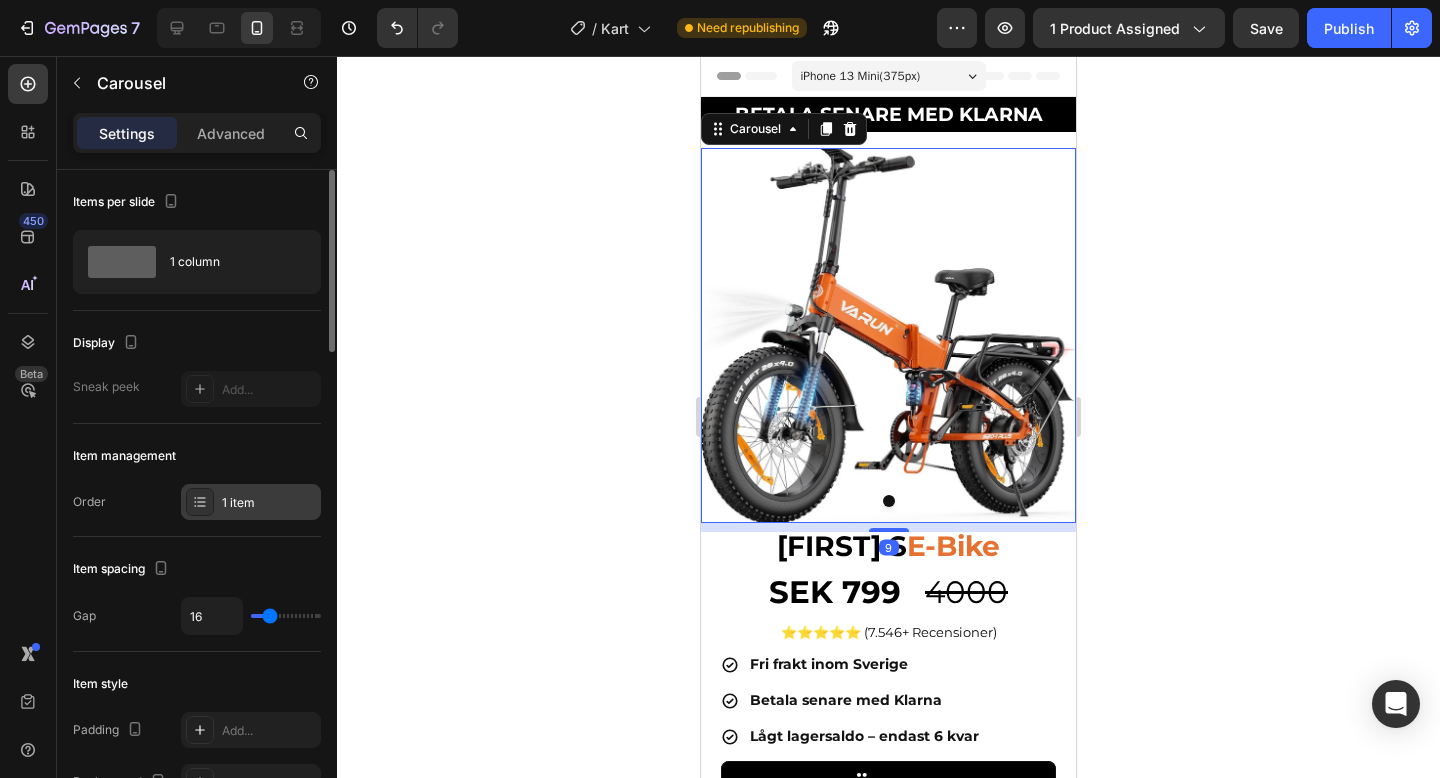 click on "1 item" at bounding box center [251, 502] 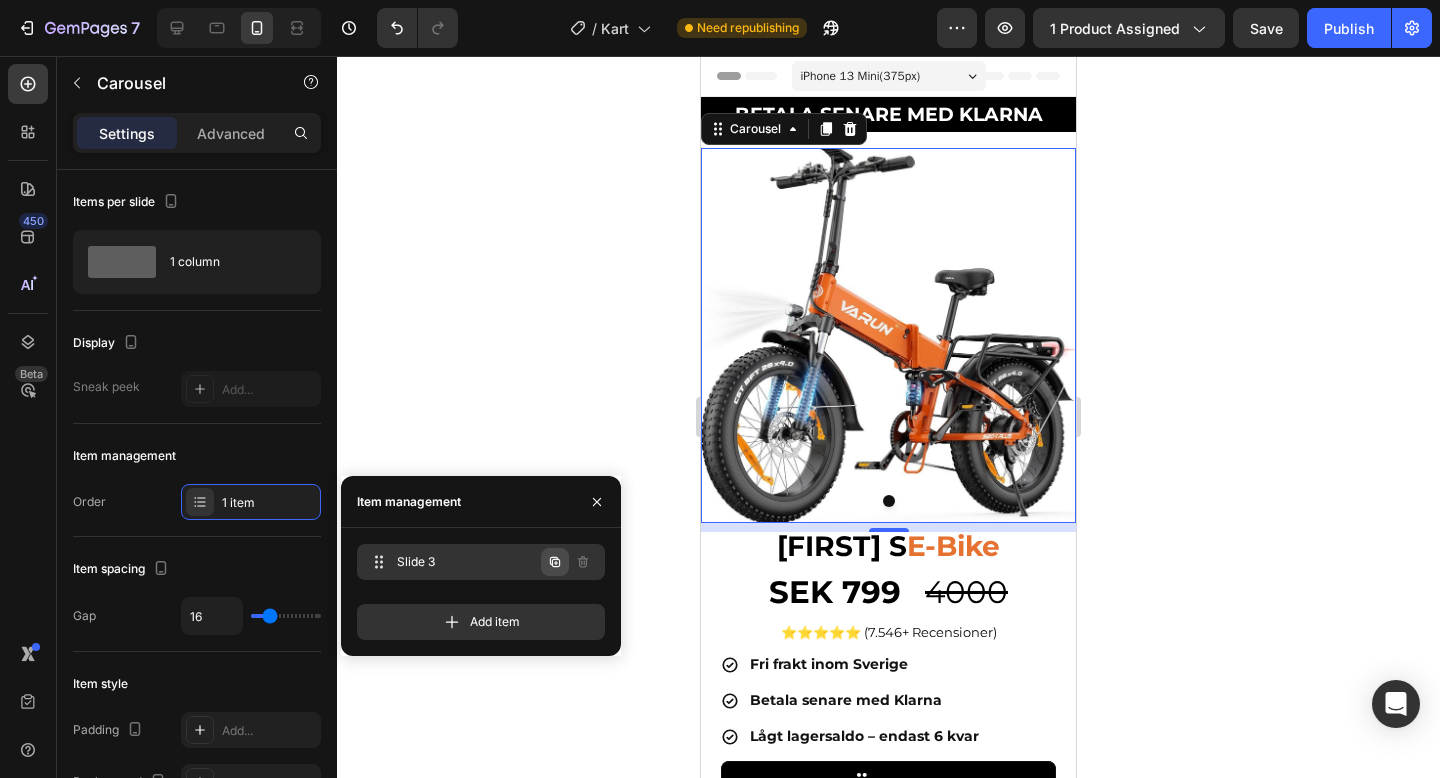 click at bounding box center (555, 562) 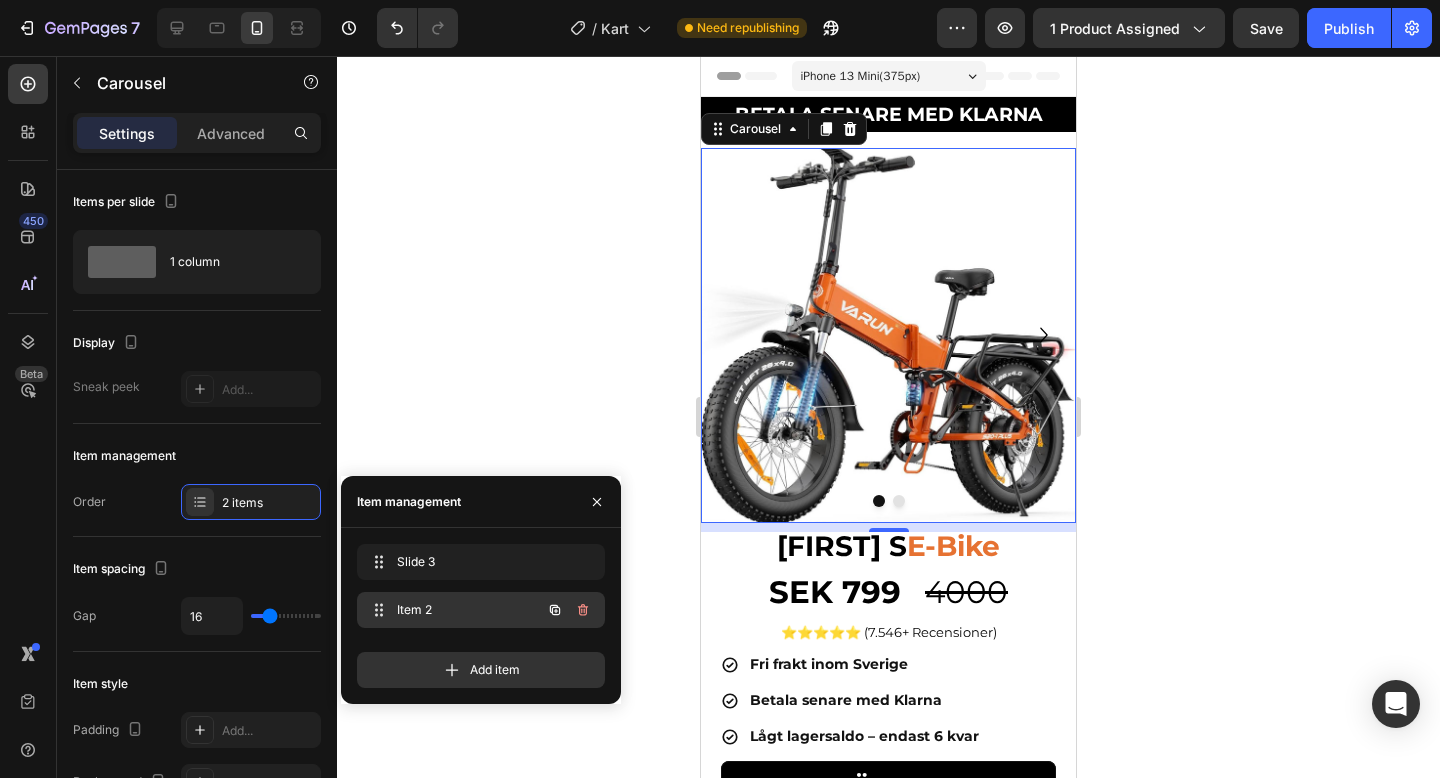 click 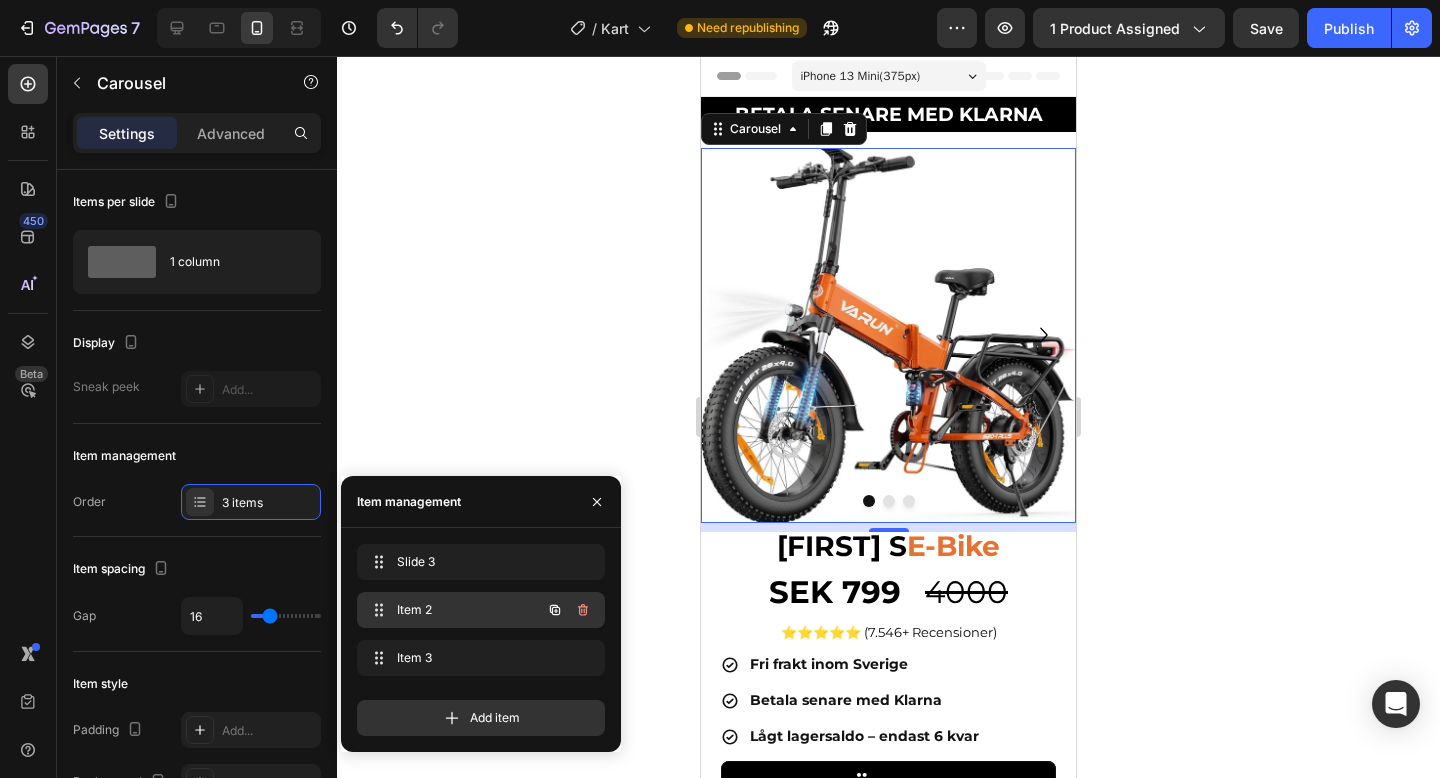 click on "Item 2" at bounding box center (453, 610) 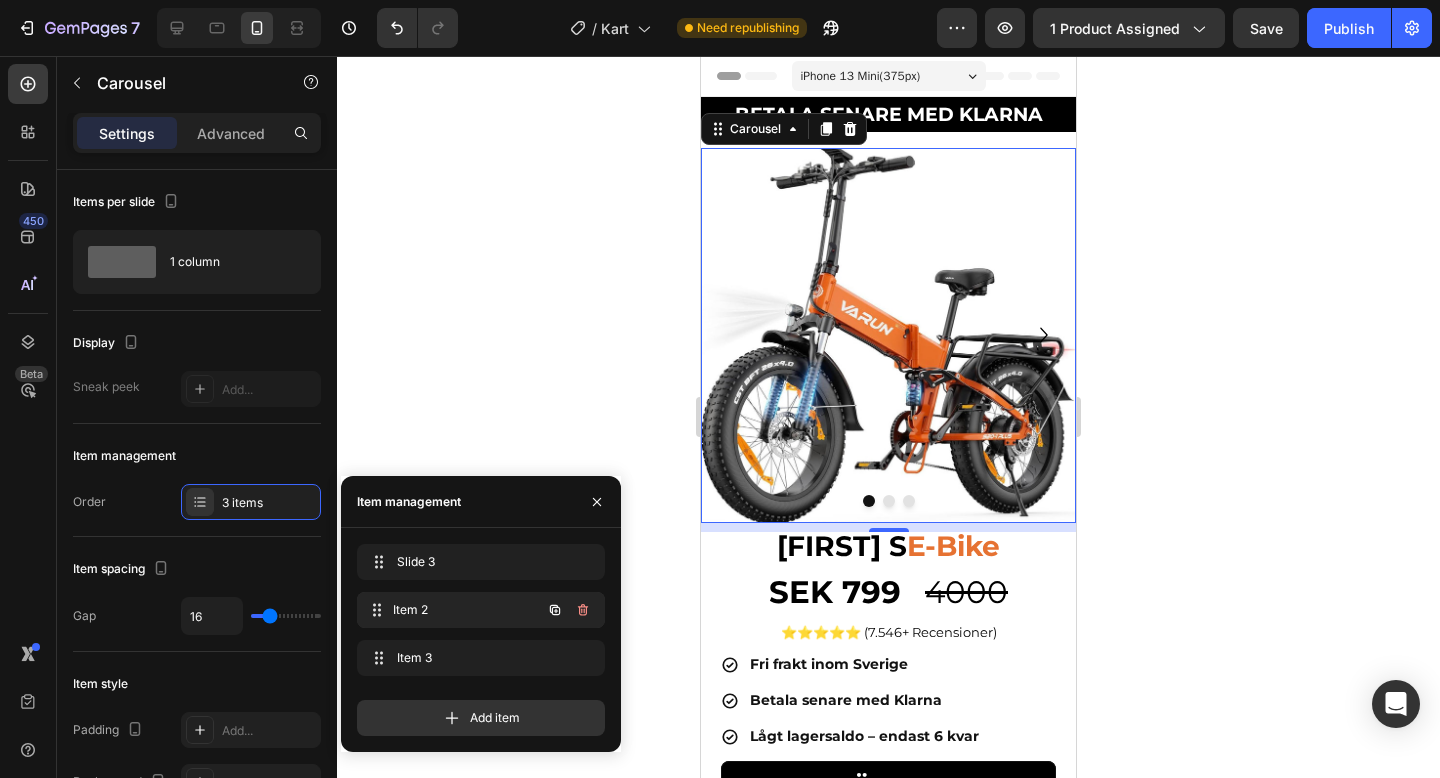 click on "Item 2" at bounding box center [467, 610] 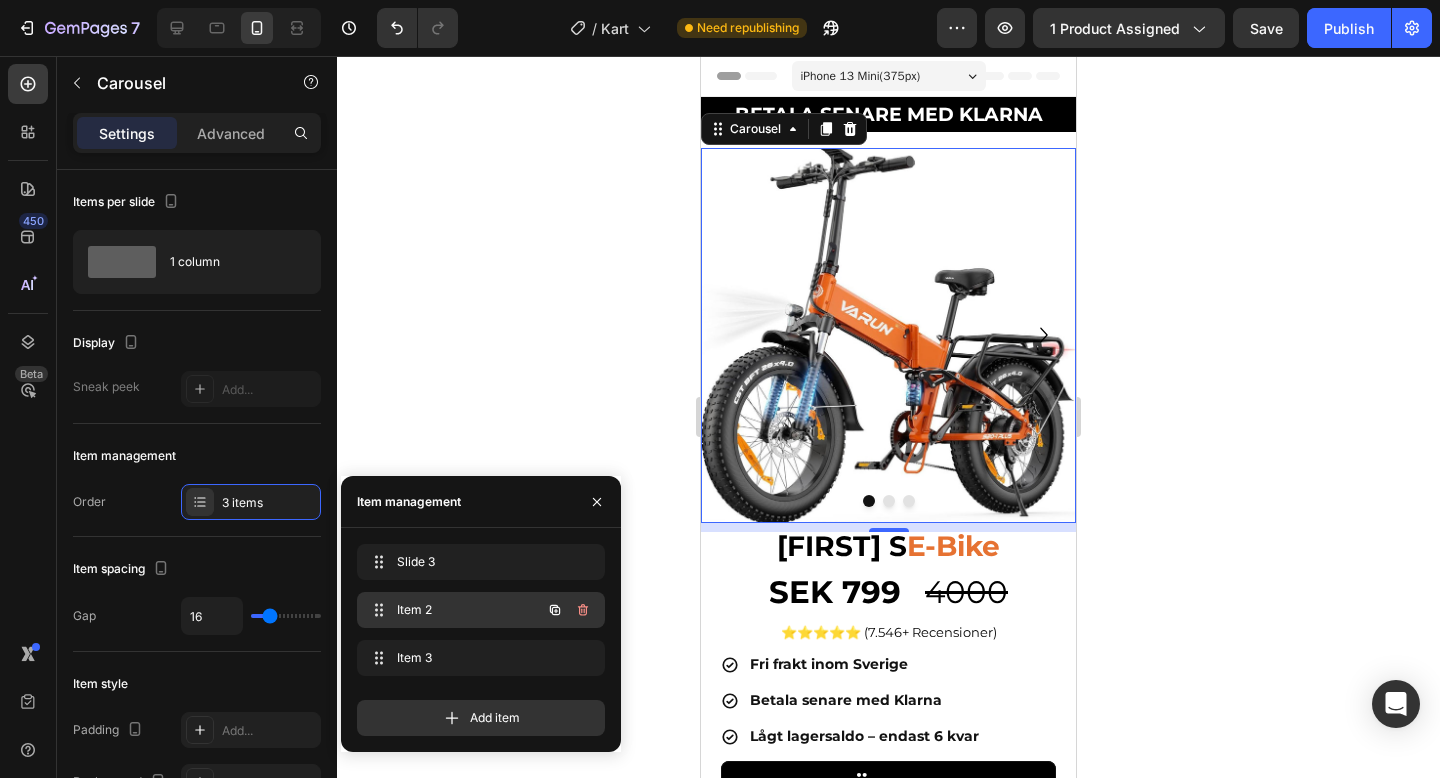 click on "Item 2" at bounding box center [453, 610] 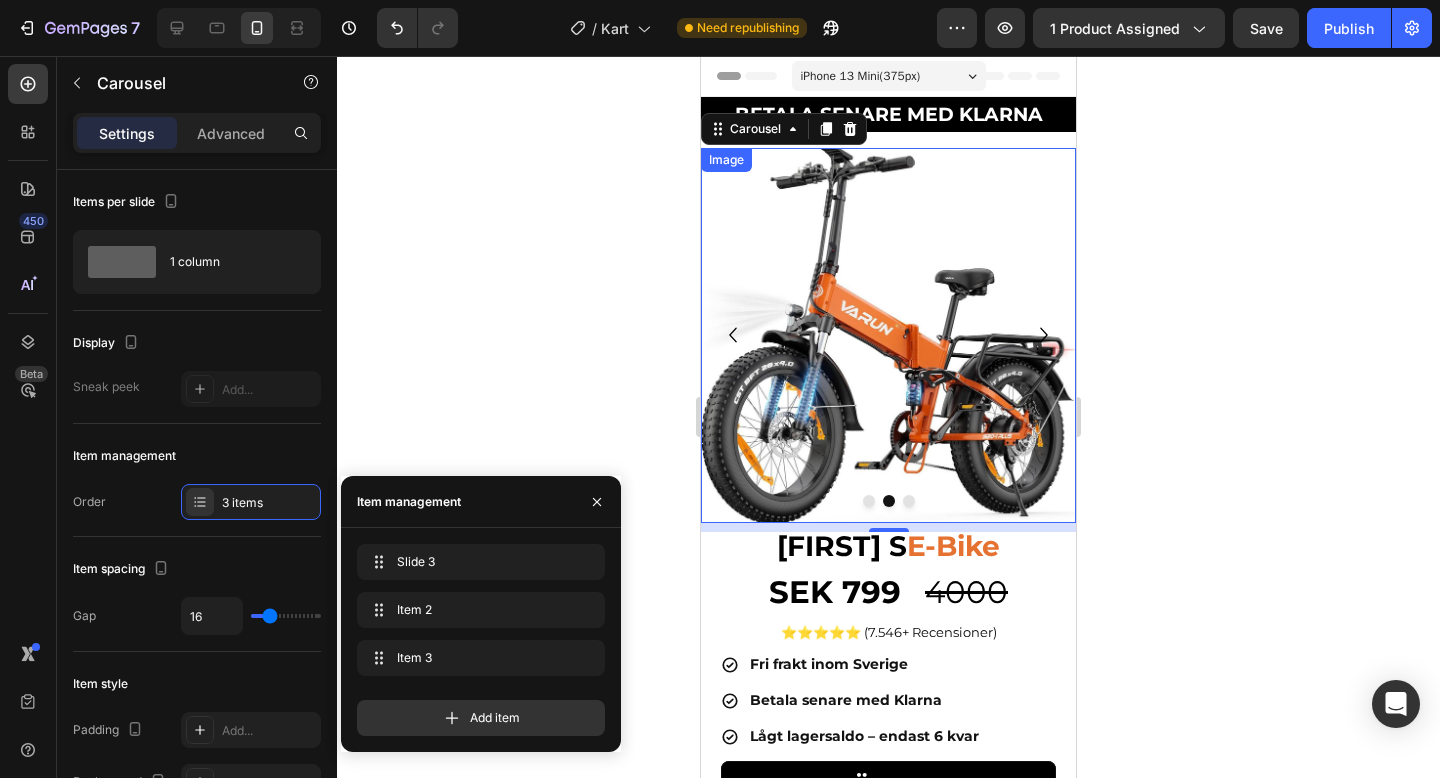 click at bounding box center [888, 335] 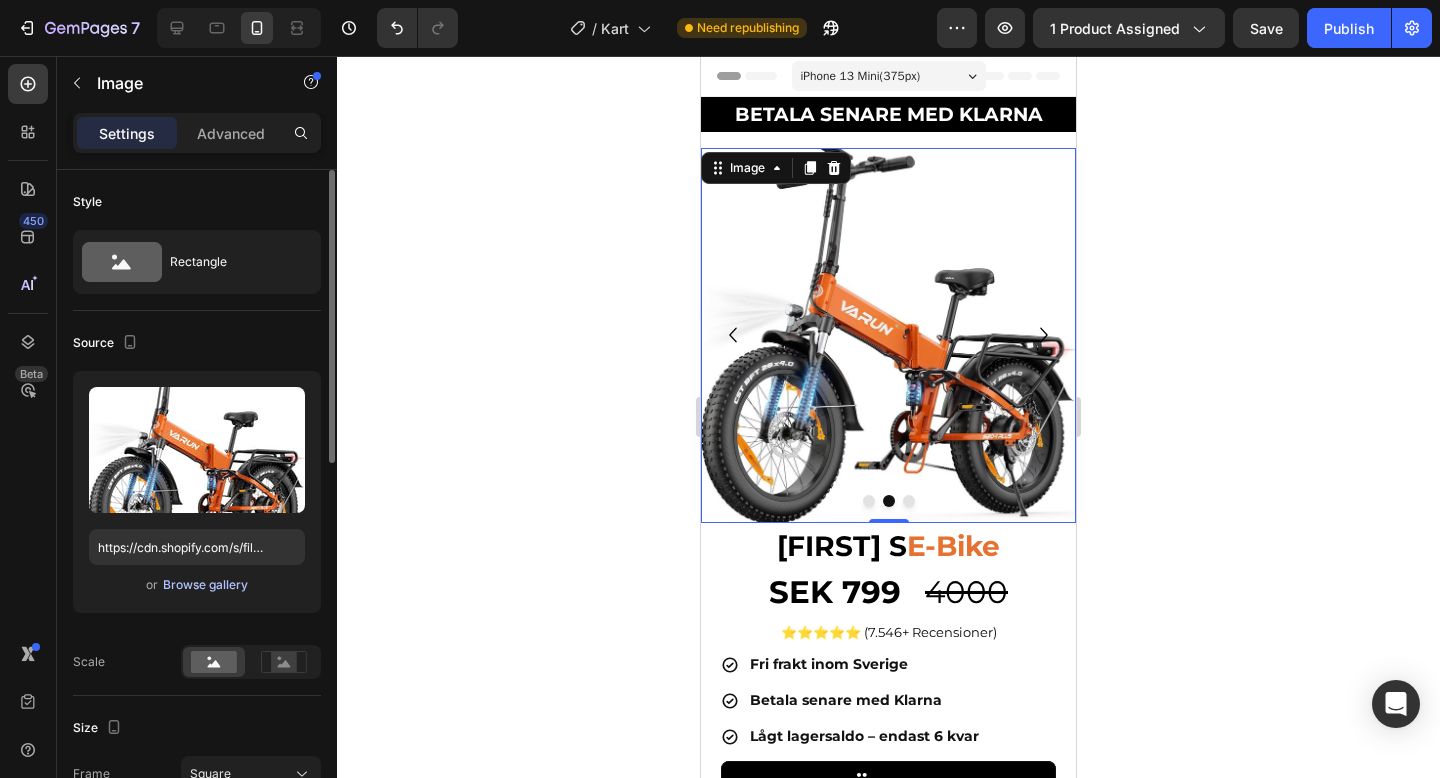 click on "Browse gallery" at bounding box center (205, 585) 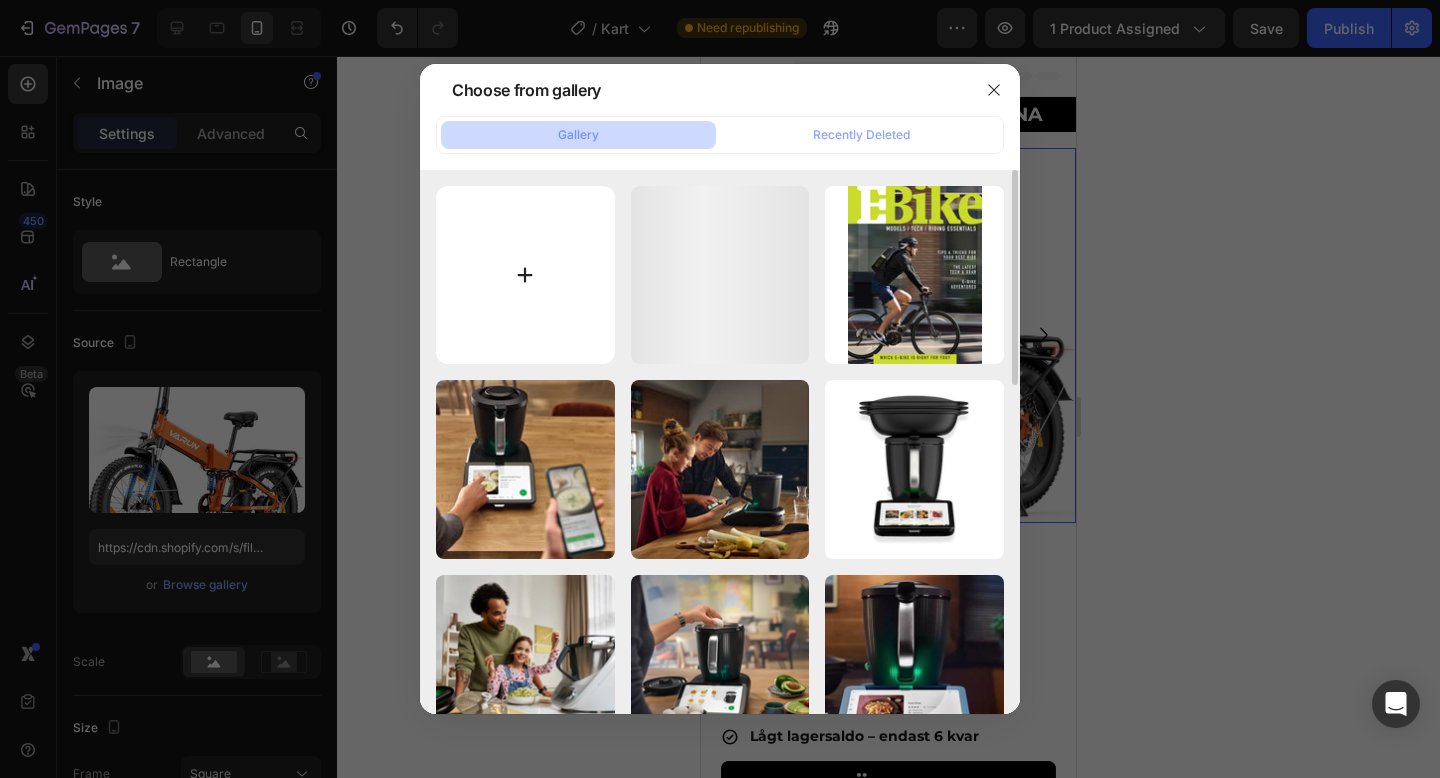 click at bounding box center [525, 275] 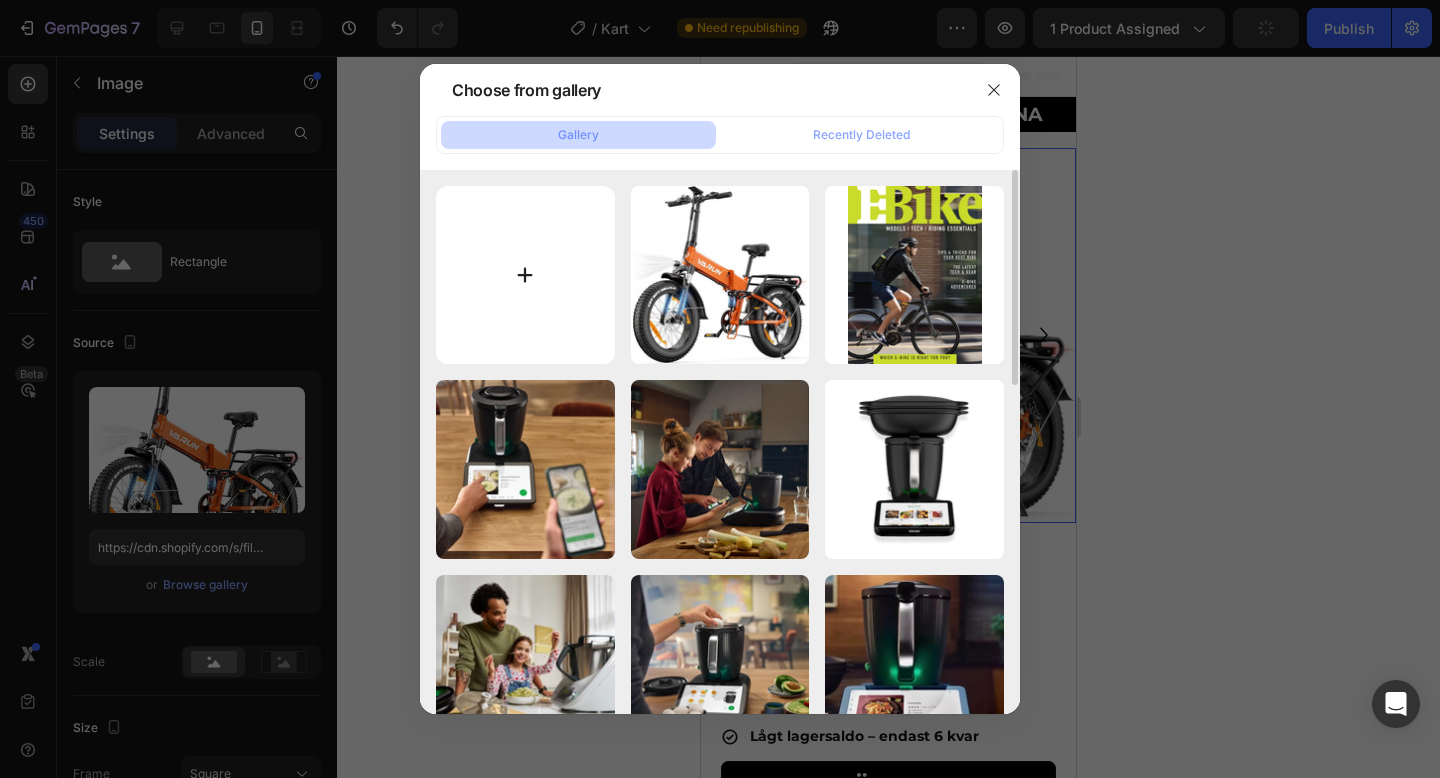 type on "C:\fakepath\photo_5803191383668934678_x.jpg" 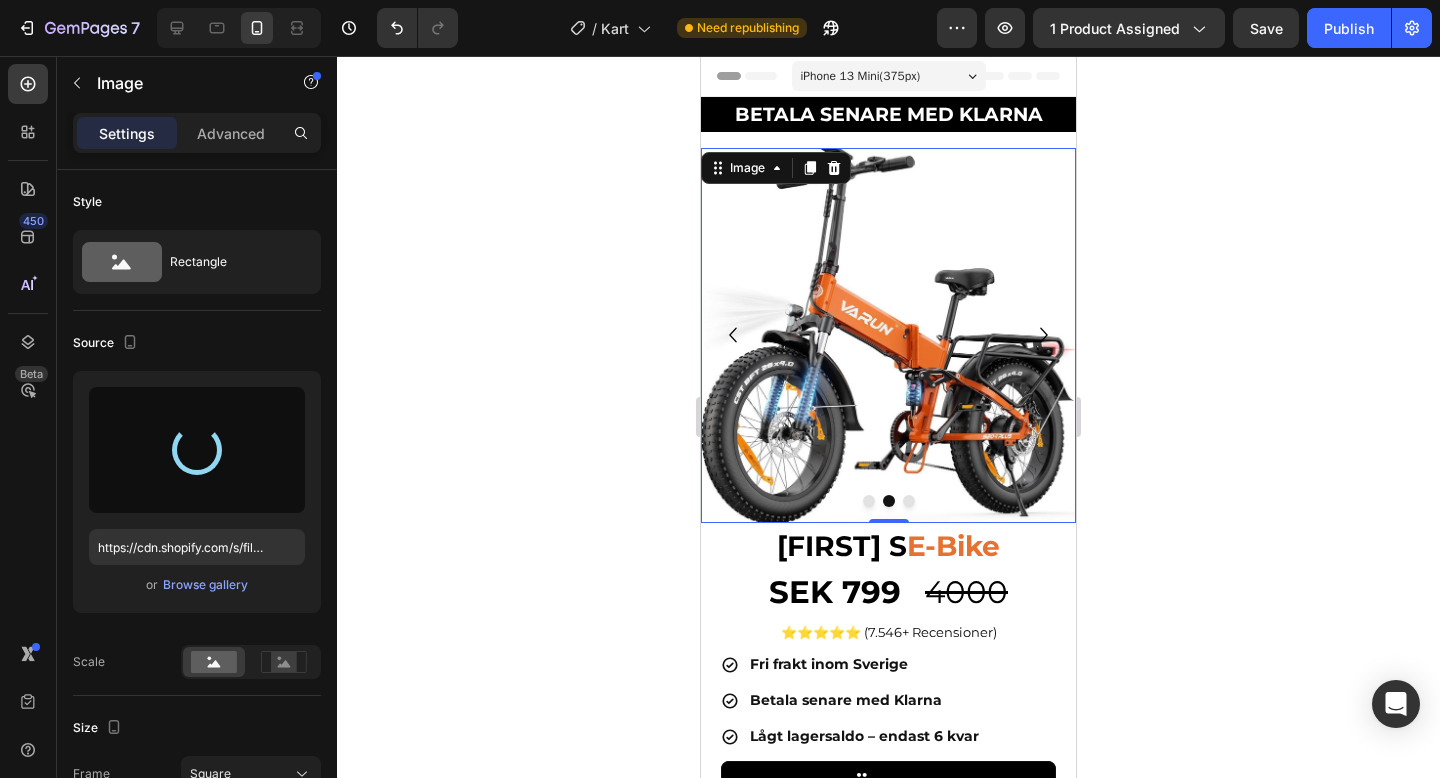type on "https://cdn.shopify.com/s/files/1/0978/3672/8659/files/gempages_577727115441472188-d844a0ae-1eee-4664-ae87-9733299892f1.jpg" 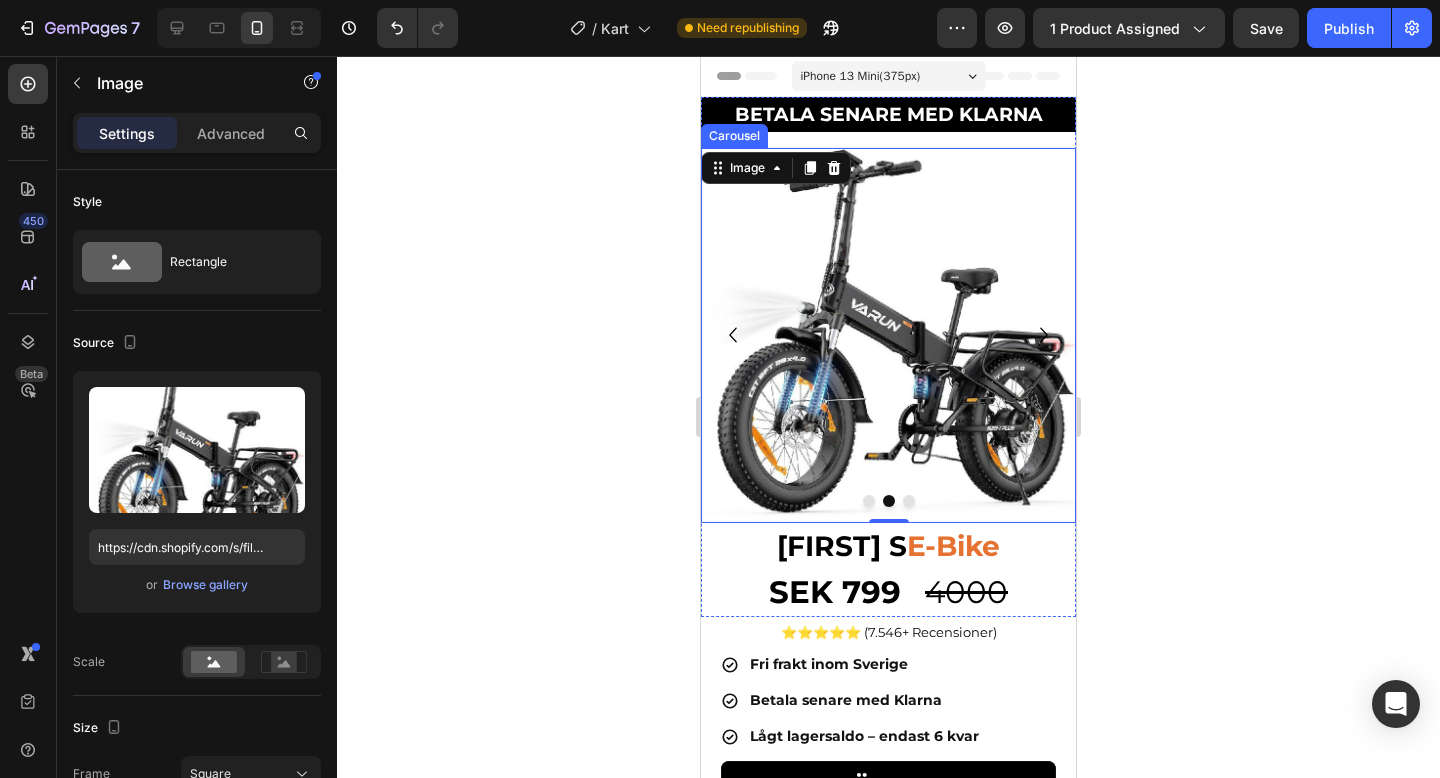 click at bounding box center [909, 501] 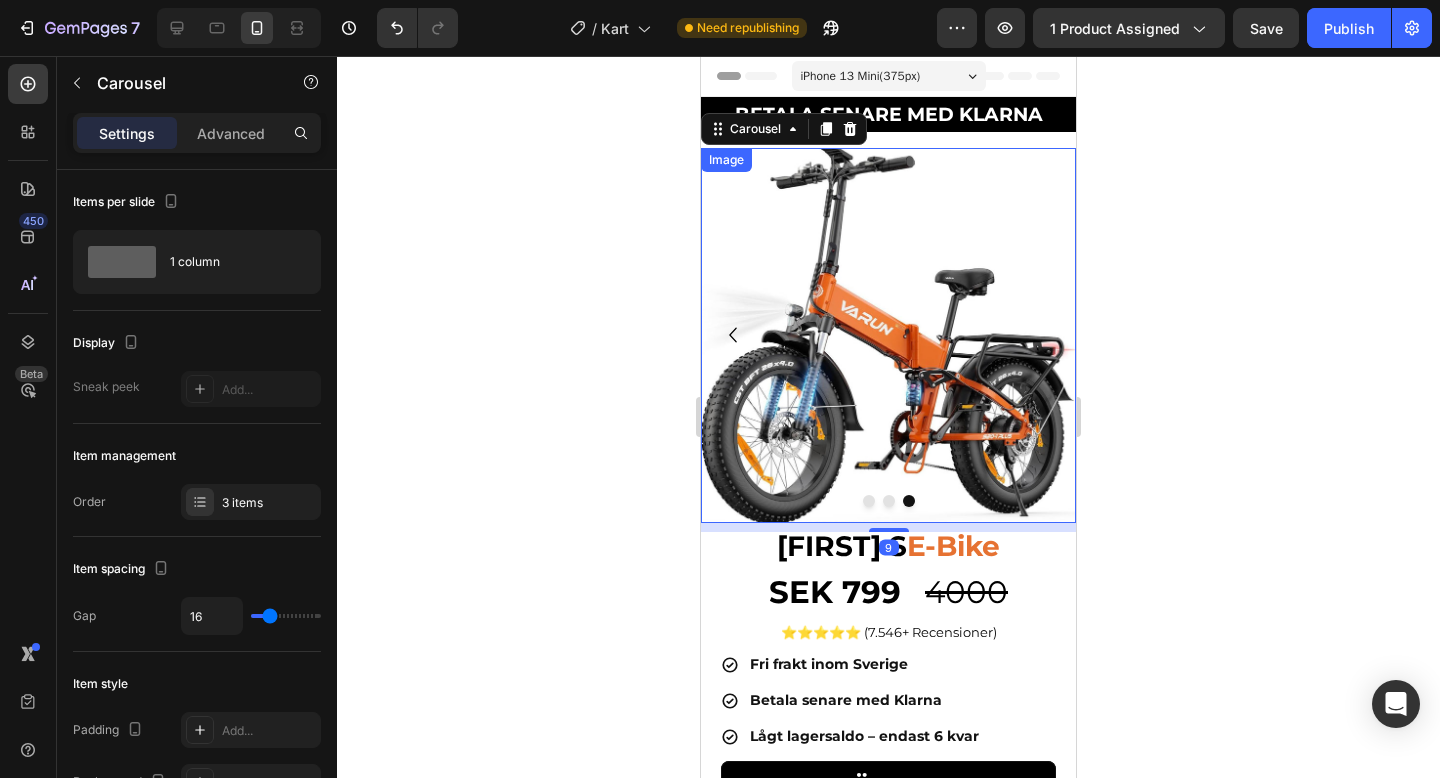 click at bounding box center [888, 335] 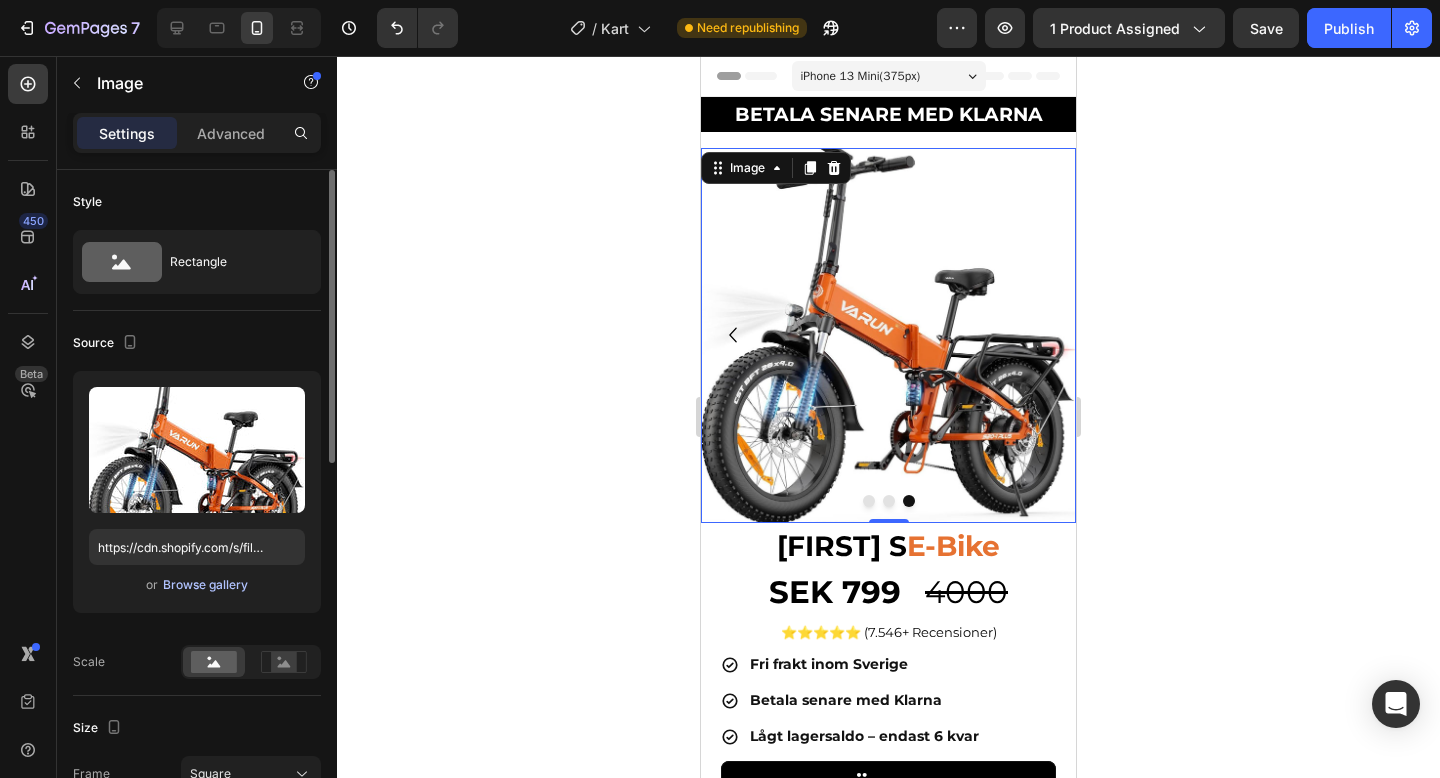 click on "Browse gallery" at bounding box center [205, 585] 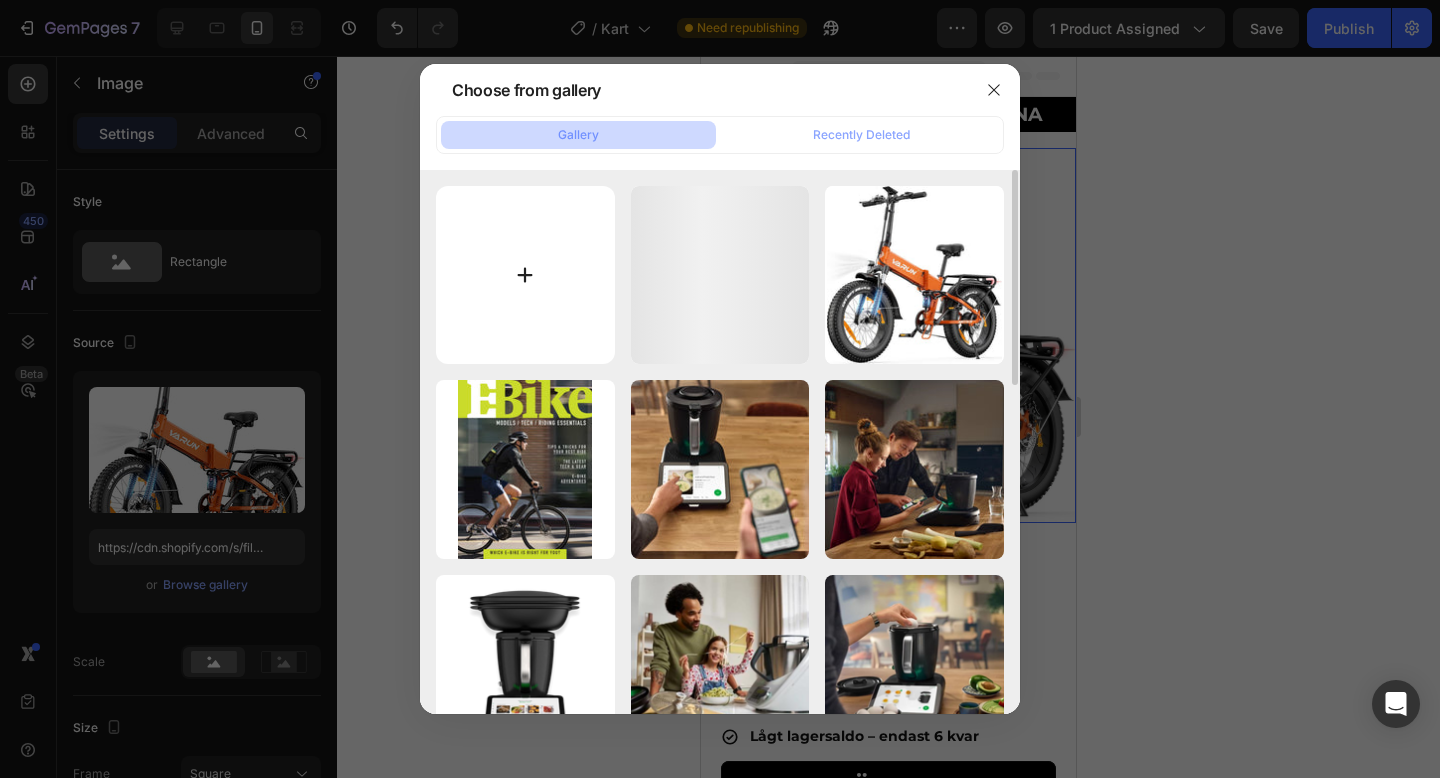 click at bounding box center (525, 275) 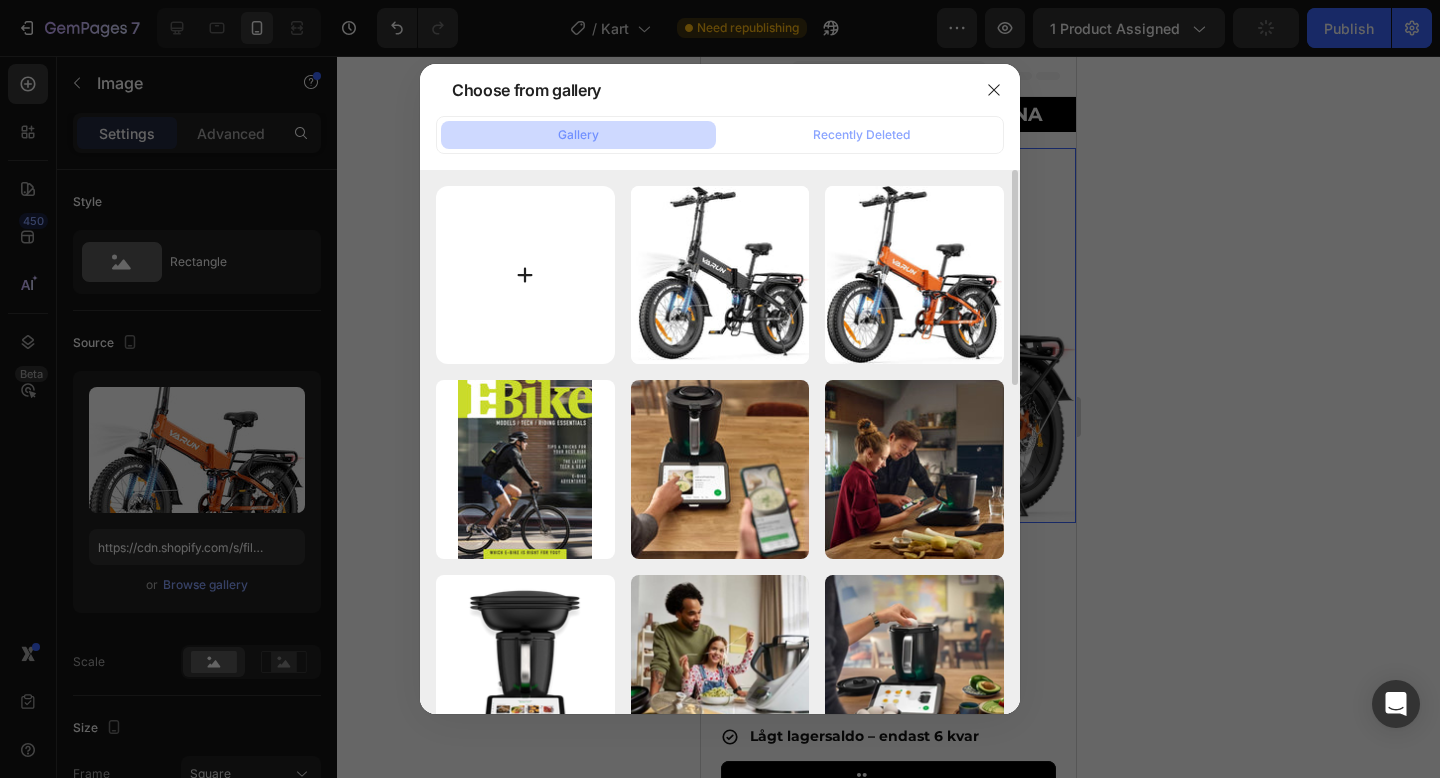 type on "C:\fakepath\photo_5803191383668934679_x.jpg" 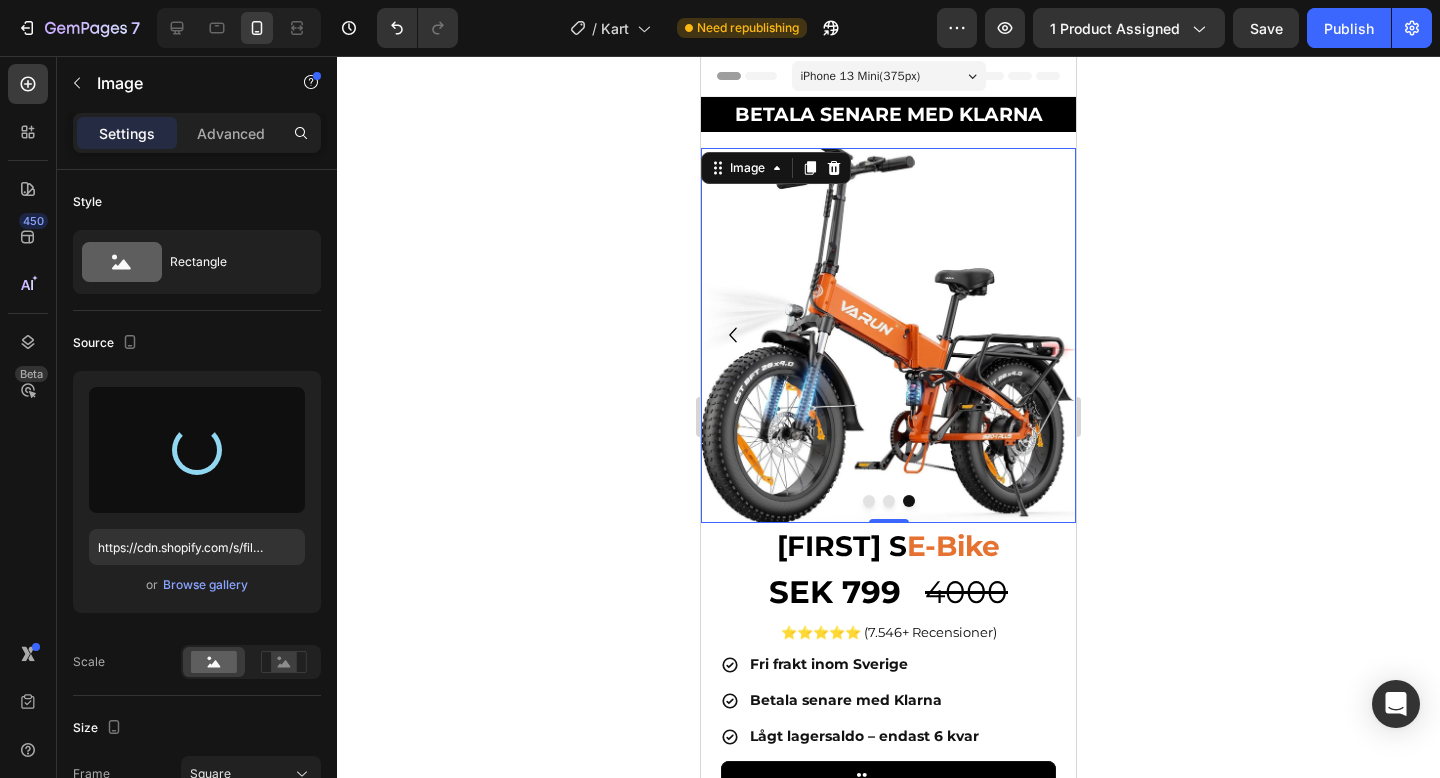 type on "https://cdn.shopify.com/s/files/1/0978/3672/8659/files/gempages_577727115441472188-e285f856-acb9-41ab-a92e-6b3b19ff32c8.jpg" 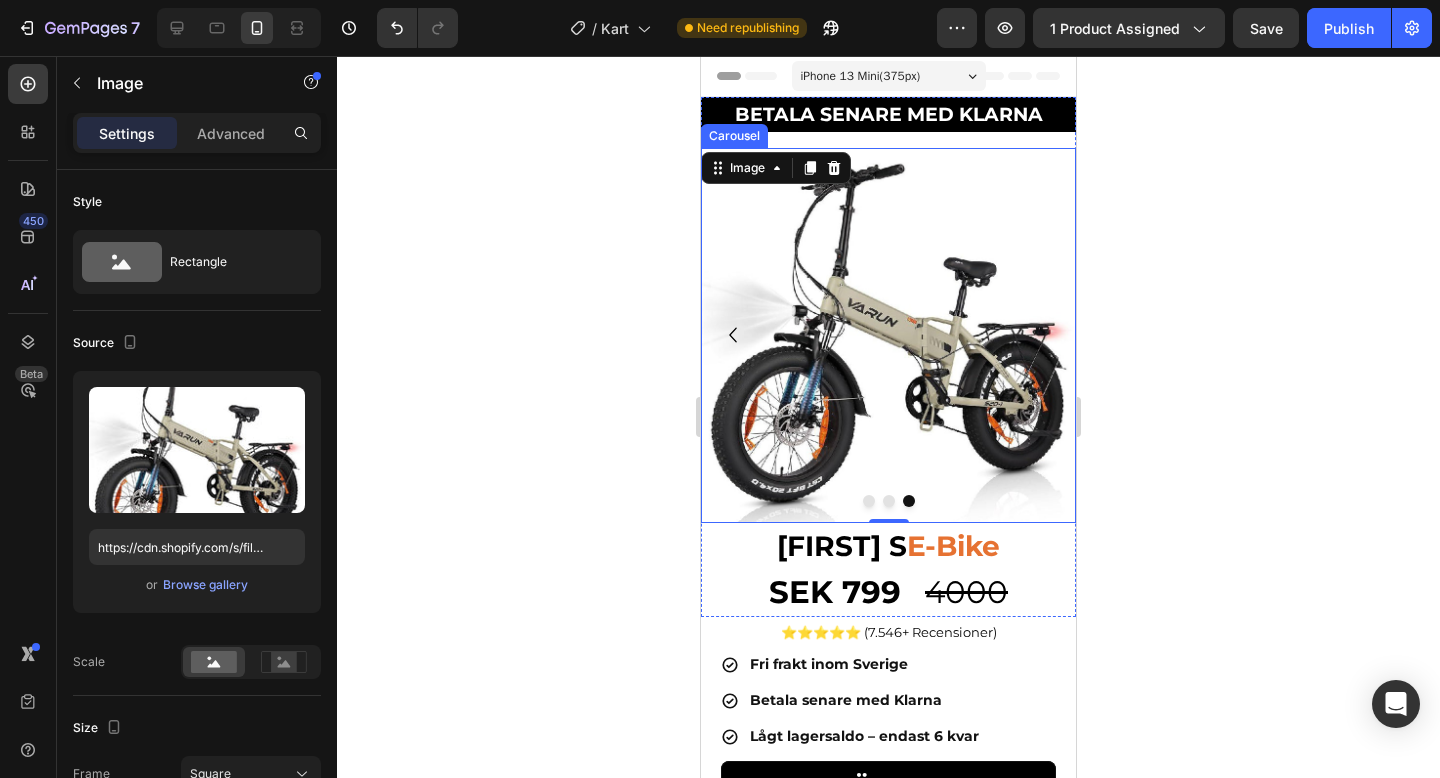 click at bounding box center [889, 501] 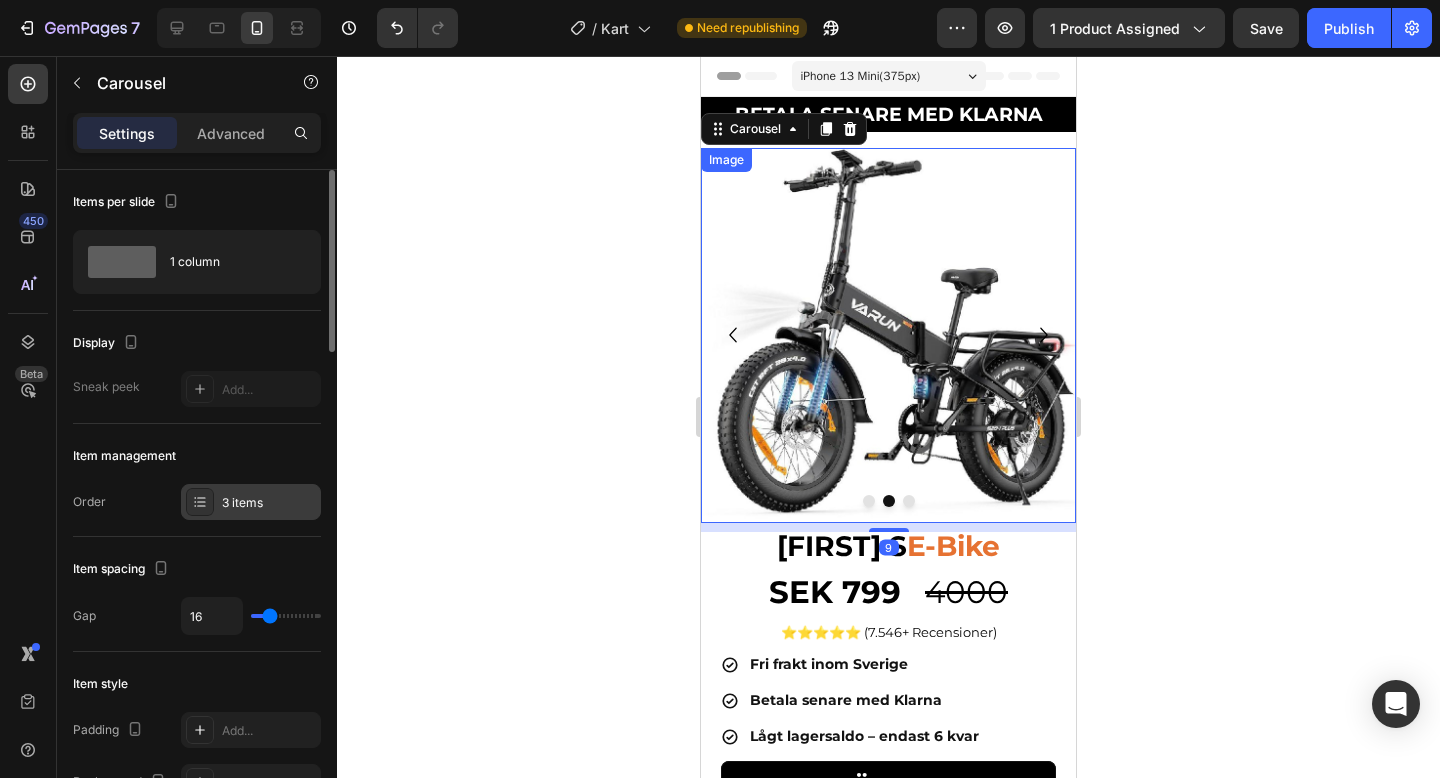click on "3 items" at bounding box center (269, 503) 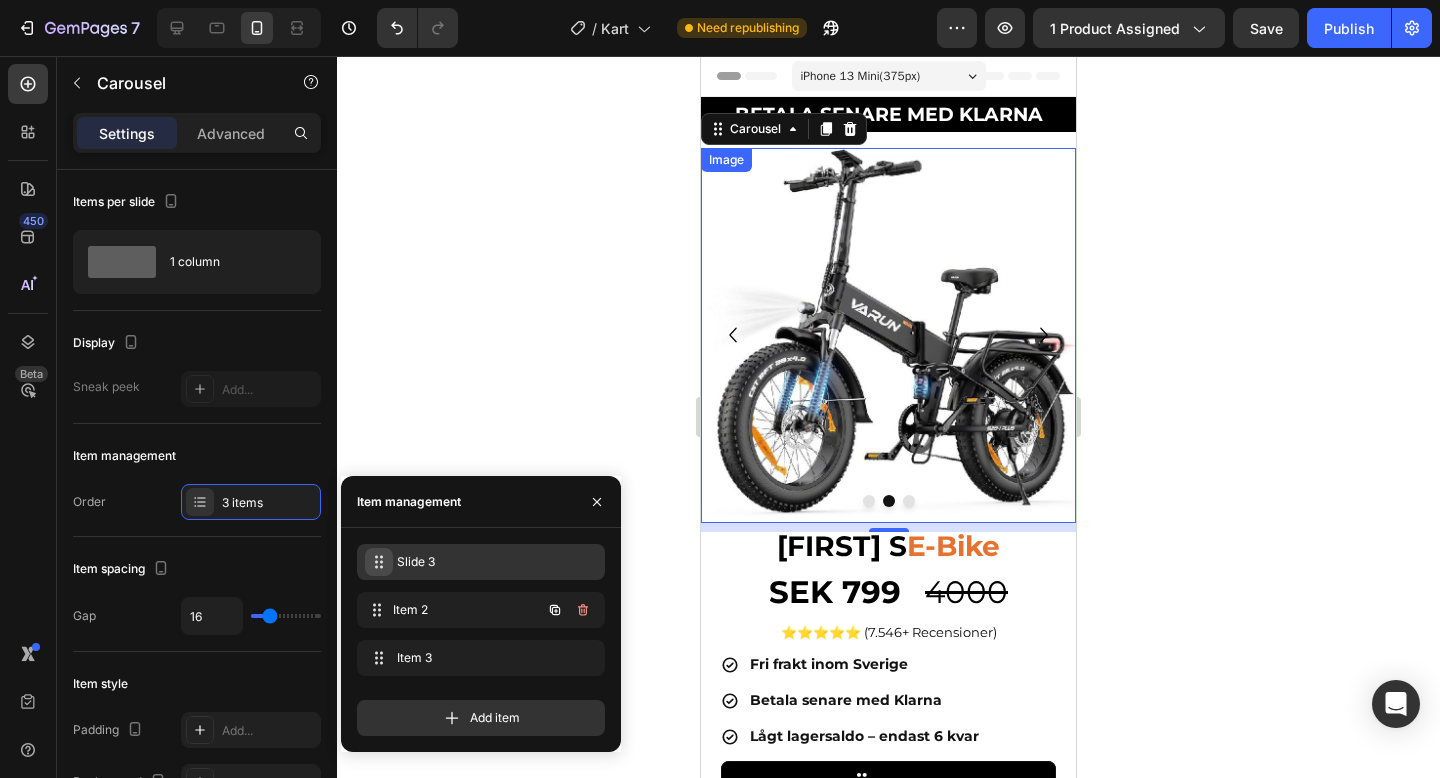 type 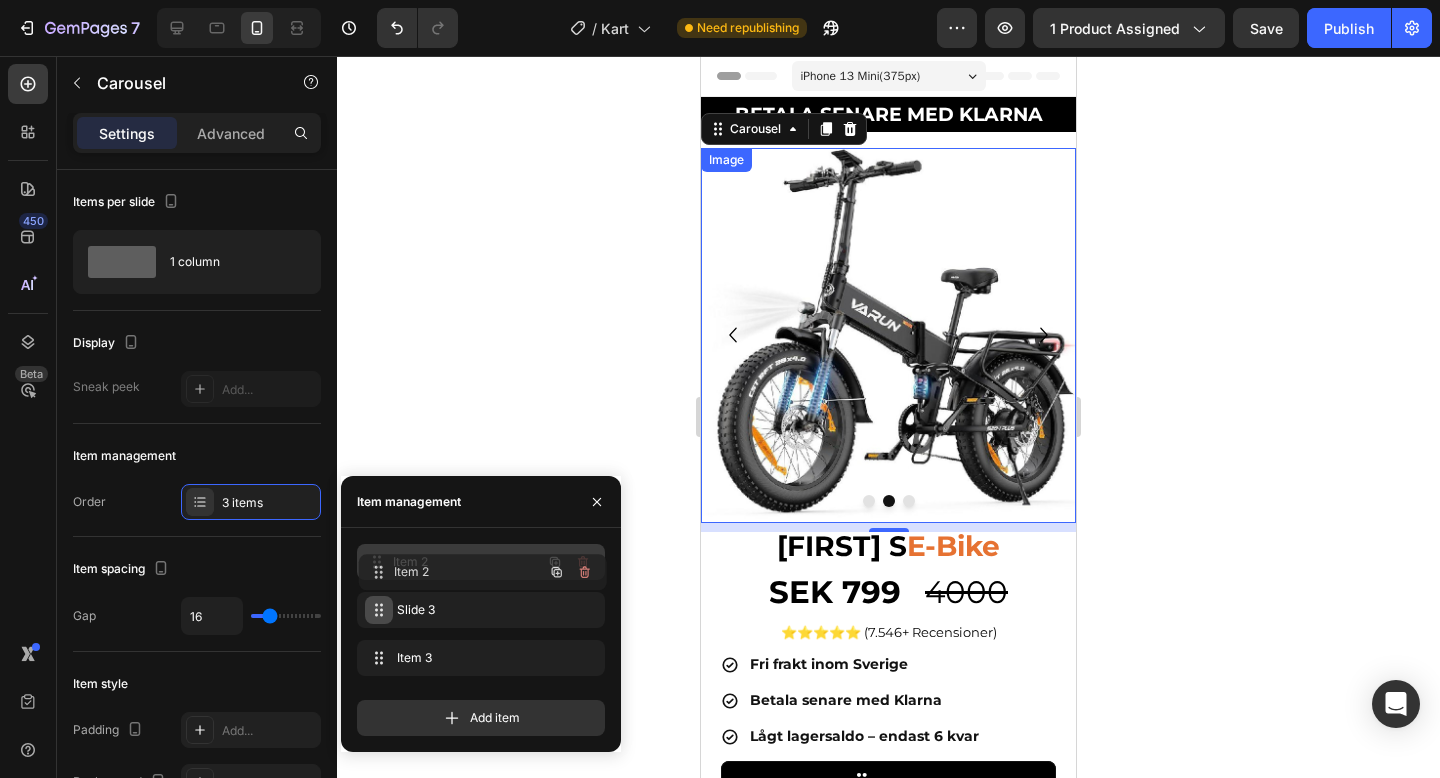 drag, startPoint x: 381, startPoint y: 613, endPoint x: 383, endPoint y: 575, distance: 38.052597 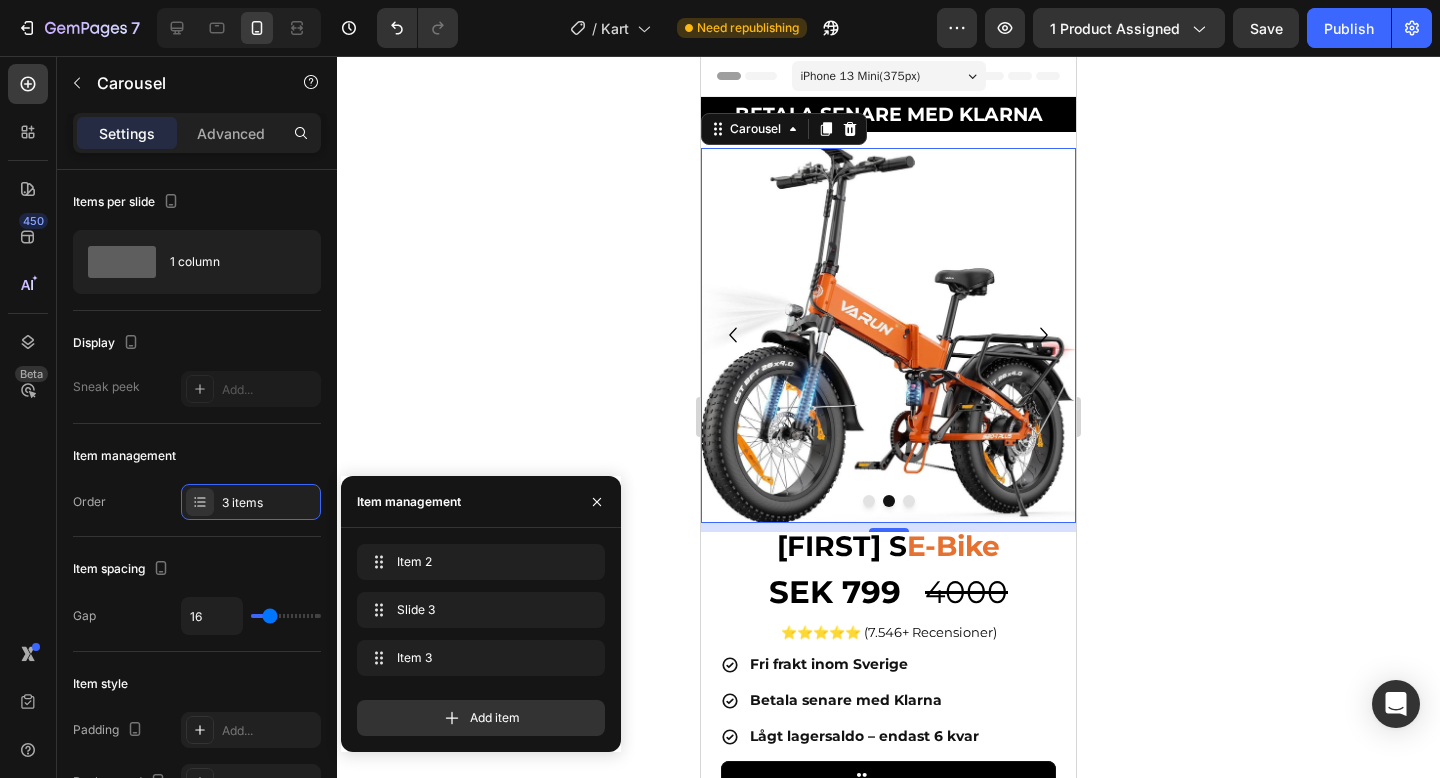 click at bounding box center [869, 501] 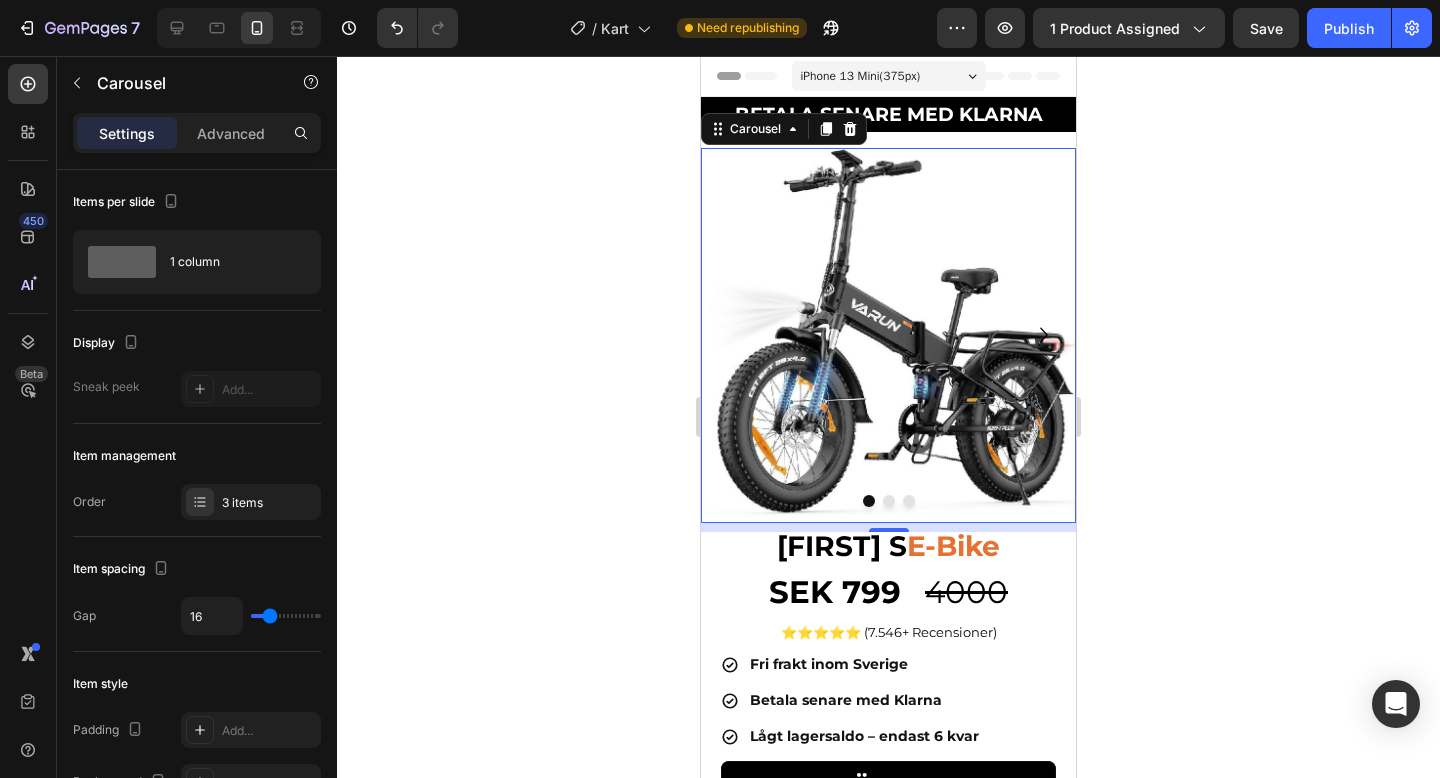 click 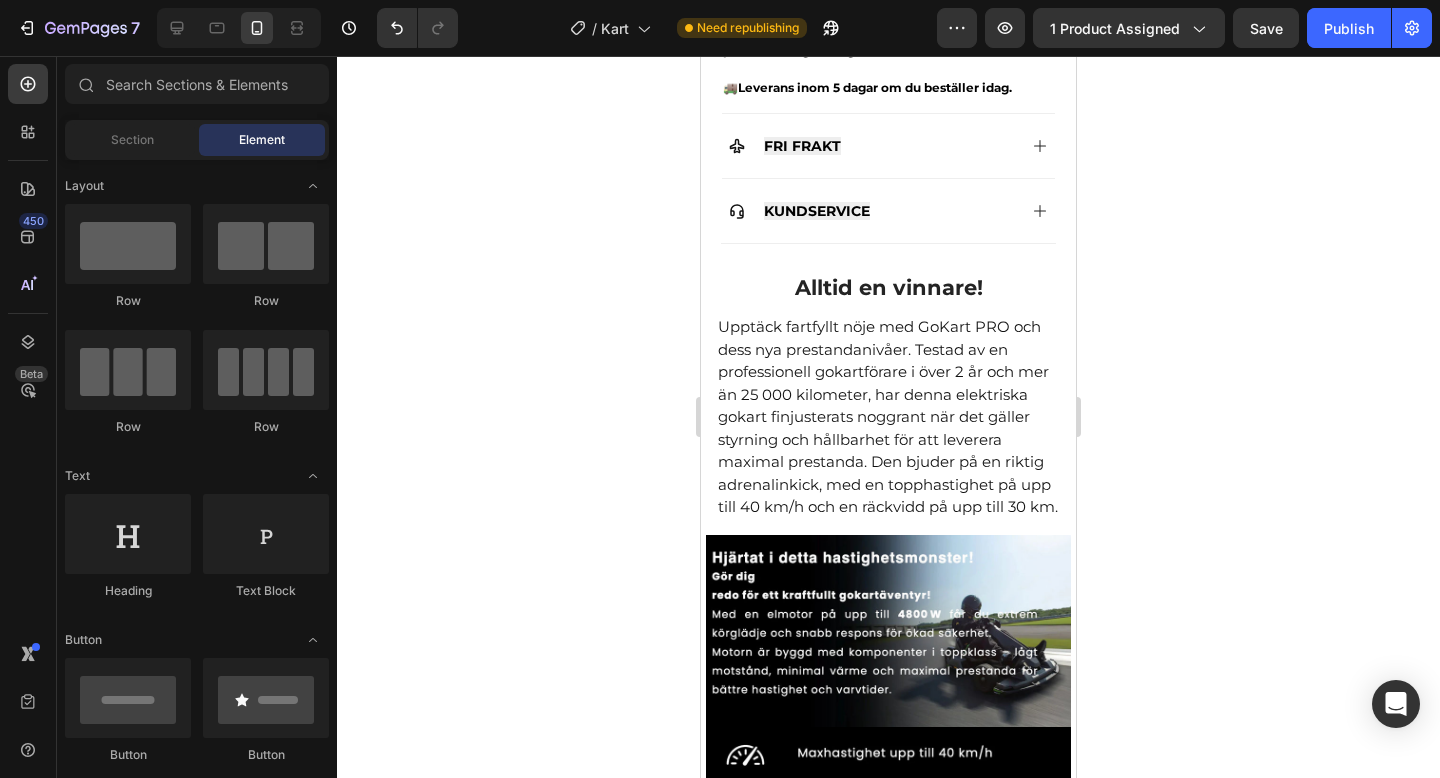 scroll, scrollTop: 931, scrollLeft: 0, axis: vertical 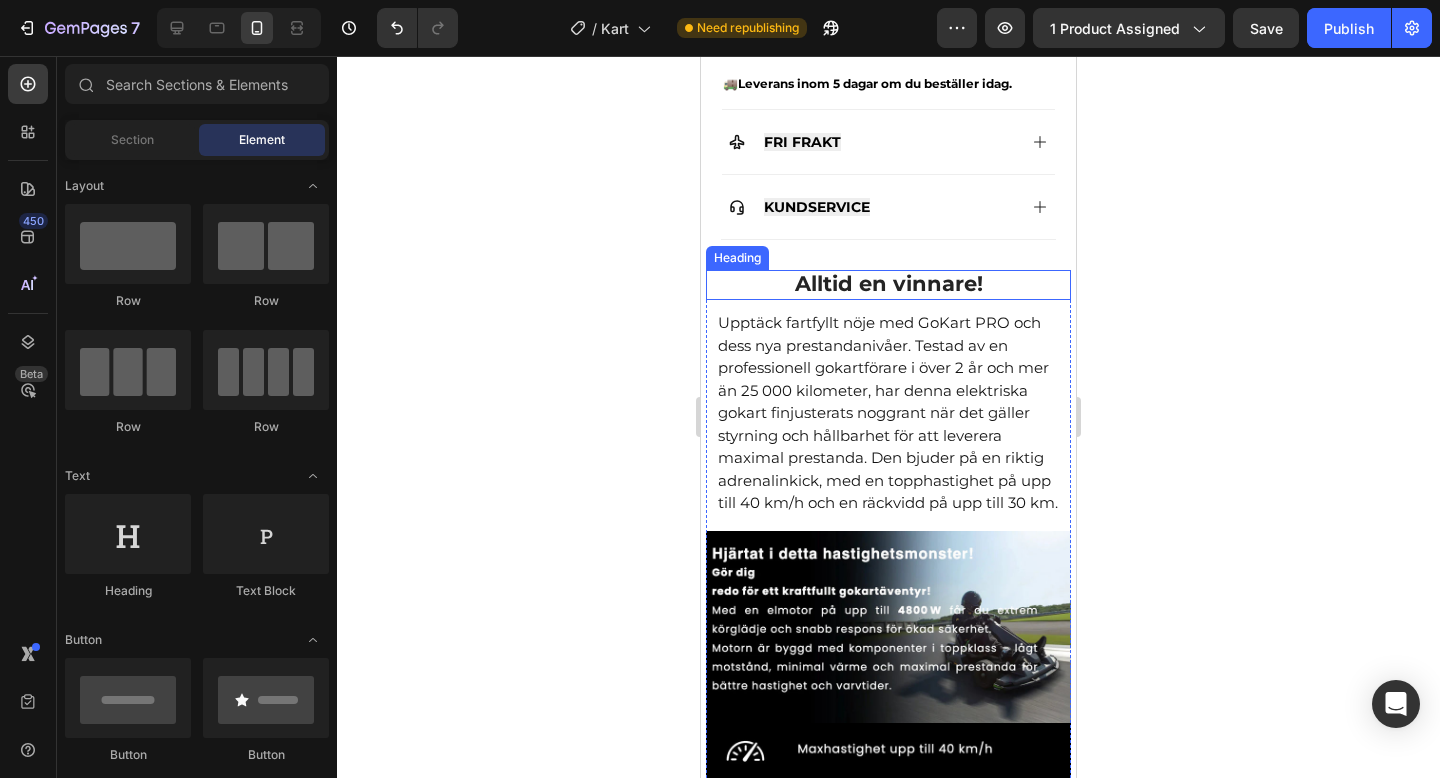 click on "Alltid en vinnare!" at bounding box center [889, 283] 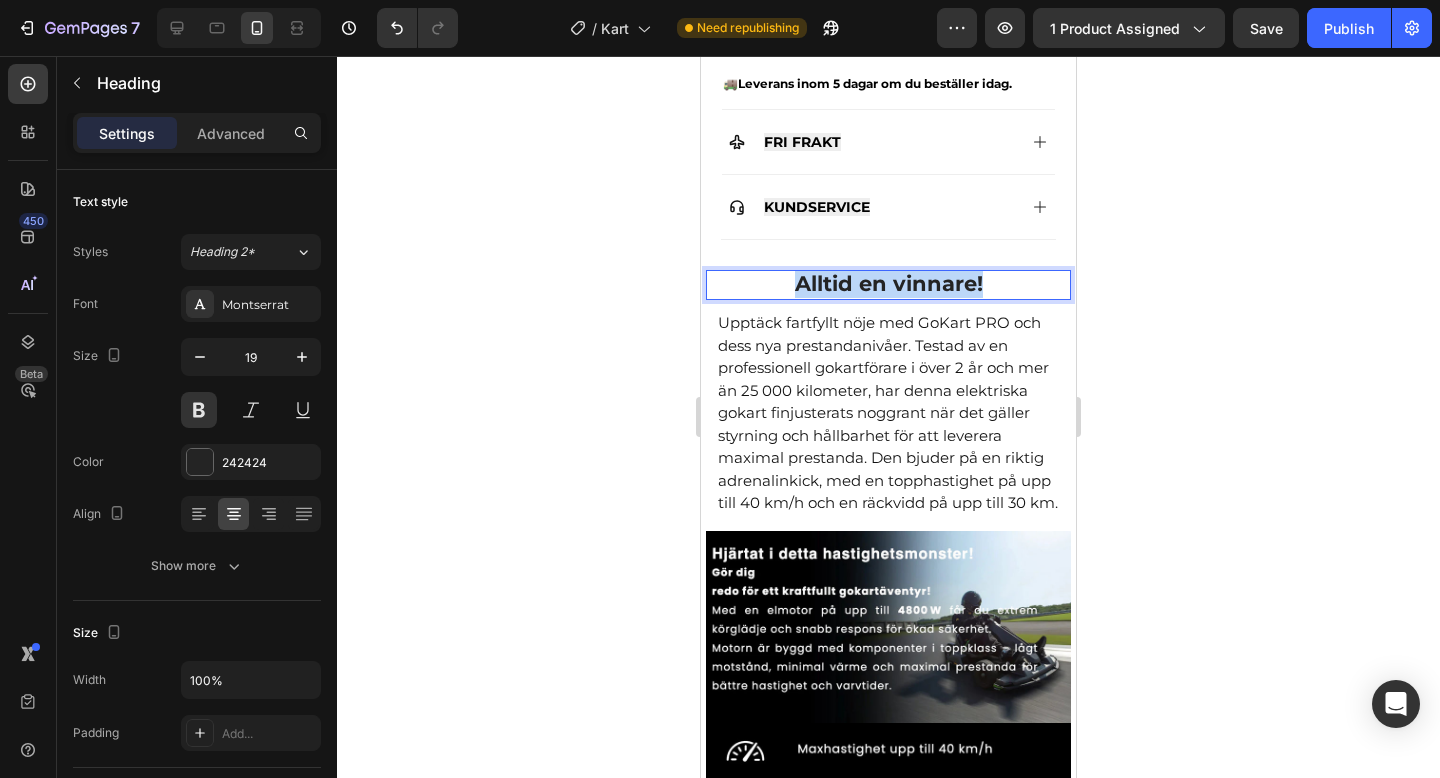 click on "Alltid en vinnare!" at bounding box center [889, 283] 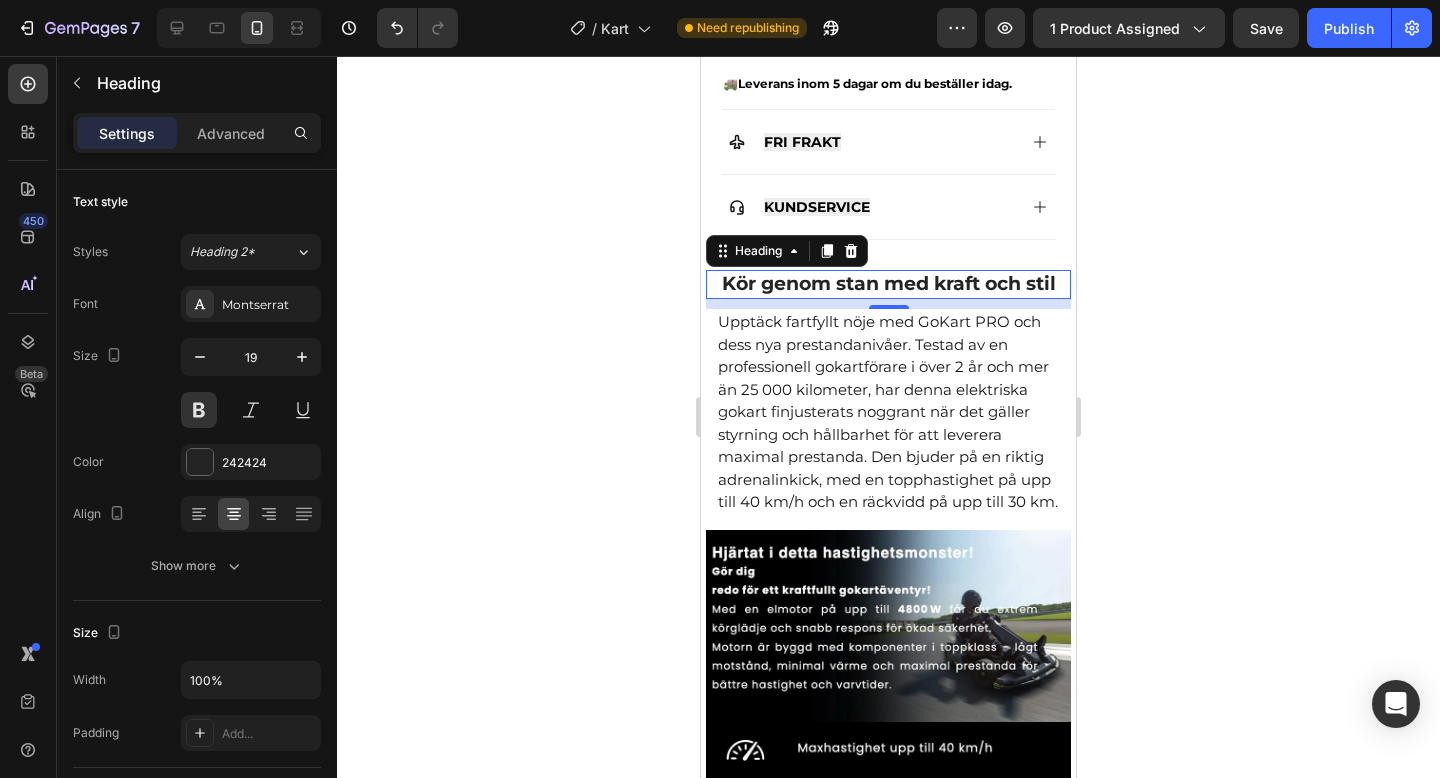 click on "Upptäck fartfyllt nöje med GoKart PRO och dess nya prestandanivåer. Testad av en professionell gokartförare i över 2 år och mer än 25 000 kilometer, har denna elektriska gokart finjusterats noggrant när det gäller styrning och hållbarhet för att leverera maximal prestanda. Den bjuder på en riktig adrenalinkick, med en topphastighet på upp till 40 km/h och en räckvidd på upp till 30 km." at bounding box center (888, 412) 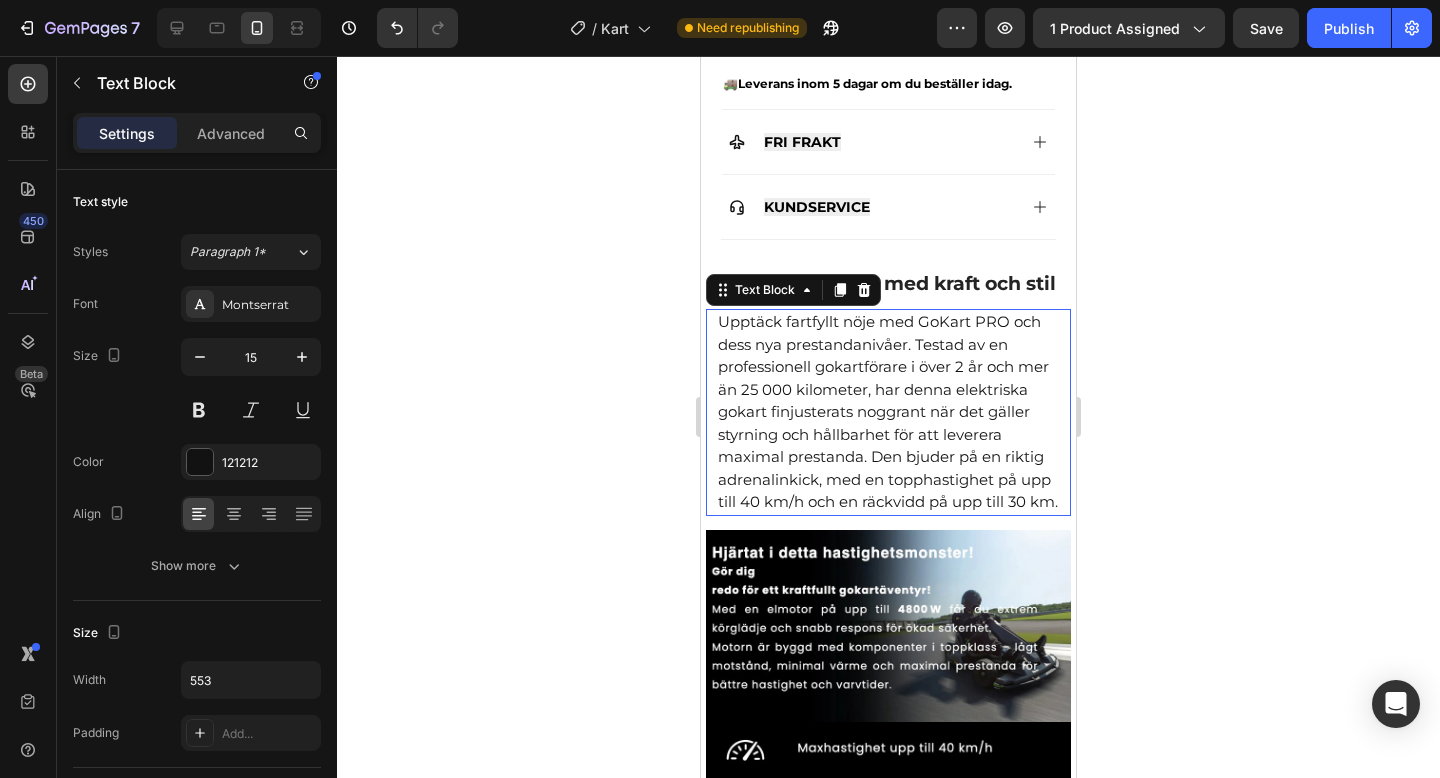 click on "Upptäck fartfyllt nöje med GoKart PRO och dess nya prestandanivåer. Testad av en professionell gokartförare i över 2 år och mer än 25 000 kilometer, har denna elektriska gokart finjusterats noggrant när det gäller styrning och hållbarhet för att leverera maximal prestanda. Den bjuder på en riktig adrenalinkick, med en topphastighet på upp till 40 km/h och en räckvidd på upp till 30 km." at bounding box center [888, 412] 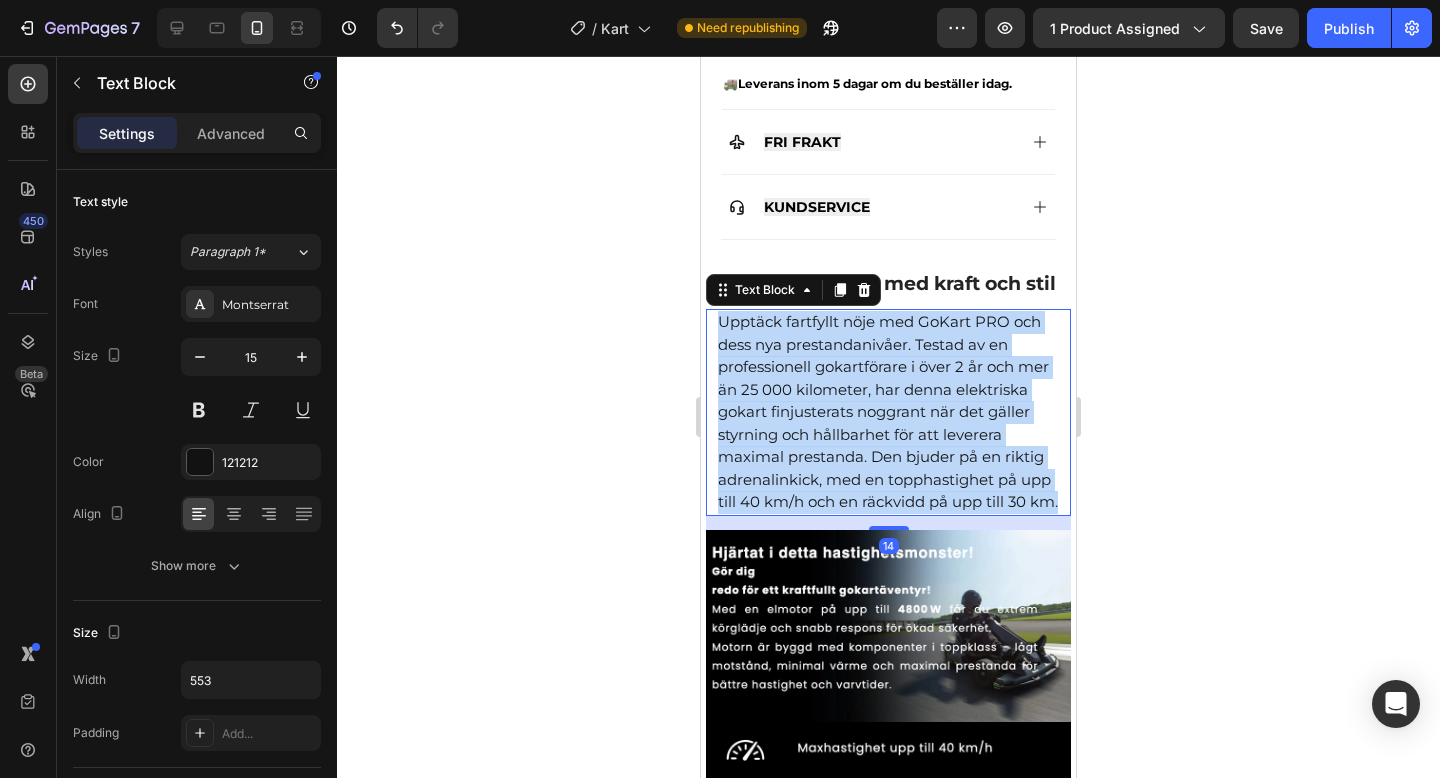 click on "Upptäck fartfyllt nöje med GoKart PRO och dess nya prestandanivåer. Testad av en professionell gokartförare i över 2 år och mer än 25 000 kilometer, har denna elektriska gokart finjusterats noggrant när det gäller styrning och hållbarhet för att leverera maximal prestanda. Den bjuder på en riktig adrenalinkick, med en topphastighet på upp till 40 km/h och en räckvidd på upp till 30 km." at bounding box center (888, 412) 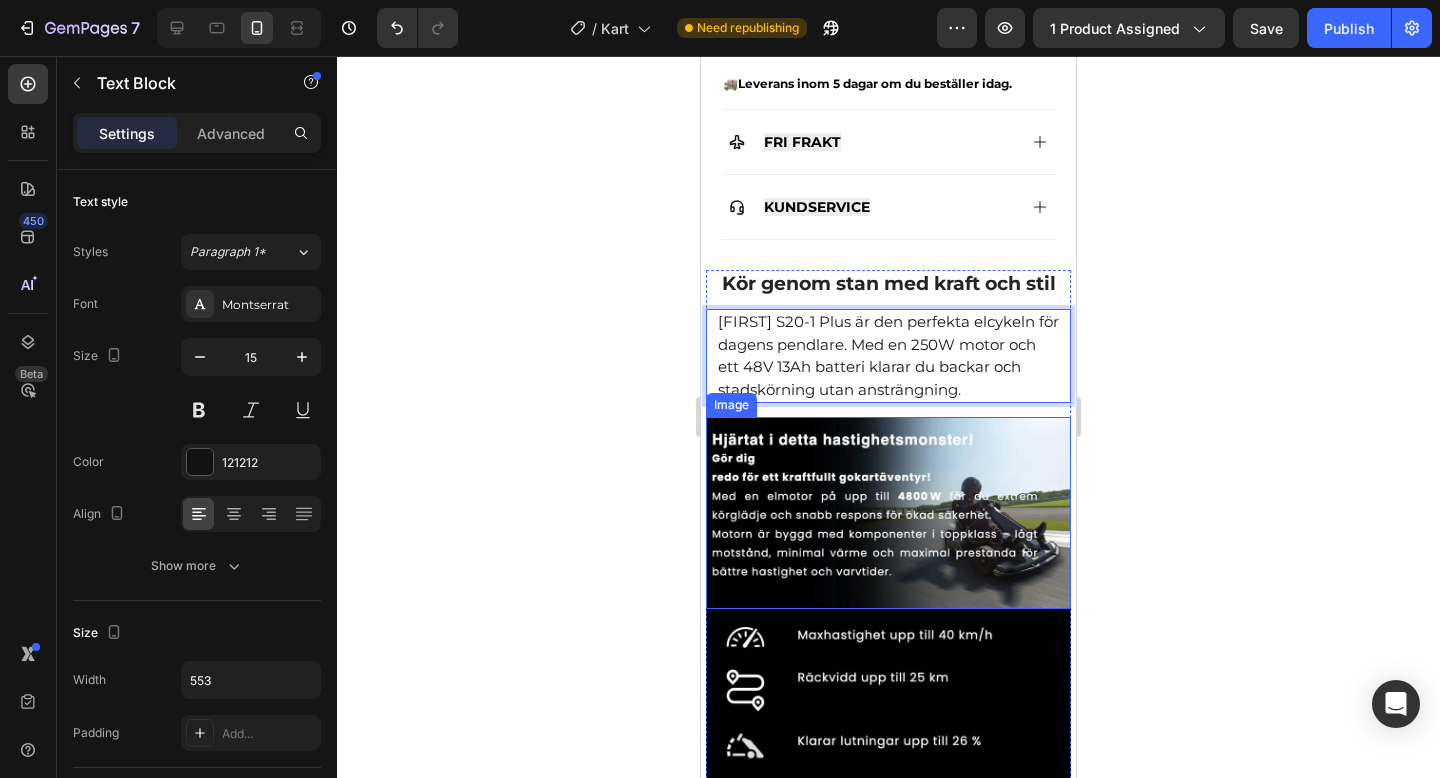 click at bounding box center (888, 513) 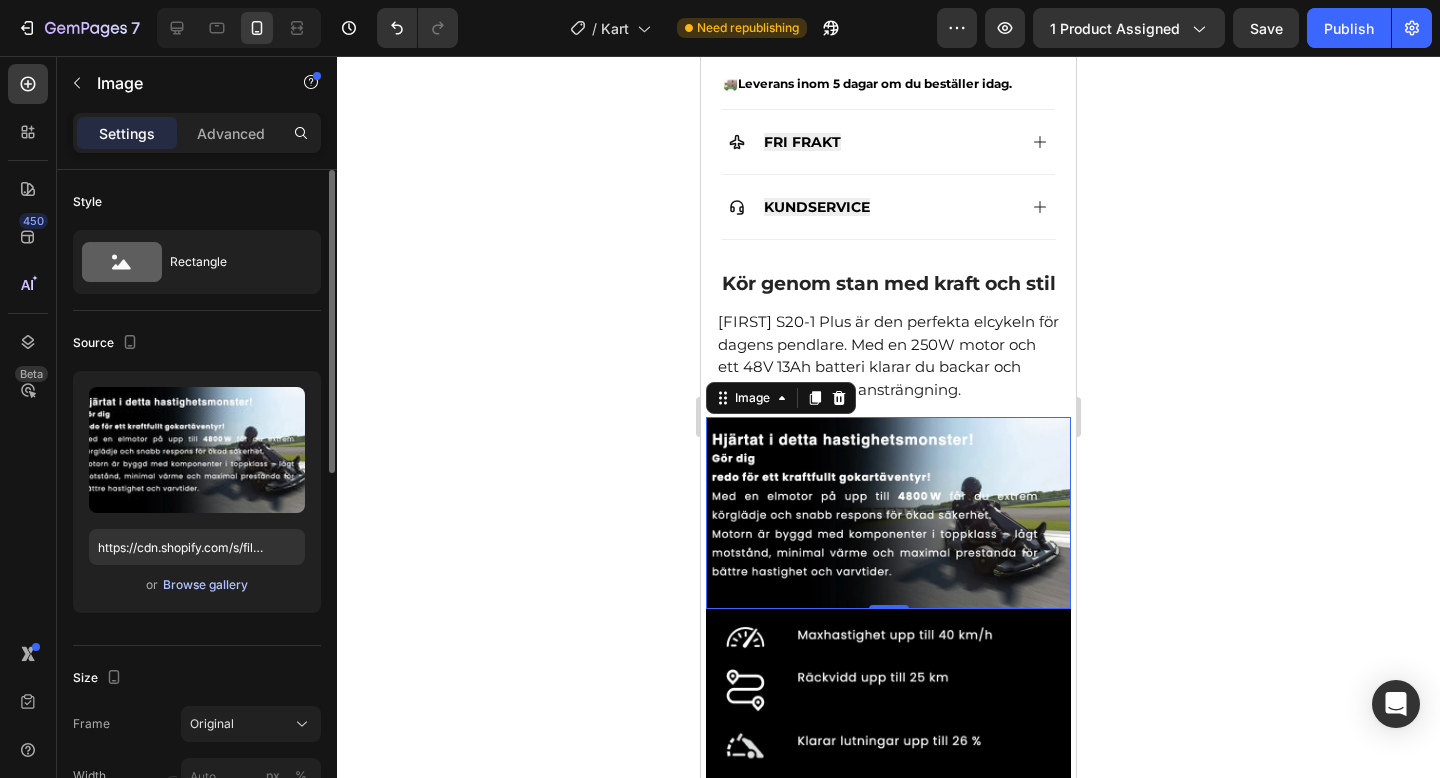 click on "Browse gallery" at bounding box center [205, 585] 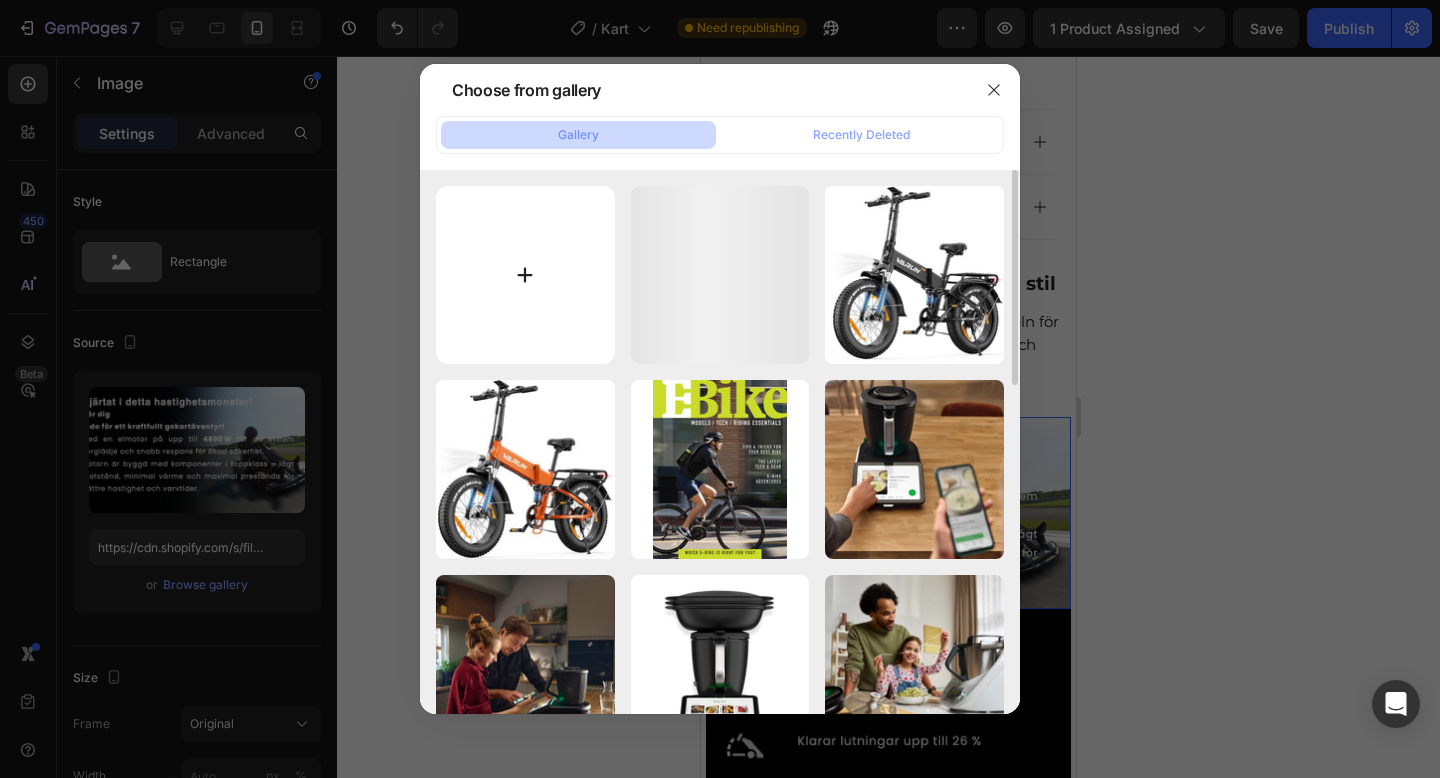 click at bounding box center (525, 275) 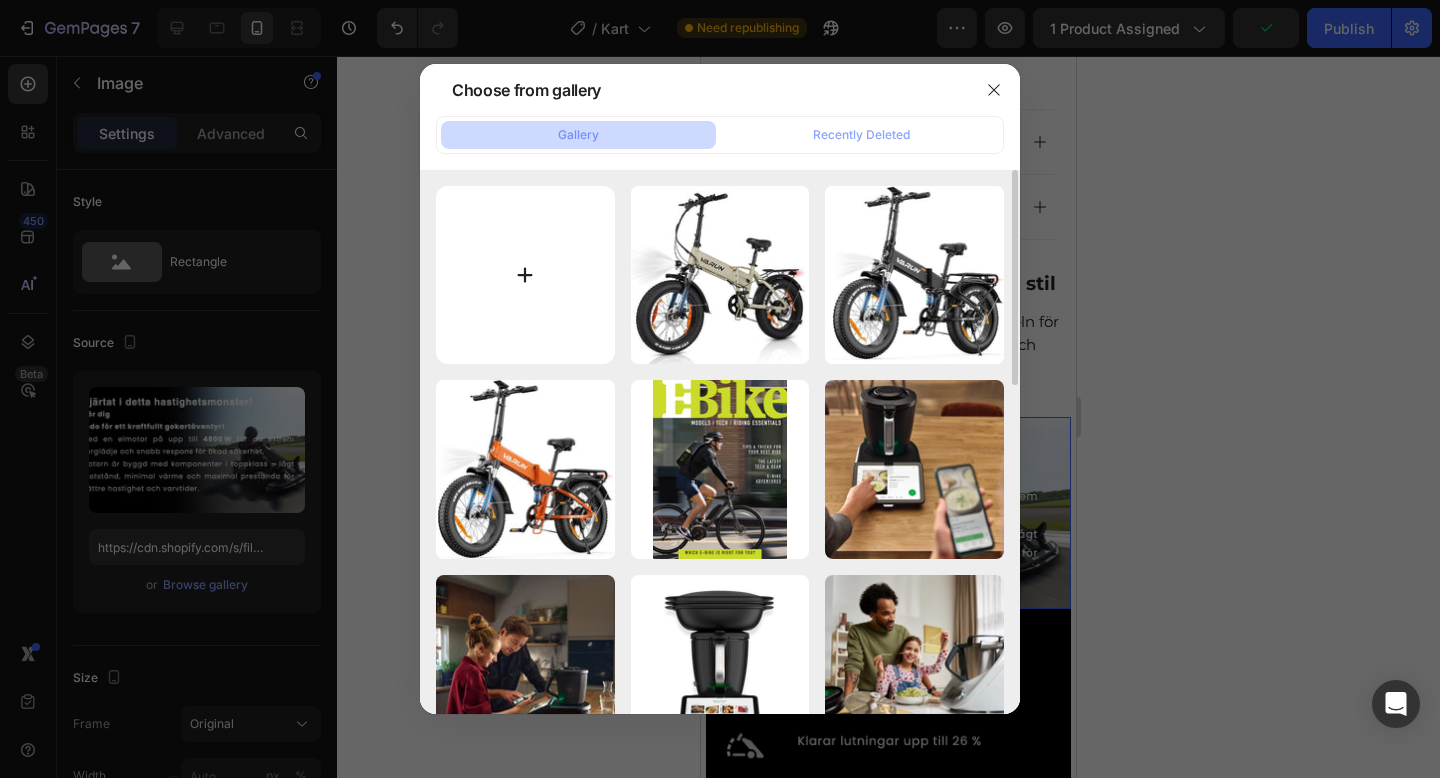 type on "C:\fakepath\photo_5803191383668934673_y.jpg" 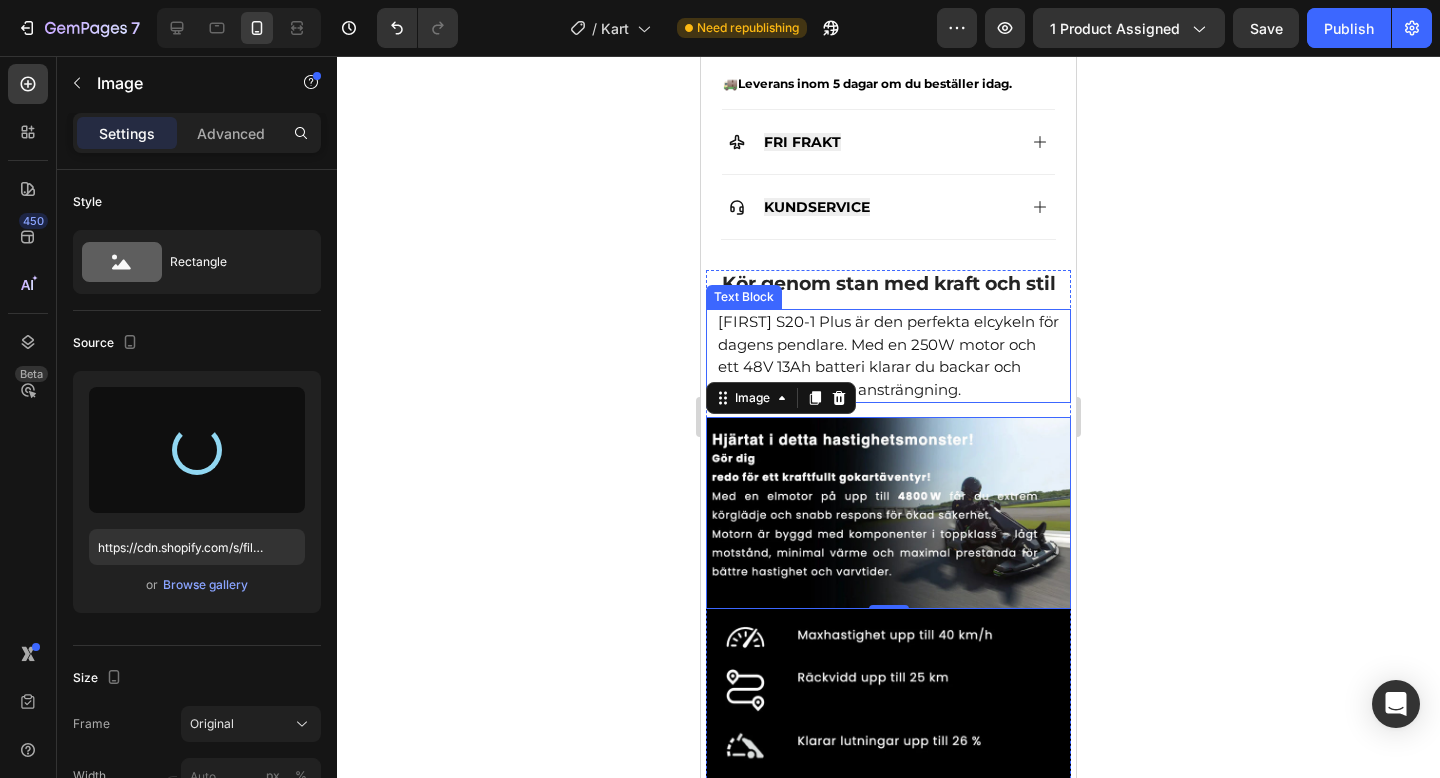 type on "https://cdn.shopify.com/s/files/1/0978/3672/8659/files/gempages_577727115441472188-f23ab607-59d5-44bf-9763-48cb7212f107.jpg" 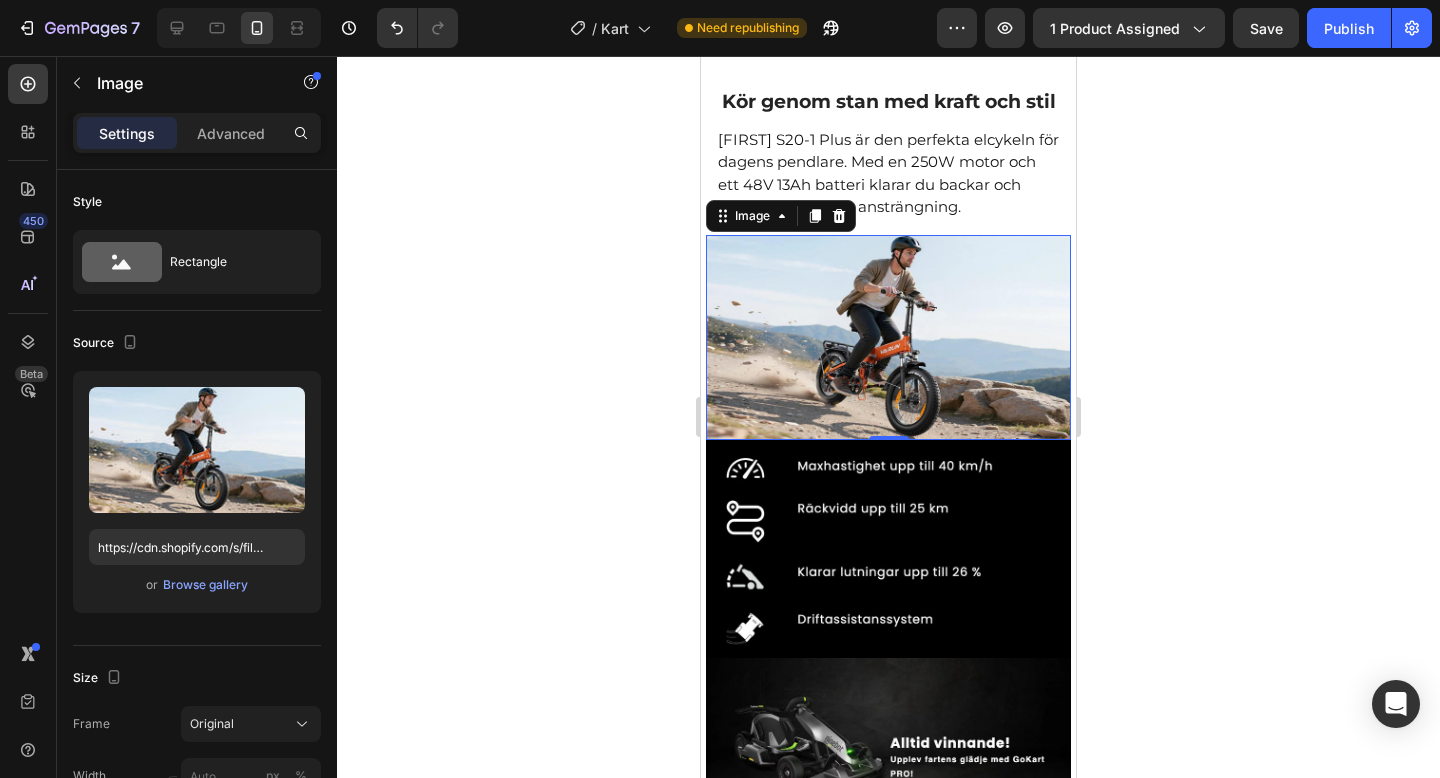 scroll, scrollTop: 1142, scrollLeft: 0, axis: vertical 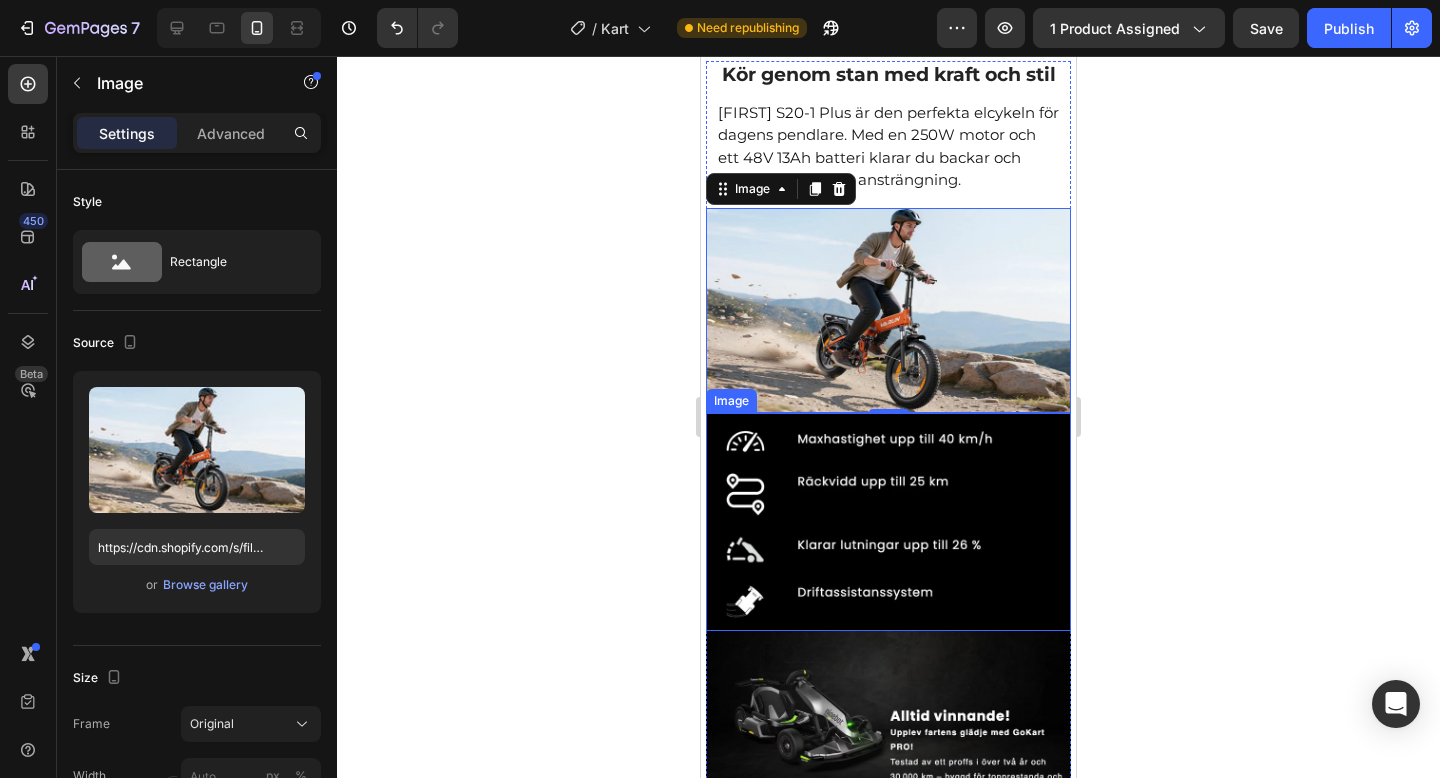 click at bounding box center [888, 522] 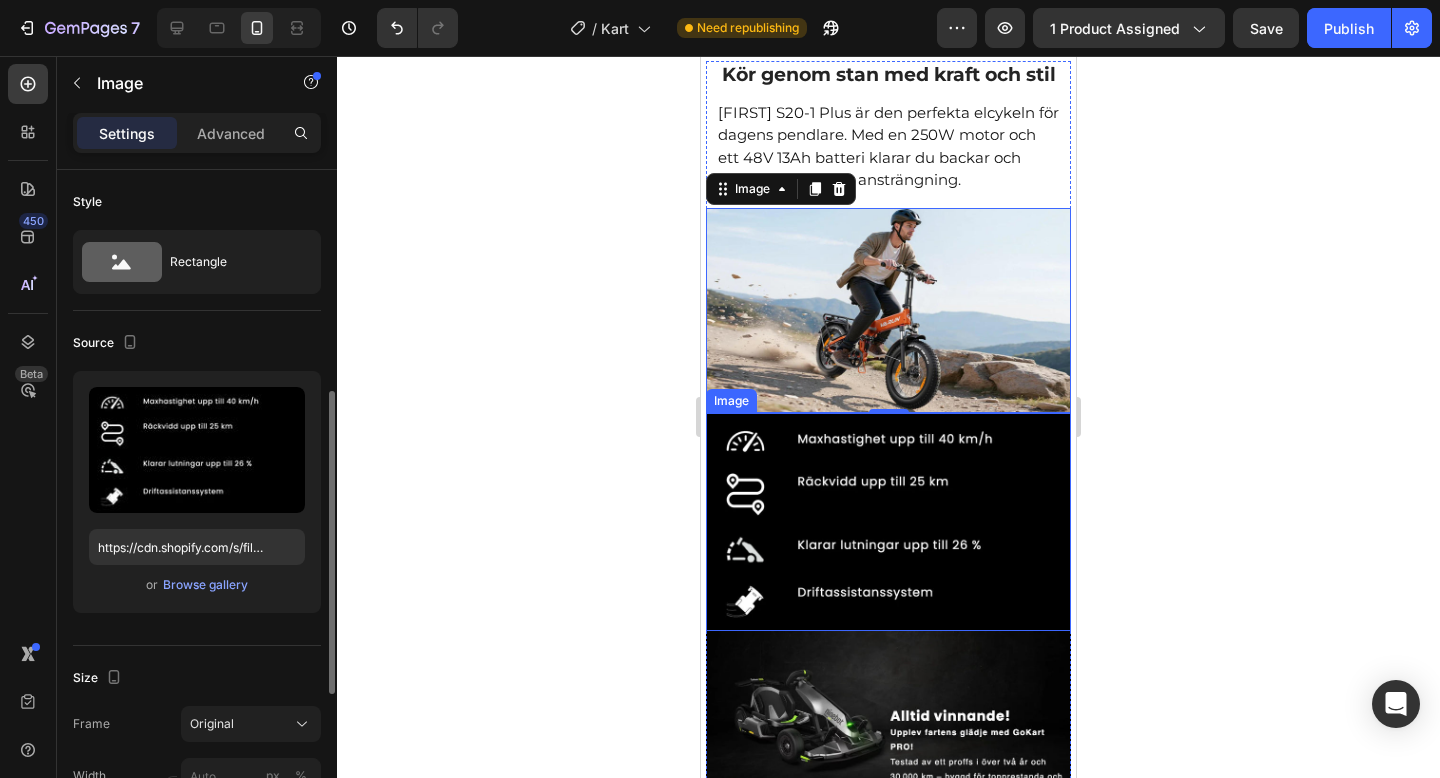 scroll, scrollTop: 152, scrollLeft: 0, axis: vertical 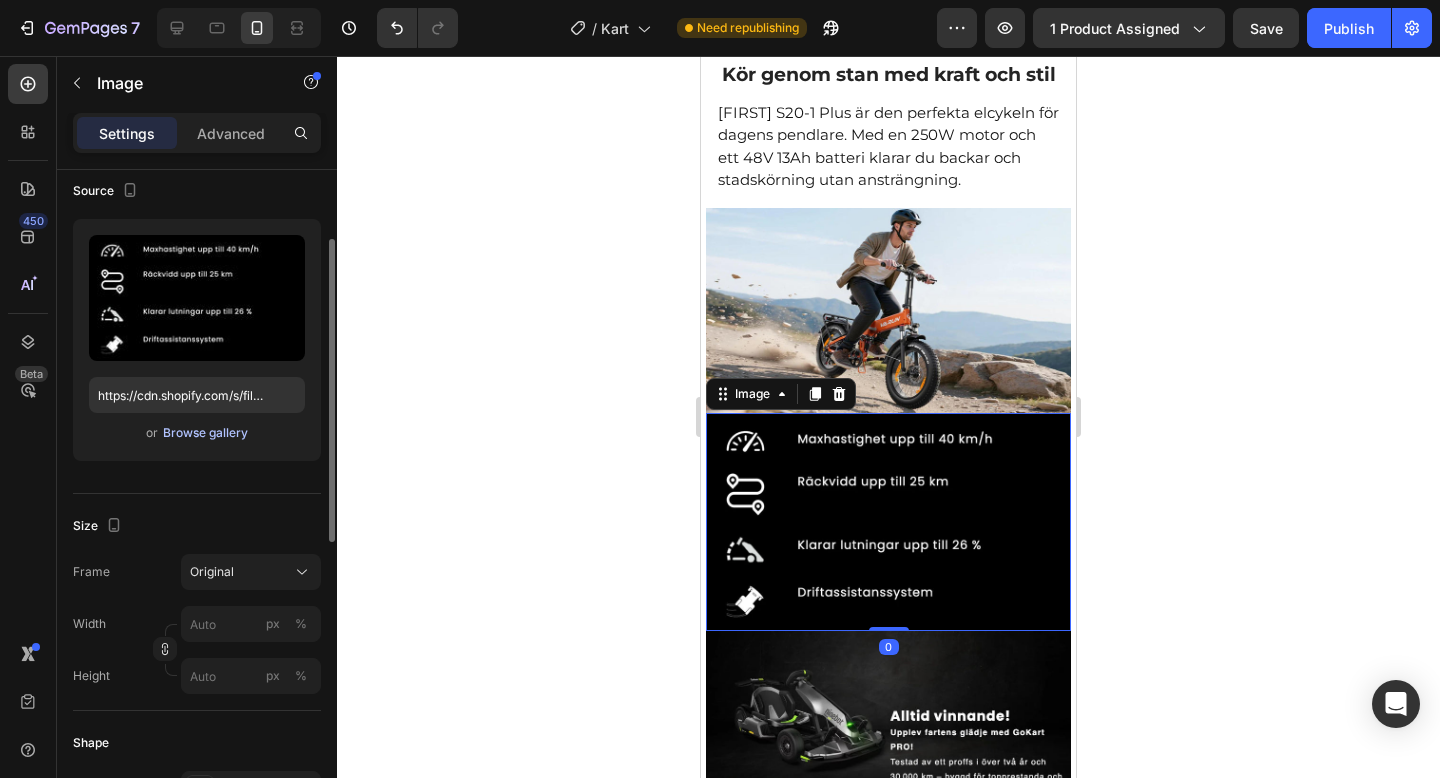 click on "Browse gallery" at bounding box center [205, 433] 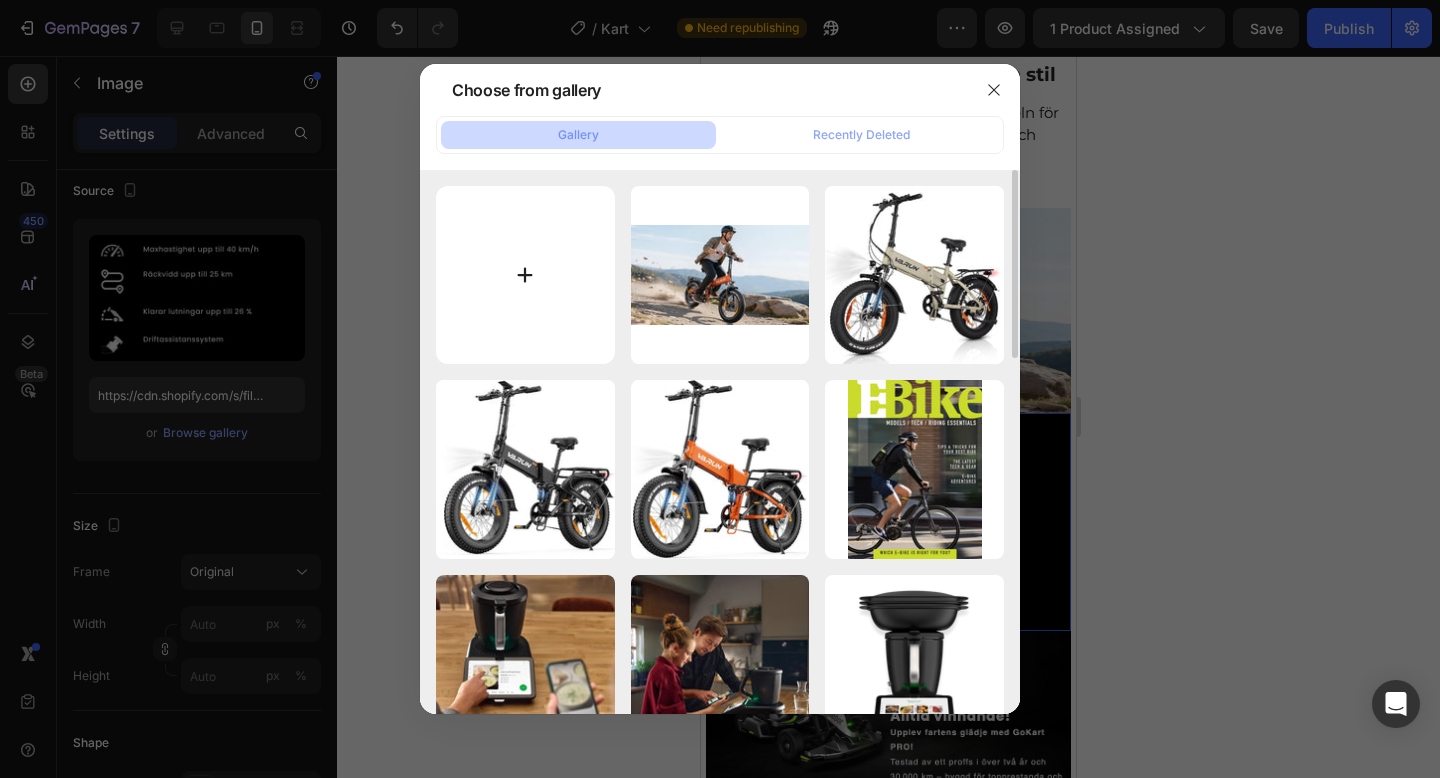 click at bounding box center (525, 275) 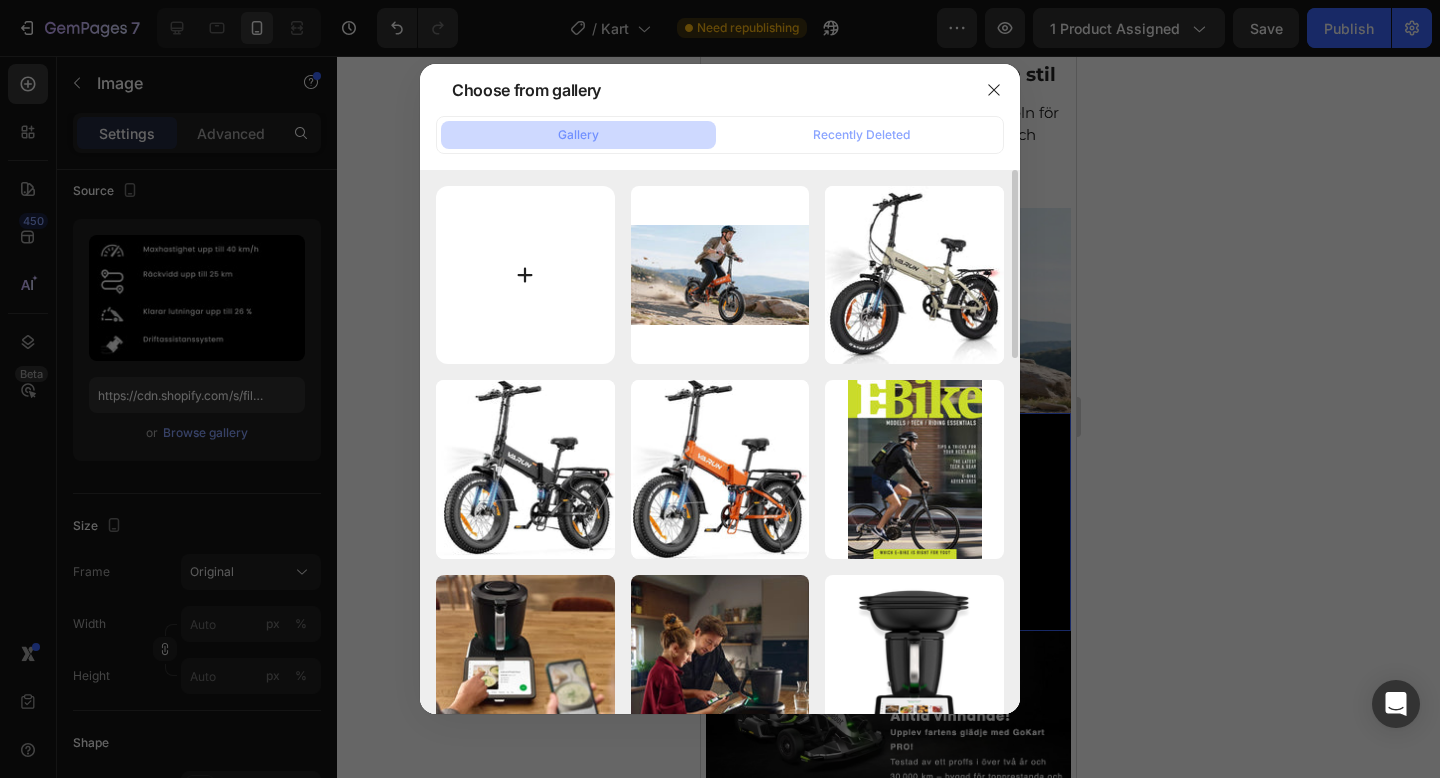 type on "C:\fakepath\photo_5803191383668934674_y.jpg" 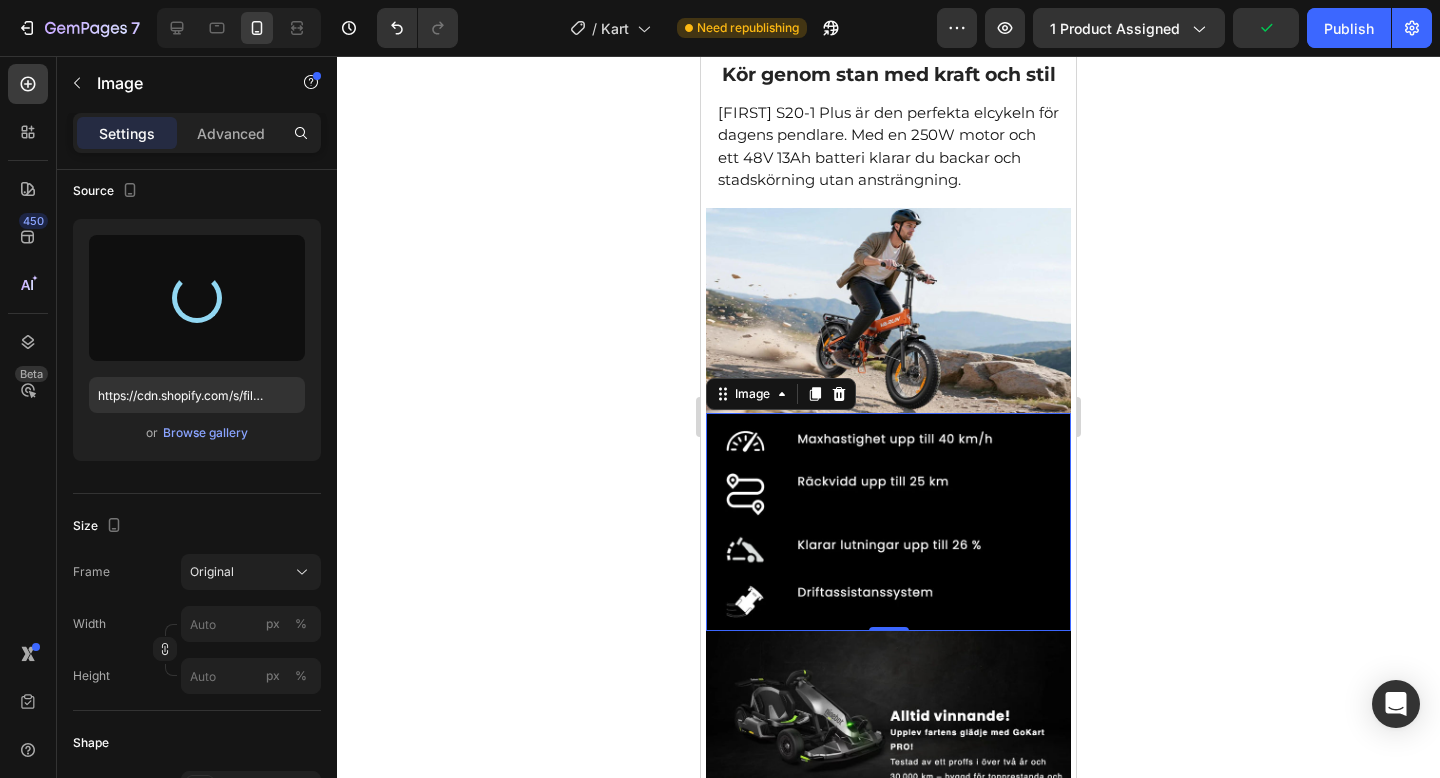 type on "https://cdn.shopify.com/s/files/1/0978/3672/8659/files/gempages_577727115441472188-55fbec97-d3da-4047-a926-4142dcfe7ba4.jpg" 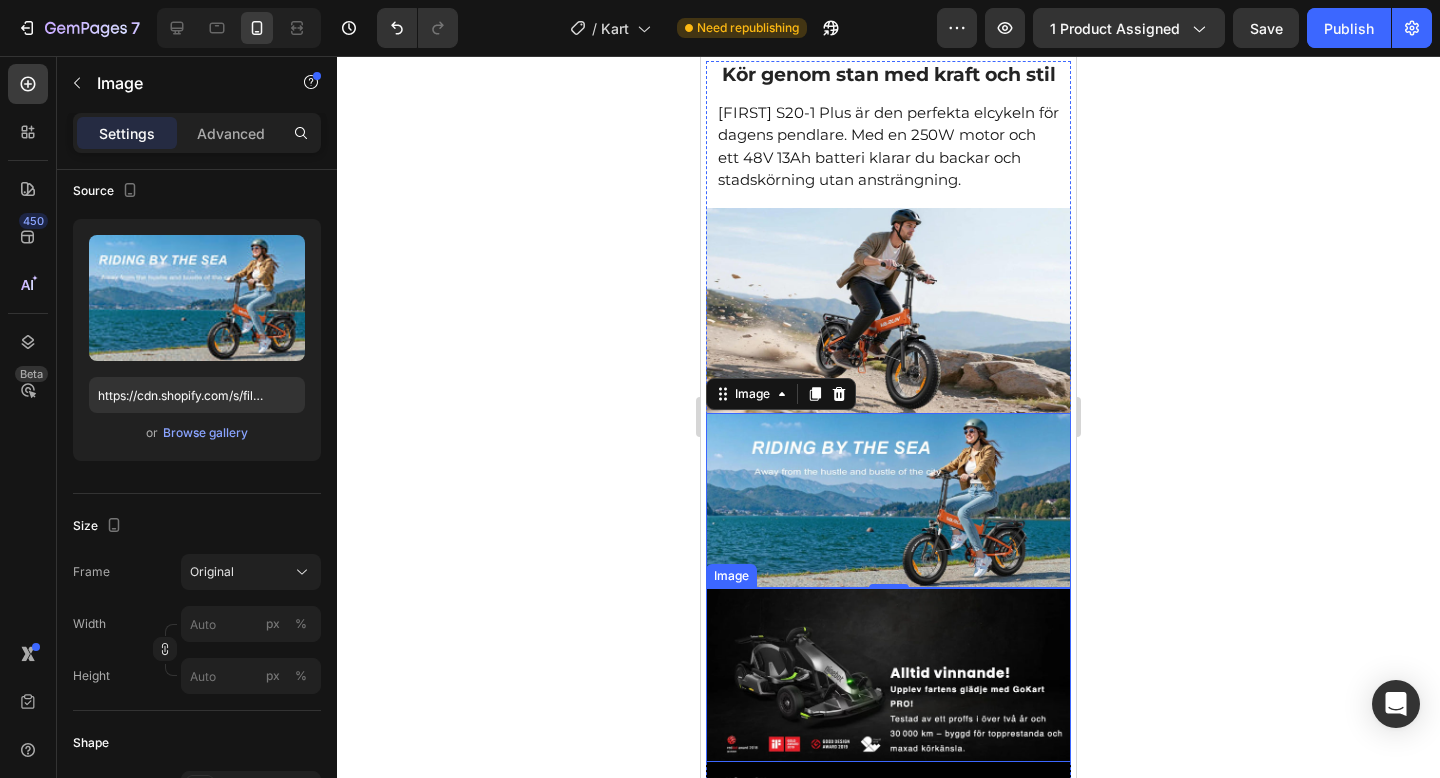 click at bounding box center [888, 675] 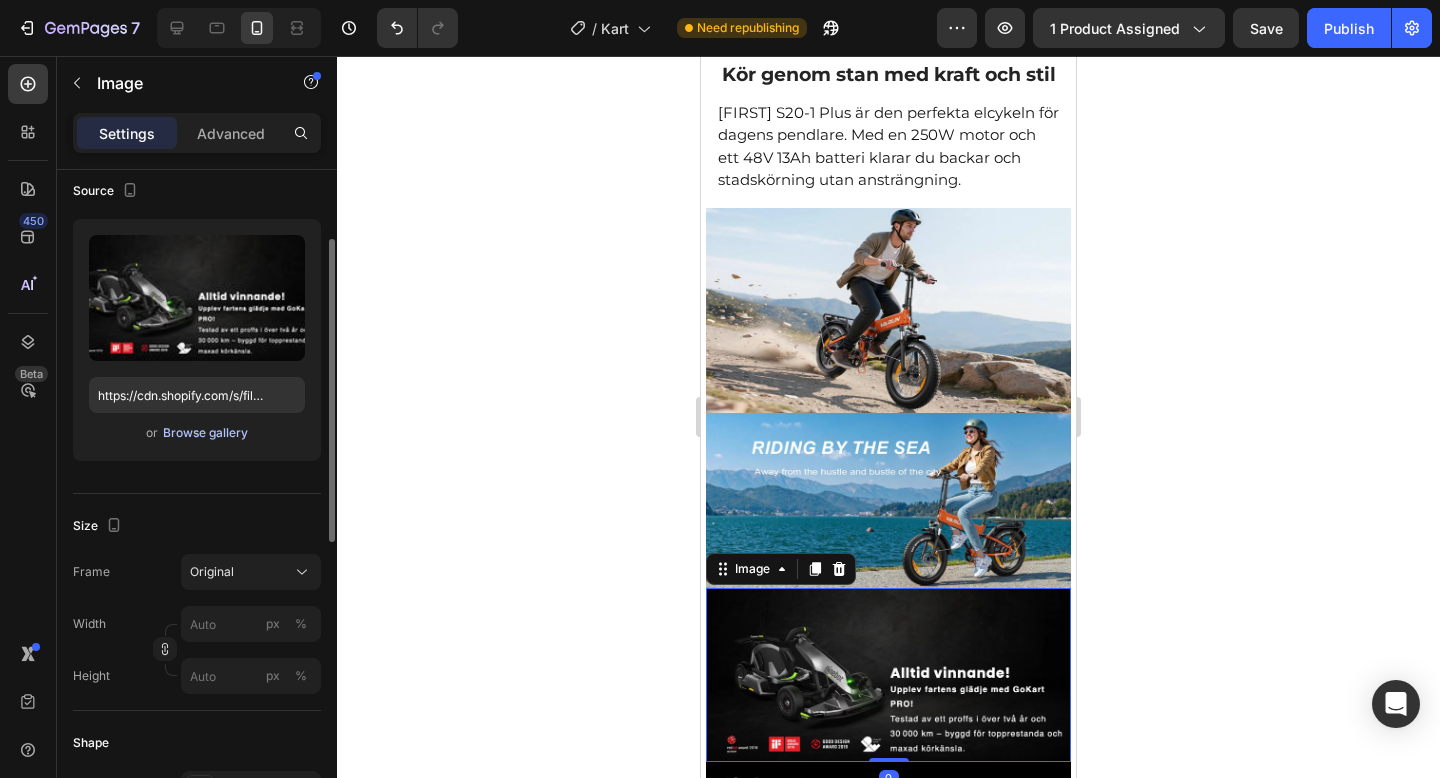 click on "Browse gallery" at bounding box center [205, 433] 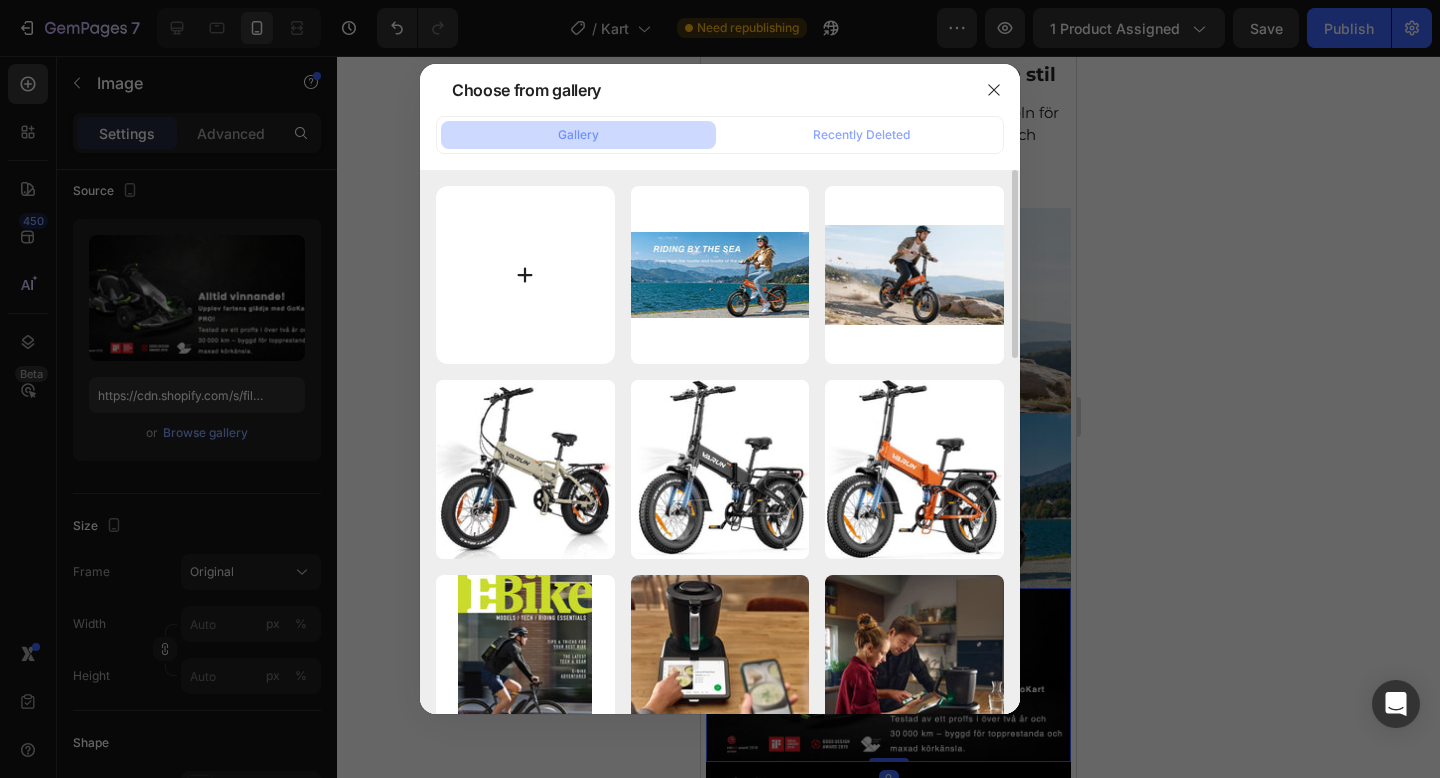 click at bounding box center (525, 275) 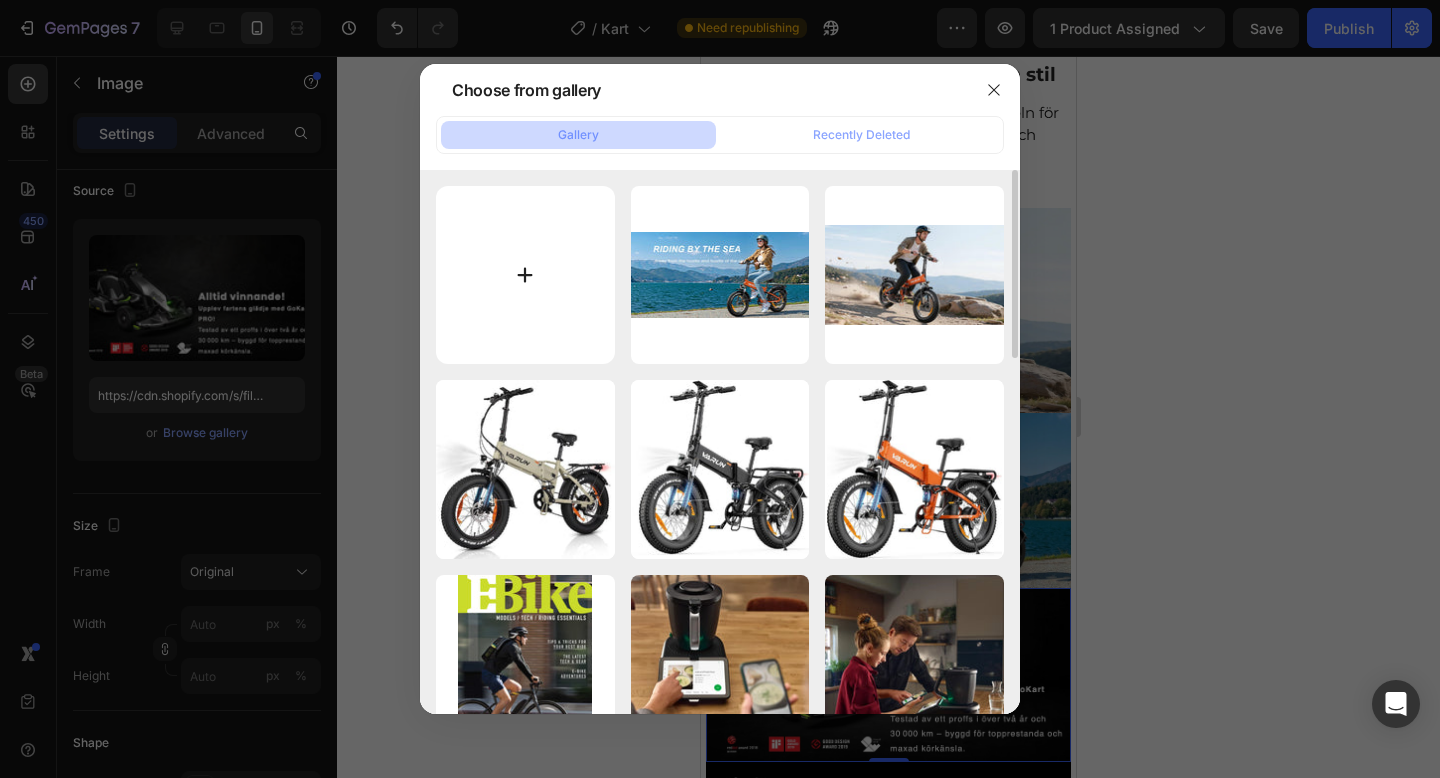 type on "C:\fakepath\photo_5803191383668934675_y.jpg" 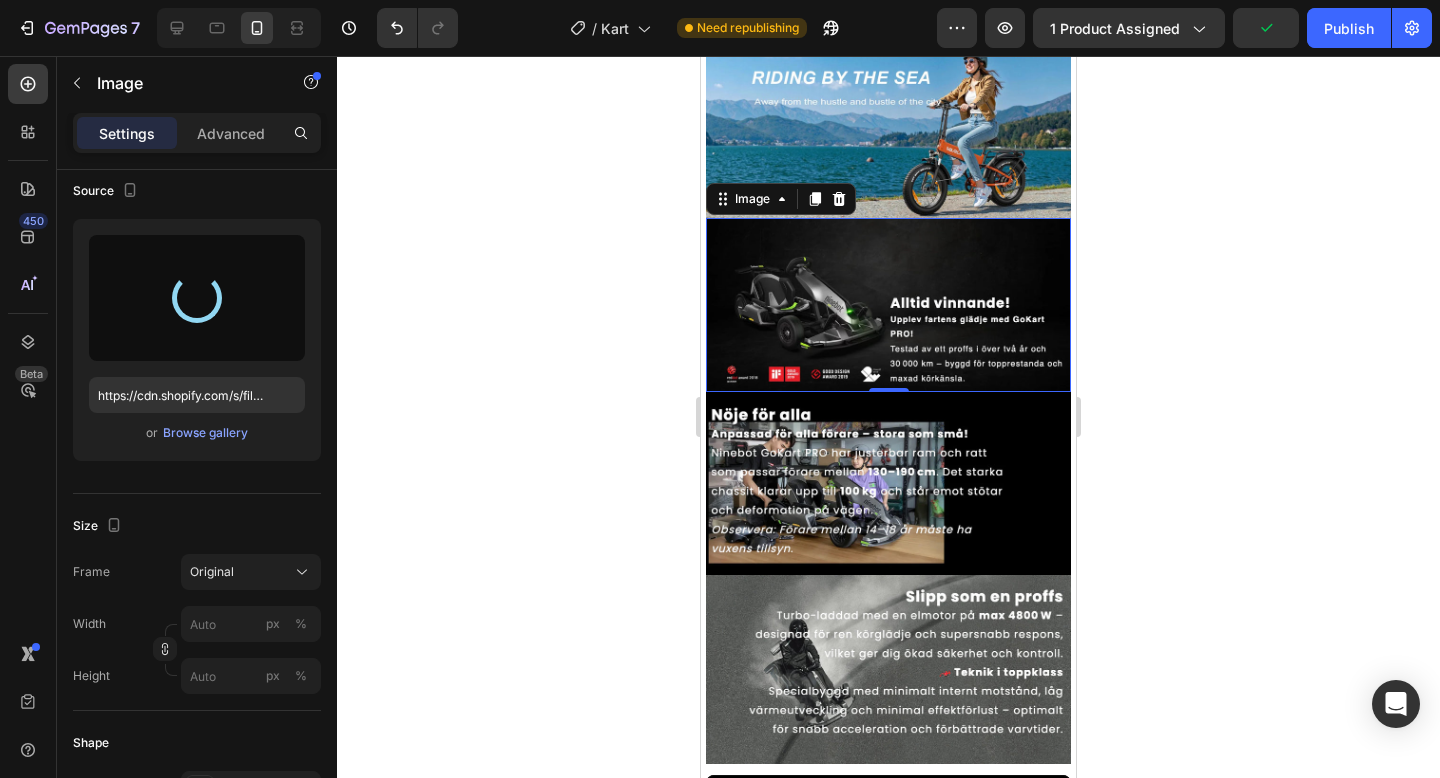 scroll, scrollTop: 1531, scrollLeft: 0, axis: vertical 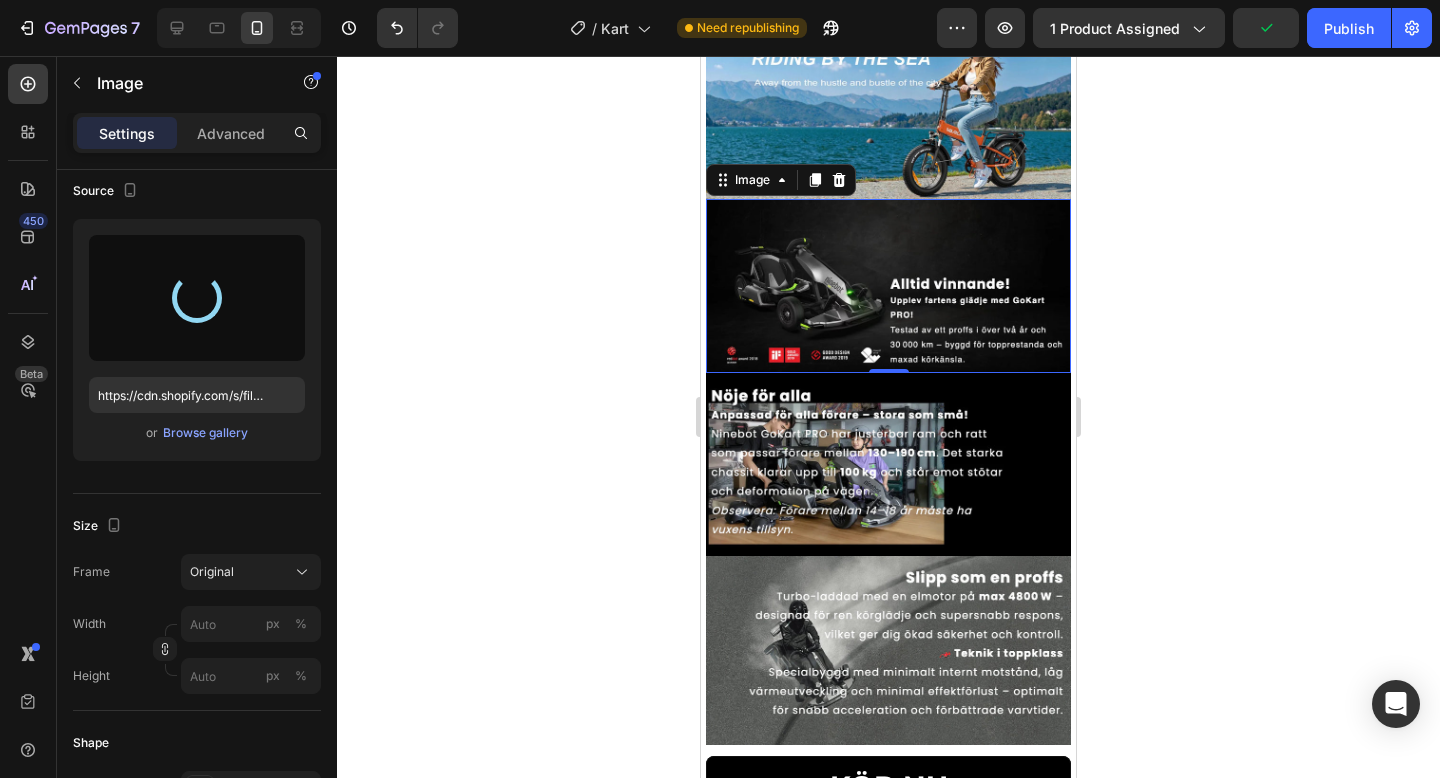 type on "https://cdn.shopify.com/s/files/1/0978/3672/8659/files/gempages_577727115441472188-0038716e-c706-4670-b833-4f0368af40a3.jpg" 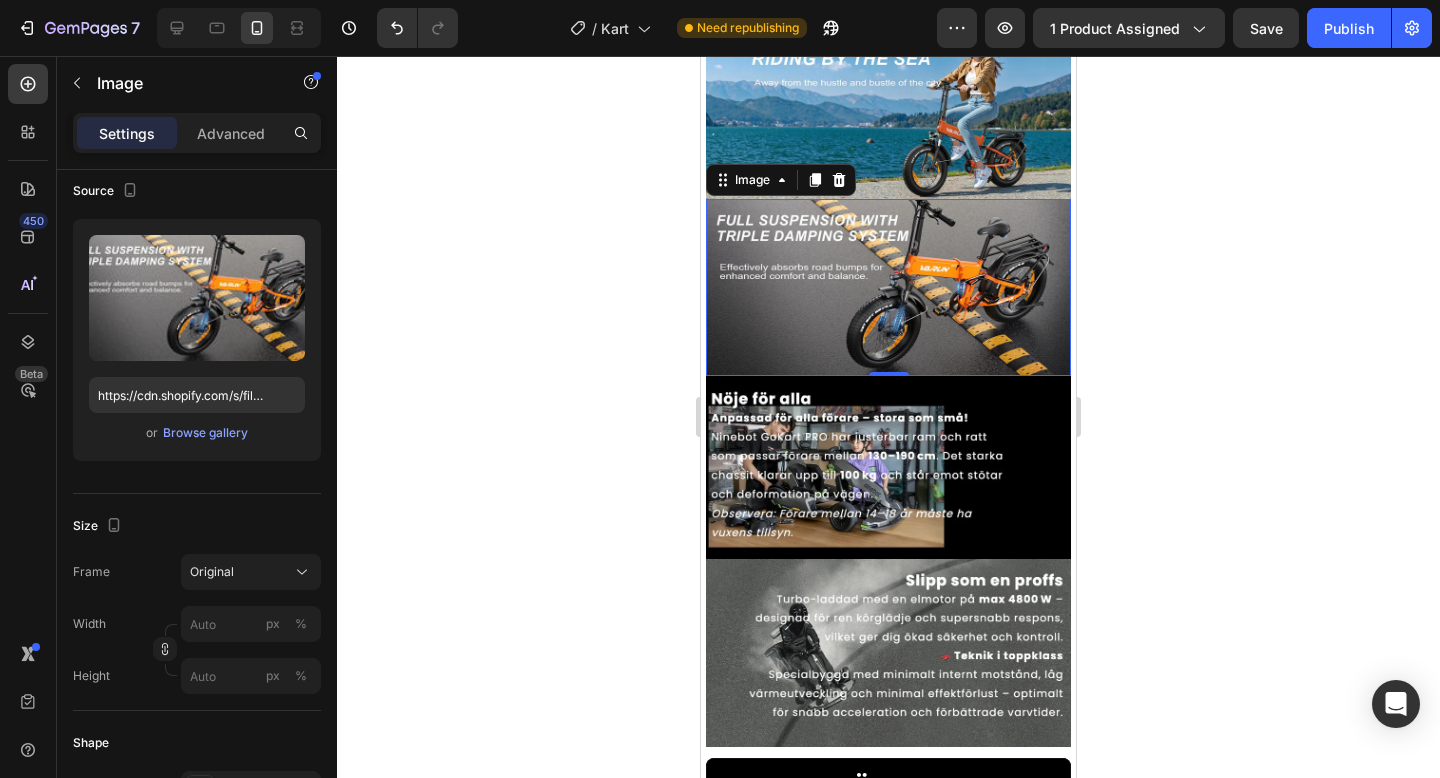 scroll, scrollTop: 1533, scrollLeft: 0, axis: vertical 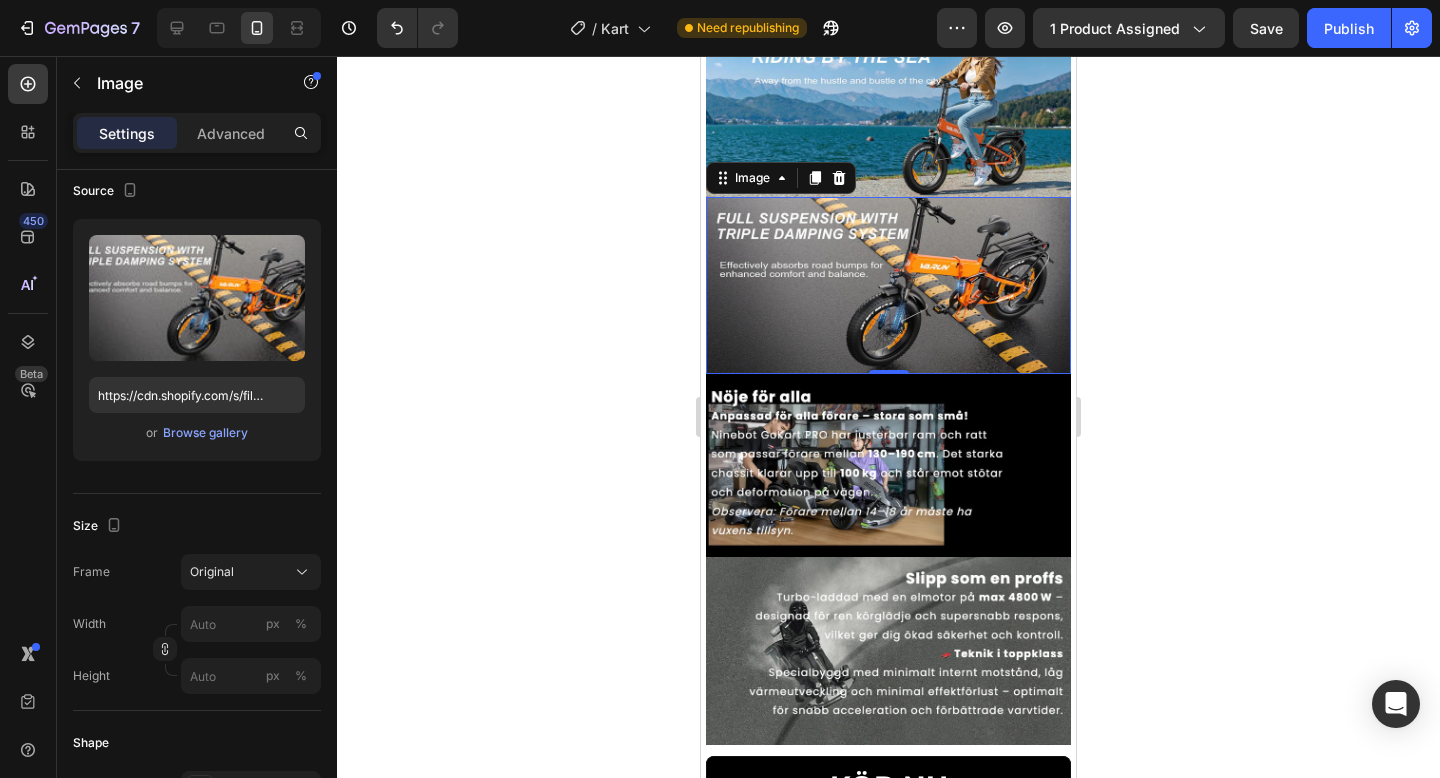click at bounding box center [888, 465] 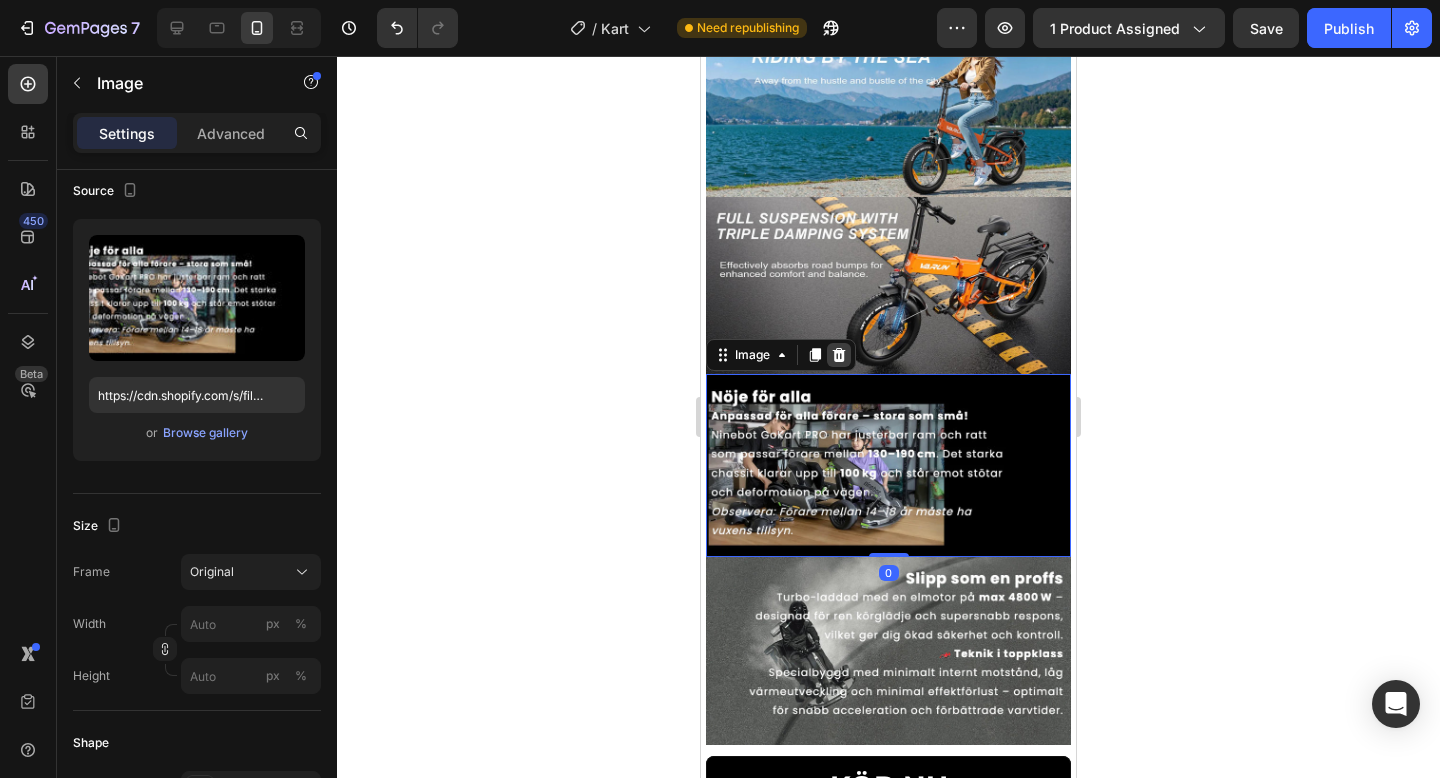 click 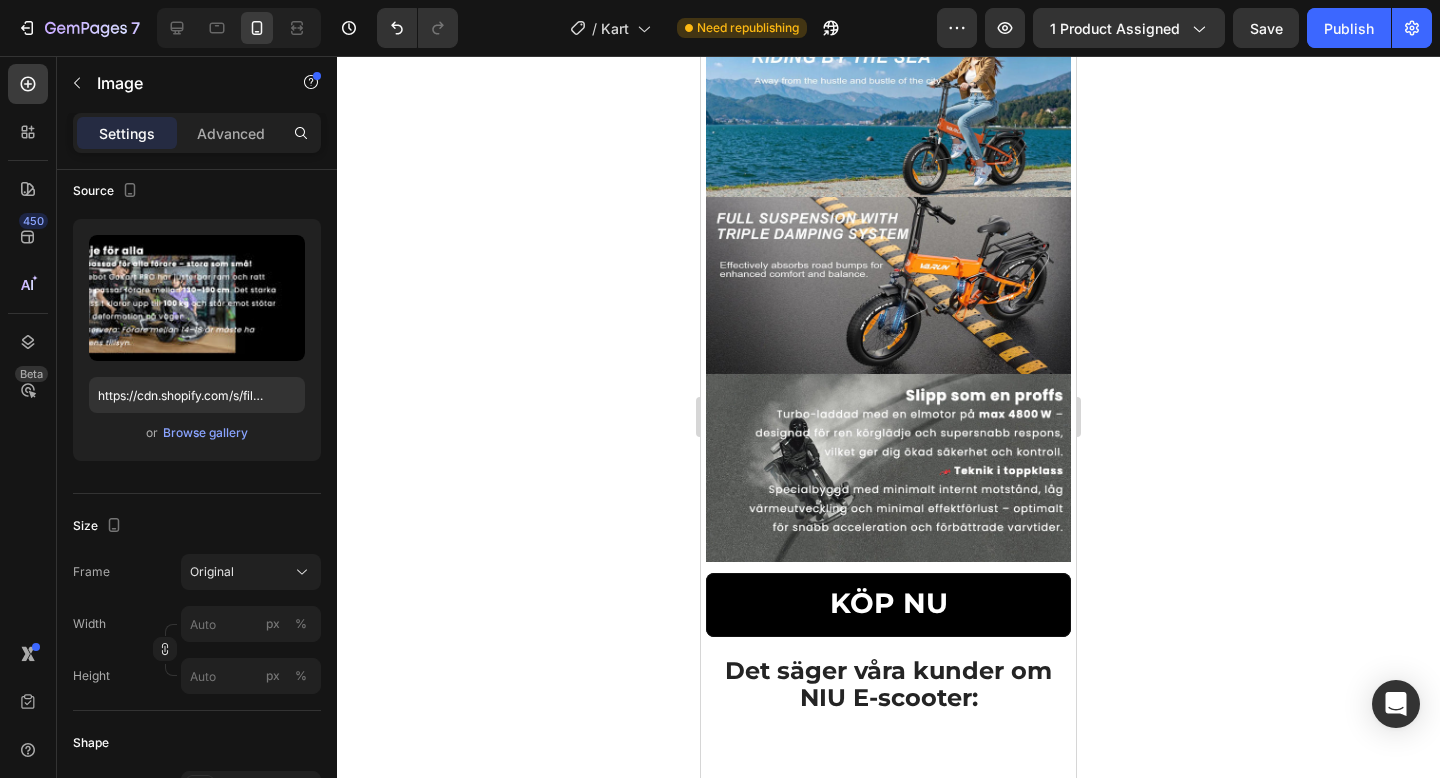 scroll, scrollTop: 1350, scrollLeft: 0, axis: vertical 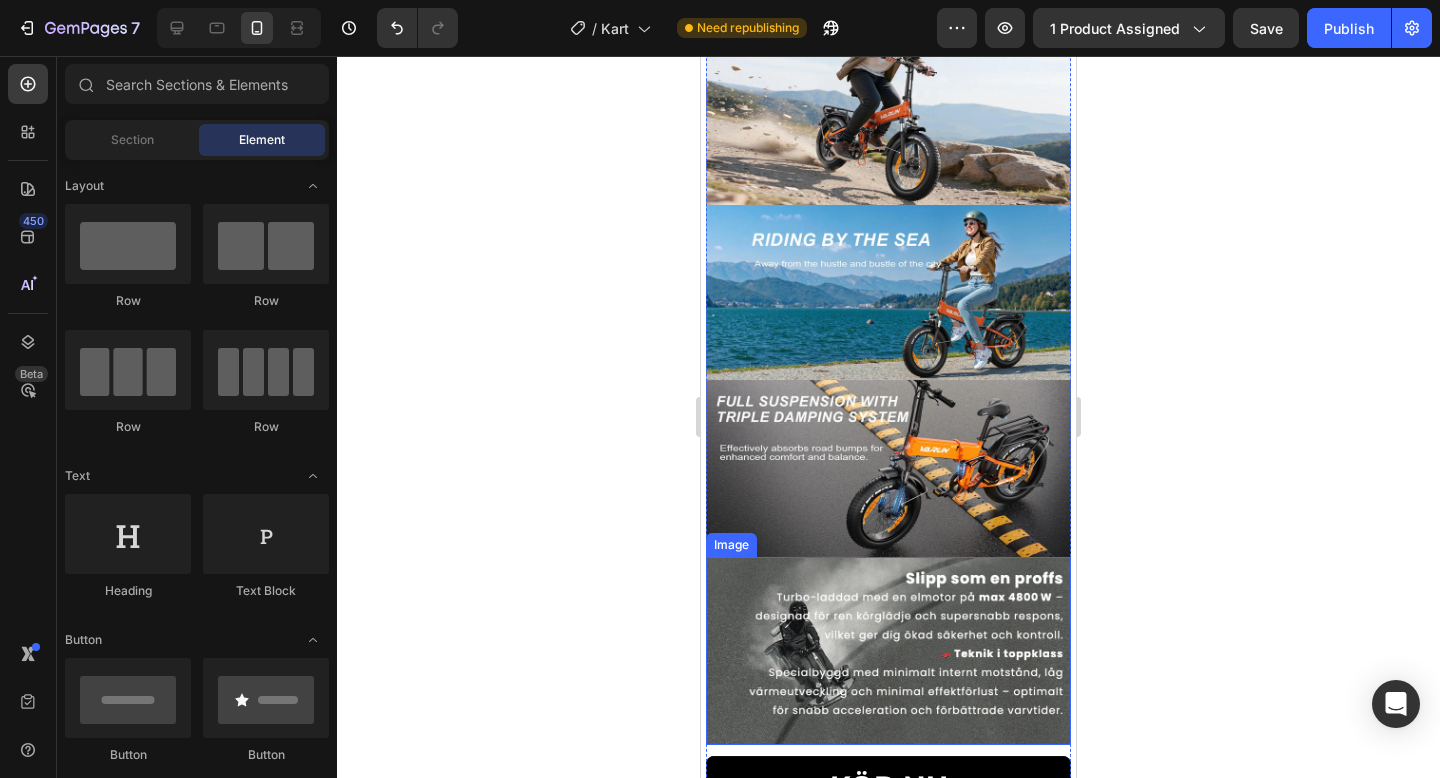 click at bounding box center (888, 651) 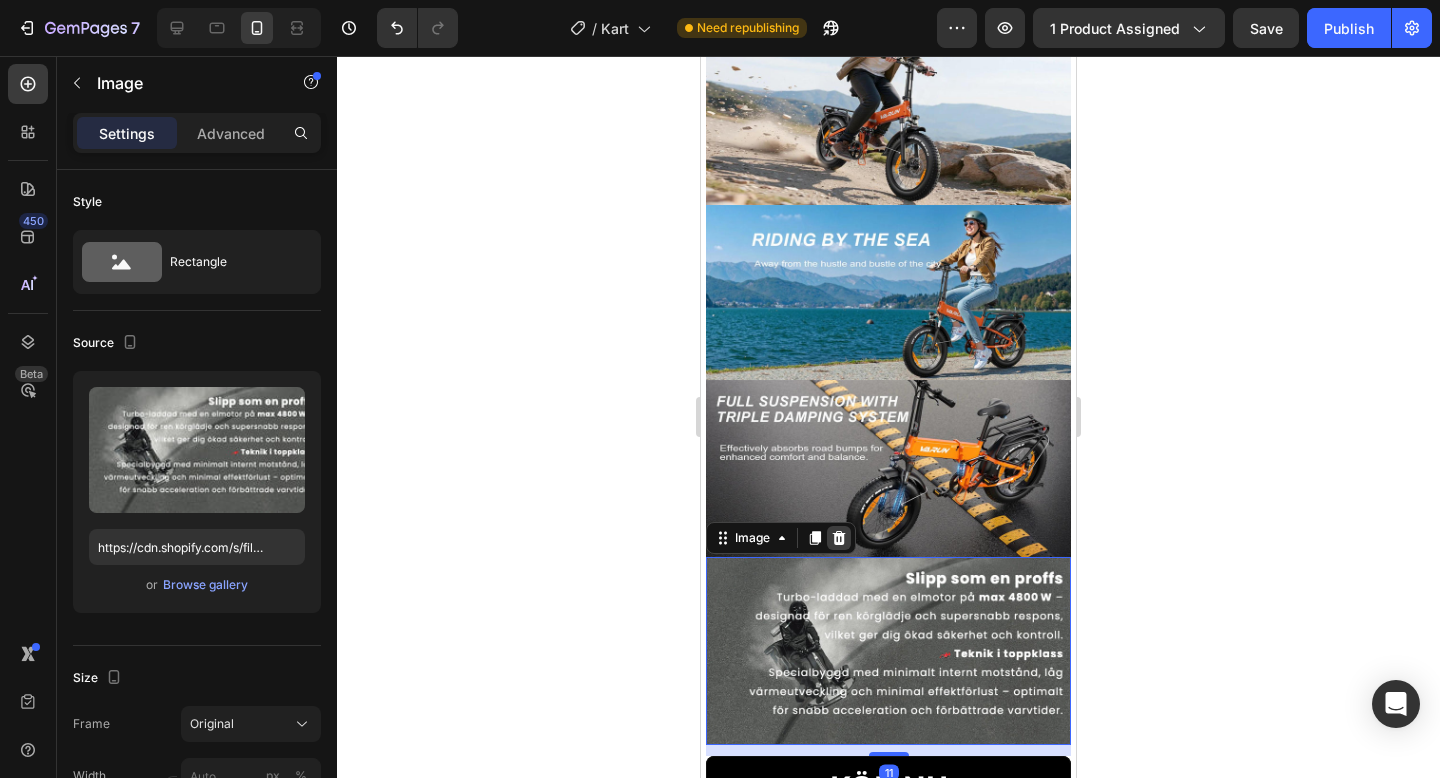 click 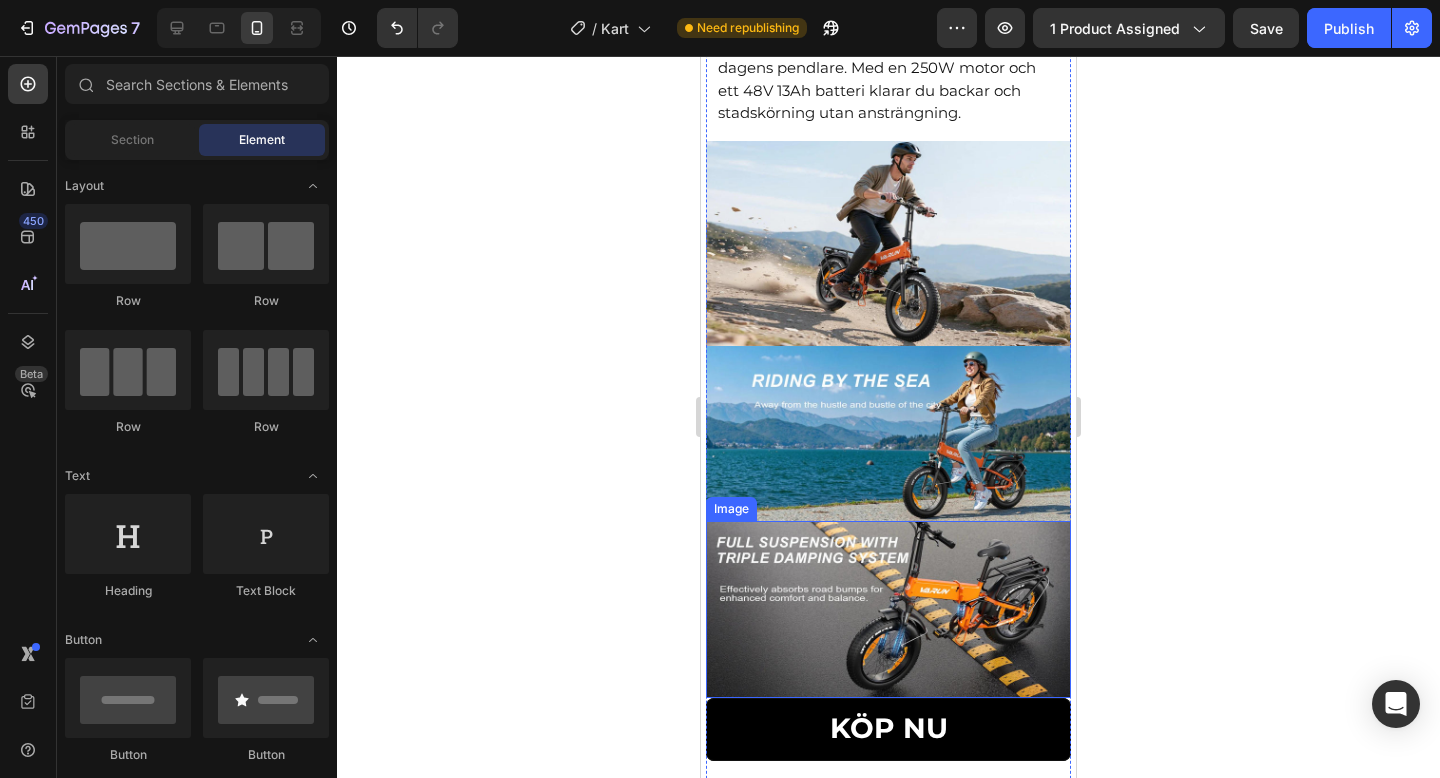 scroll, scrollTop: 1348, scrollLeft: 0, axis: vertical 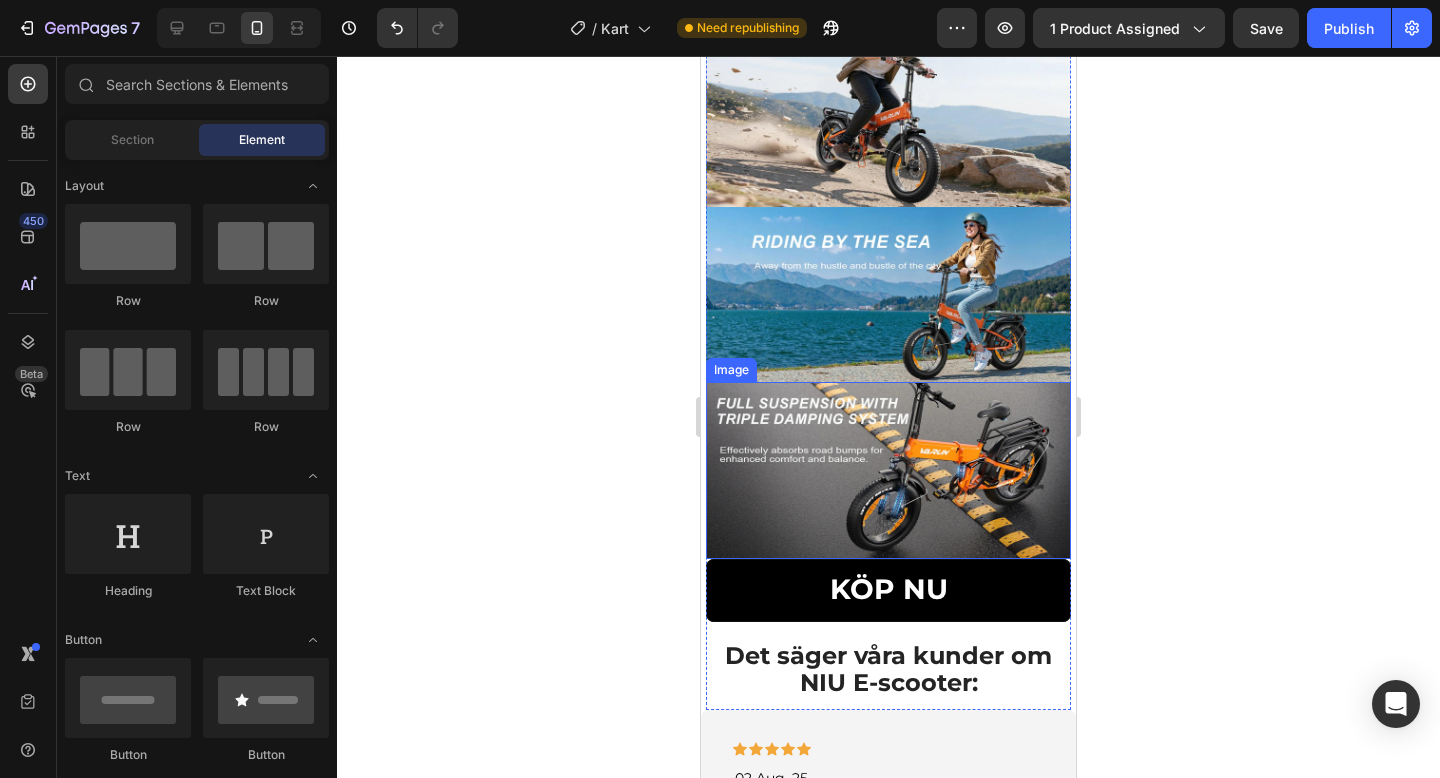 click at bounding box center [888, 470] 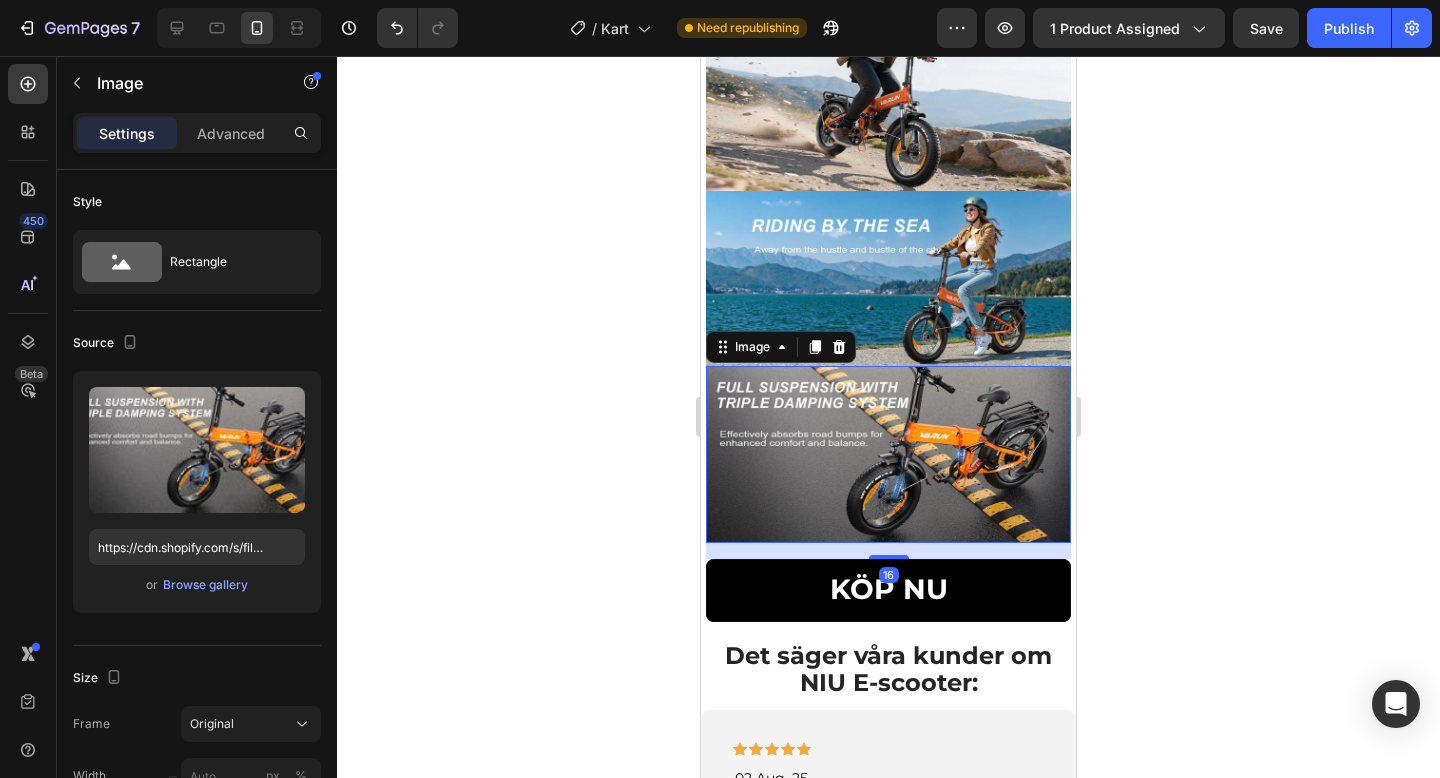 drag, startPoint x: 890, startPoint y: 555, endPoint x: 890, endPoint y: 570, distance: 15 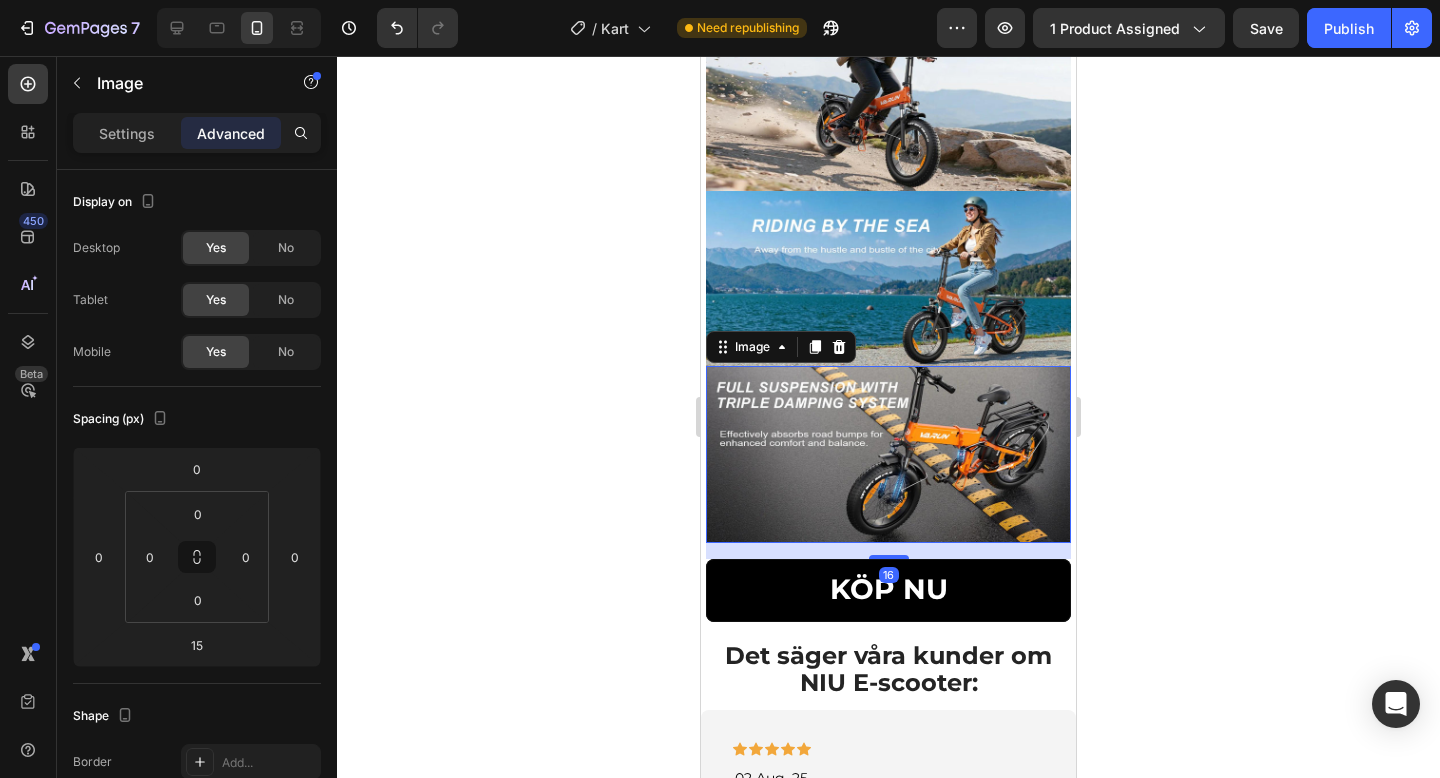 scroll, scrollTop: 1363, scrollLeft: 0, axis: vertical 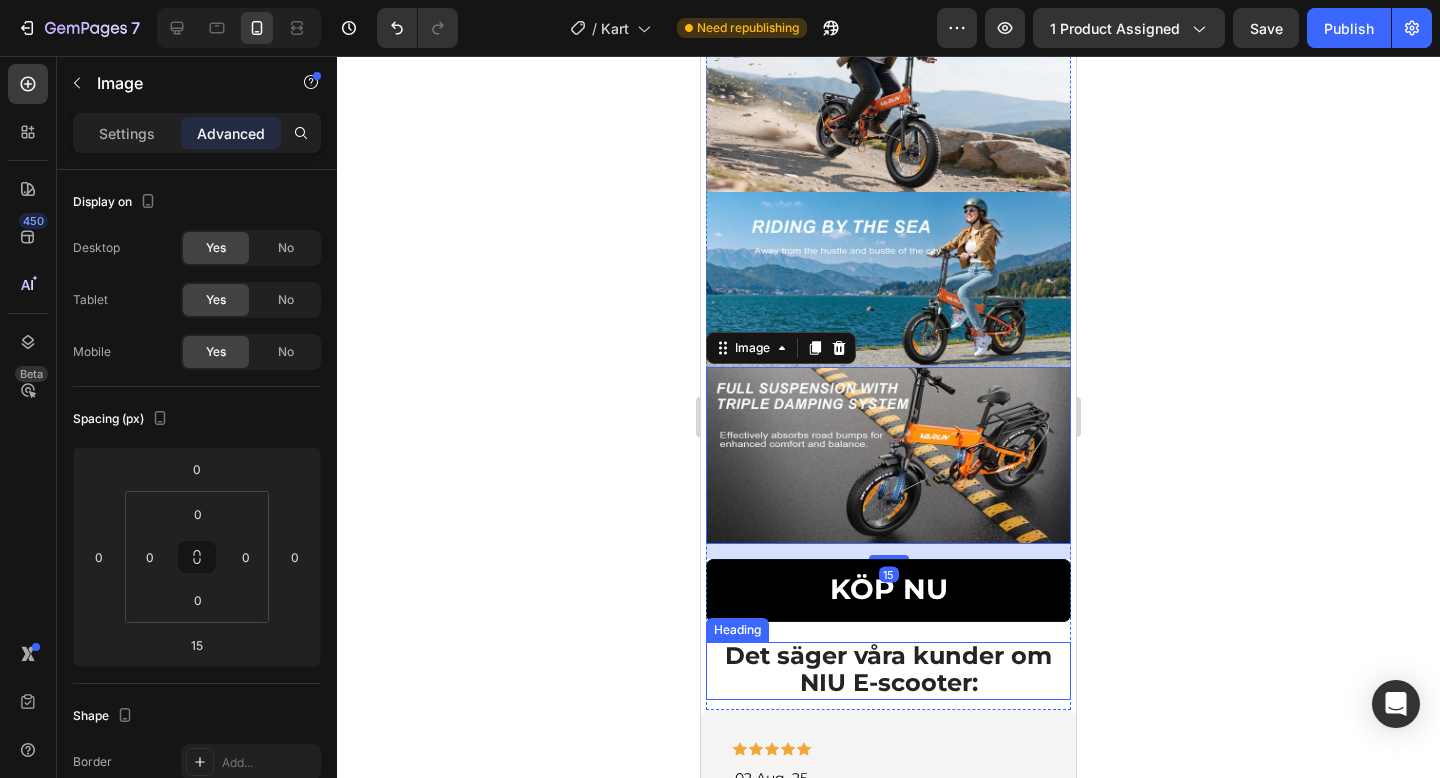 click on "Det säger våra kunder om NIU E-scooter:" at bounding box center [888, 669] 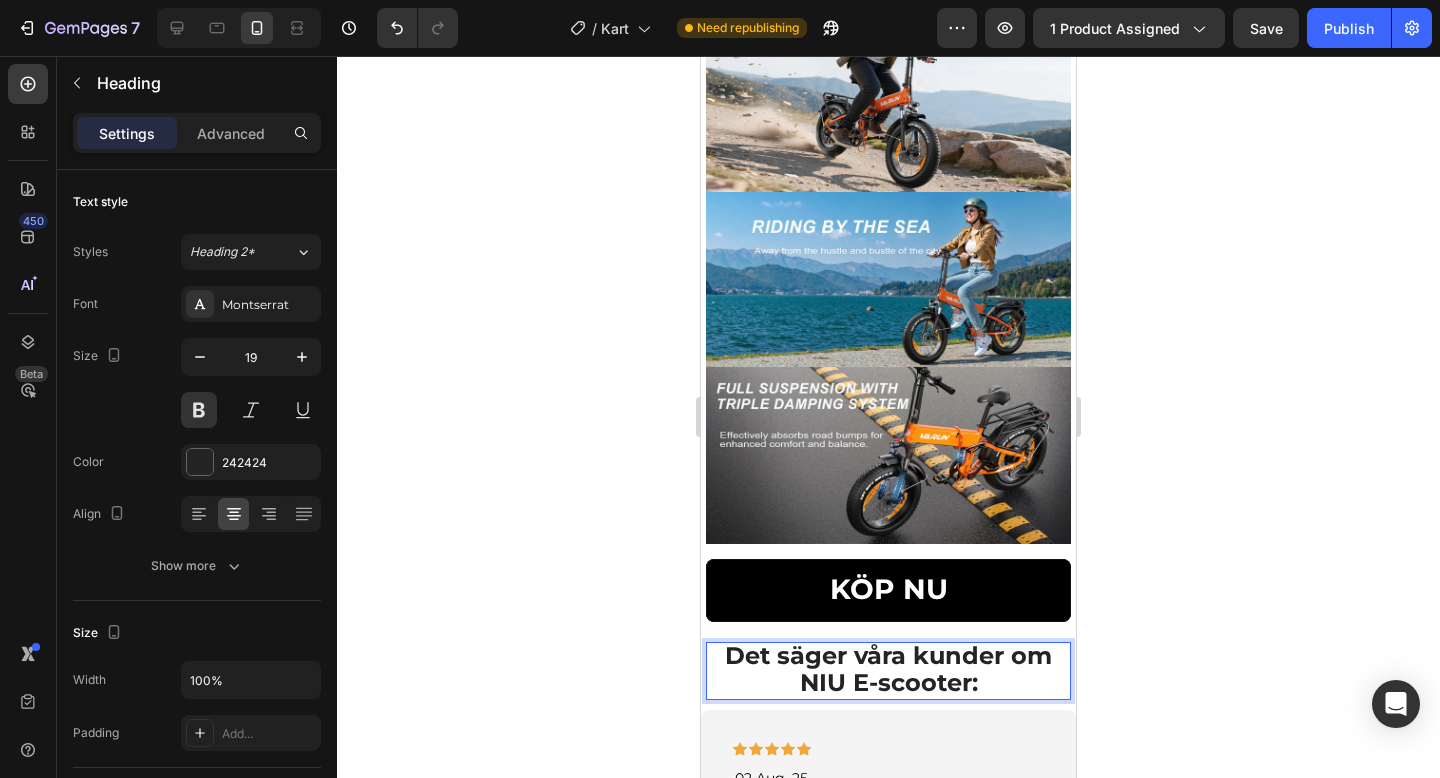 click on "Det säger våra kunder om NIU E-scooter:" at bounding box center [888, 669] 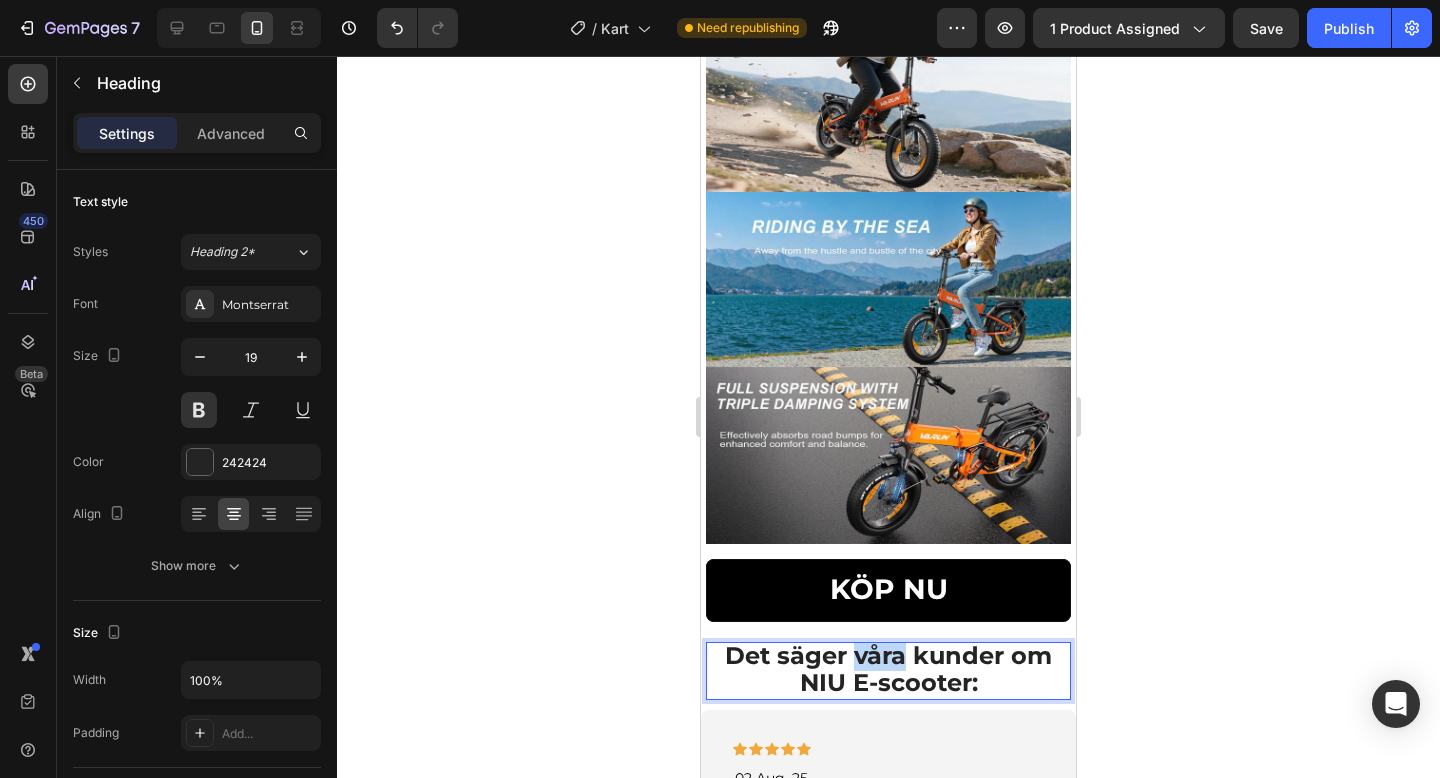 click on "Det säger våra kunder om NIU E-scooter:" at bounding box center [888, 669] 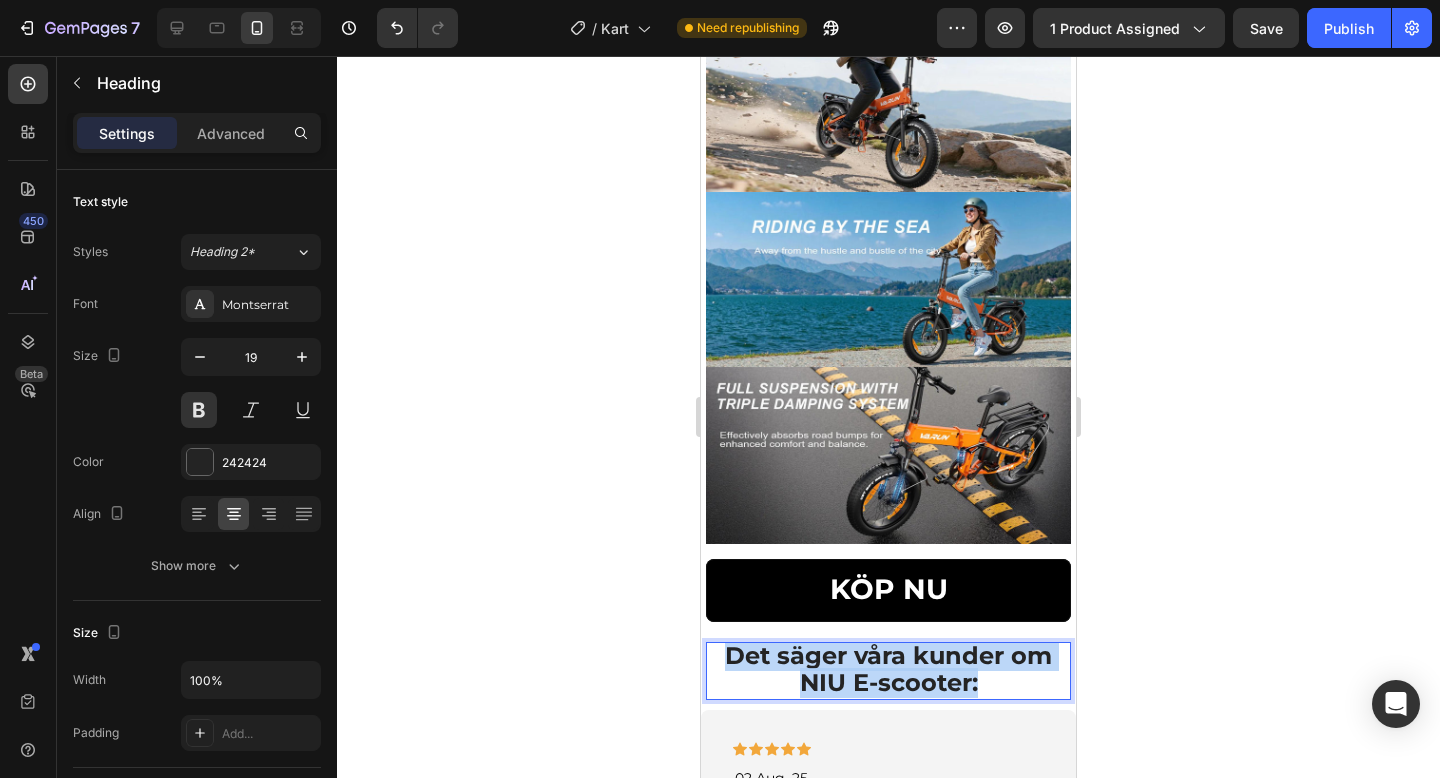 click on "Det säger våra kunder om NIU E-scooter:" at bounding box center [888, 669] 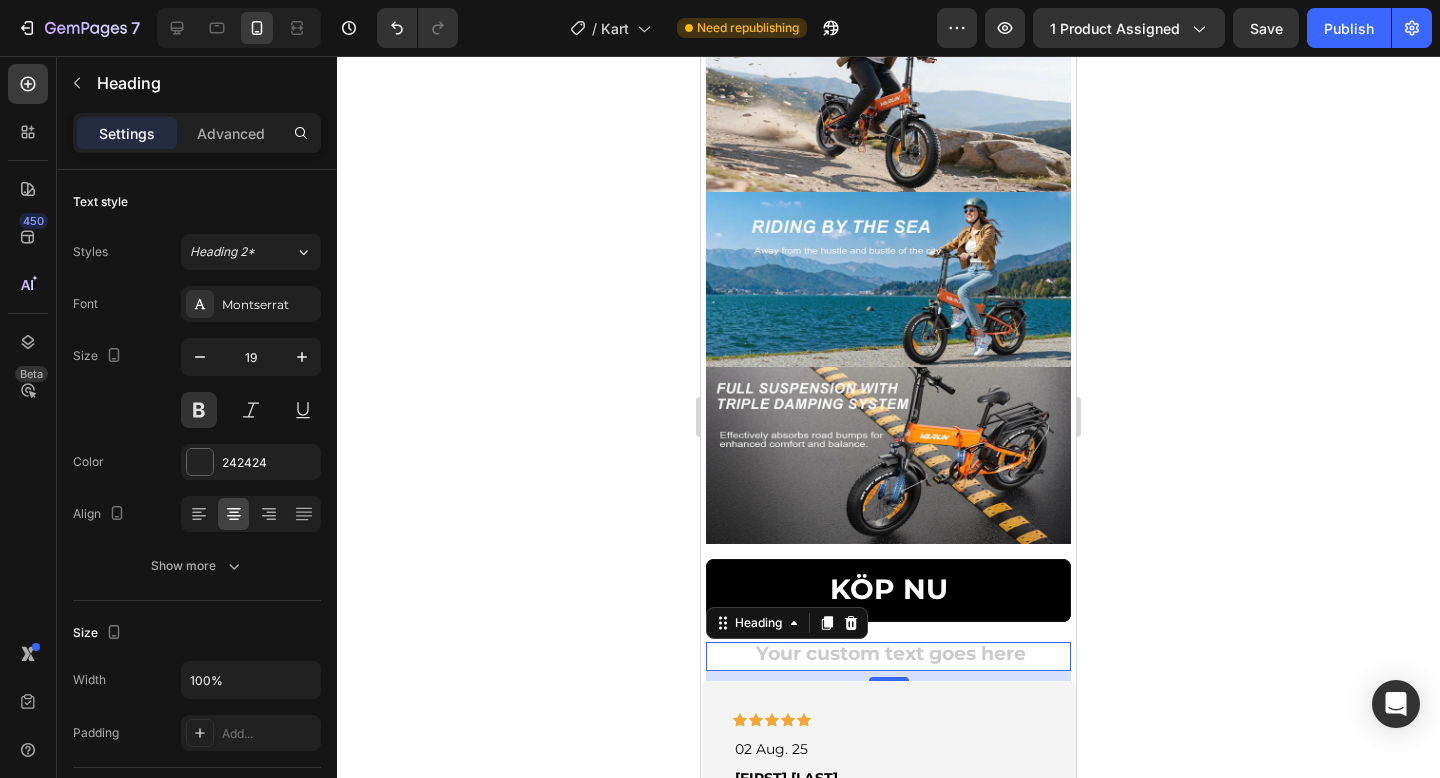 click 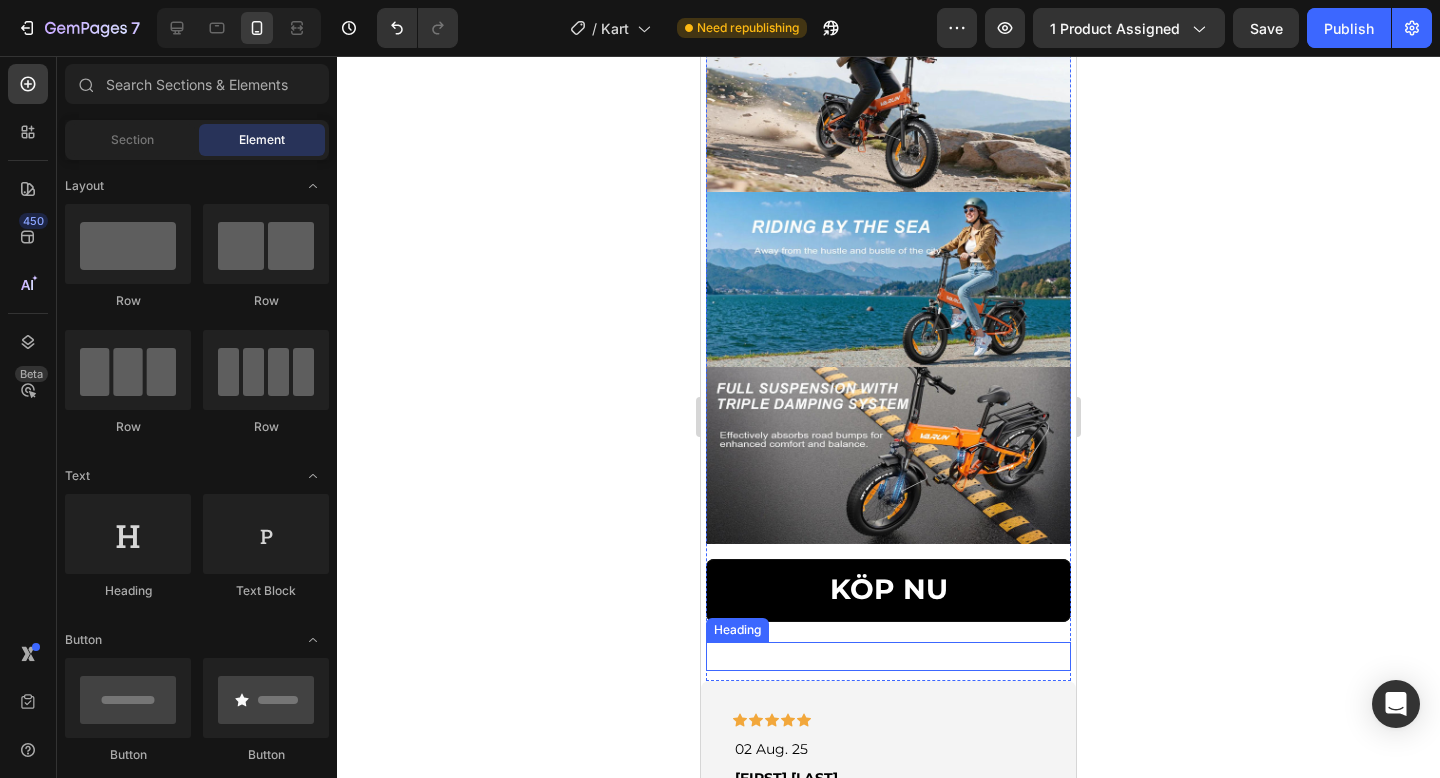 click at bounding box center [888, 656] 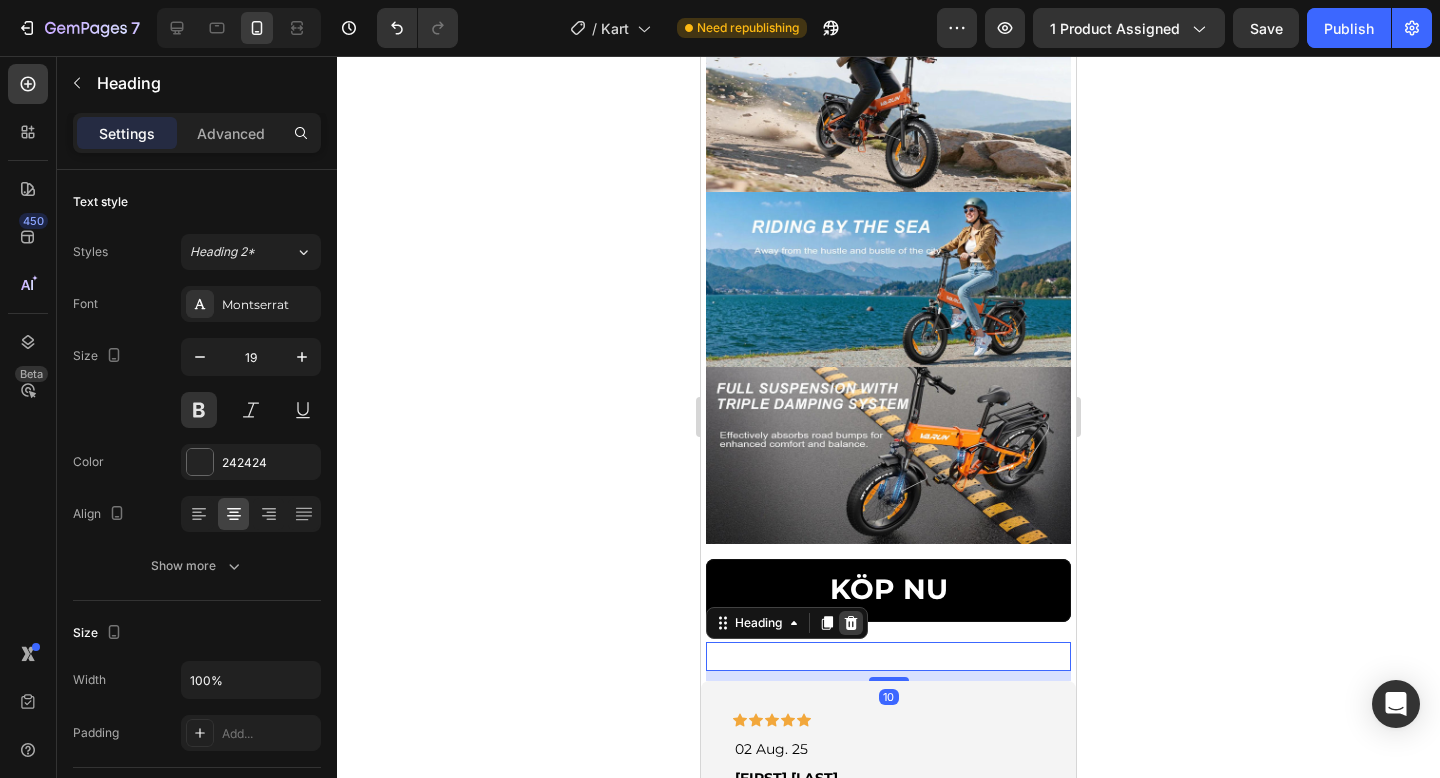 click at bounding box center [851, 623] 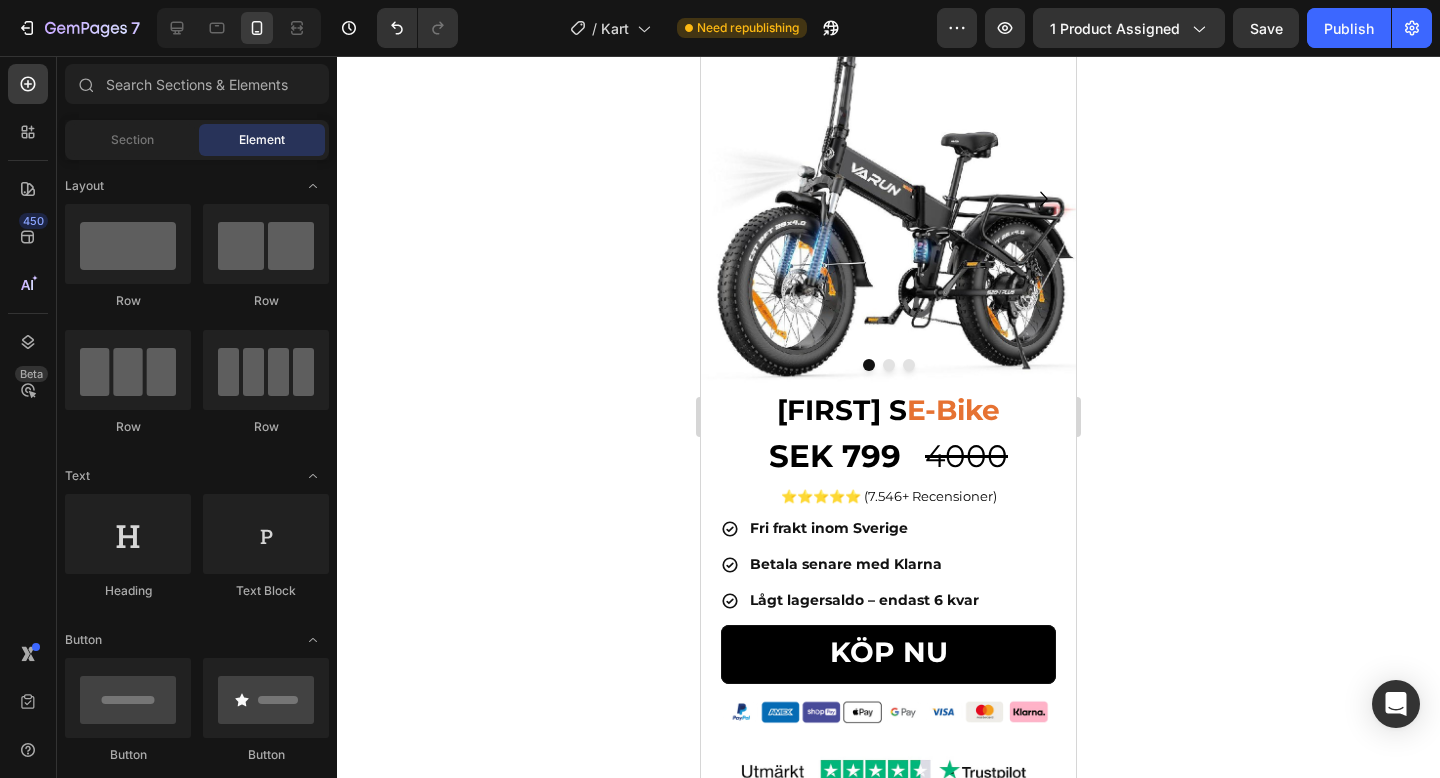 scroll, scrollTop: 0, scrollLeft: 0, axis: both 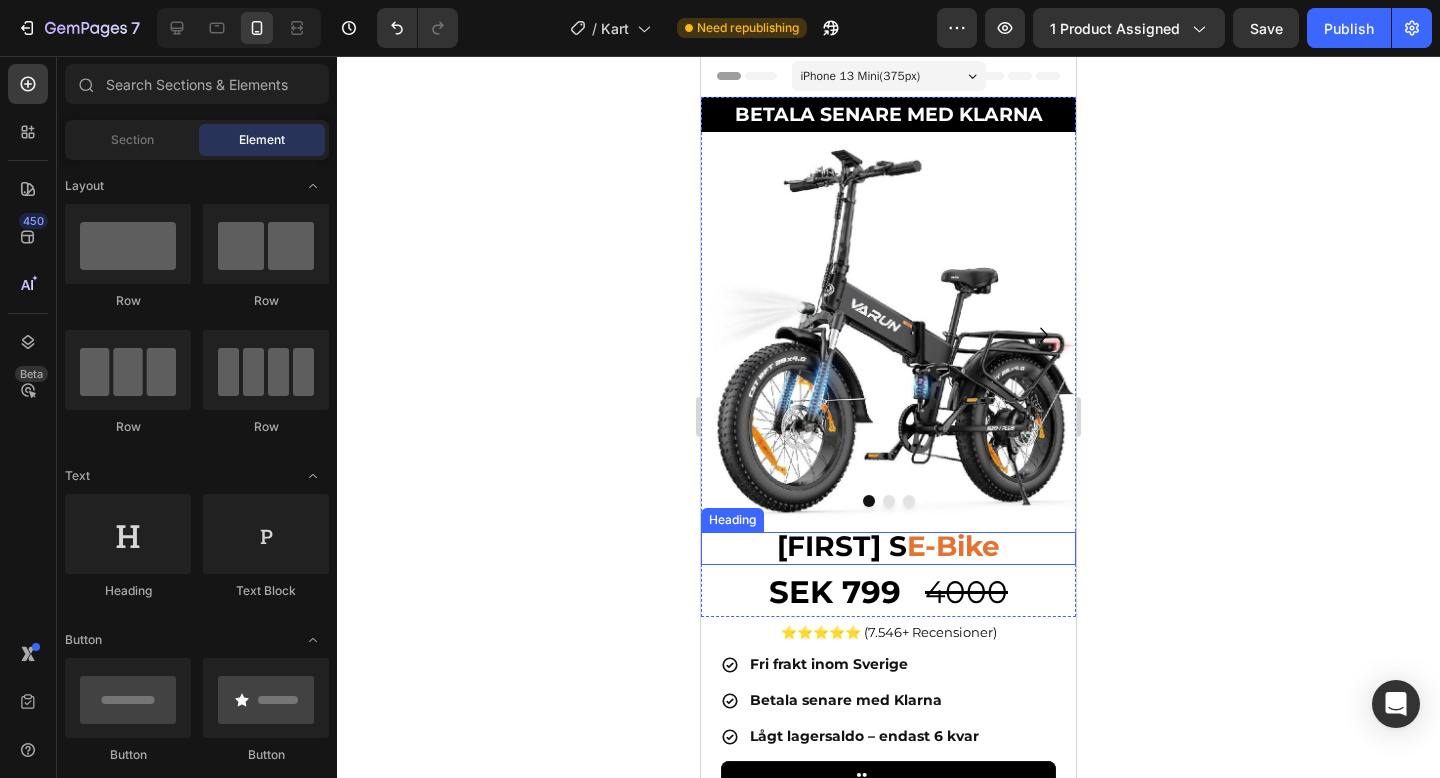 click on "Varun S" at bounding box center (842, 546) 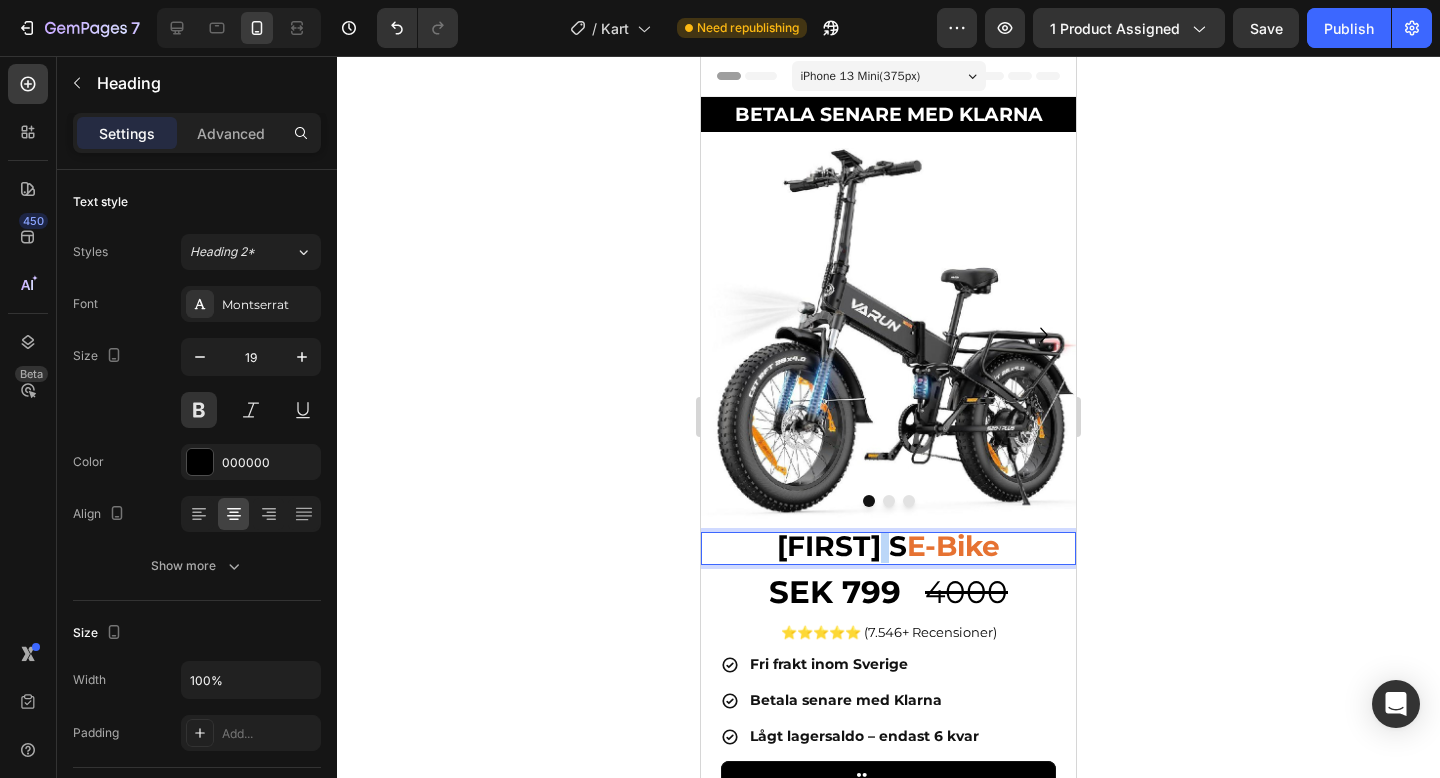 click on "Varun S" at bounding box center [842, 546] 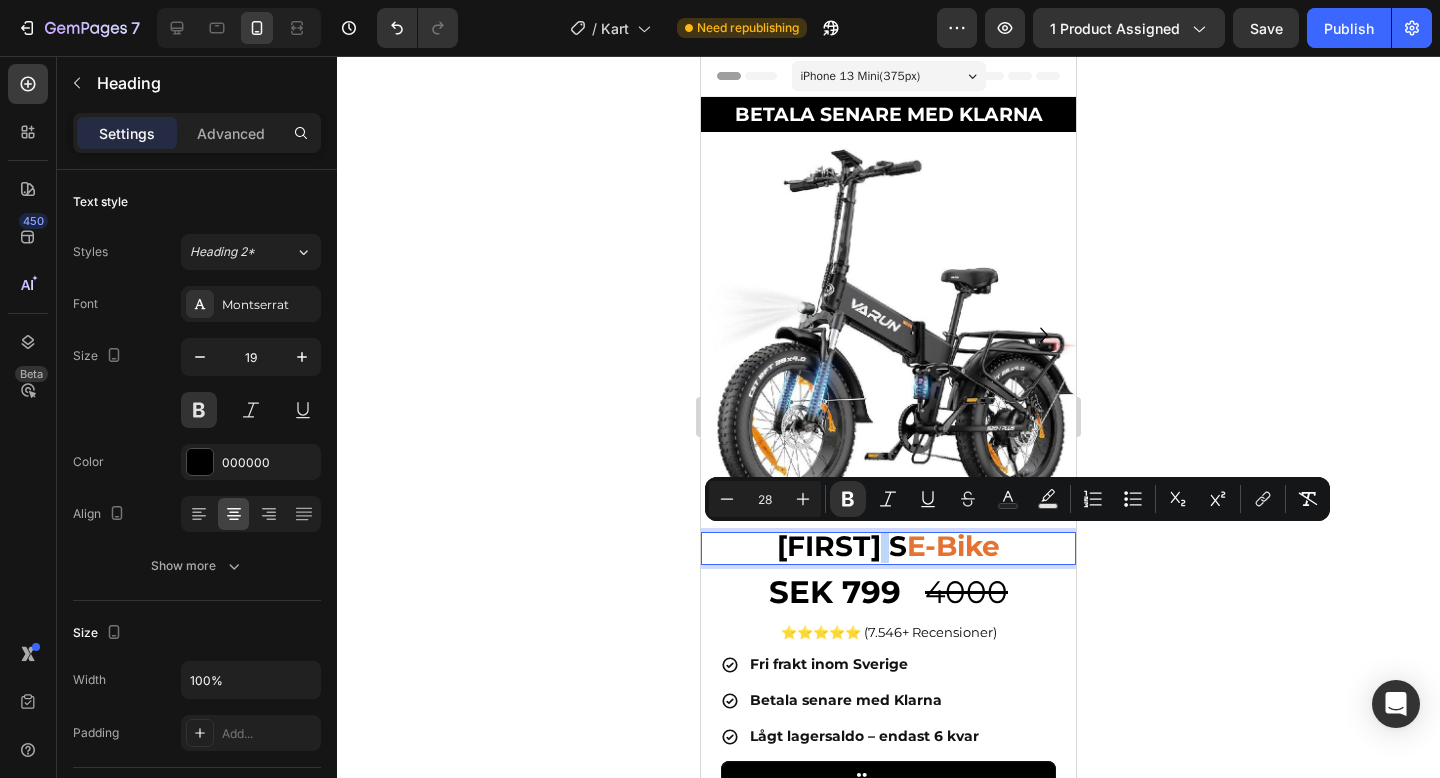 click on "Varun S" at bounding box center [842, 546] 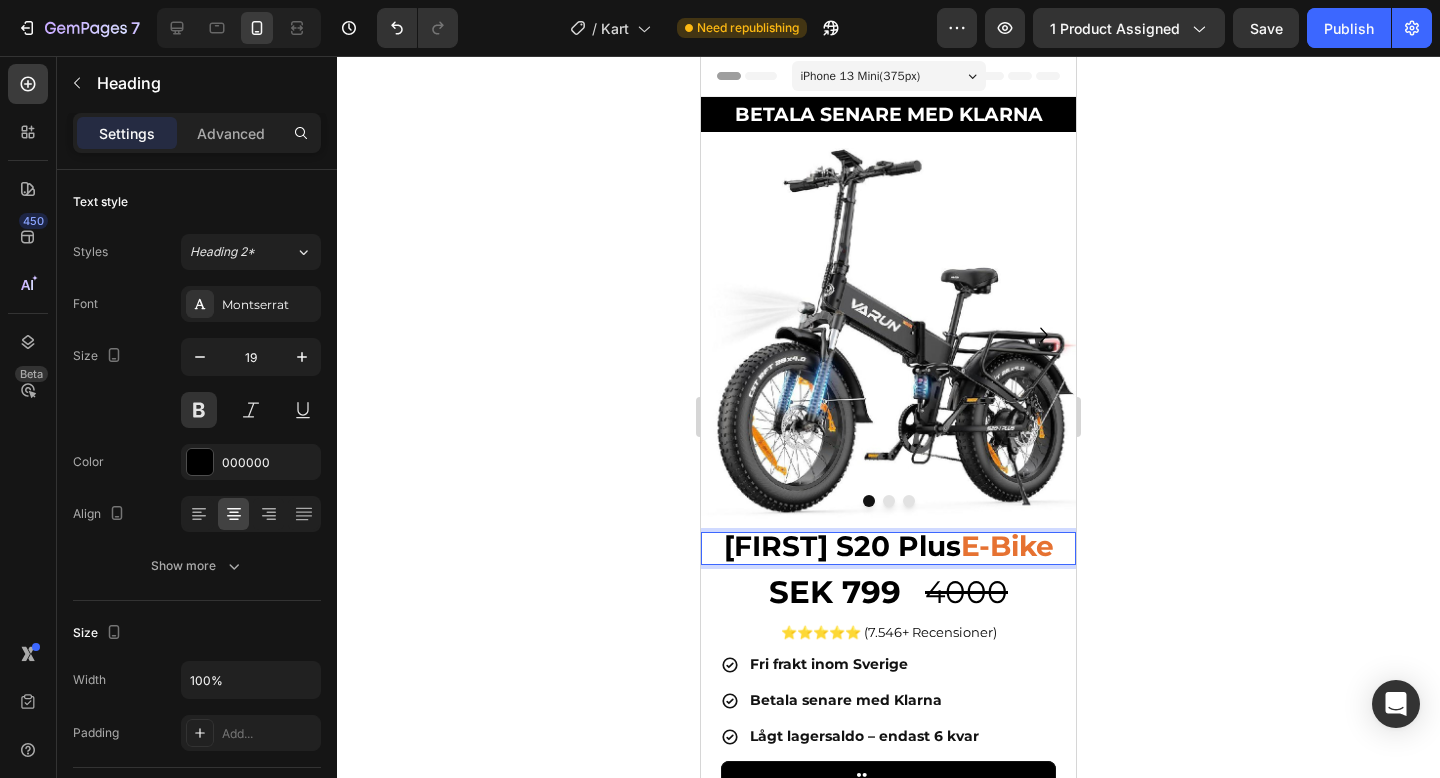 click 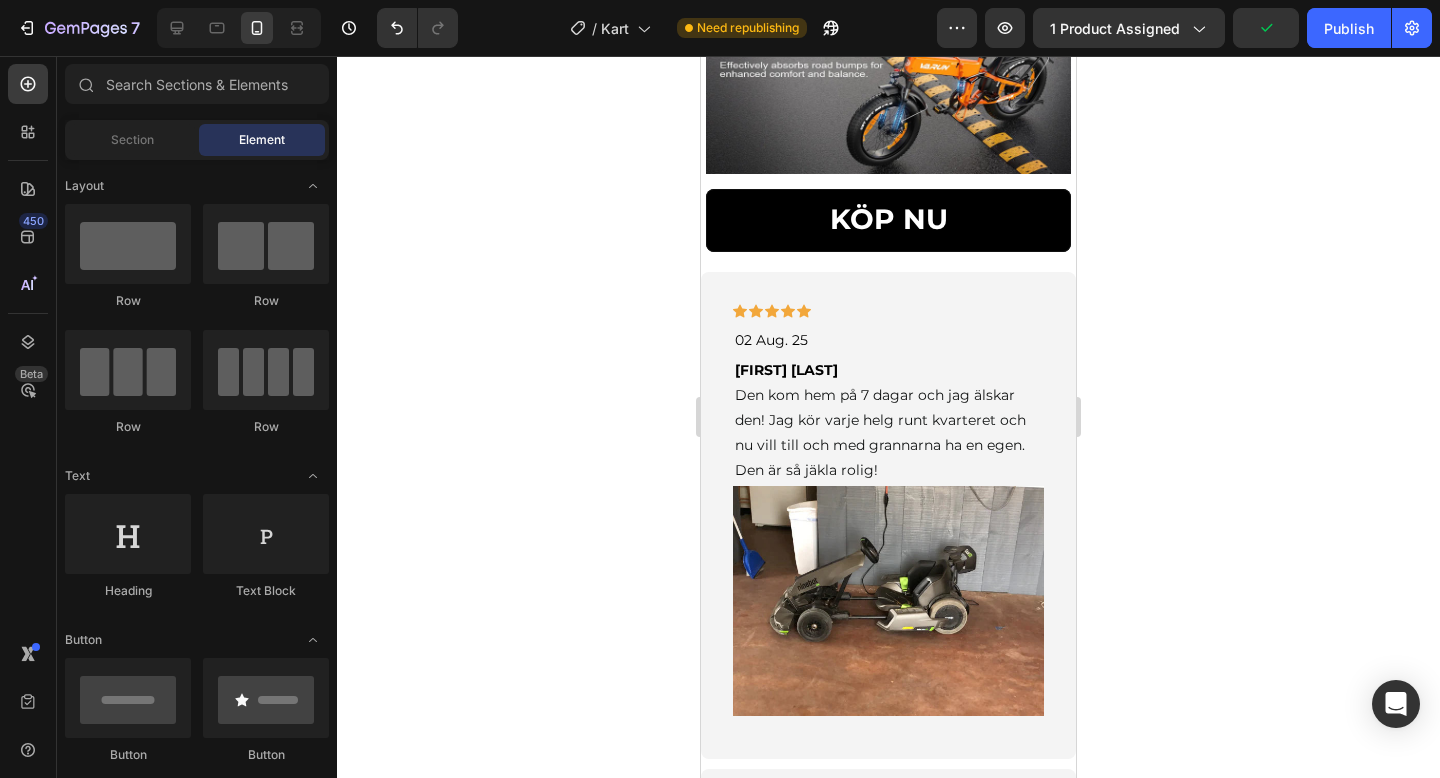 scroll, scrollTop: 1736, scrollLeft: 0, axis: vertical 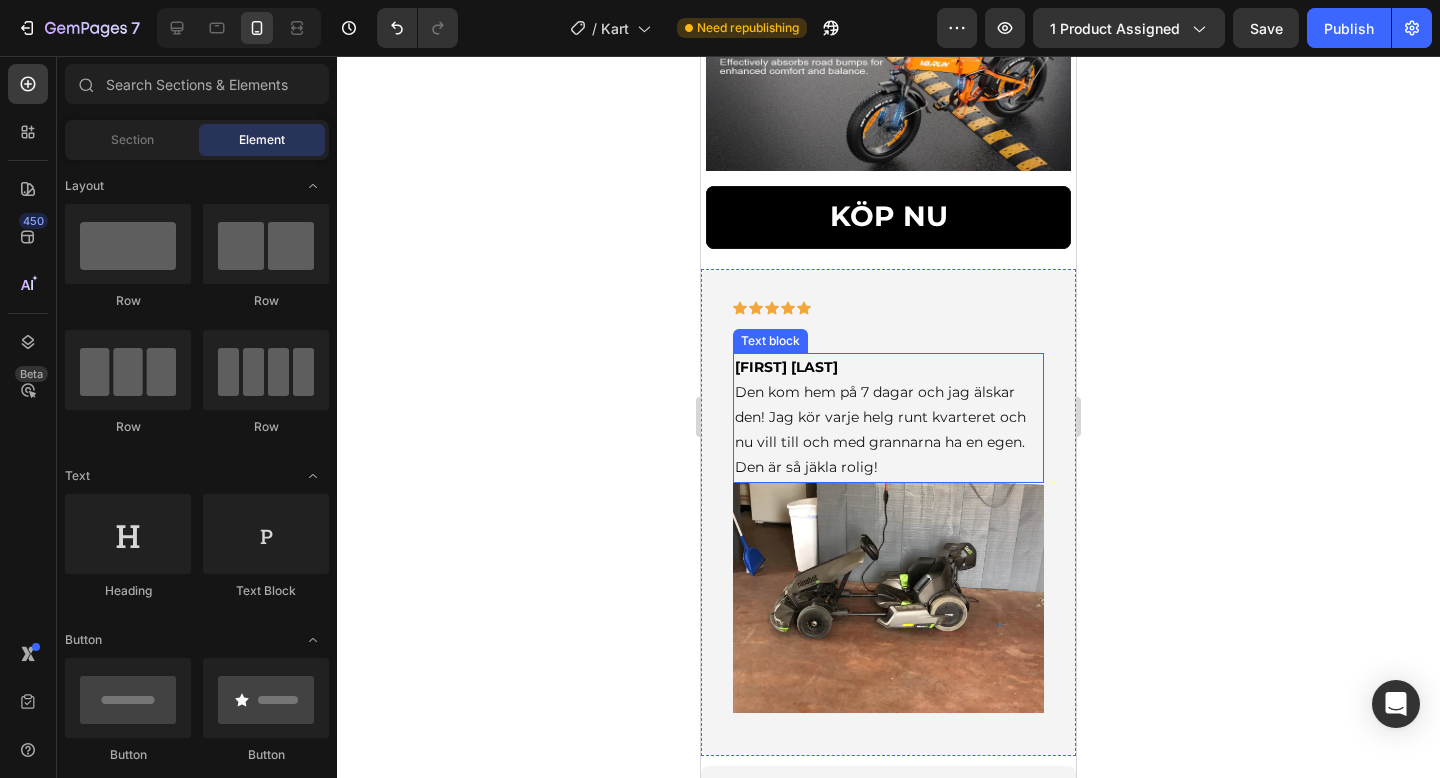 click on "Den kom hem på 7 dagar och jag älskar den! Jag kör varje helg runt kvarteret och nu vill till och med grannarna ha en egen. Den är så jäkla rolig!" at bounding box center [880, 430] 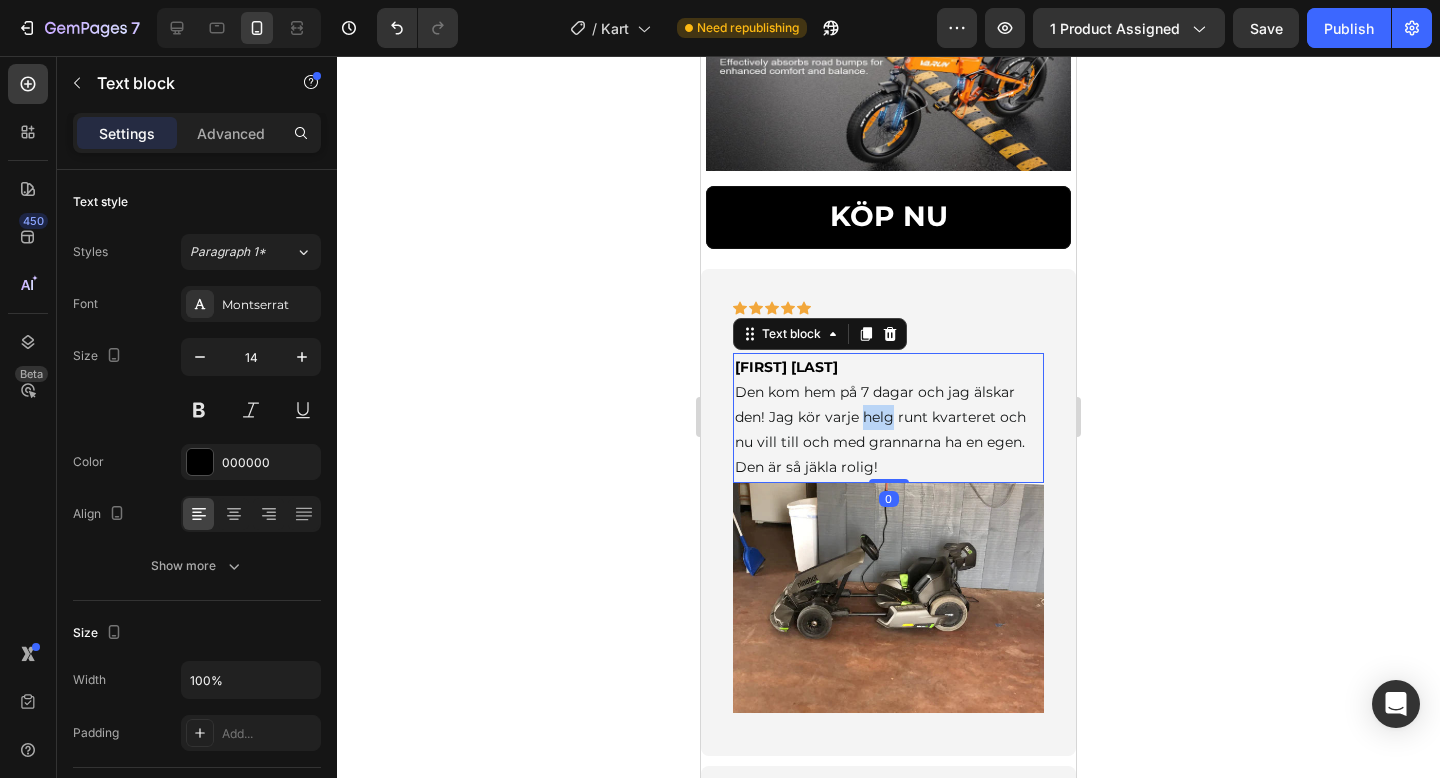 click on "Den kom hem på 7 dagar och jag älskar den! Jag kör varje helg runt kvarteret och nu vill till och med grannarna ha en egen. Den är så jäkla rolig!" at bounding box center (880, 430) 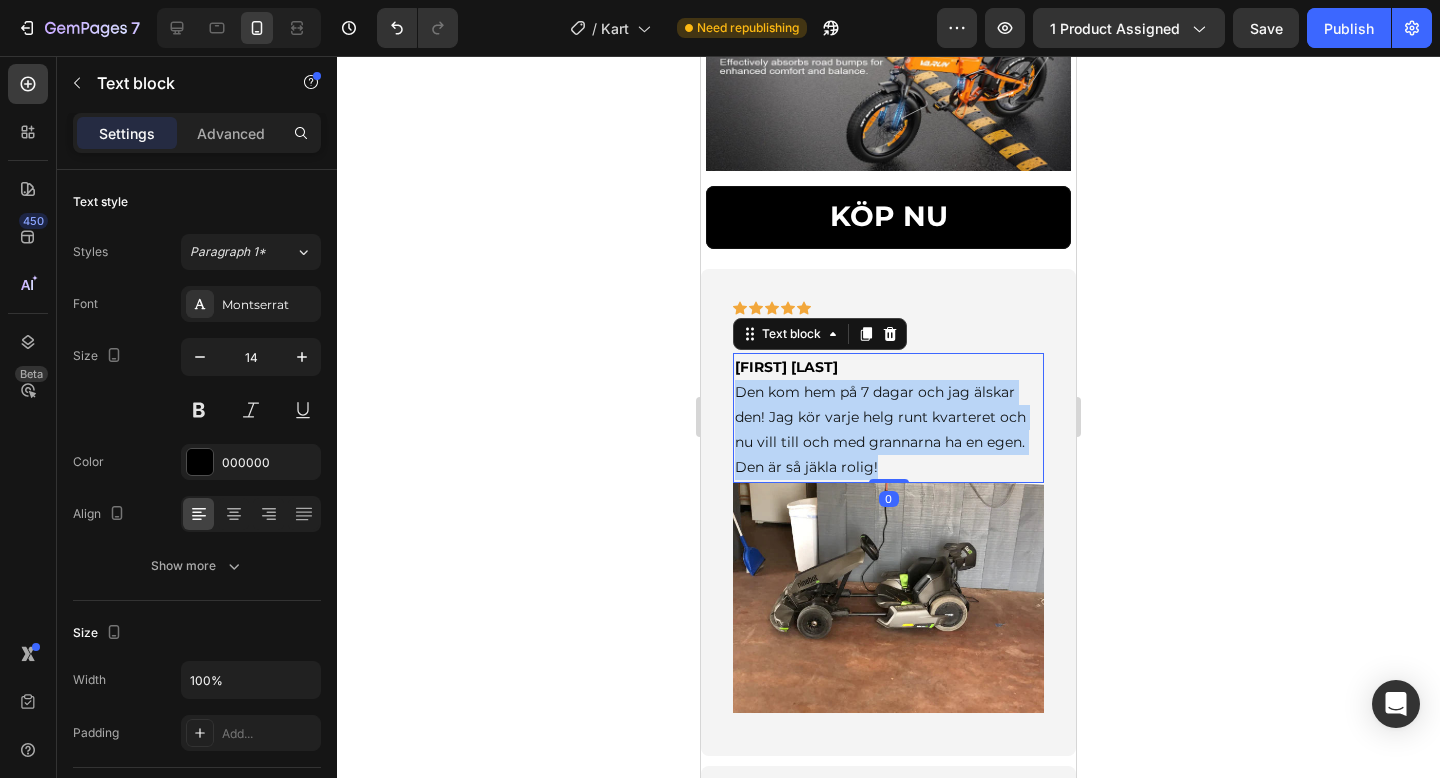 click on "Den kom hem på 7 dagar och jag älskar den! Jag kör varje helg runt kvarteret och nu vill till och med grannarna ha en egen. Den är så jäkla rolig!" at bounding box center [880, 430] 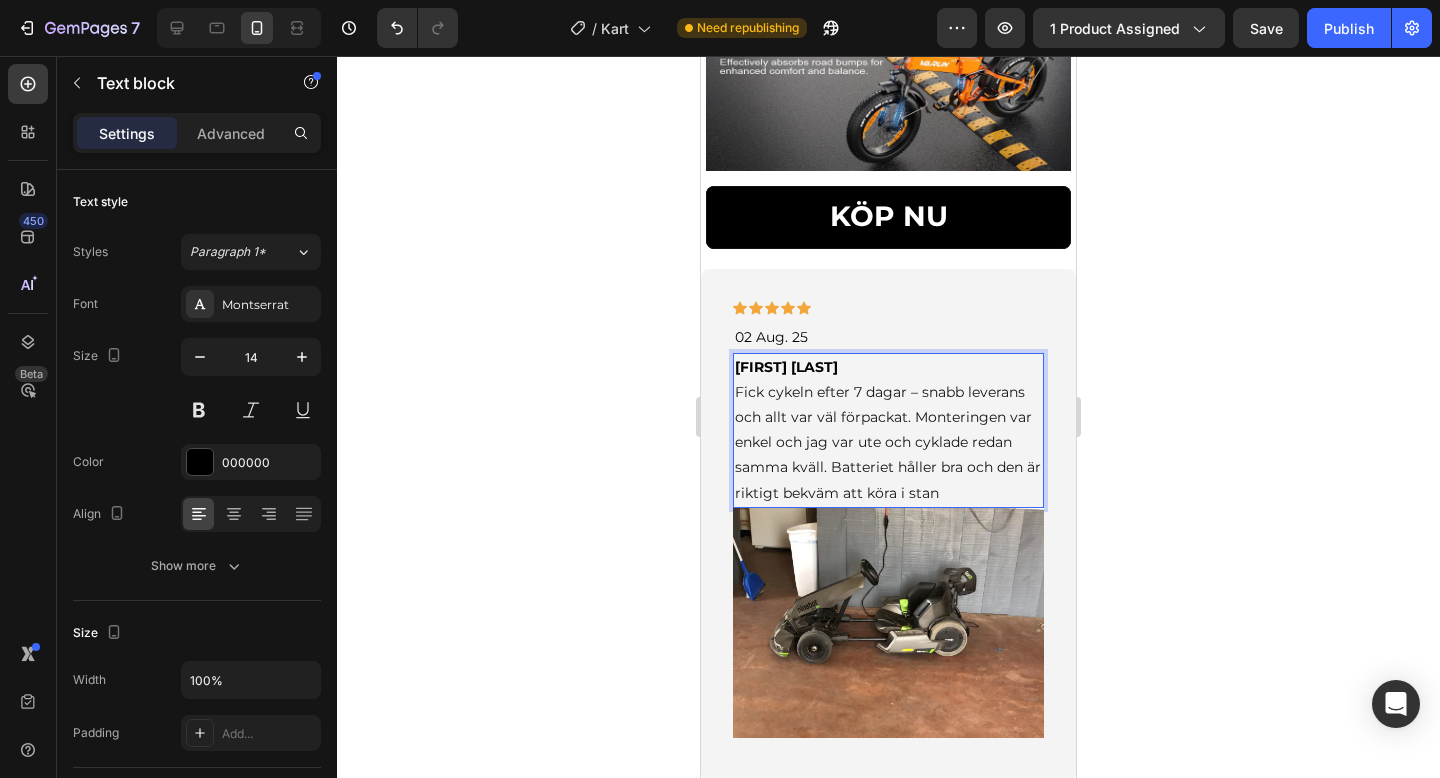 click at bounding box center [888, 623] 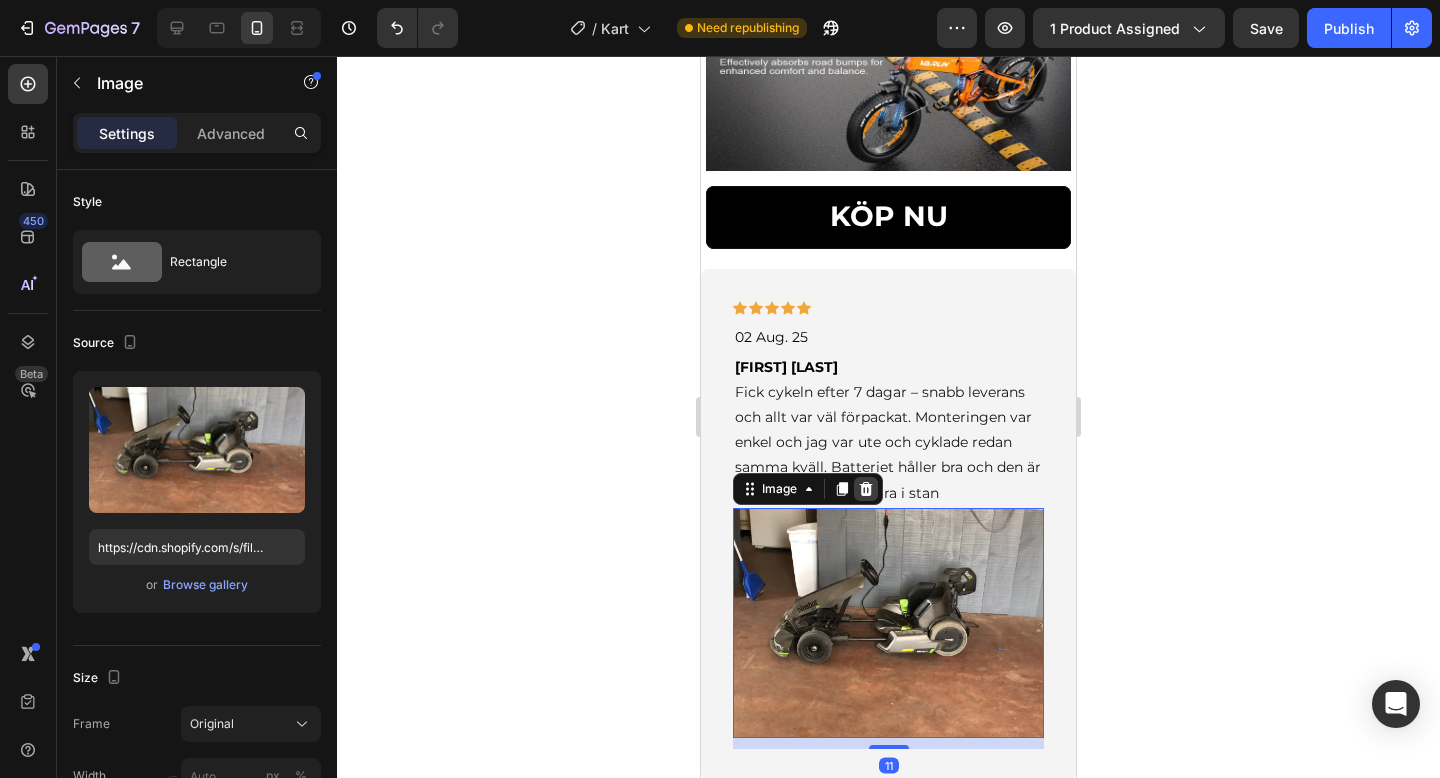click 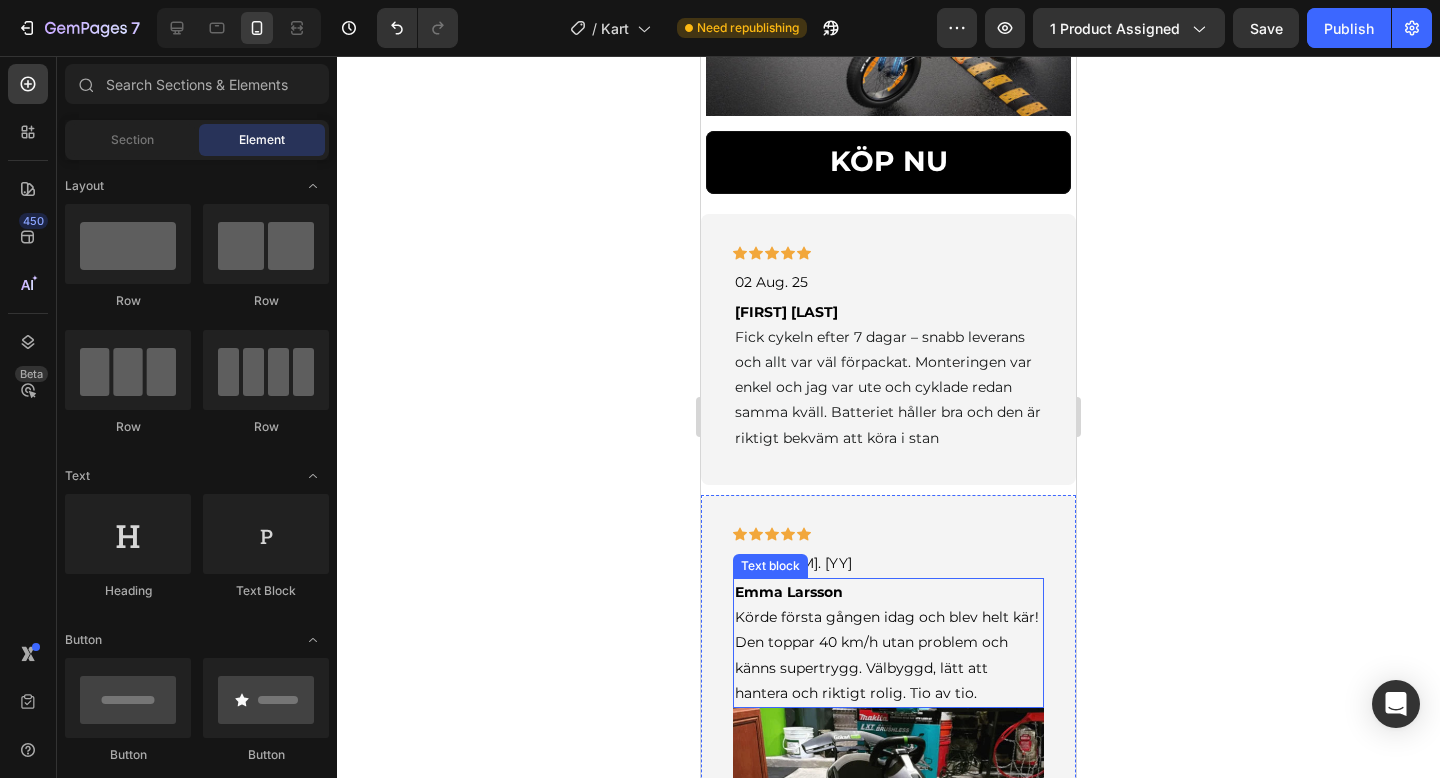 scroll, scrollTop: 1861, scrollLeft: 0, axis: vertical 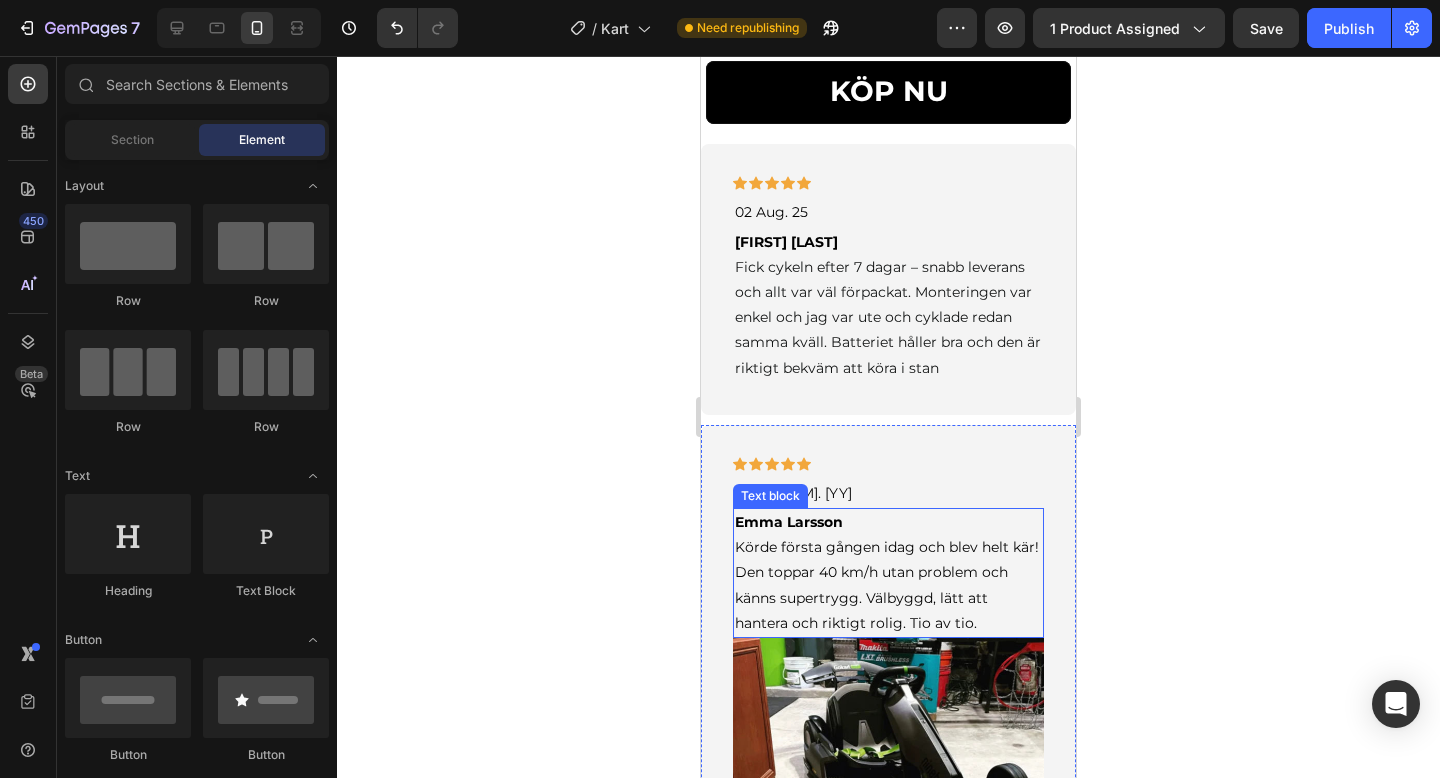 click on "[FIRST] [LAST] Körde första gången idag och blev helt kär! Den toppar 40 km/h utan problem och känns supertrygg. Välbyggd, lätt att hantera och riktigt rolig. Tio av tio." at bounding box center (888, 573) 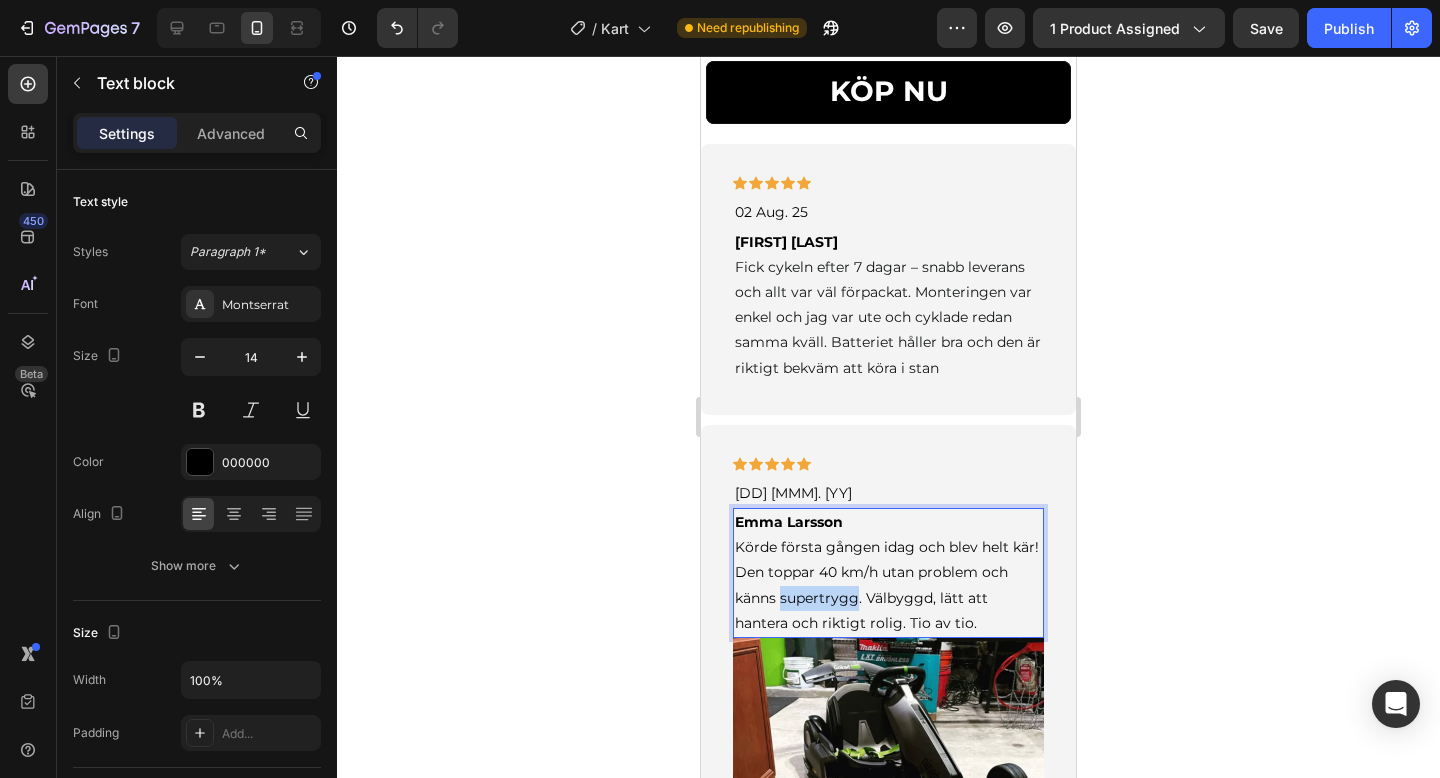 click on "[FIRST] [LAST] Körde första gången idag och blev helt kär! Den toppar 40 km/h utan problem och känns supertrygg. Välbyggd, lätt att hantera och riktigt rolig. Tio av tio." at bounding box center (888, 573) 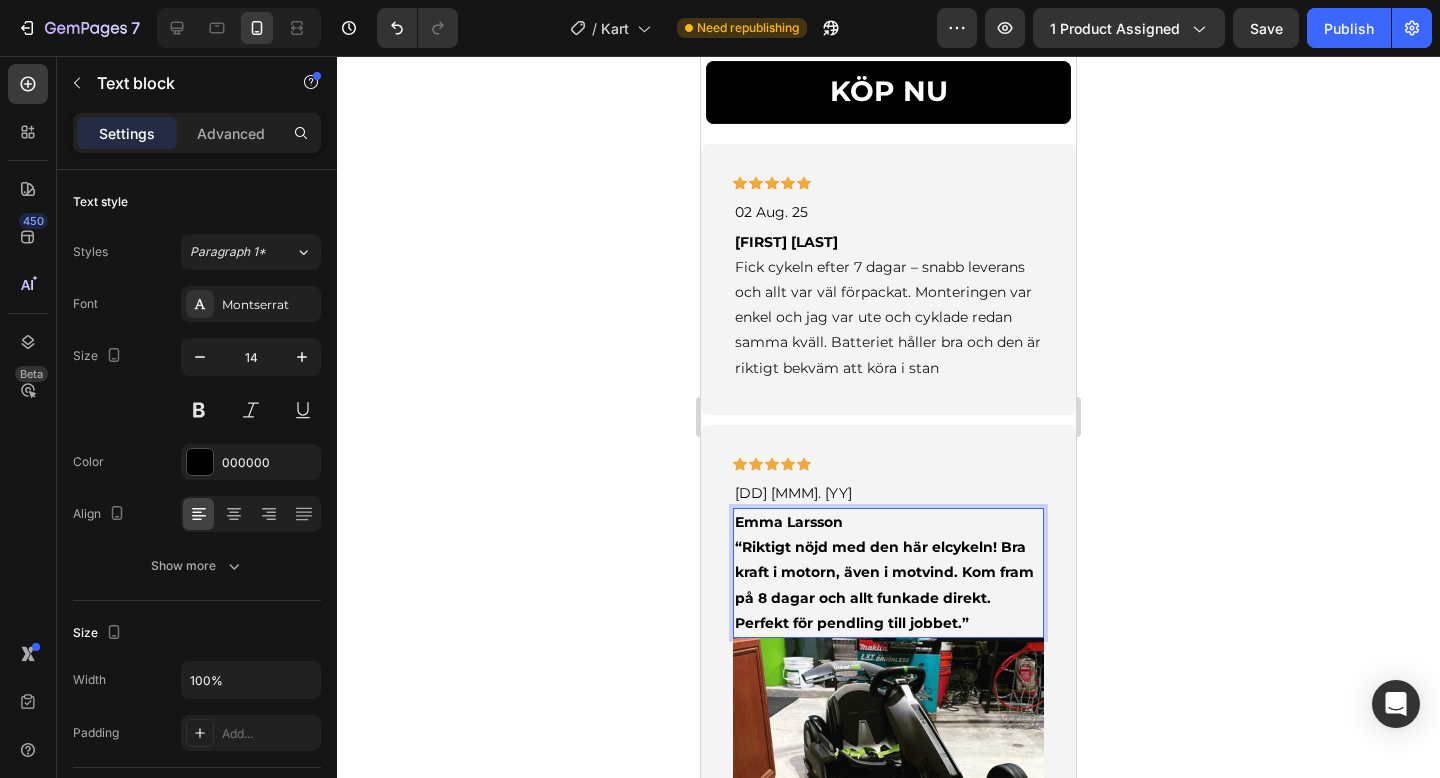 click on "“Riktigt nöjd med den här elcykeln! Bra kraft i motorn, även i motvind. Kom fram på 8 dagar och allt funkade direkt. Perfekt för pendling till jobbet.”" at bounding box center [884, 585] 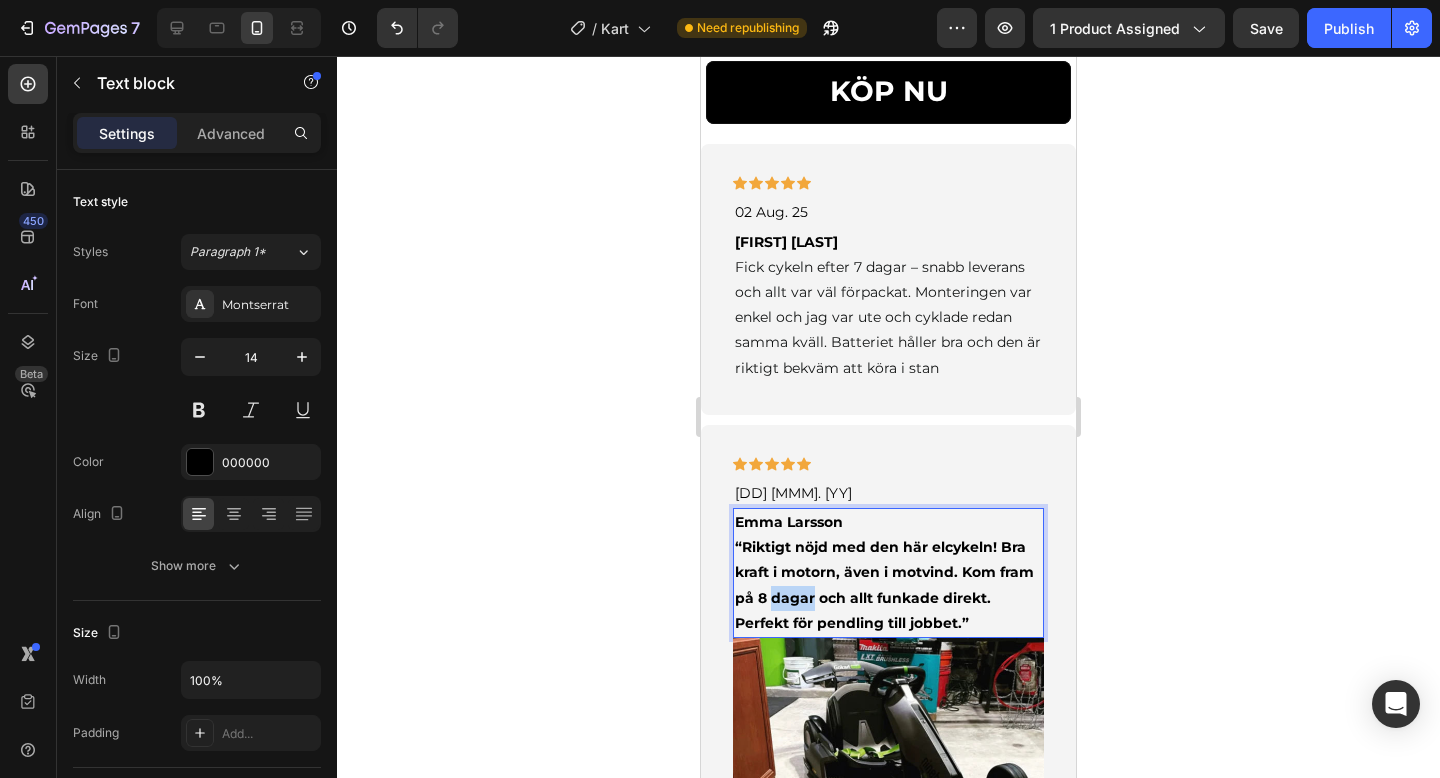 click on "“Riktigt nöjd med den här elcykeln! Bra kraft i motorn, även i motvind. Kom fram på 8 dagar och allt funkade direkt. Perfekt för pendling till jobbet.”" at bounding box center (884, 585) 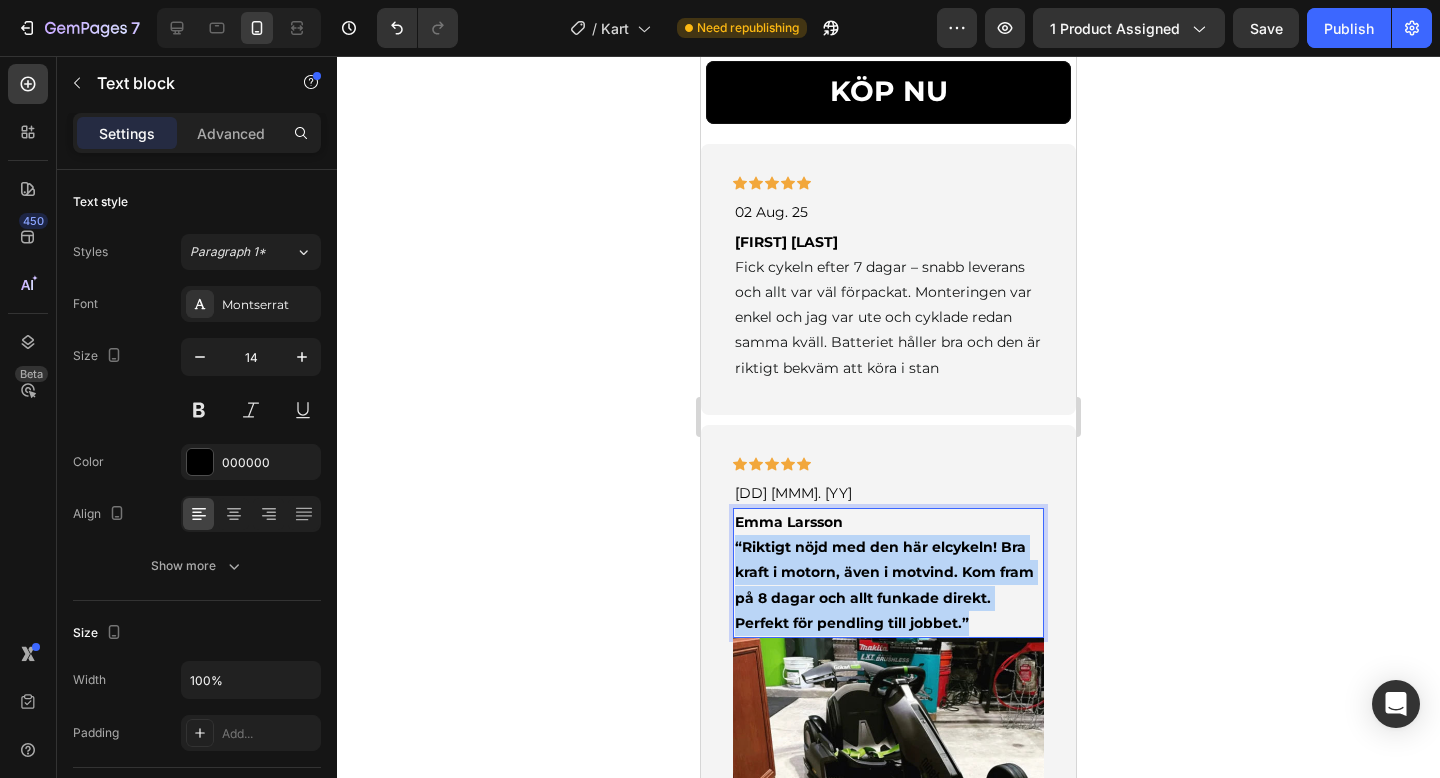 click on "“Riktigt nöjd med den här elcykeln! Bra kraft i motorn, även i motvind. Kom fram på 8 dagar och allt funkade direkt. Perfekt för pendling till jobbet.”" at bounding box center (884, 585) 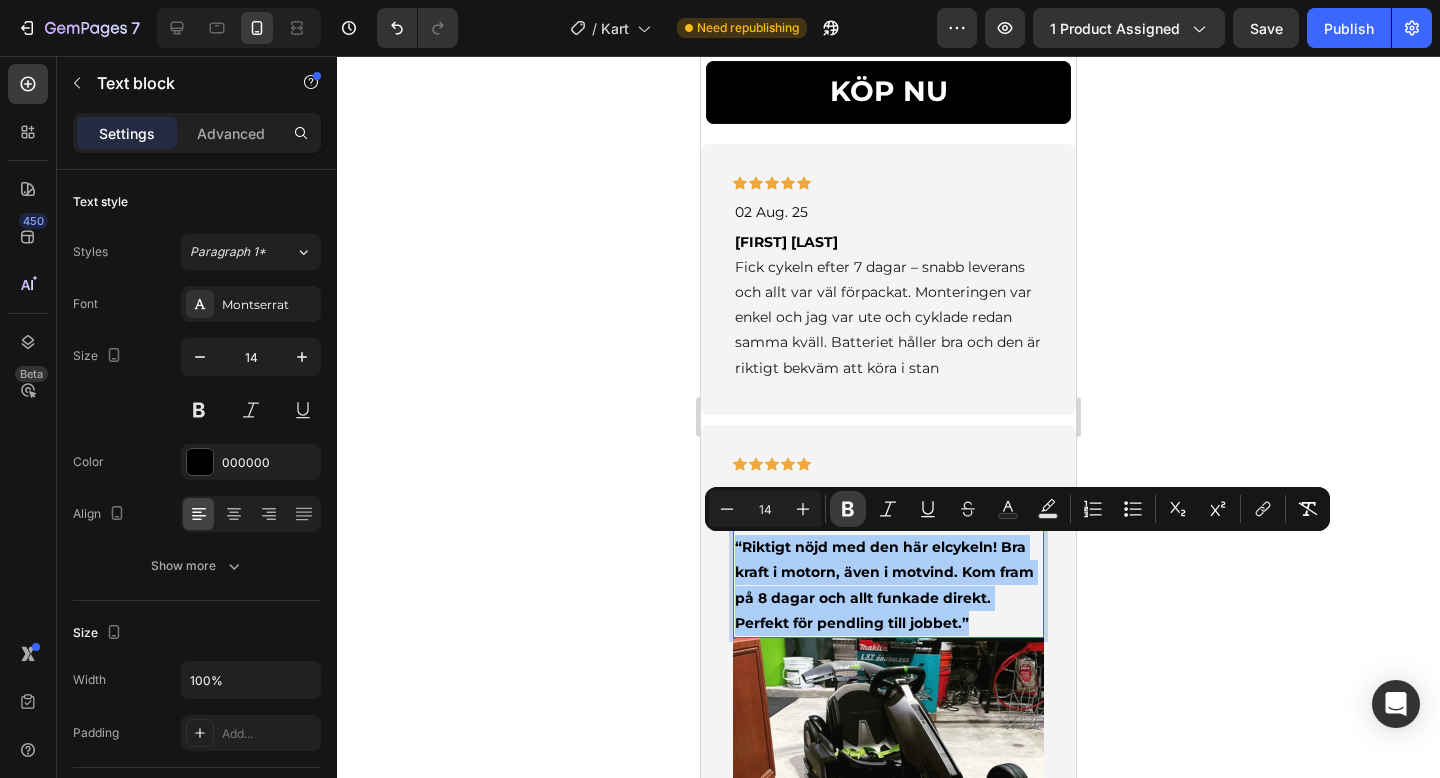 click 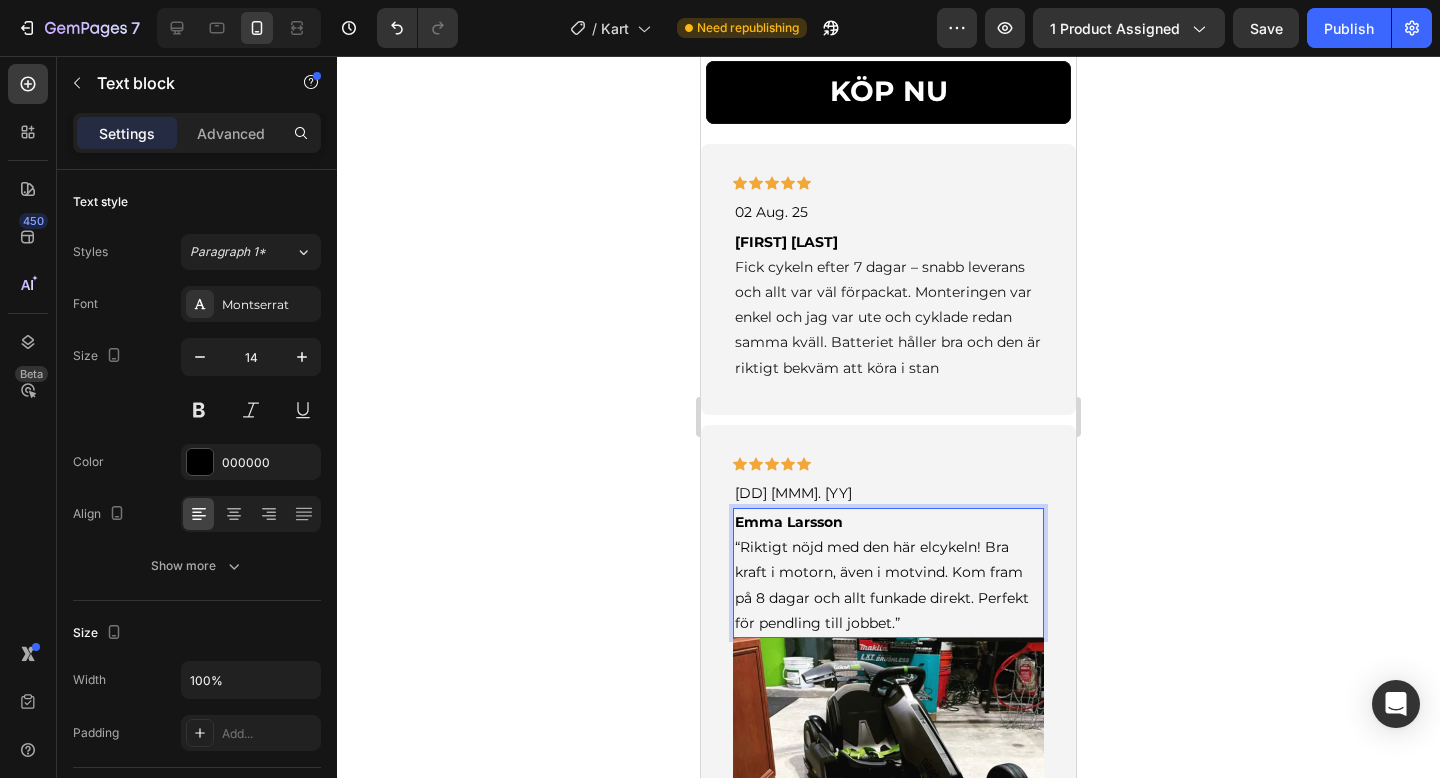 click on "Emma Larsson “Riktigt nöjd med den här elcykeln! Bra kraft i motorn, även i motvind. Kom fram på 8 dagar och allt funkade direkt. Perfekt för pendling till jobbet.”" at bounding box center [888, 573] 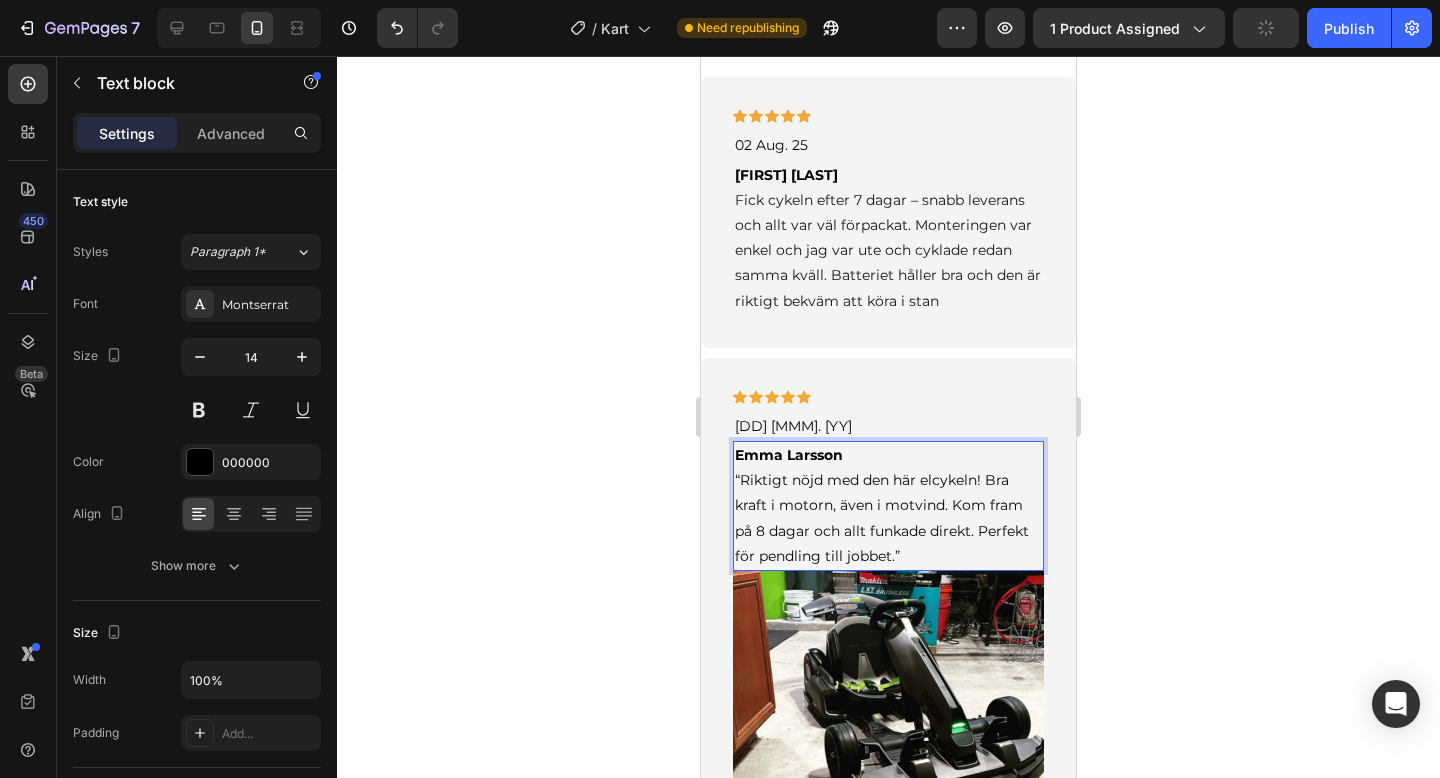 scroll, scrollTop: 1993, scrollLeft: 0, axis: vertical 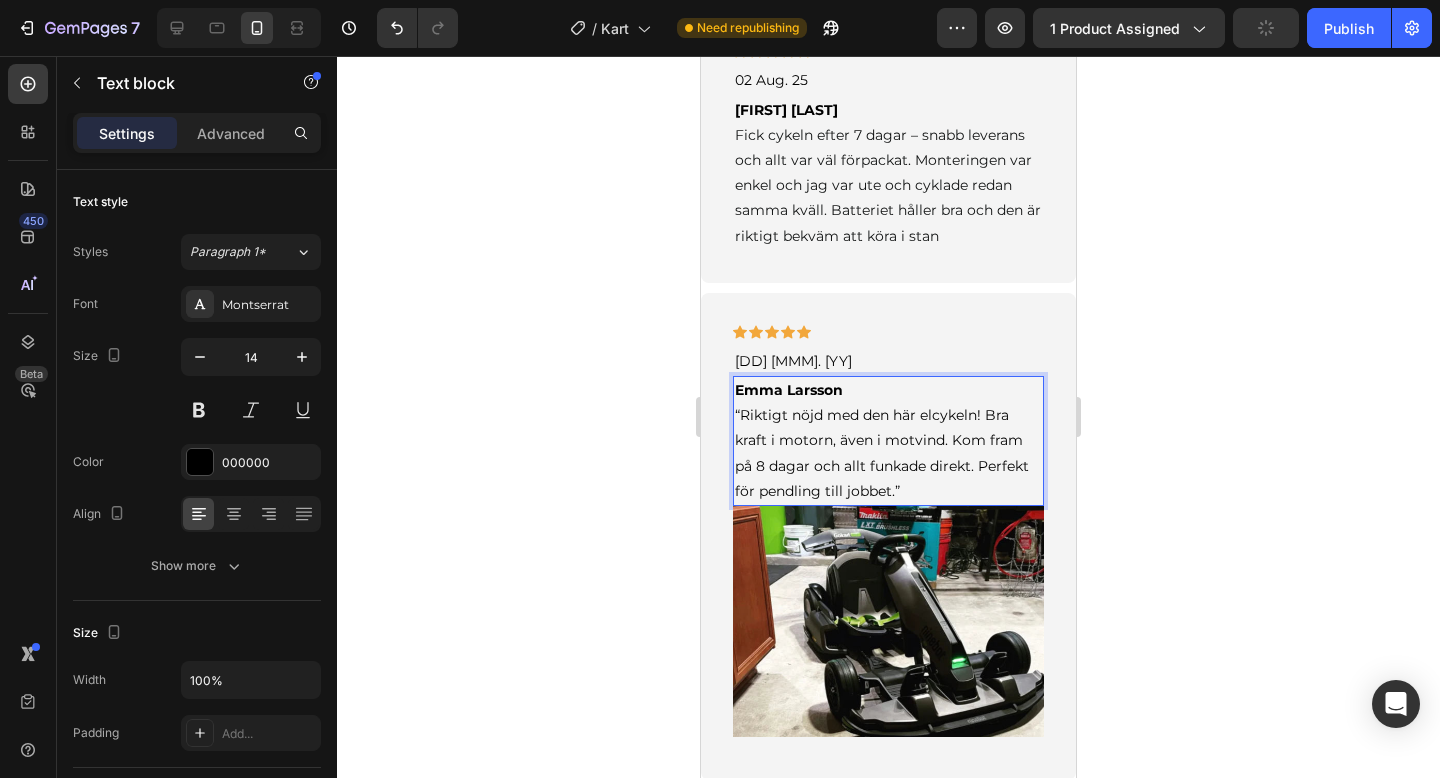 click at bounding box center (888, 621) 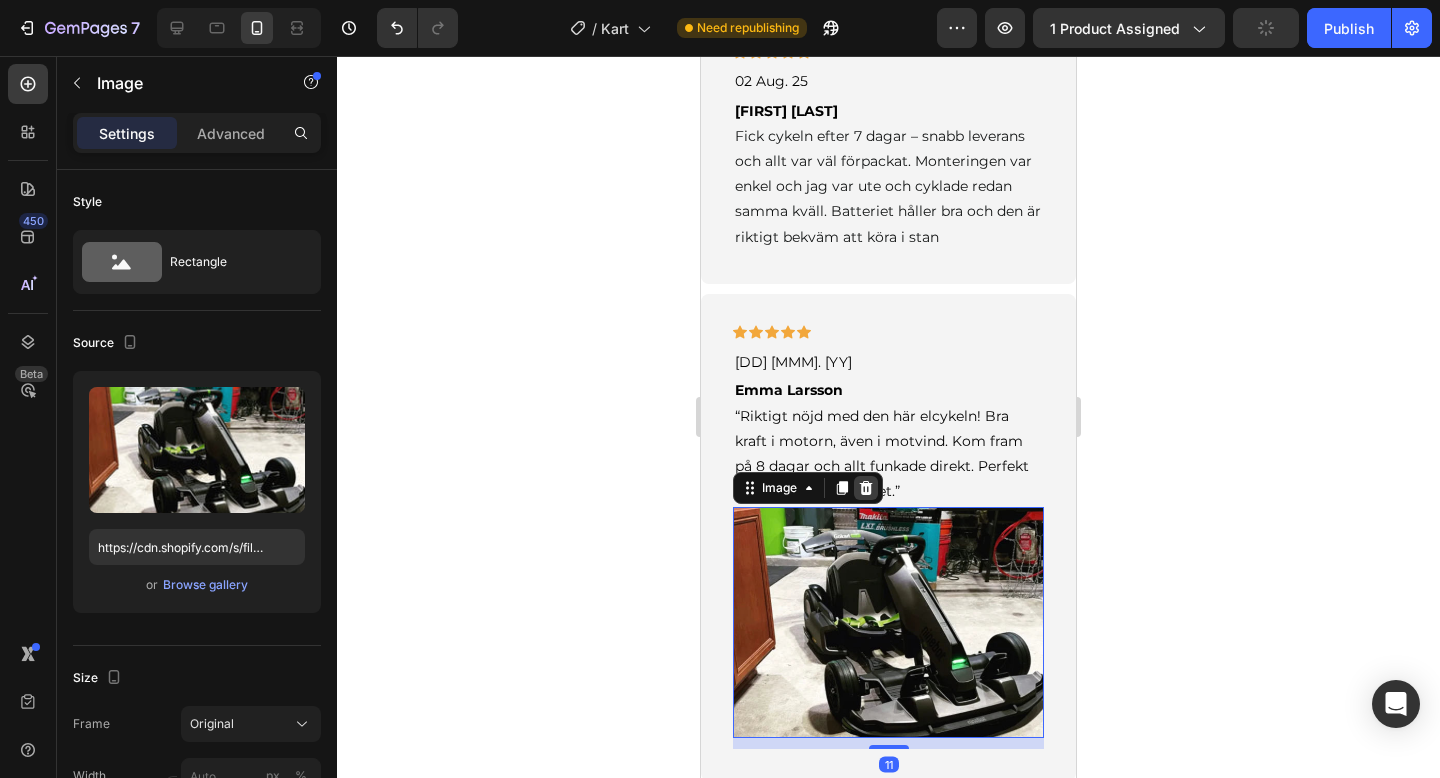 click 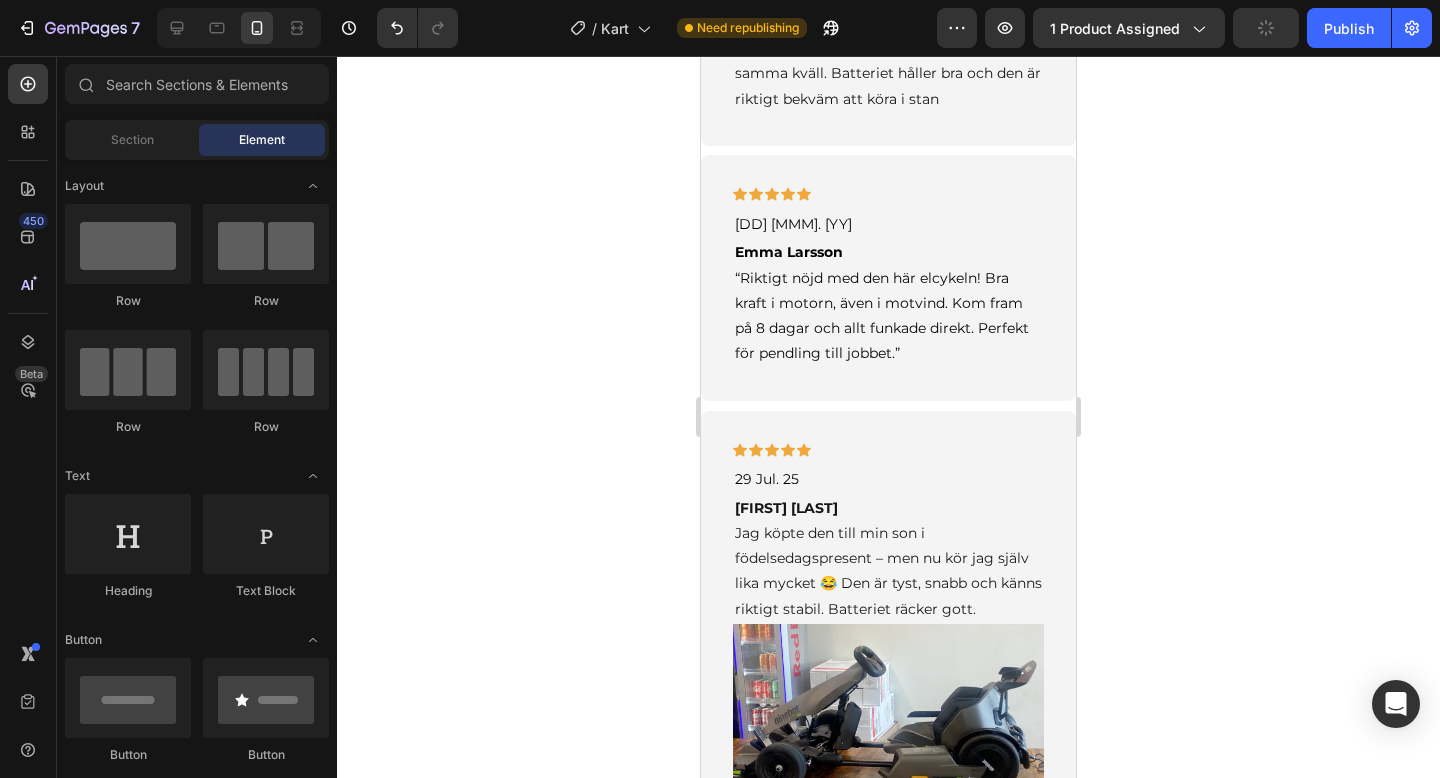 scroll, scrollTop: 2256, scrollLeft: 0, axis: vertical 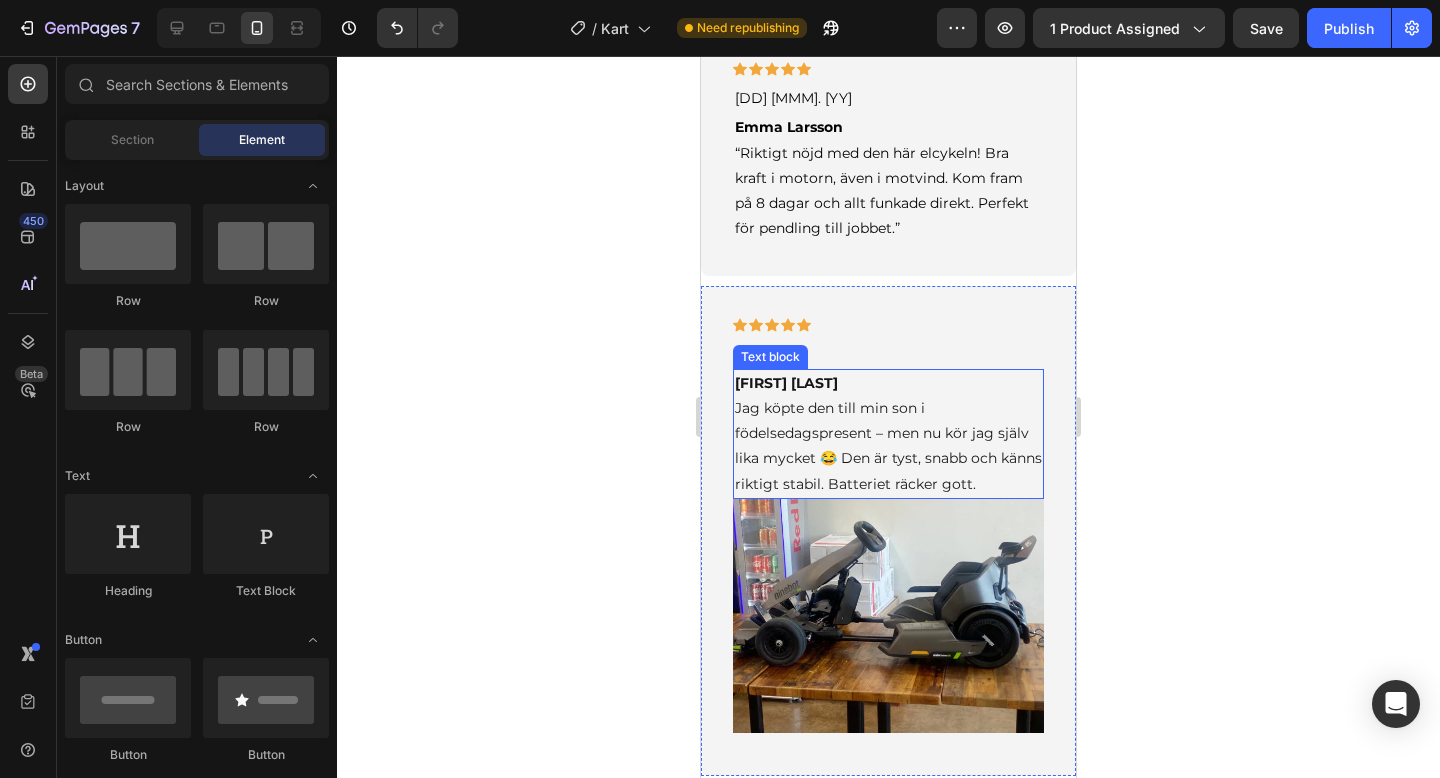 click on "[FIRST] [LAST] Jag köpte den till min son i födelsedagspresent – men nu kör jag själv lika mycket 😂 Den är tyst, snabb och känns riktigt stabil. Batteriet räcker gott." at bounding box center (888, 434) 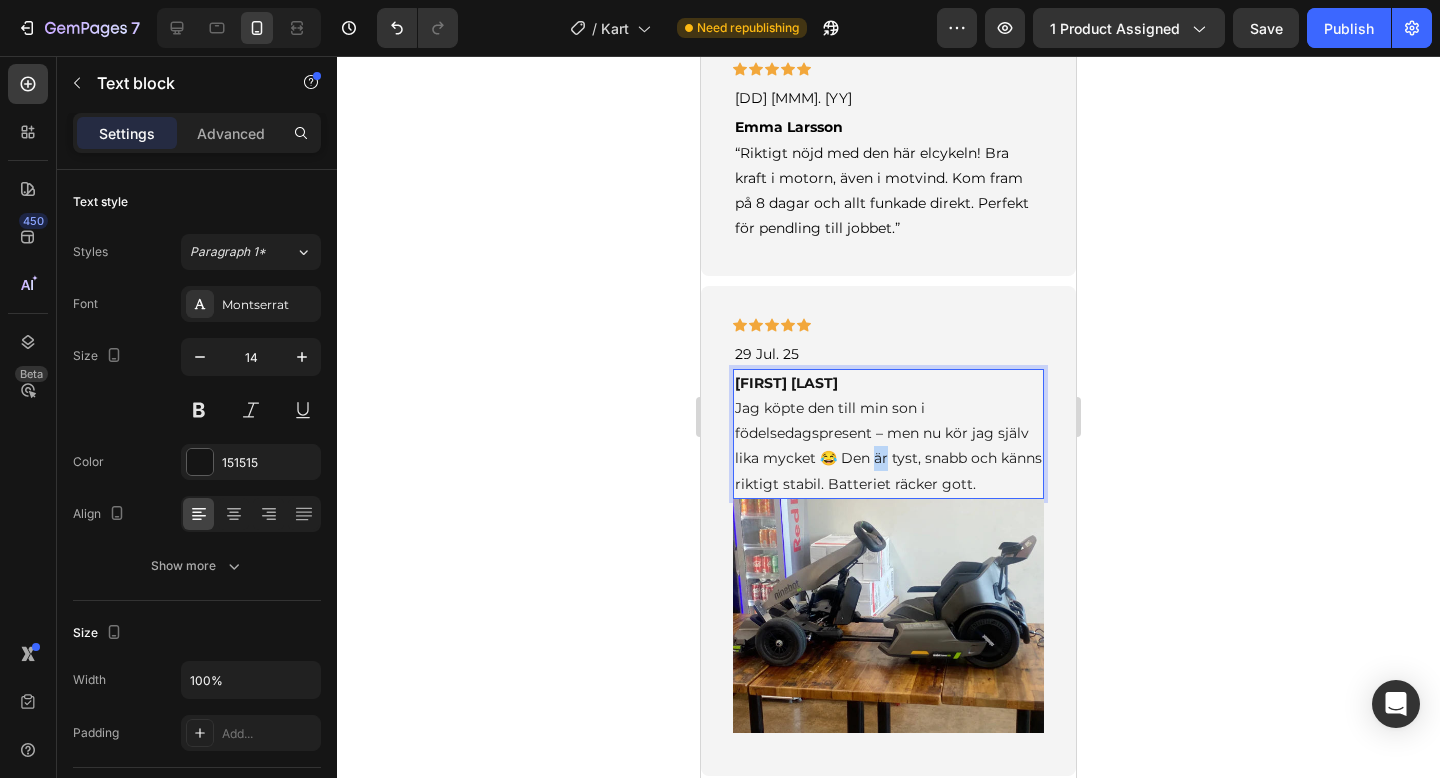 click on "[FIRST] [LAST] Jag köpte den till min son i födelsedagspresent – men nu kör jag själv lika mycket 😂 Den är tyst, snabb och känns riktigt stabil. Batteriet räcker gott." at bounding box center [888, 434] 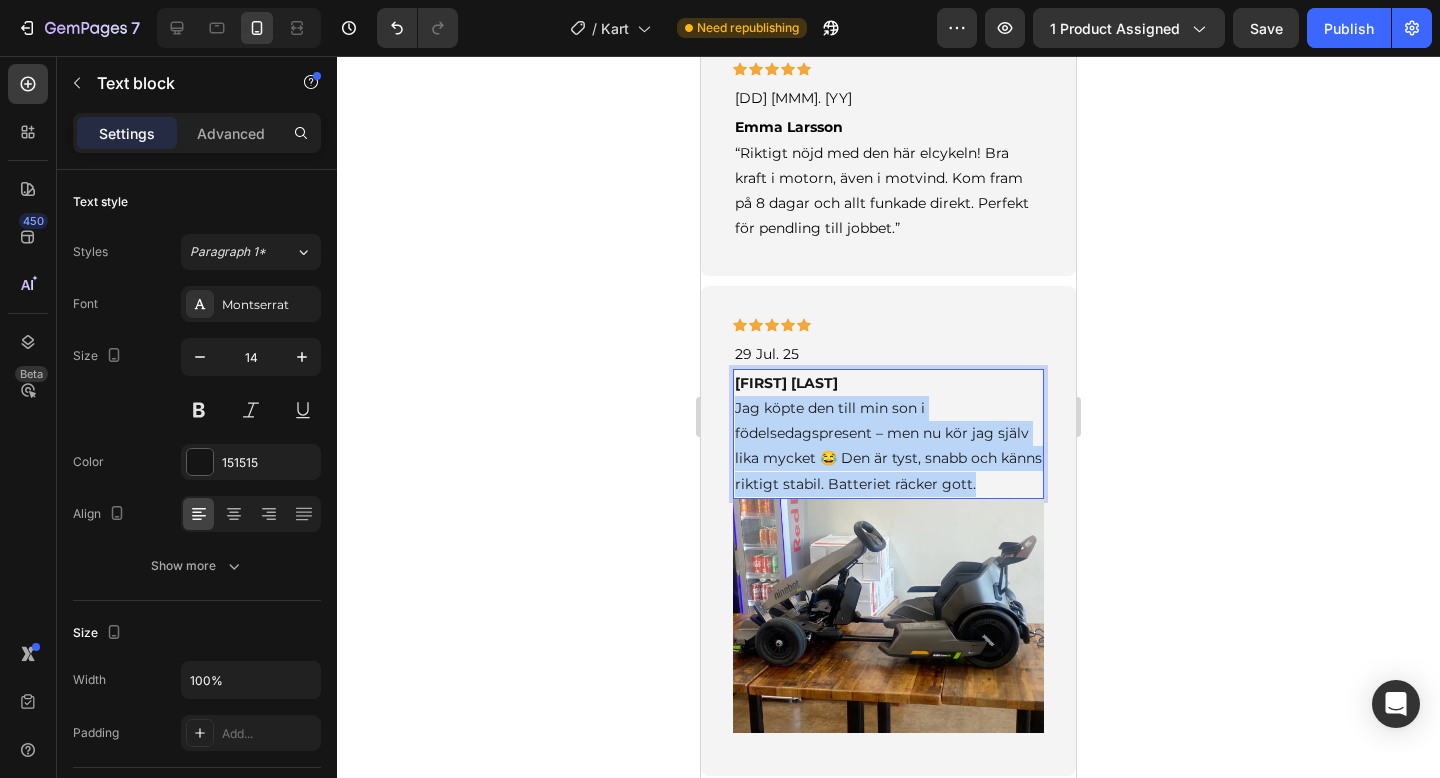 click on "[FIRST] [LAST] Jag köpte den till min son i födelsedagspresent – men nu kör jag själv lika mycket 😂 Den är tyst, snabb och känns riktigt stabil. Batteriet räcker gott." at bounding box center [888, 434] 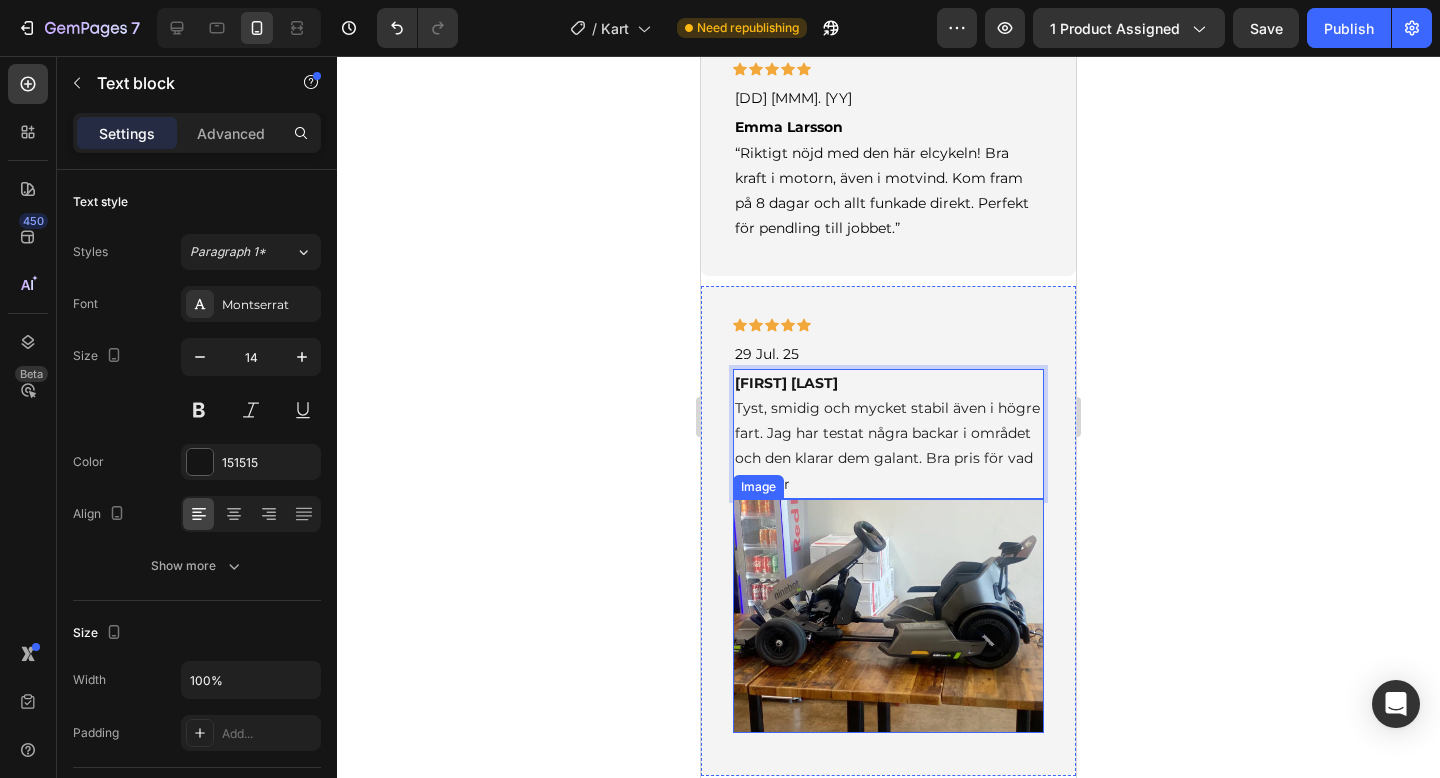 click at bounding box center [888, 616] 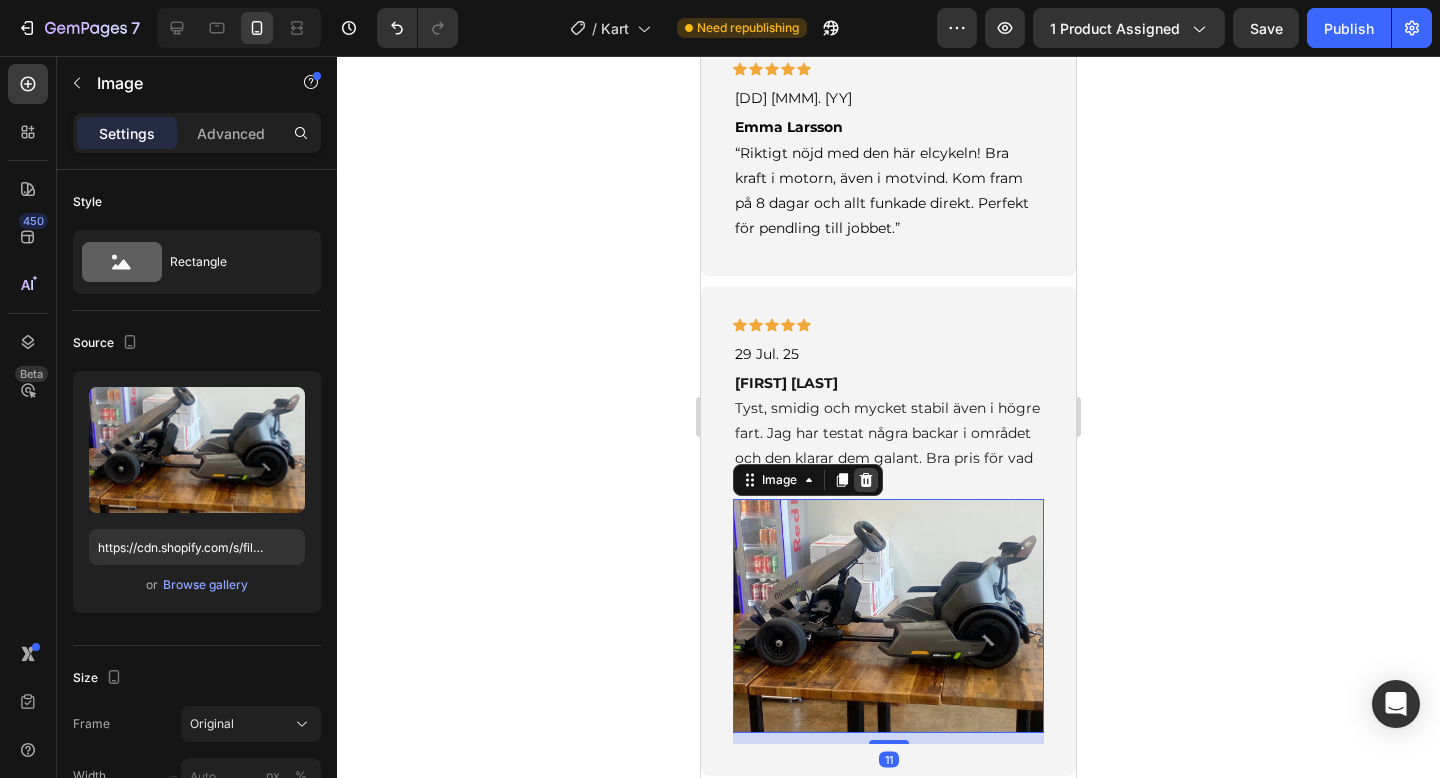 click 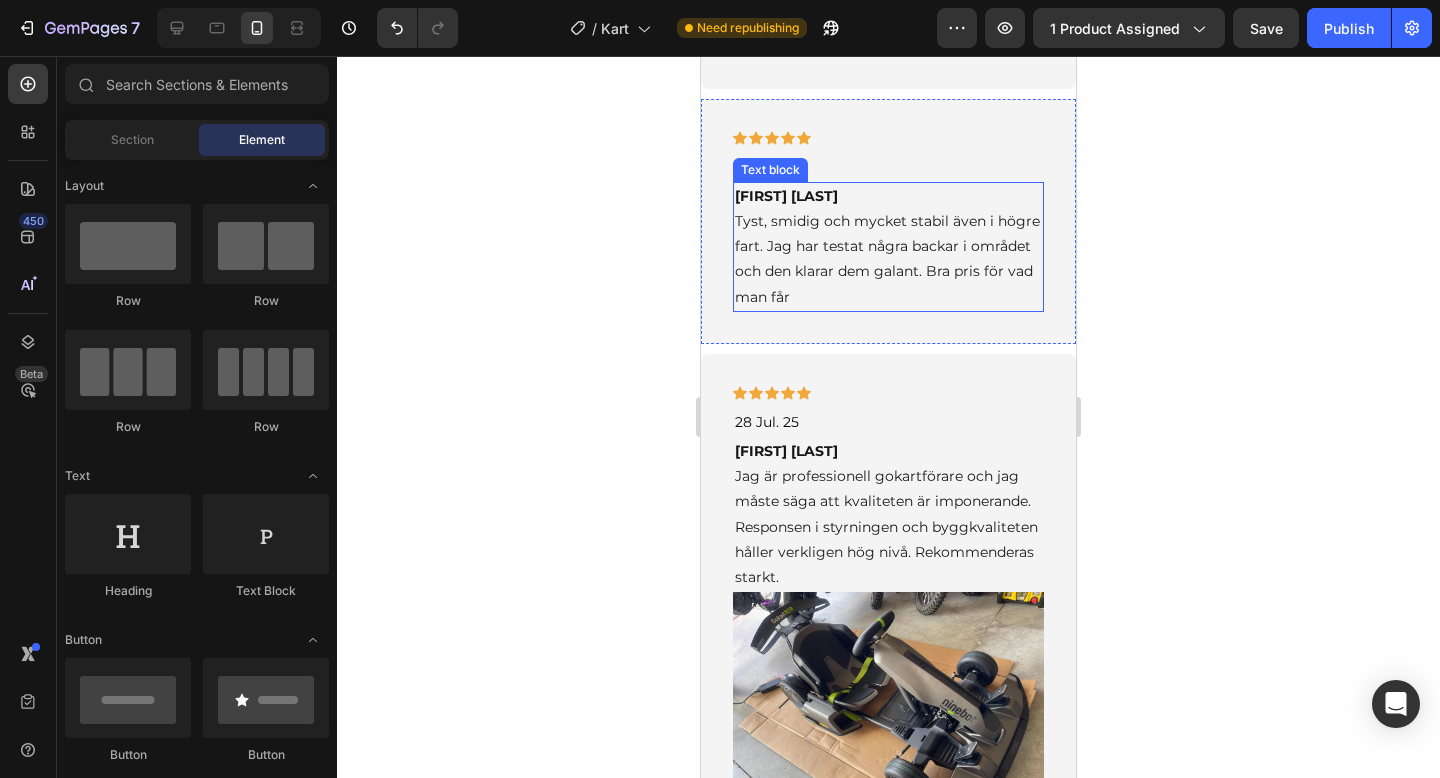 scroll, scrollTop: 2529, scrollLeft: 0, axis: vertical 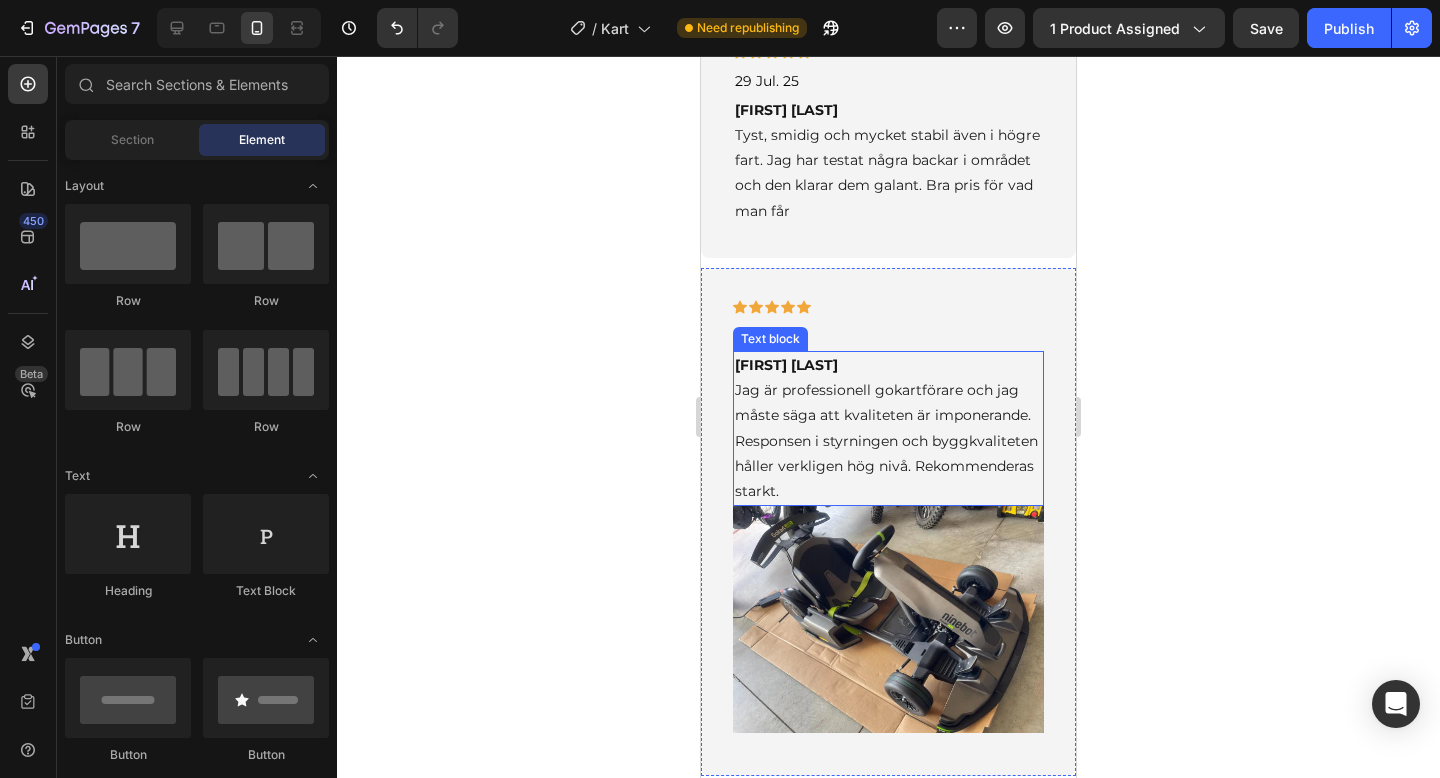 click on "[FIRST] [LAST] Jag är professionell gokartförare och jag måste säga att kvaliteten är imponerande. Responsen i styrningen och byggkvaliteten håller verkligen hög nivå. Rekommenderas starkt." at bounding box center (888, 428) 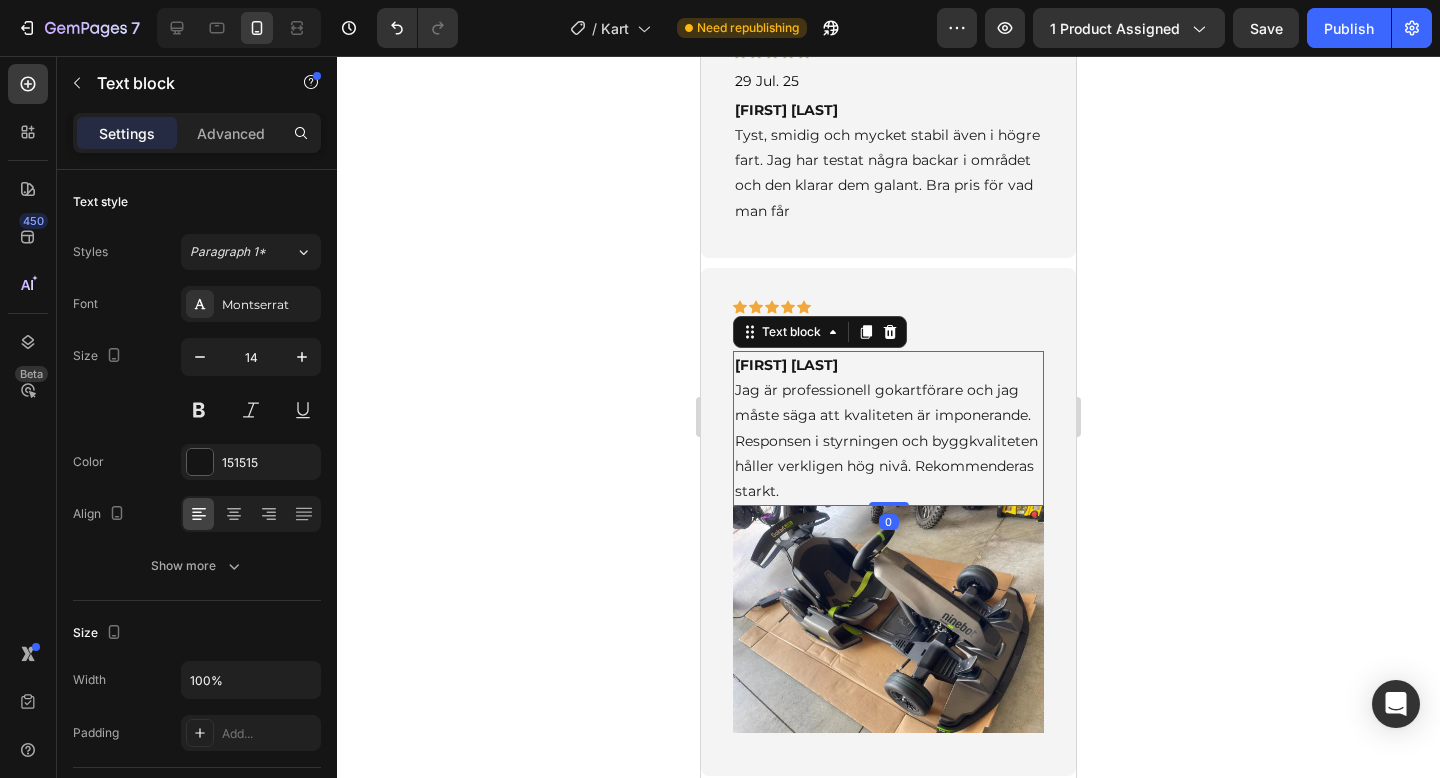click on "[FIRST] [LAST] Jag är professionell gokartförare och jag måste säga att kvaliteten är imponerande. Responsen i styrningen och byggkvaliteten håller verkligen hög nivå. Rekommenderas starkt." at bounding box center (888, 428) 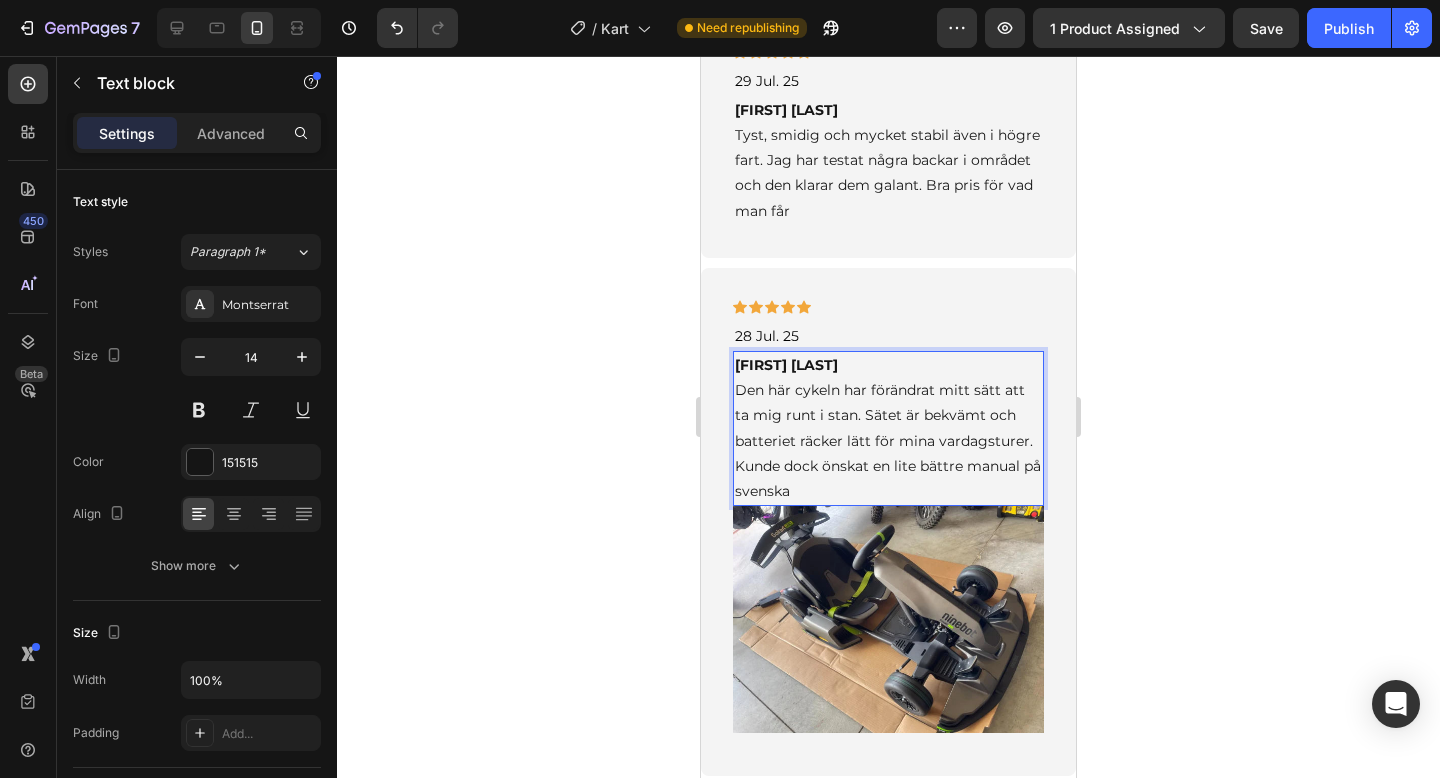click at bounding box center [888, 619] 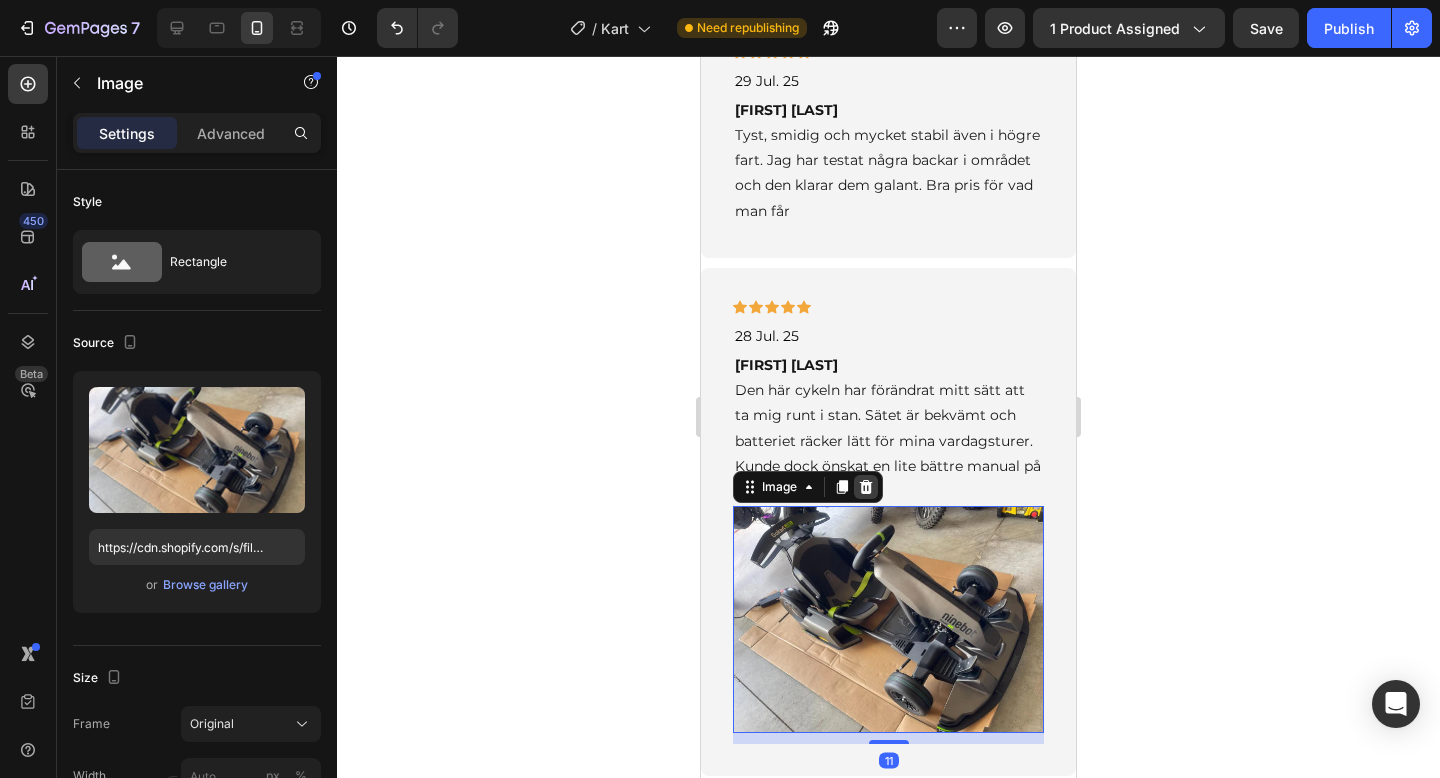 click 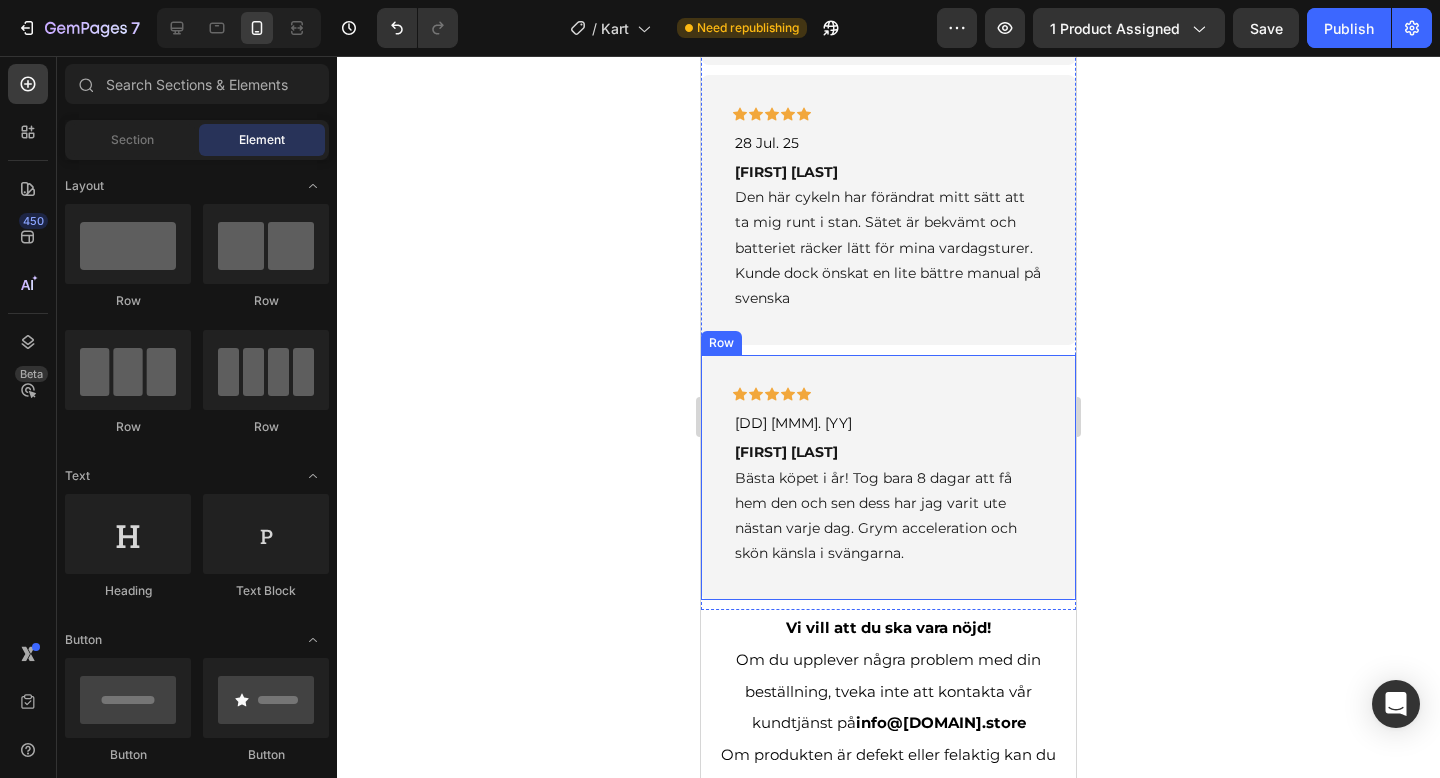 scroll, scrollTop: 2758, scrollLeft: 0, axis: vertical 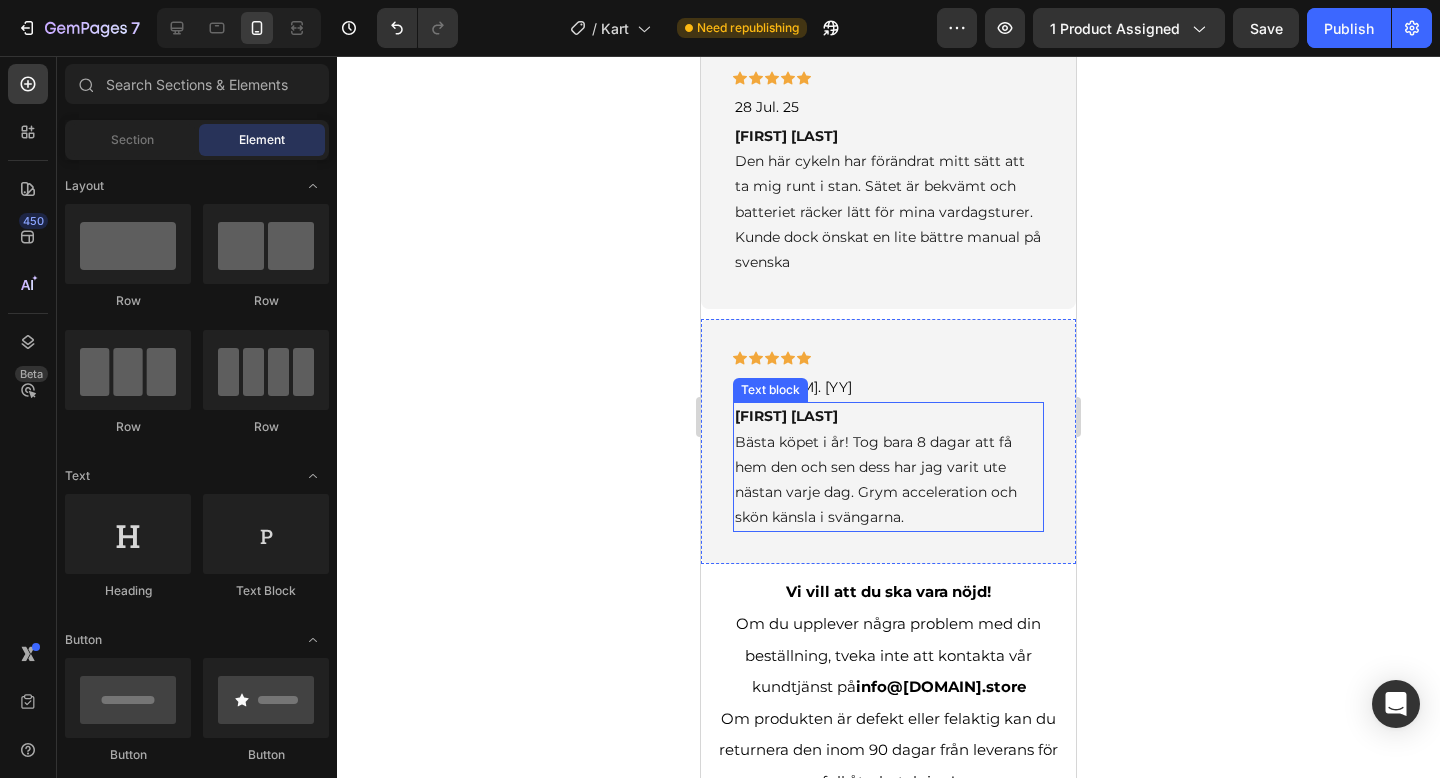 click on "[FIRST] [LAST] Bästa köpet i år! Tog bara 8 dagar att få hem den och sen dess har jag varit ute nästan varje dag. Grym acceleration och skön känsla i svängarna." at bounding box center (888, 467) 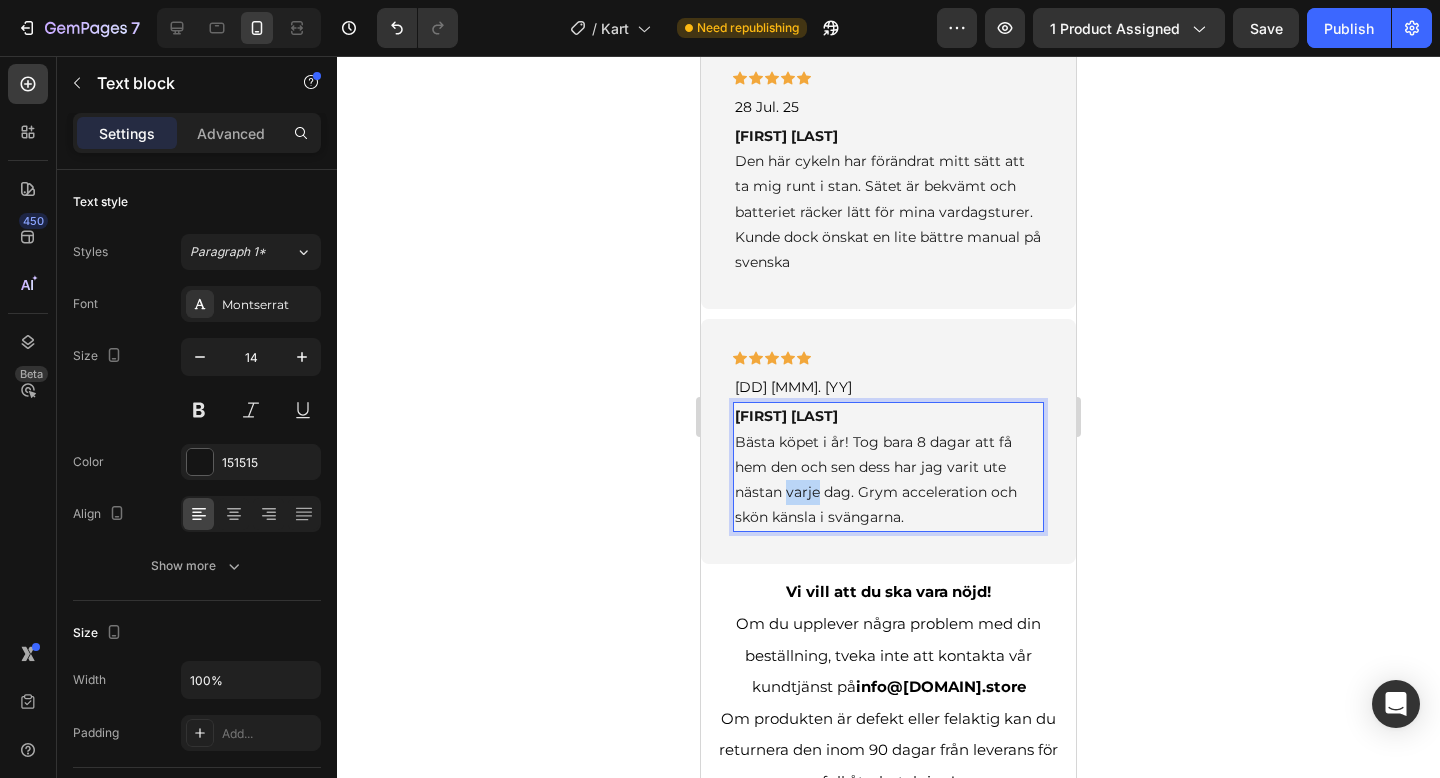 click on "[FIRST] [LAST] Bästa köpet i år! Tog bara 8 dagar att få hem den och sen dess har jag varit ute nästan varje dag. Grym acceleration och skön känsla i svängarna." at bounding box center [888, 467] 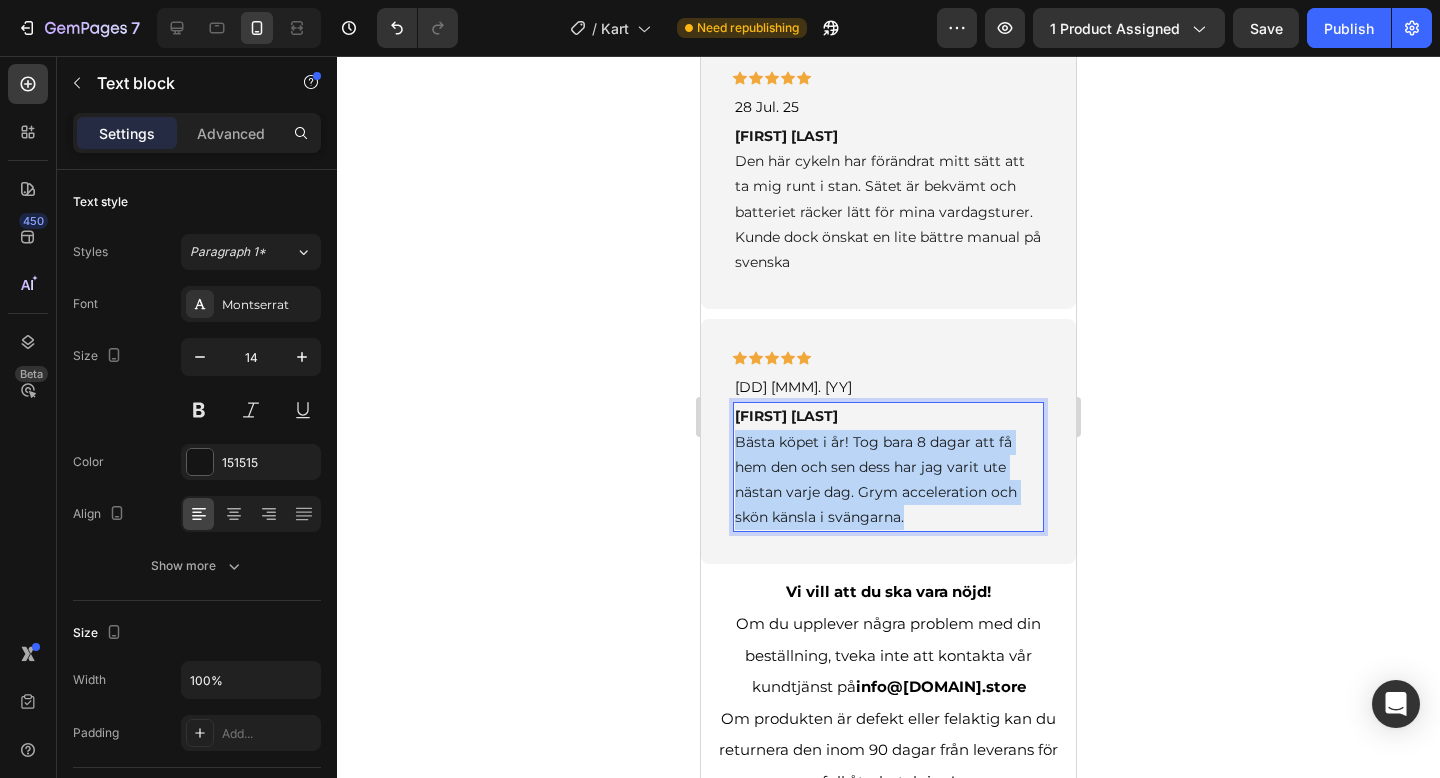 click on "[FIRST] [LAST] Bästa köpet i år! Tog bara 8 dagar att få hem den och sen dess har jag varit ute nästan varje dag. Grym acceleration och skön känsla i svängarna." at bounding box center (888, 467) 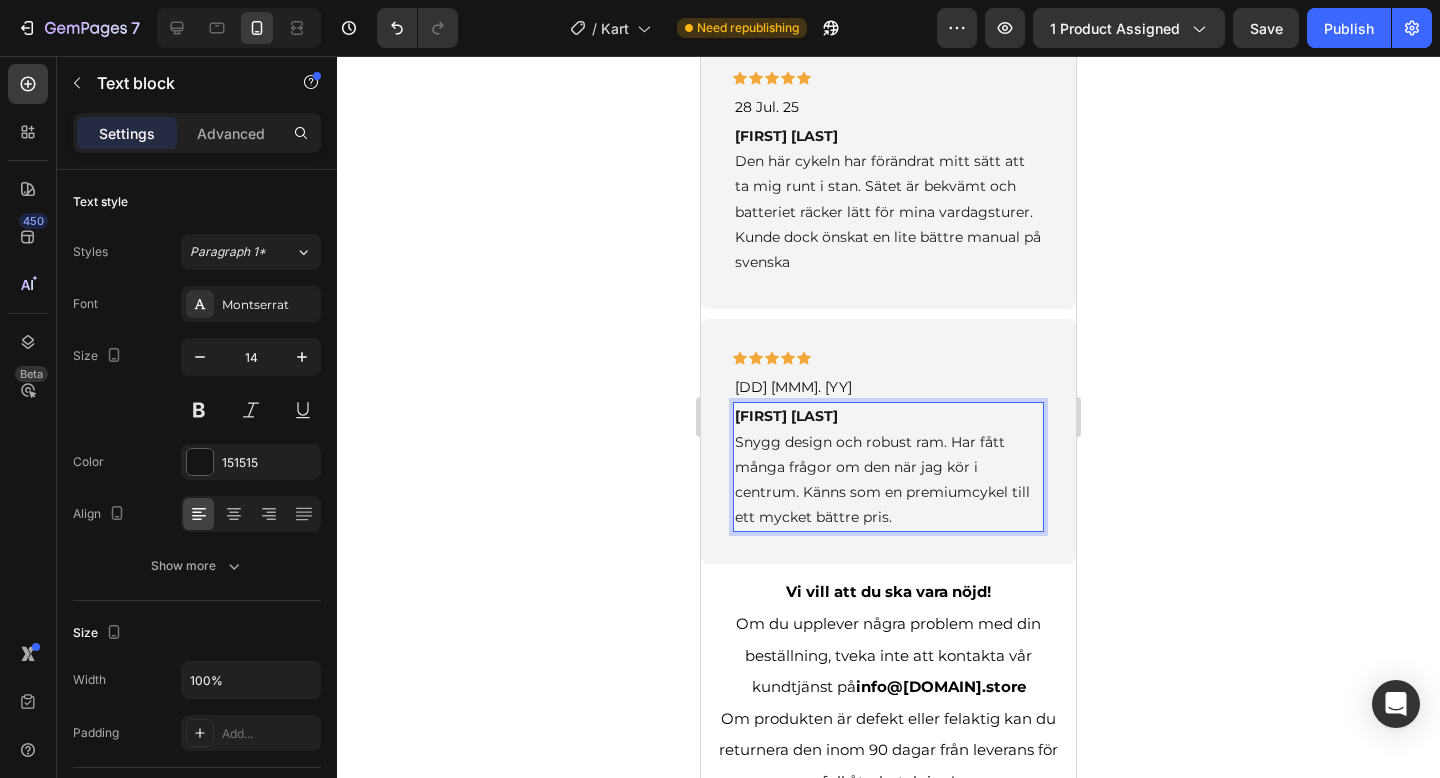 click 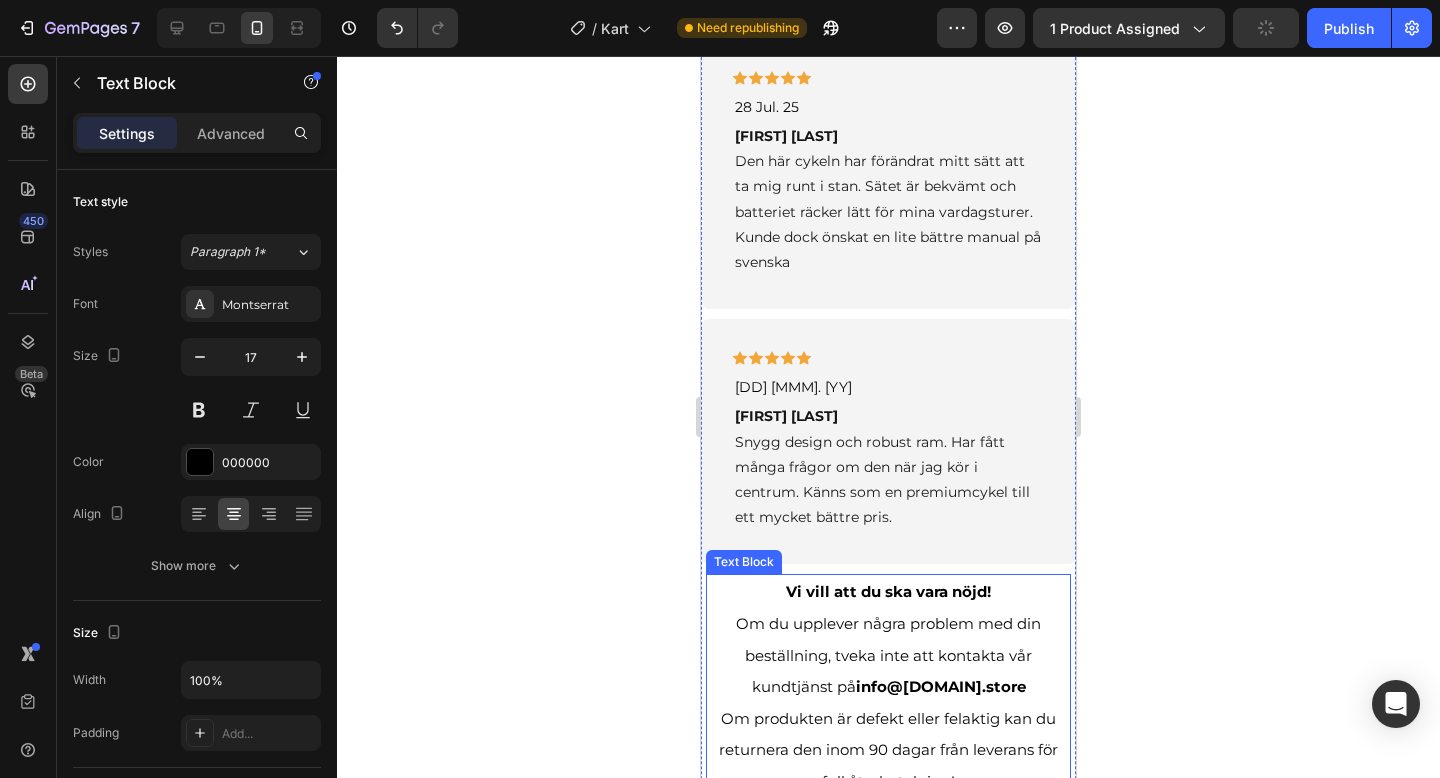 click on "Vi vill att du ska vara nöjd! Om du upplever några problem med din beställning, tveka inte att kontakta vår kundtjänst på info@[EXAMPLE].store Om produkten är defekt eller felaktig kan du returnera den inom 90 dagar från leverans för full återbetalning!" at bounding box center (888, 686) 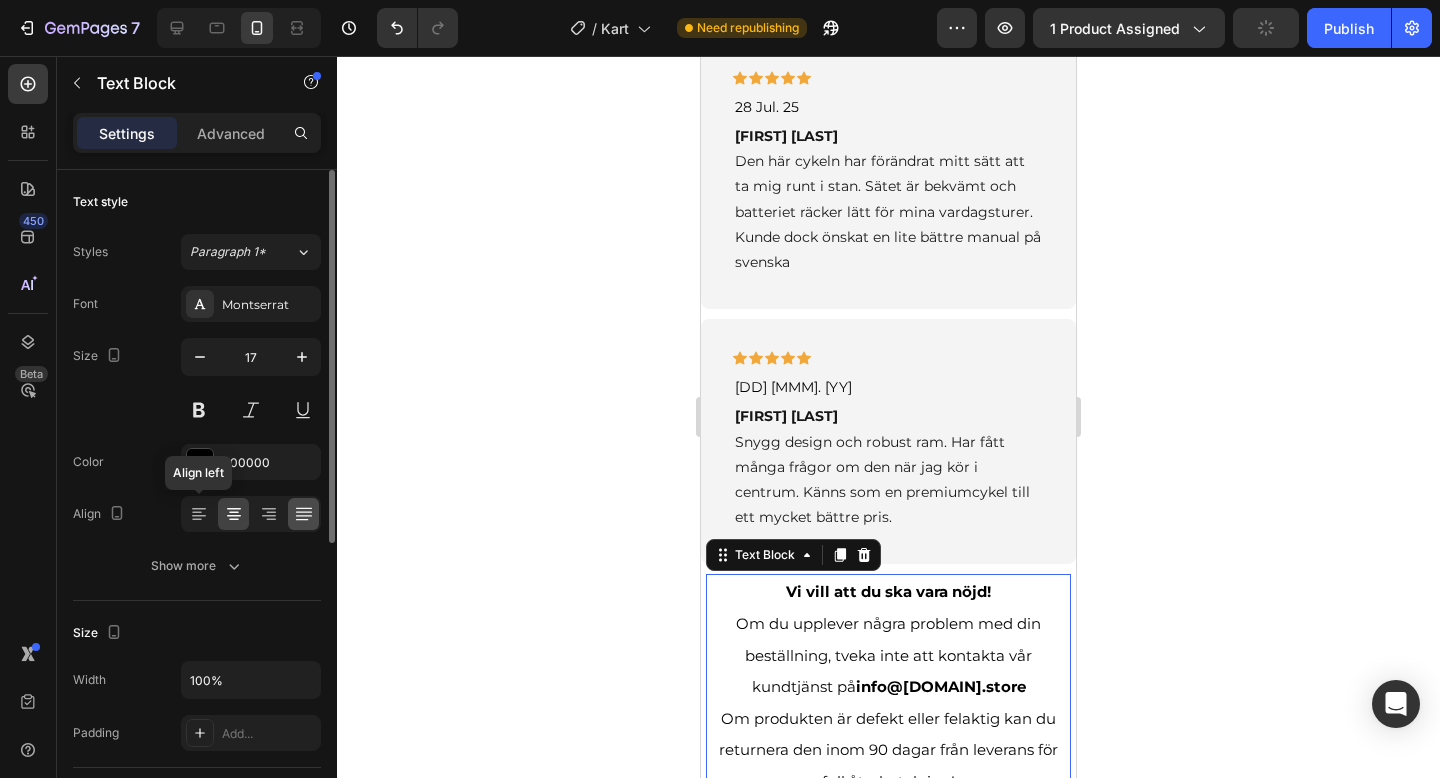 click 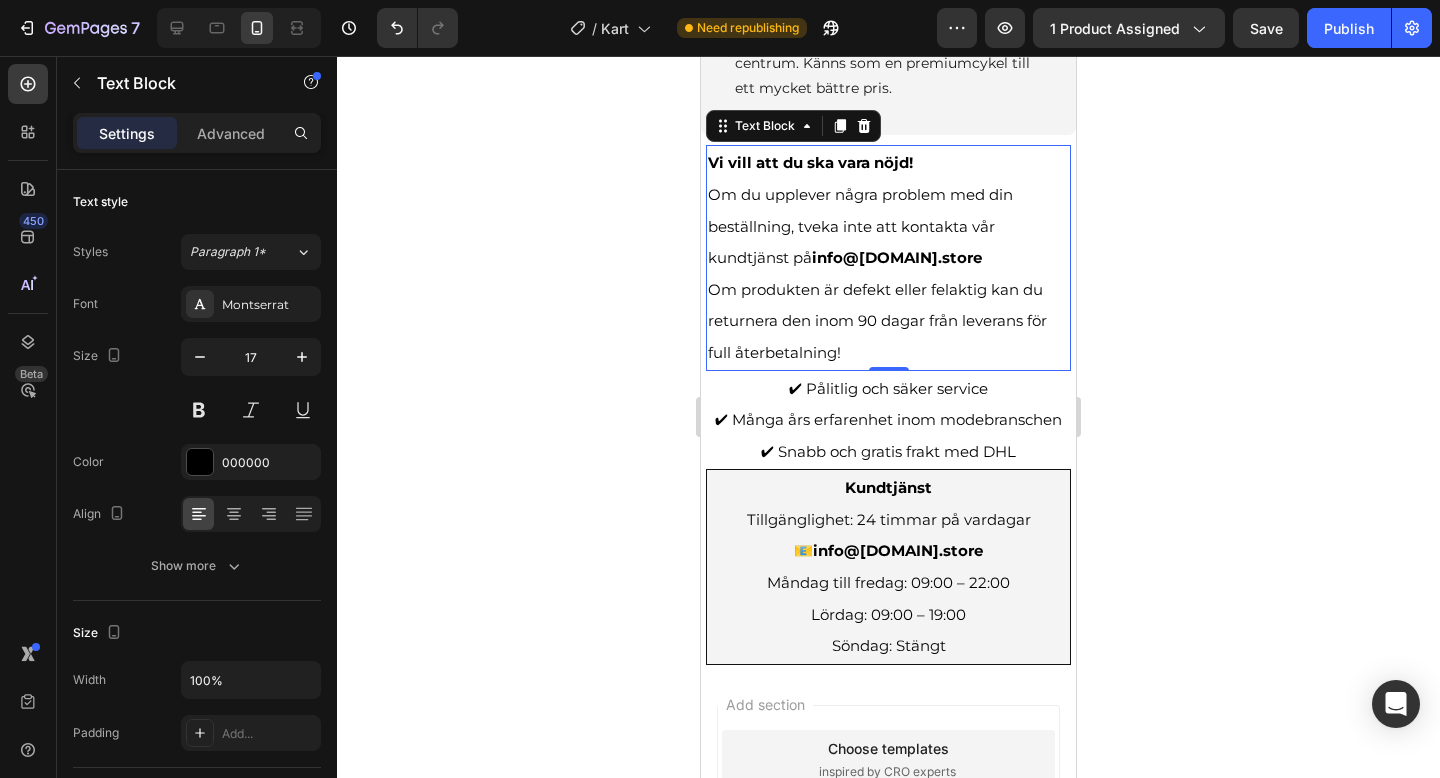 scroll, scrollTop: 3259, scrollLeft: 0, axis: vertical 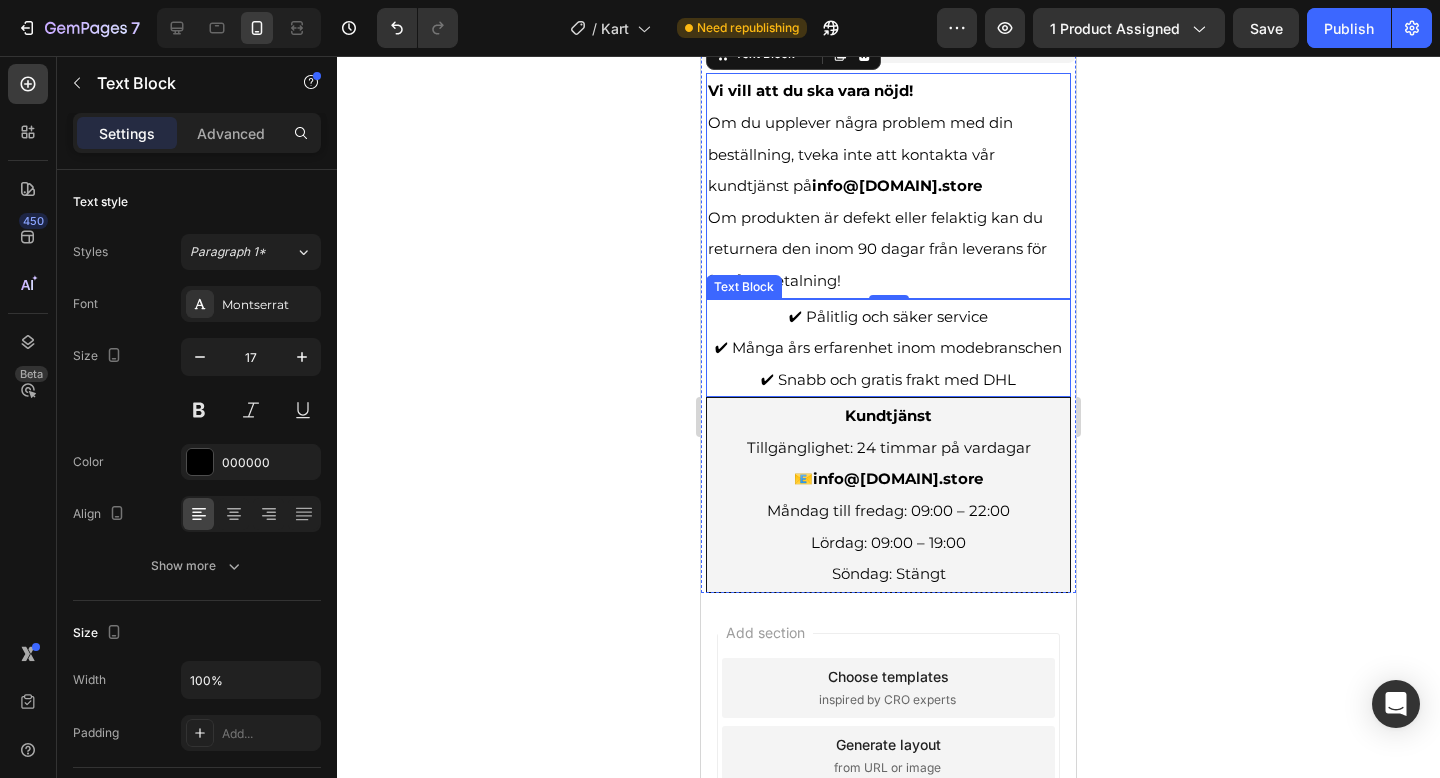 click on "✔ Pålitlig och säker service ✔ Många års erfarenhet inom modebranschen ✔ Snabb och gratis frakt med DHL" at bounding box center [888, 348] 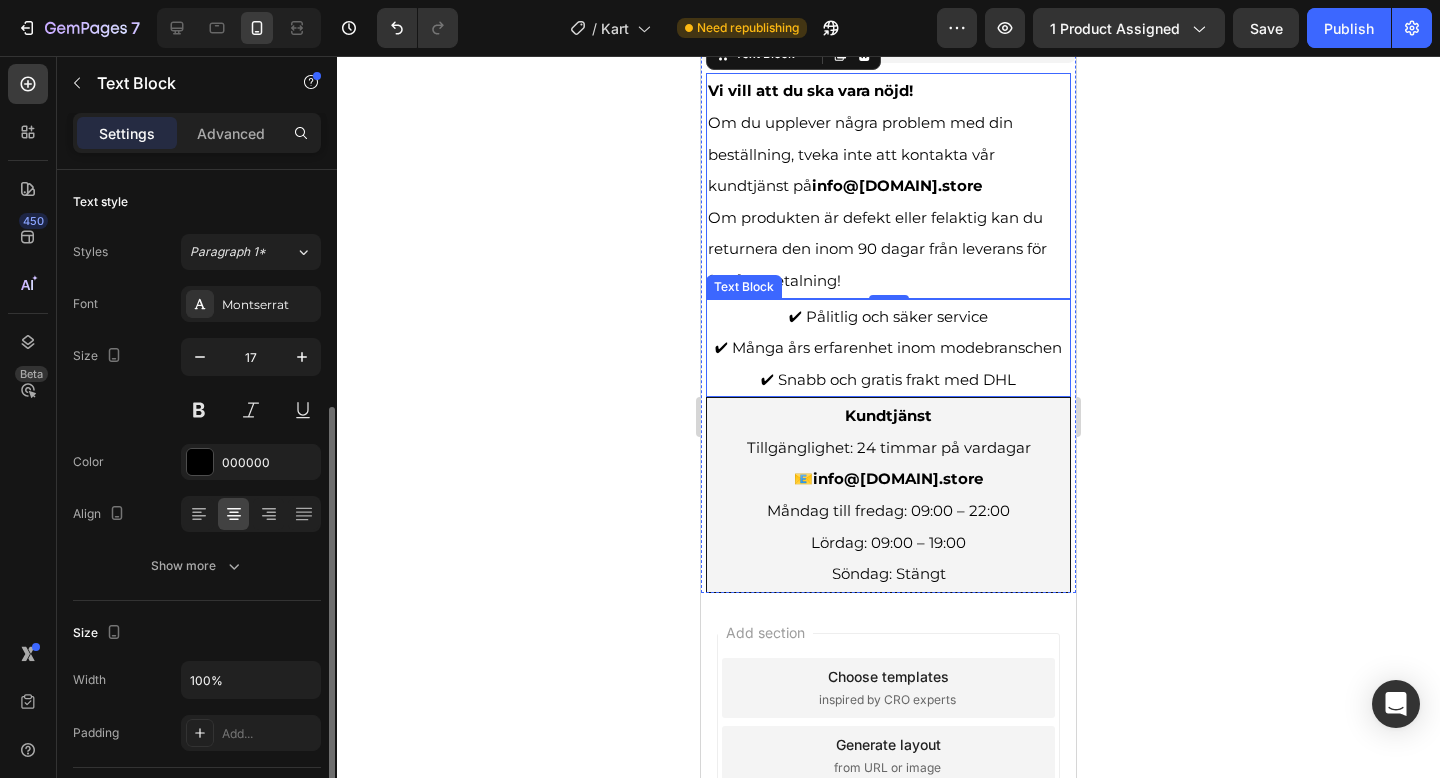 scroll, scrollTop: 152, scrollLeft: 0, axis: vertical 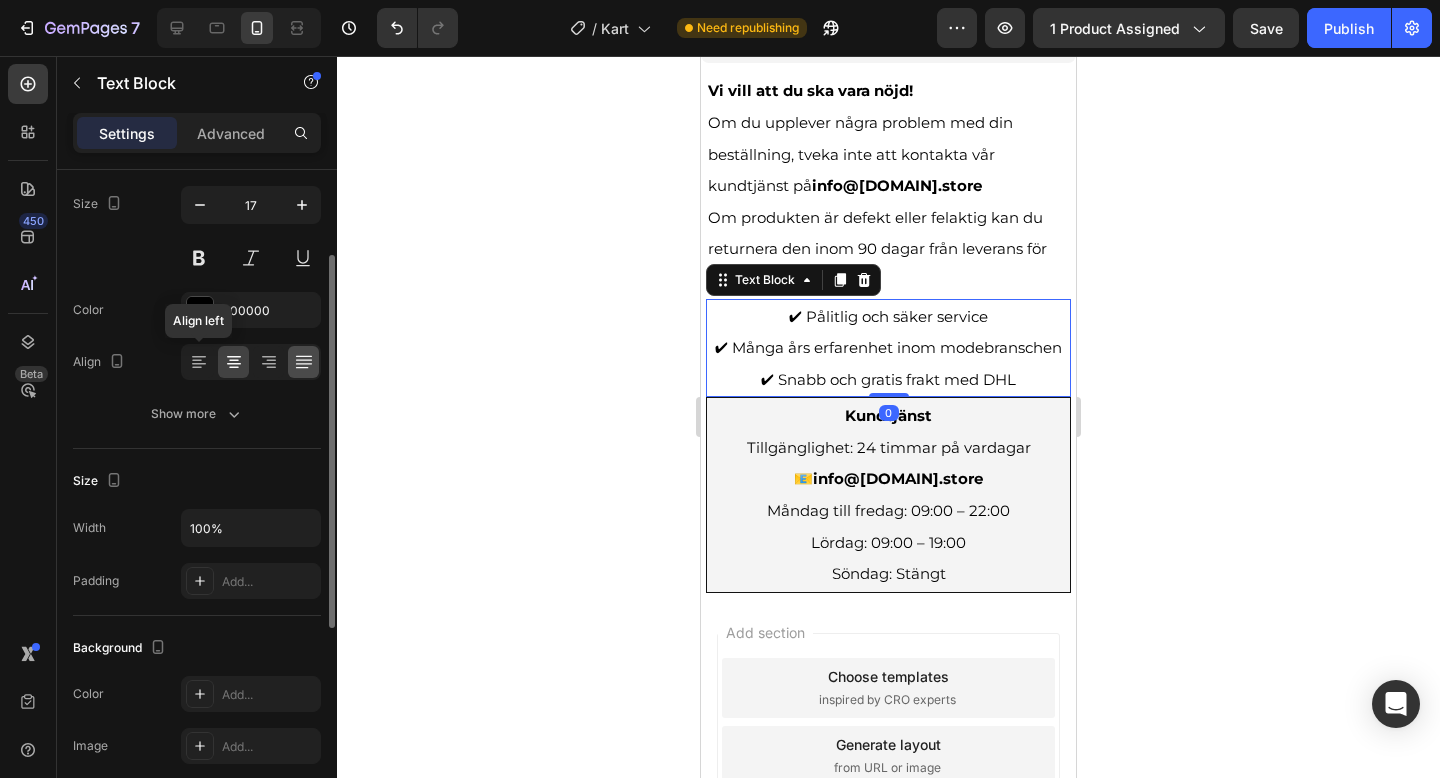 drag, startPoint x: 202, startPoint y: 361, endPoint x: 297, endPoint y: 372, distance: 95.63472 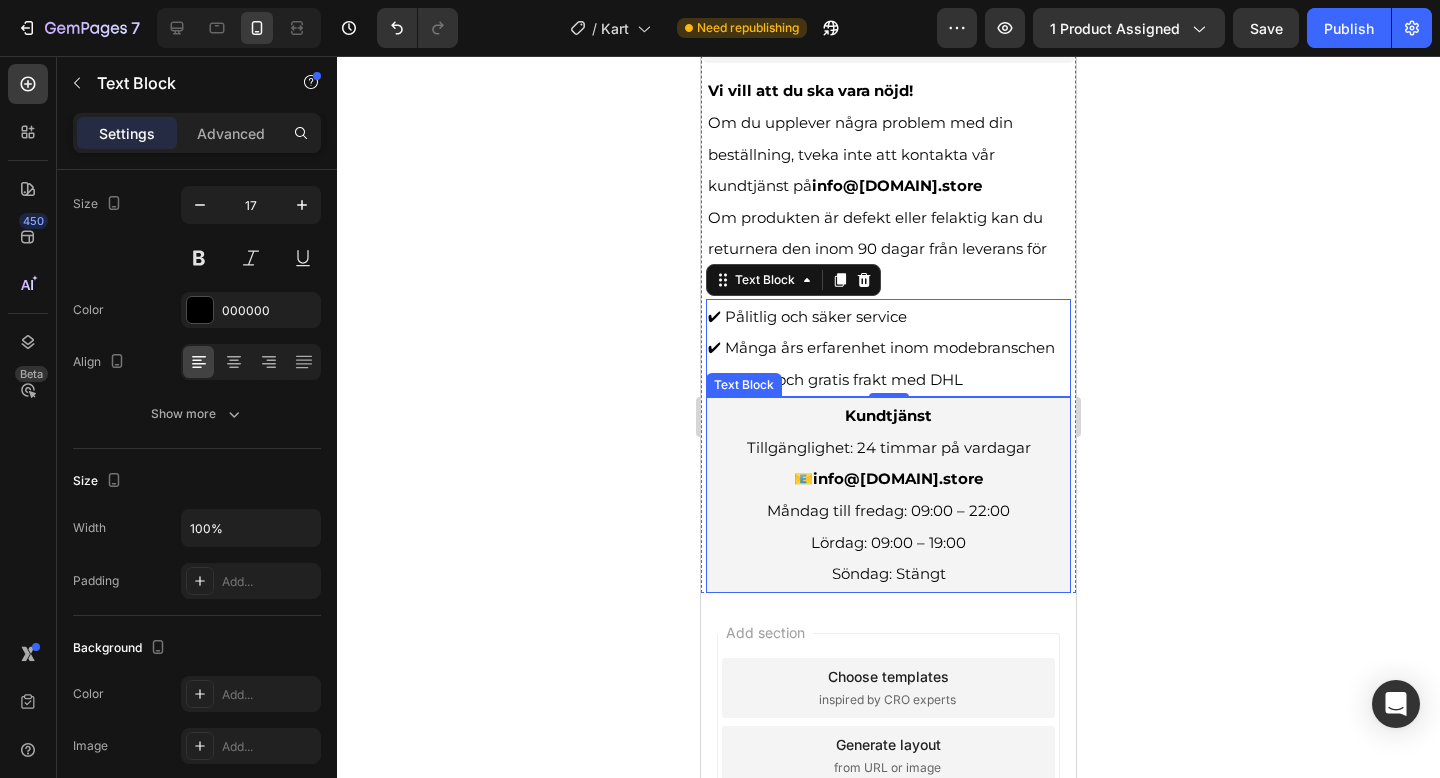 click on "Kundtjänst Tillgänglighet: 24 timmar på vardagar 📧 info@[EXAMPLE].store Måndag till fredag: 09:00 – 22:00 Lördag: 09:00 – 19:00 Söndag: Stängt" at bounding box center (888, 495) 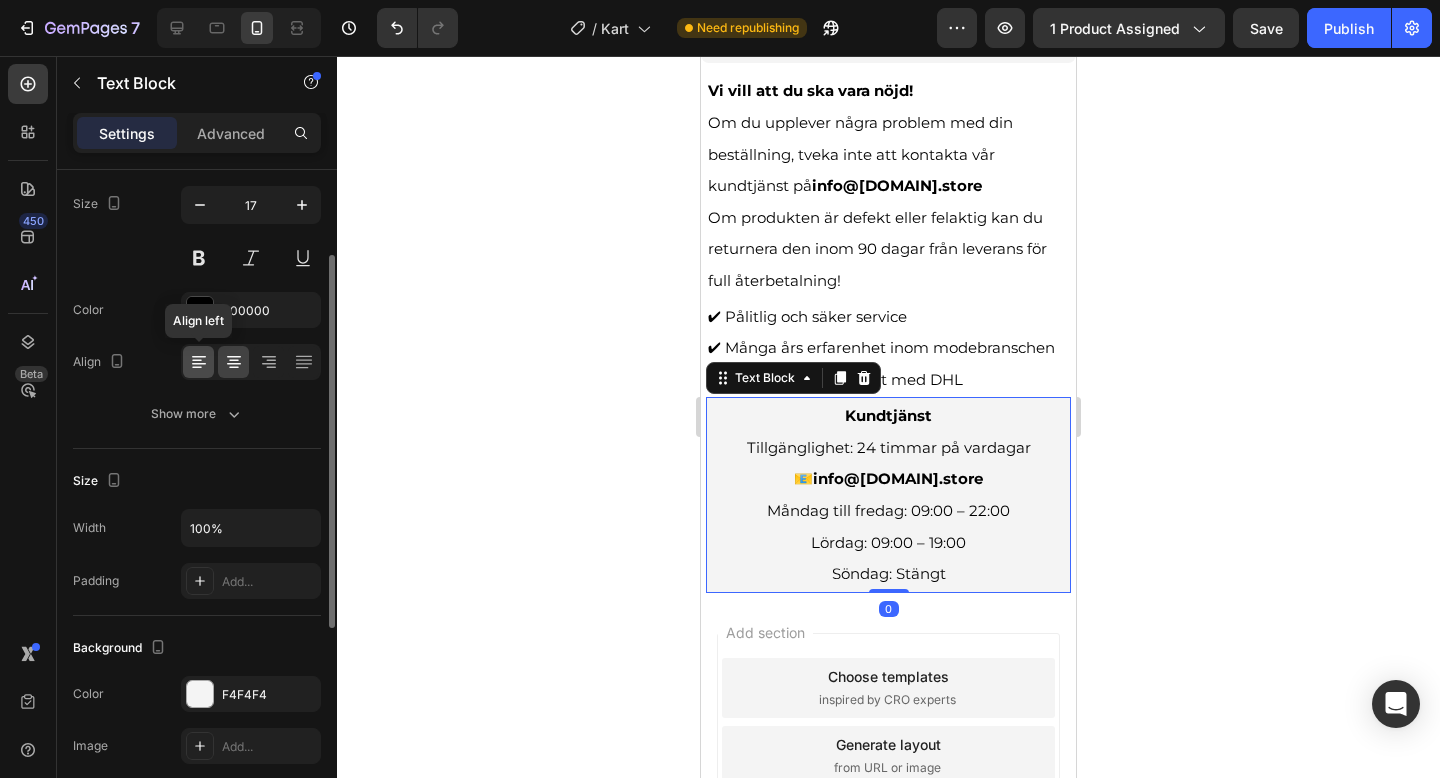 click 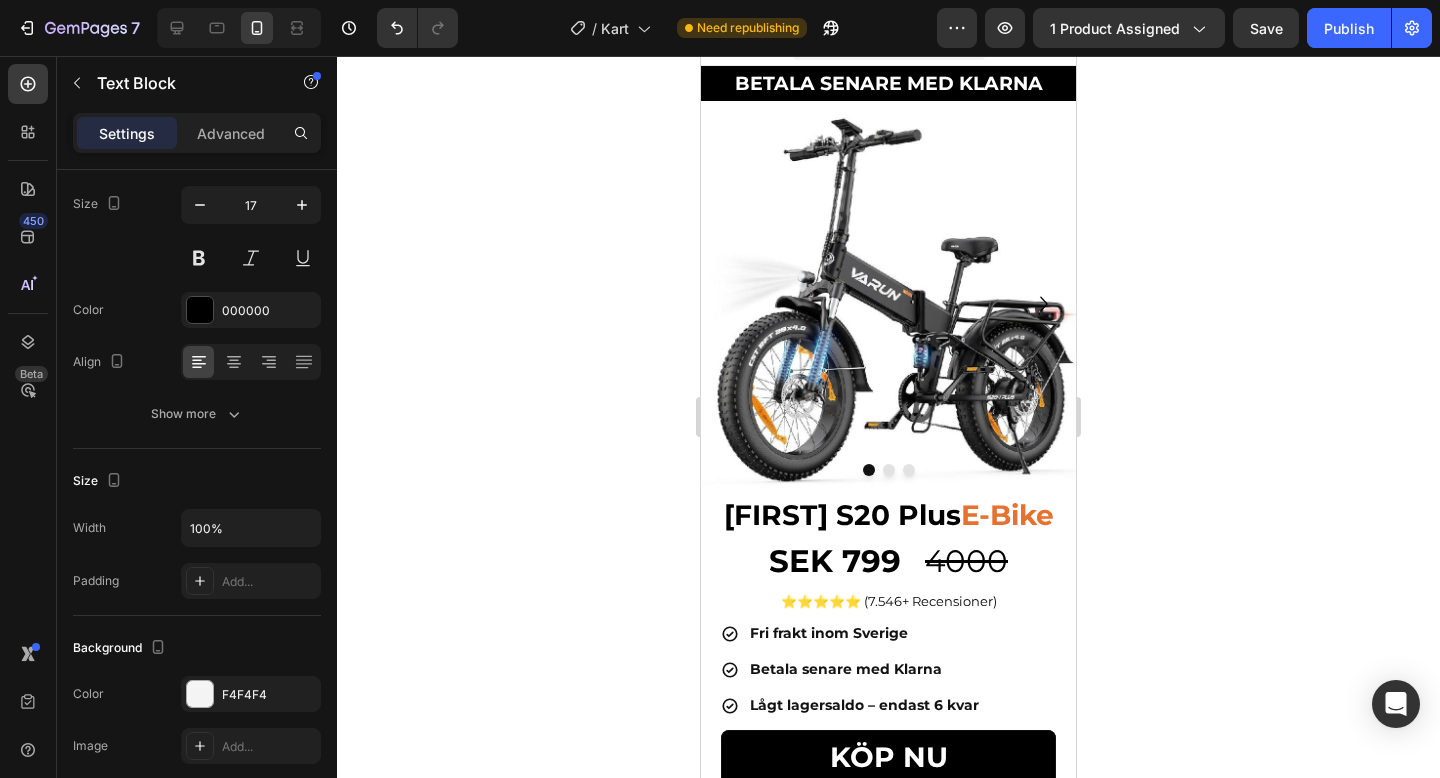 scroll, scrollTop: 0, scrollLeft: 0, axis: both 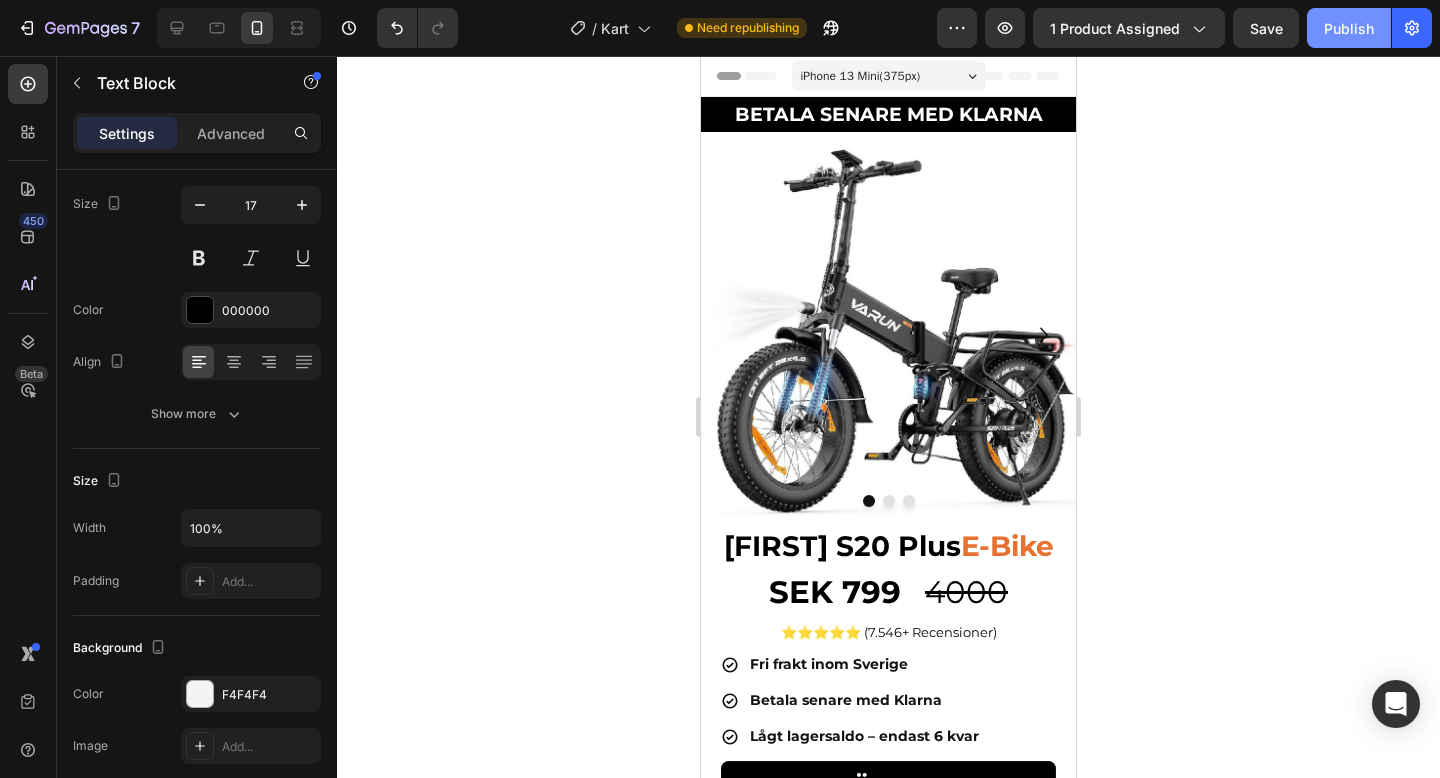 click on "Publish" at bounding box center [1349, 28] 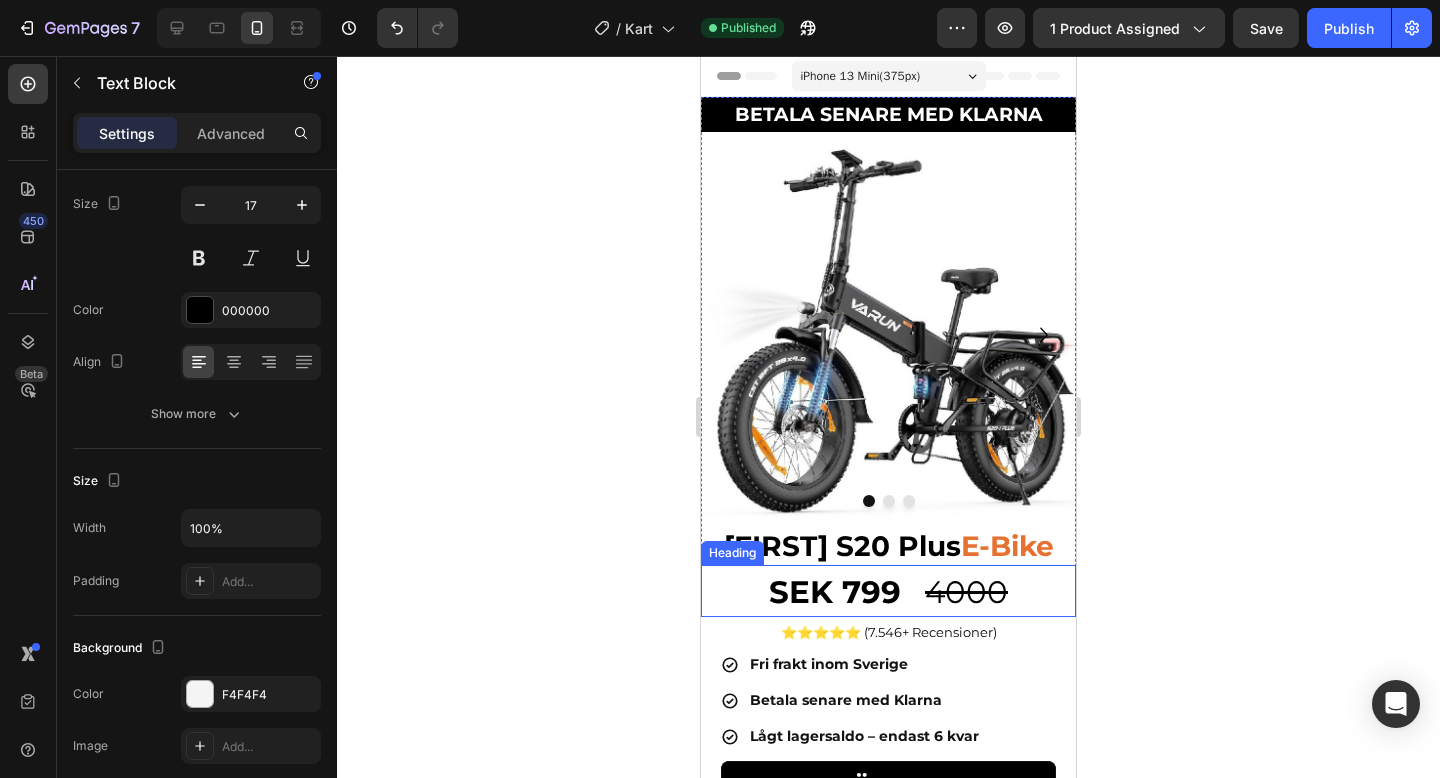 click on "SEK 799" at bounding box center (835, 592) 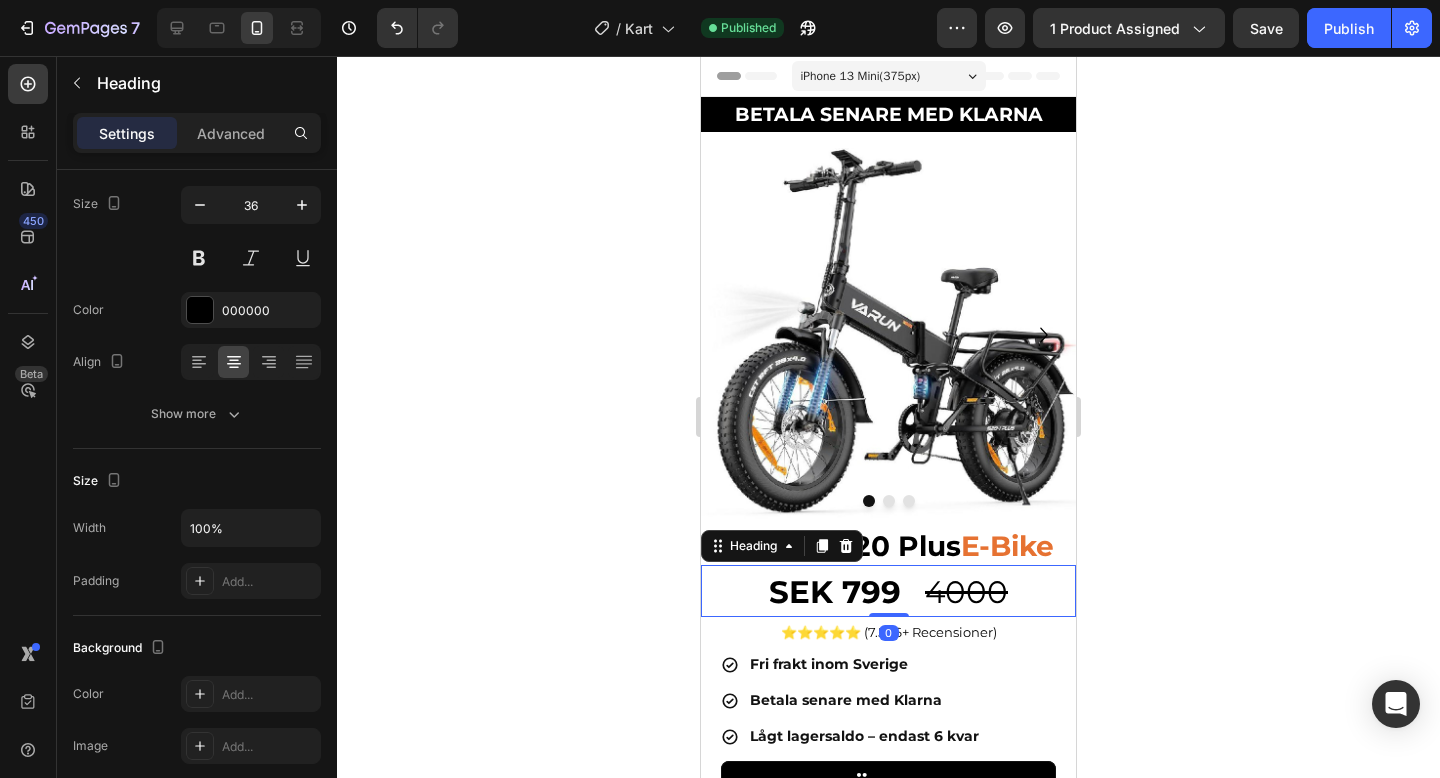 scroll, scrollTop: 0, scrollLeft: 0, axis: both 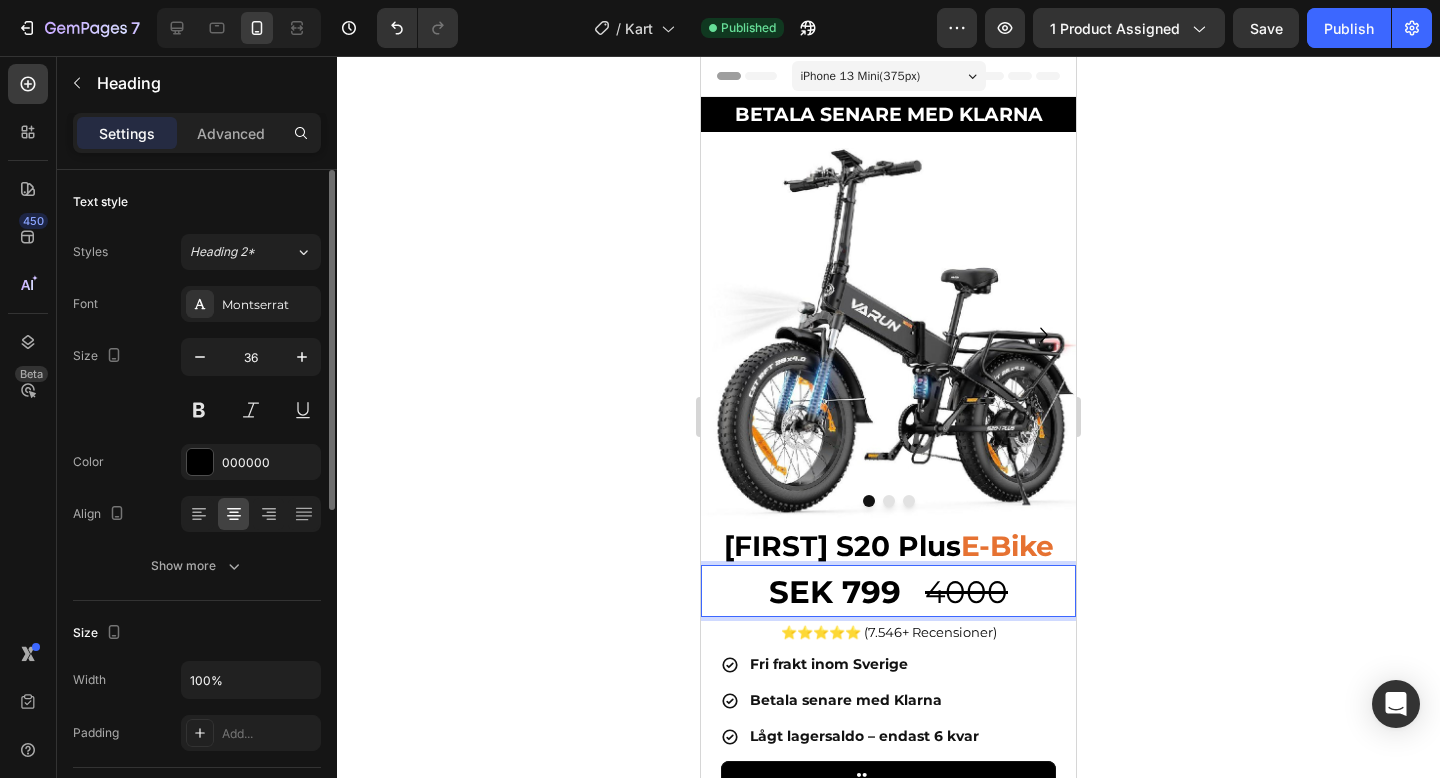 click on "SEK 799" at bounding box center [835, 592] 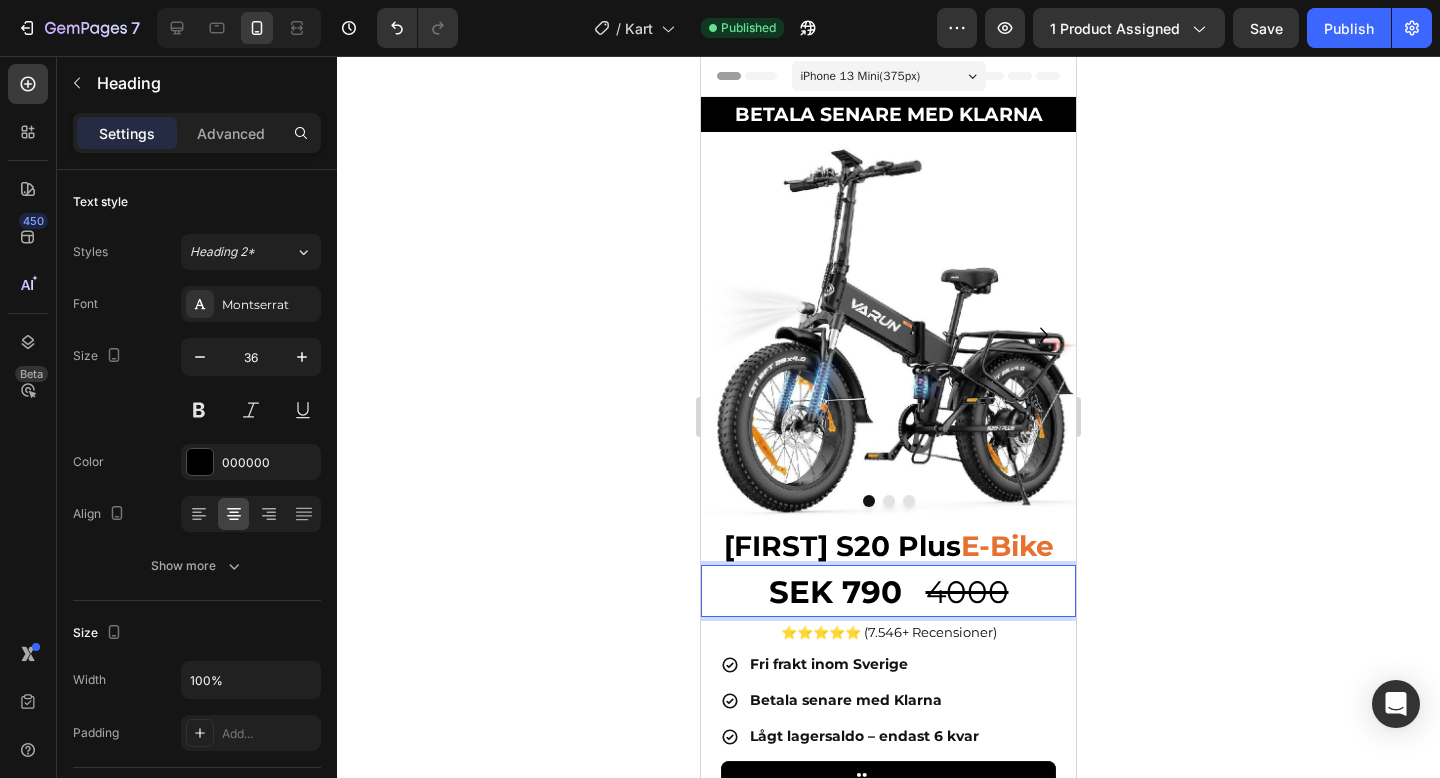 click 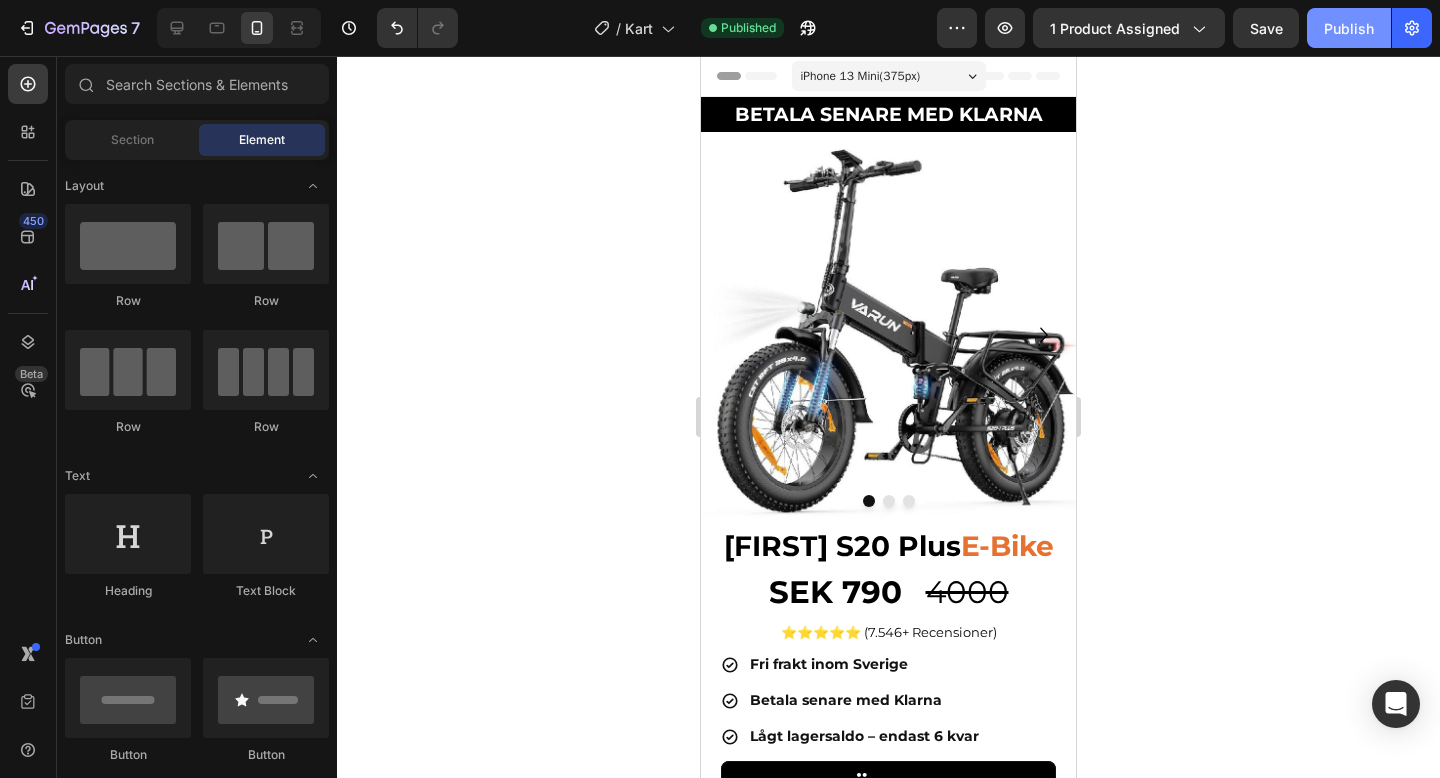 click on "Publish" at bounding box center (1349, 28) 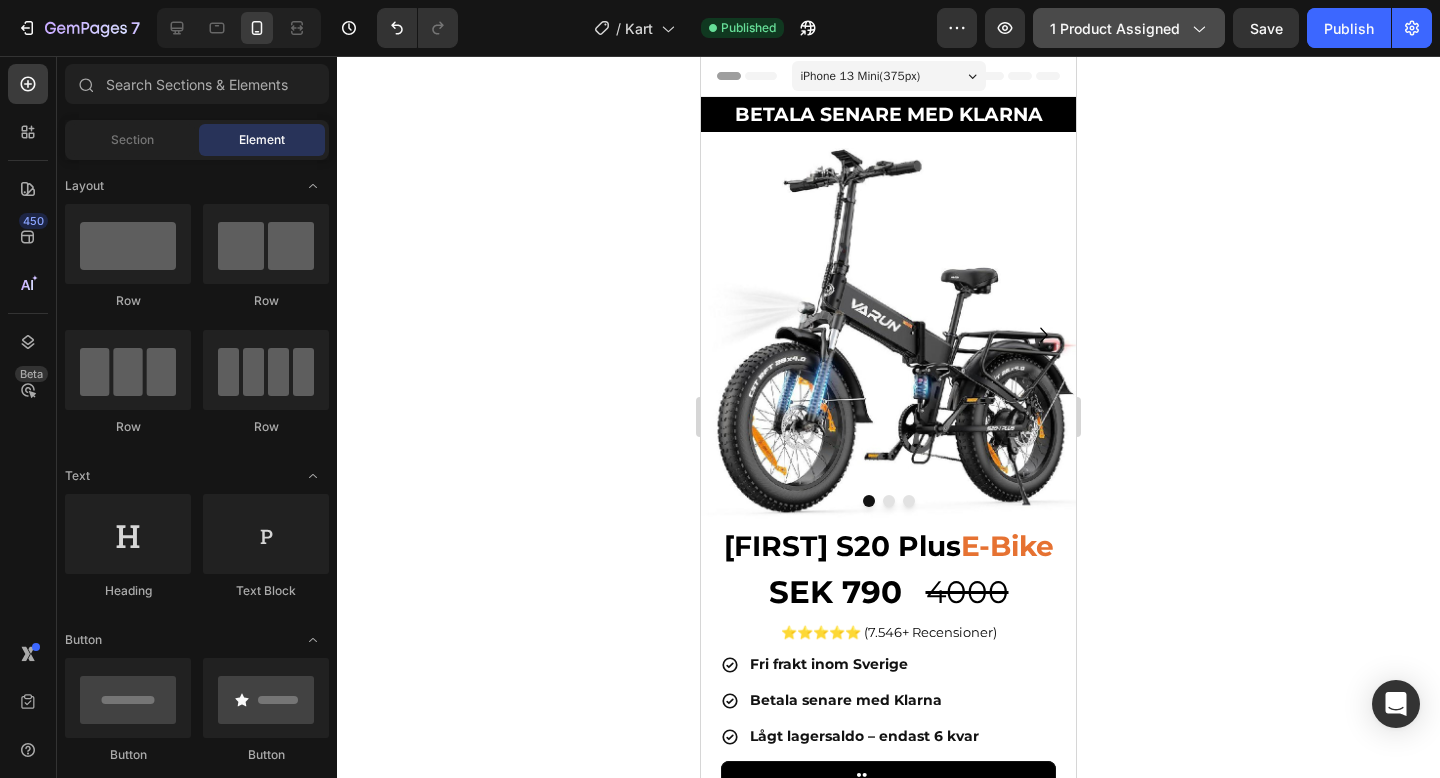 click on "1 product assigned" 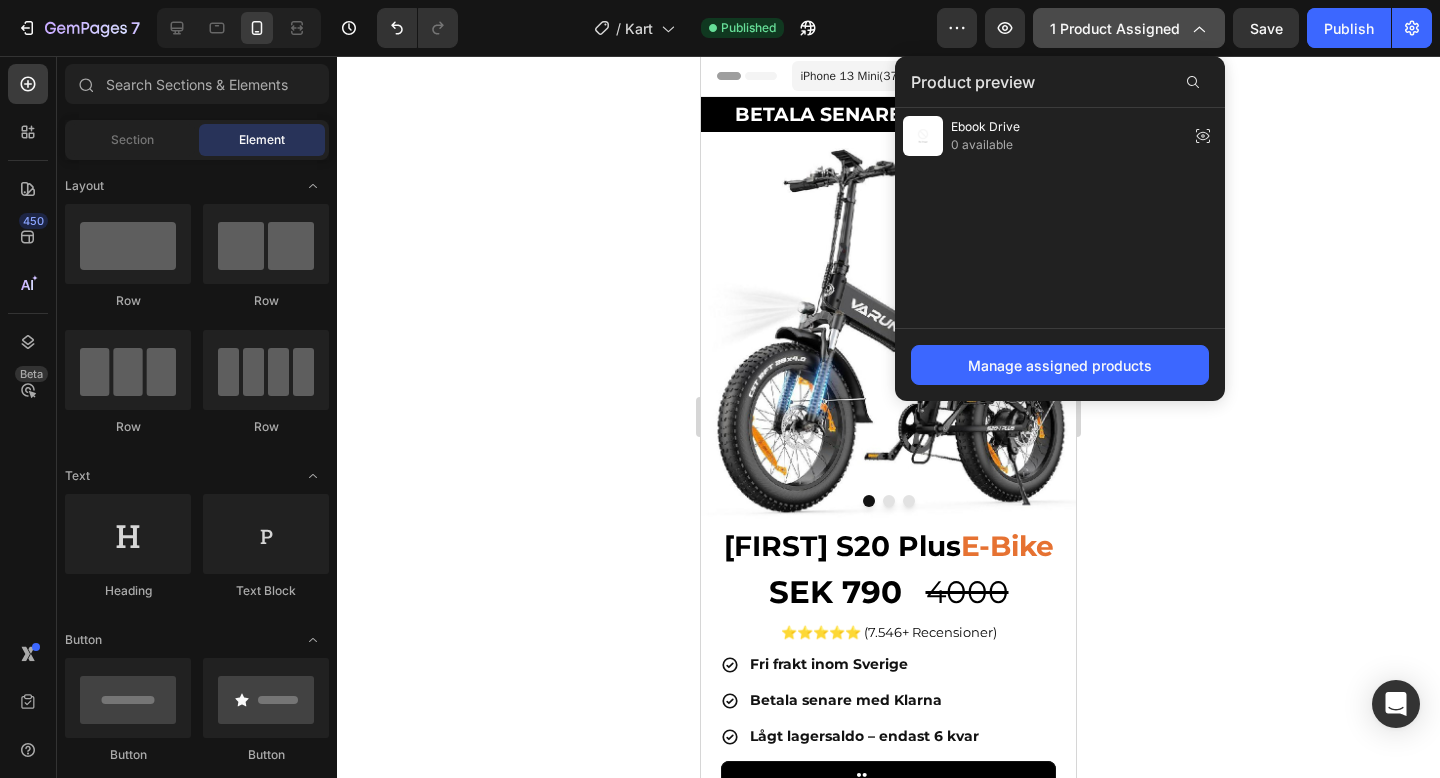 click on "1 product assigned" 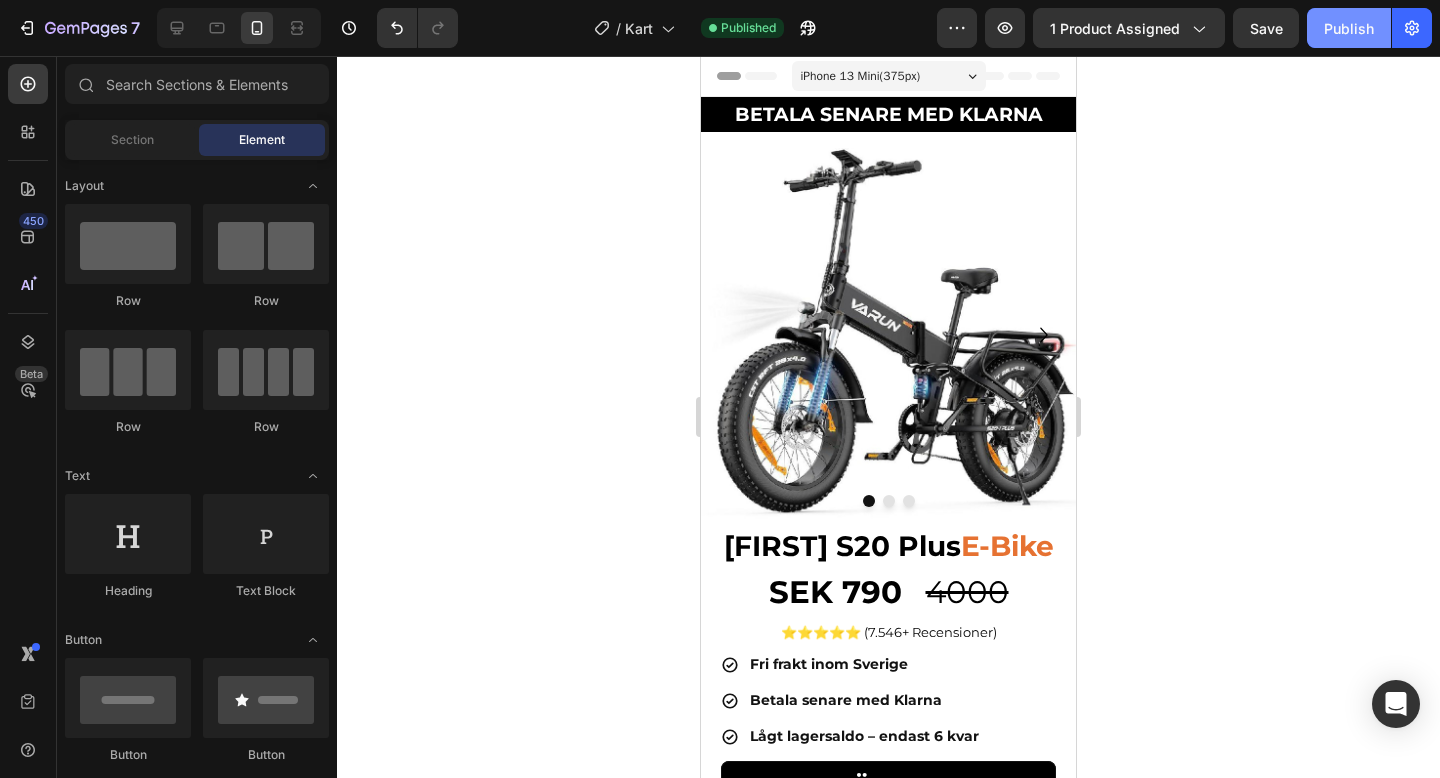 click on "Publish" at bounding box center (1349, 28) 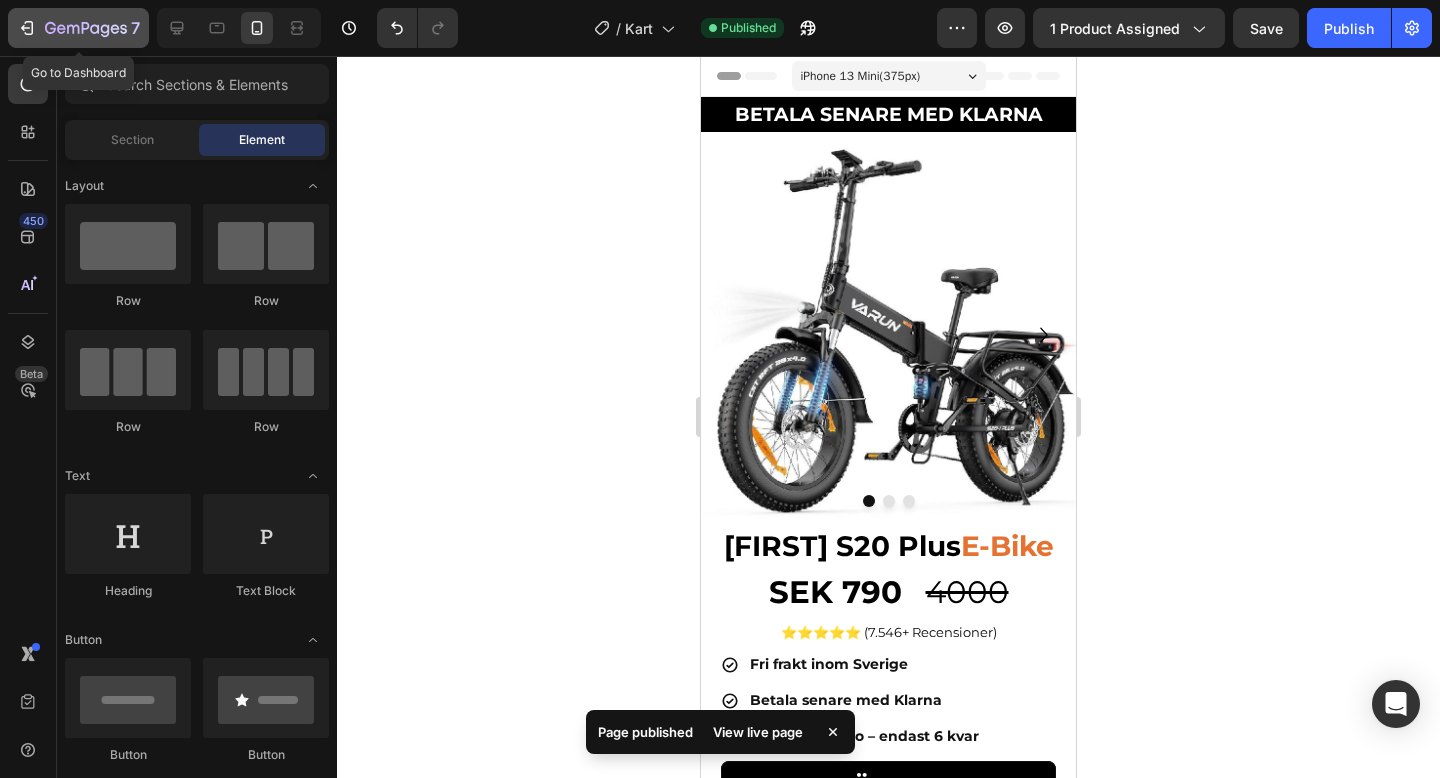 click 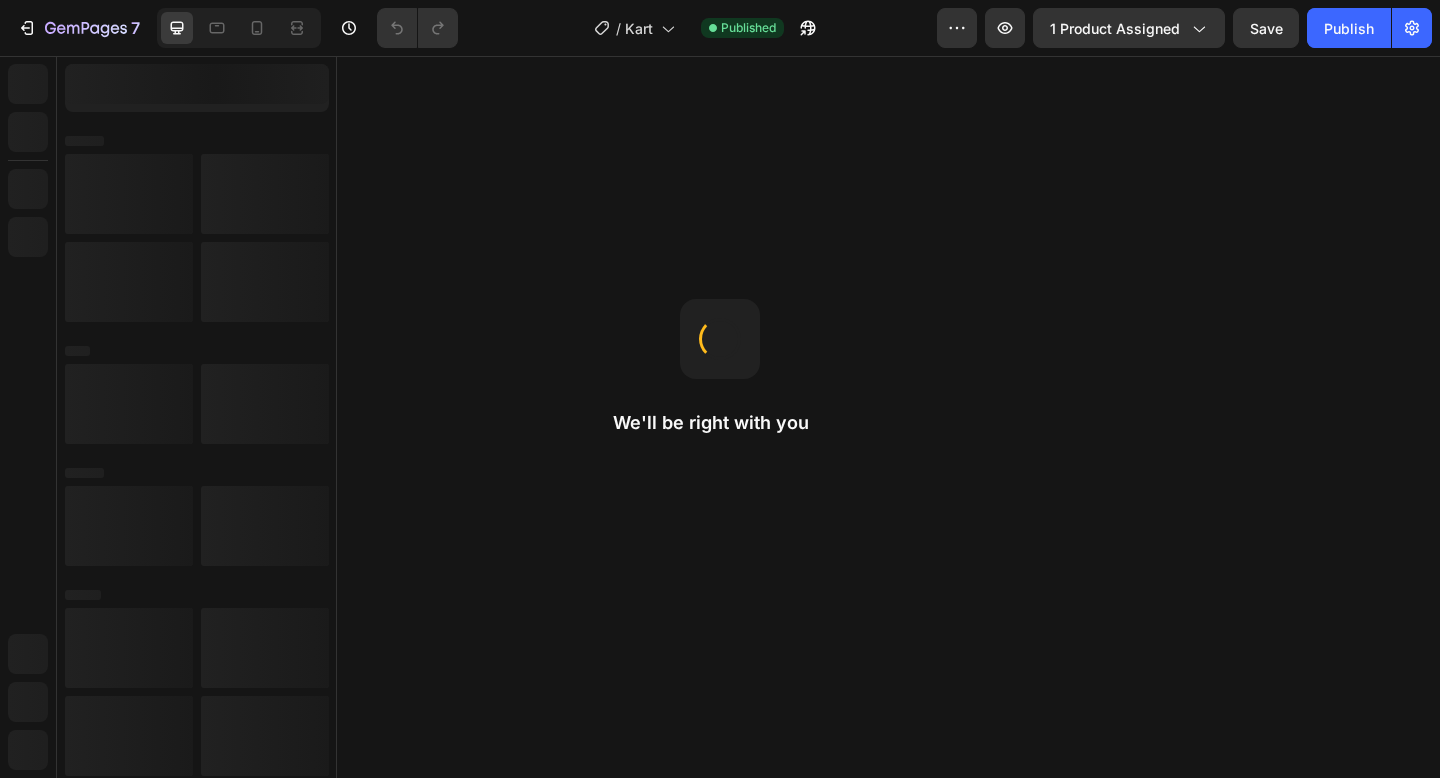 scroll, scrollTop: 0, scrollLeft: 0, axis: both 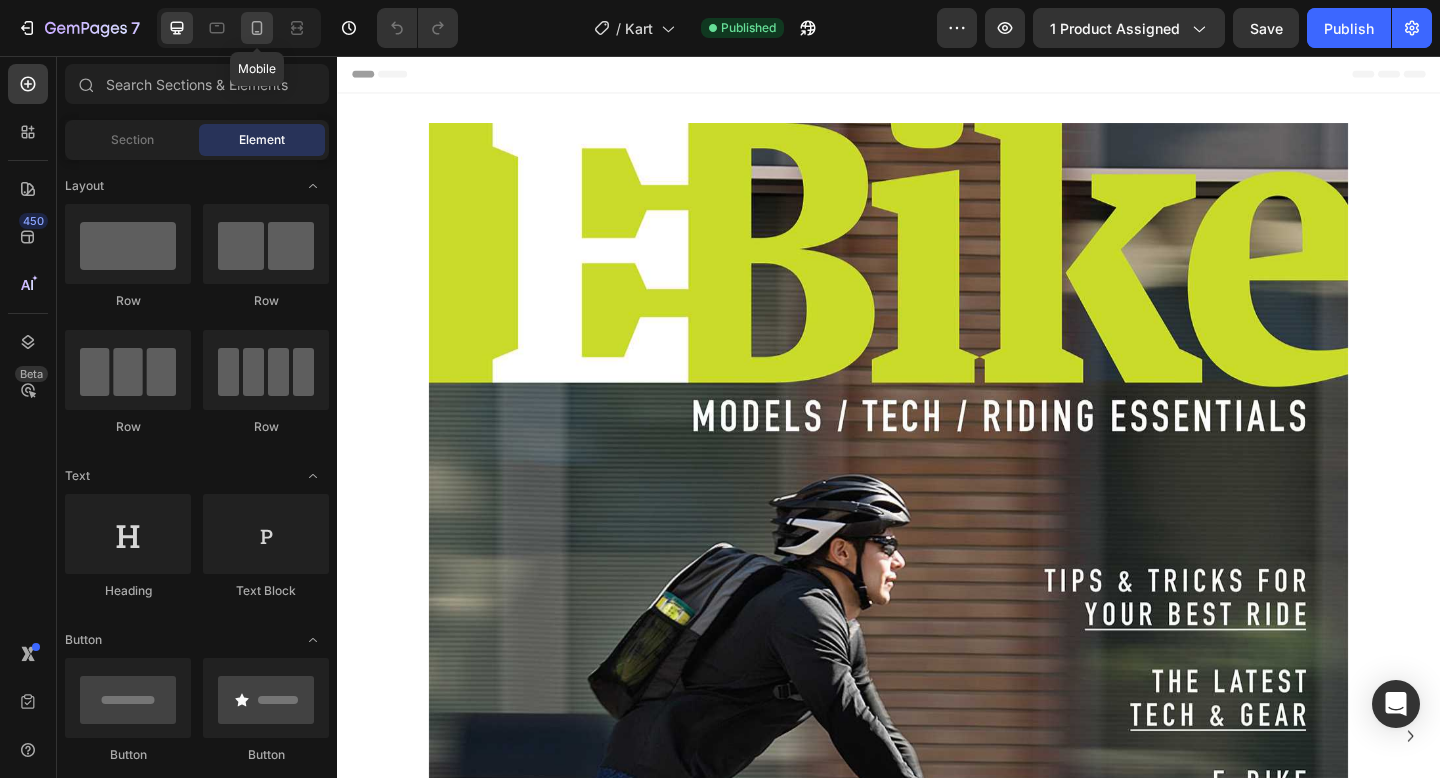 click 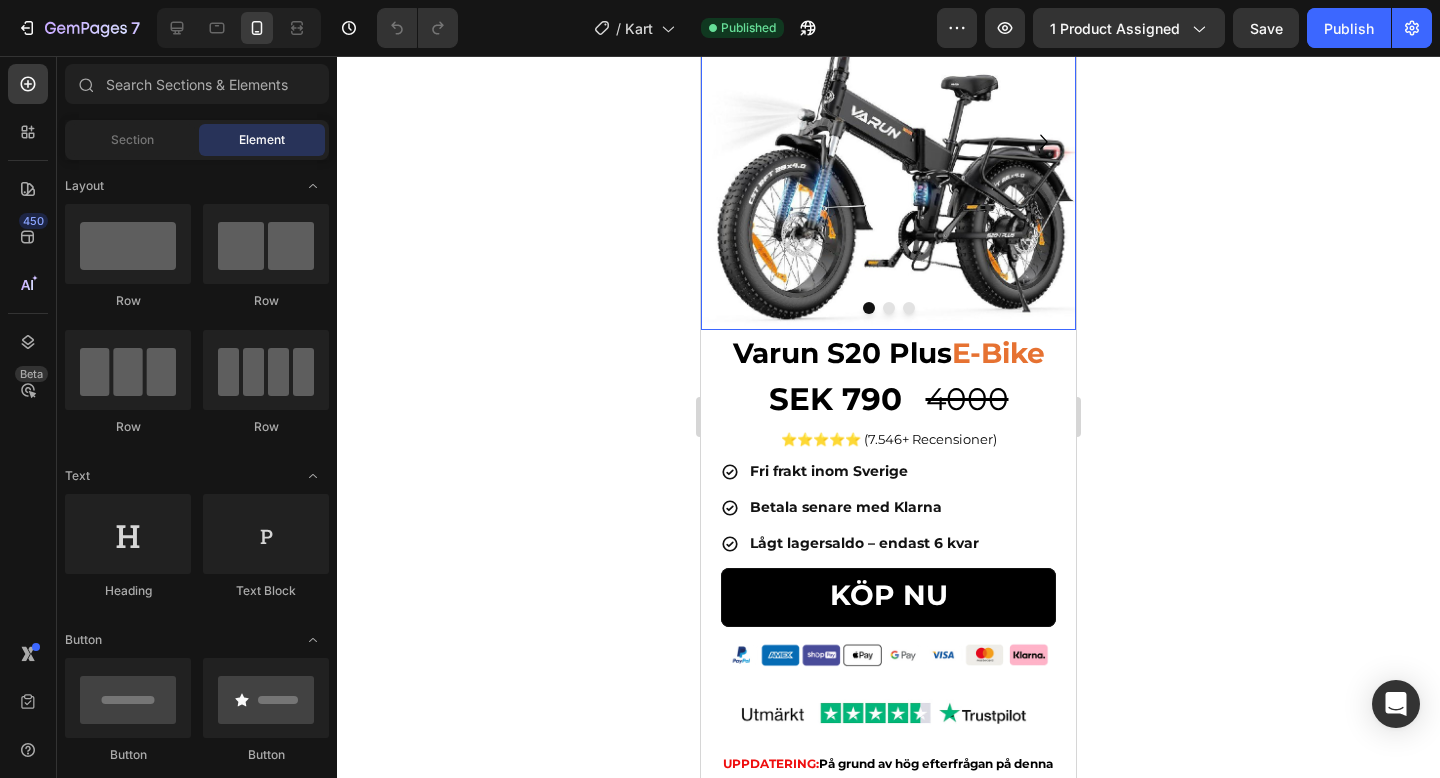 scroll, scrollTop: 196, scrollLeft: 0, axis: vertical 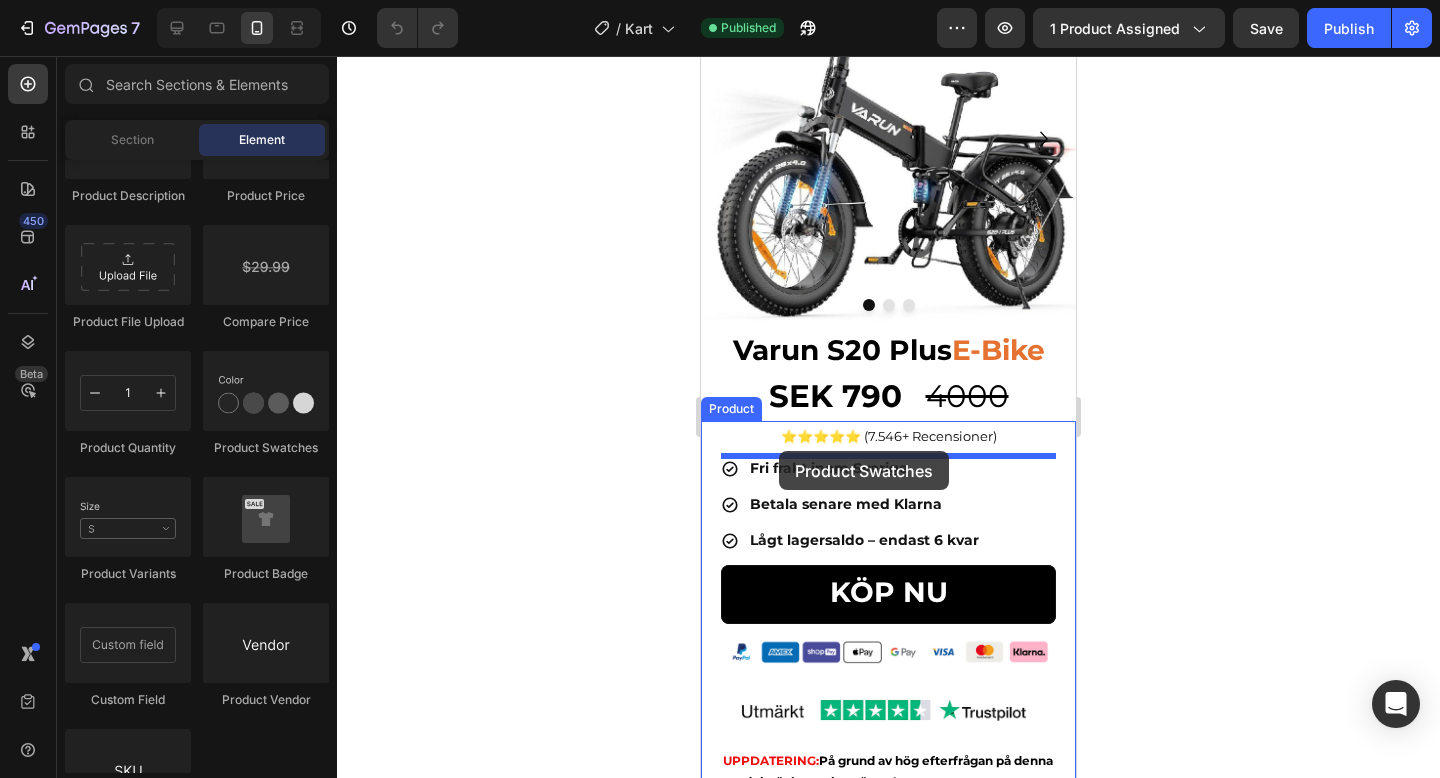 drag, startPoint x: 961, startPoint y: 460, endPoint x: 779, endPoint y: 451, distance: 182.2224 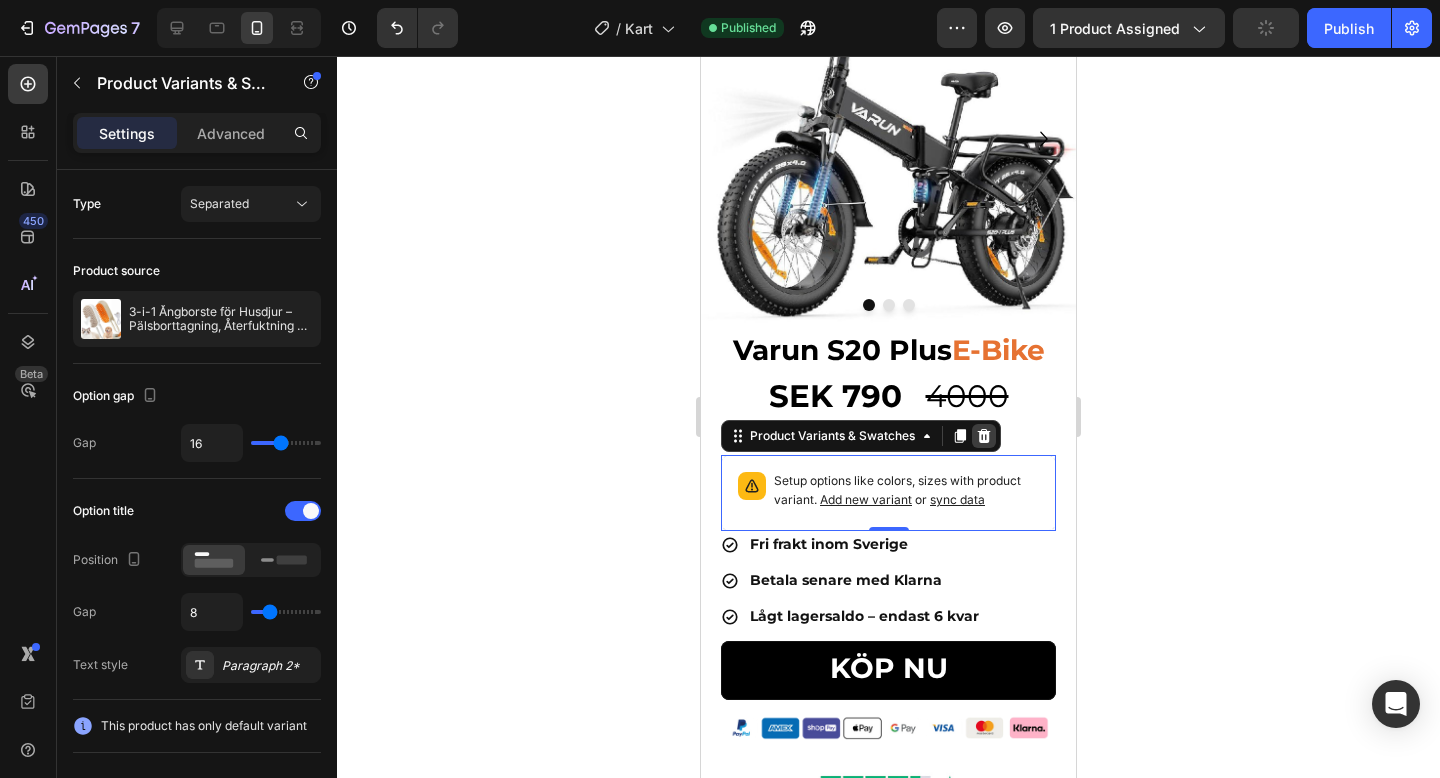 click at bounding box center (984, 436) 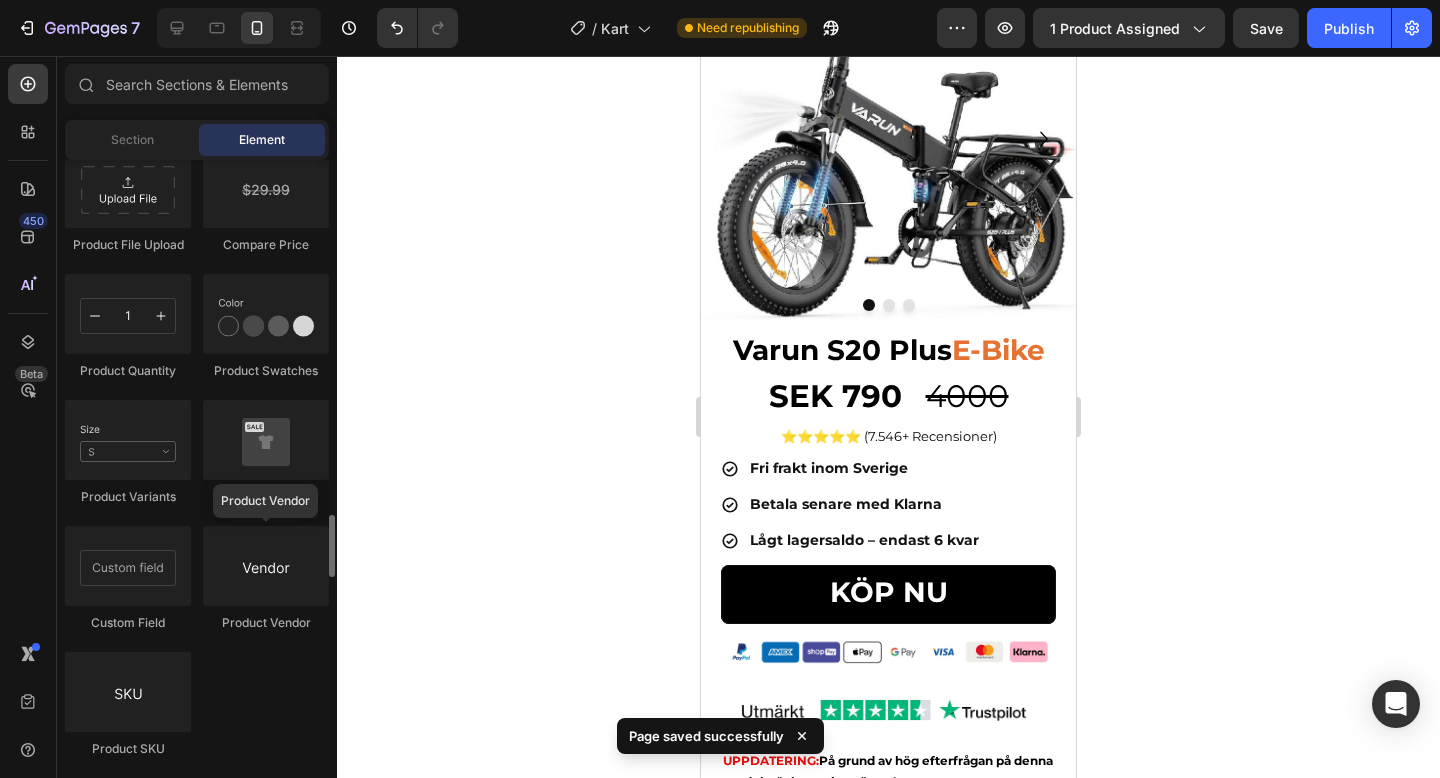 scroll, scrollTop: 3492, scrollLeft: 0, axis: vertical 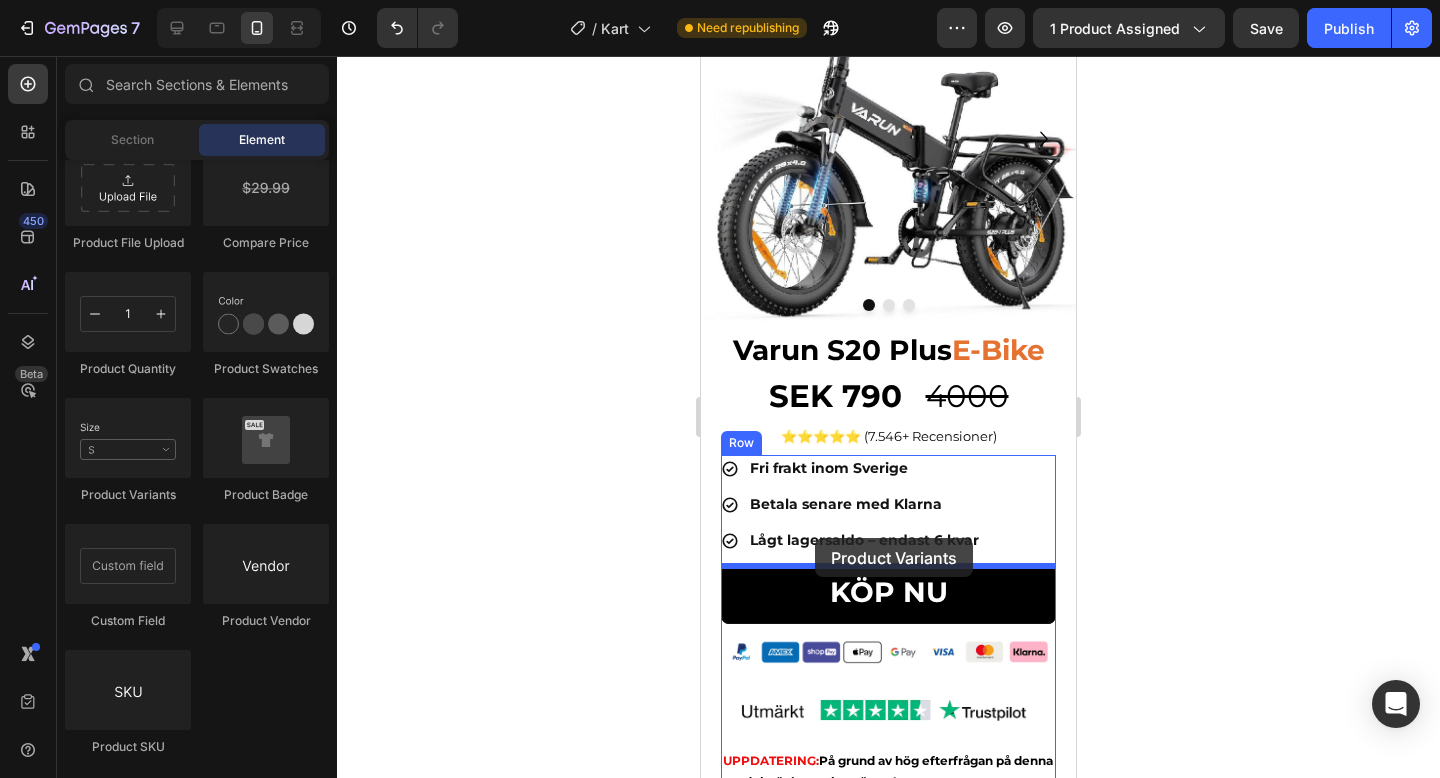 drag, startPoint x: 812, startPoint y: 509, endPoint x: 815, endPoint y: 538, distance: 29.15476 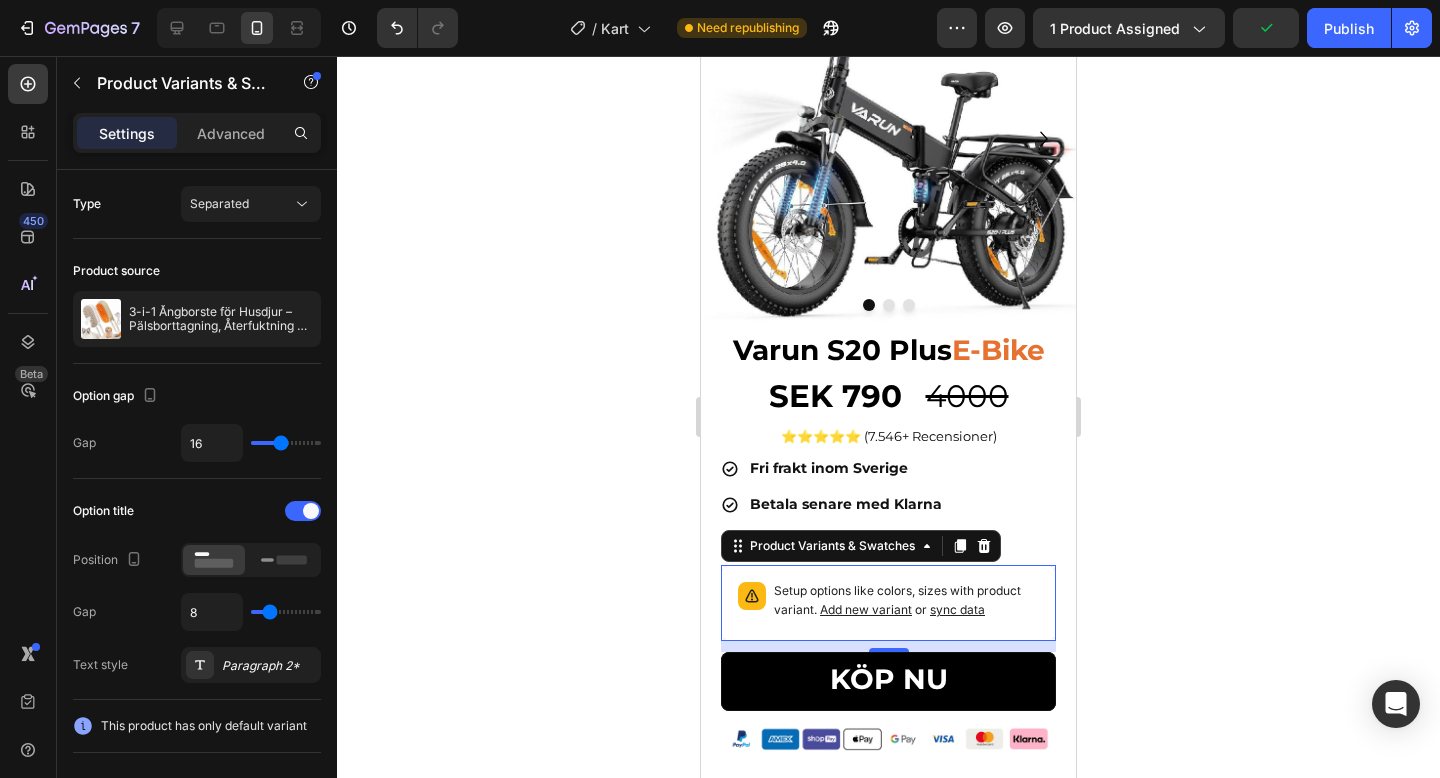 click on "sync data" at bounding box center (957, 609) 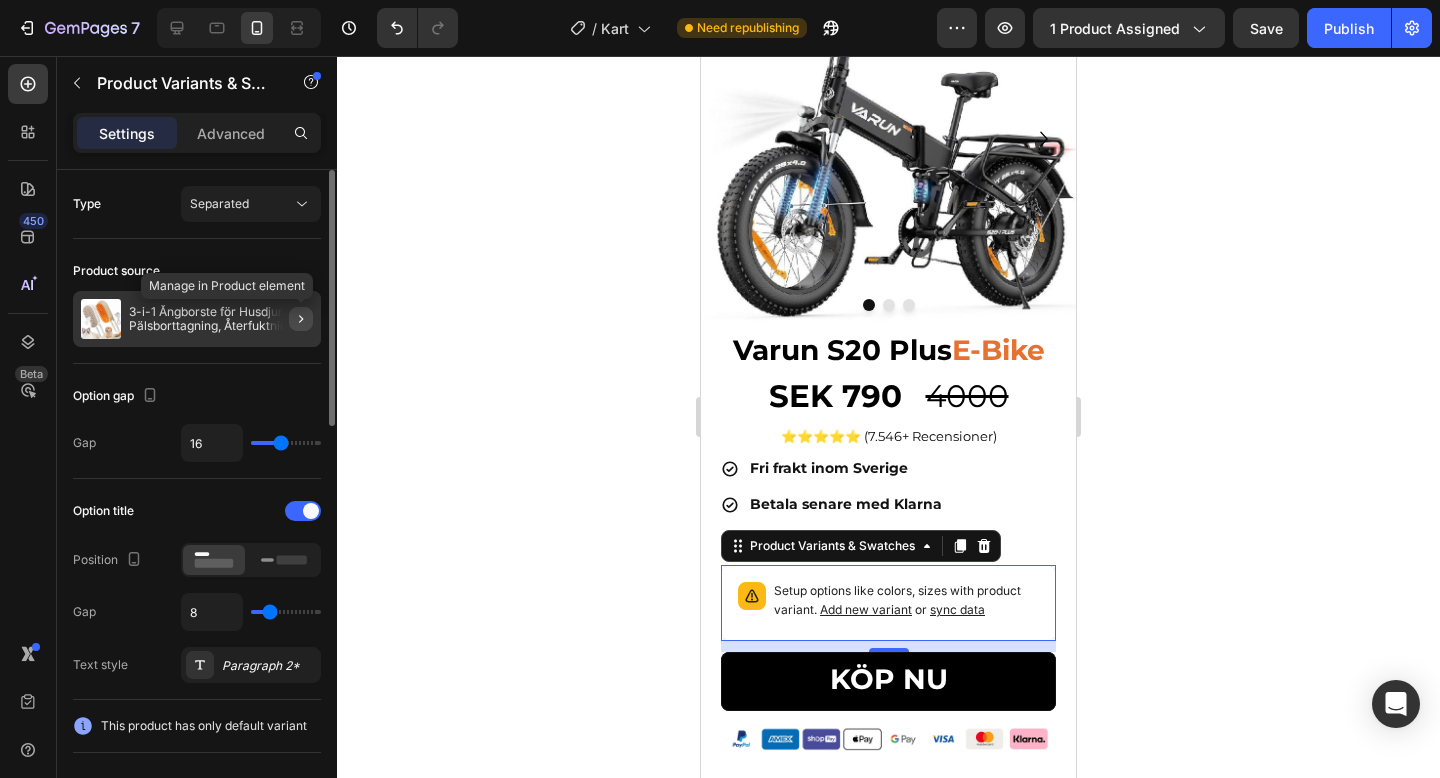 click 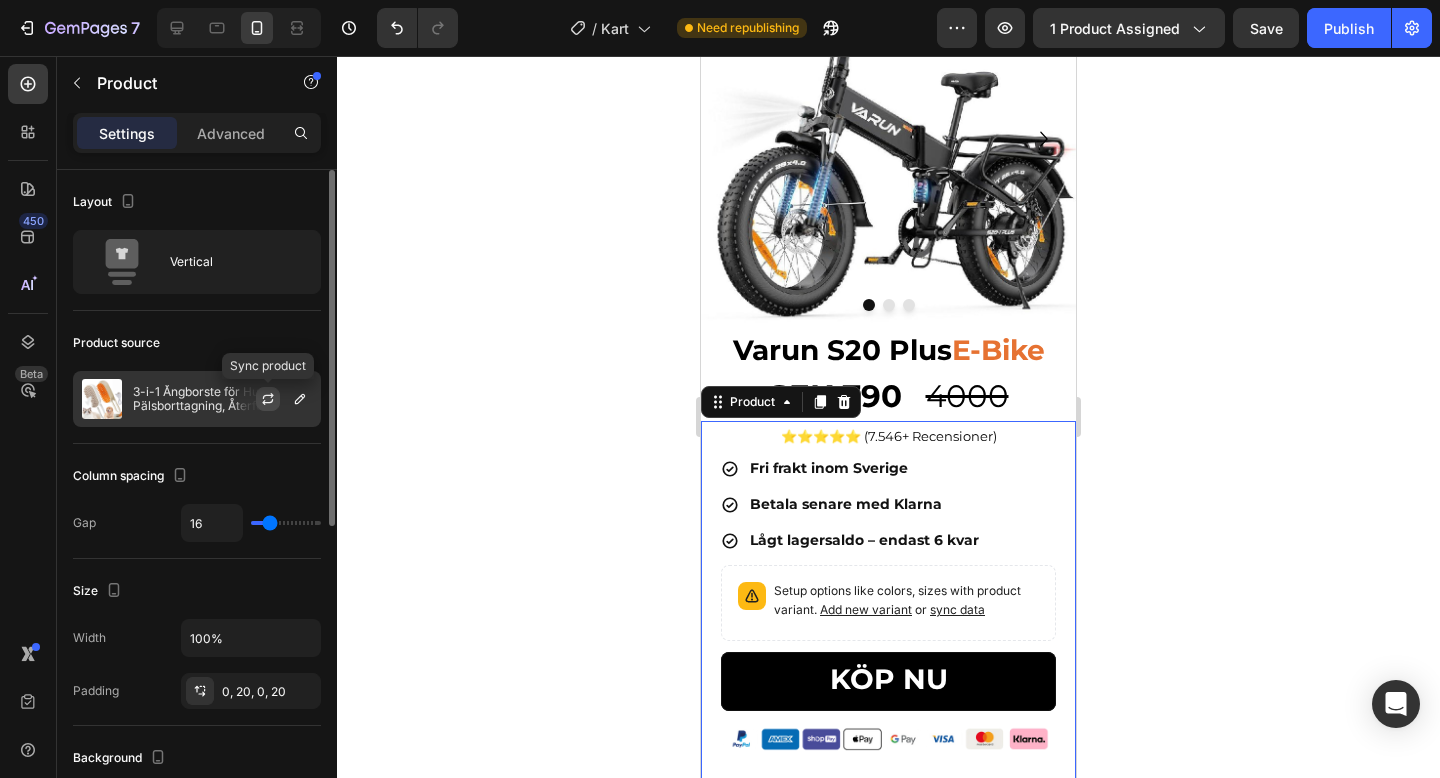 click 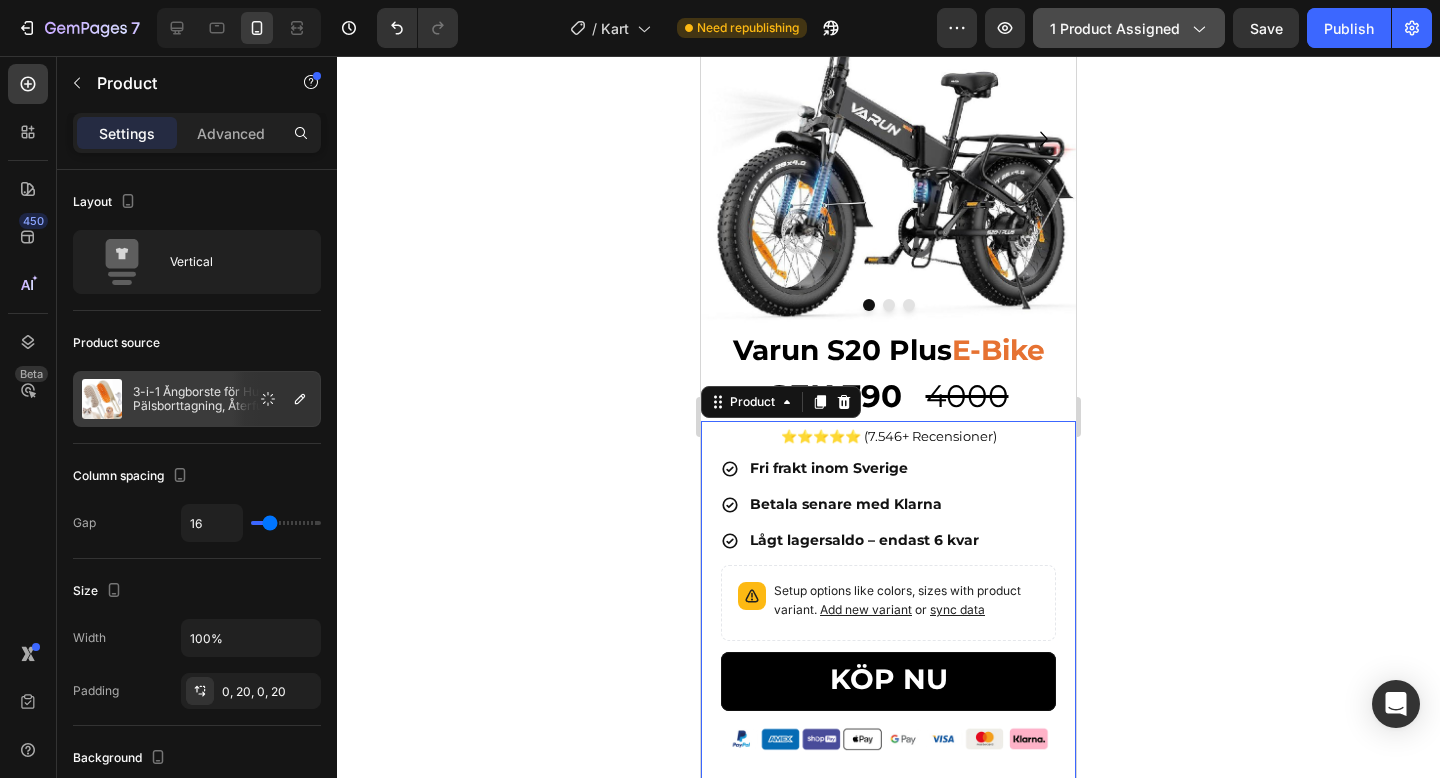 click on "1 product assigned" 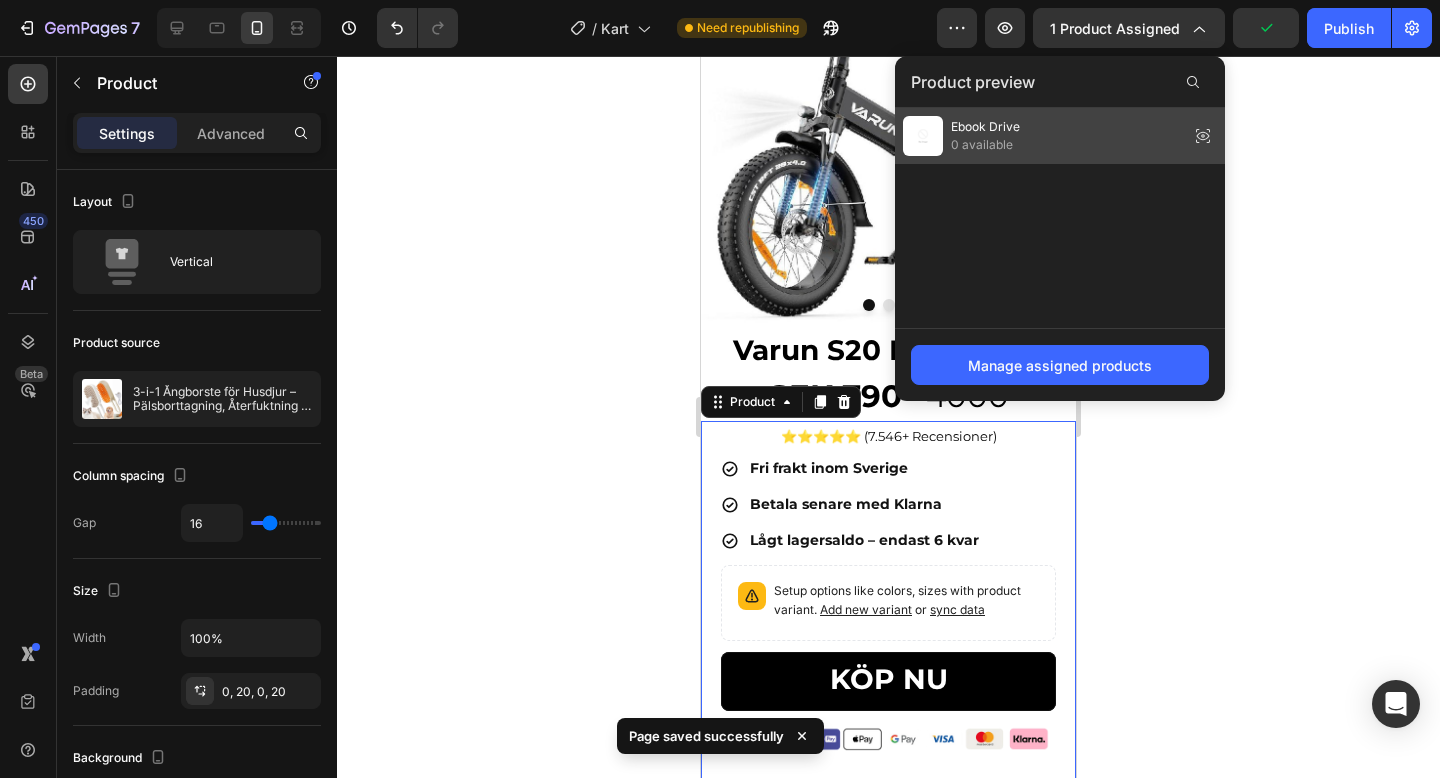 click on "Ebook Drive 0 available" 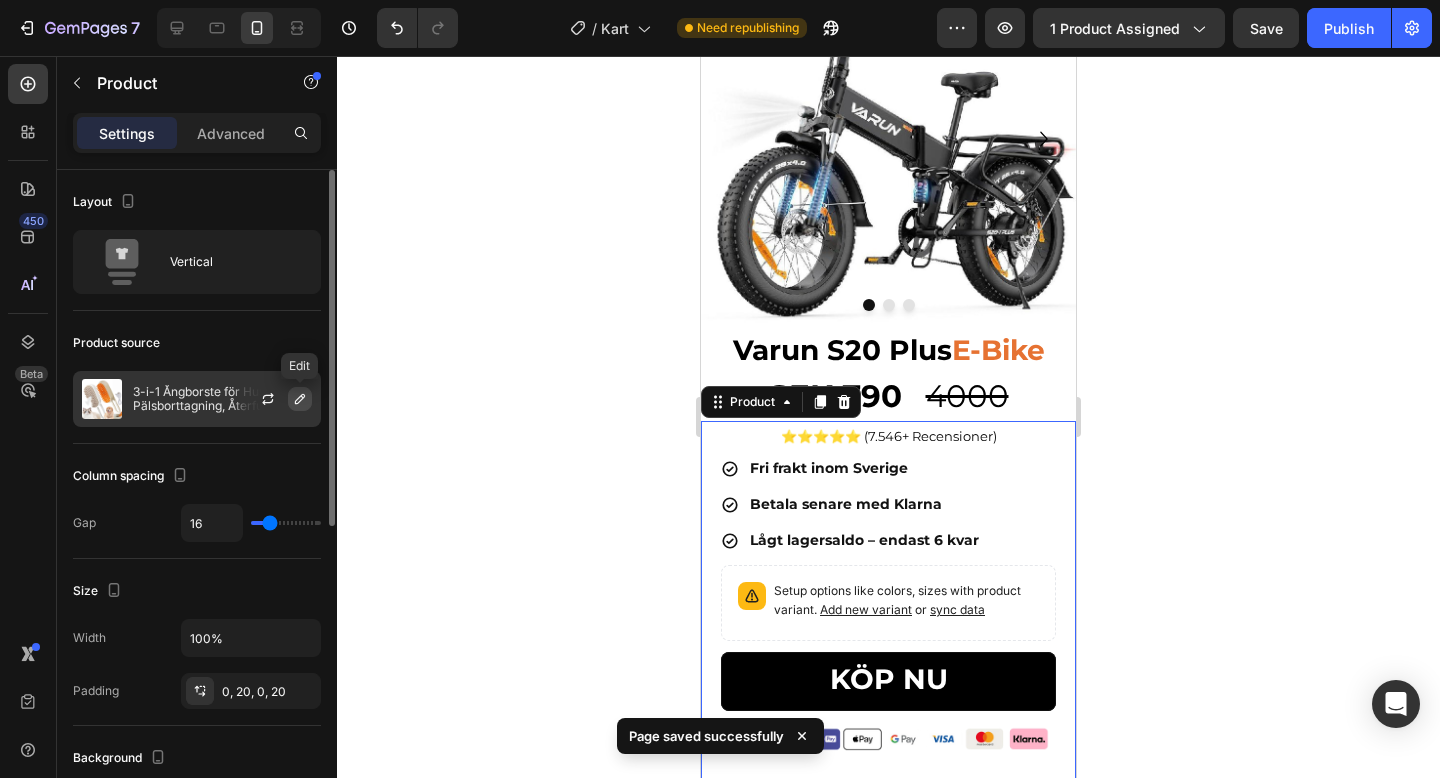 click 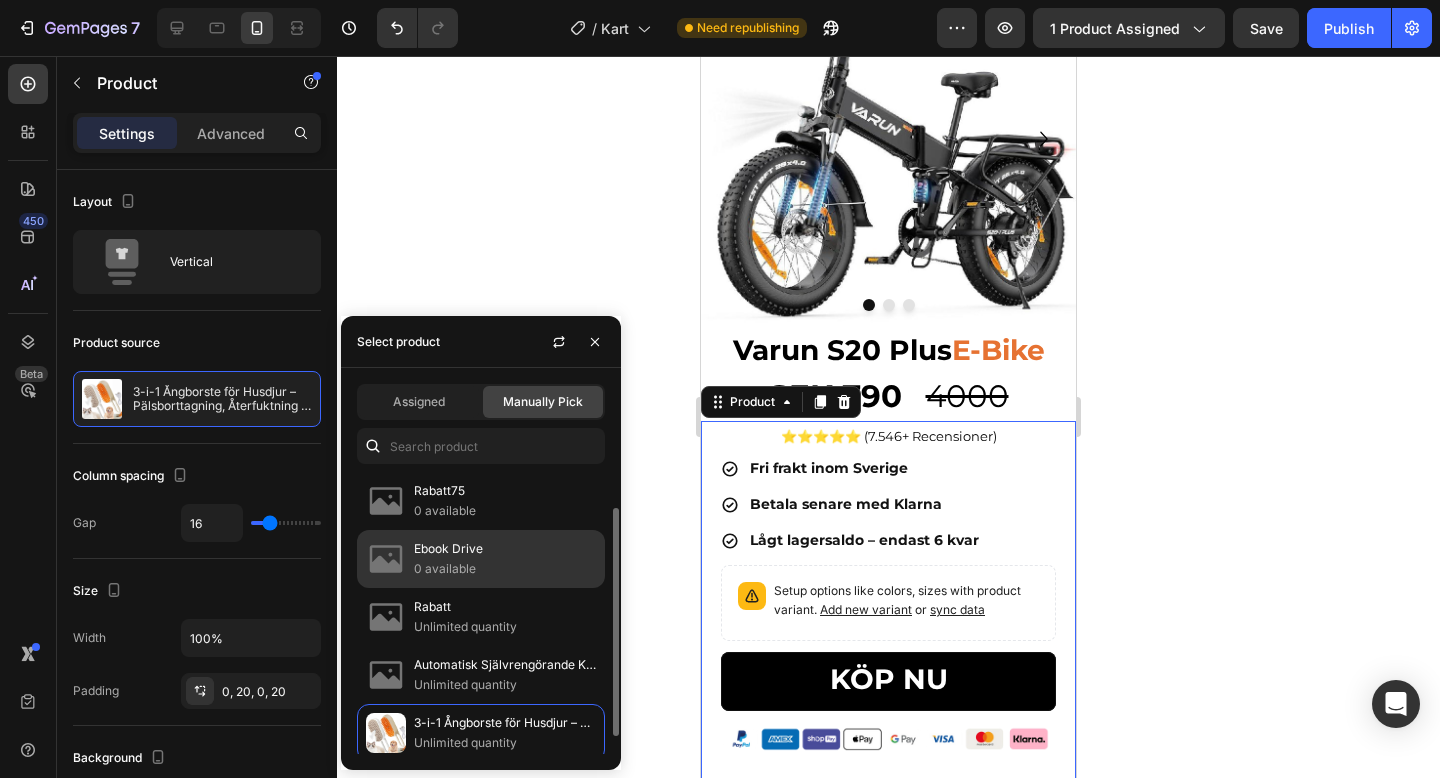 scroll, scrollTop: 44, scrollLeft: 0, axis: vertical 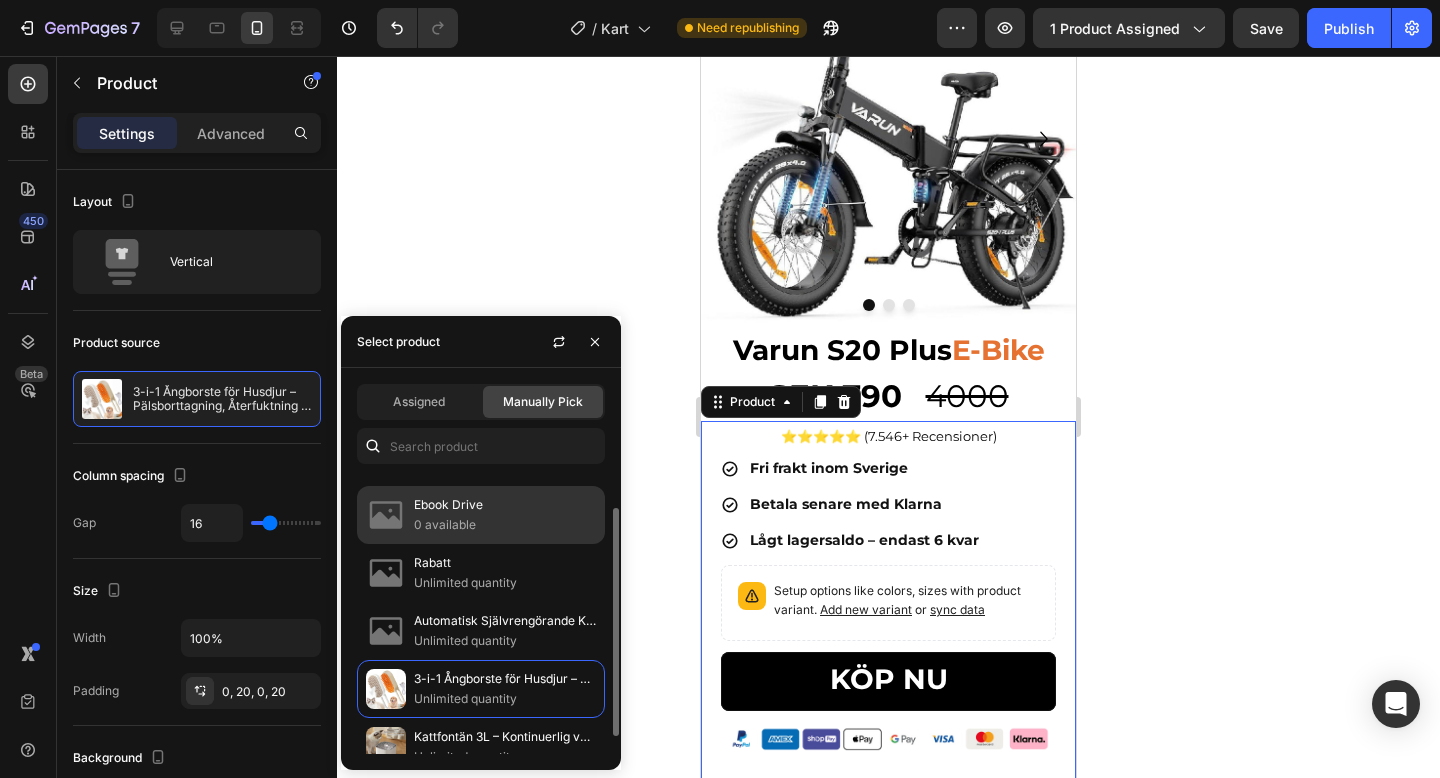 click on "Ebook Drive" at bounding box center (505, 505) 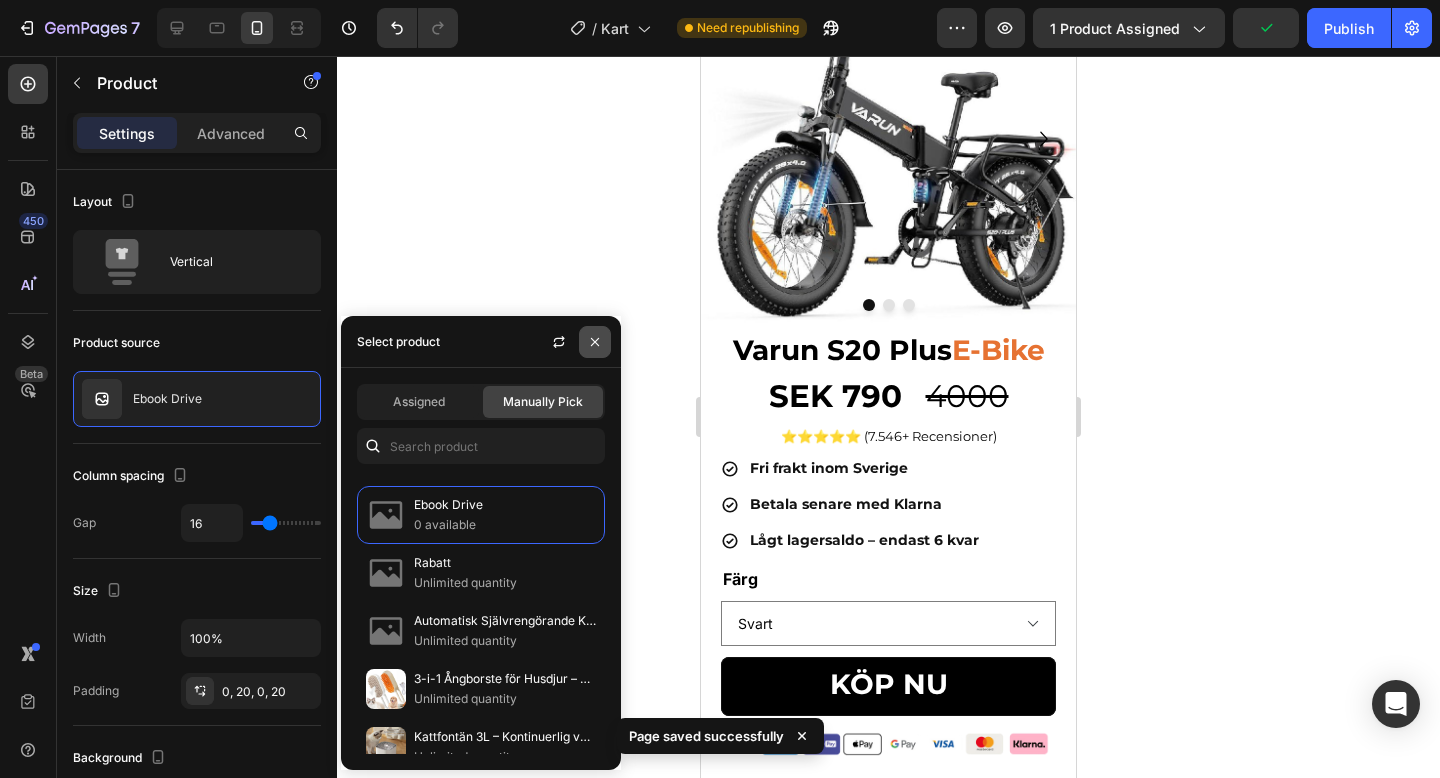 click 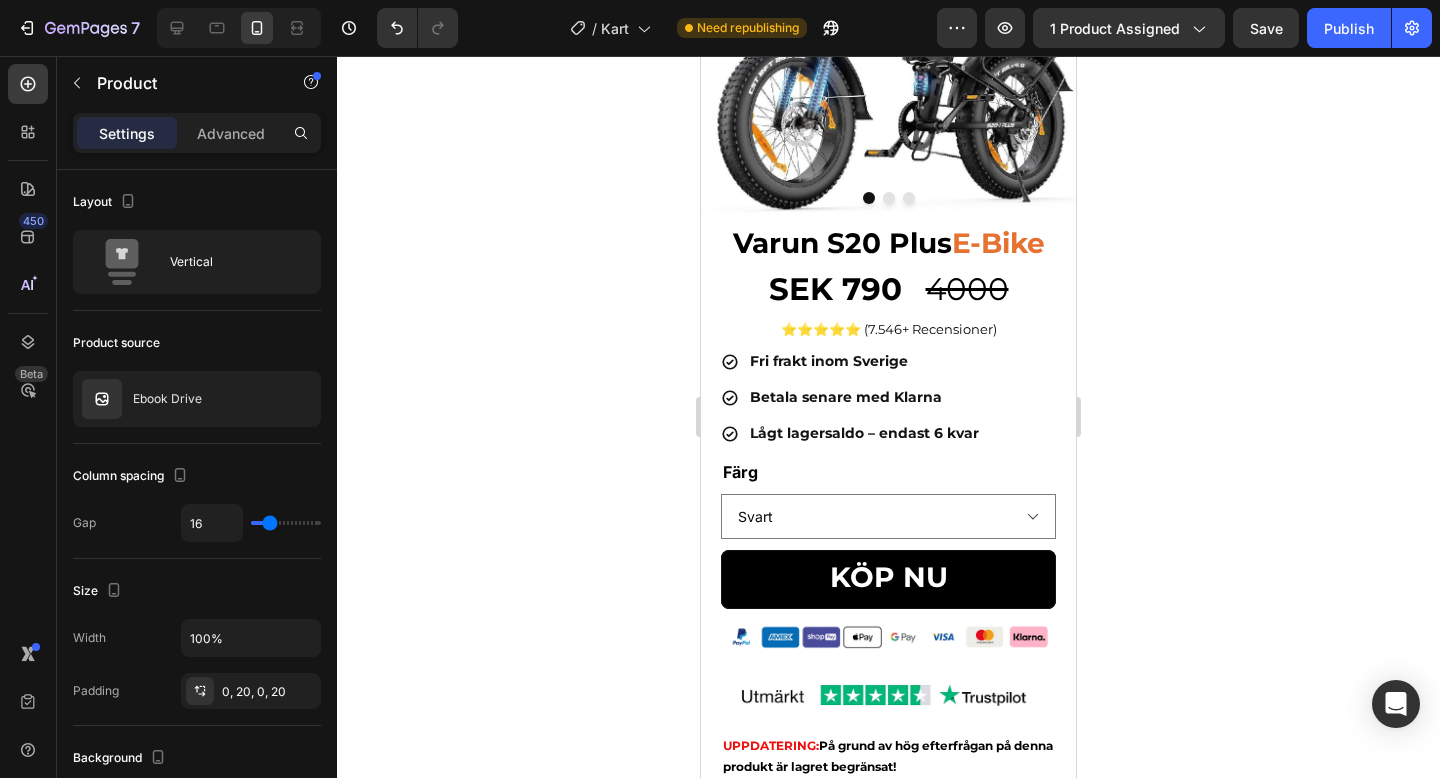 scroll, scrollTop: 311, scrollLeft: 0, axis: vertical 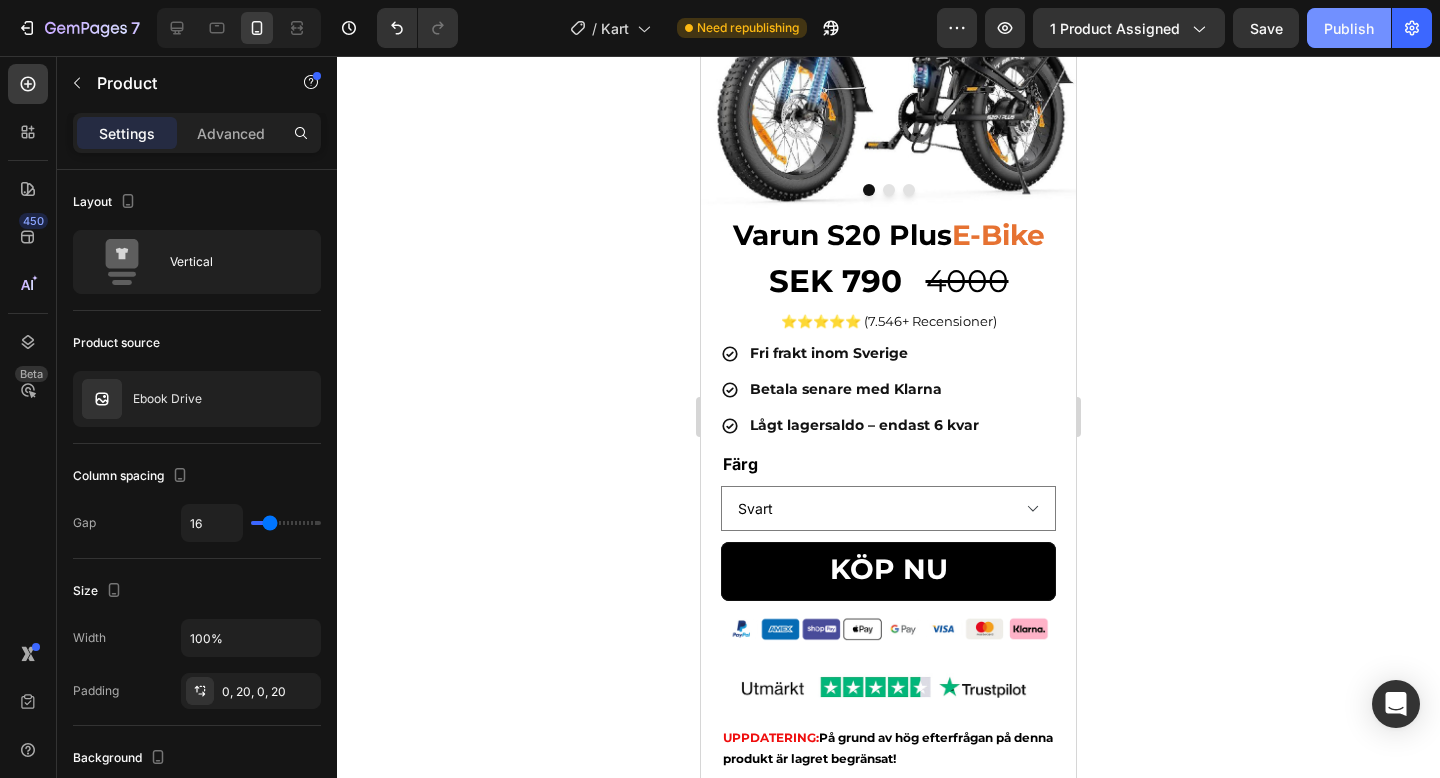 click on "Publish" at bounding box center [1349, 28] 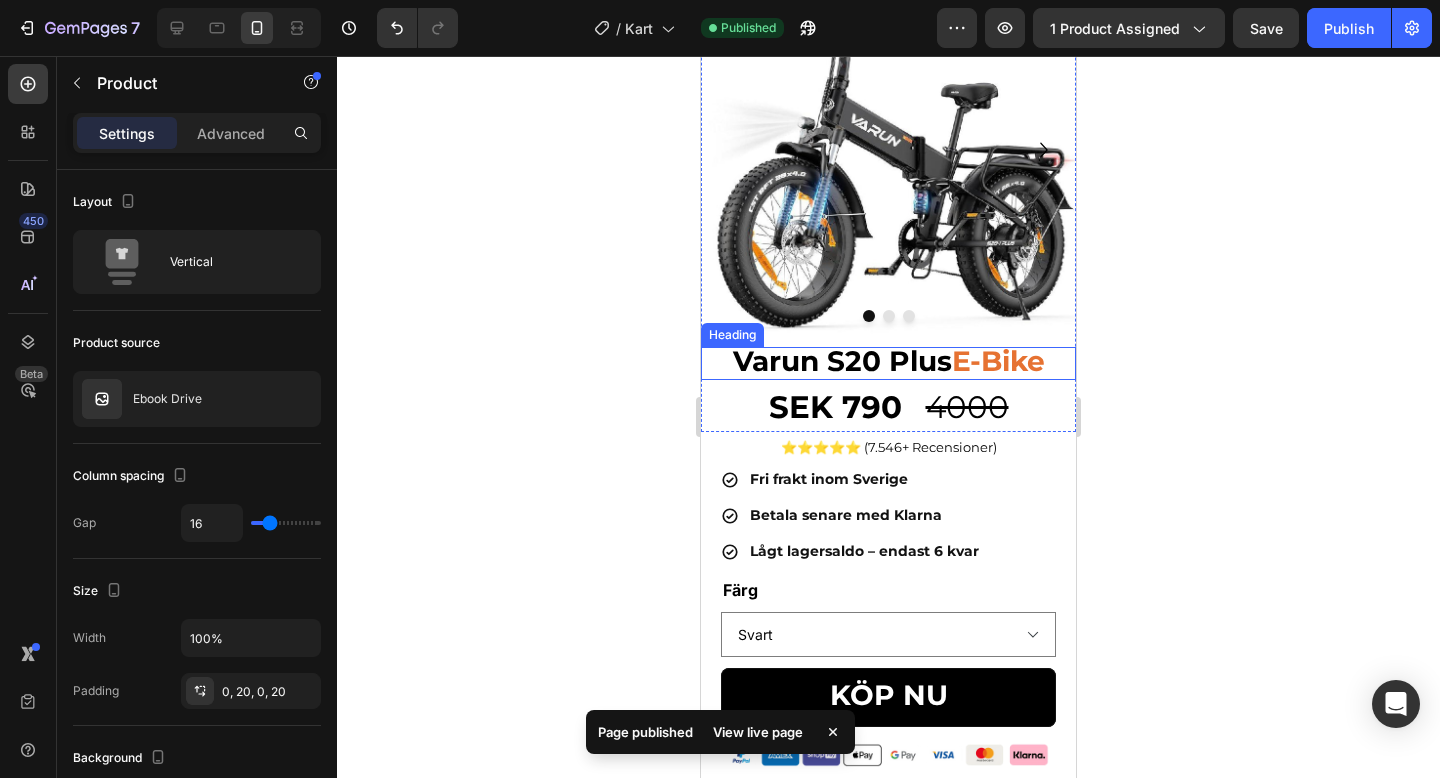 scroll, scrollTop: 147, scrollLeft: 0, axis: vertical 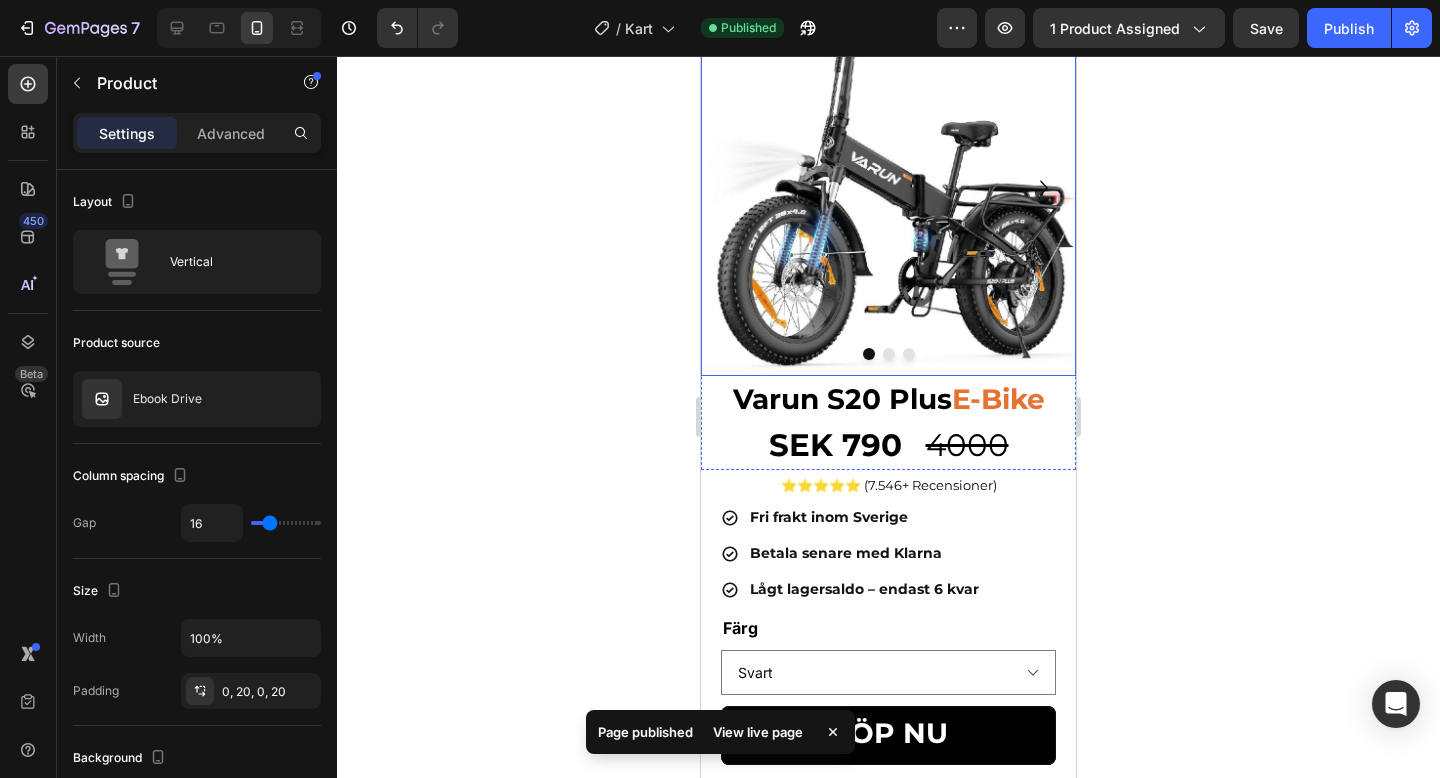click at bounding box center [889, 354] 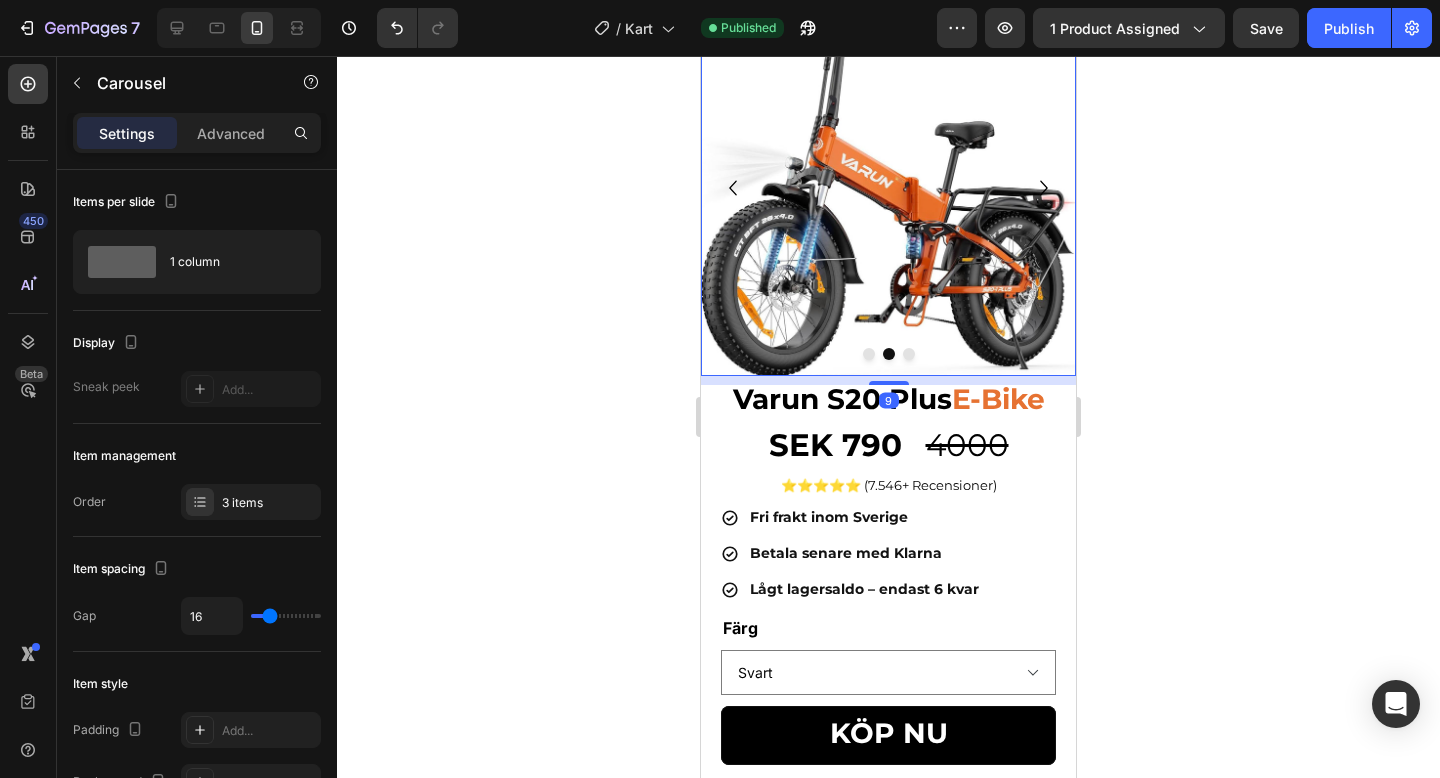 click at bounding box center [909, 354] 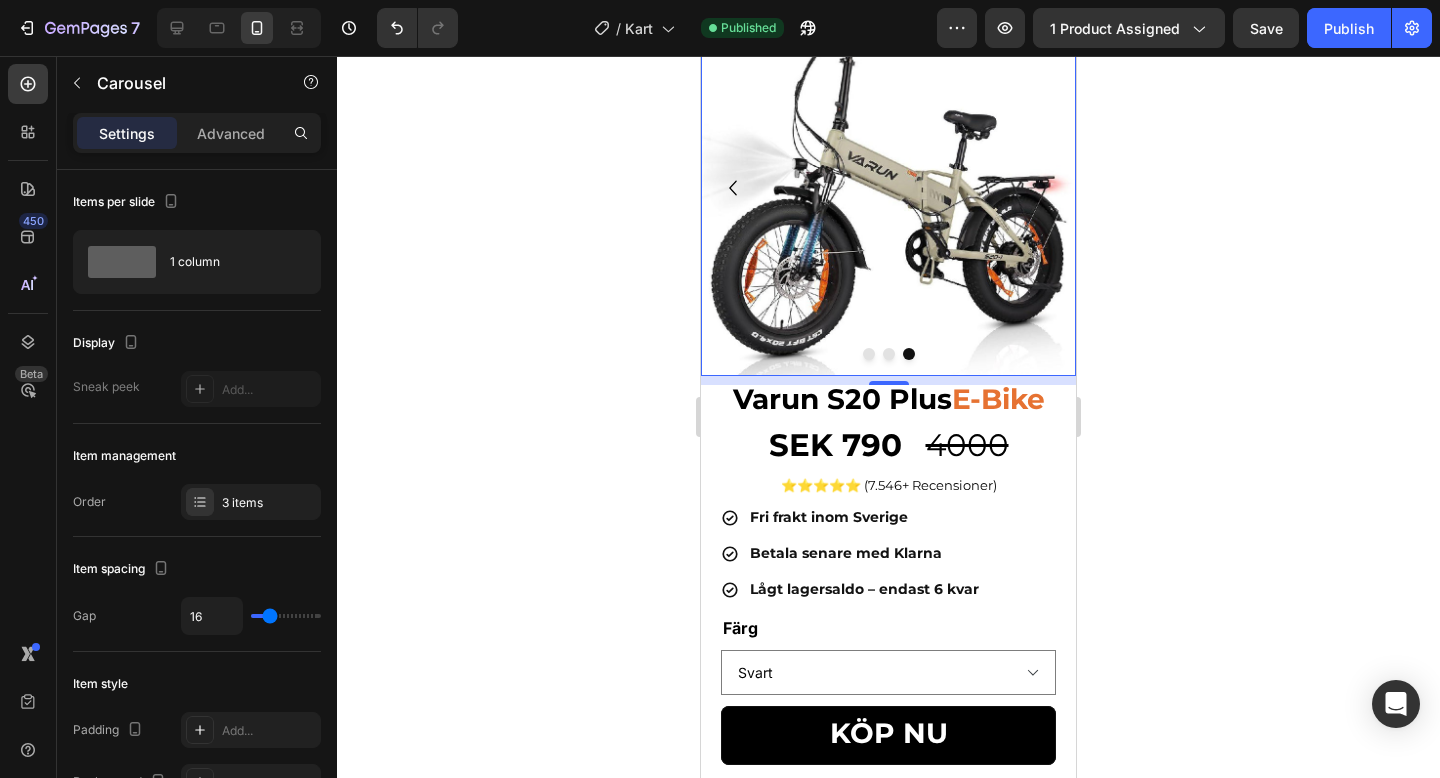 click at bounding box center [869, 354] 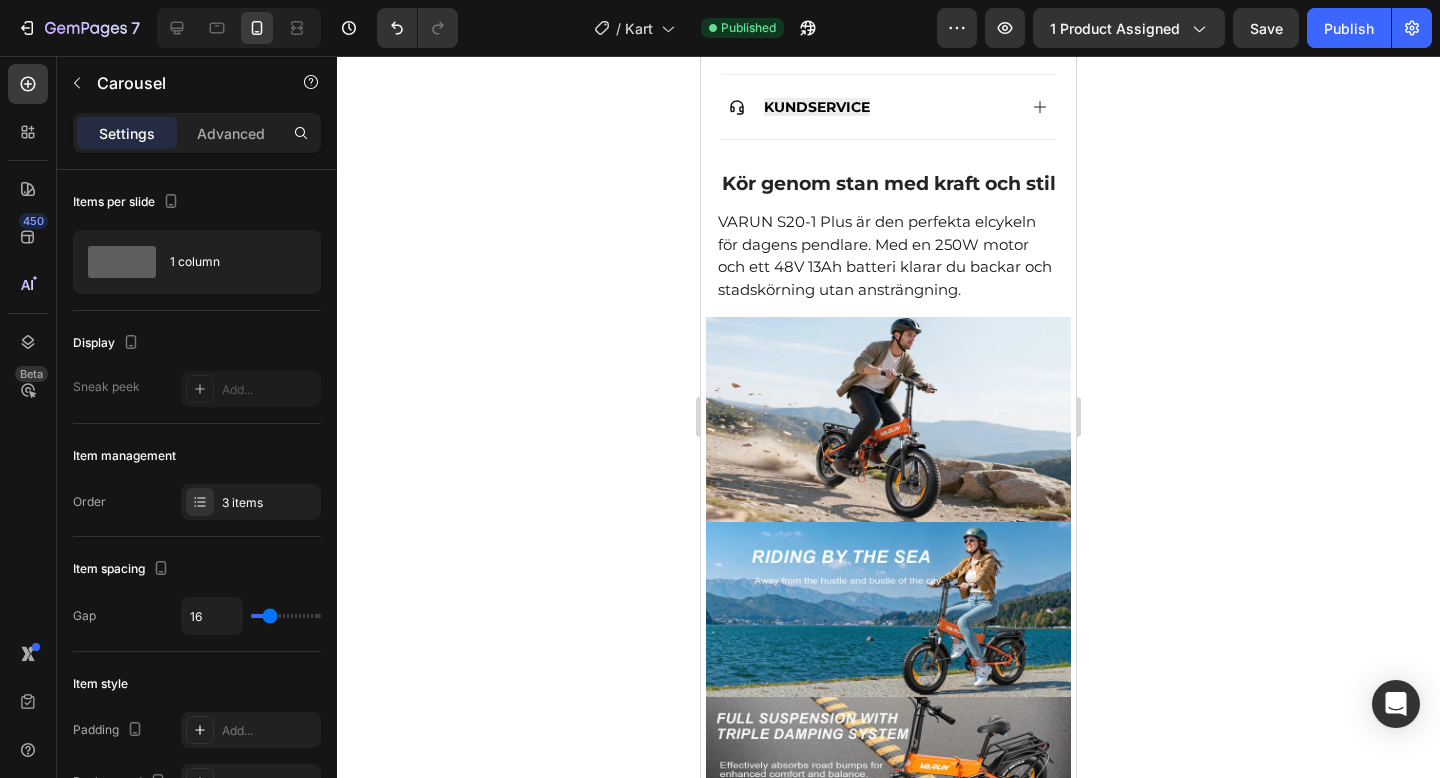 scroll, scrollTop: 0, scrollLeft: 0, axis: both 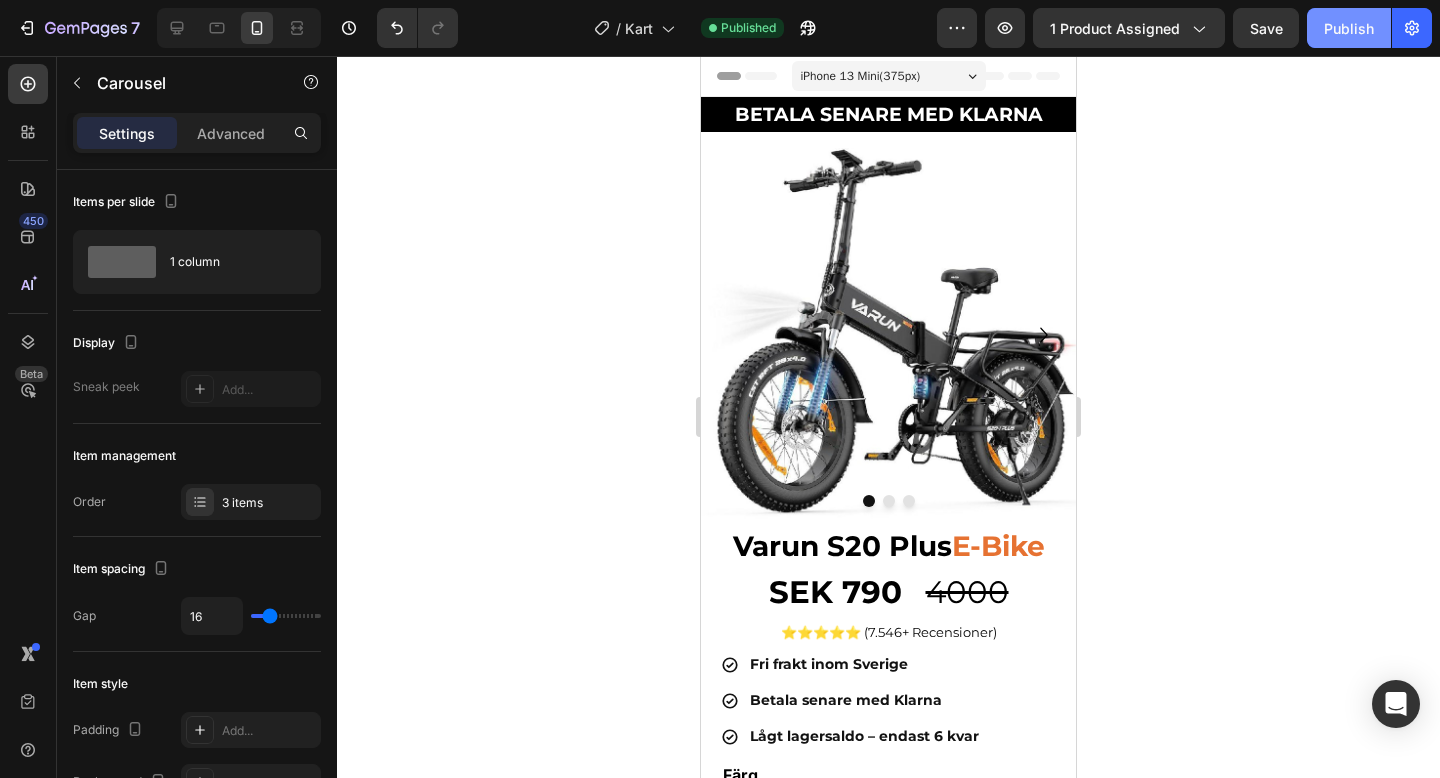 click on "Publish" at bounding box center (1349, 28) 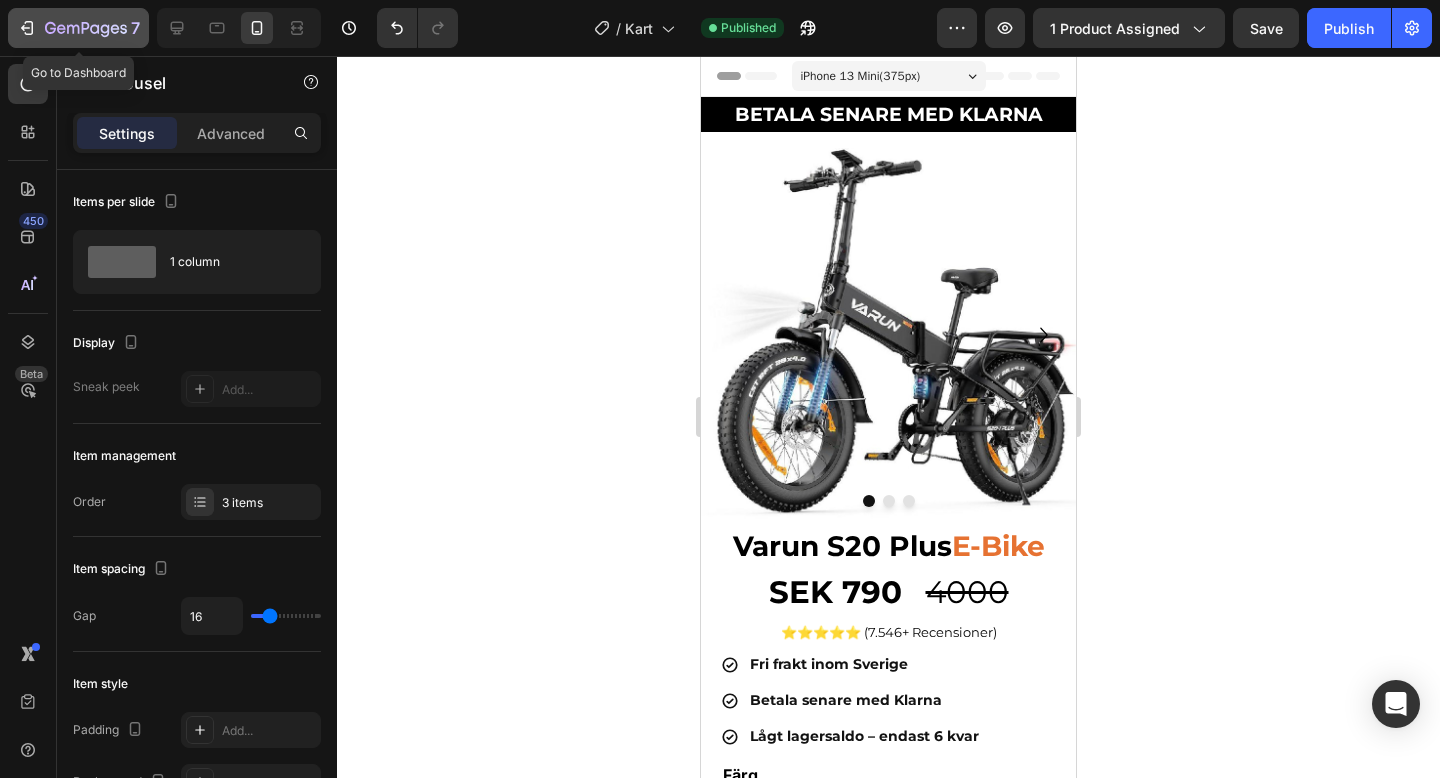 click 